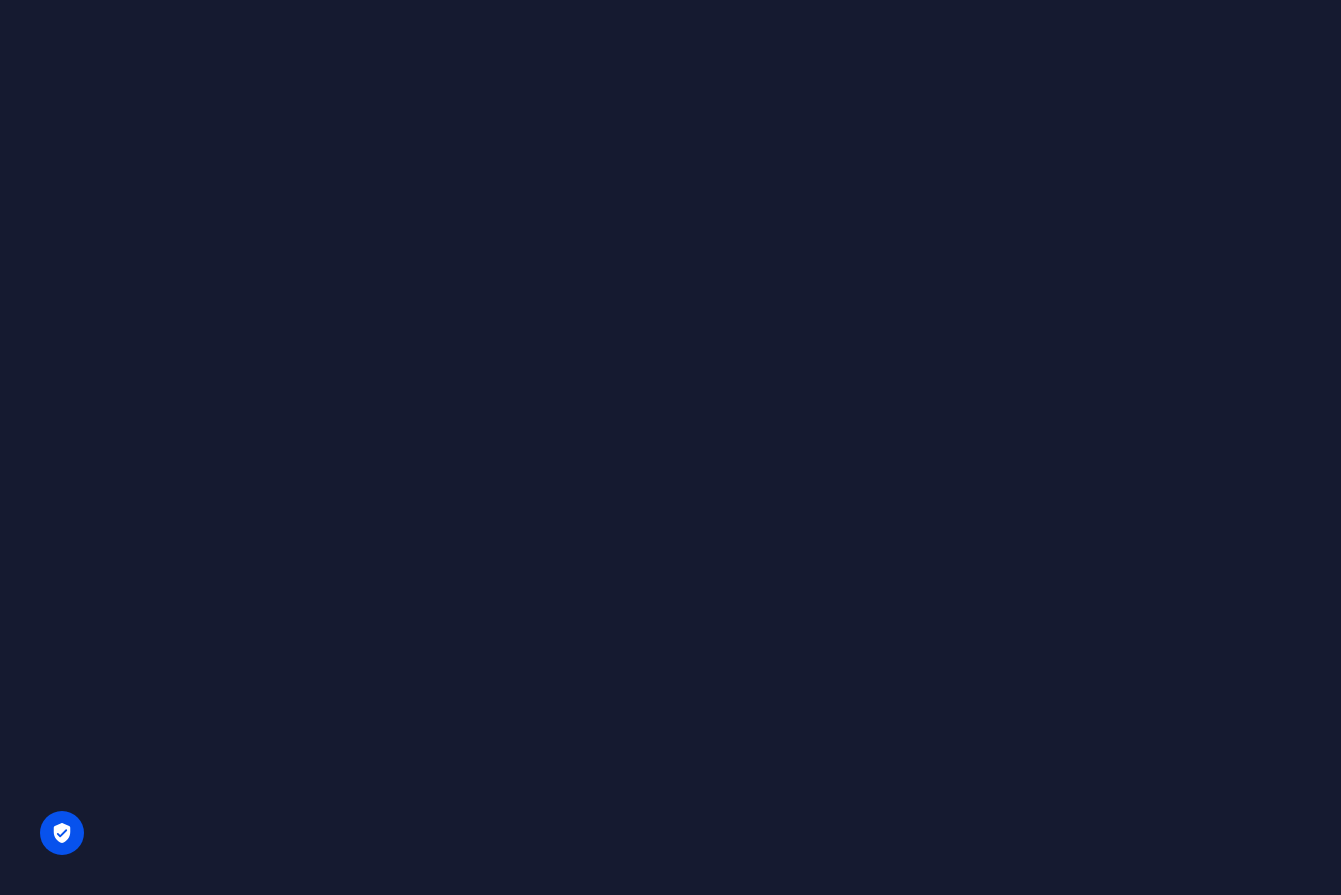 scroll, scrollTop: 0, scrollLeft: 0, axis: both 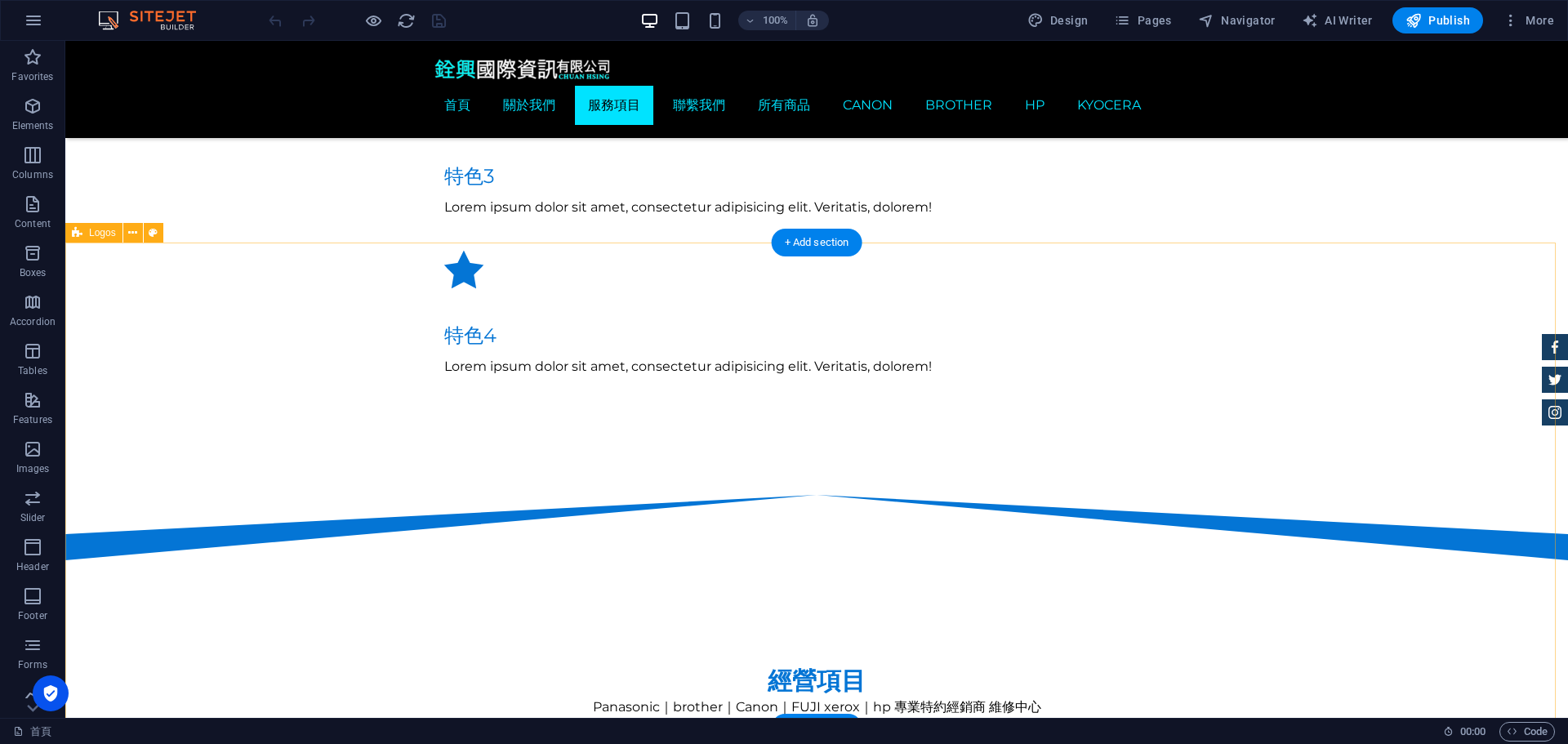 click at bounding box center [817, 2000] 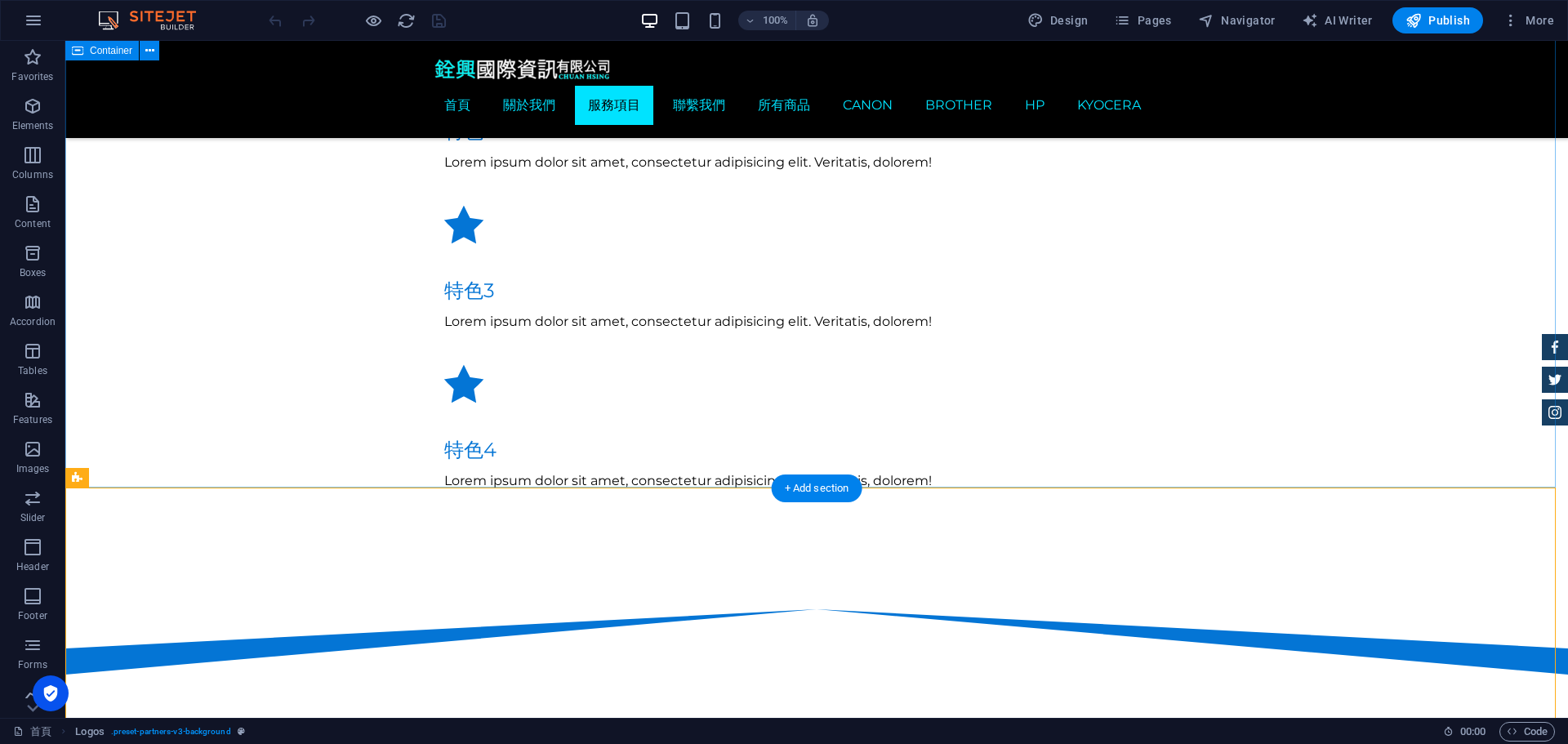 scroll, scrollTop: 1470, scrollLeft: 0, axis: vertical 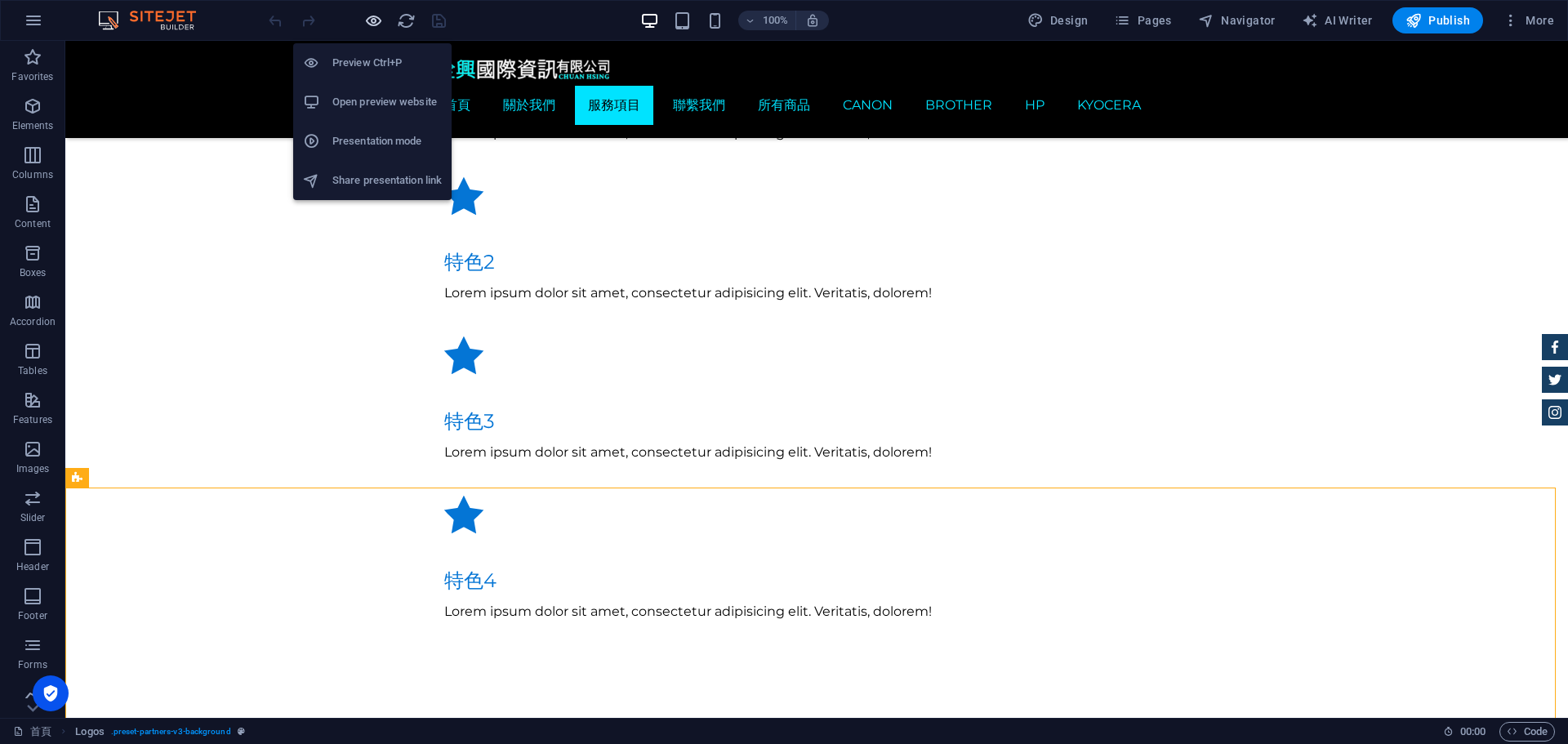 click at bounding box center [373, 20] 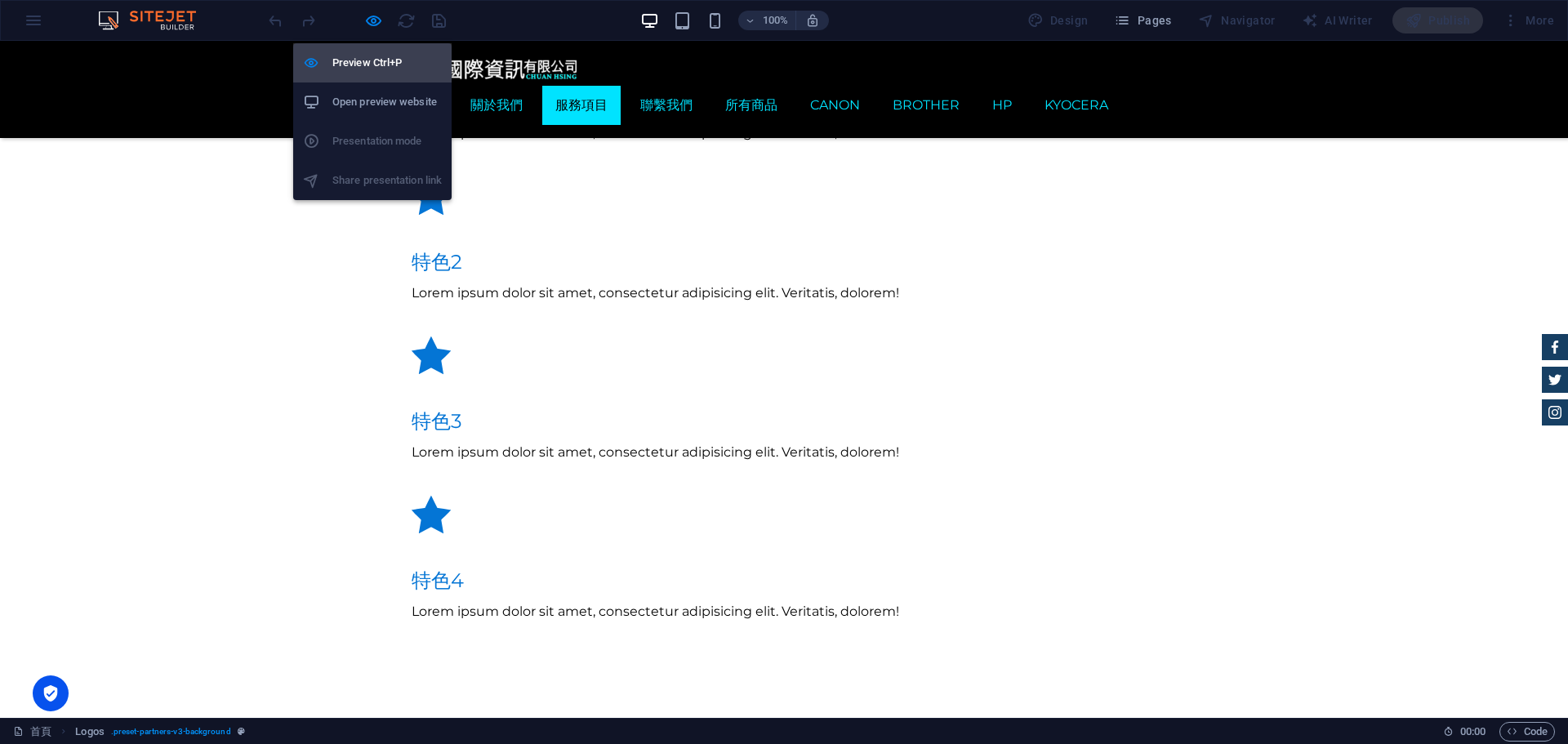 click on "Preview Ctrl+P" at bounding box center [387, 63] 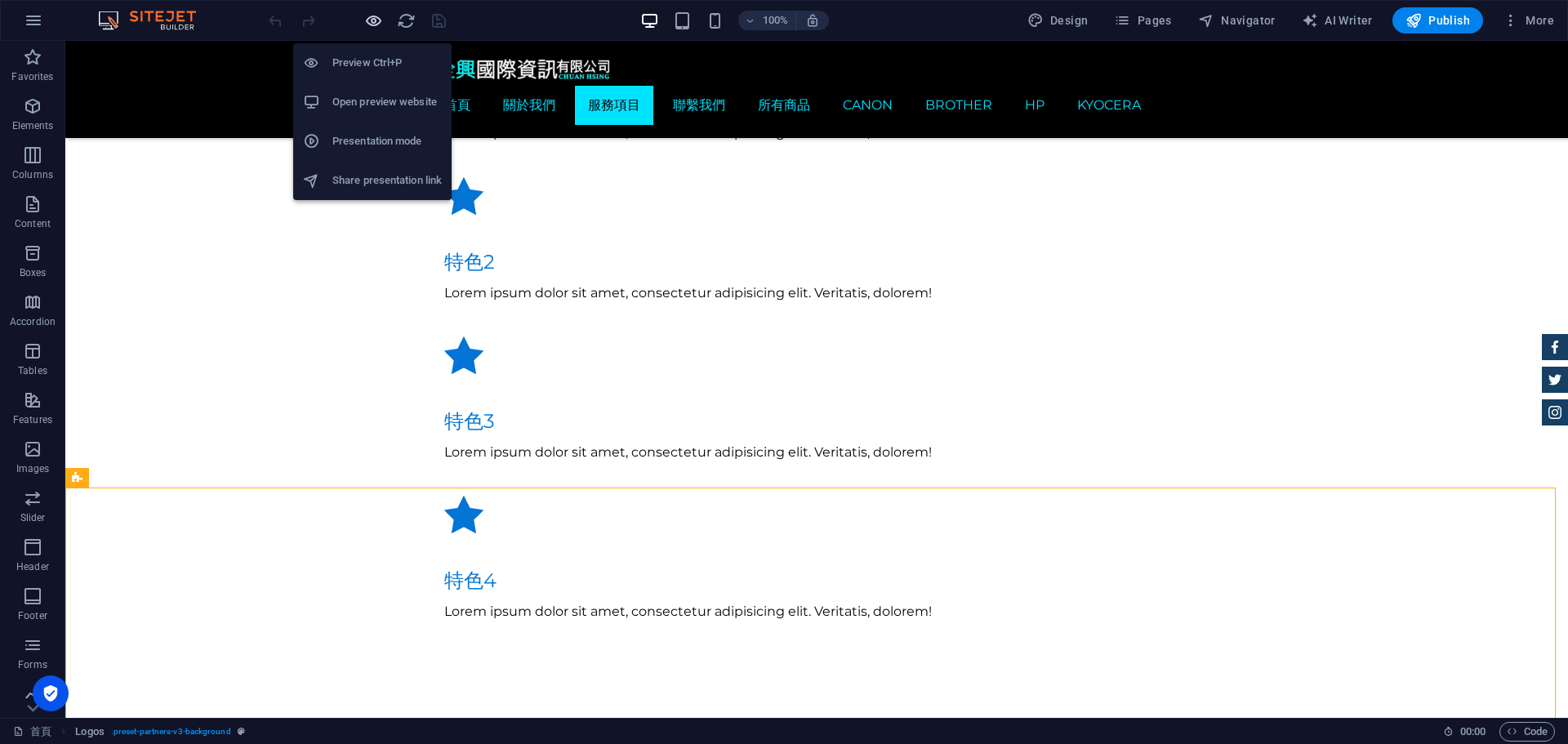 click at bounding box center (373, 20) 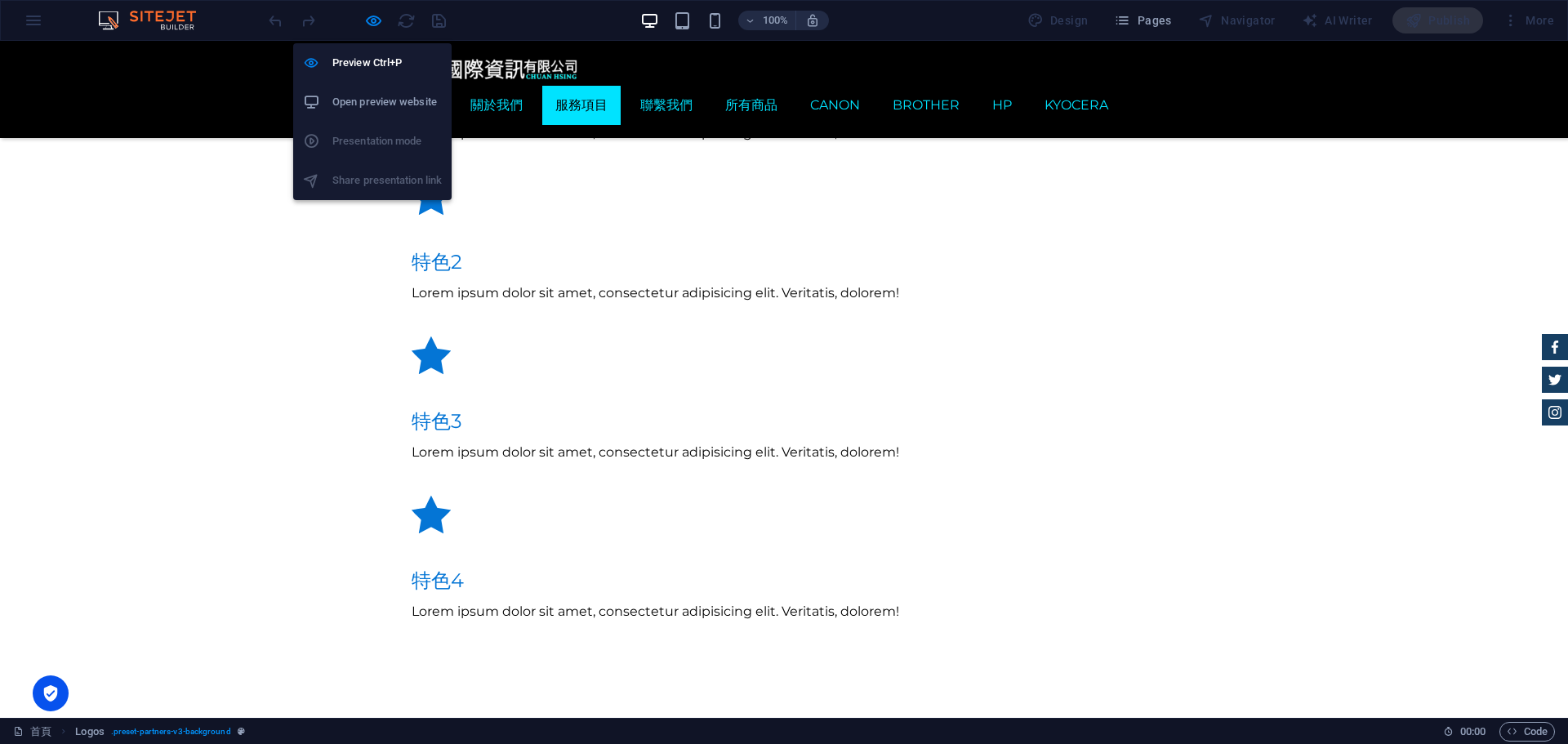 click on "Open preview website" at bounding box center (387, 102) 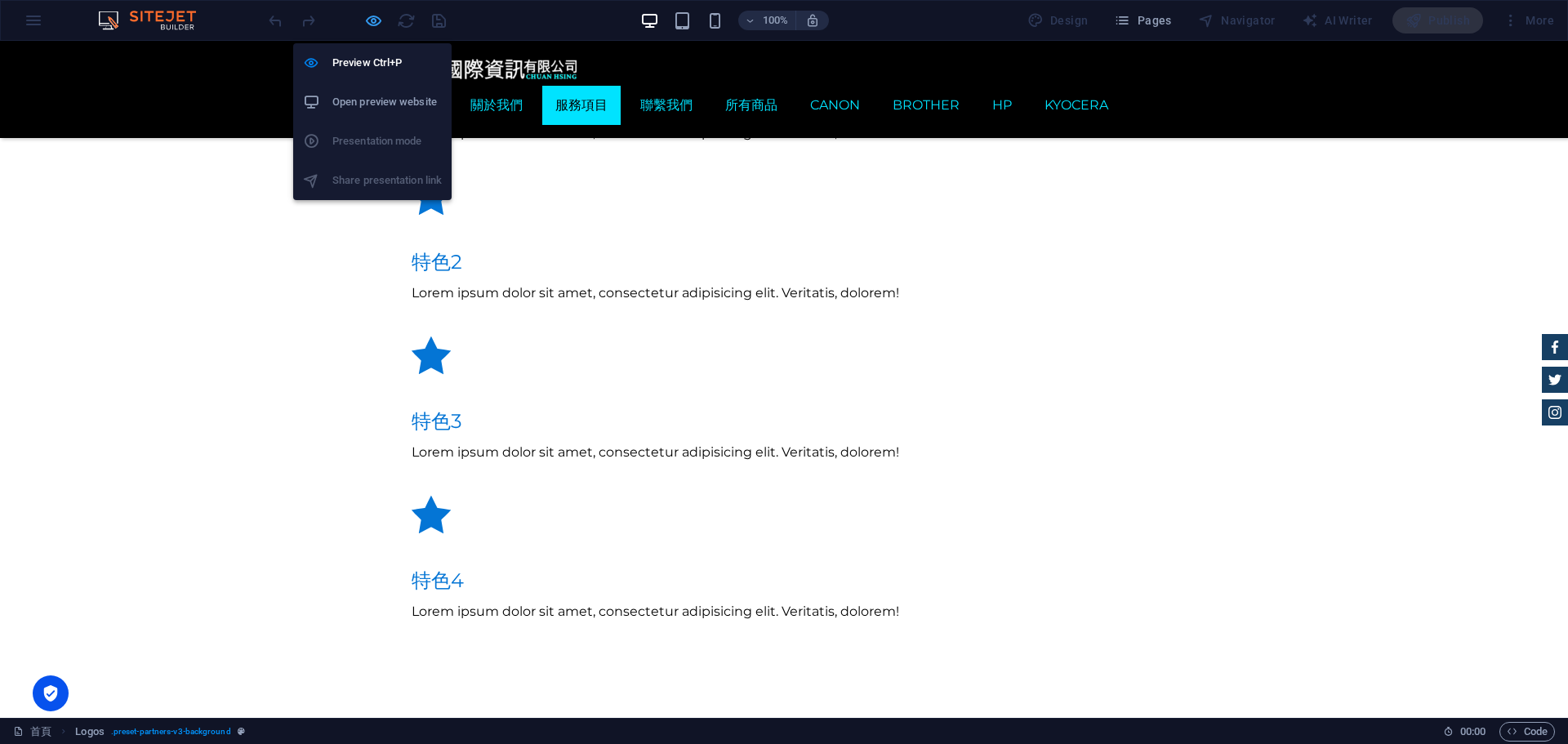 click at bounding box center (373, 20) 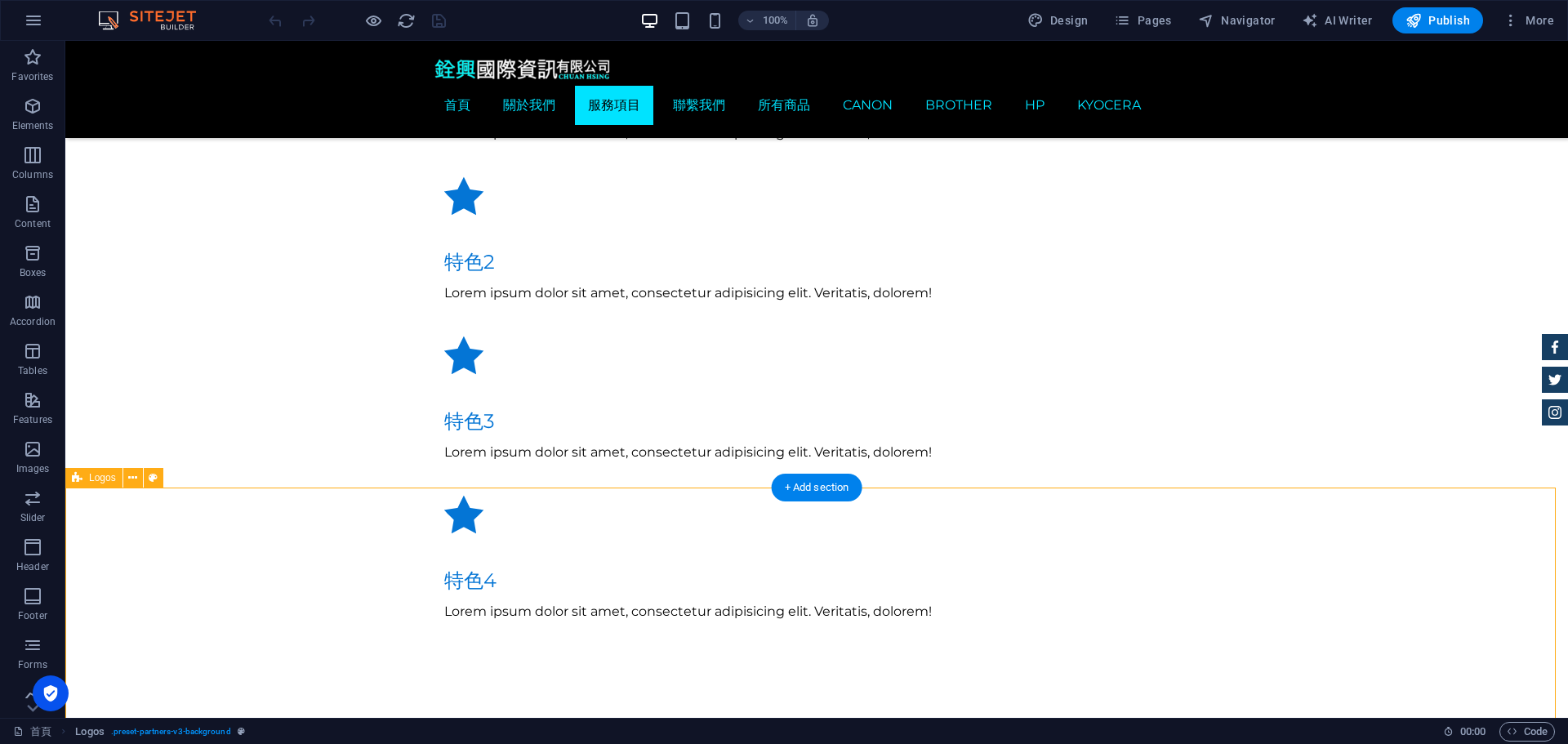 click at bounding box center (817, 2245) 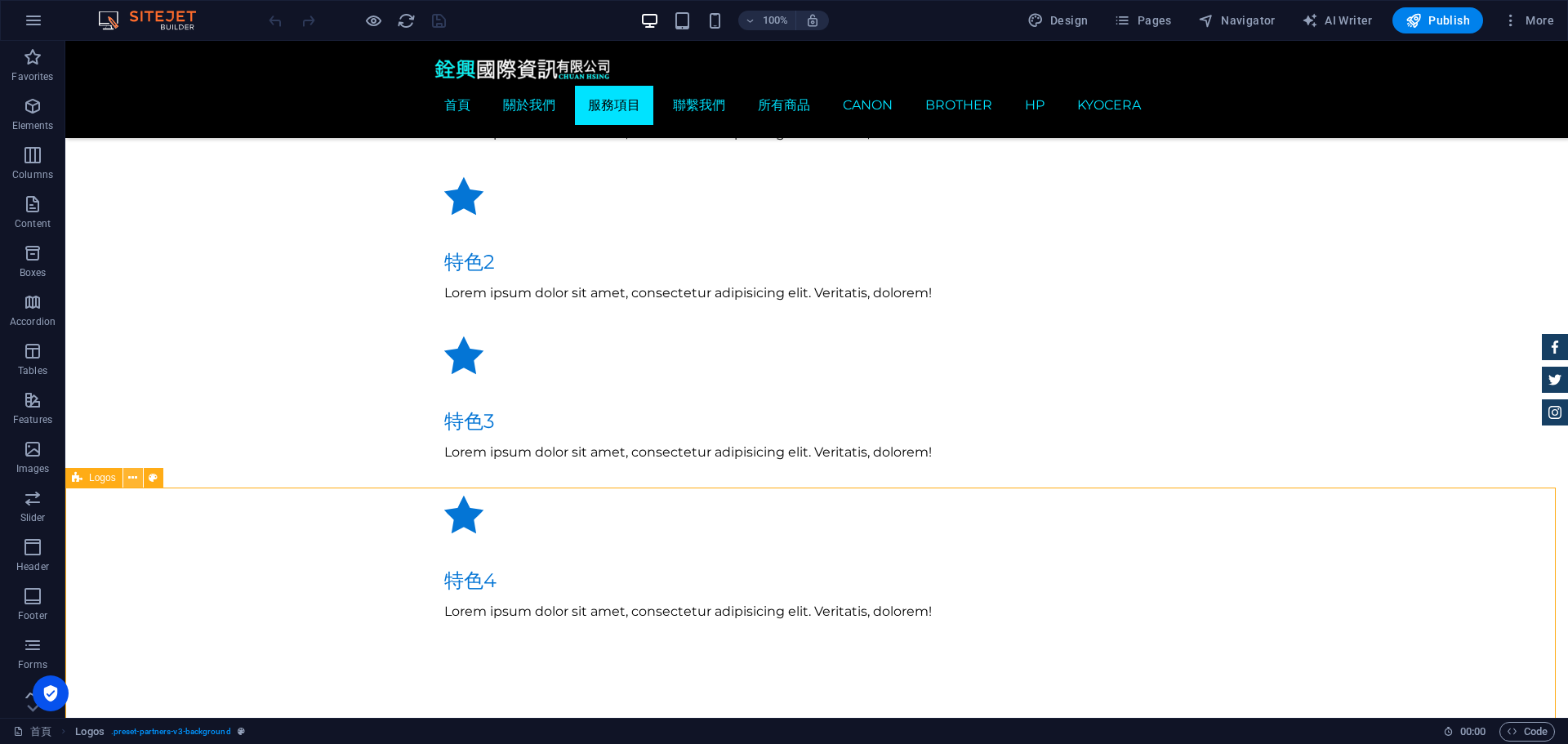 click at bounding box center [132, 478] 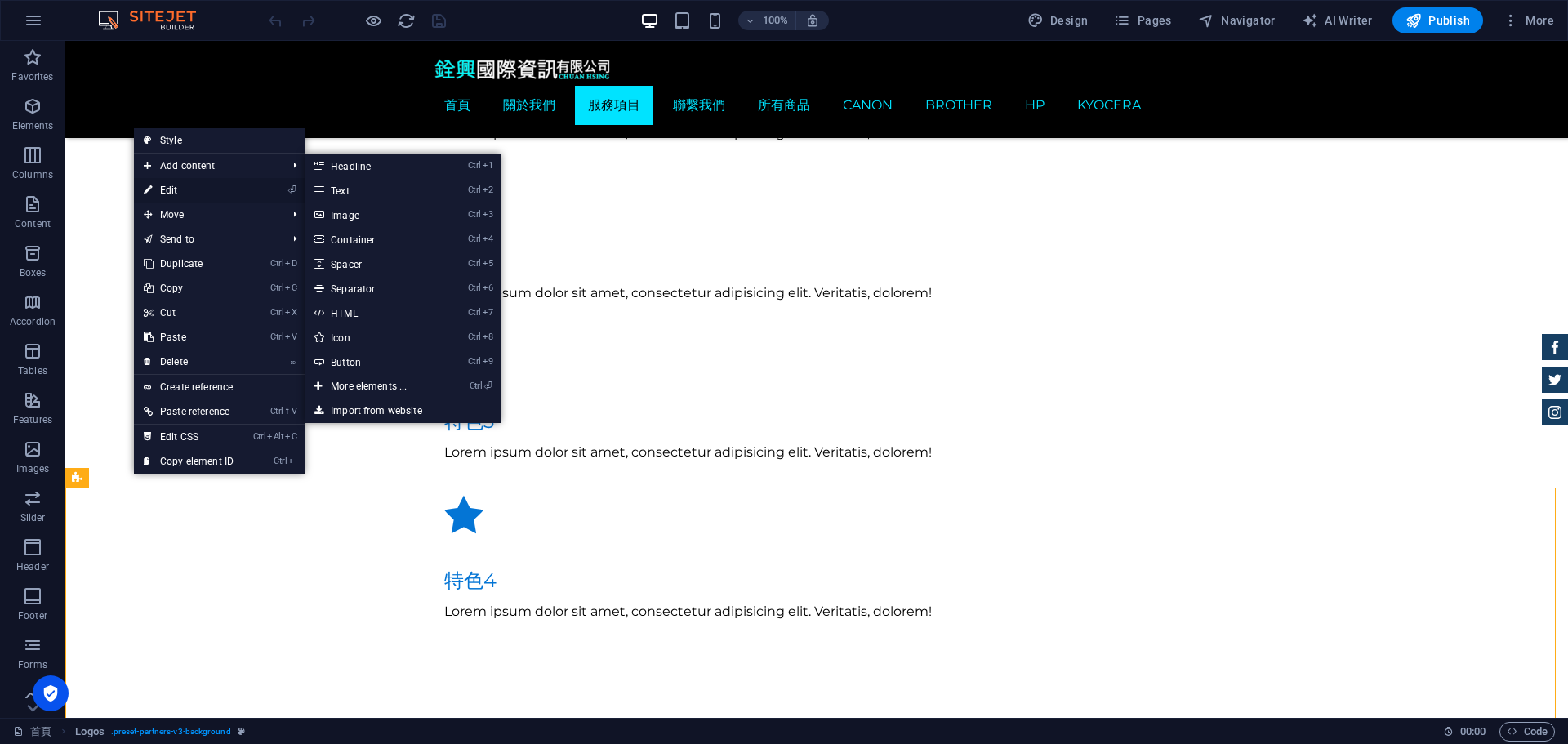 drag, startPoint x: 202, startPoint y: 190, endPoint x: 781, endPoint y: 405, distance: 617.62934 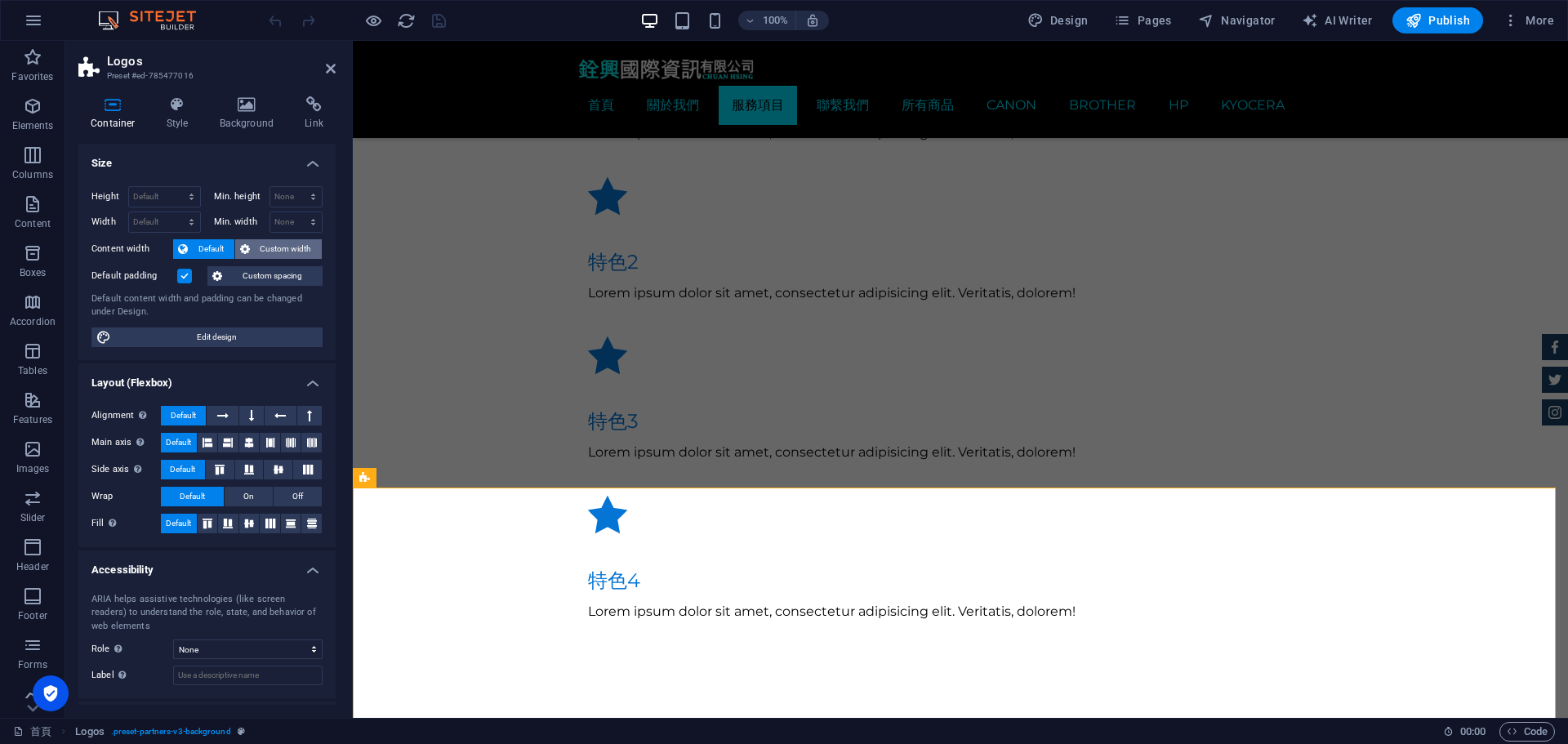 click on "Custom width" at bounding box center [286, 249] 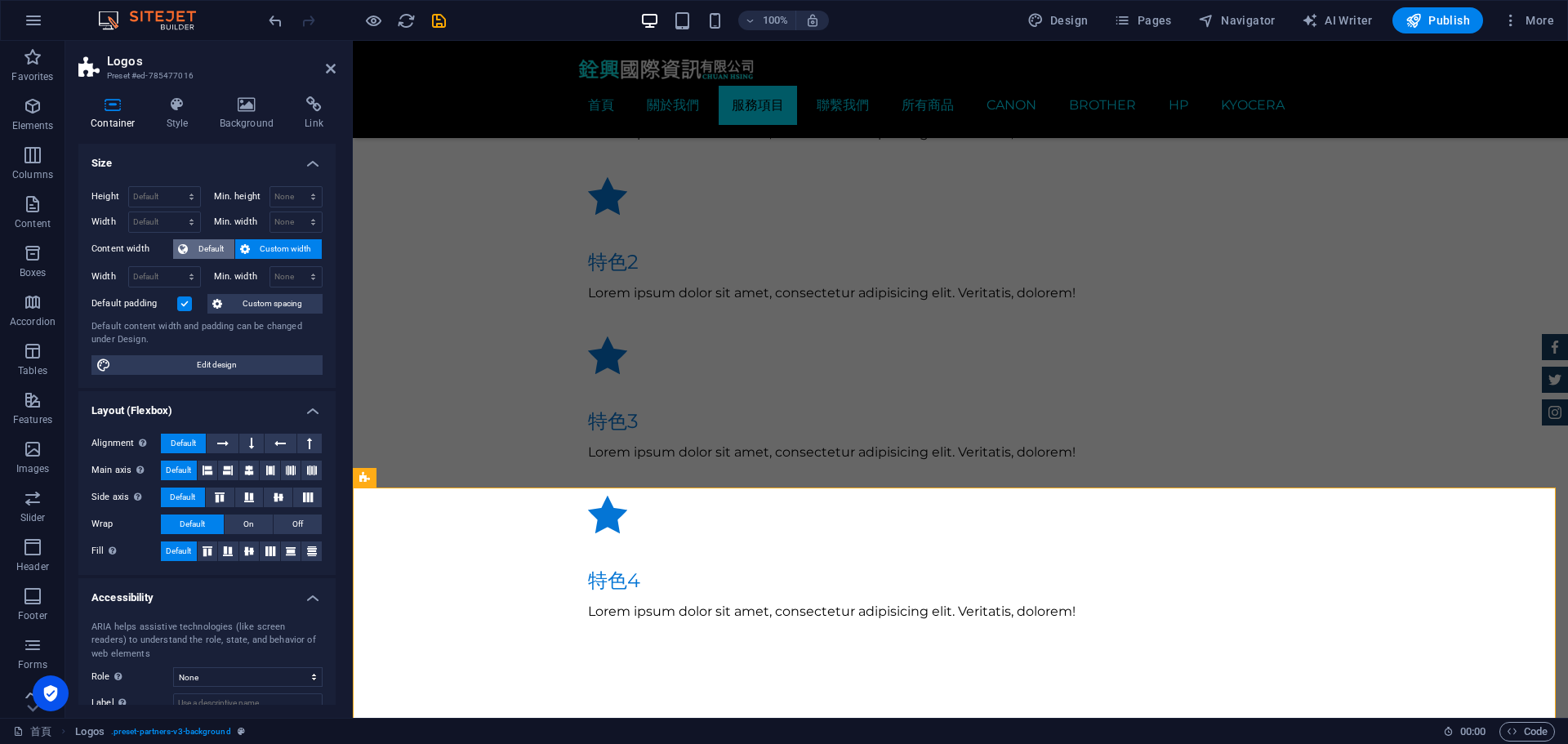 click on "Default" at bounding box center [203, 249] 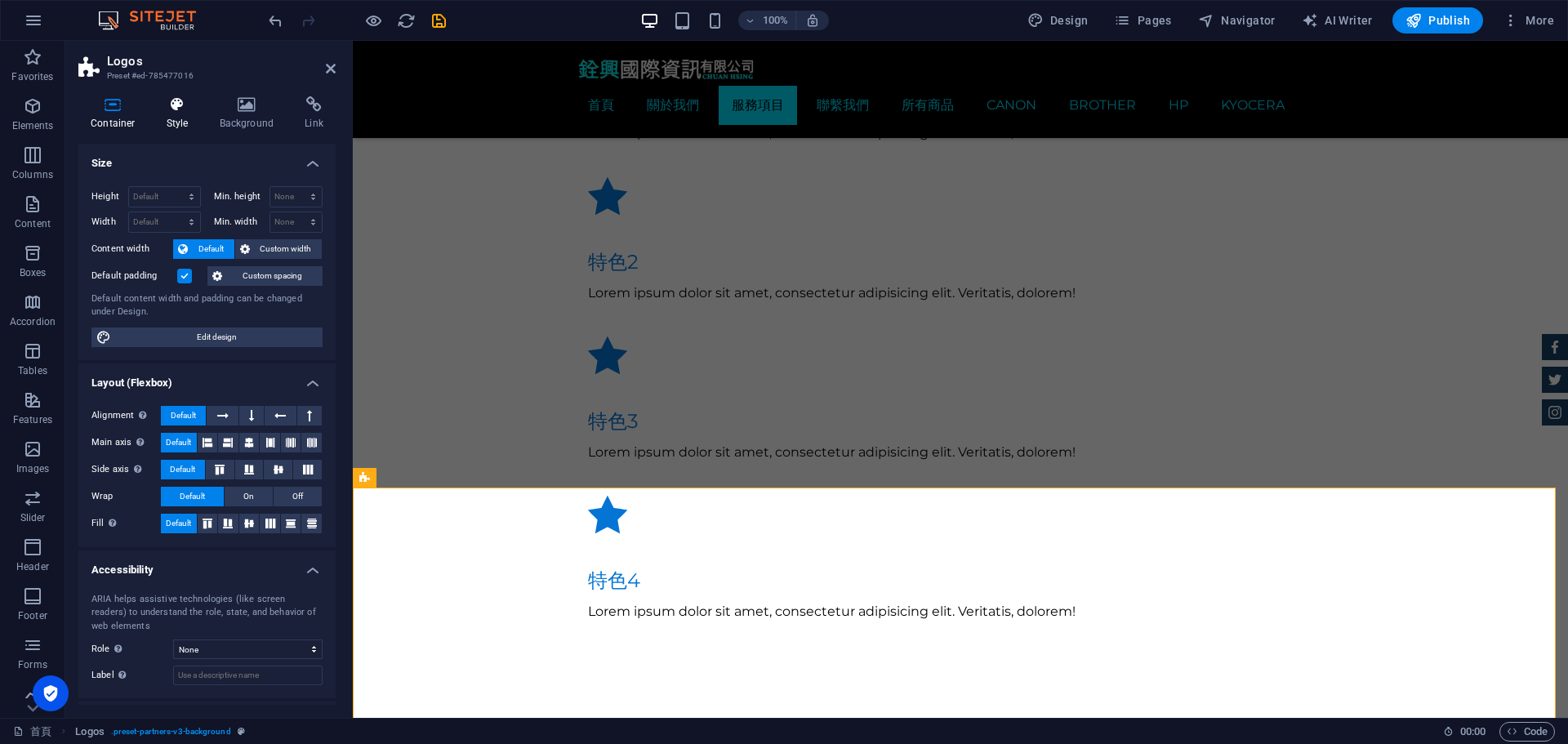 click at bounding box center [177, 105] 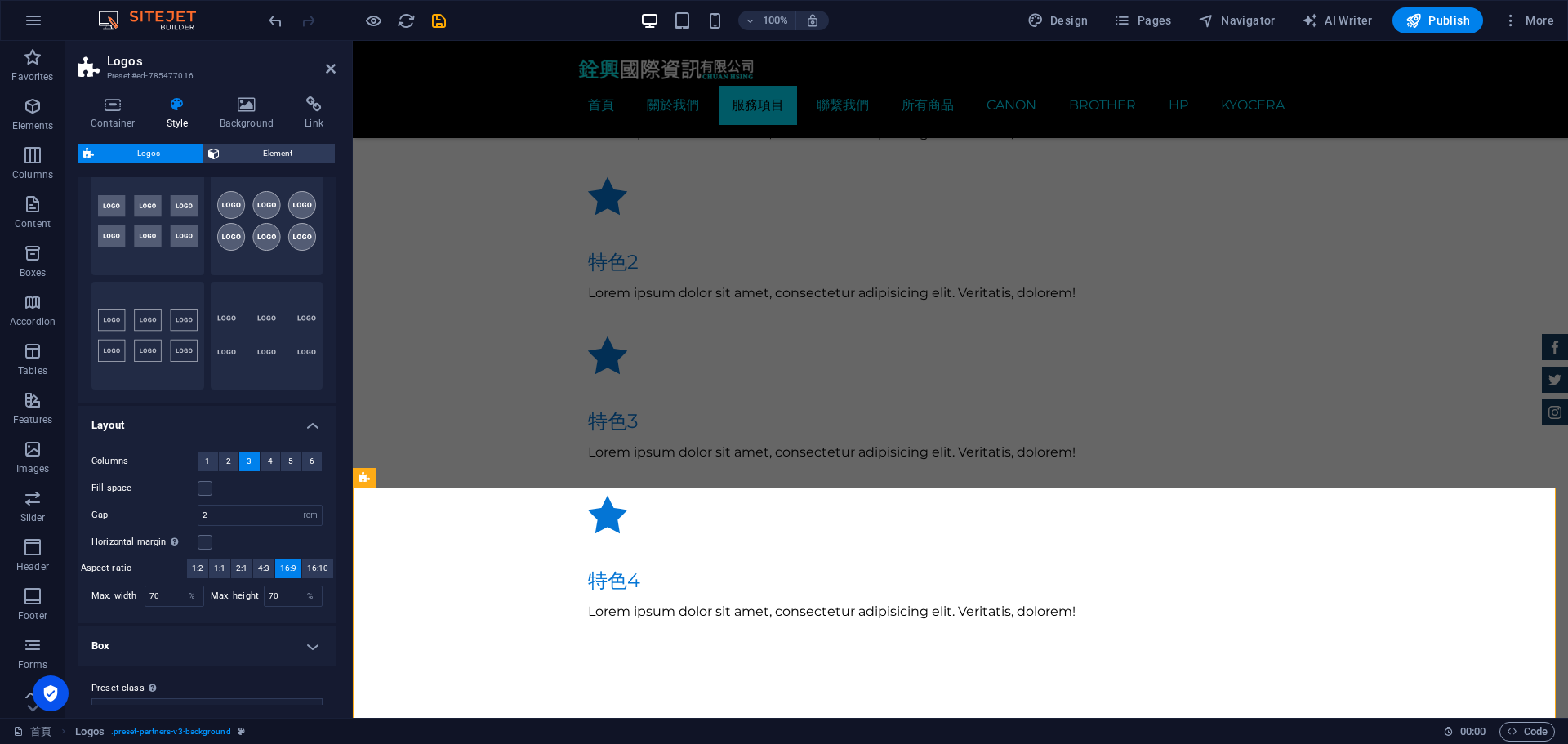 scroll, scrollTop: 78, scrollLeft: 0, axis: vertical 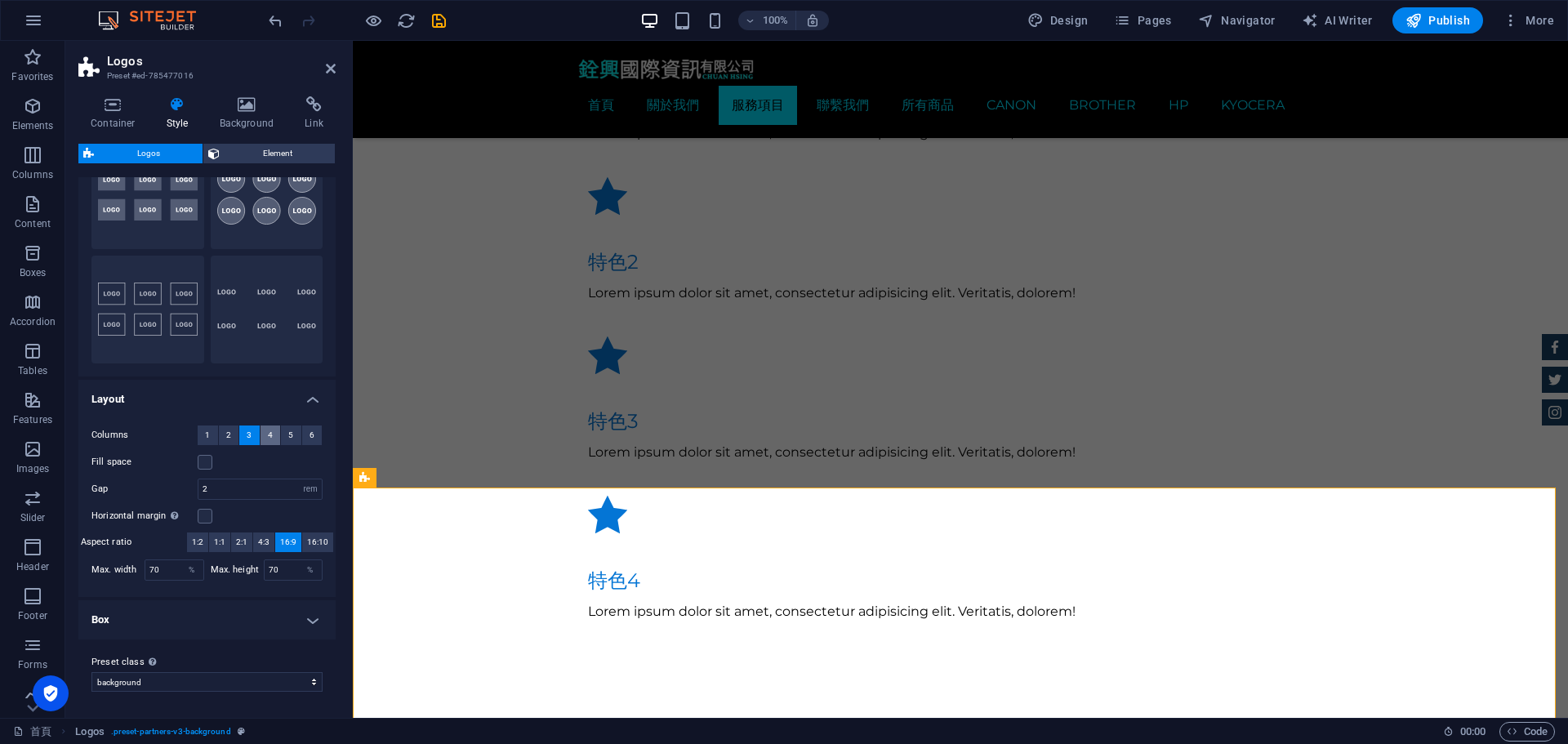 click on "4" at bounding box center (270, 435) 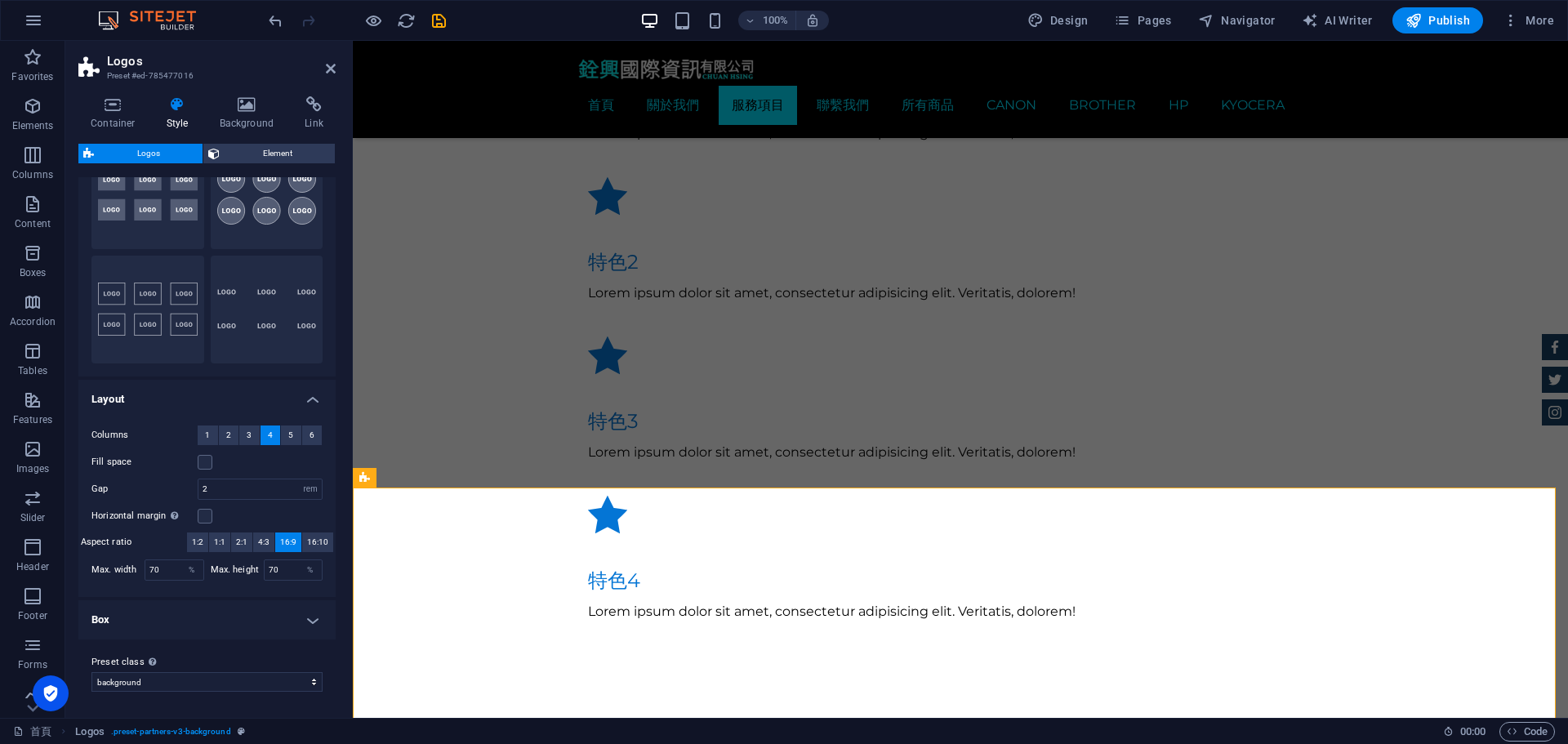 click on "Fill space" at bounding box center (207, 462) 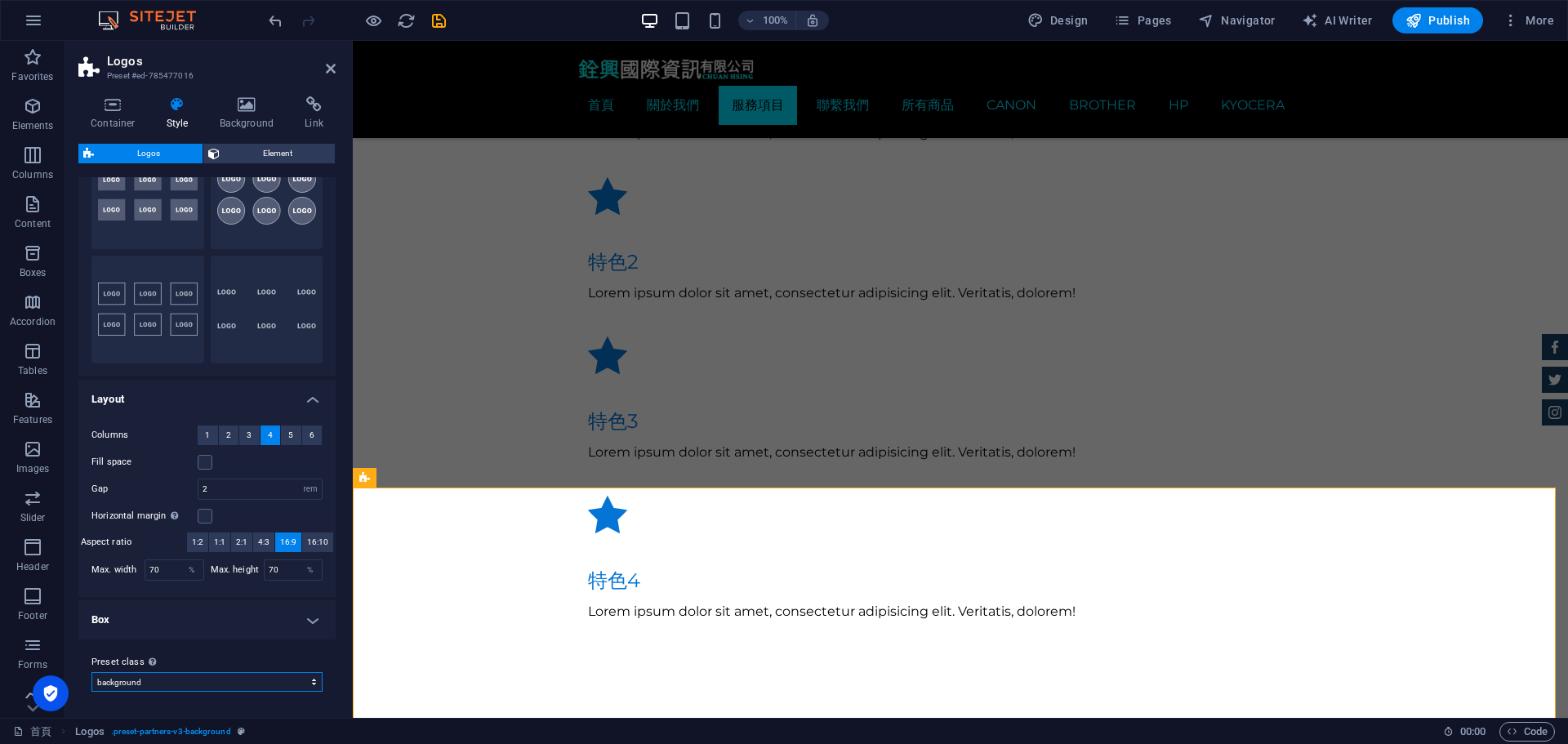 click on "circle background Add preset class" at bounding box center [207, 682] 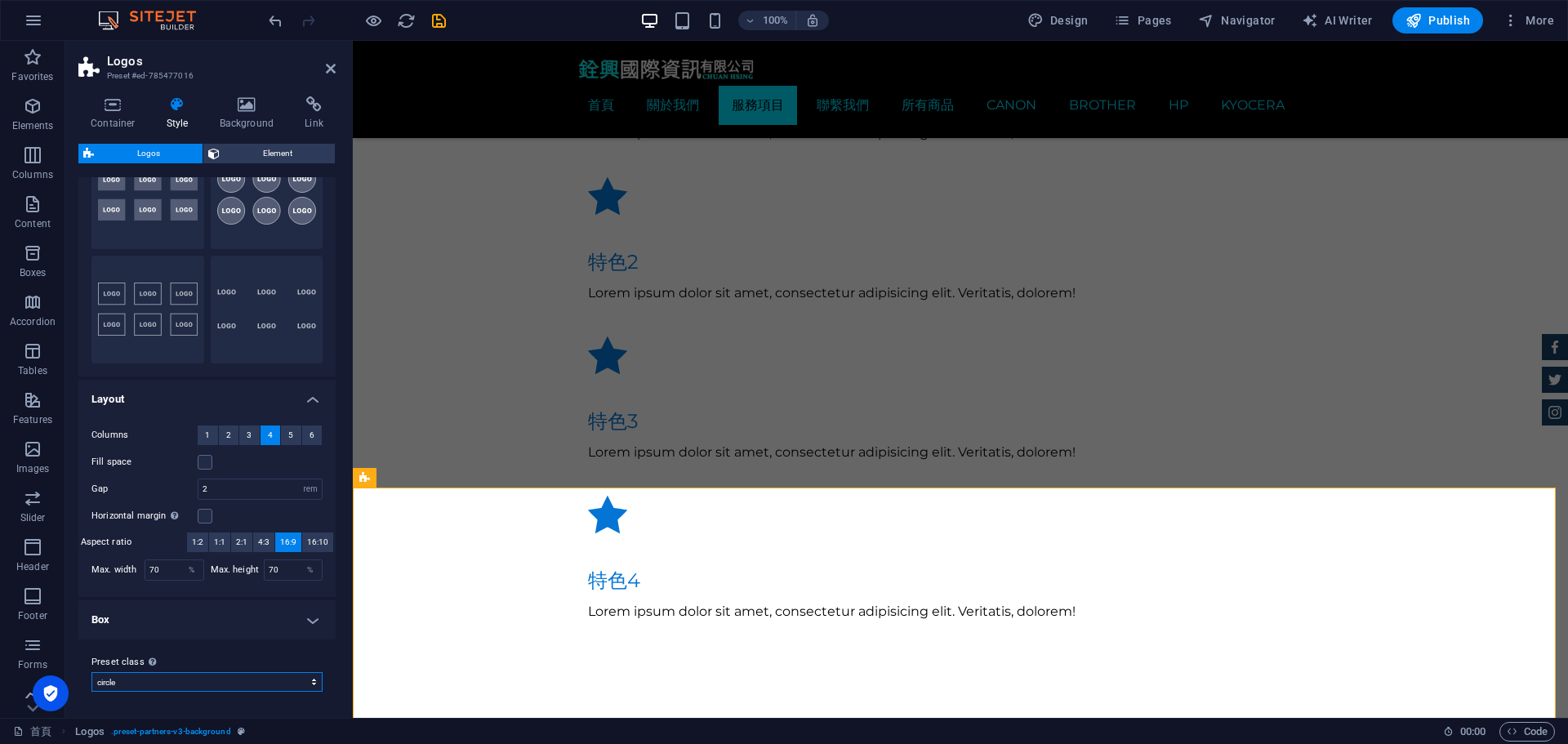 click on "circle background Add preset class" at bounding box center (207, 682) 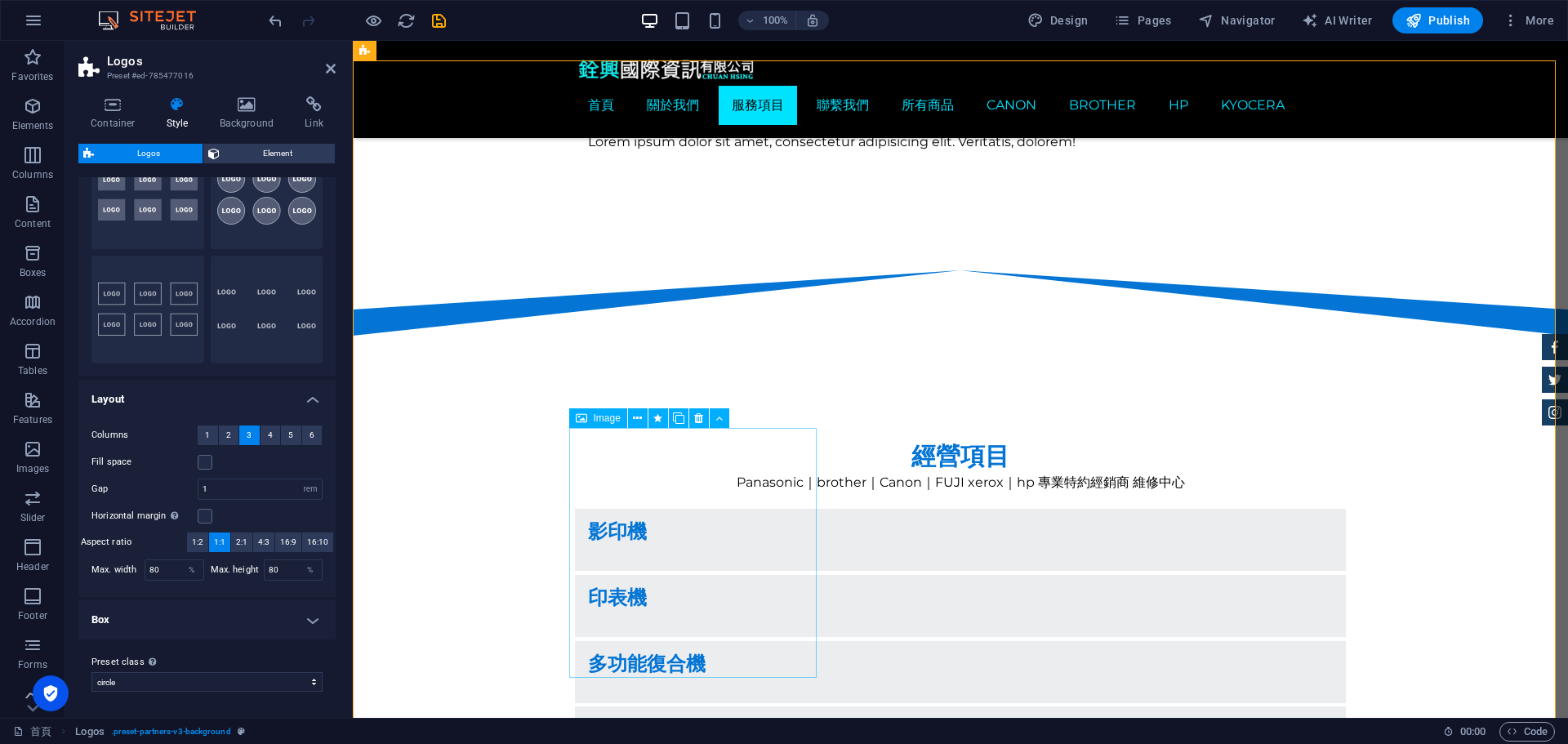 scroll, scrollTop: 1878, scrollLeft: 0, axis: vertical 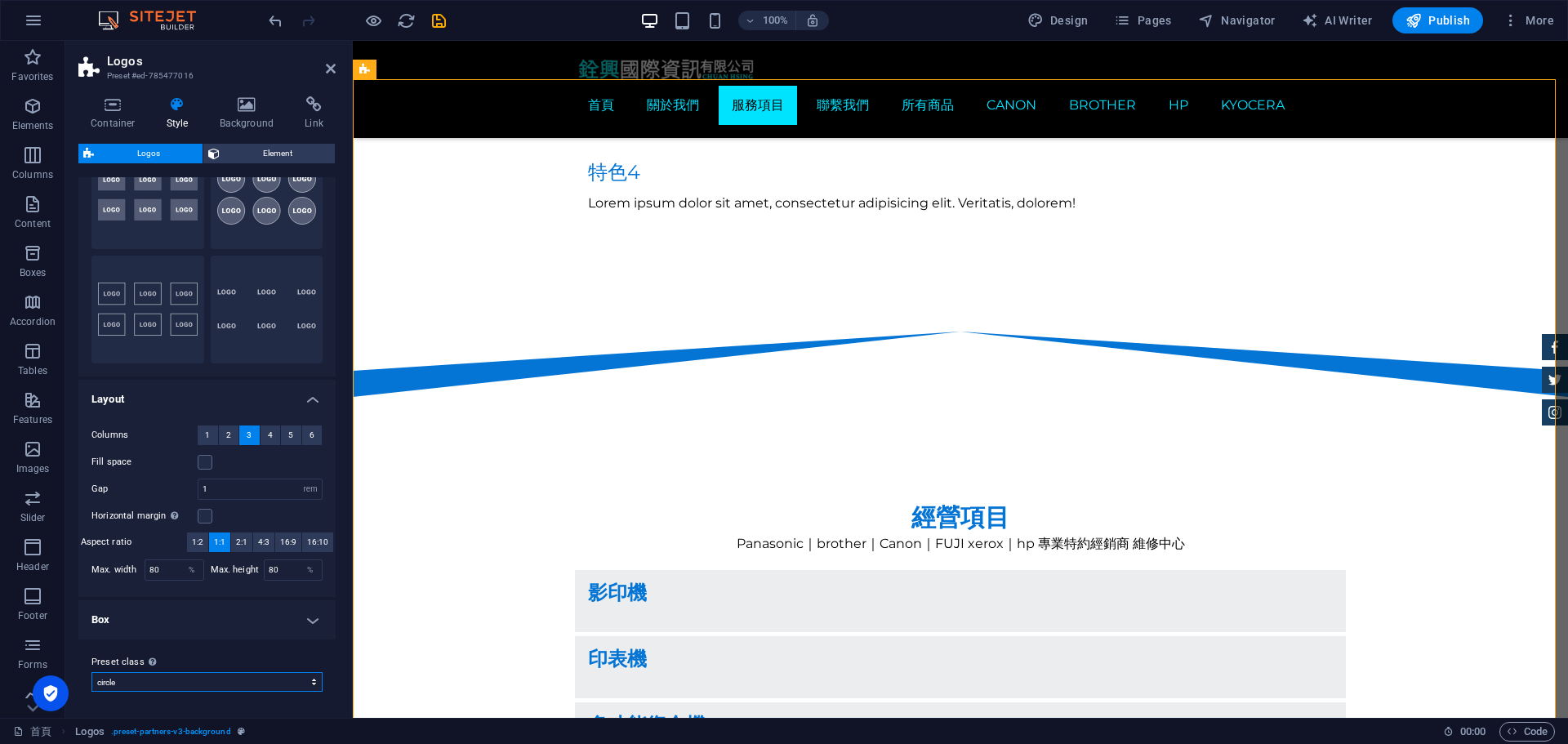 click on "circle background Add preset class" at bounding box center [207, 682] 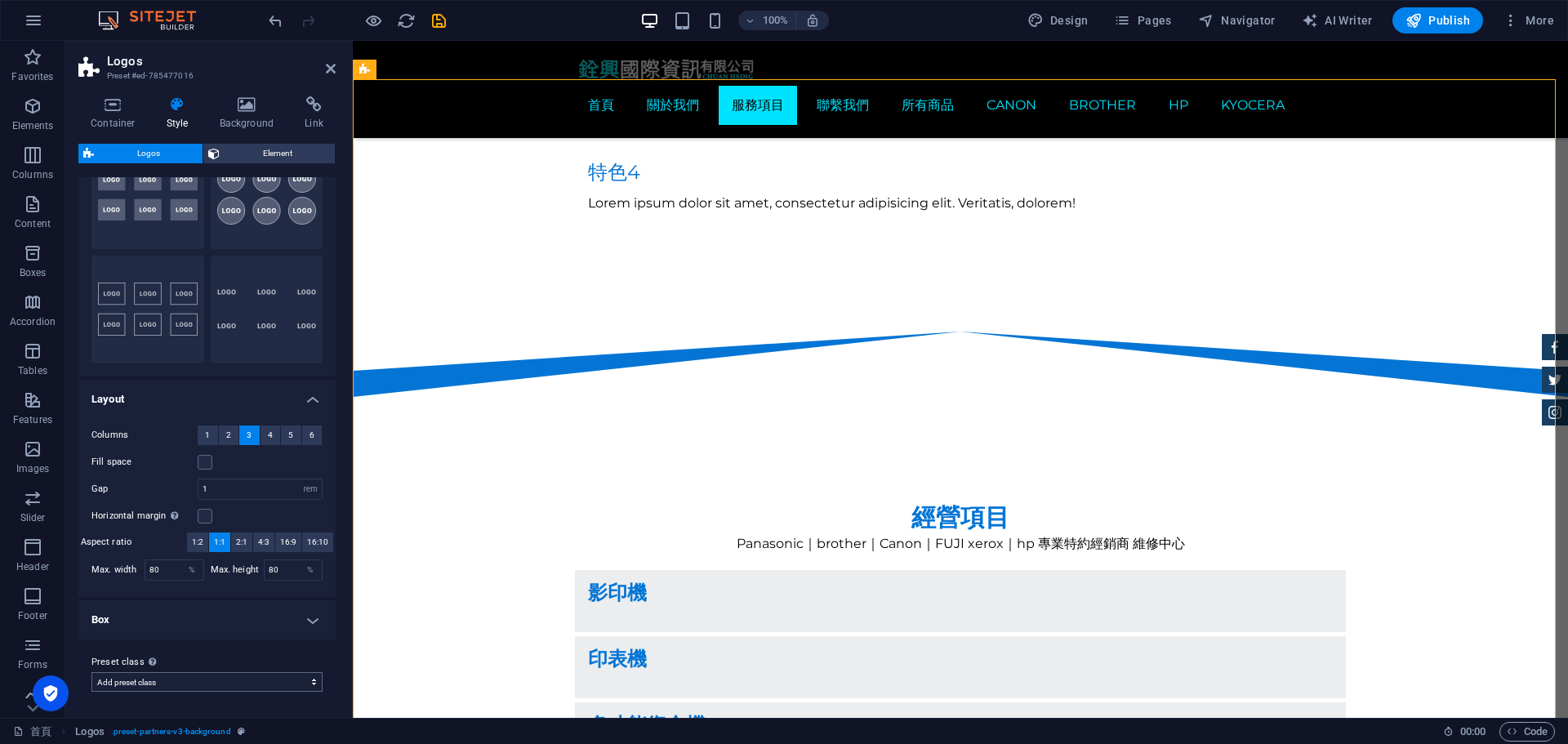 click on "circle background Add preset class" at bounding box center (207, 682) 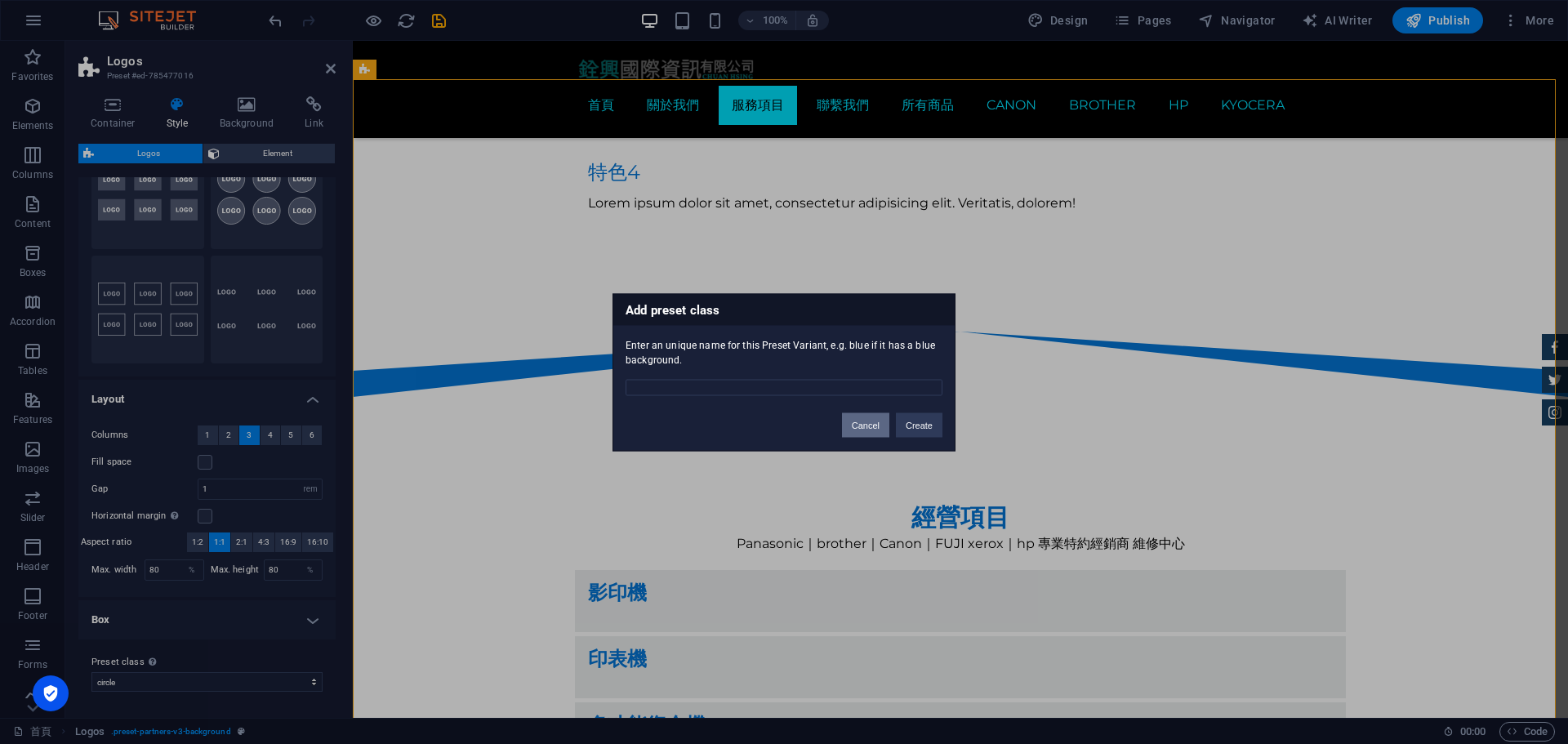 click on "Cancel" at bounding box center [866, 425] 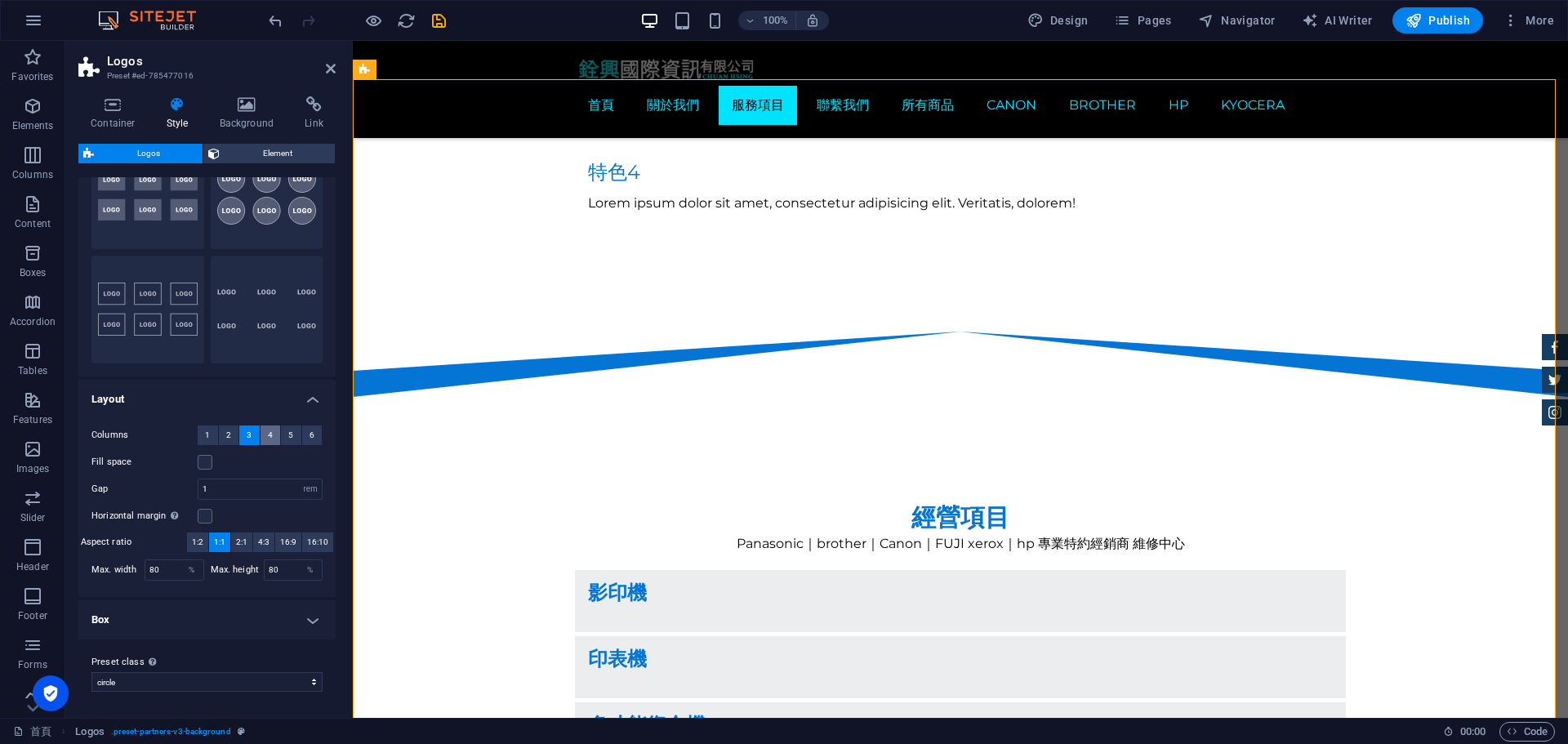 click on "4" at bounding box center (270, 435) 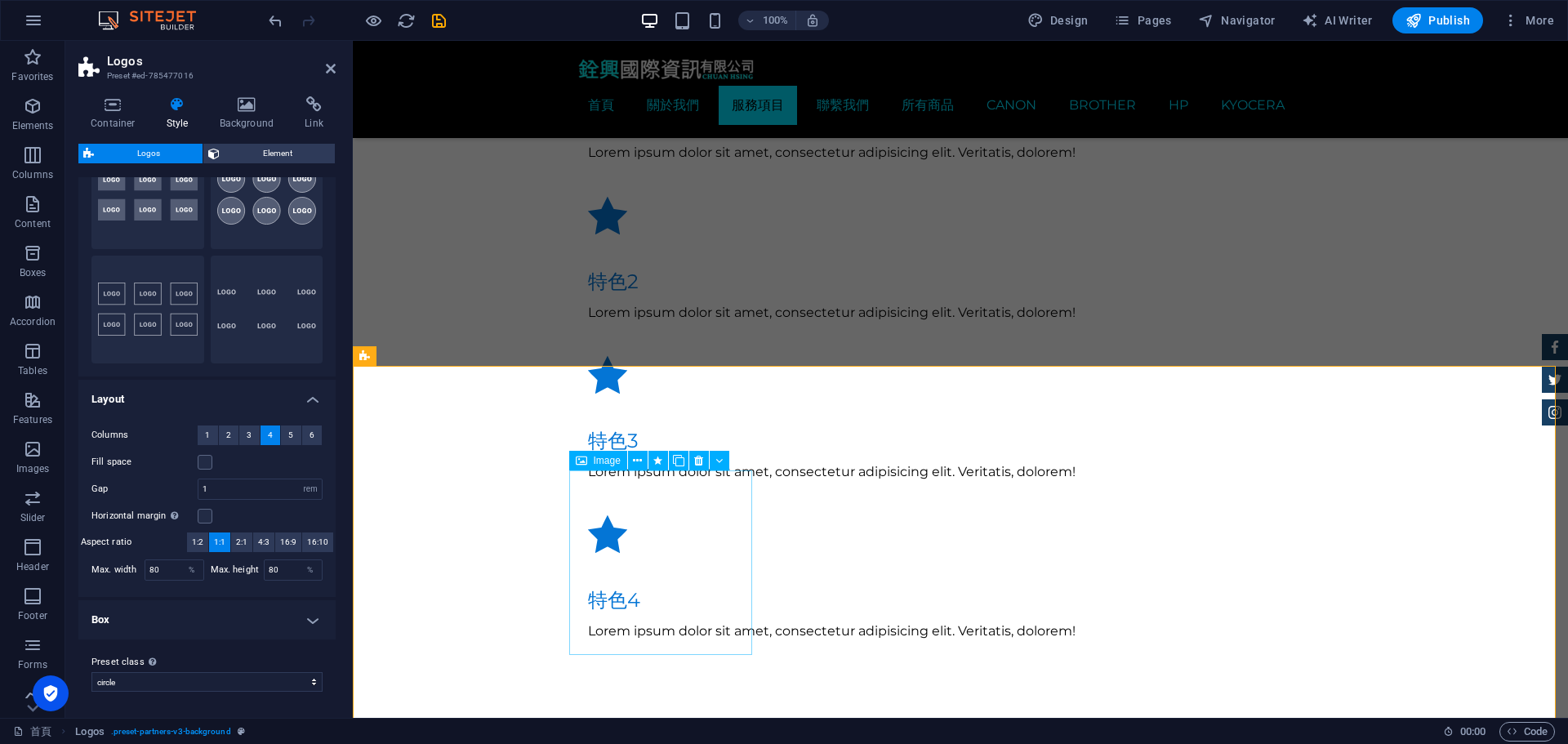 scroll, scrollTop: 1633, scrollLeft: 0, axis: vertical 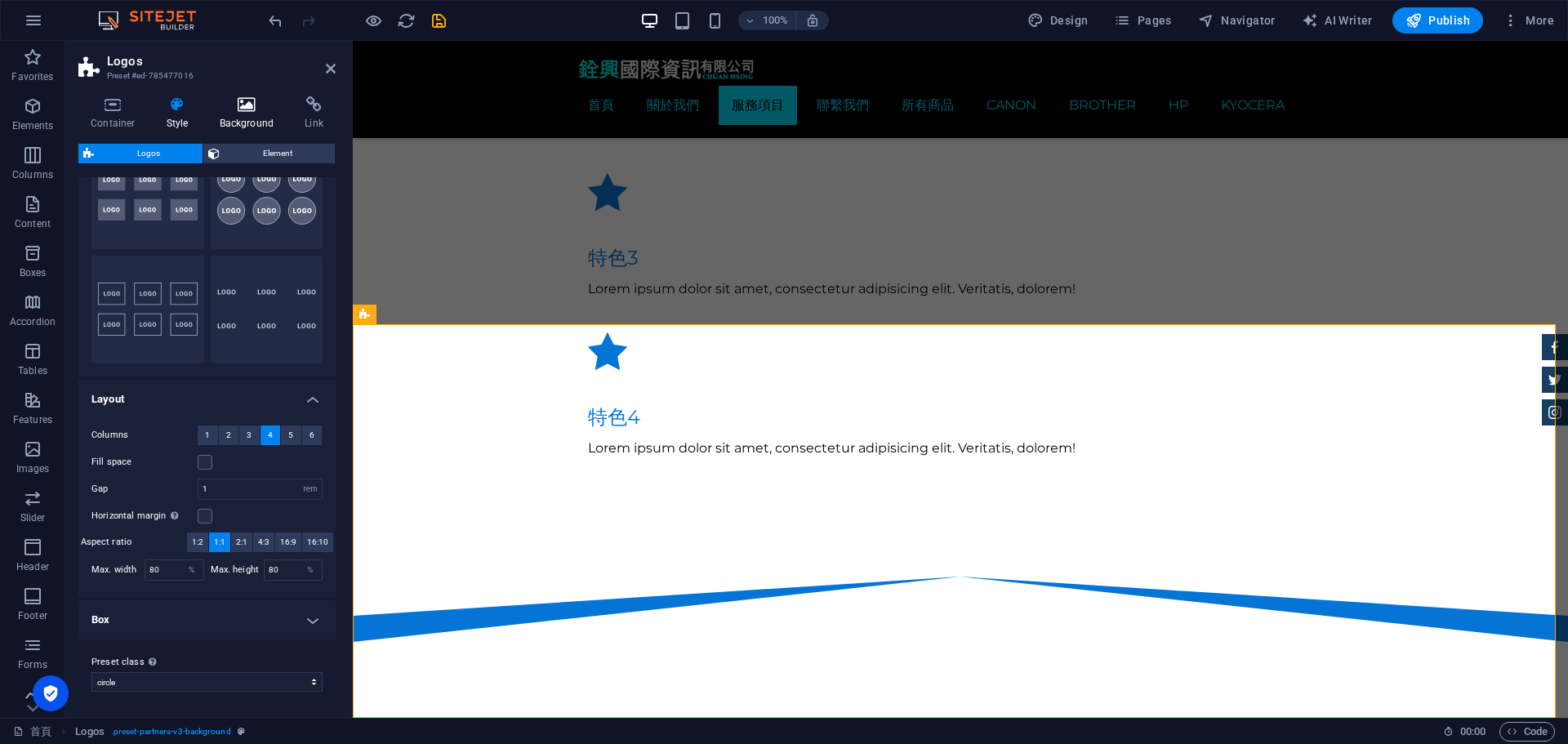 click on "Background" at bounding box center (250, 114) 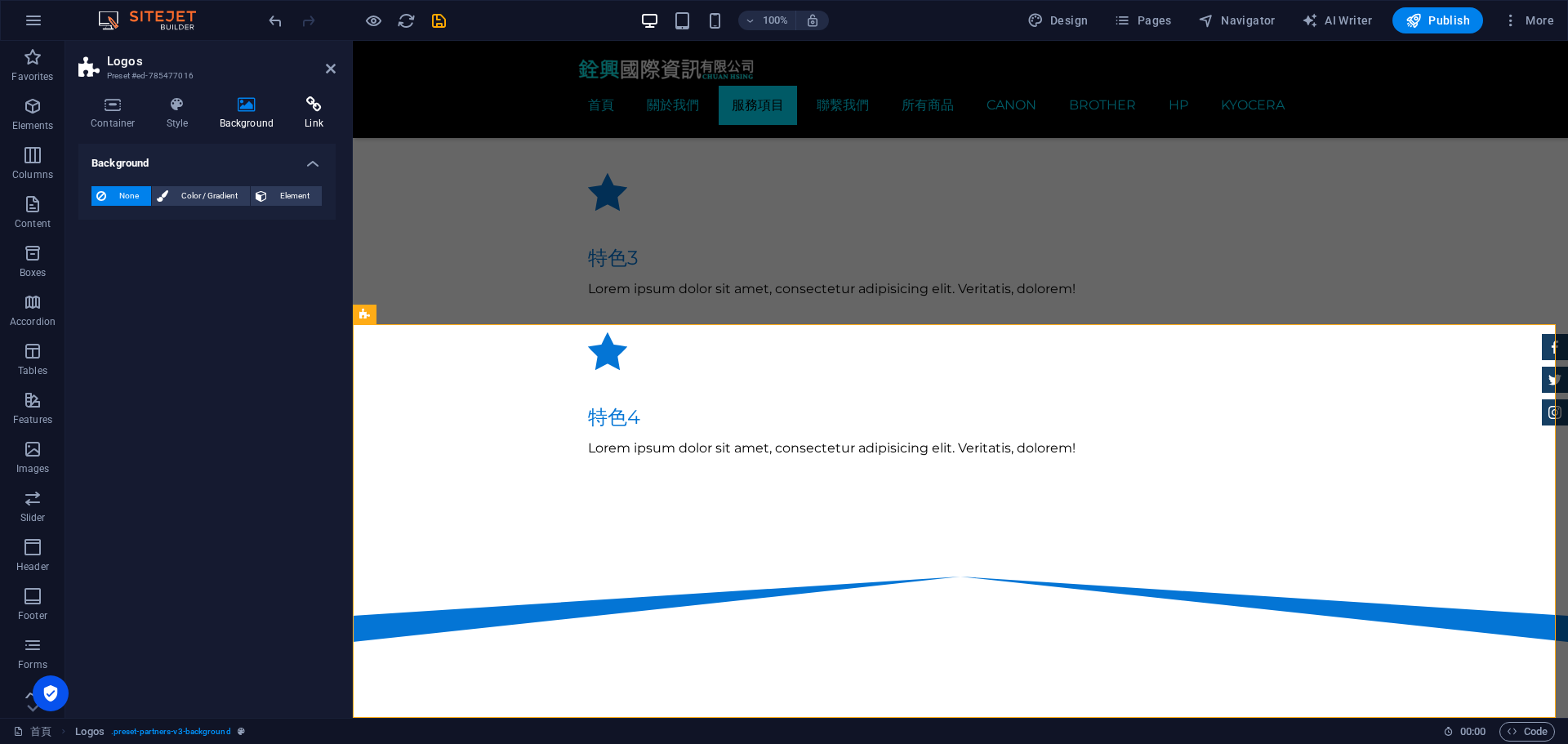 click on "Link" at bounding box center [314, 114] 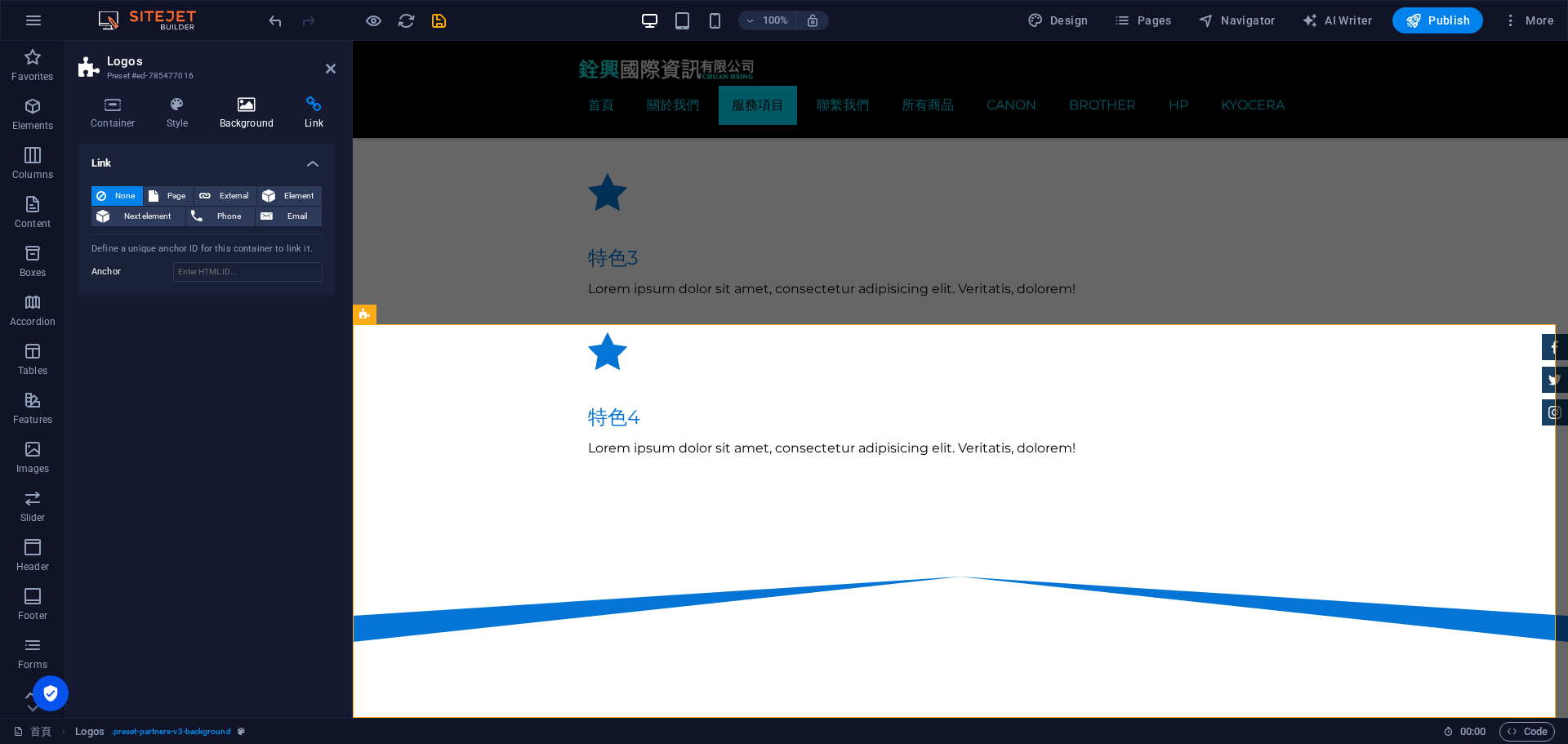 click at bounding box center [247, 105] 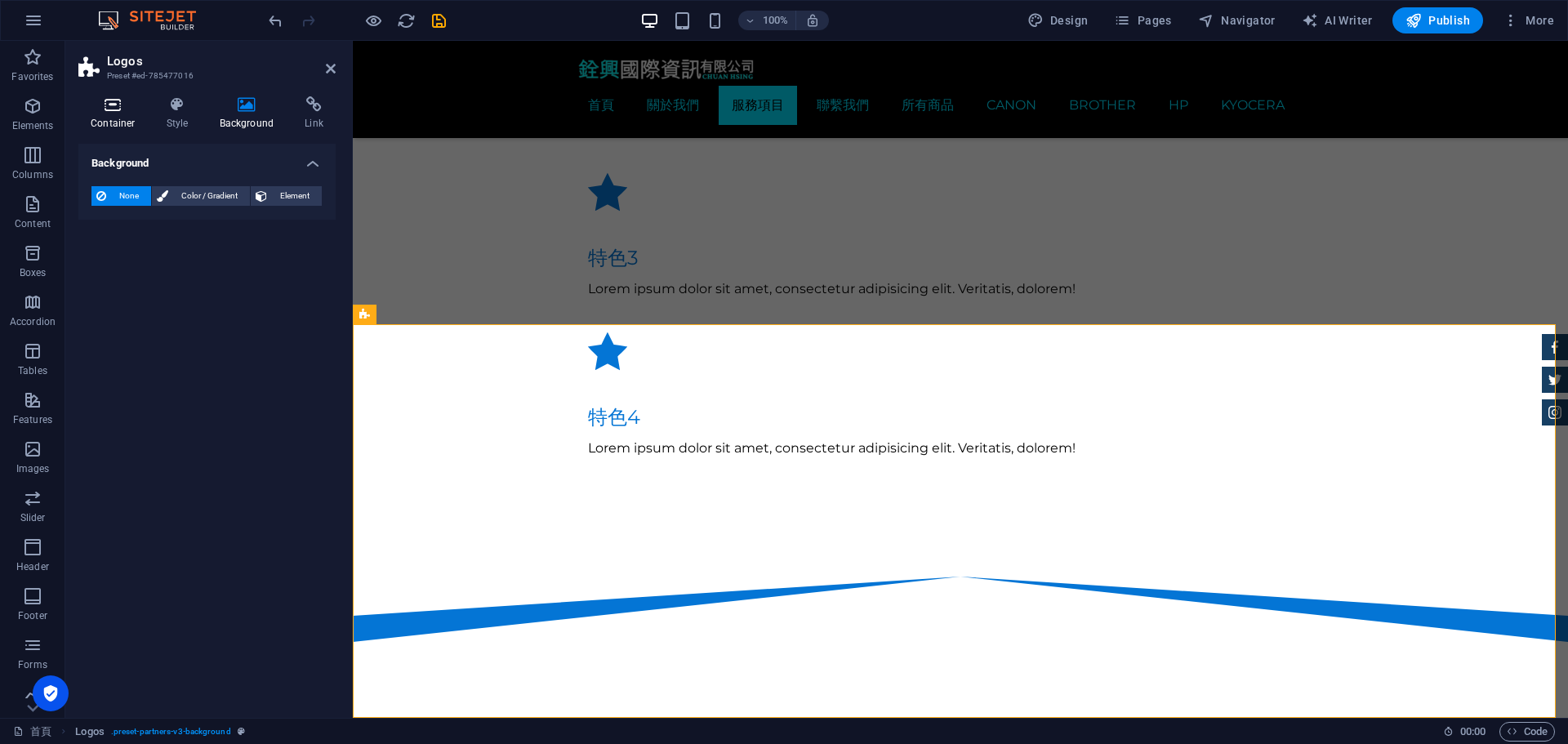 click at bounding box center [113, 105] 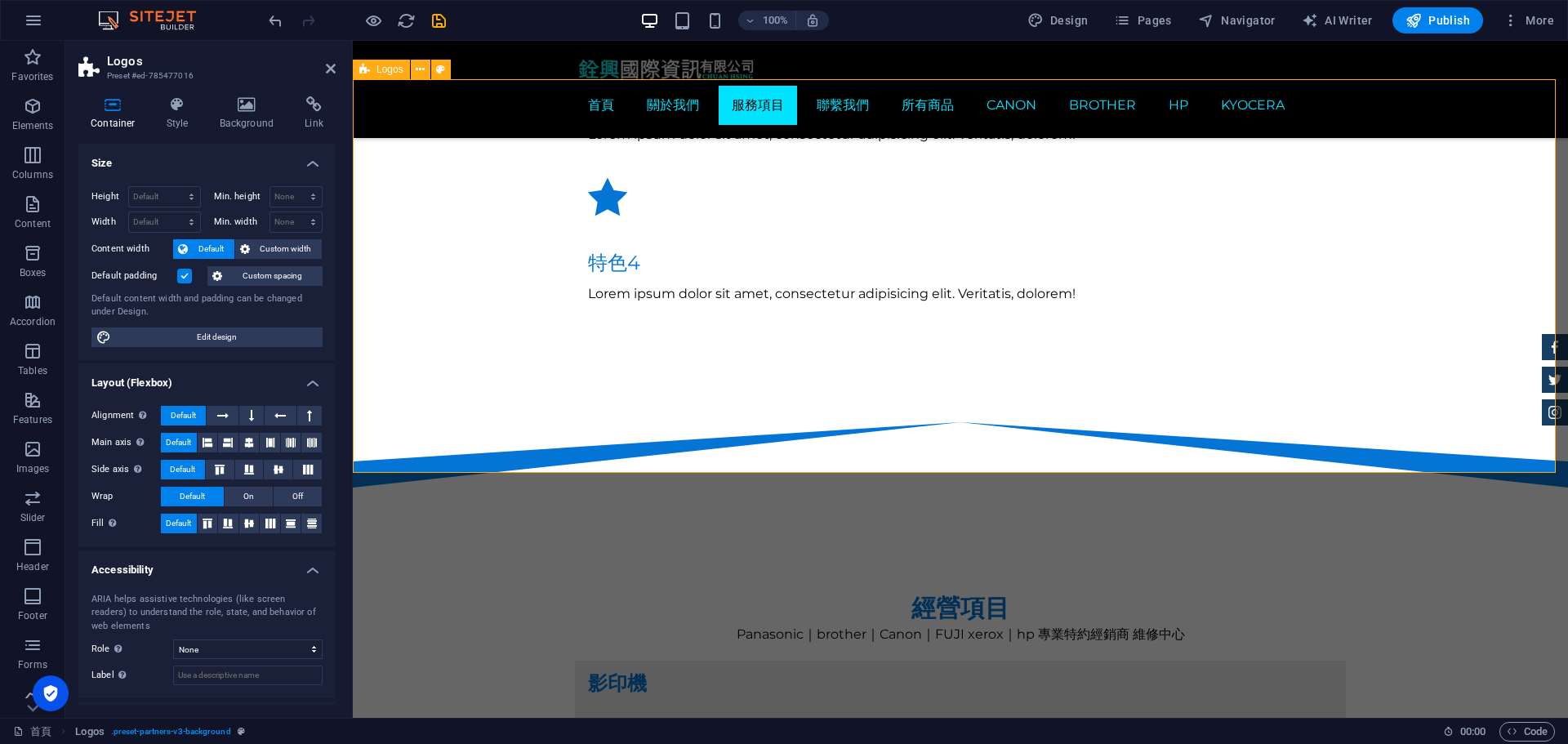 scroll, scrollTop: 1878, scrollLeft: 0, axis: vertical 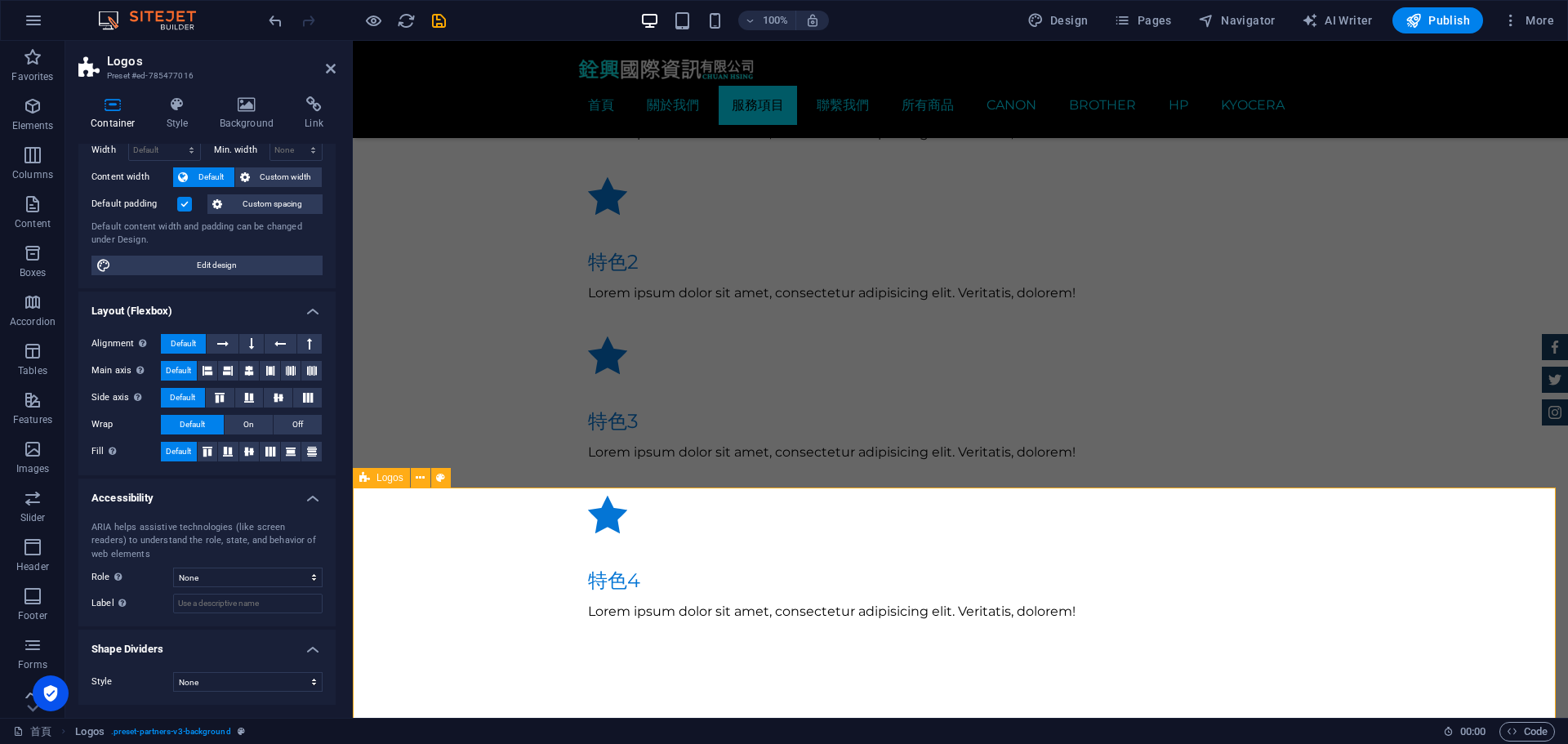 click at bounding box center (960, 2355) 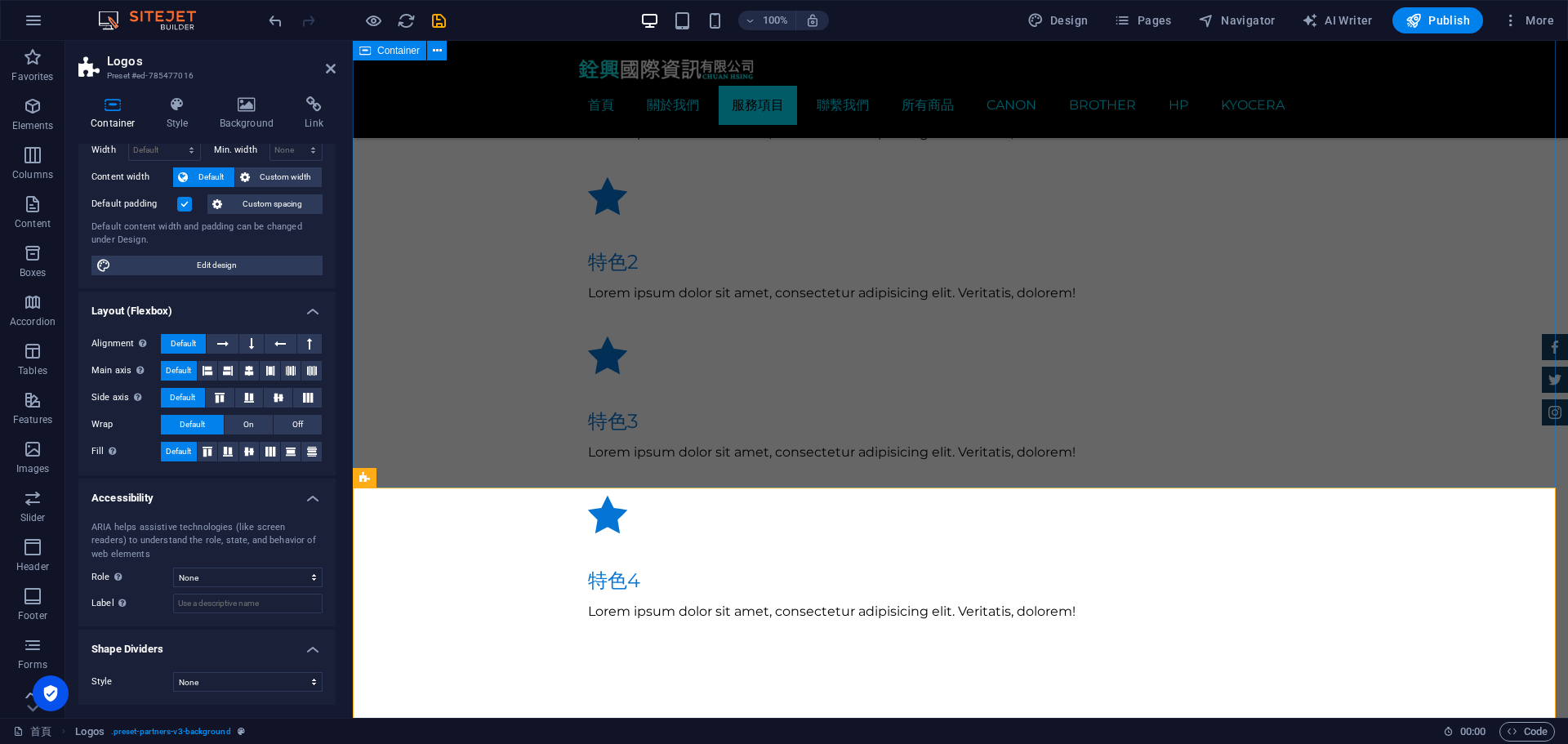 click on "經營項目 Panasonic｜brother｜Canon｜FUJI xerox｜hp 專業特約經銷商 維修中心 影印機 印表機 多功能復合機 打卡鐘 POS收銀機 碎紙機 單槍投影機 電子白板 點驗鈔機 碳粉耗材 電腦周邊設備 現場快速維修" at bounding box center (960, 1338) 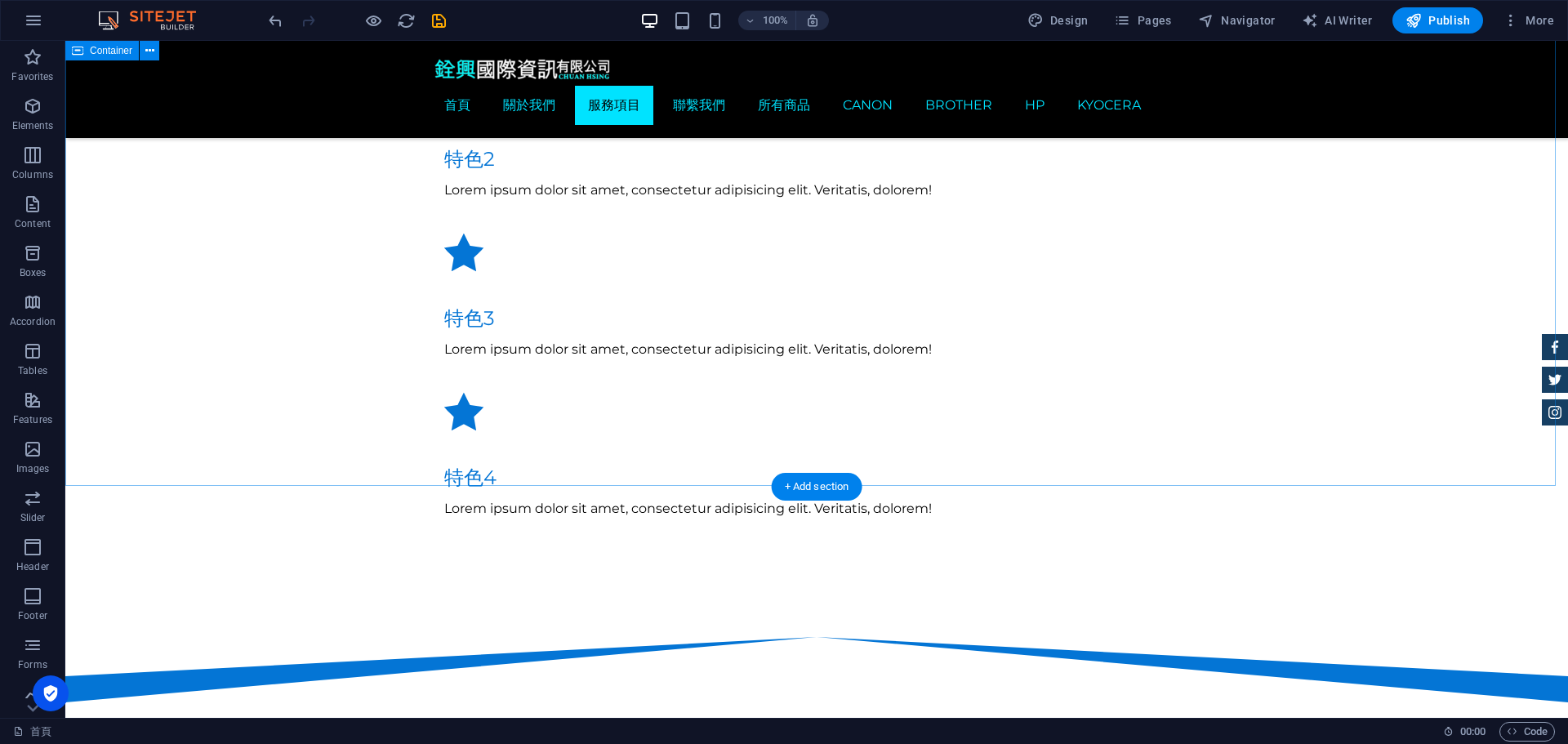 scroll, scrollTop: 1715, scrollLeft: 0, axis: vertical 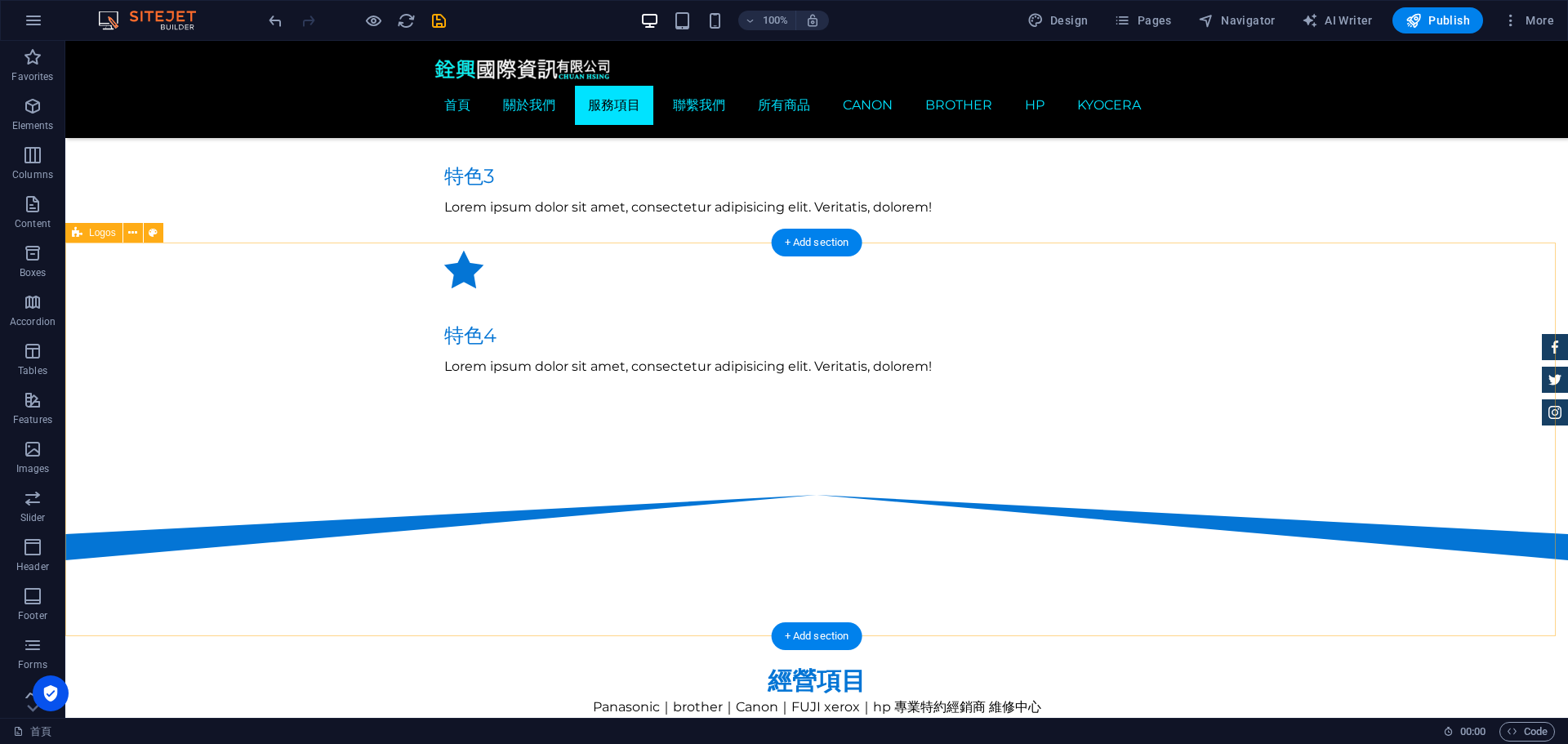 click at bounding box center (817, 2109) 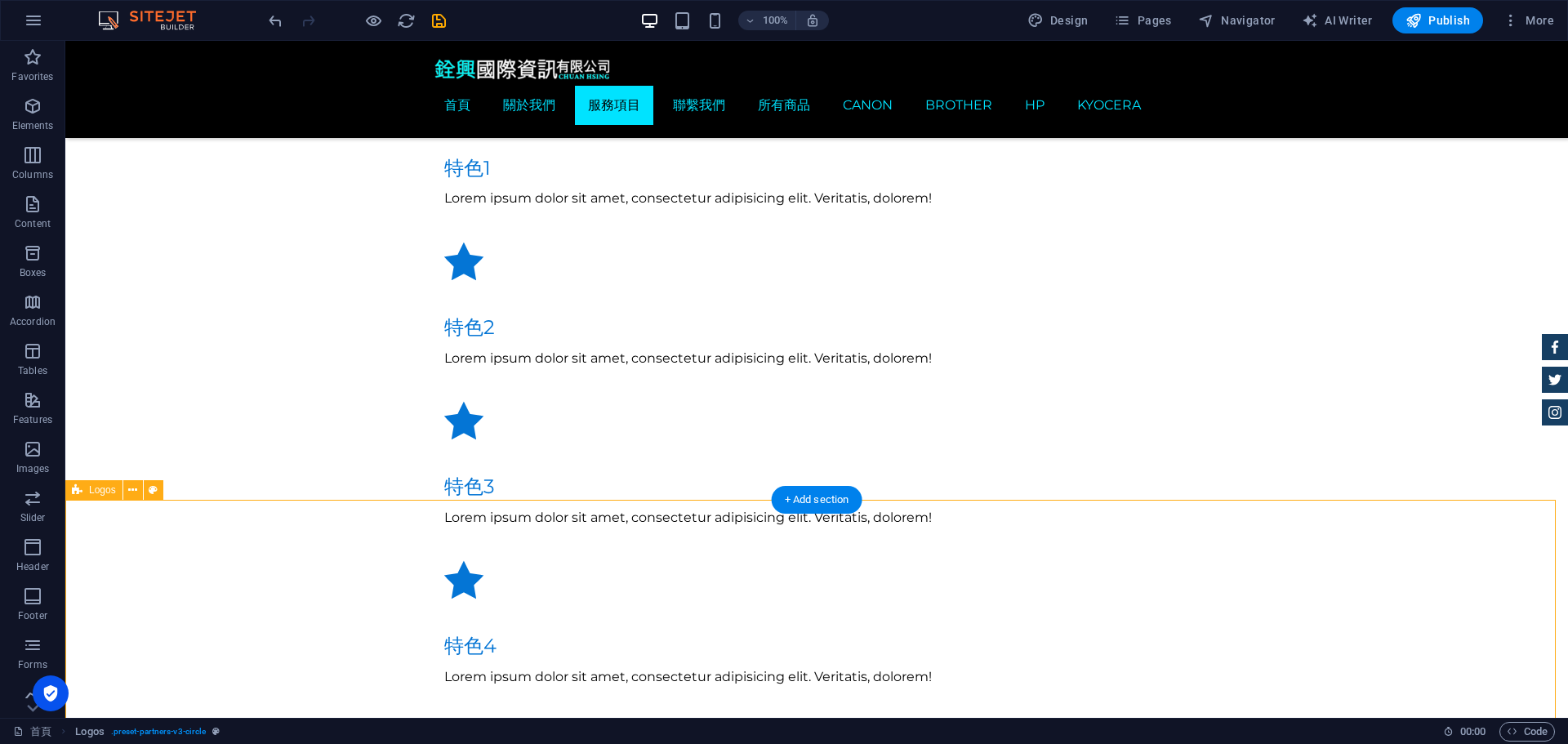 scroll, scrollTop: 1388, scrollLeft: 0, axis: vertical 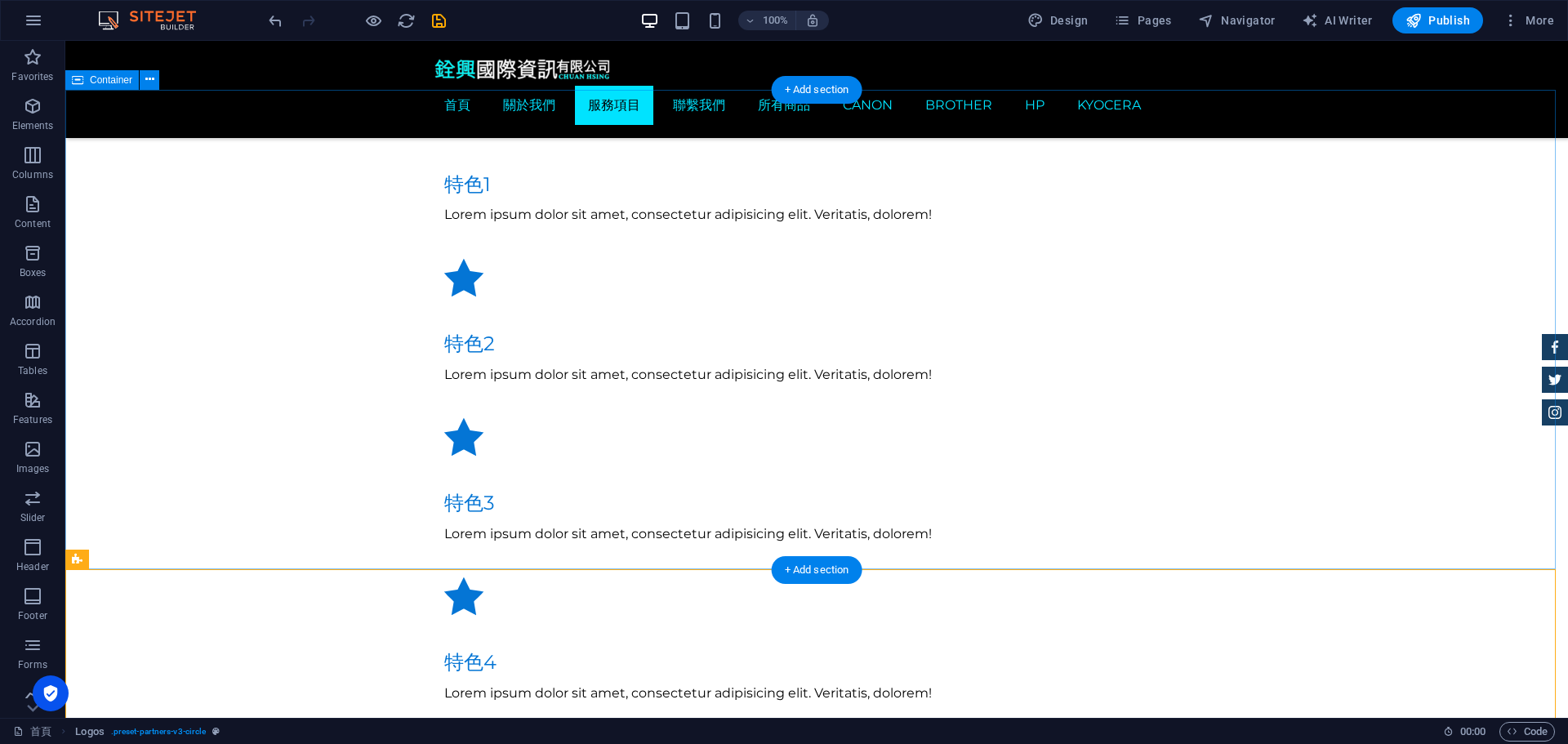 click on "經營項目 Panasonic｜brother｜Canon｜FUJI xerox｜hp 專業特約經銷商 維修中心 影印機 印表機 多功能復合機 打卡鐘 POS收銀機 碎紙機 單槍投影機 電子白板 點驗鈔機 碳粉耗材 電腦周邊設備 現場快速維修" at bounding box center (817, 1419) 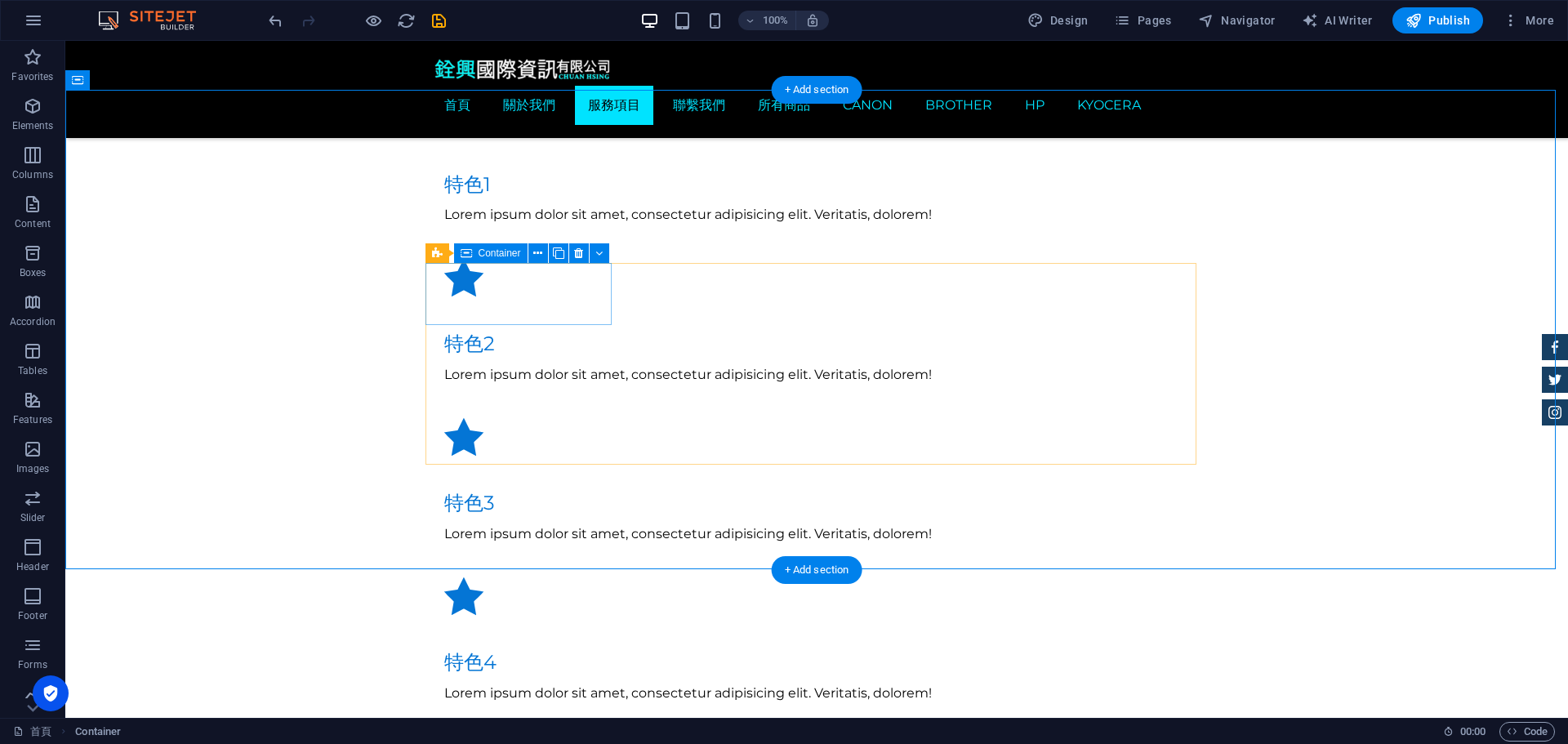 click on "影印機" at bounding box center [817, 1091] 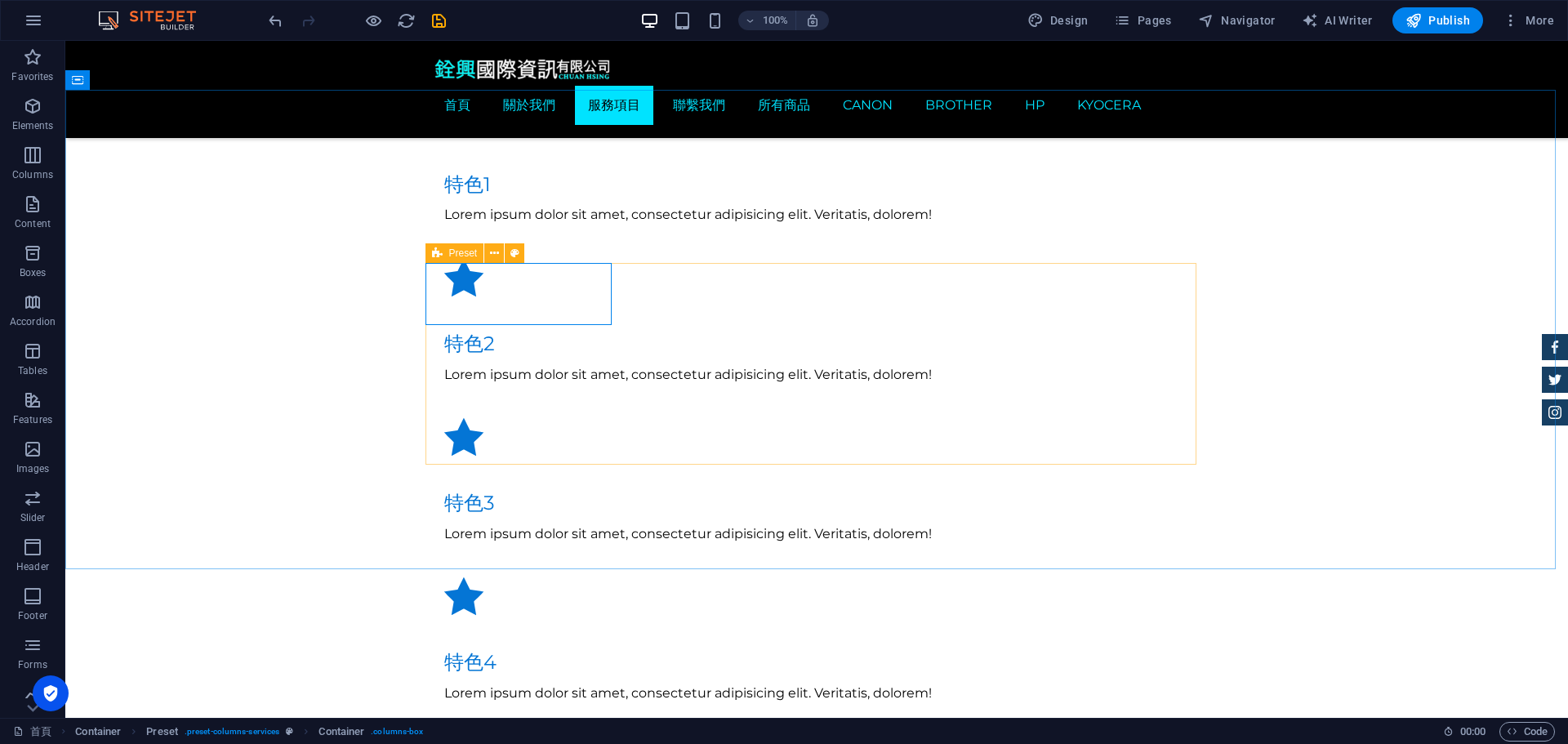 click at bounding box center (437, 253) 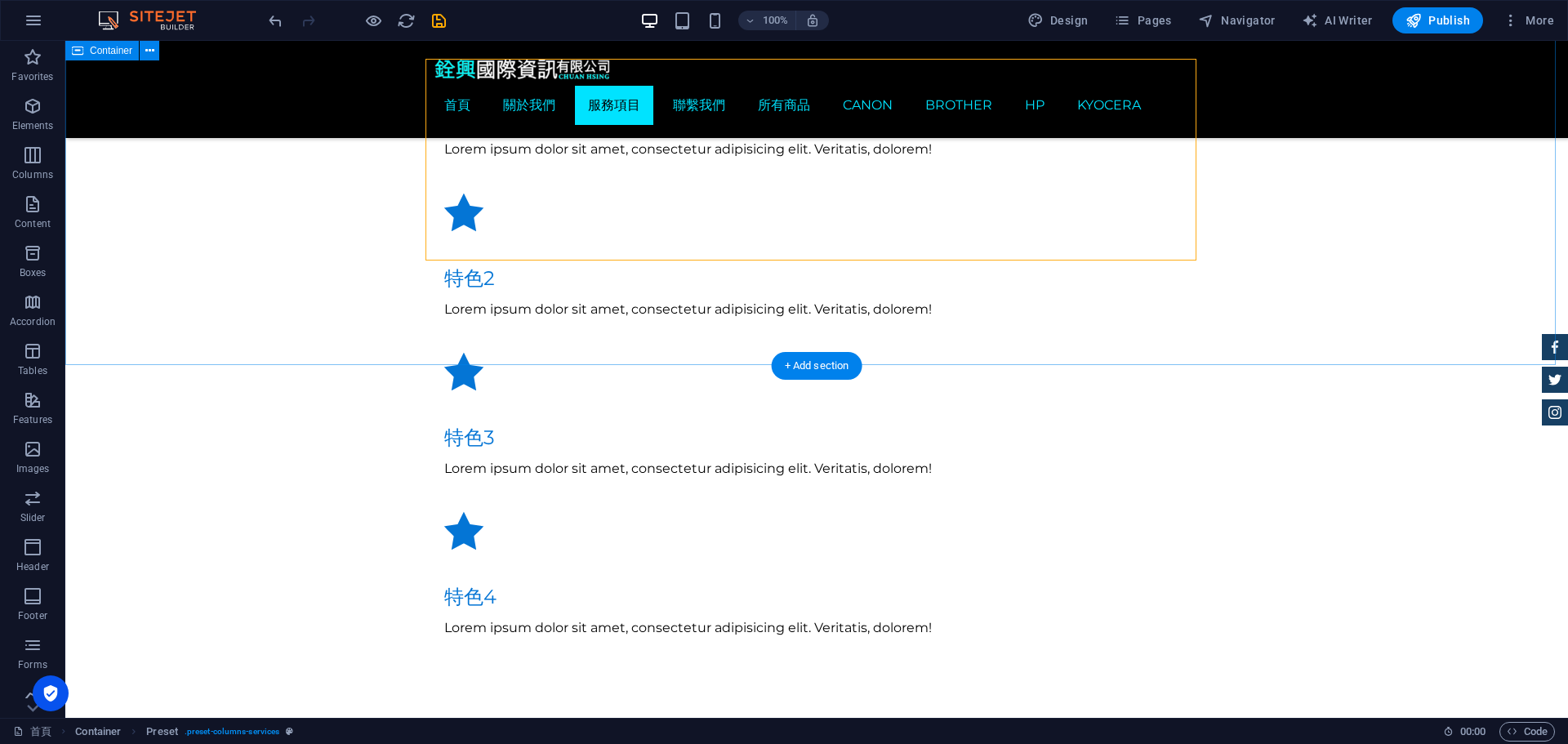 scroll, scrollTop: 1388, scrollLeft: 0, axis: vertical 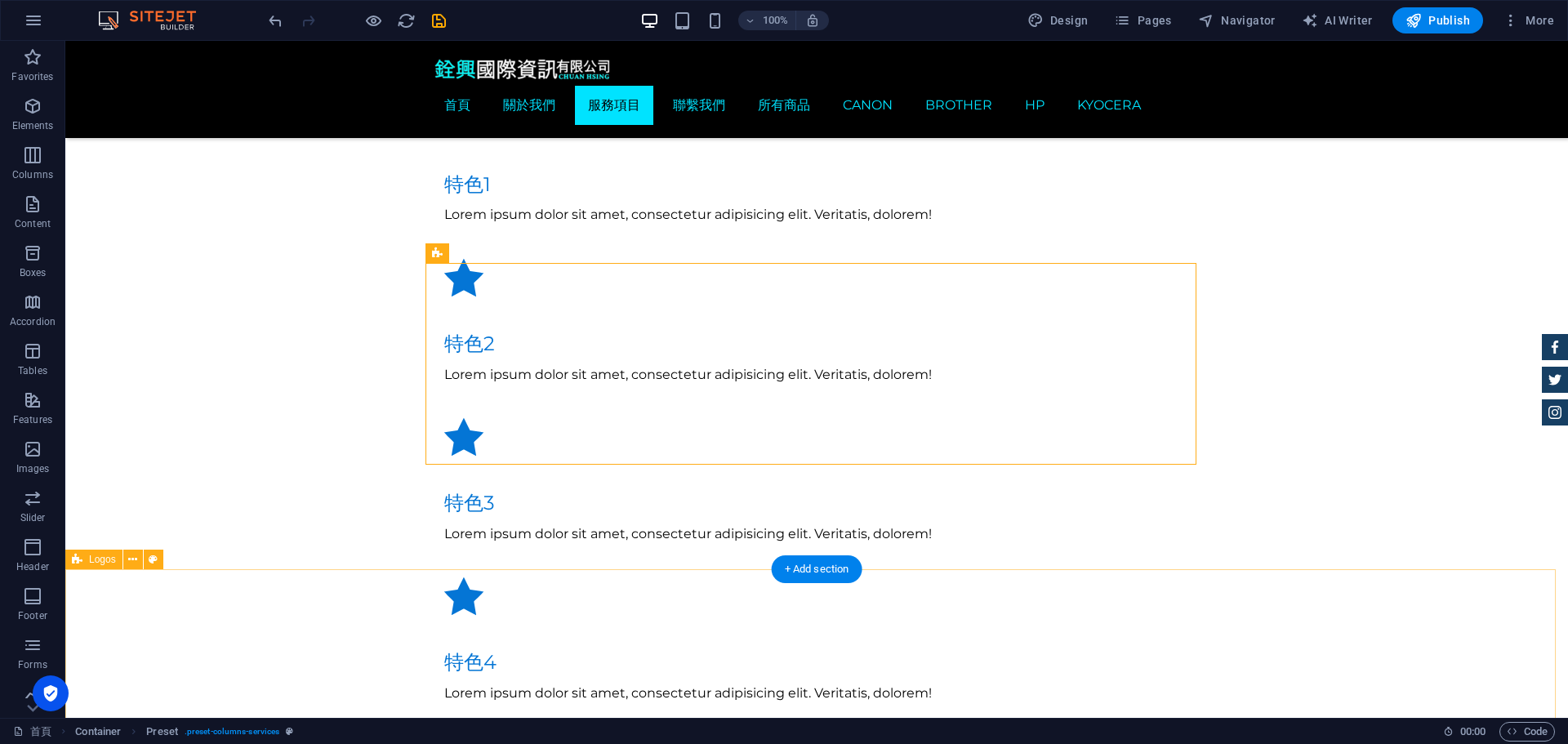 click at bounding box center [817, 2436] 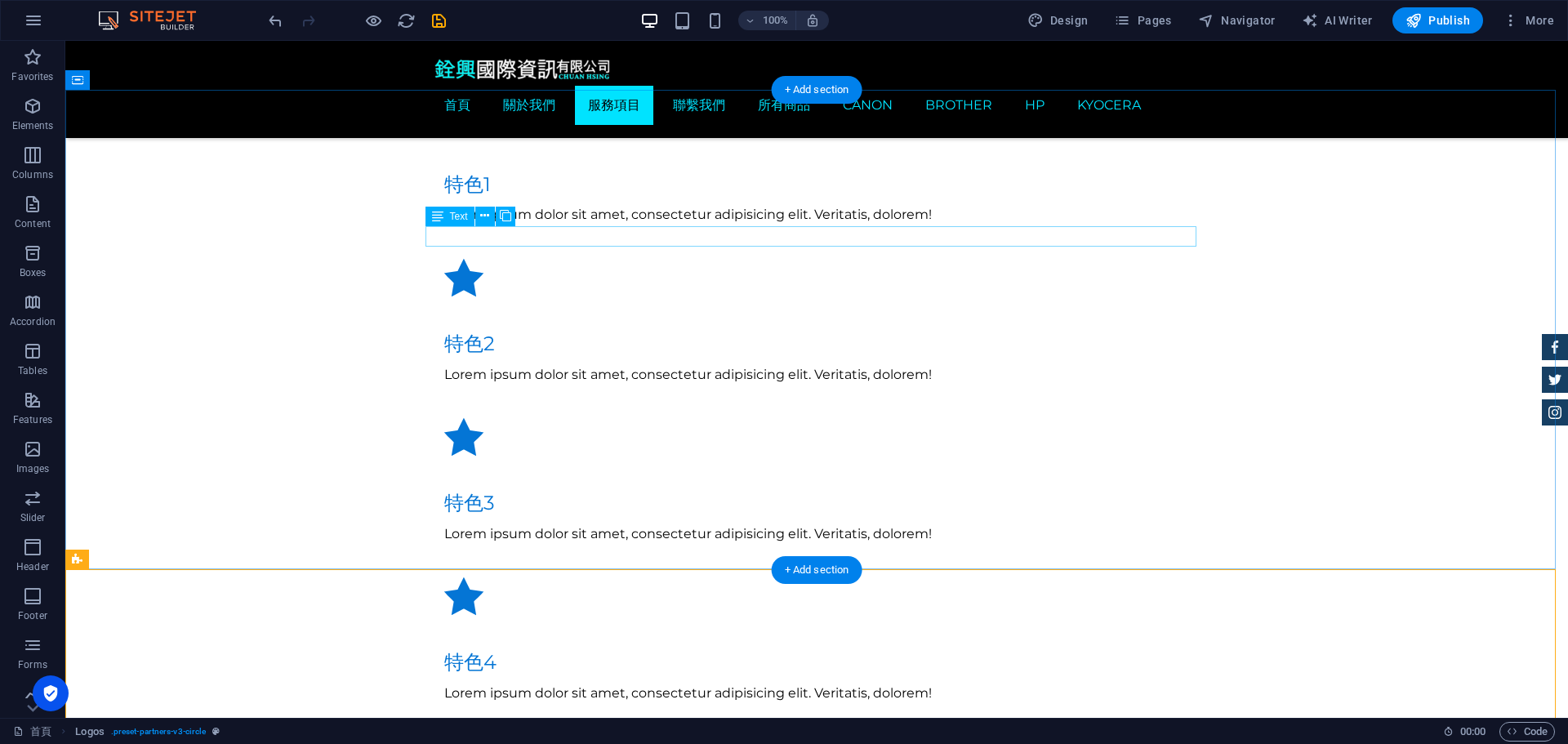 click on "Panasonic｜brother｜Canon｜FUJI xerox｜hp 專業特約經銷商 維修中心" at bounding box center [817, 1034] 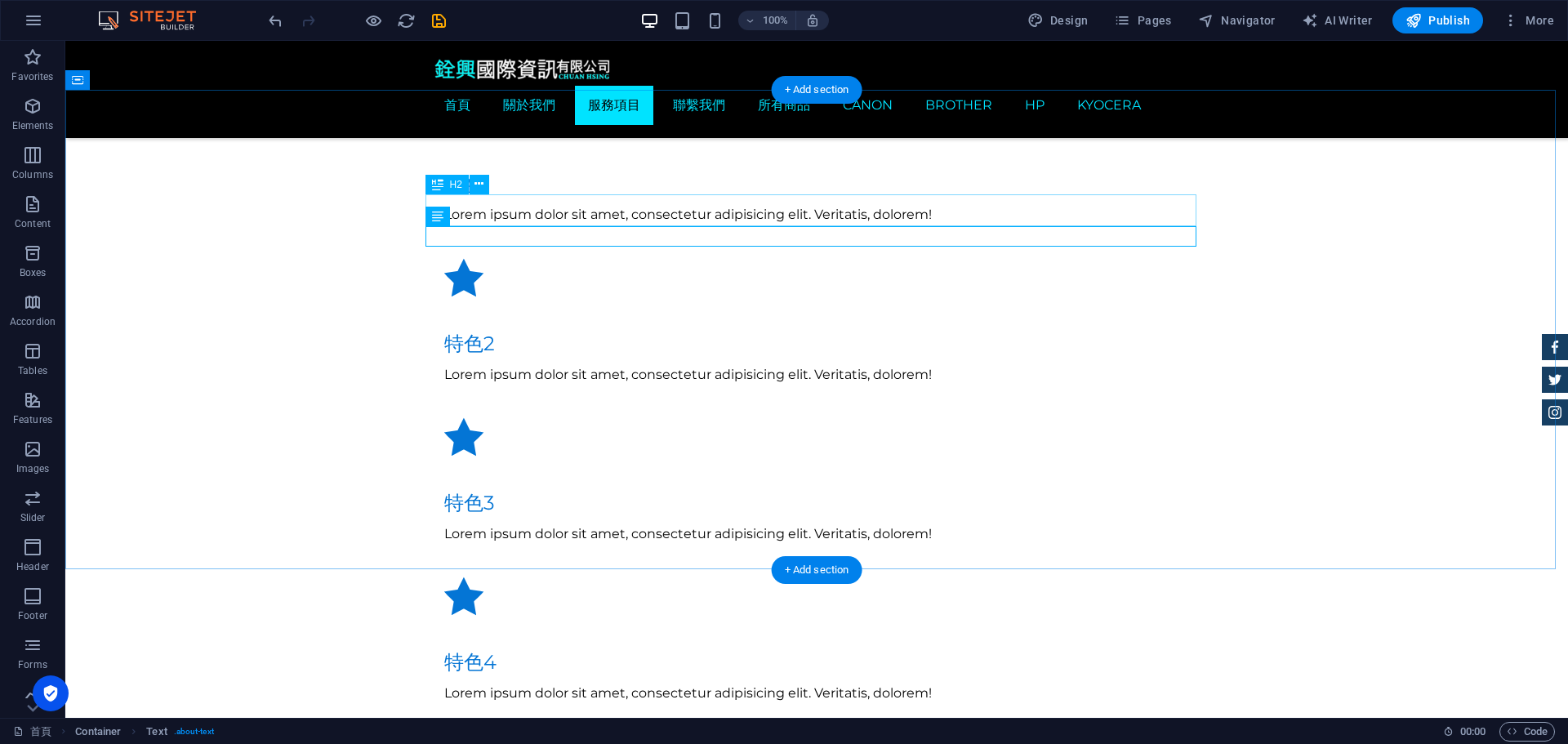click on "經營項目" at bounding box center [817, 1007] 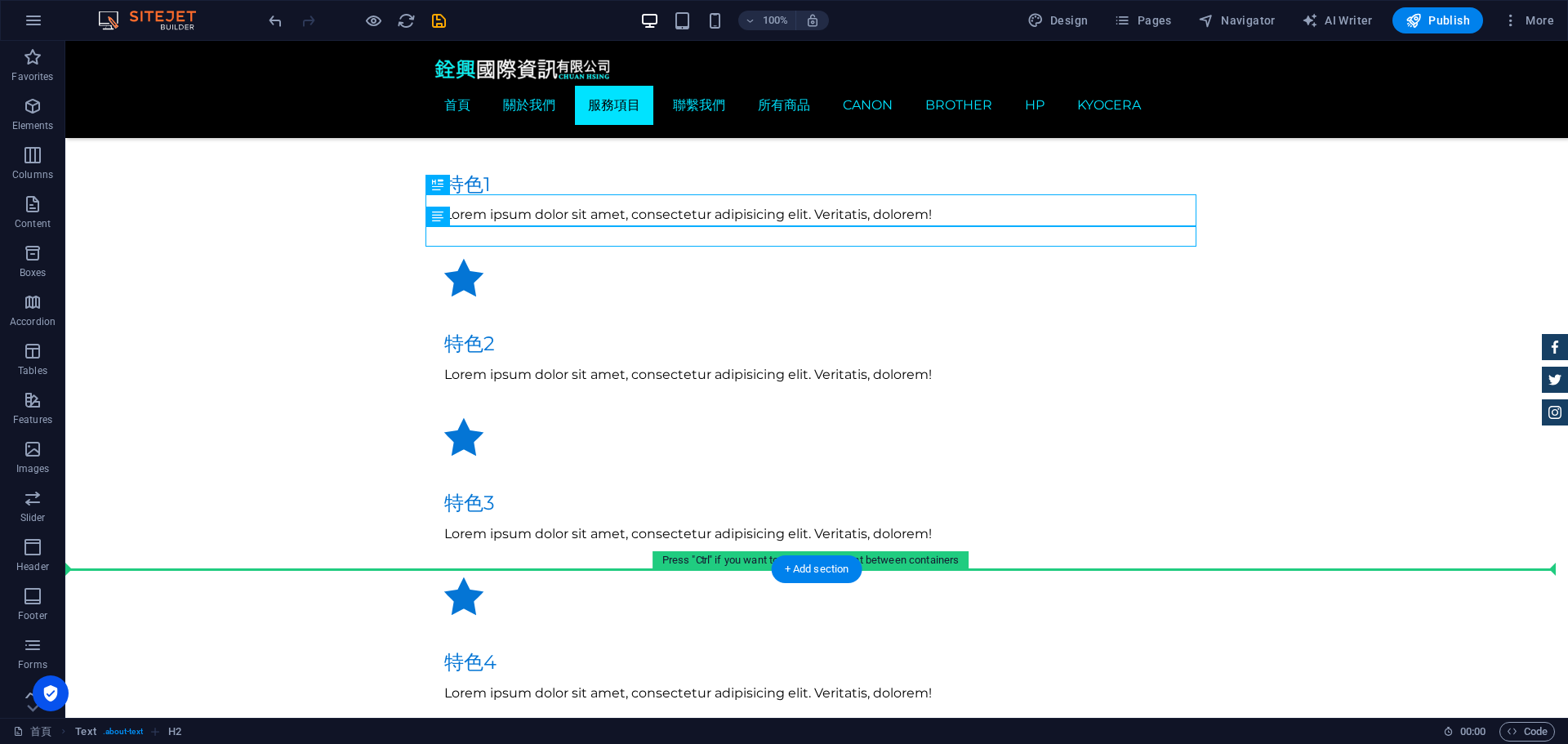 drag, startPoint x: 504, startPoint y: 225, endPoint x: 498, endPoint y: 607, distance: 382.04712 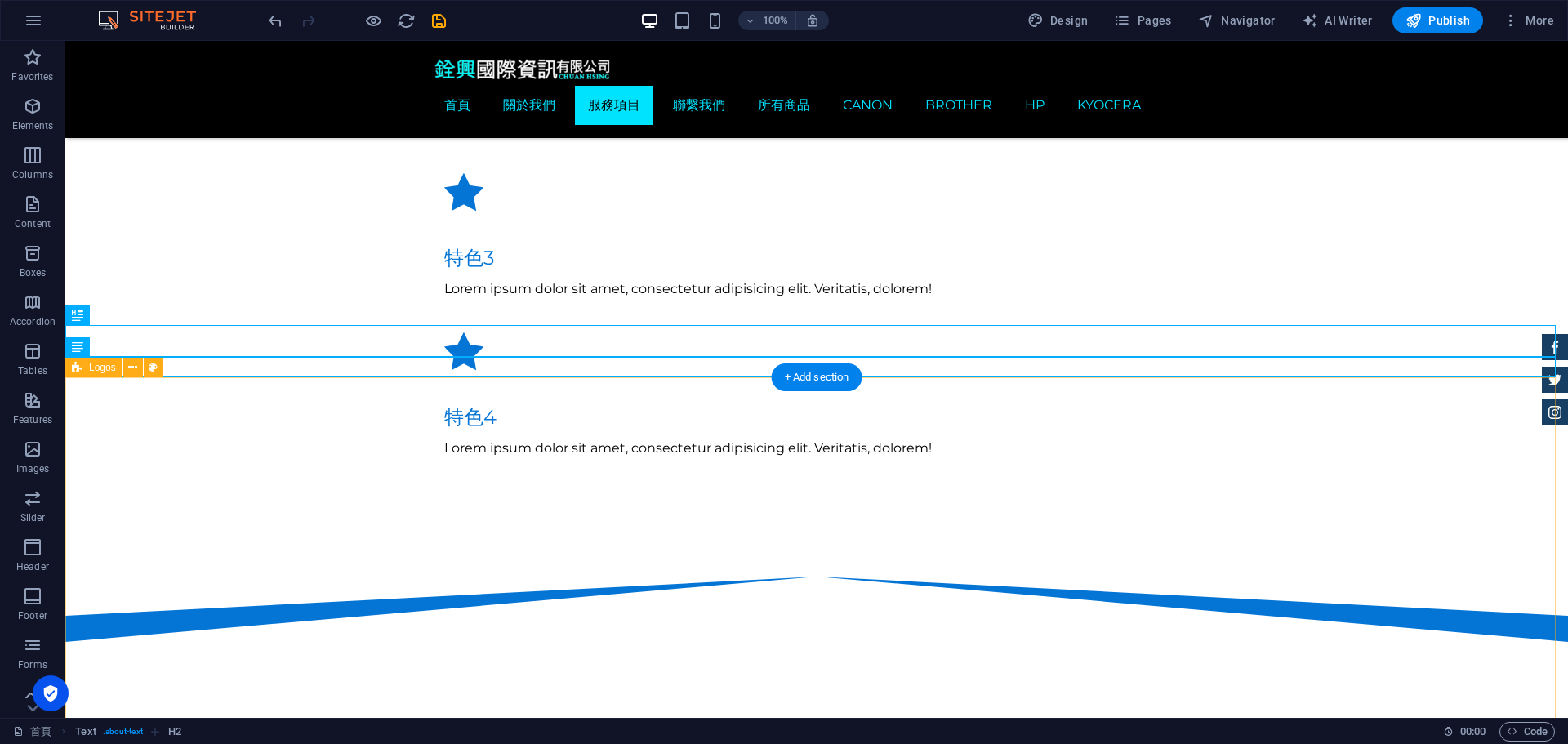 scroll, scrollTop: 1470, scrollLeft: 0, axis: vertical 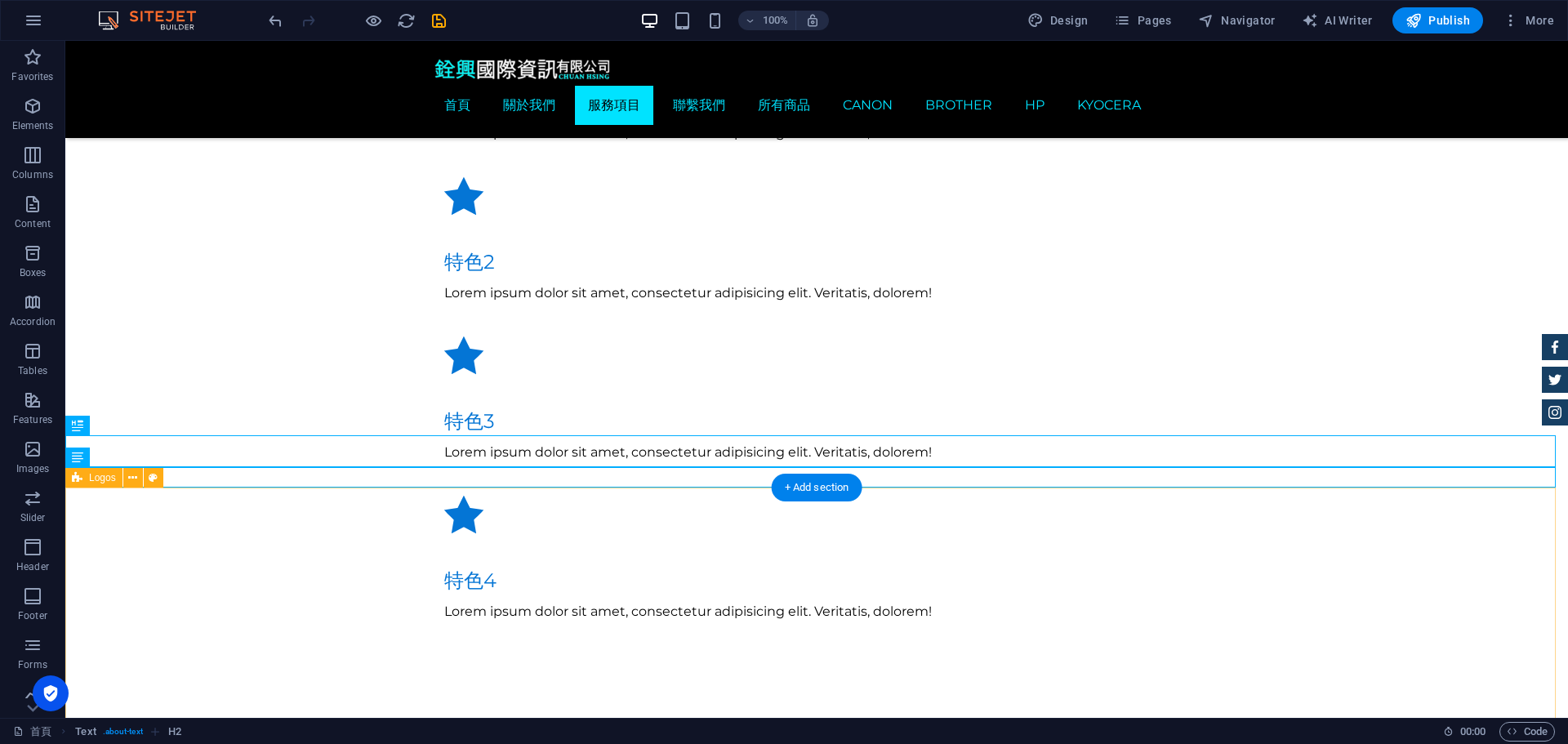 click at bounding box center (817, 2355) 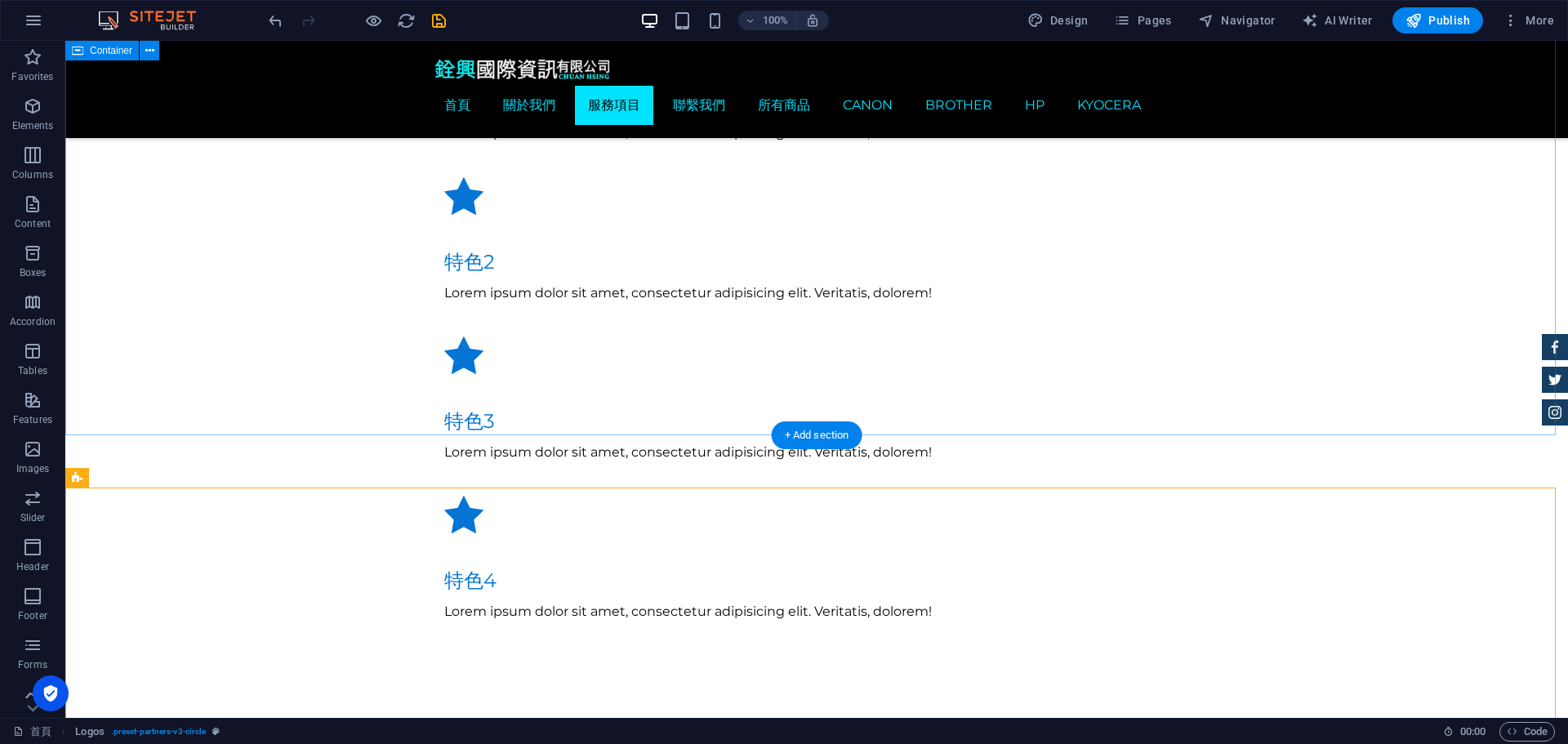 click on "影印機 印表機 多功能復合機 打卡鐘 POS收銀機 碎紙機 單槍投影機 電子白板 點驗鈔機 碳粉耗材 電腦周邊設備 現場快速維修" at bounding box center [817, 1312] 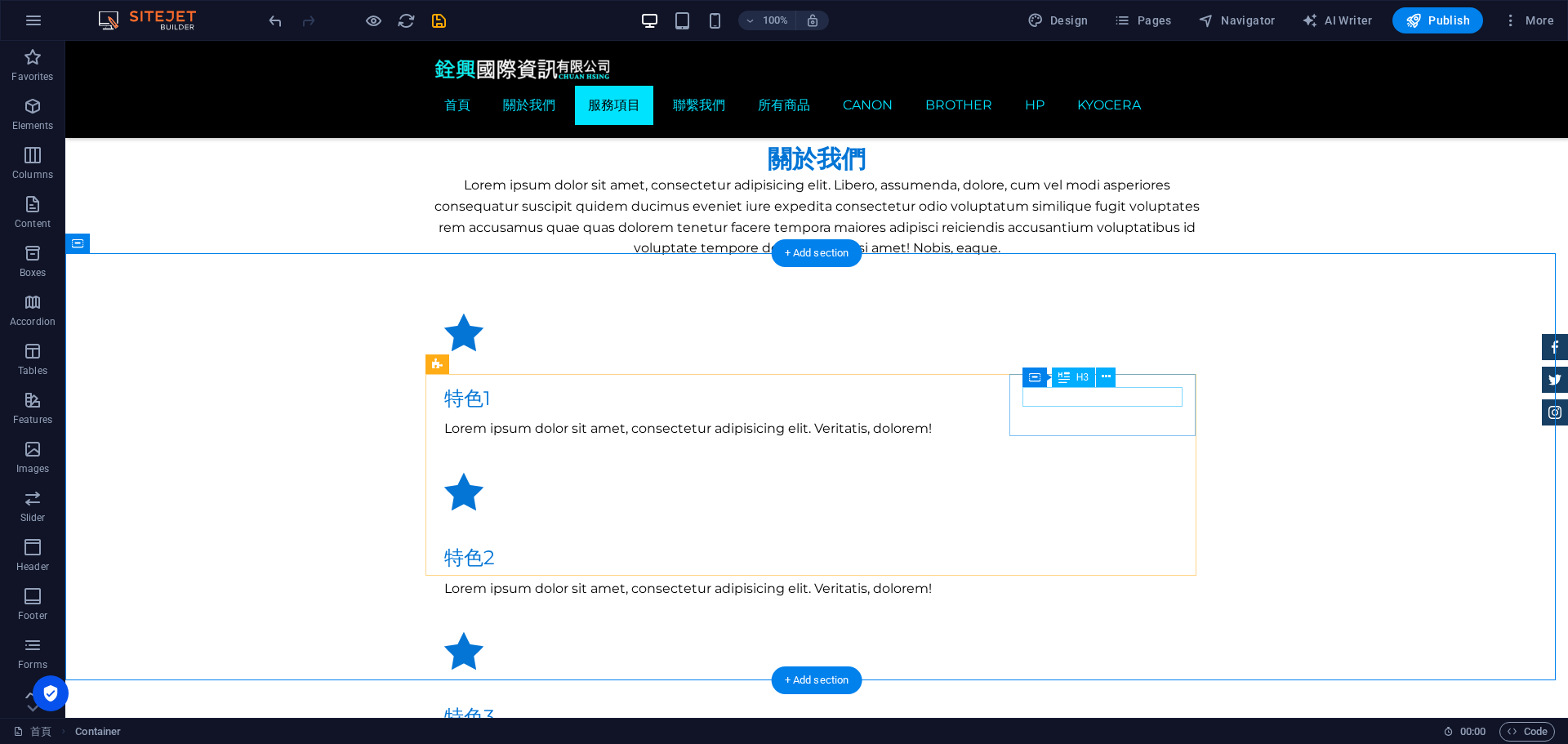 scroll, scrollTop: 1143, scrollLeft: 0, axis: vertical 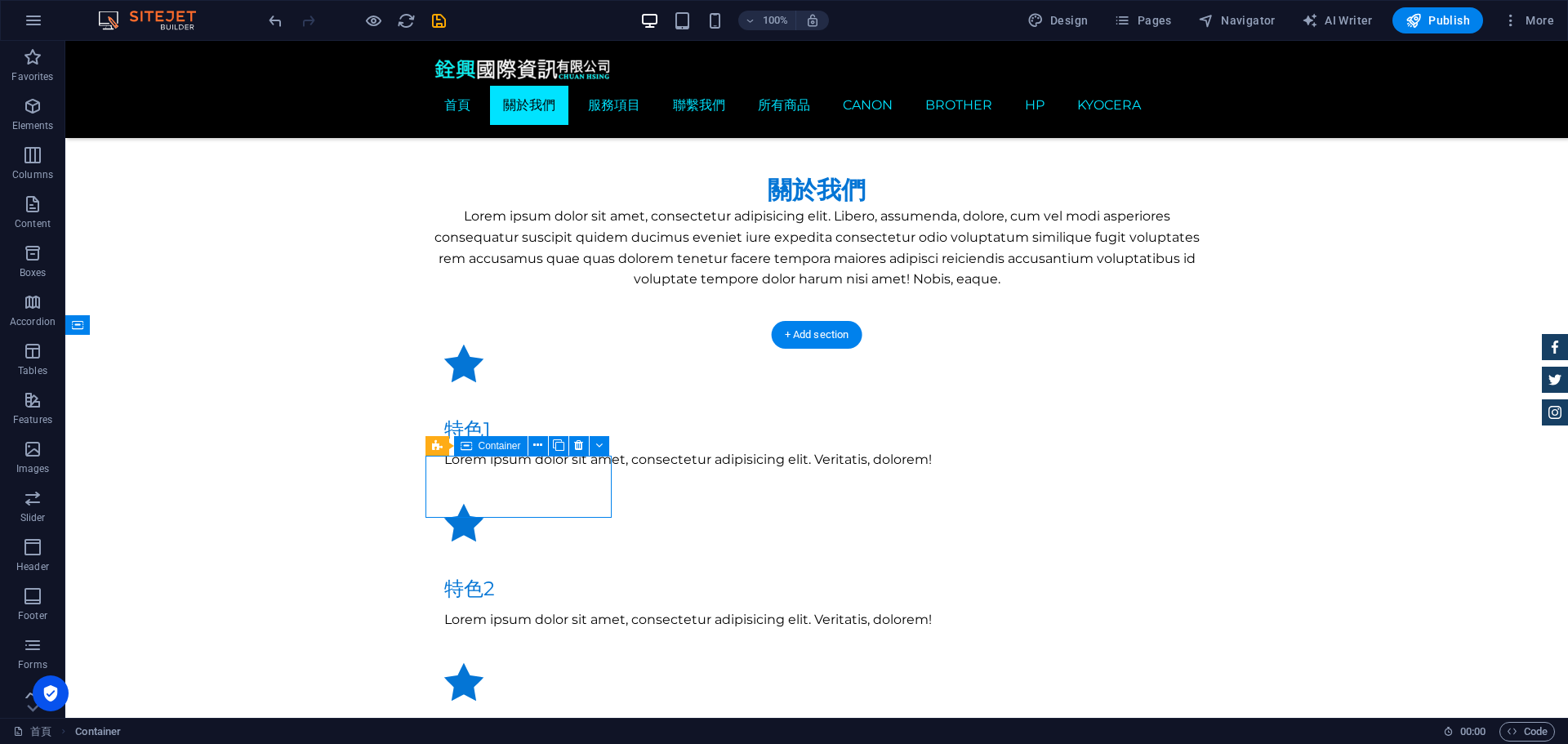 click on "影印機" at bounding box center [817, 1284] 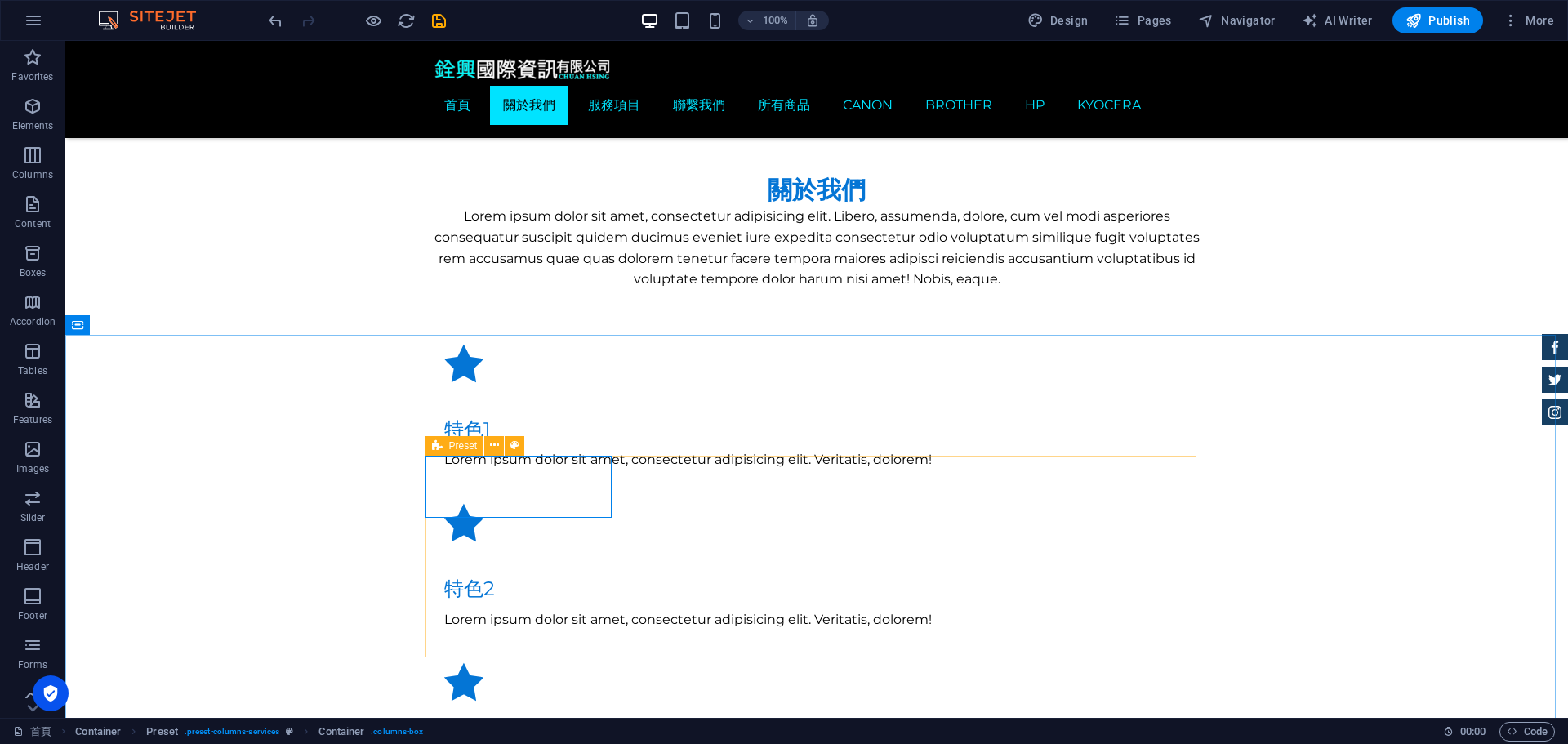 click at bounding box center (437, 446) 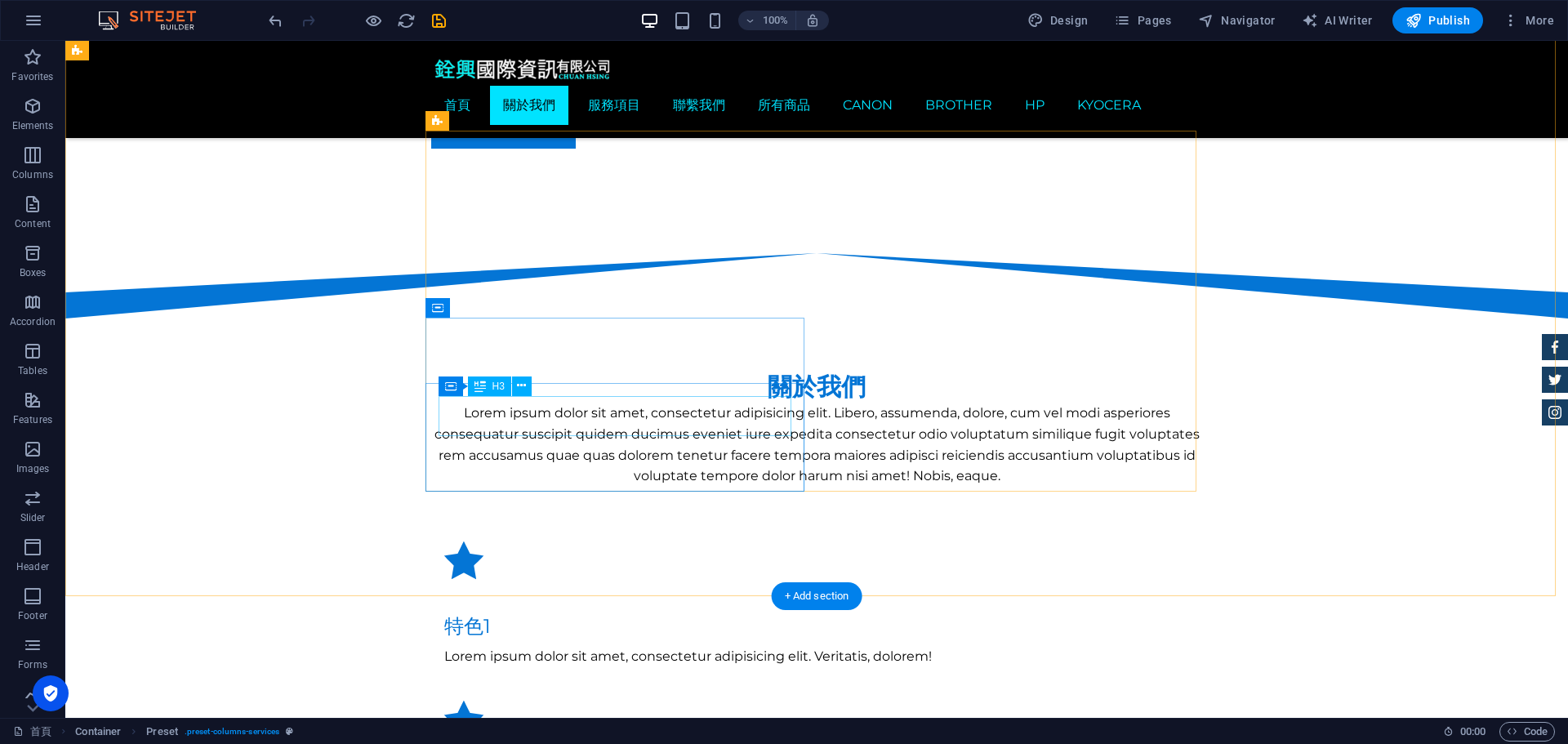 scroll, scrollTop: 1307, scrollLeft: 0, axis: vertical 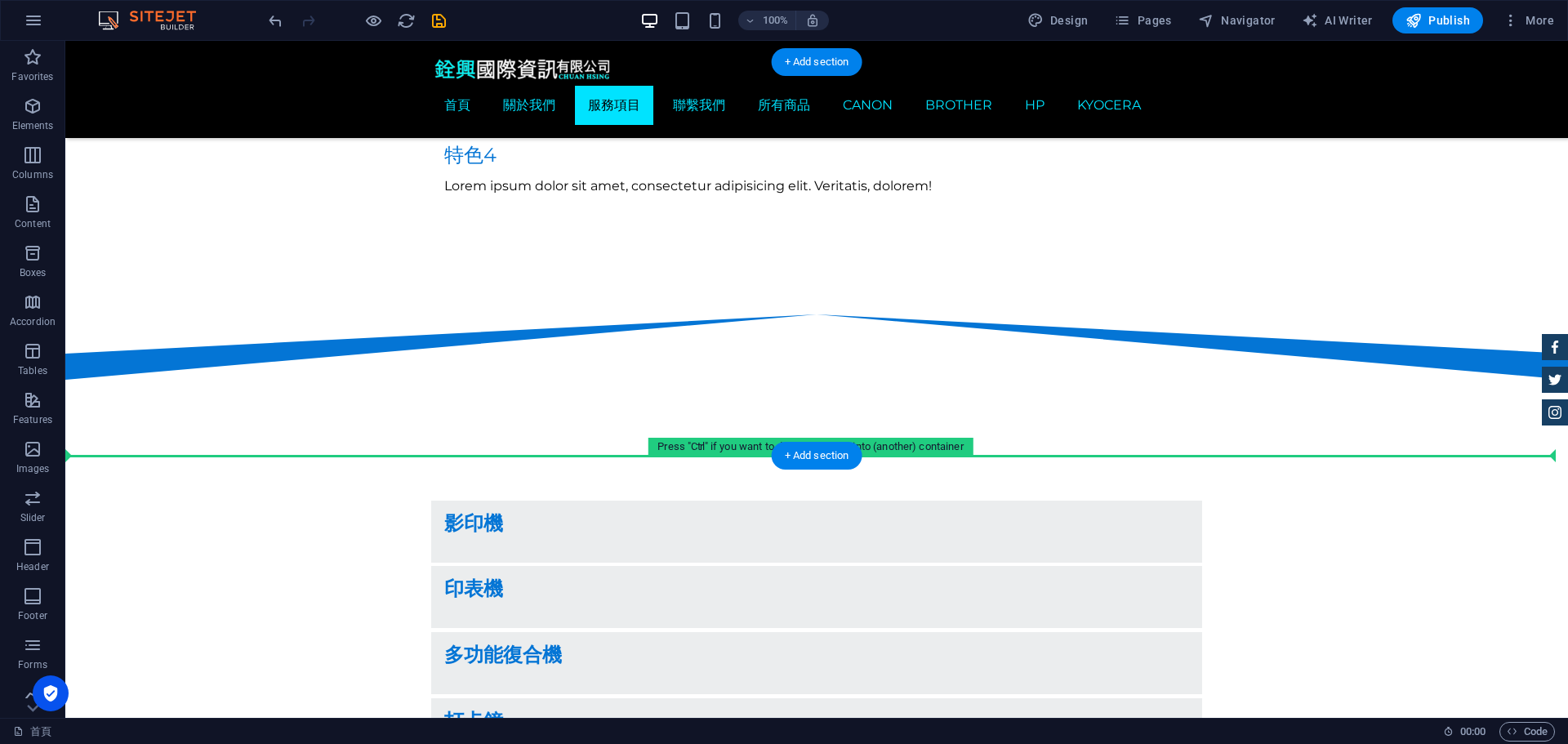 drag, startPoint x: 501, startPoint y: 323, endPoint x: 544, endPoint y: 354, distance: 53.00943 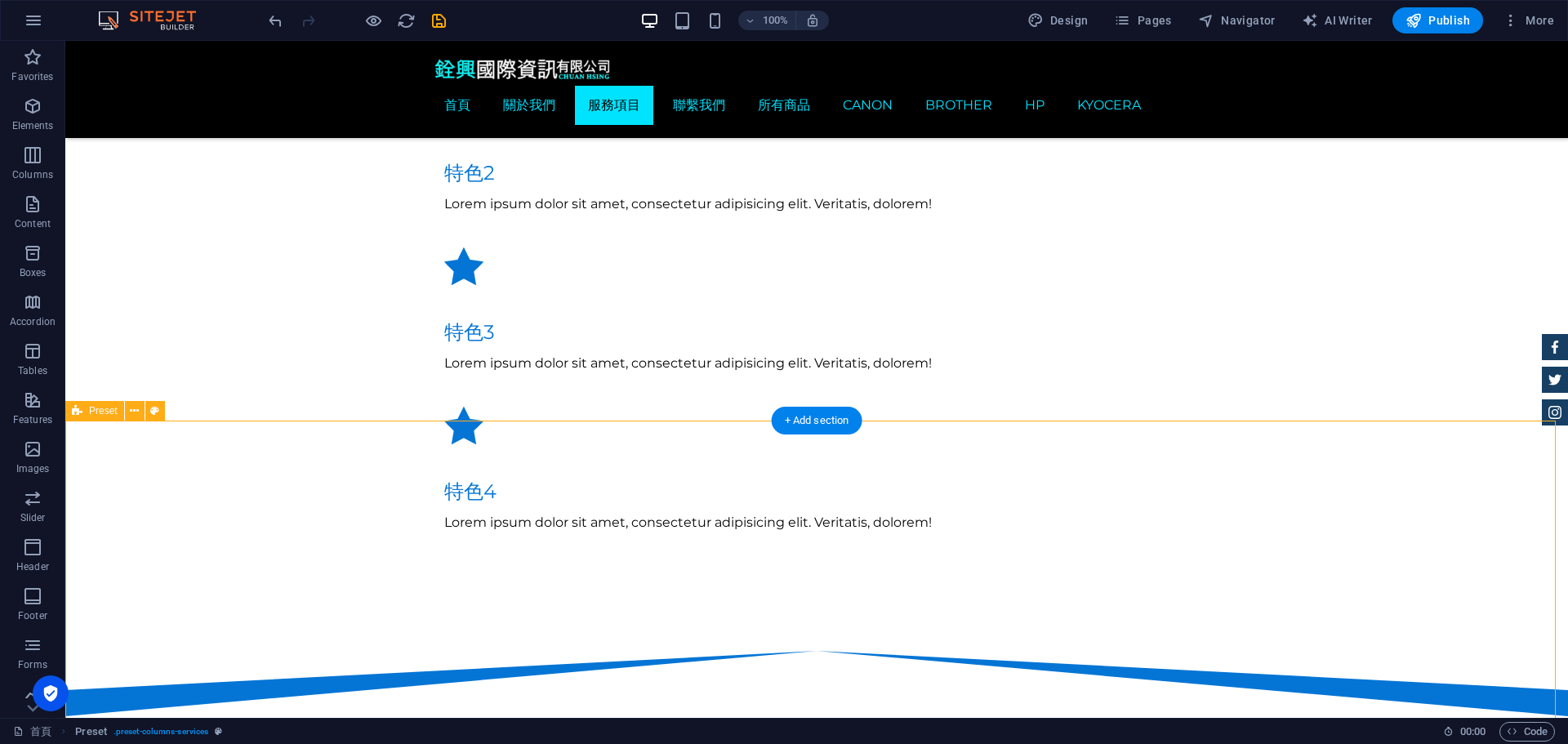 scroll, scrollTop: 1530, scrollLeft: 0, axis: vertical 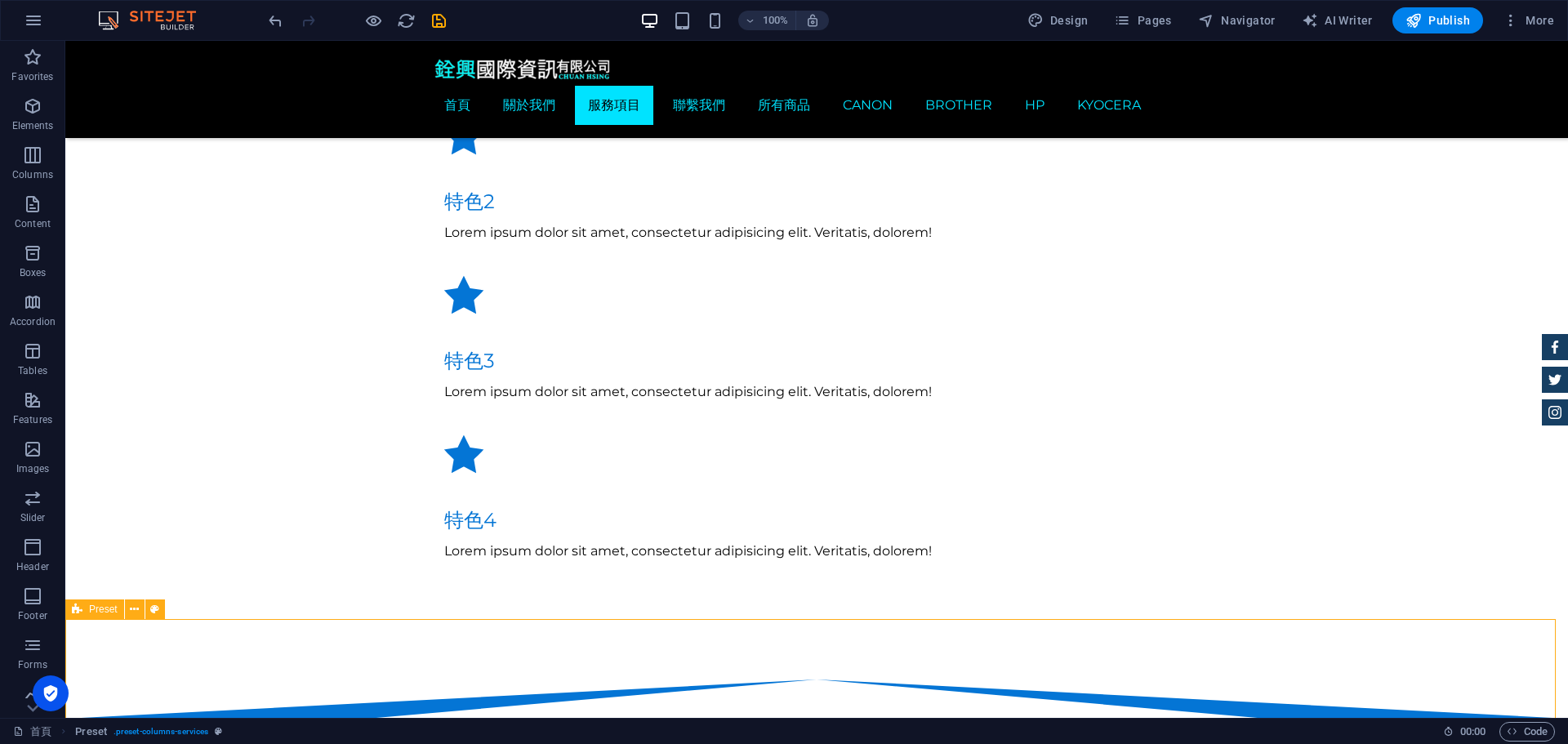 click on "Preset" at bounding box center (95, 609) 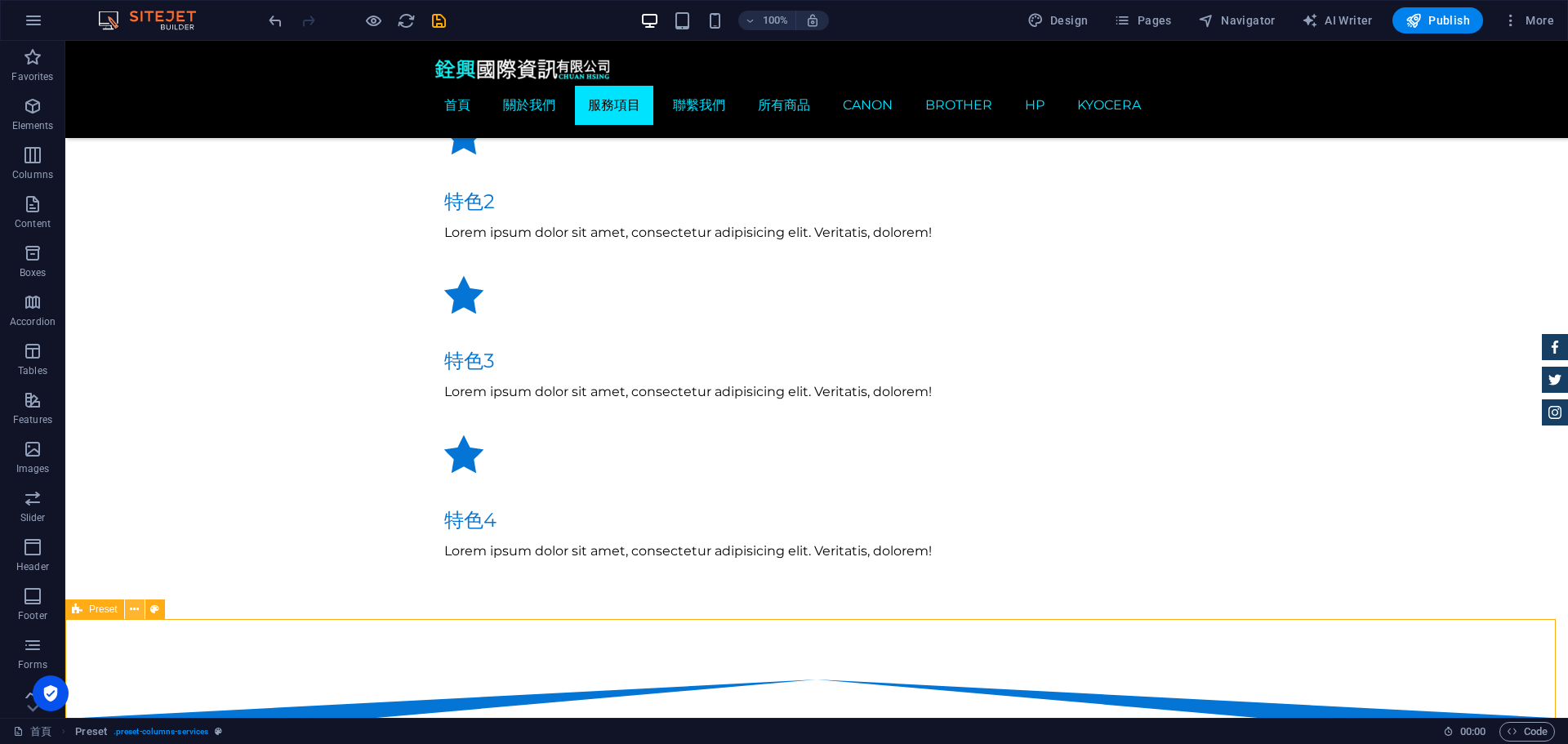 click at bounding box center [134, 609] 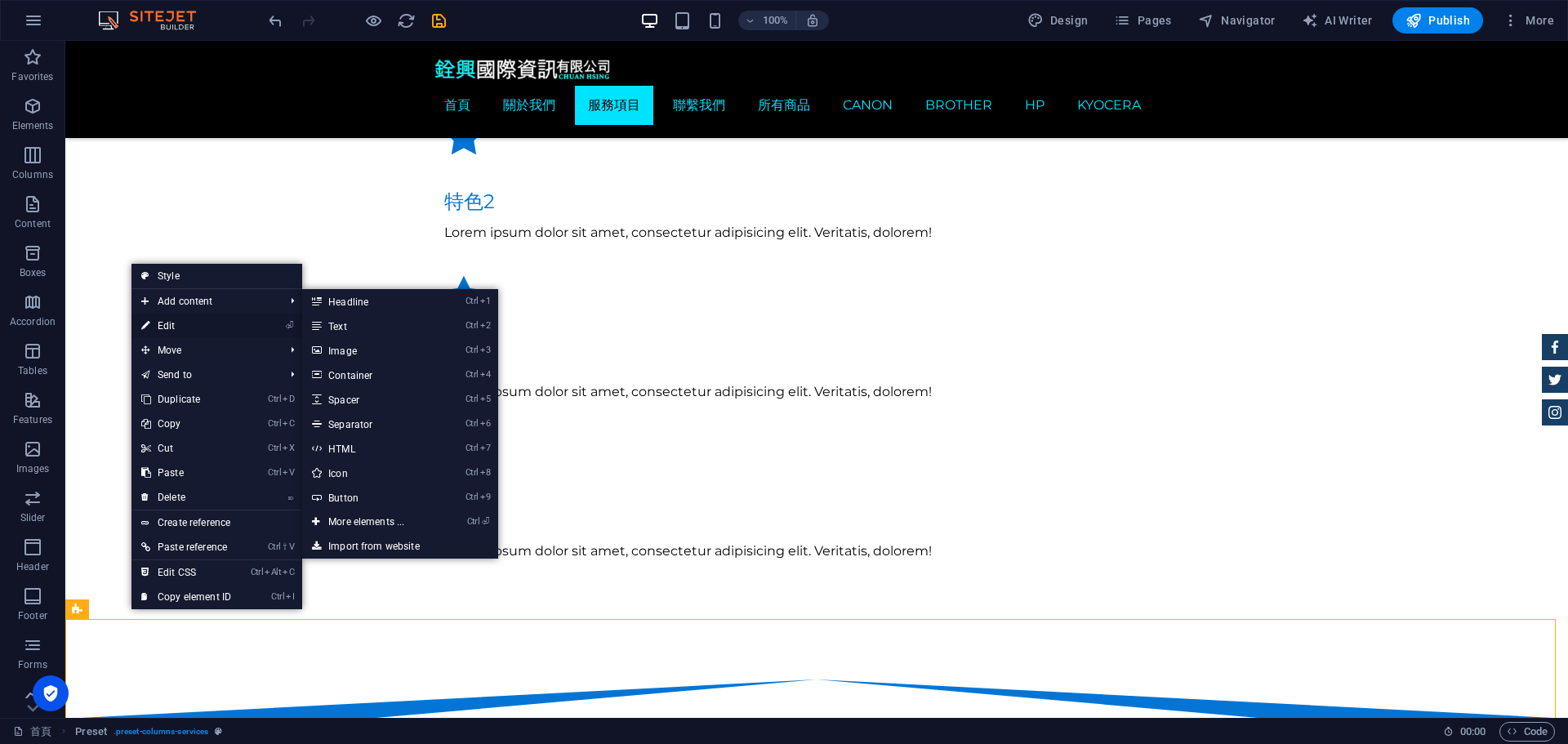click on "⏎  Edit" at bounding box center (186, 326) 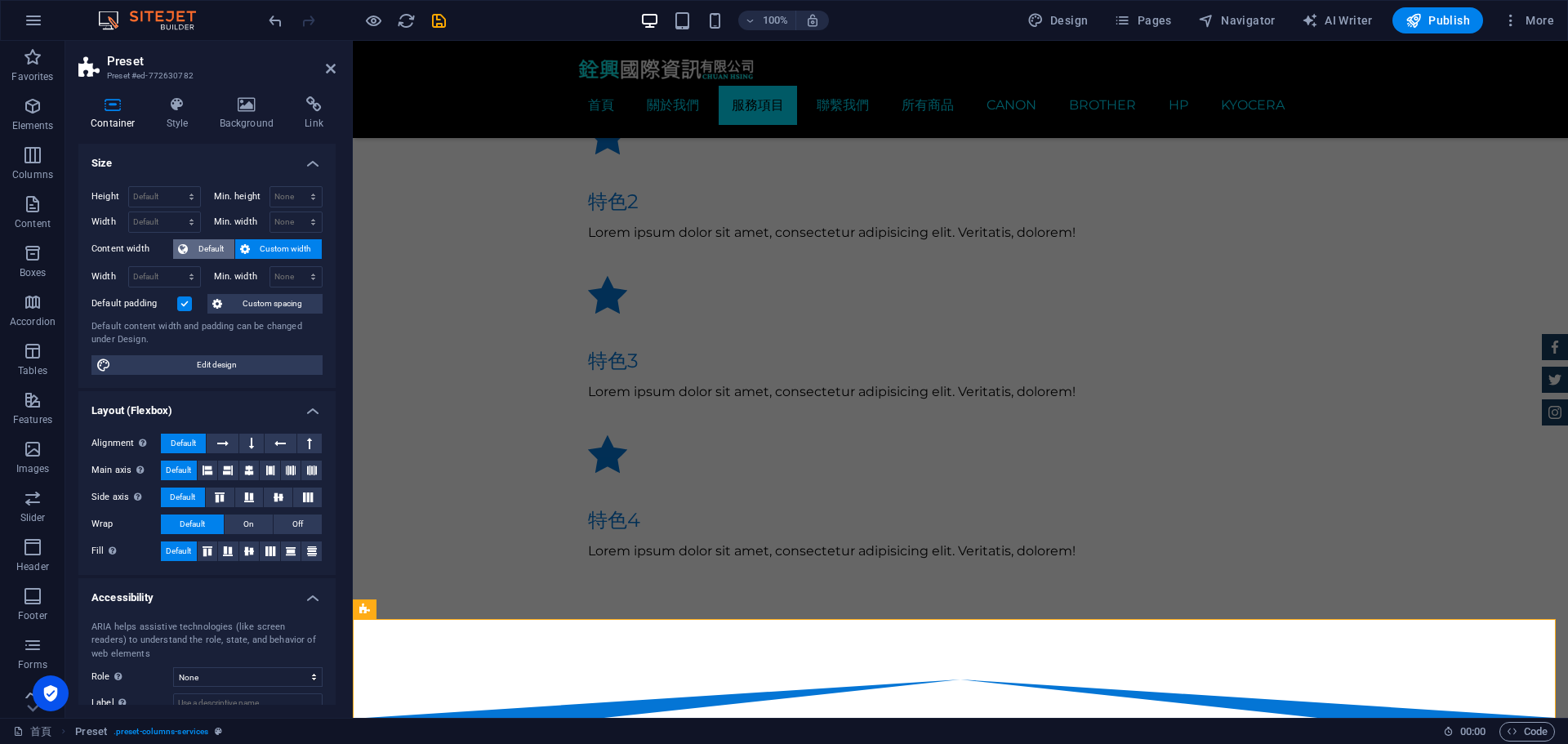 click on "Default" at bounding box center [211, 249] 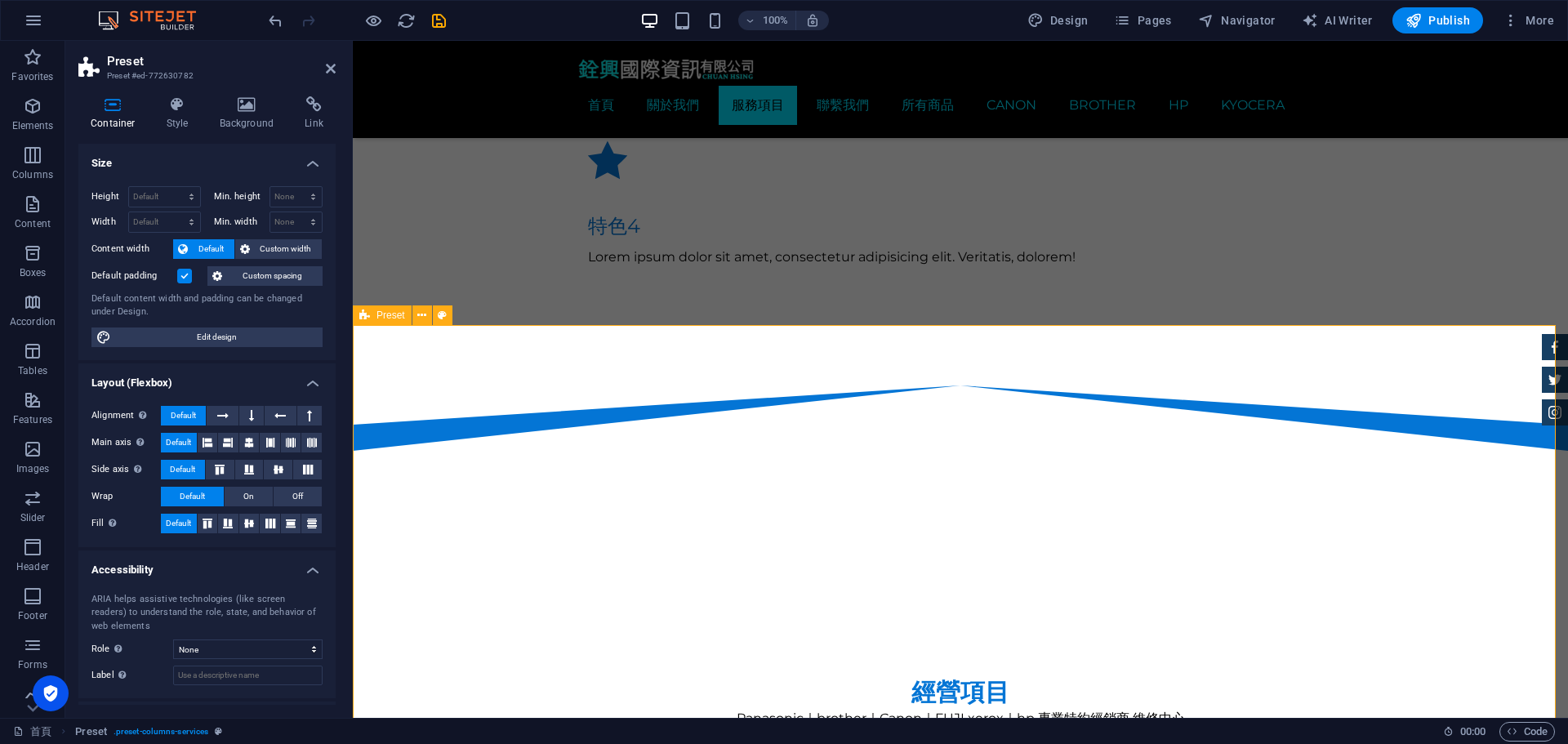 scroll, scrollTop: 2020, scrollLeft: 0, axis: vertical 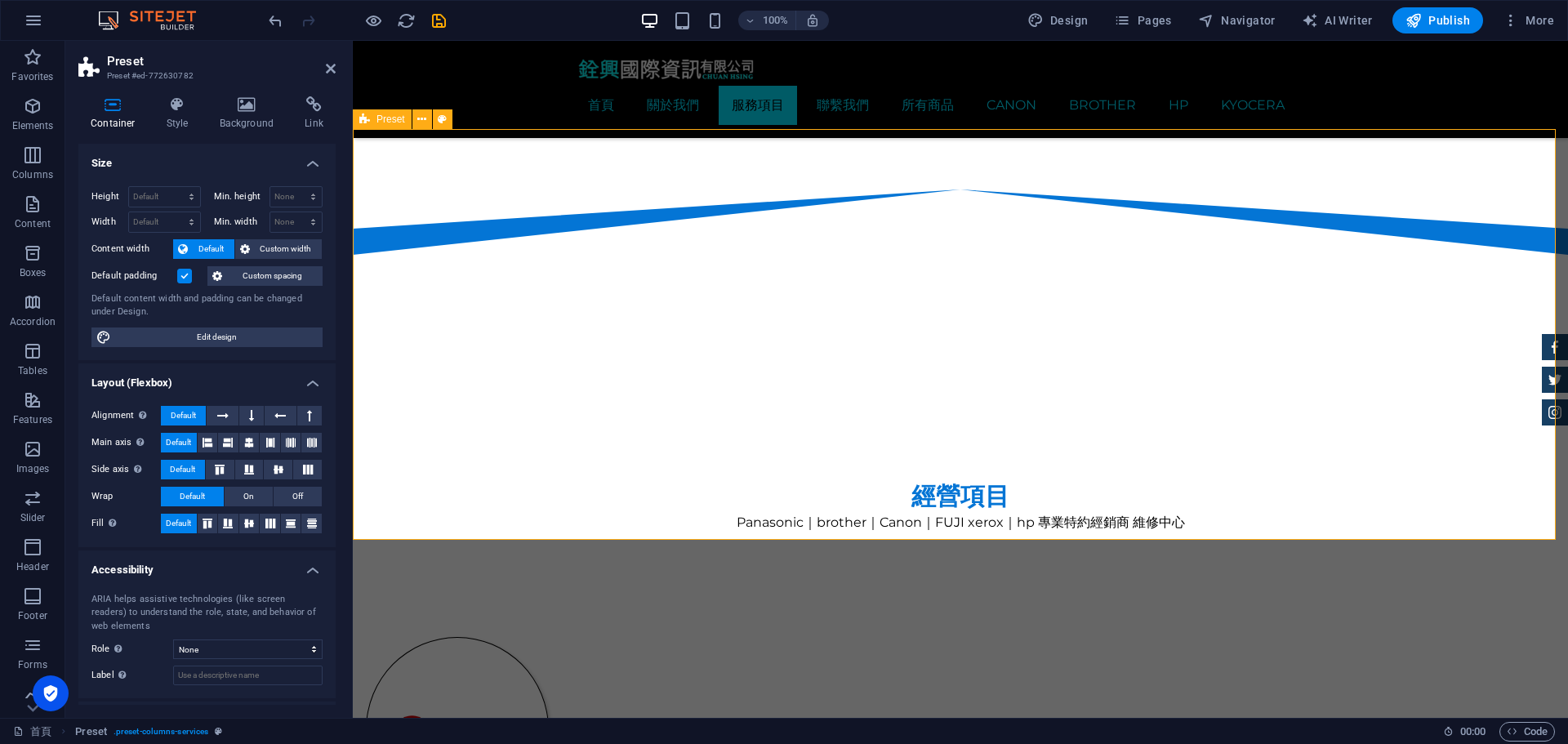 click on "影印機 印表機 多功能復合機 打卡鐘 POS收銀機 碎紙機 單槍投影機 電子白板 點驗鈔機 碳粉耗材 電腦周邊設備 現場快速維修" at bounding box center (960, 1998) 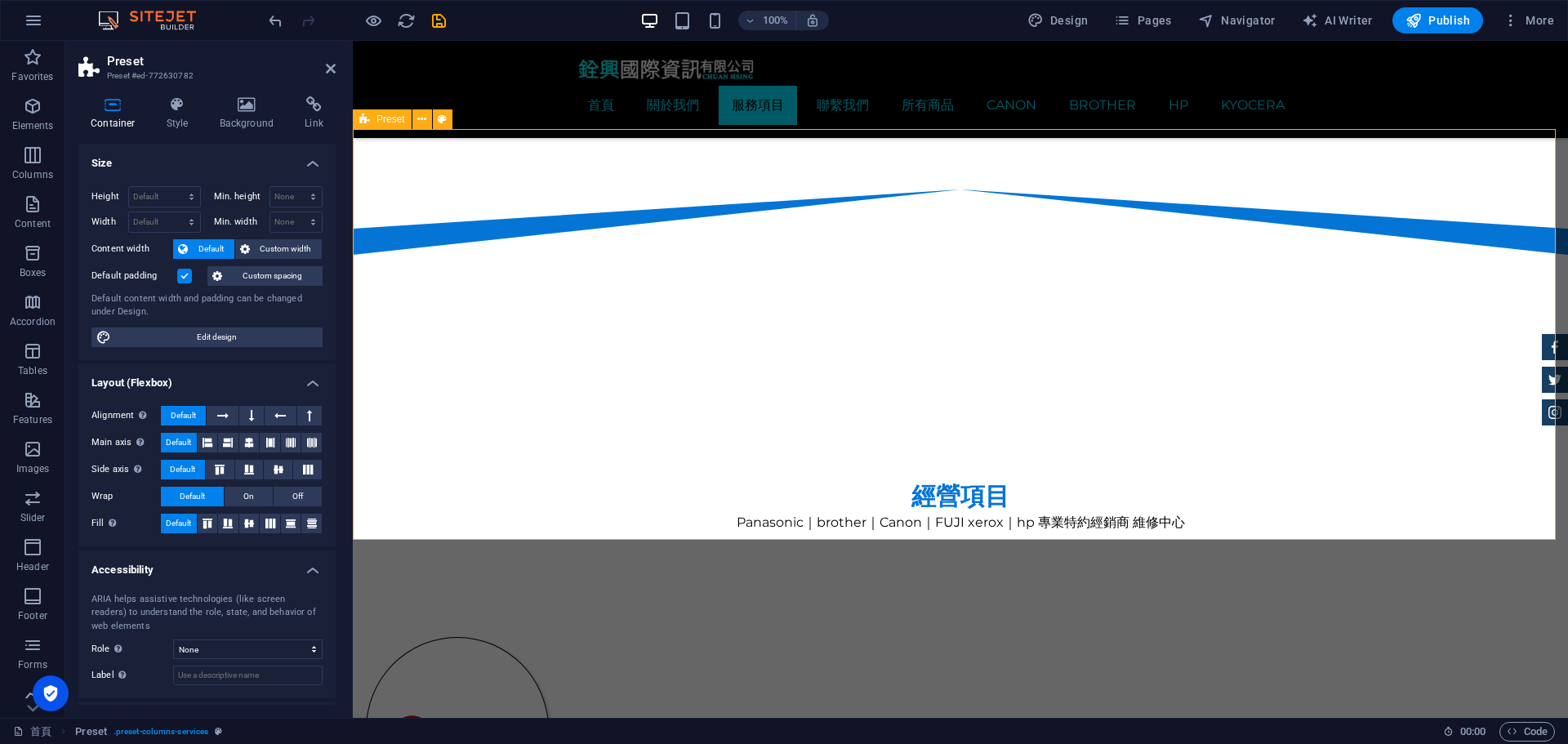 click on "影印機 印表機 多功能復合機 打卡鐘 POS收銀機 碎紙機 單槍投影機 電子白板 點驗鈔機 碳粉耗材 電腦周邊設備 現場快速維修" at bounding box center [960, 1998] 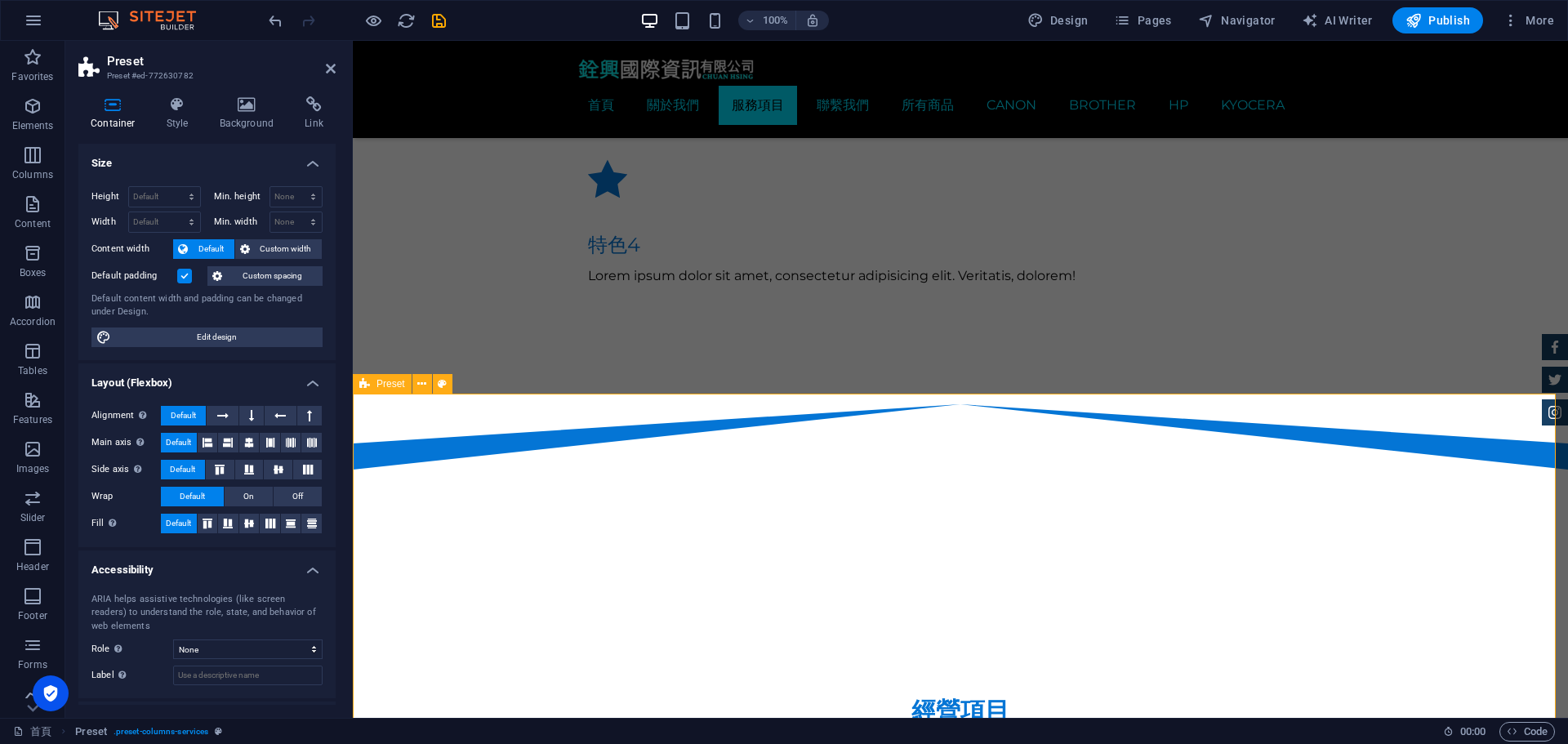 scroll, scrollTop: 1694, scrollLeft: 0, axis: vertical 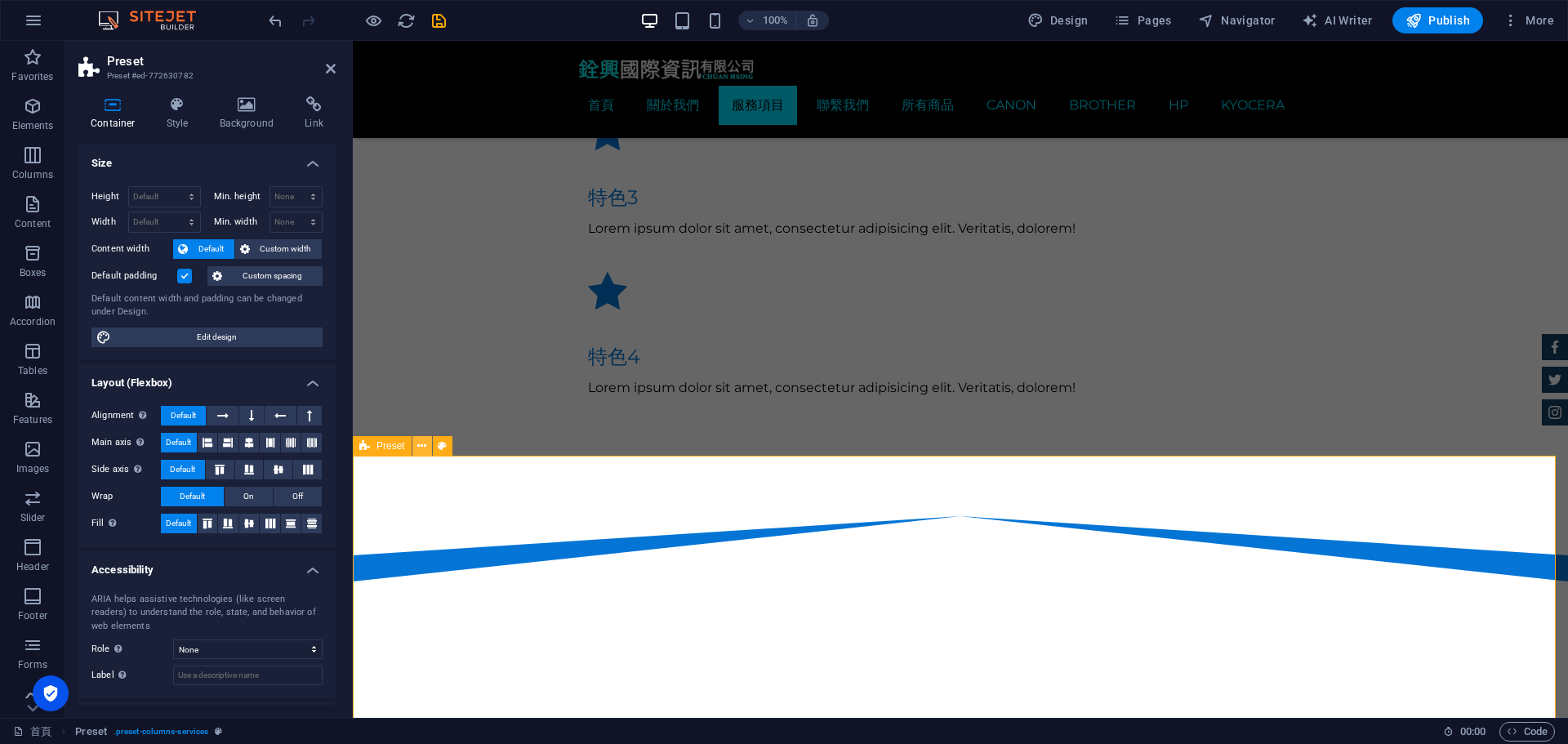 click at bounding box center (422, 446) 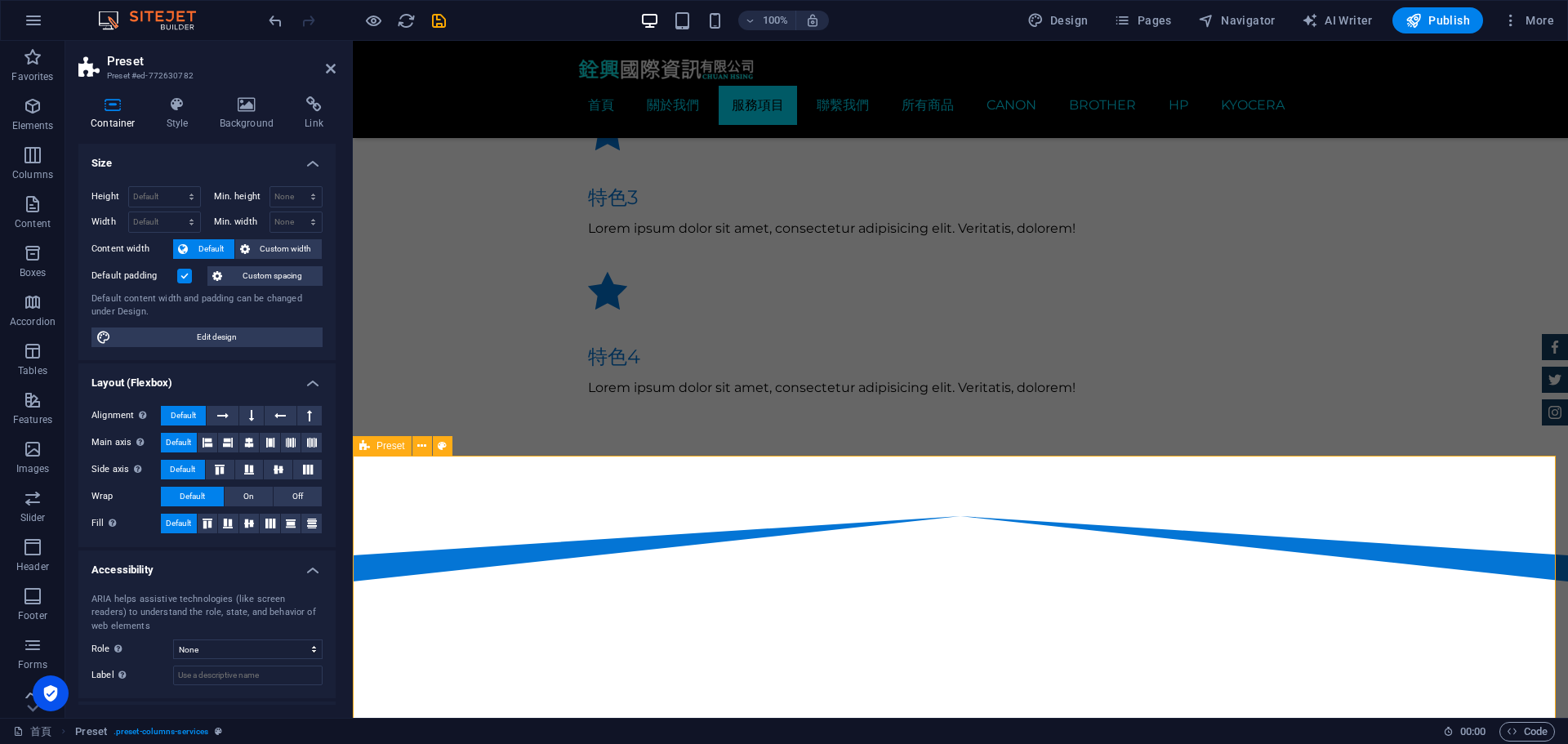click on "影印機 印表機 多功能復合機 打卡鐘 POS收銀機 碎紙機 單槍投影機 電子白板 點驗鈔機 碳粉耗材 電腦周邊設備 現場快速維修" at bounding box center [960, 2324] 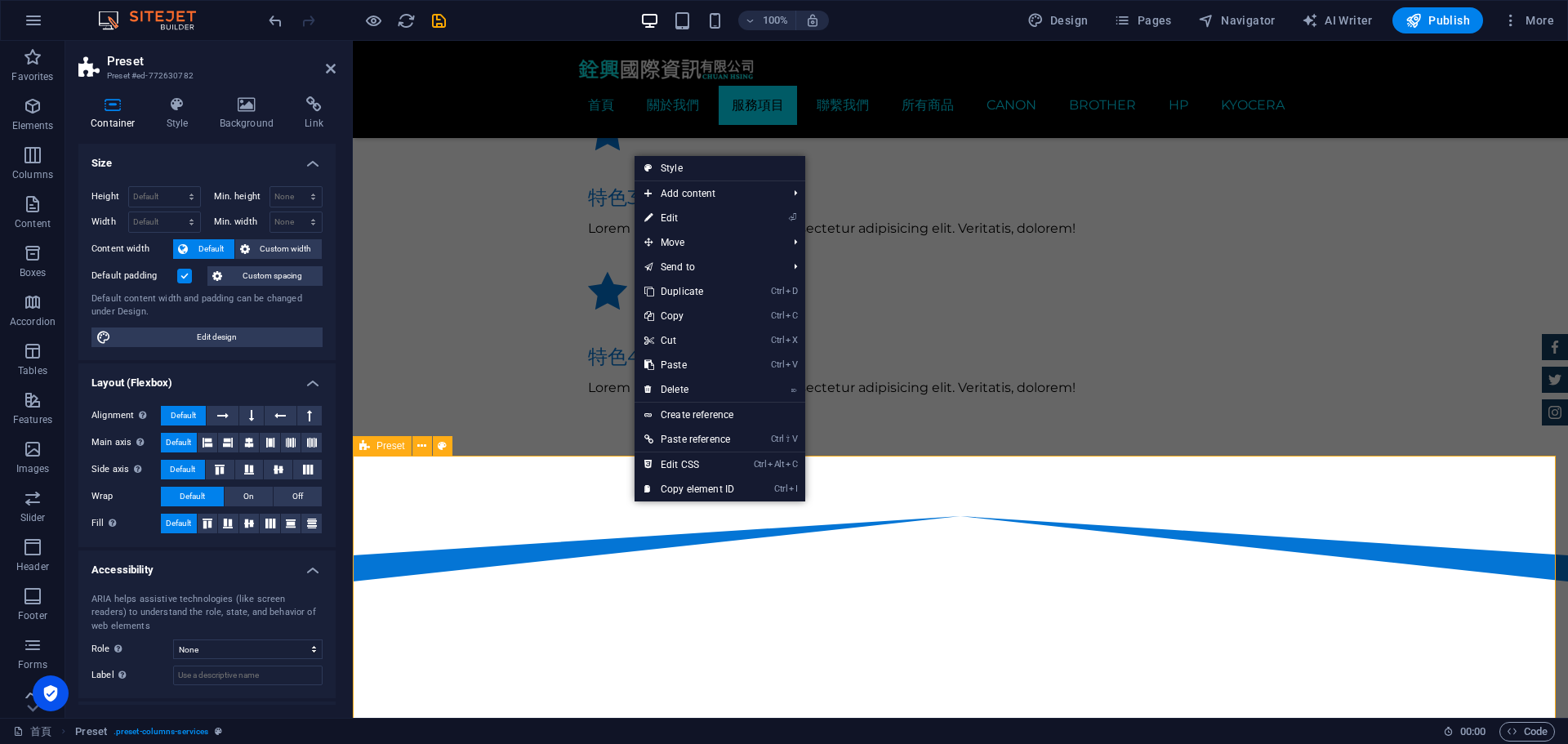 click on "影印機 印表機 多功能復合機 打卡鐘 POS收銀機 碎紙機 單槍投影機 電子白板 點驗鈔機 碳粉耗材 電腦周邊設備 現場快速維修" at bounding box center (960, 2324) 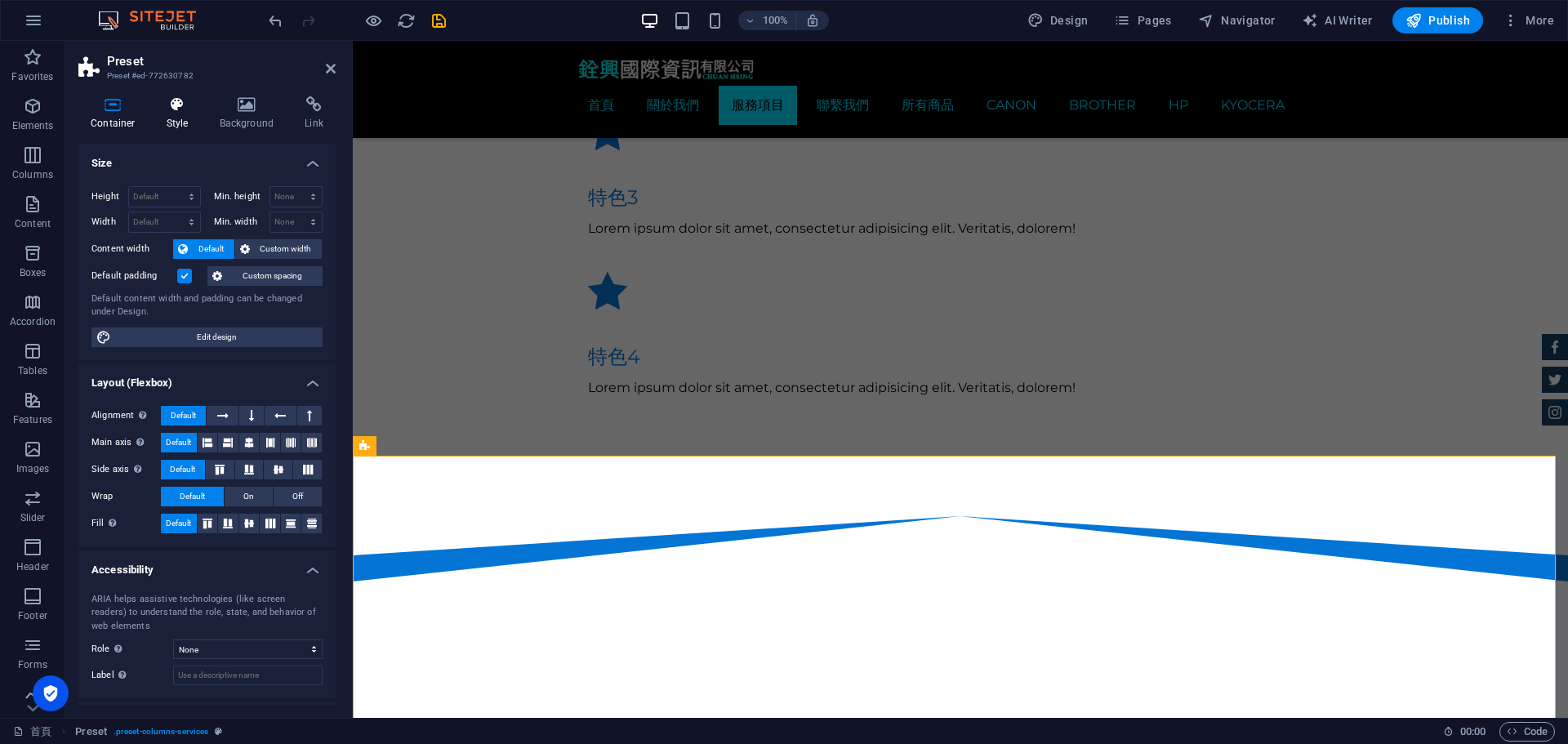 click at bounding box center (177, 105) 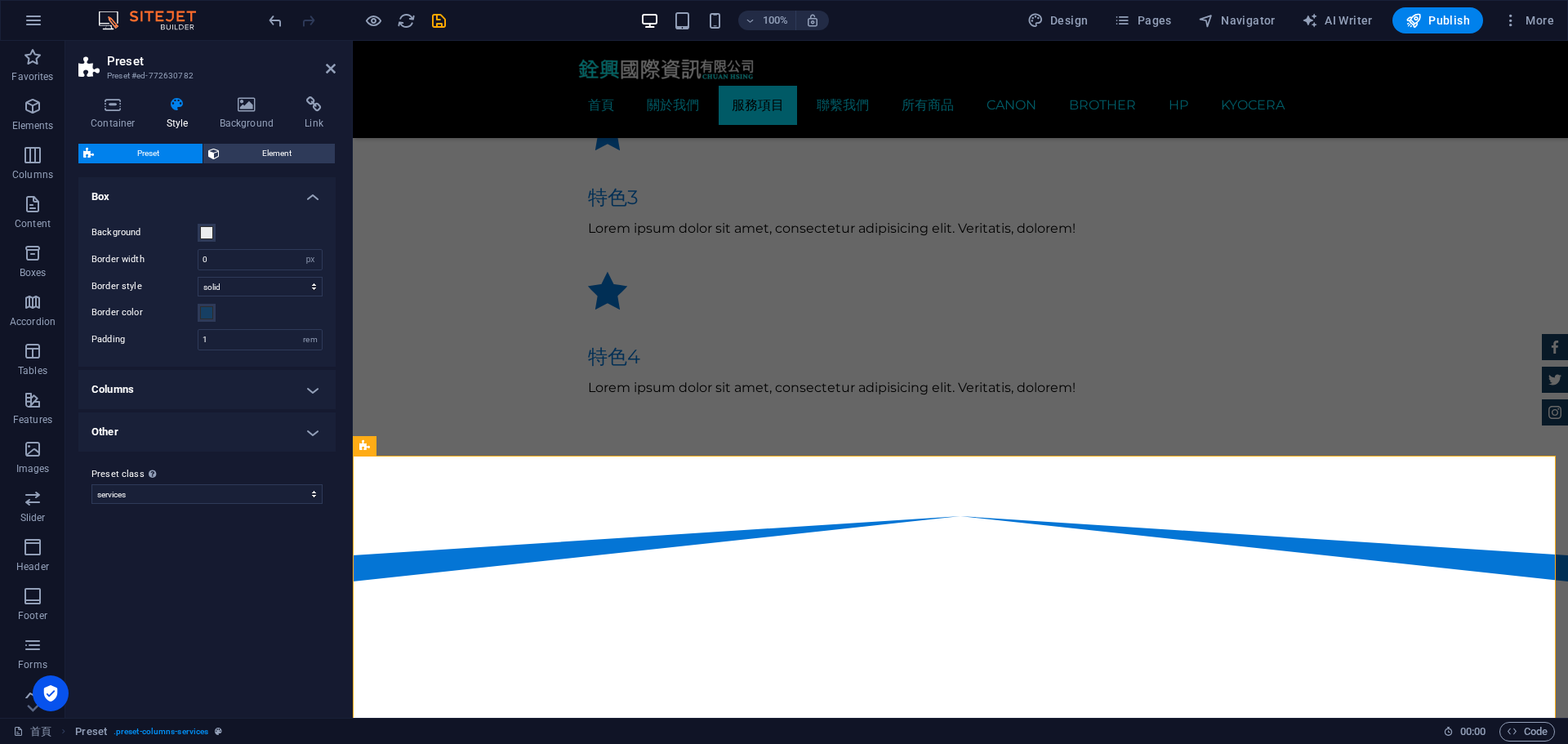 click on "Columns" at bounding box center [207, 390] 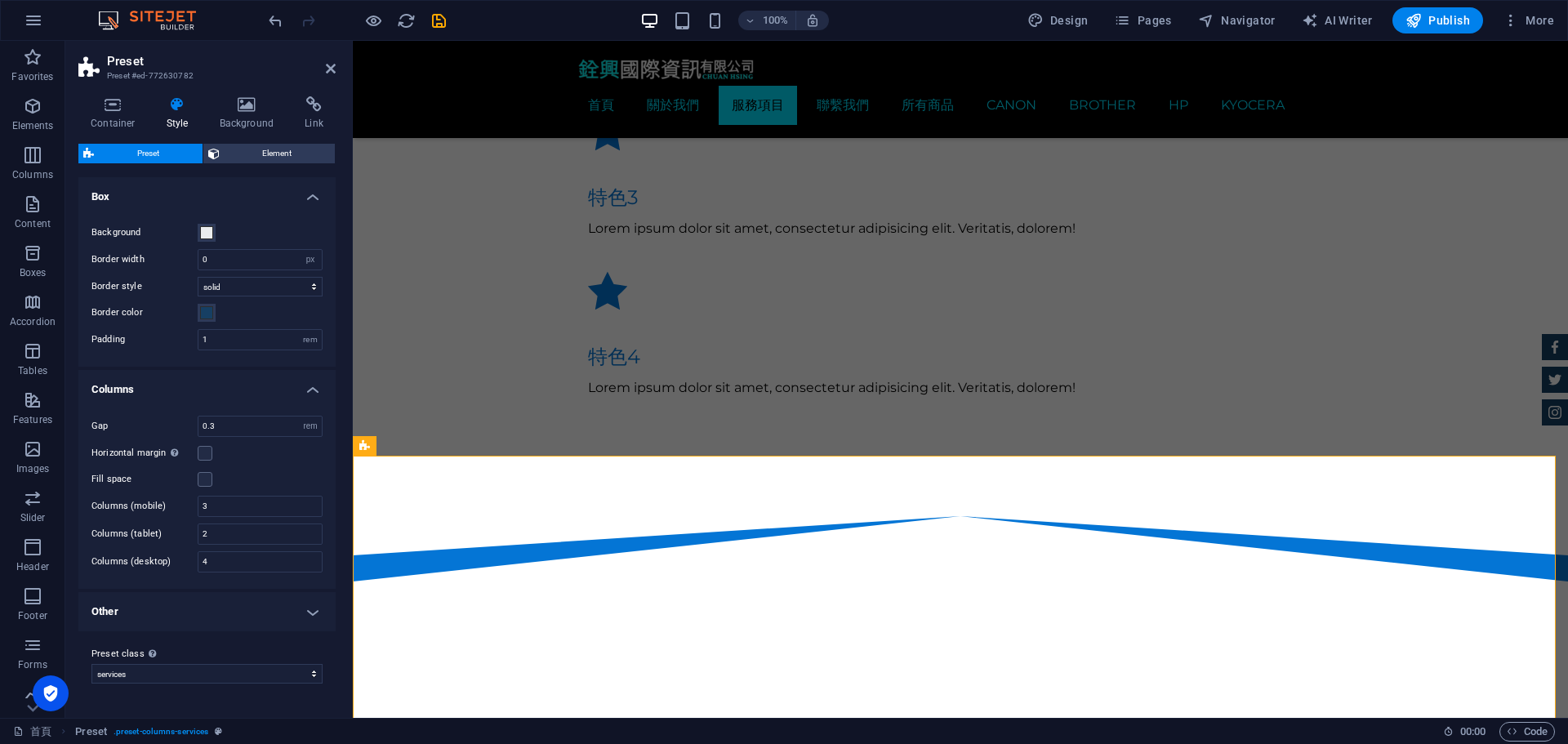 click on "Columns" at bounding box center (207, 385) 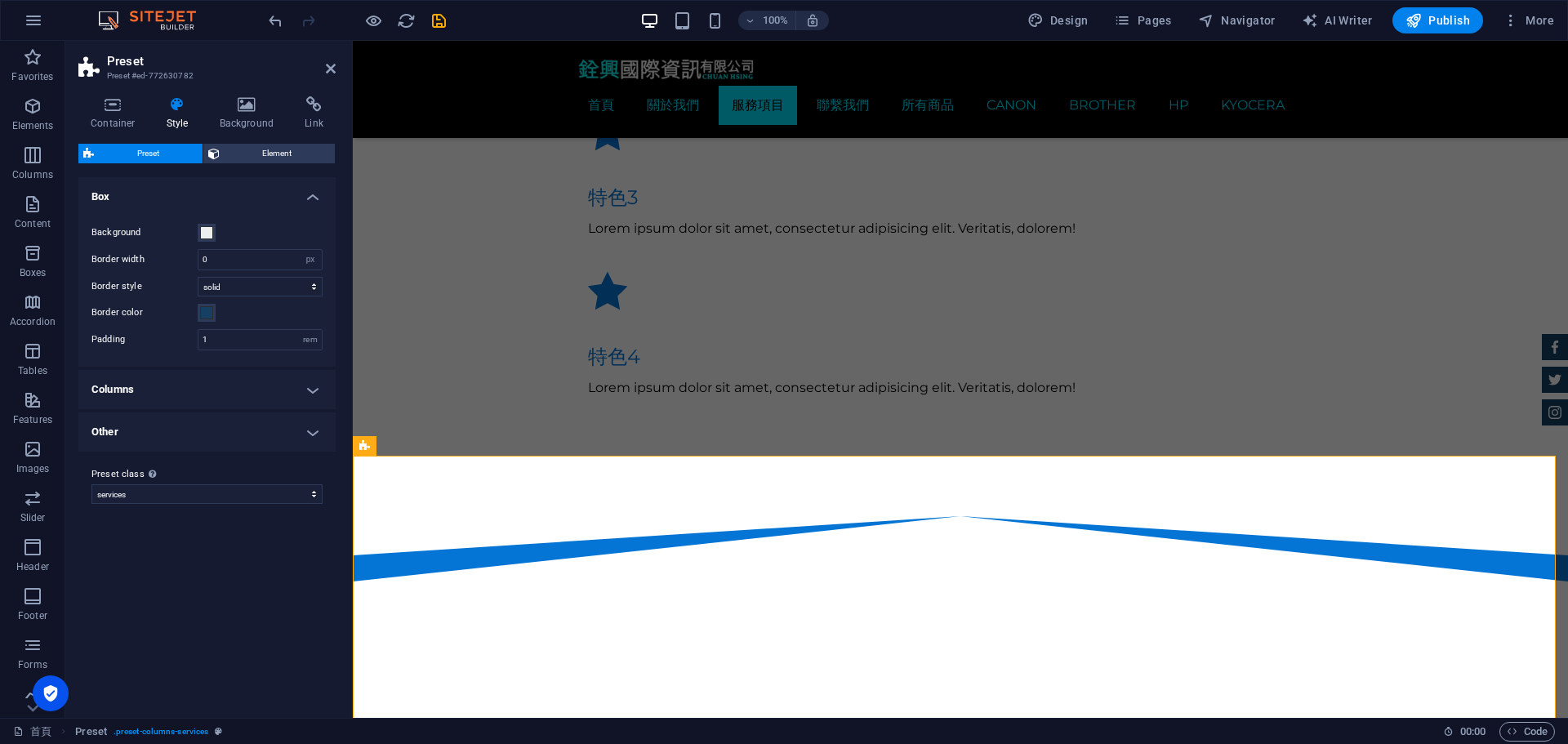 click on "Other" at bounding box center [207, 432] 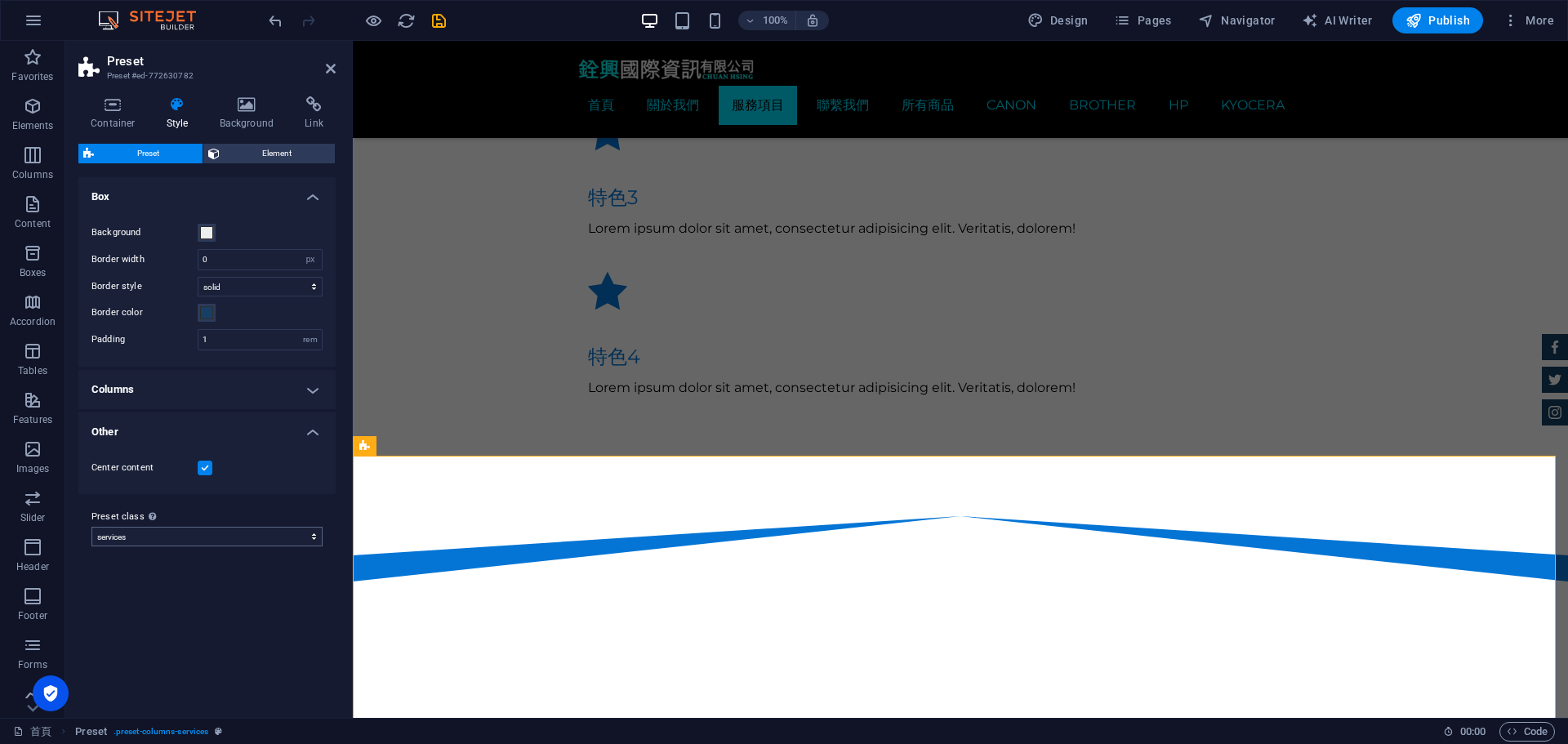 click on "Preset class Above chosen variant and settings affect all elements which carry this preset class. services two-v2-default Add preset class" at bounding box center [207, 527] 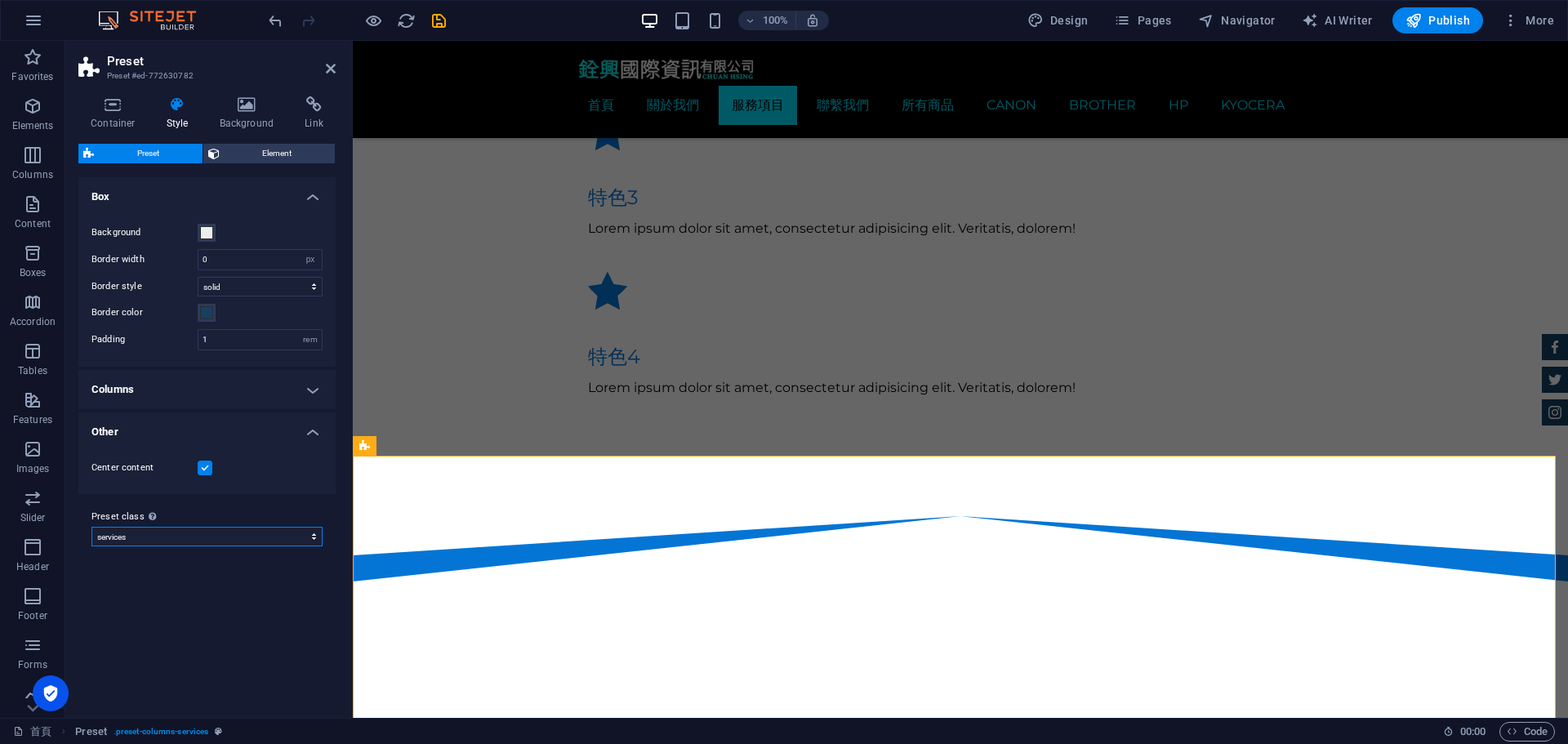 click on "services two-v2-default Add preset class" at bounding box center [207, 537] 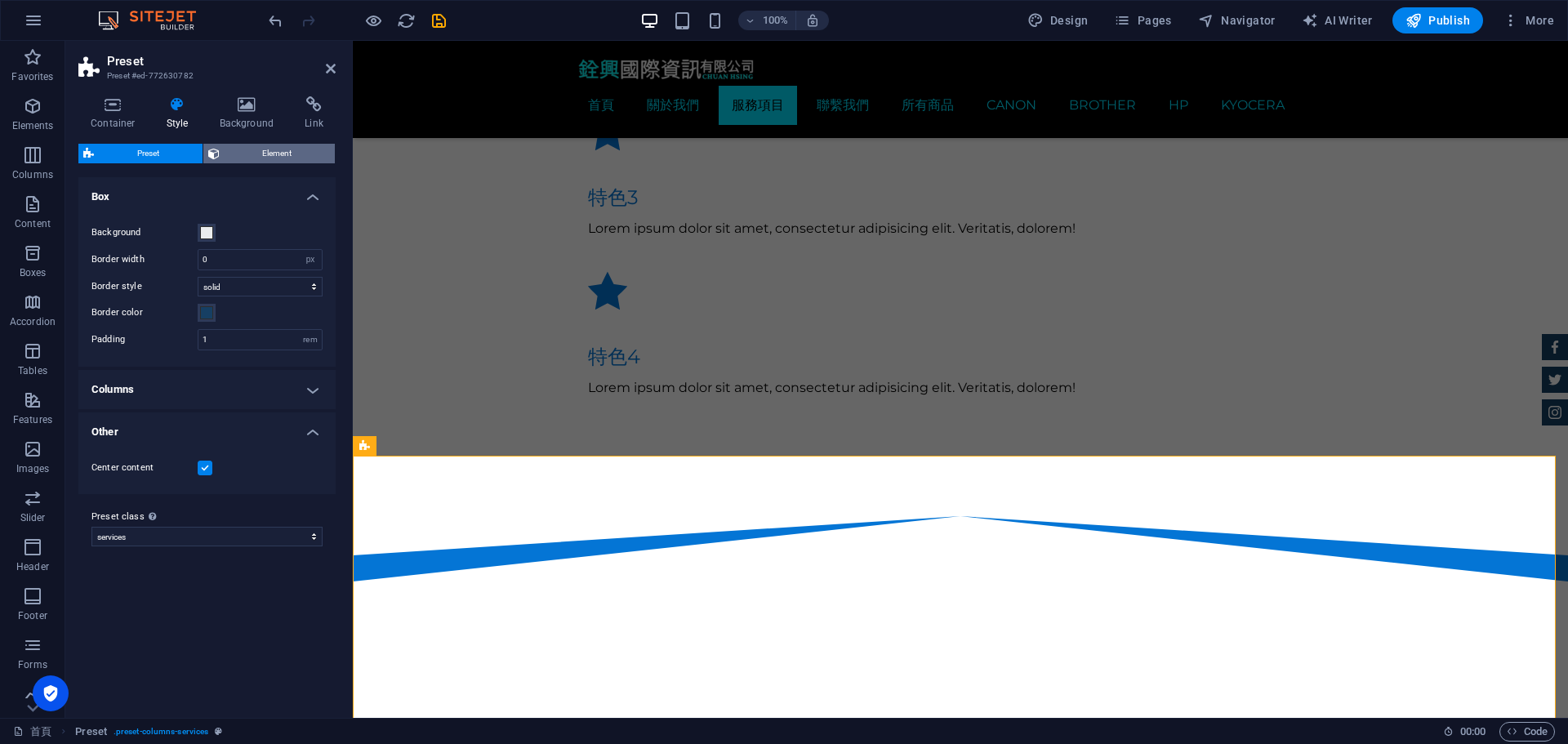 click on "Element" at bounding box center [278, 154] 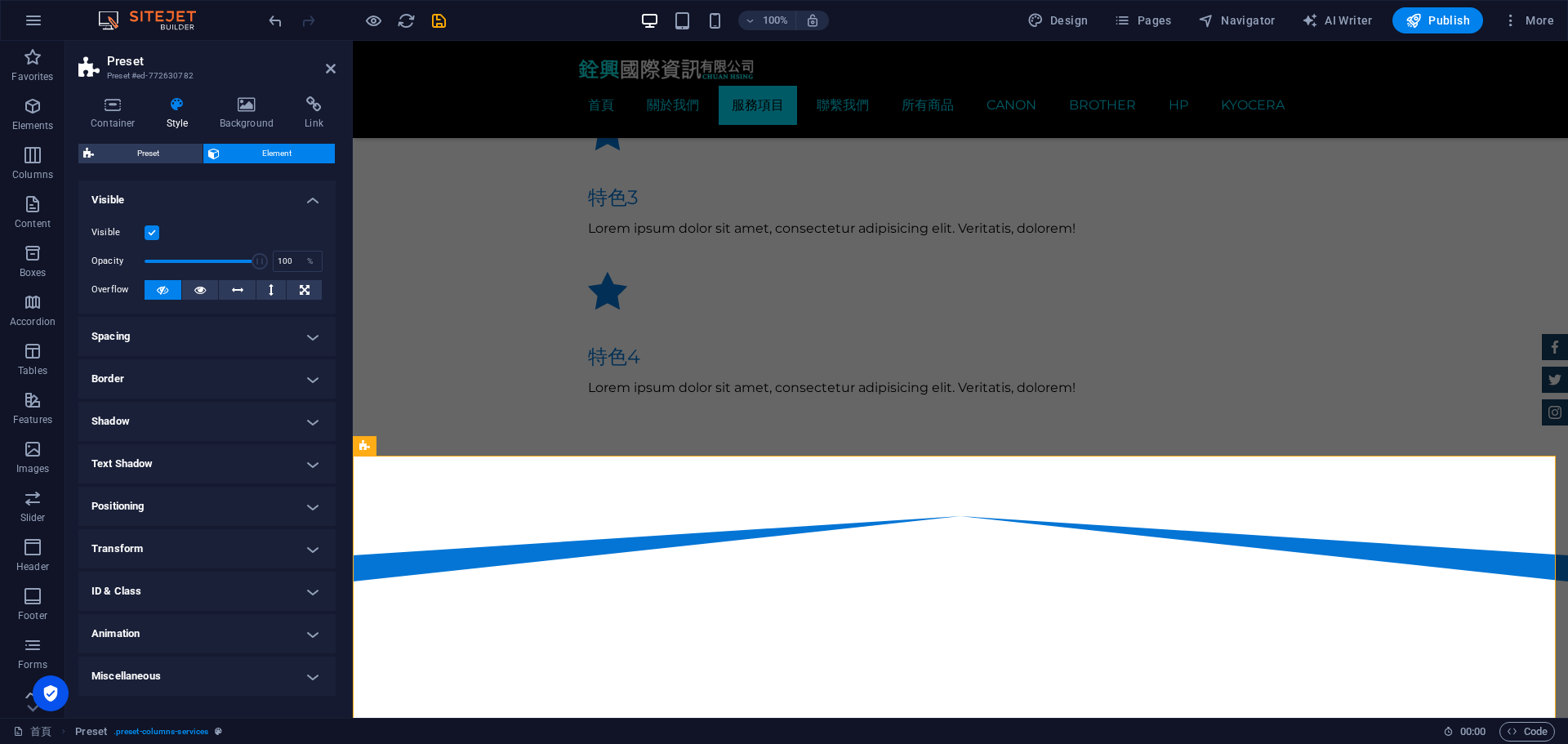 click on "Spacing" at bounding box center (207, 336) 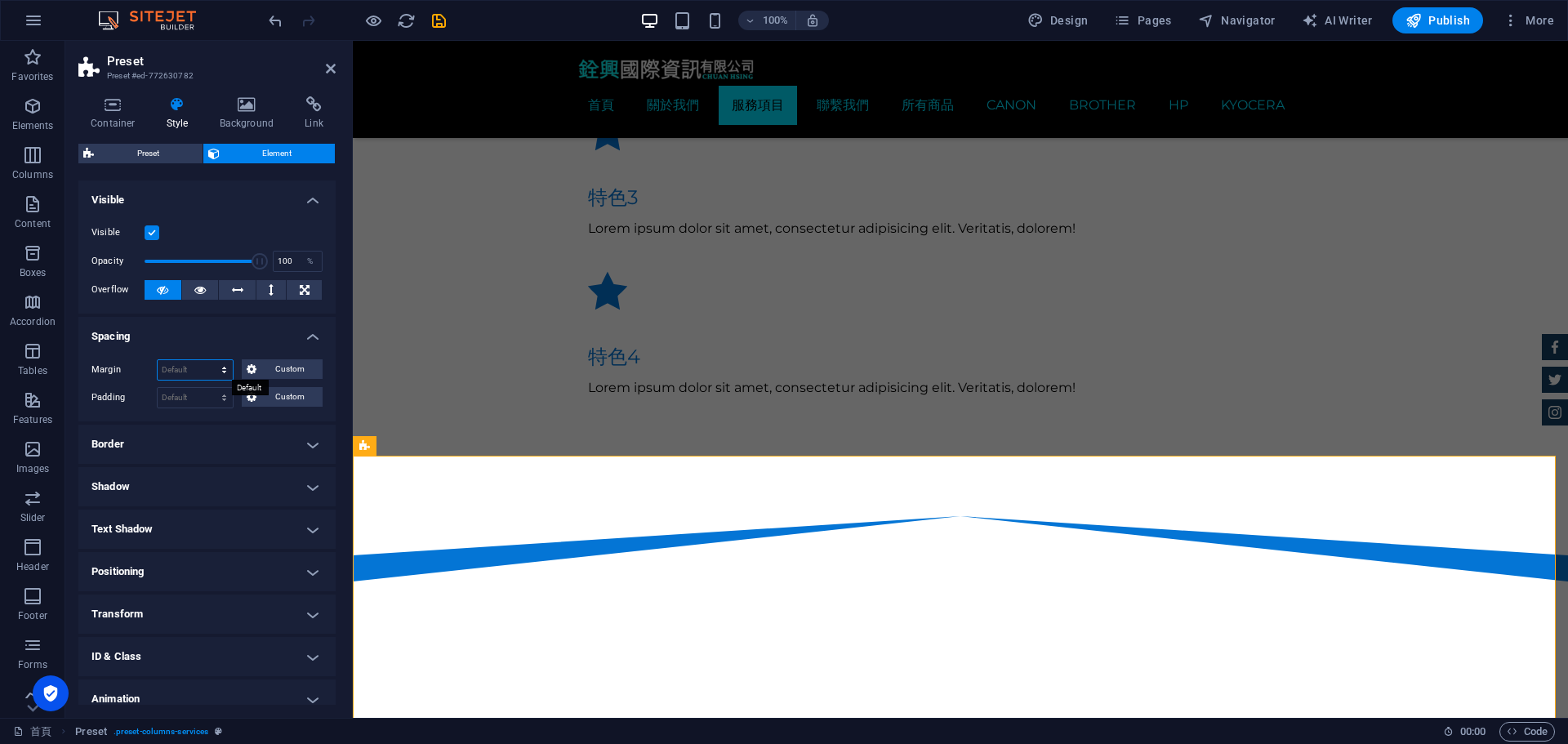 click on "Default auto px % rem vw vh Custom" at bounding box center [195, 370] 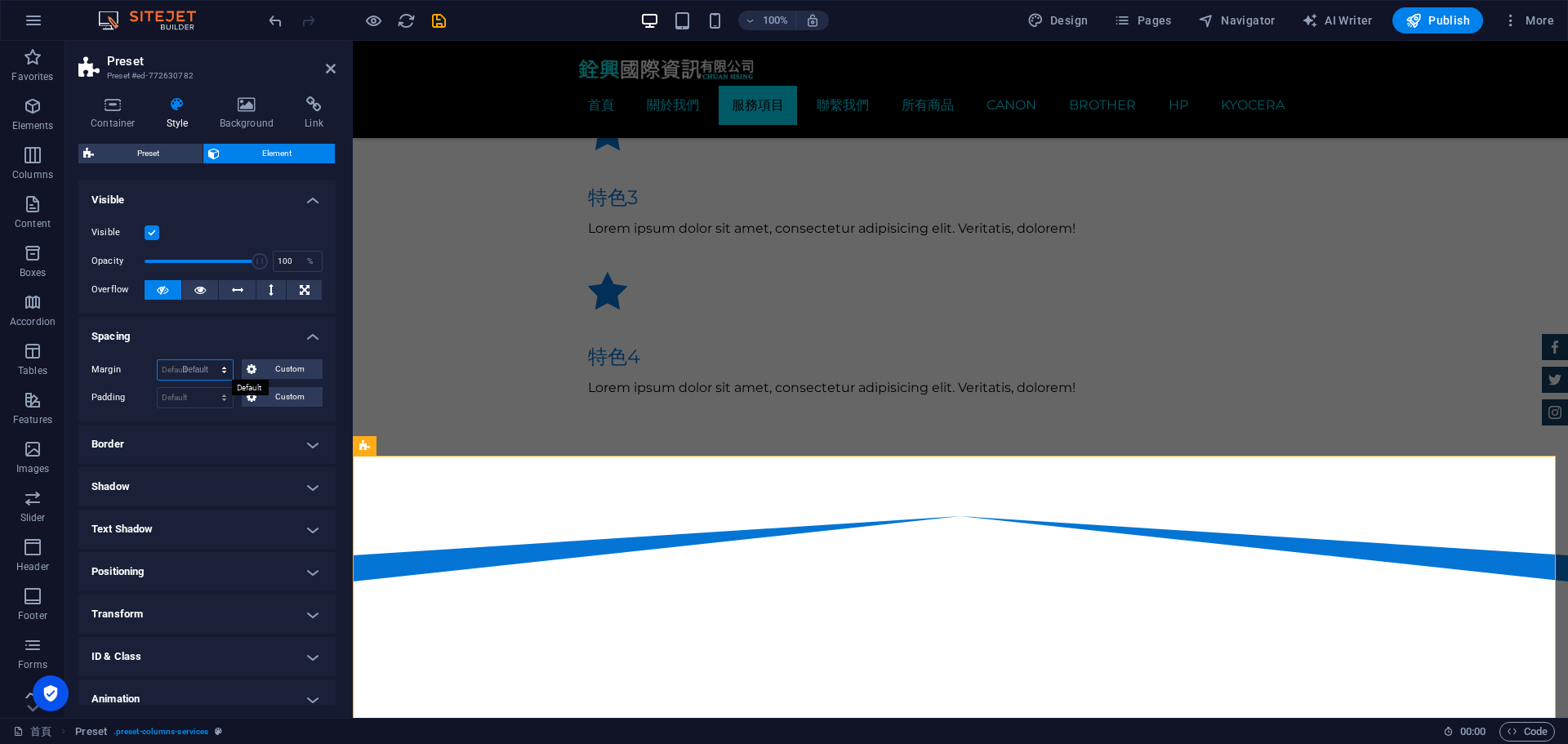 click on "Default auto px % rem vw vh Custom" at bounding box center (195, 370) 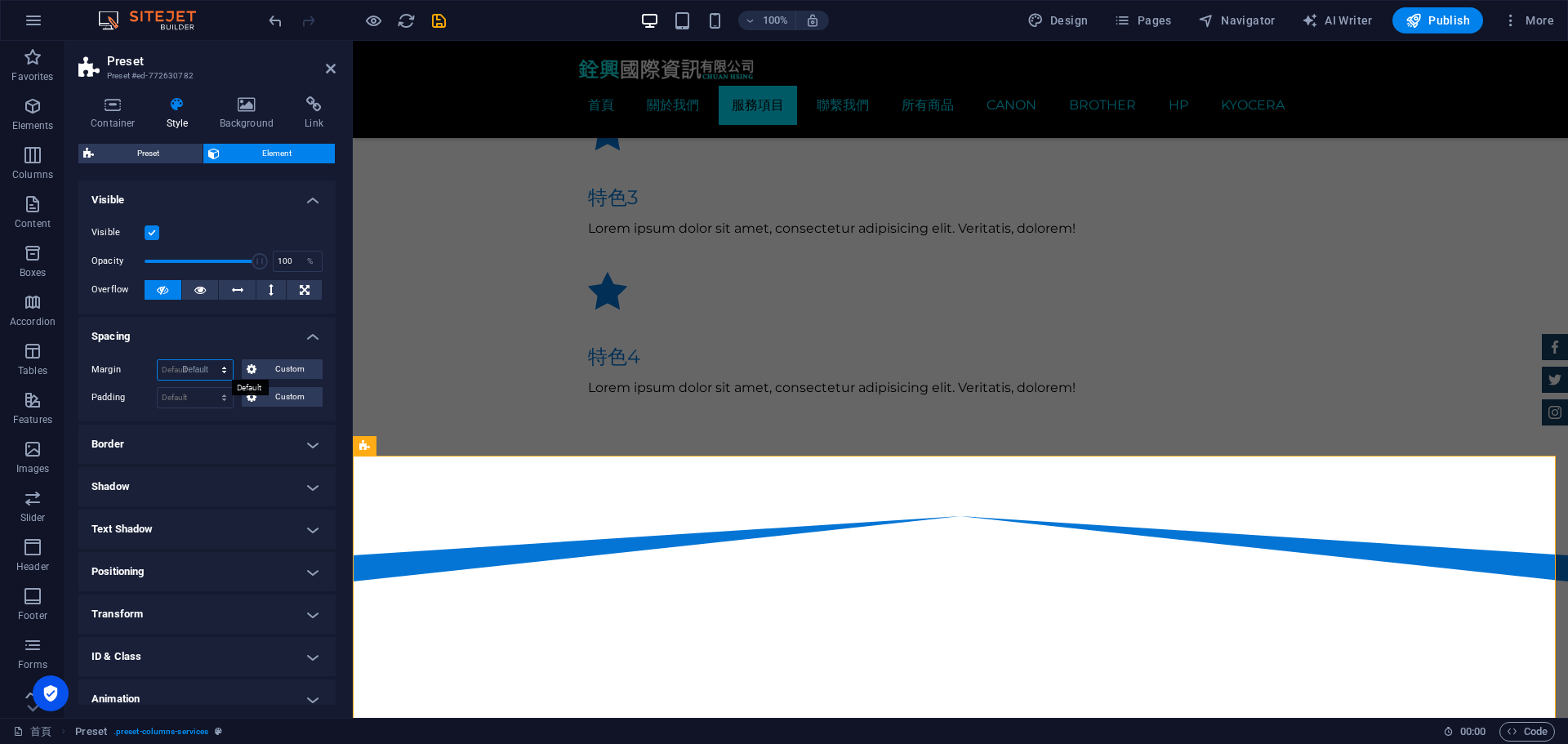 select on "DISABLED_OPTION_VALUE" 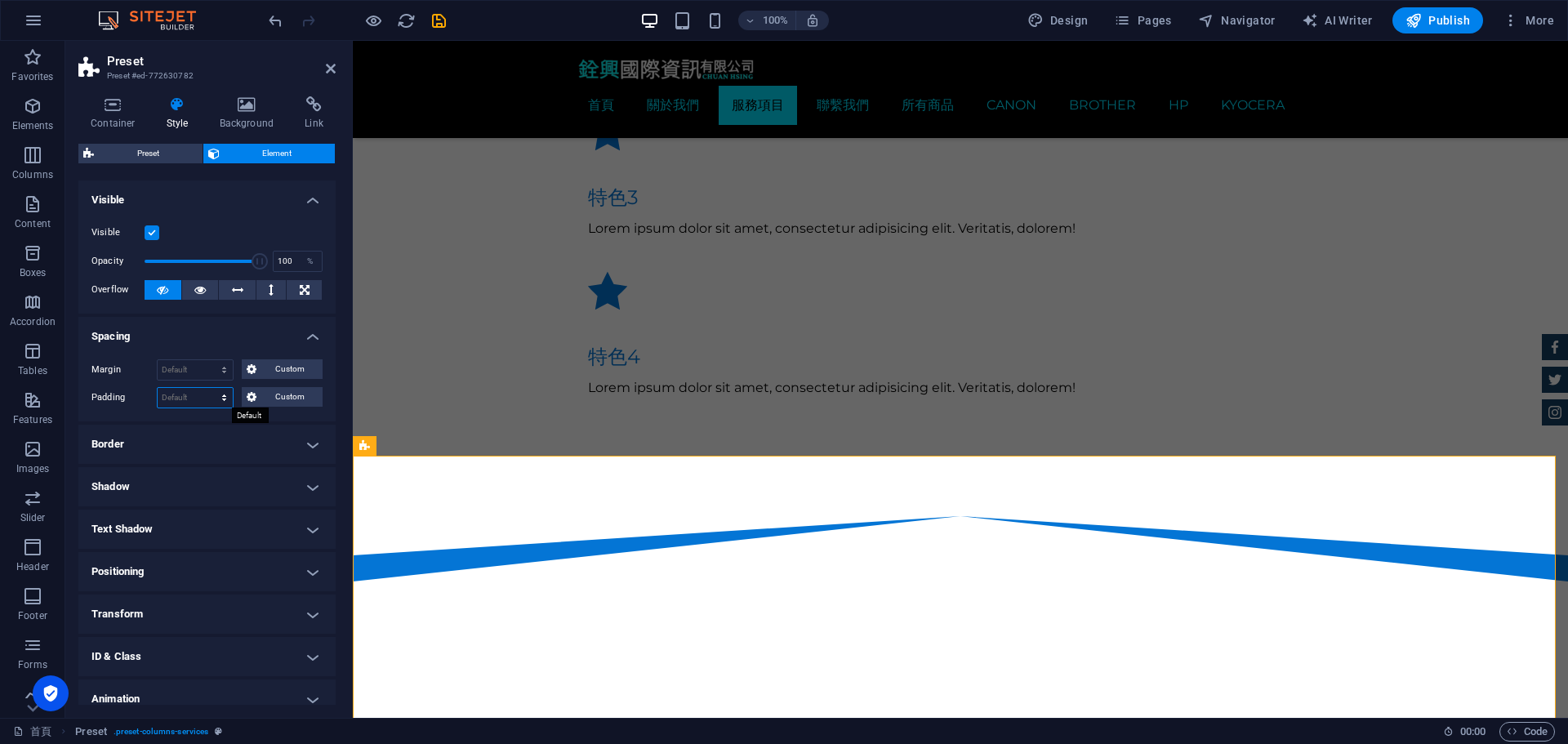 click on "Default px rem % vh vw Custom" at bounding box center [195, 398] 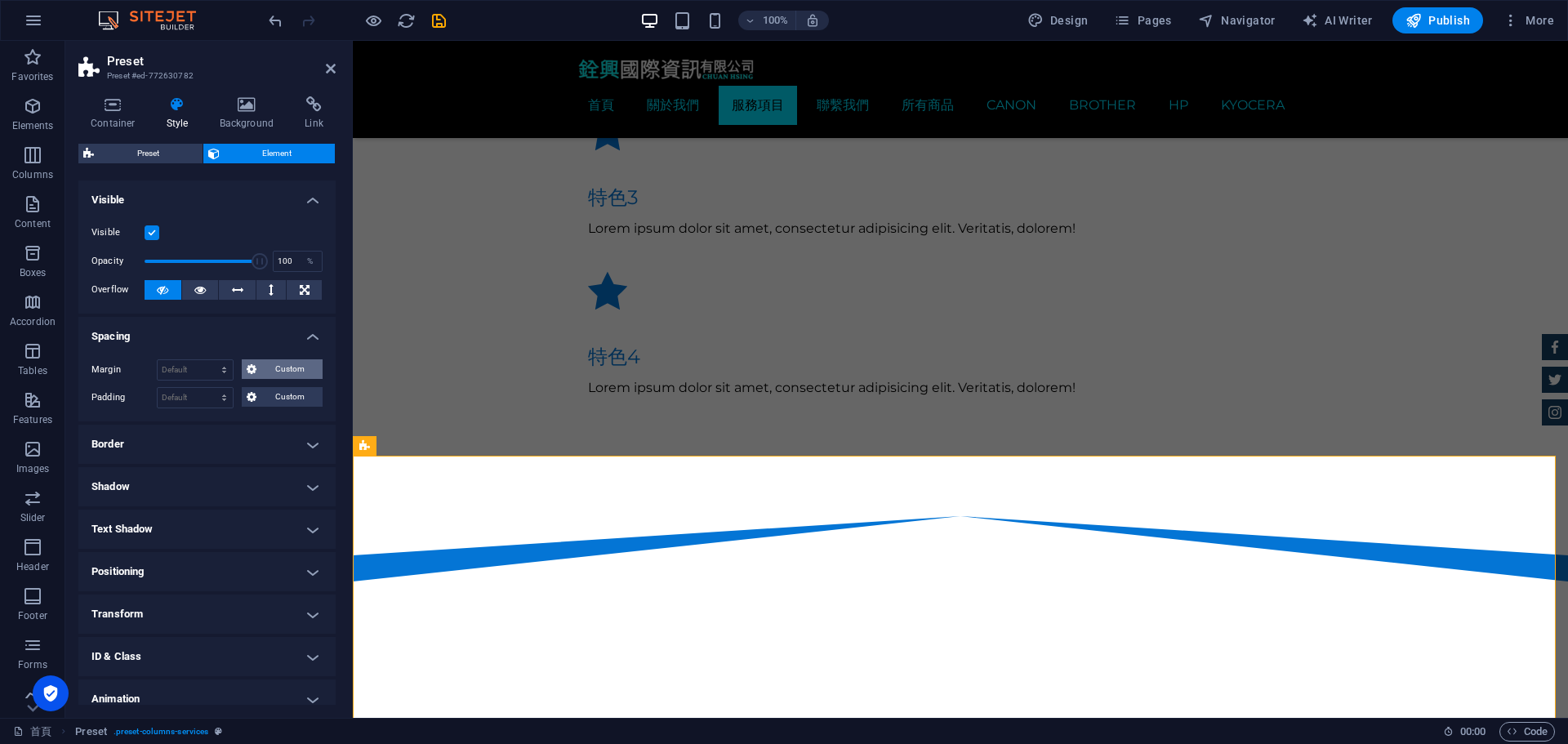 click on "Custom" at bounding box center (289, 369) 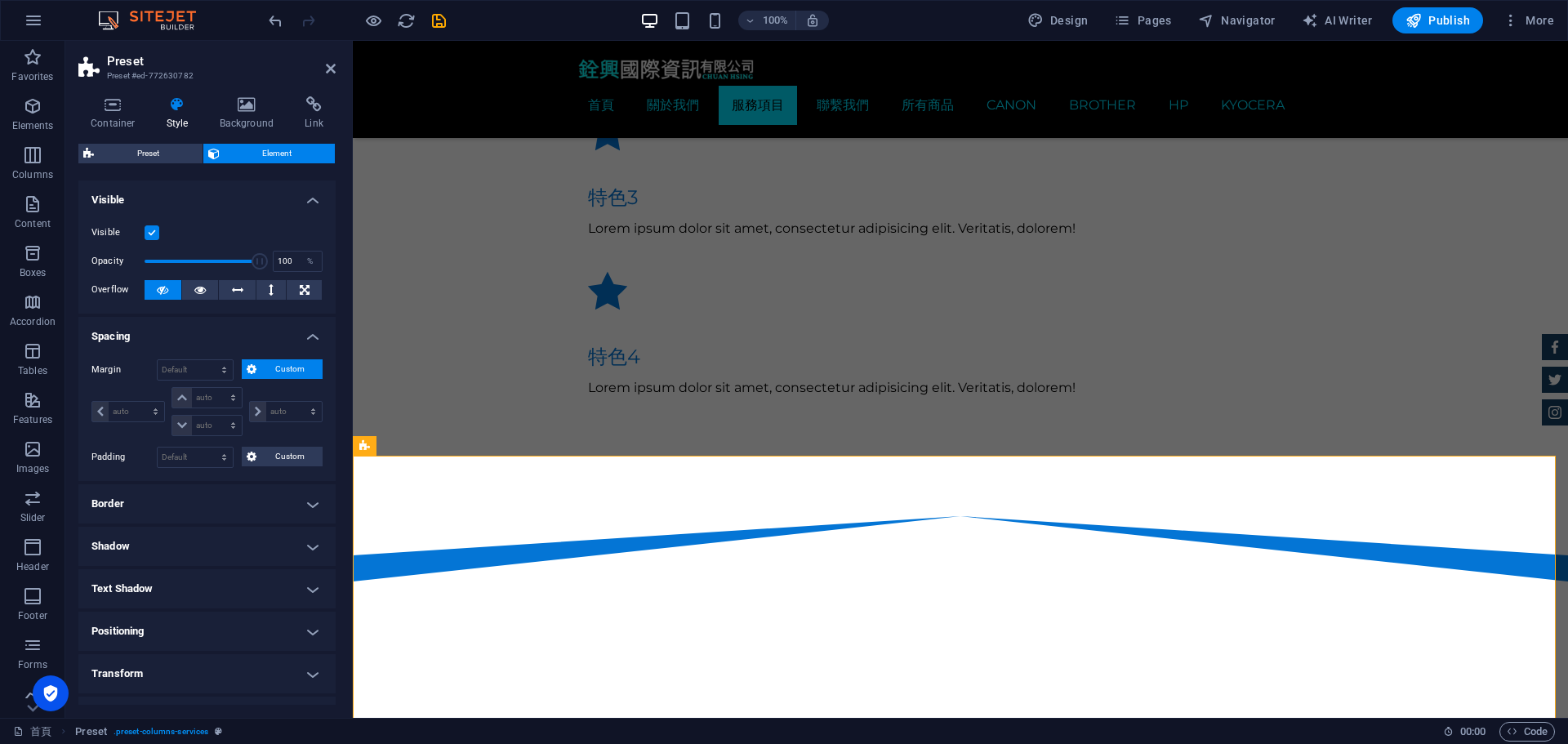 click on "Custom" at bounding box center [289, 369] 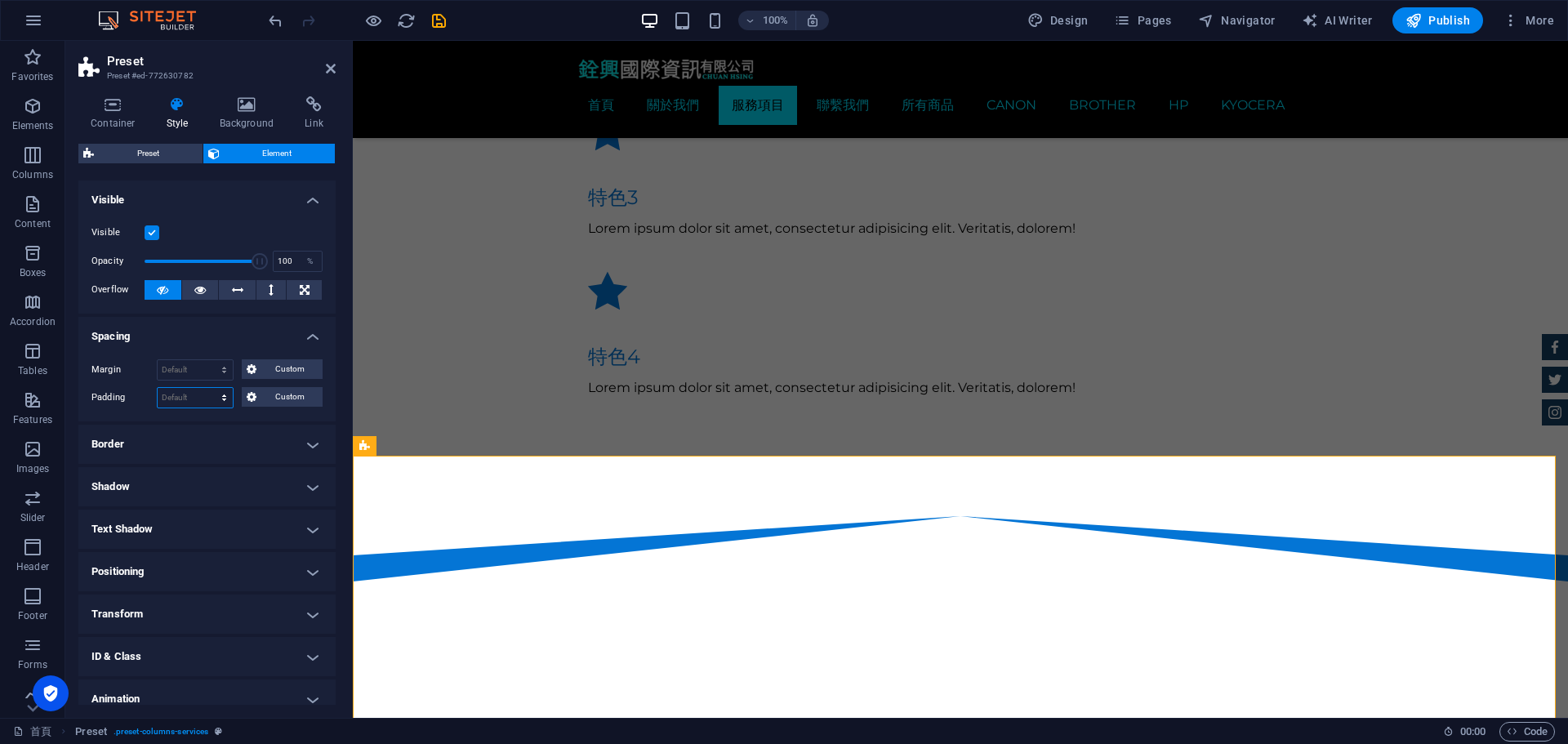 click on "Default px rem % vh vw Custom" at bounding box center (195, 398) 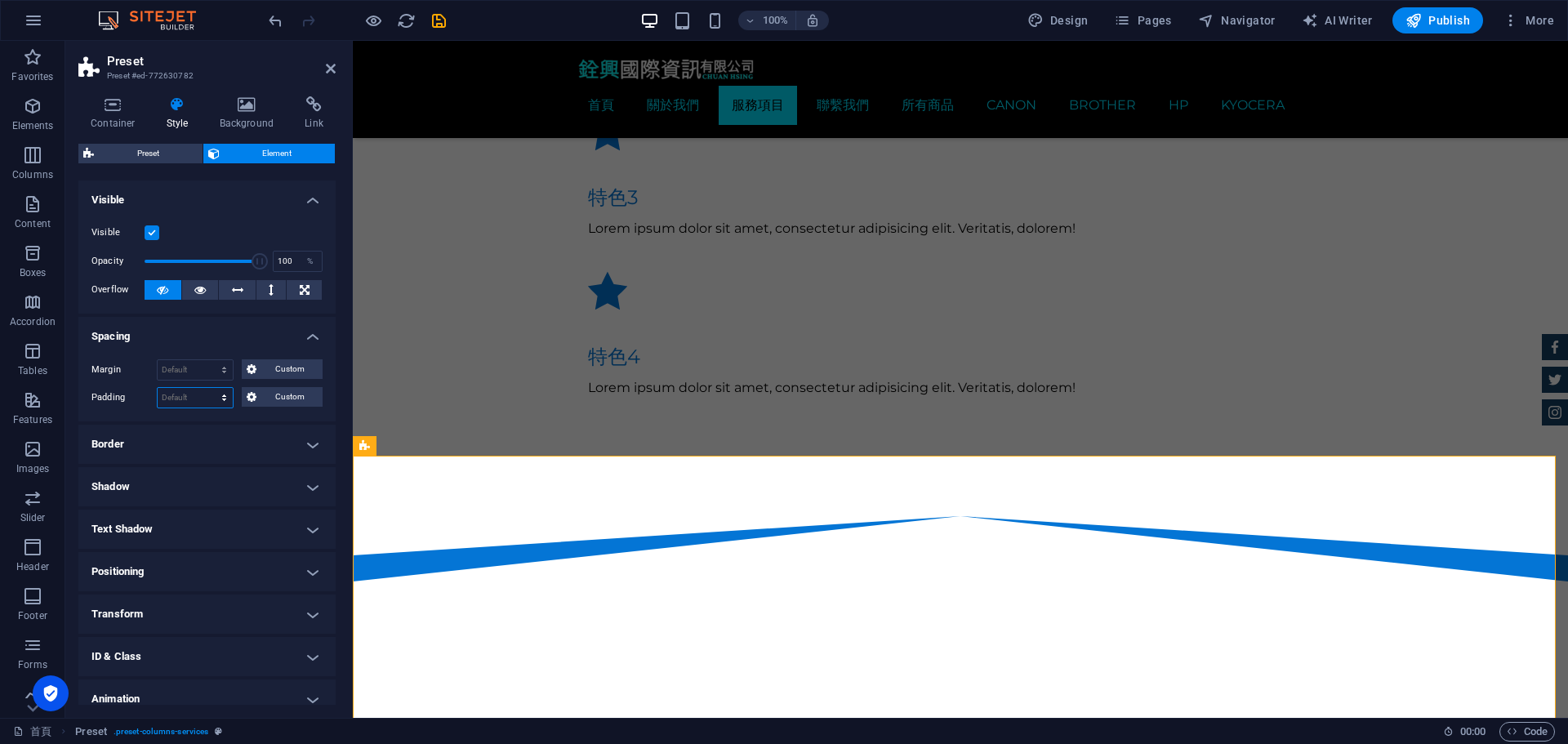 select on "%" 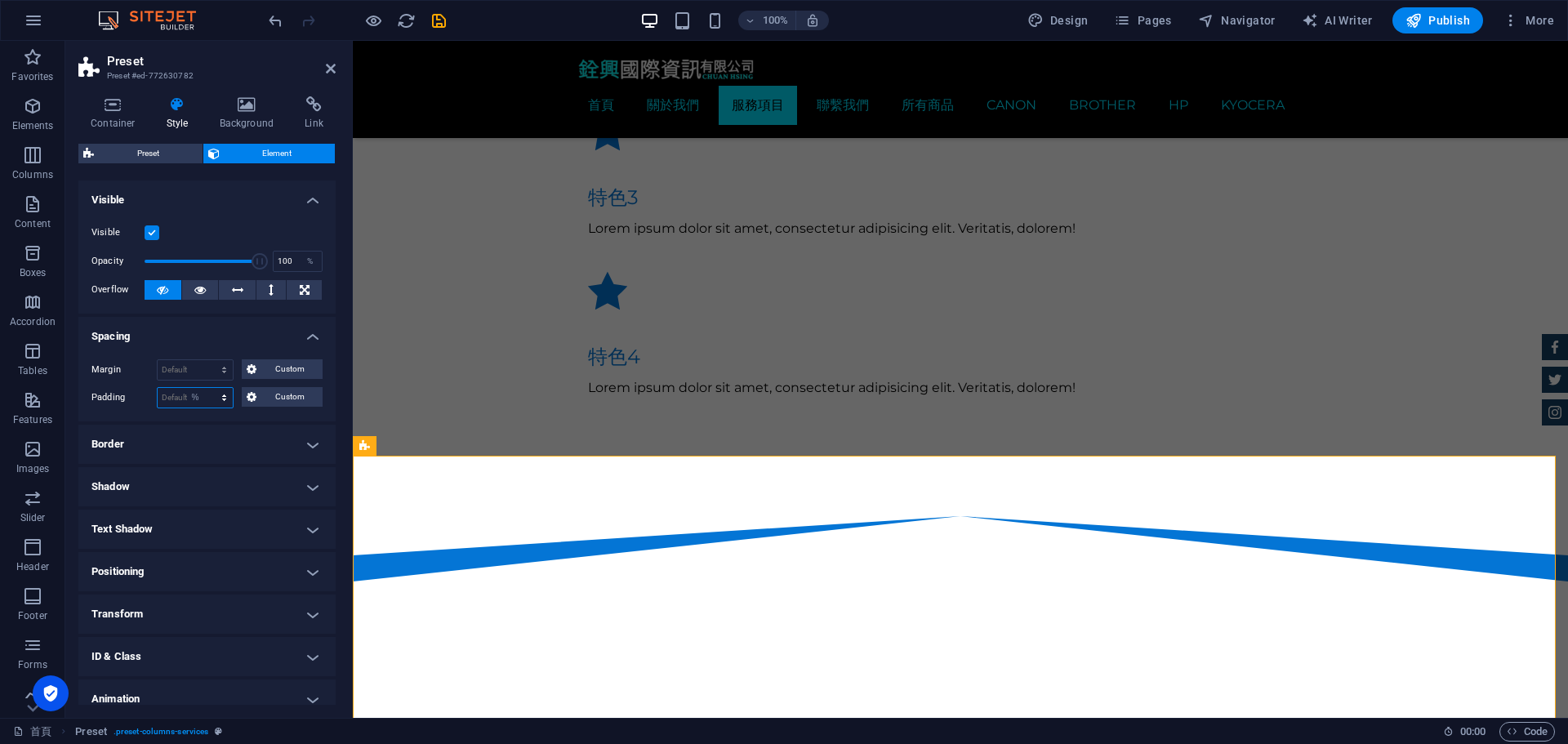 click on "Default px rem % vh vw Custom" at bounding box center (195, 398) 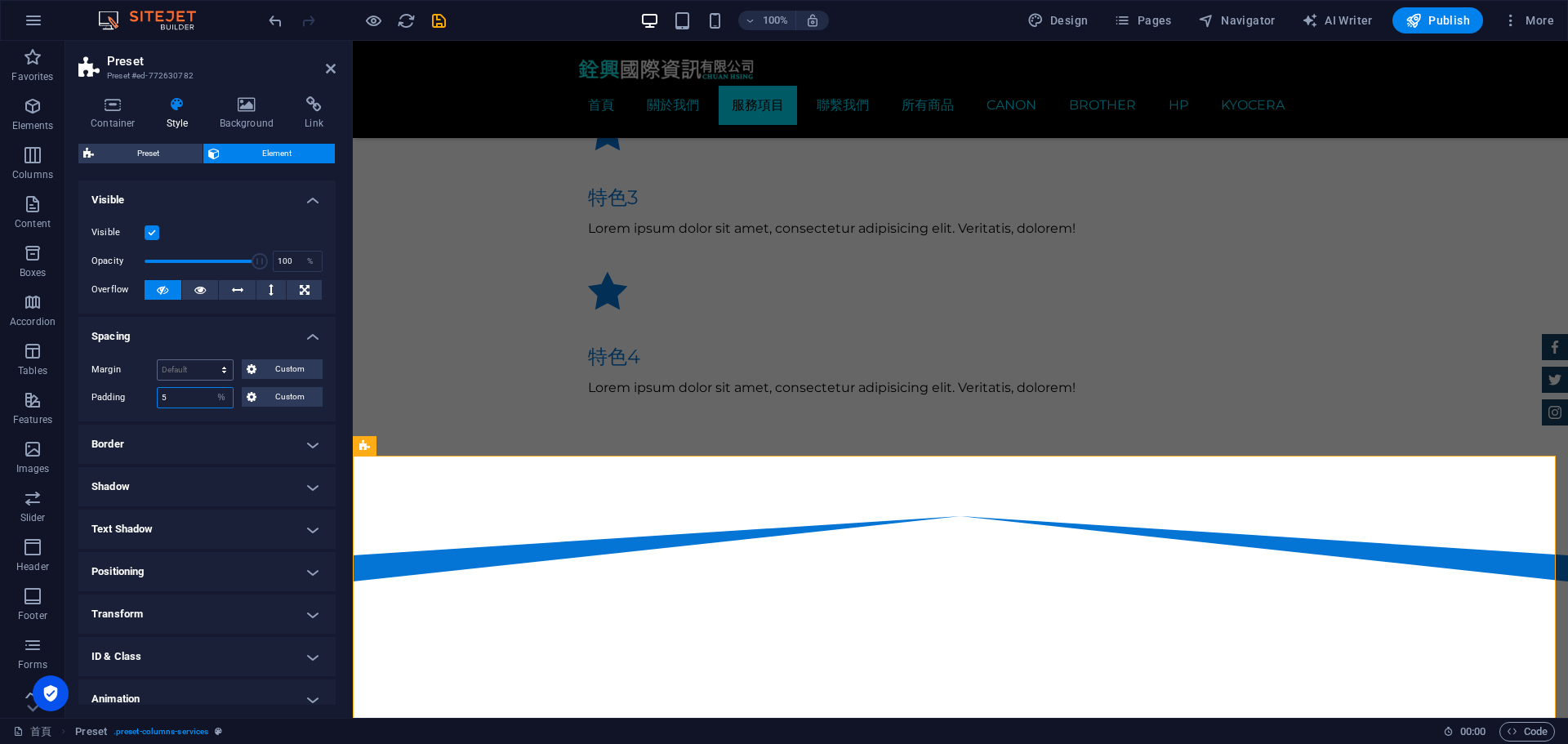 type on "5" 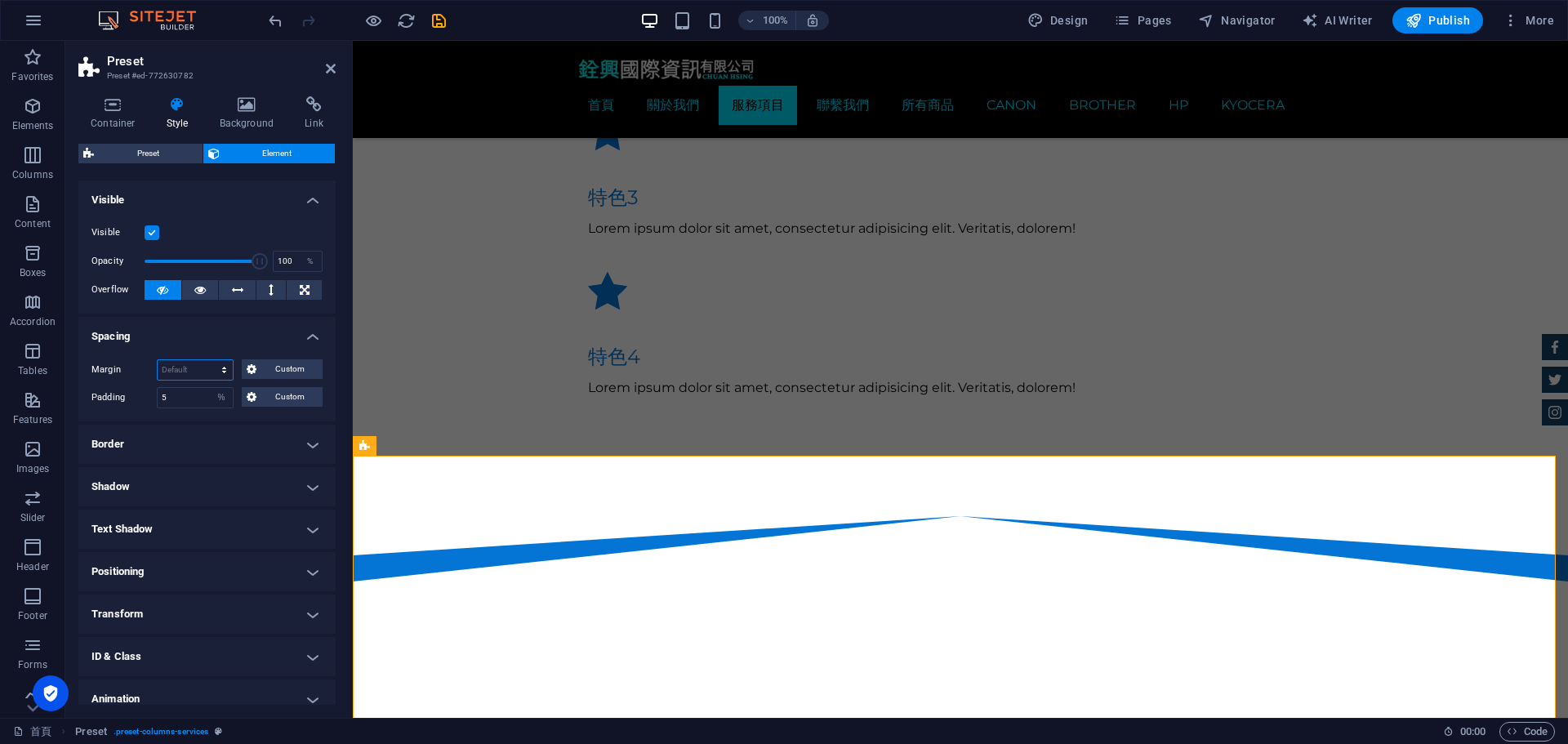 click on "Default auto px % rem vw vh Custom" at bounding box center [195, 370] 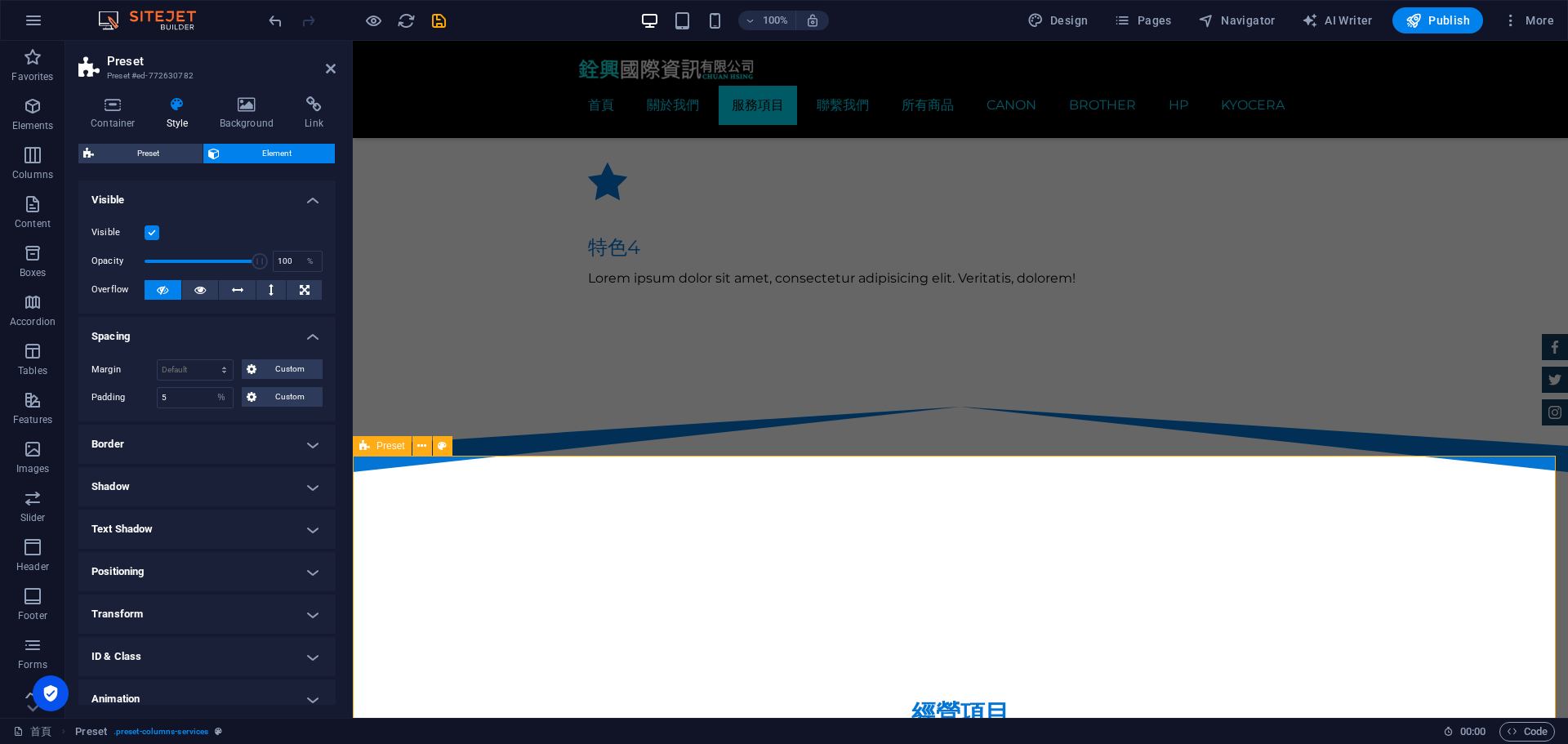 scroll, scrollTop: 1694, scrollLeft: 0, axis: vertical 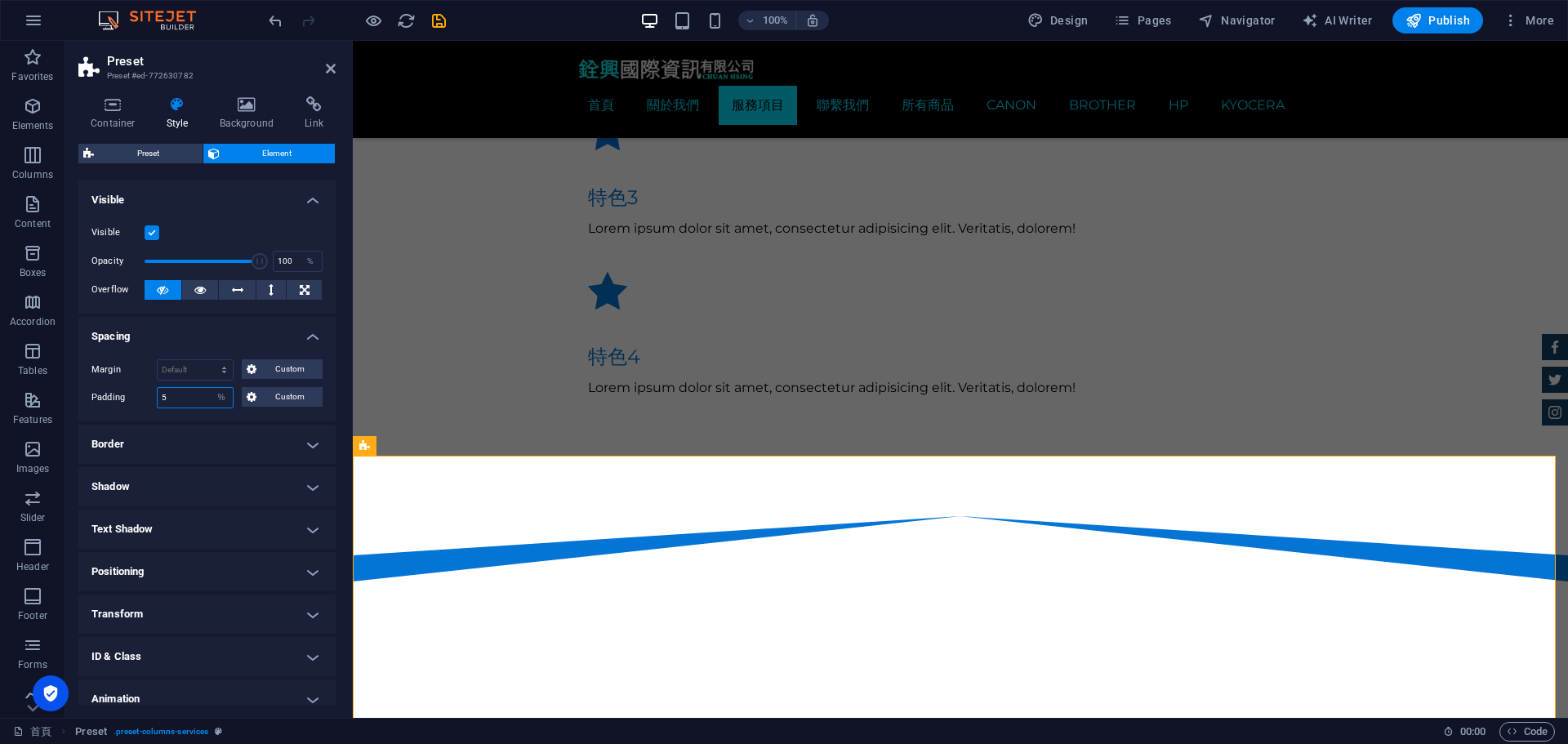 click on "5" at bounding box center (195, 398) 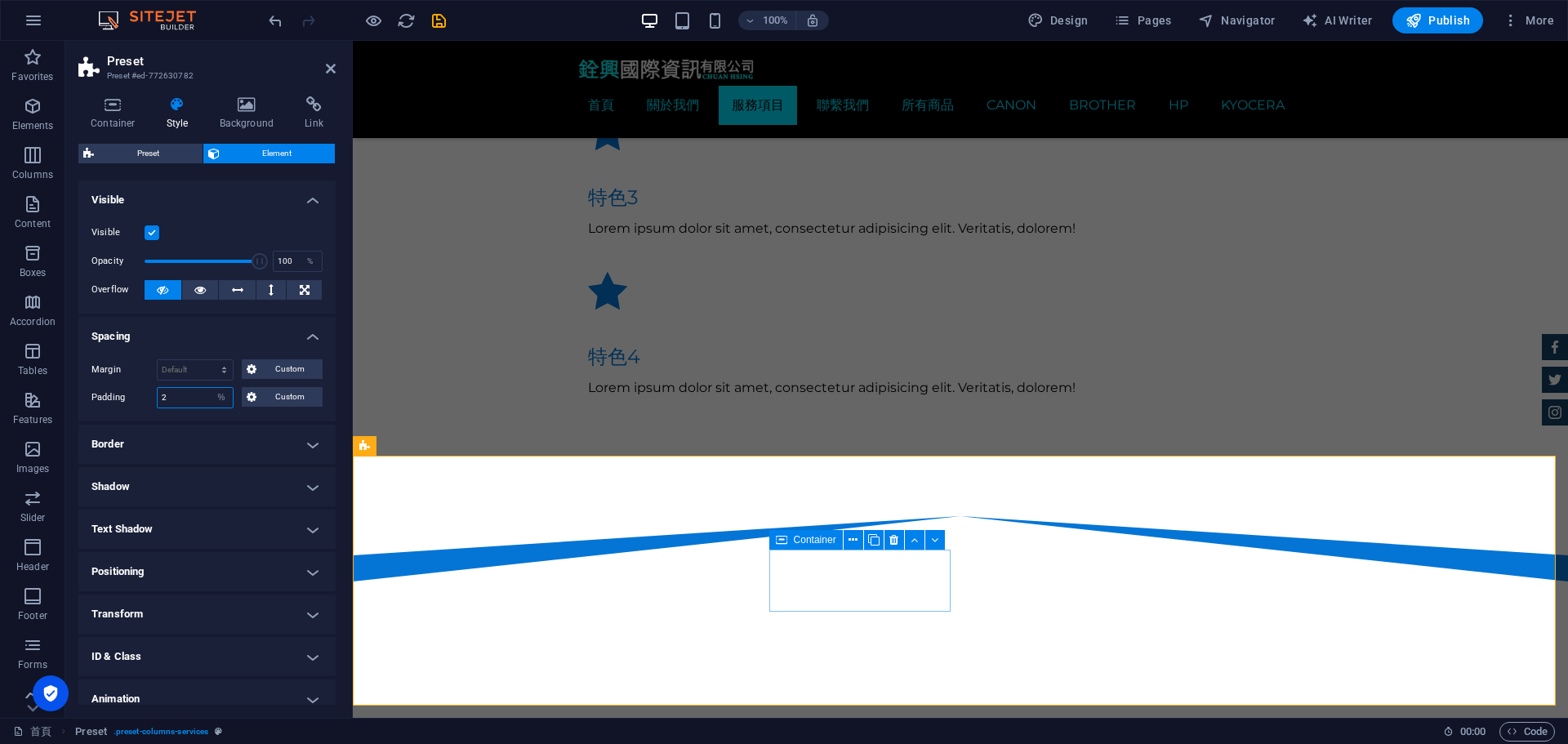 type on "2" 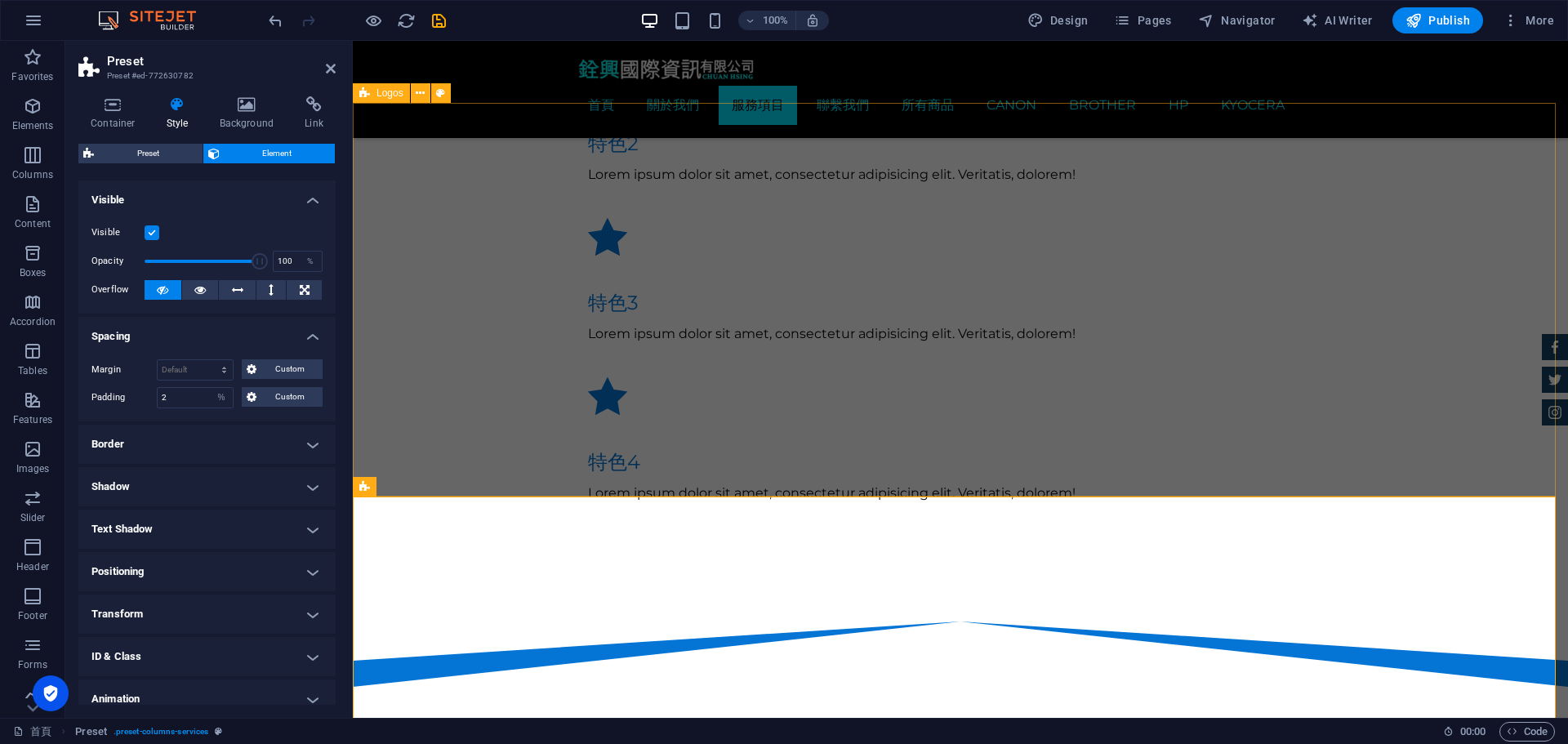 scroll, scrollTop: 1449, scrollLeft: 0, axis: vertical 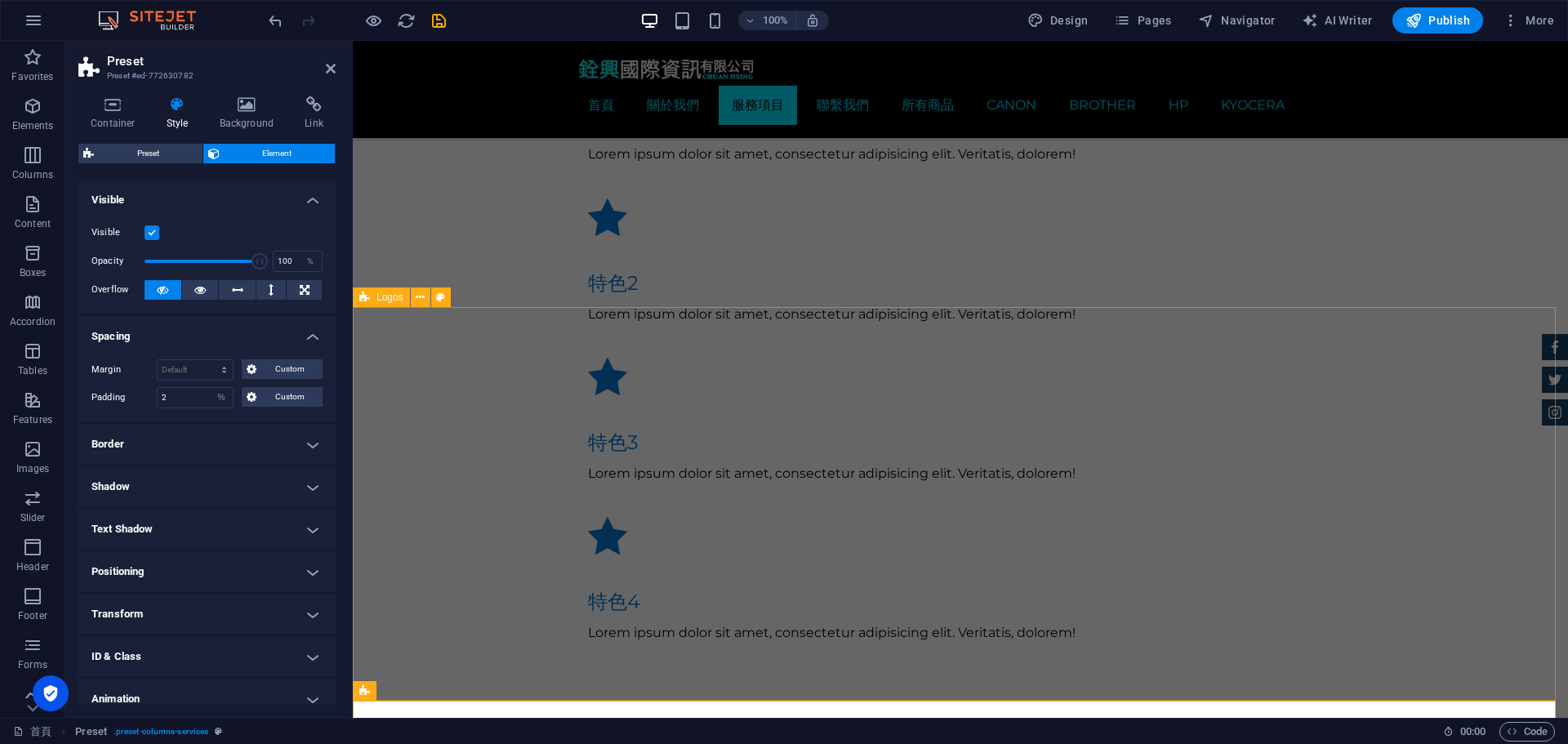 click at bounding box center [960, 1588] 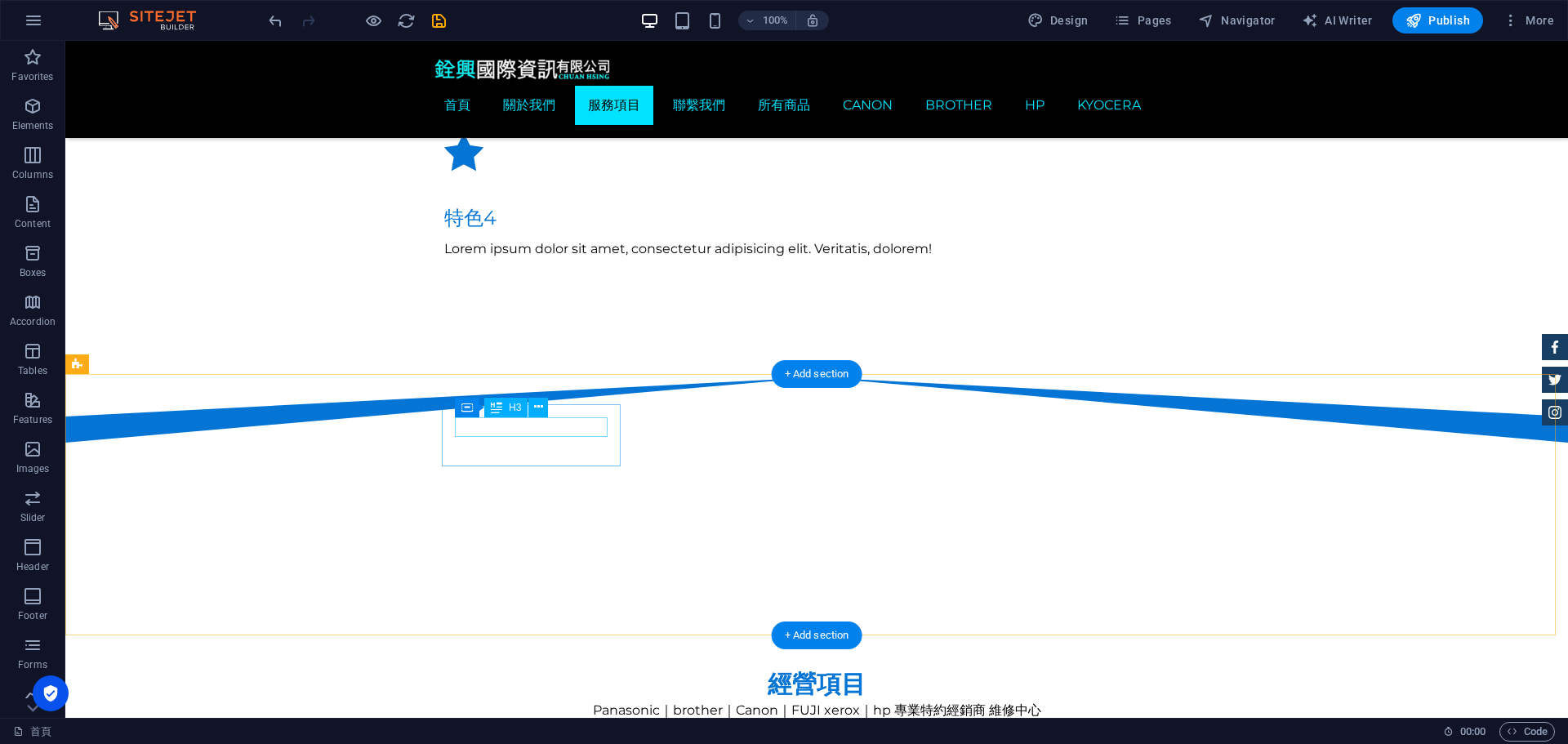 scroll, scrollTop: 1775, scrollLeft: 0, axis: vertical 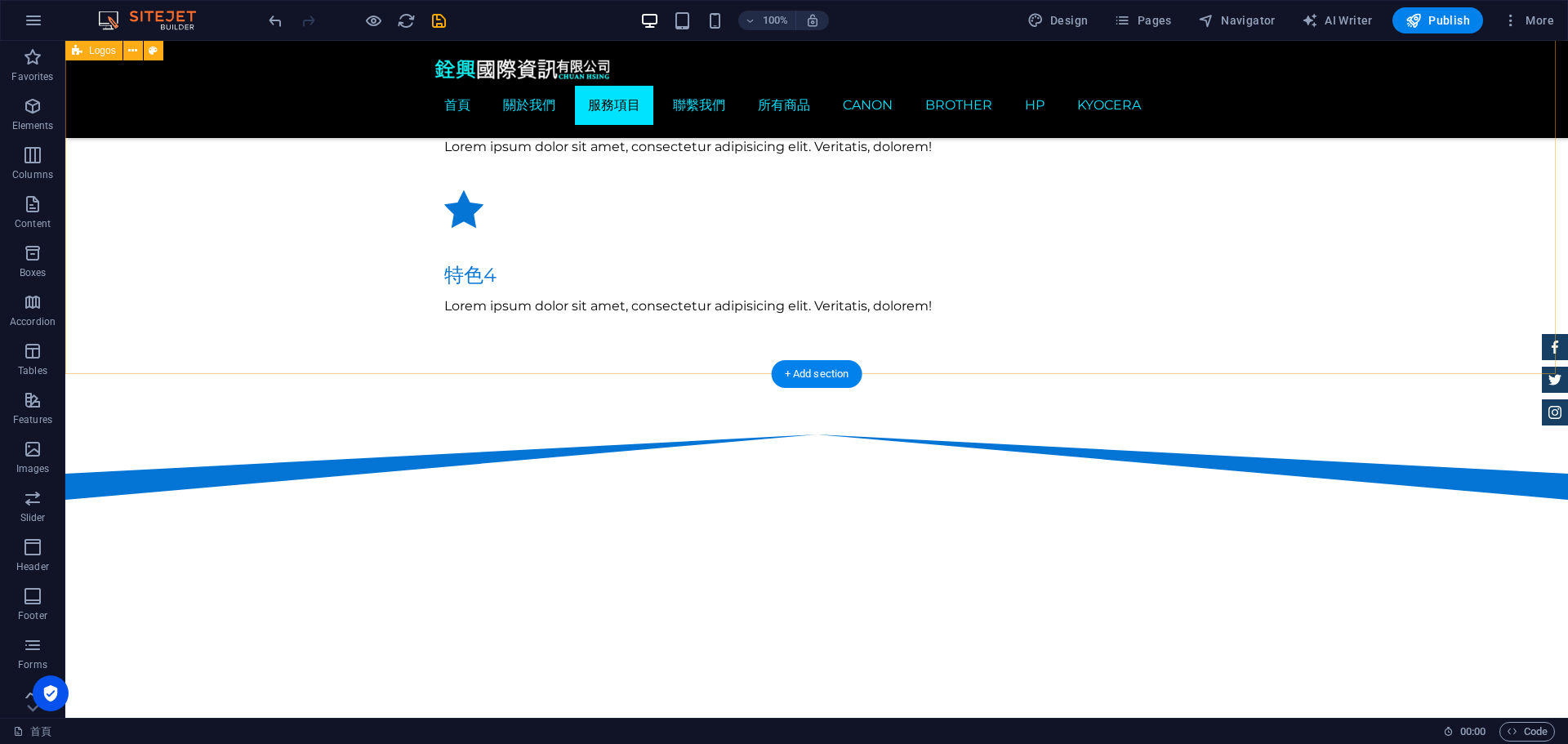 click at bounding box center [817, 1261] 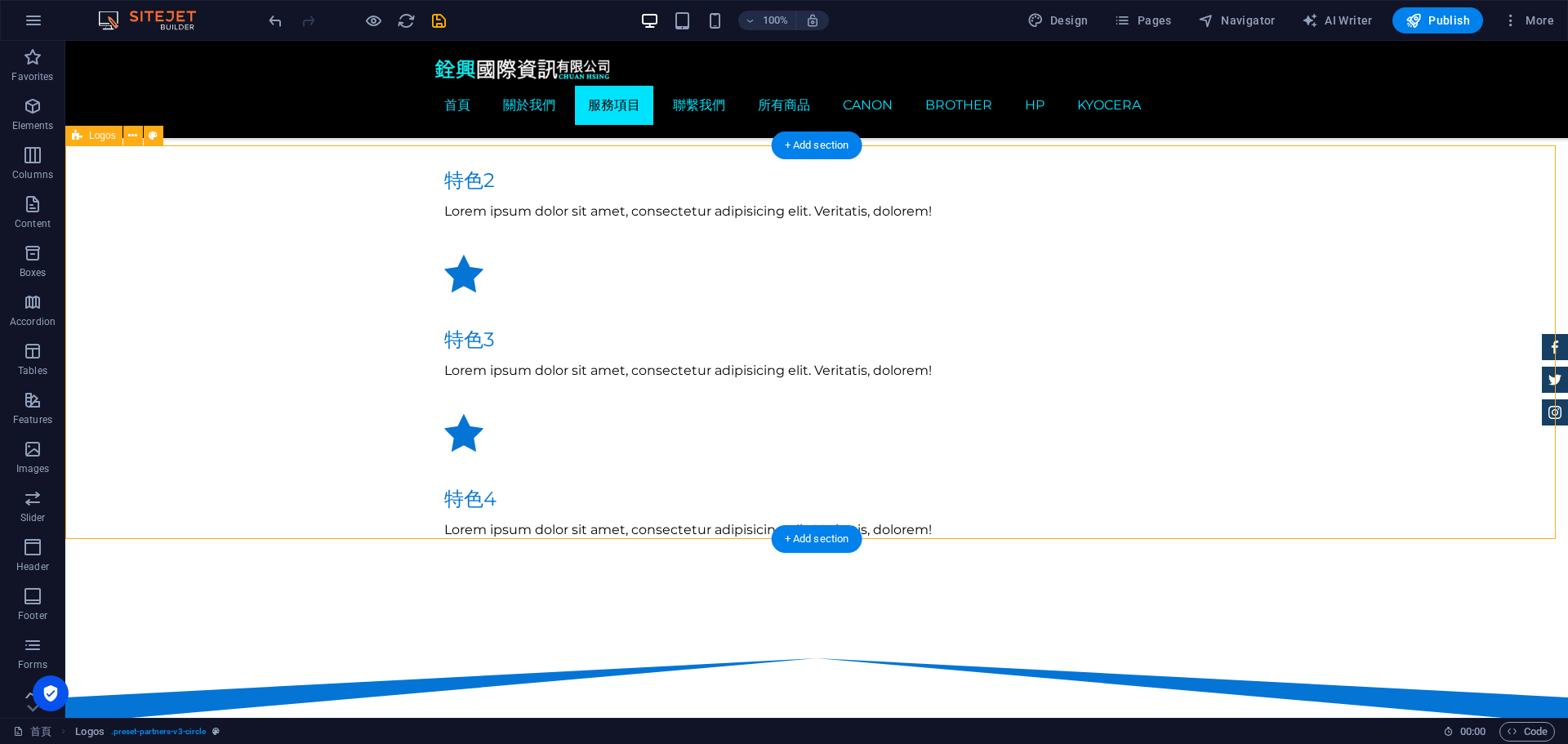 scroll, scrollTop: 1530, scrollLeft: 0, axis: vertical 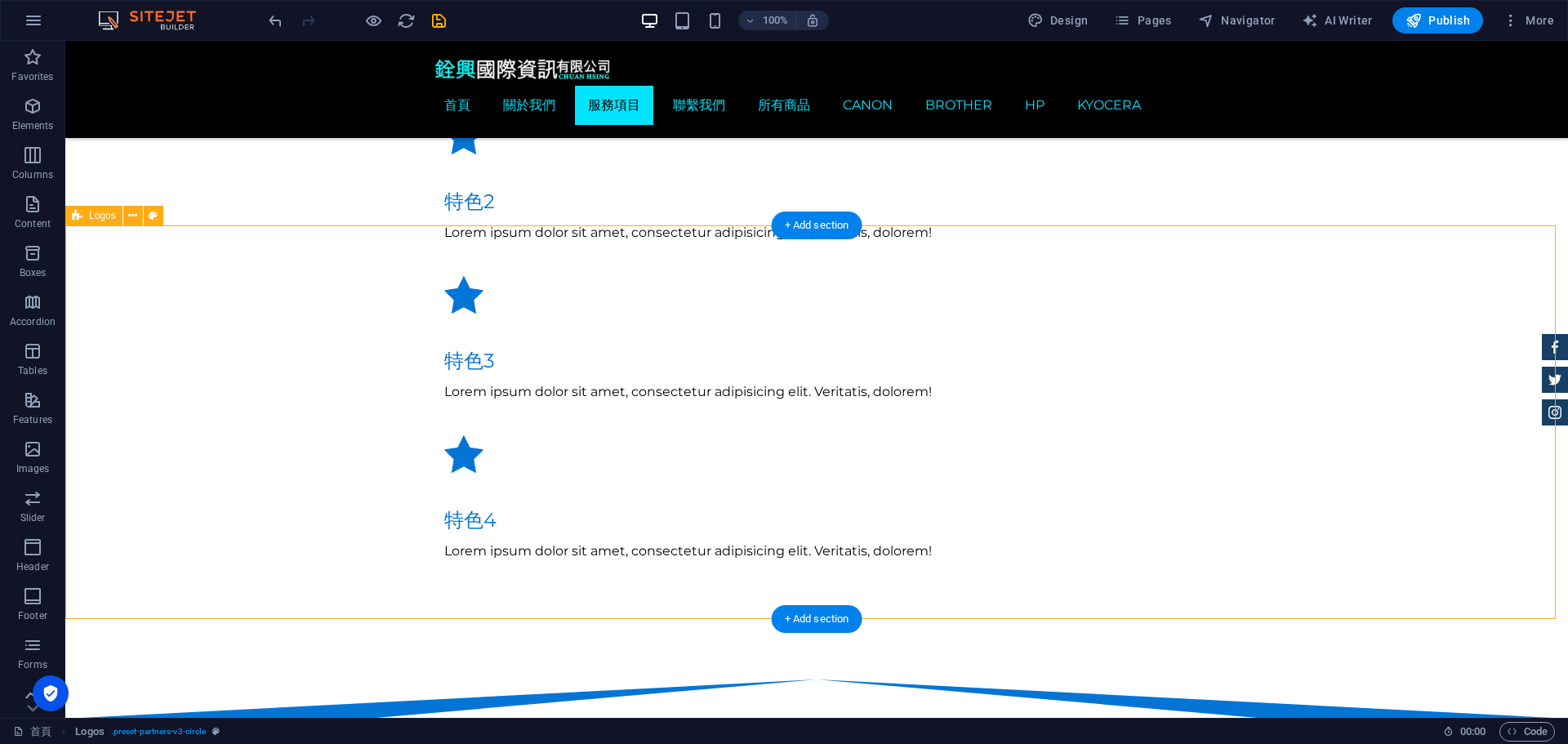 click at bounding box center (817, 1506) 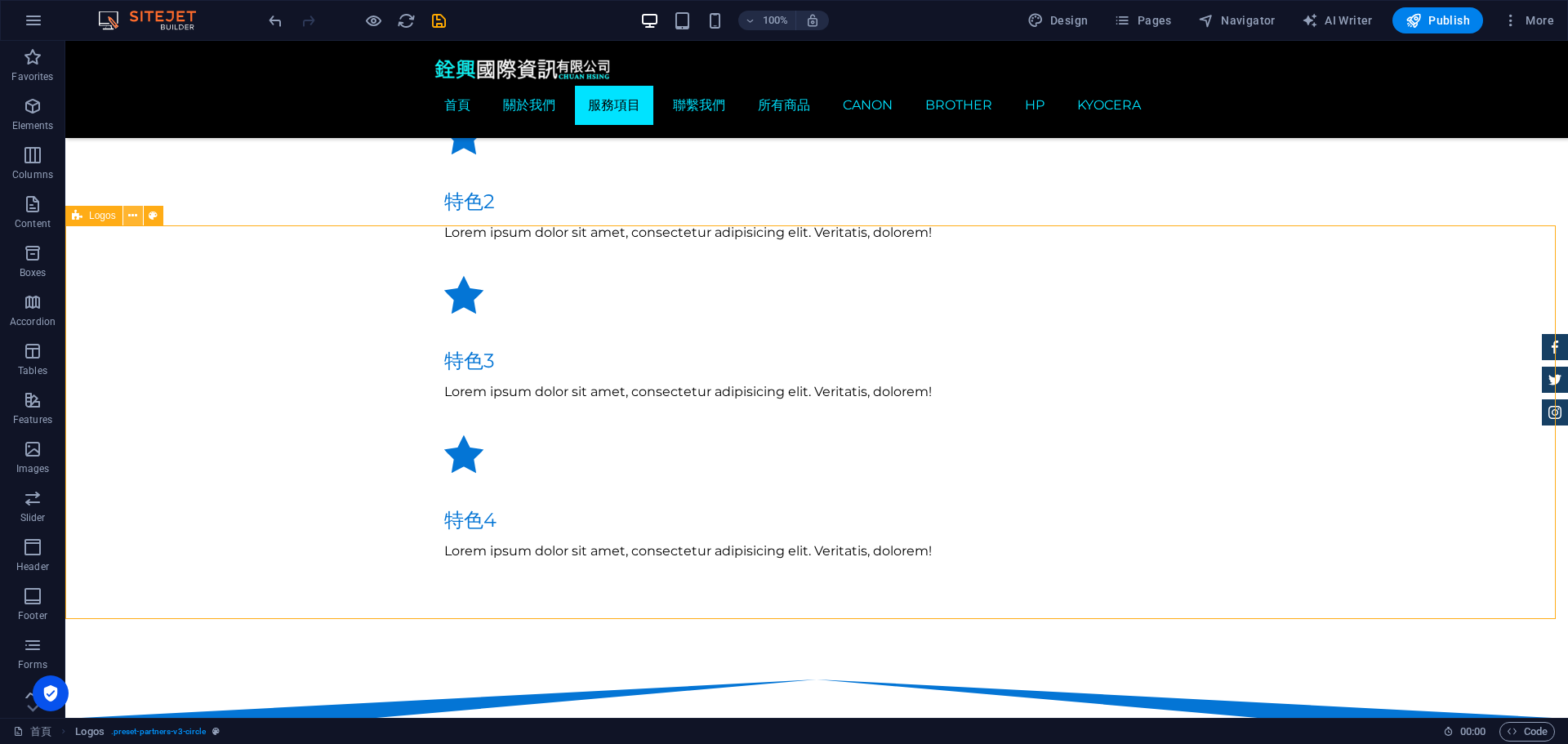 click at bounding box center (132, 216) 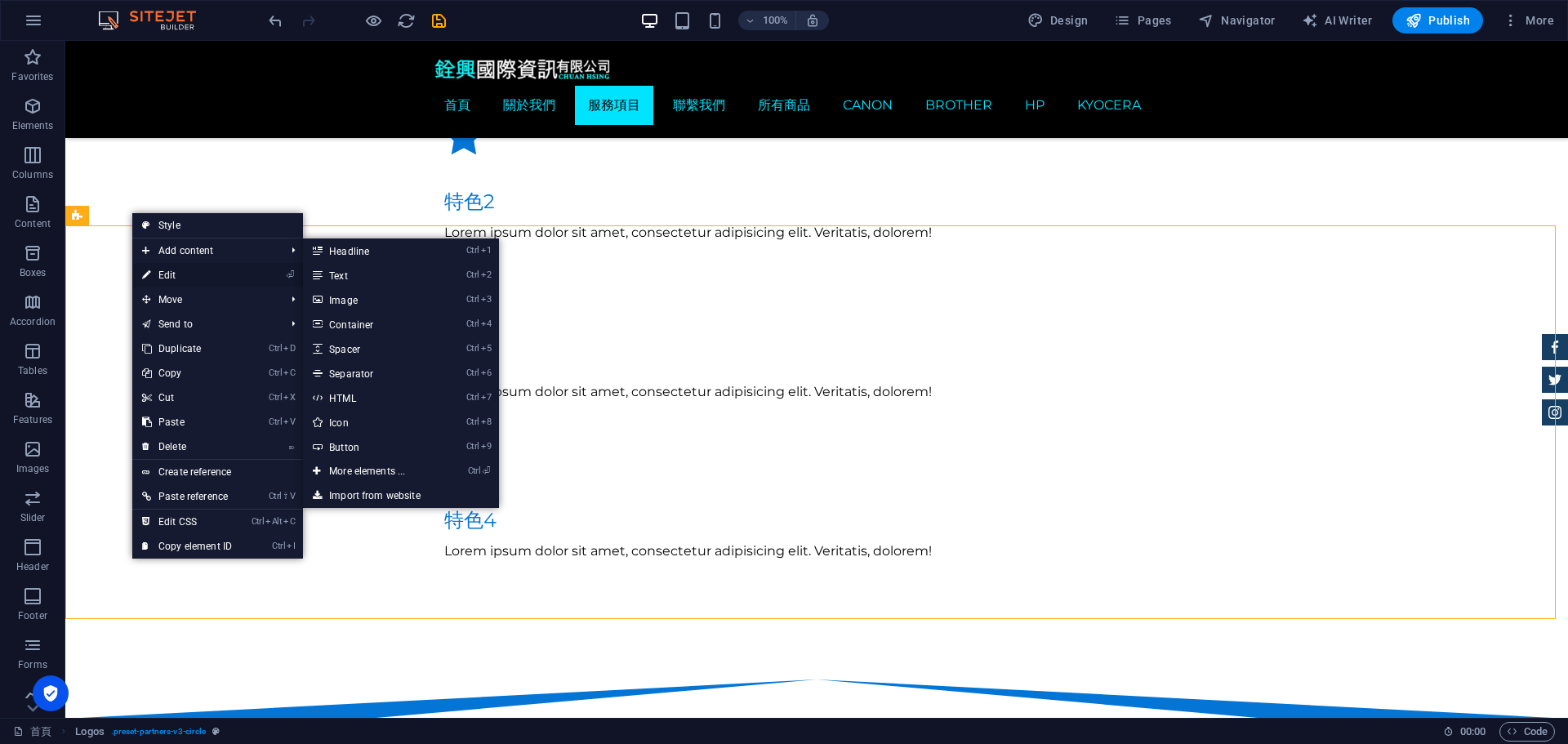 click on "⏎  Edit" at bounding box center [187, 275] 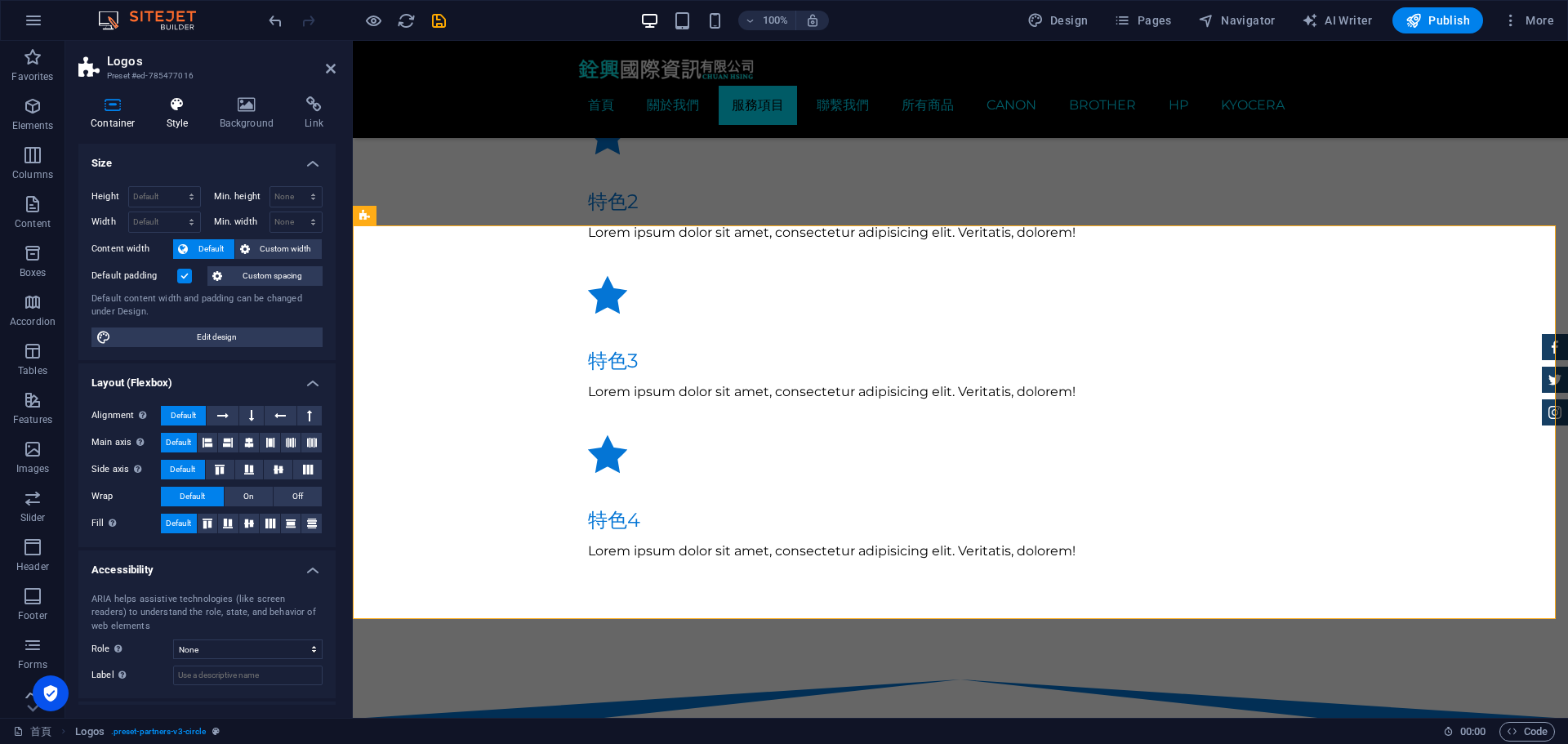 click on "Style" at bounding box center (180, 114) 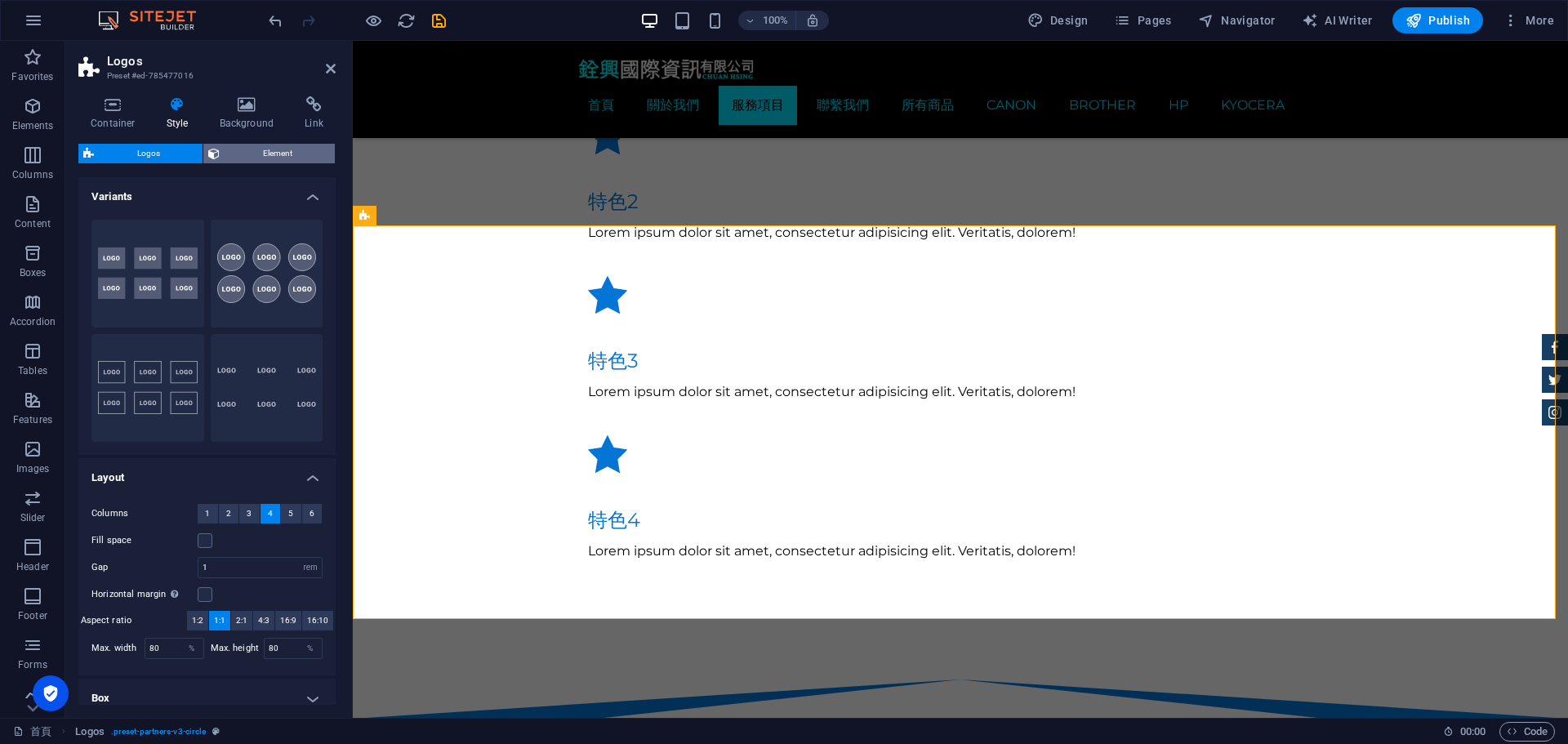 click on "Element" at bounding box center (277, 154) 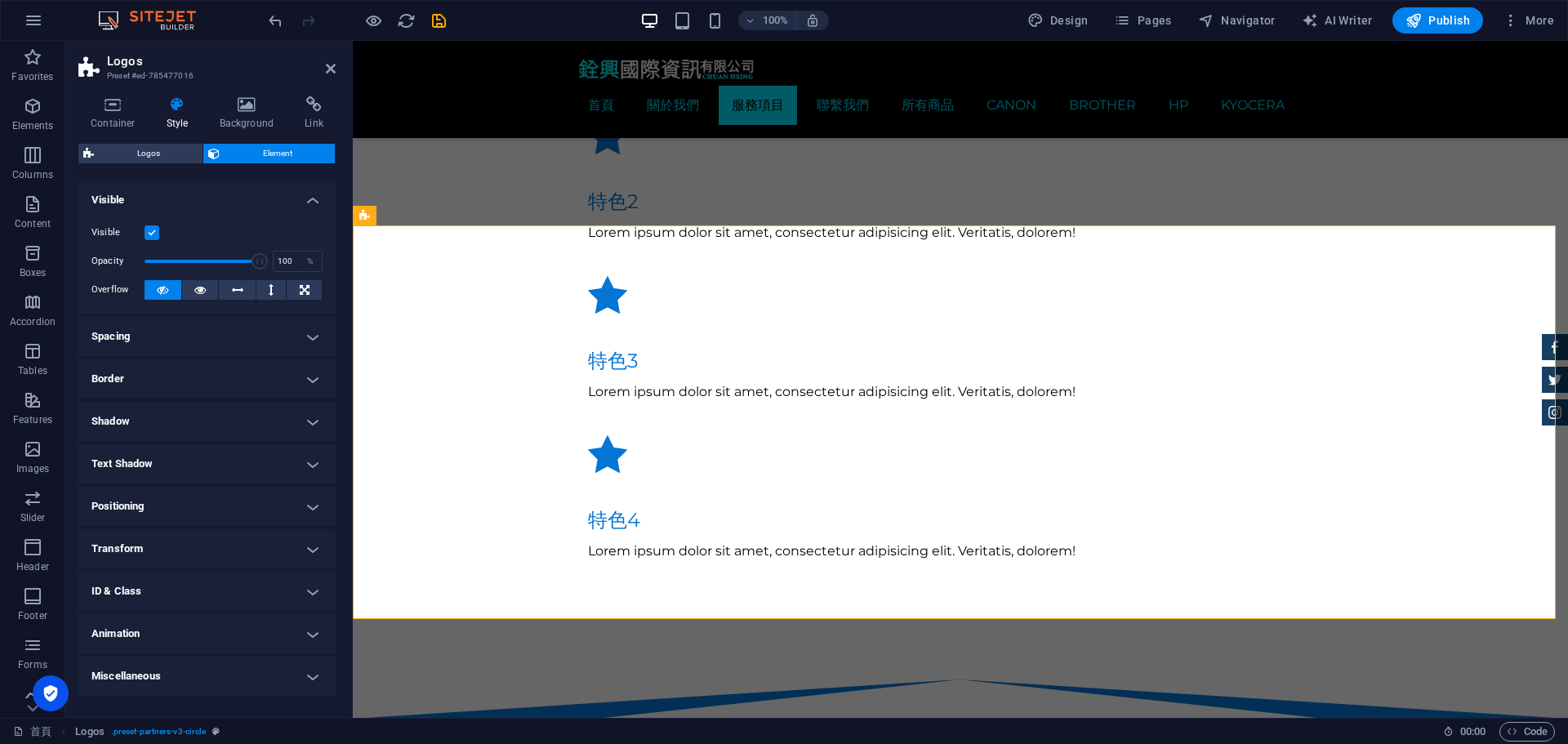 click on "Spacing" at bounding box center [207, 336] 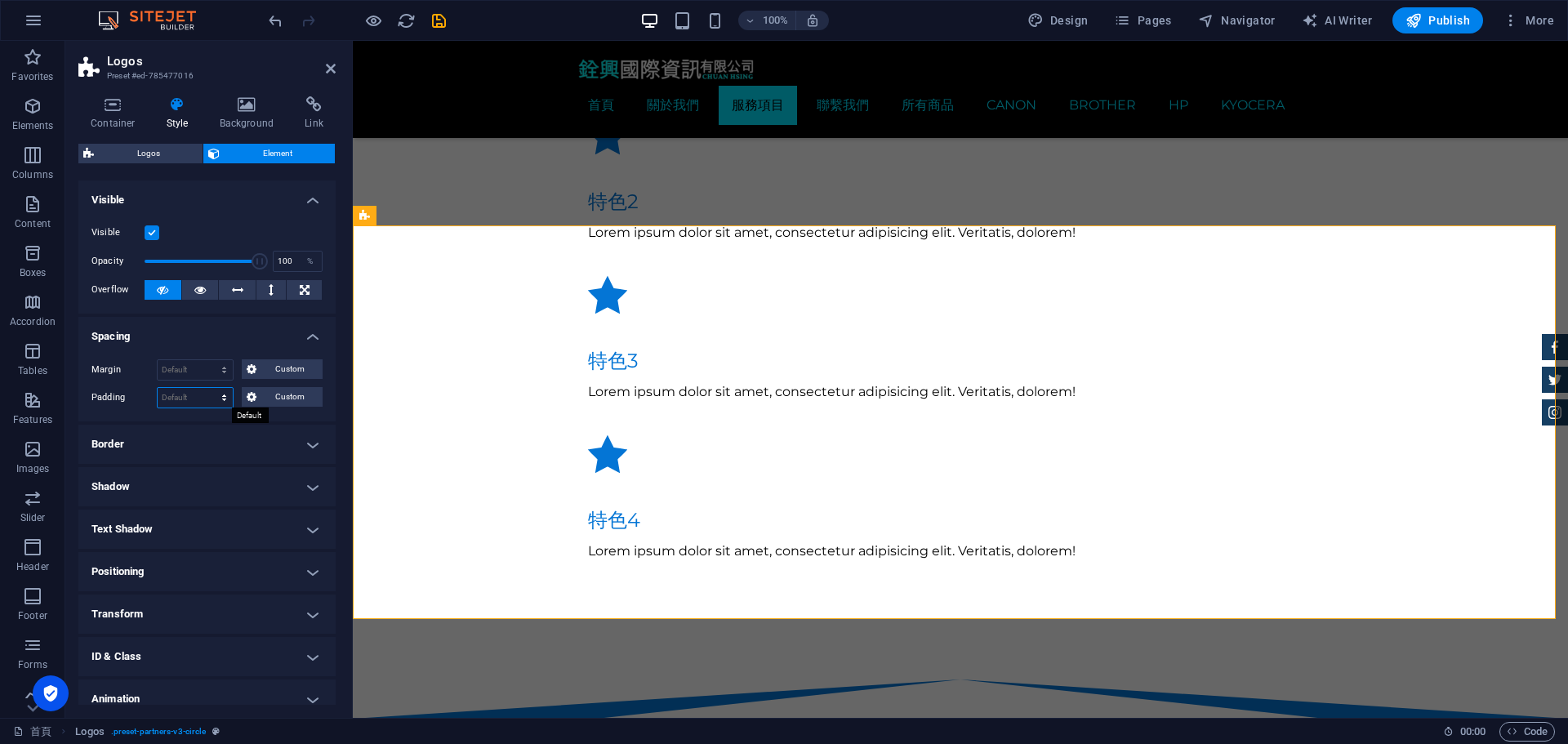 click on "Default px rem % vh vw Custom" at bounding box center [195, 398] 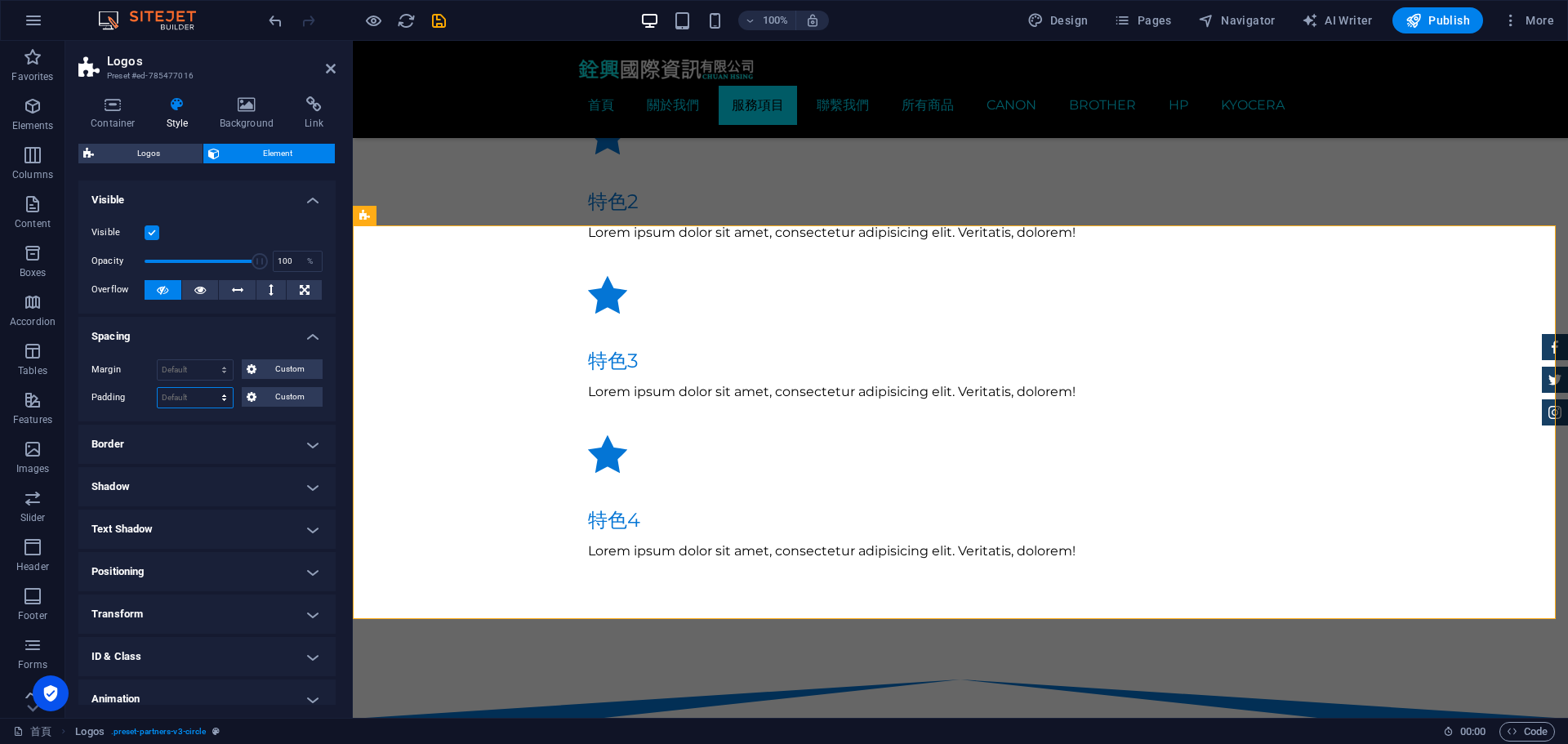 select on "%" 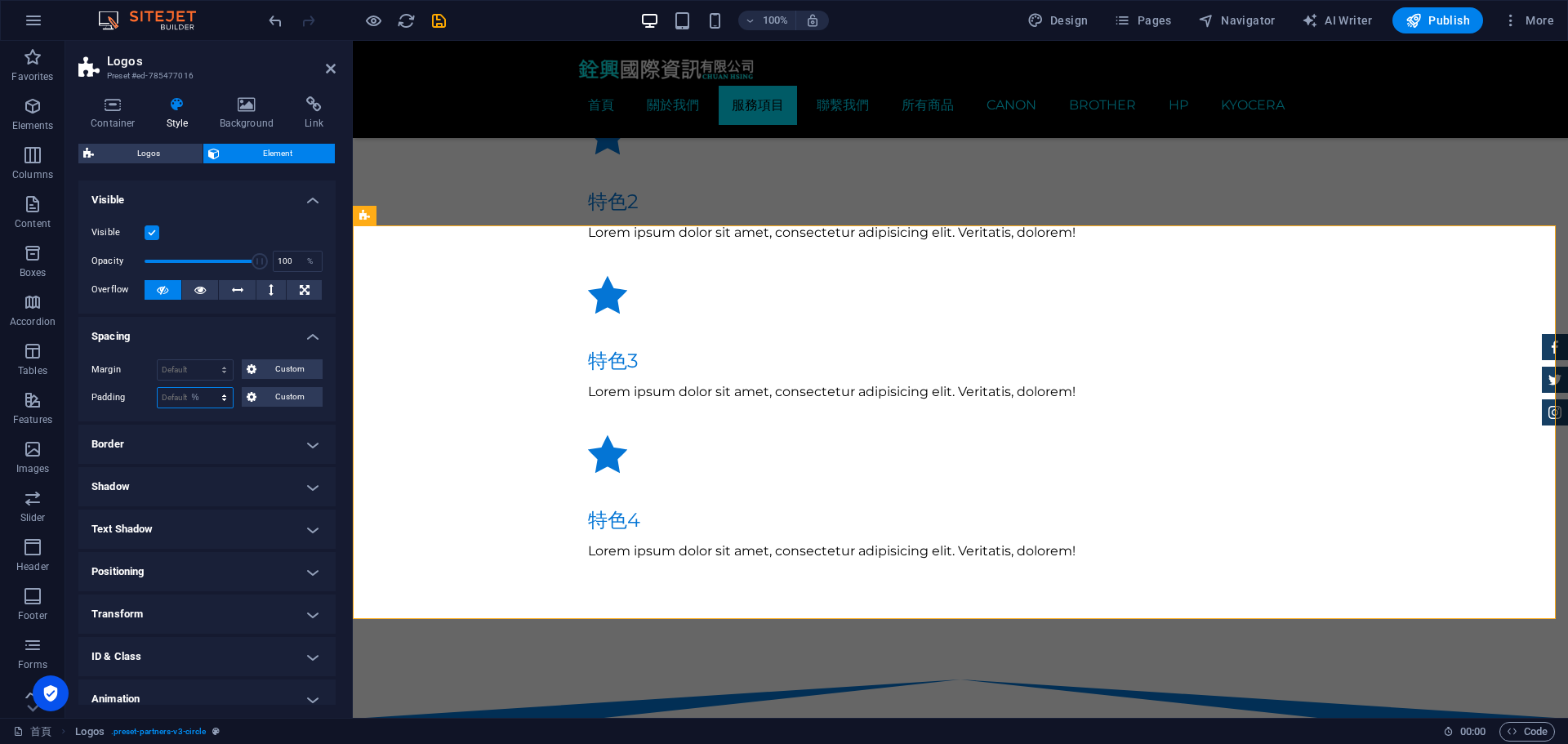click on "Default px rem % vh vw Custom" at bounding box center (195, 398) 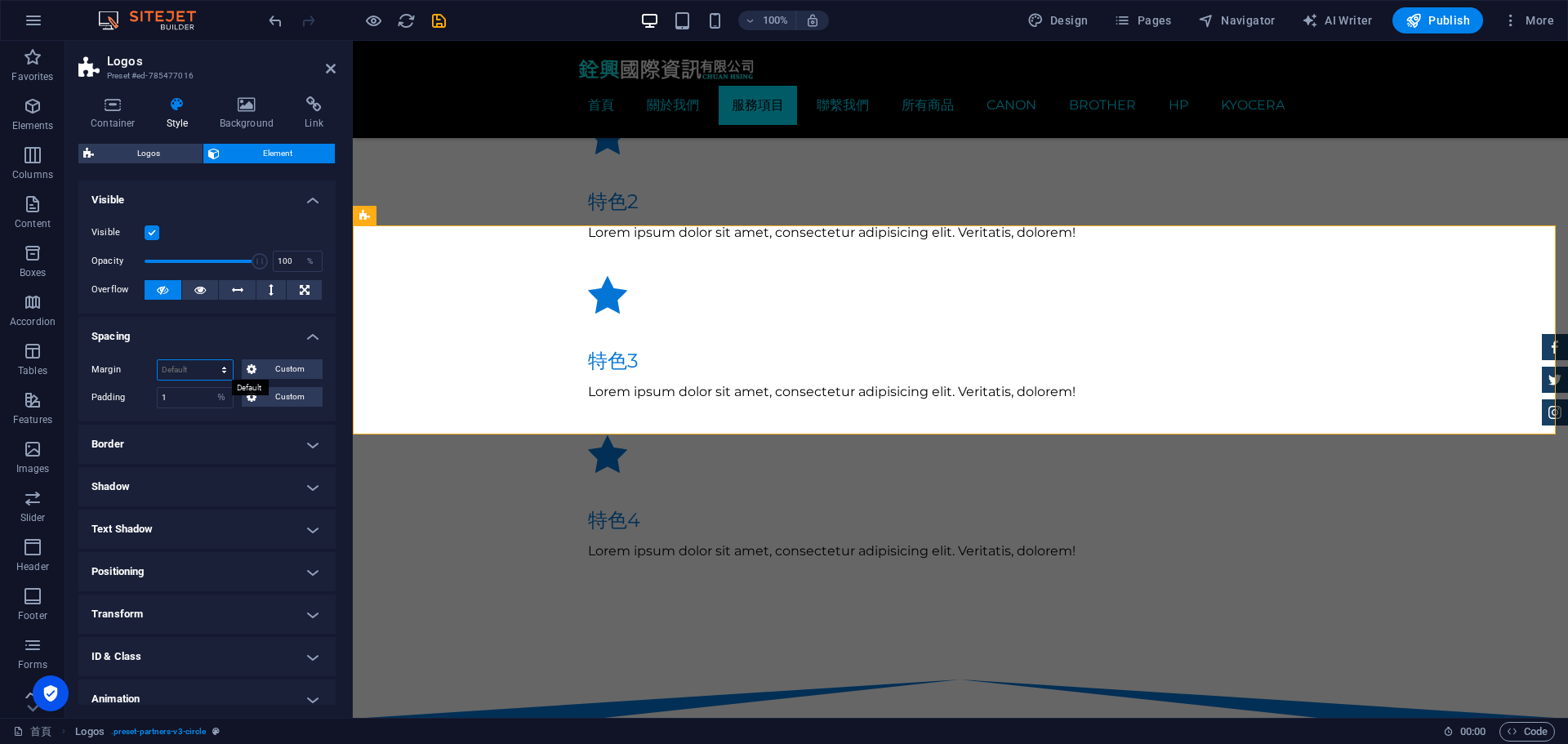 click on "Default auto px % rem vw vh Custom" at bounding box center (195, 370) 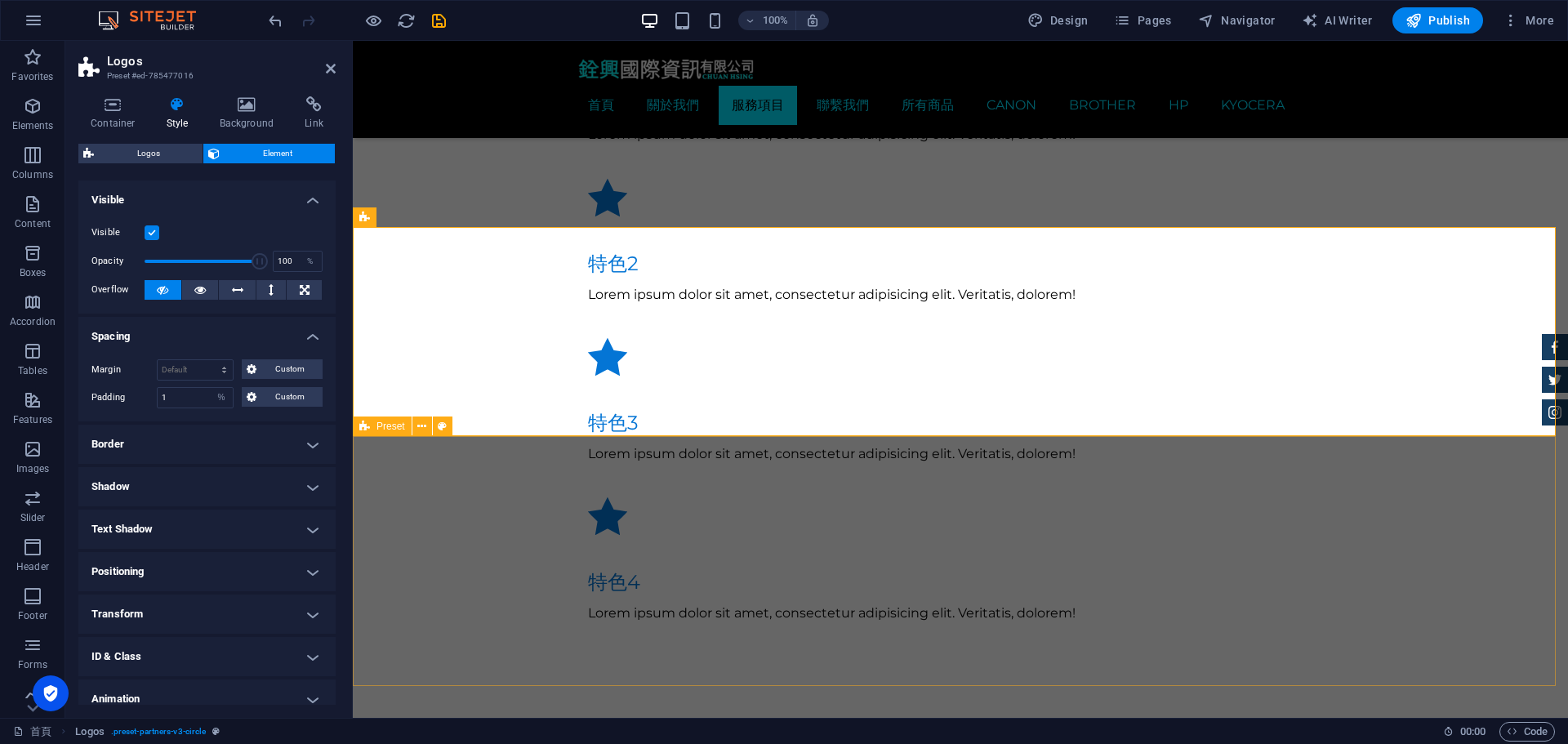 scroll, scrollTop: 1449, scrollLeft: 0, axis: vertical 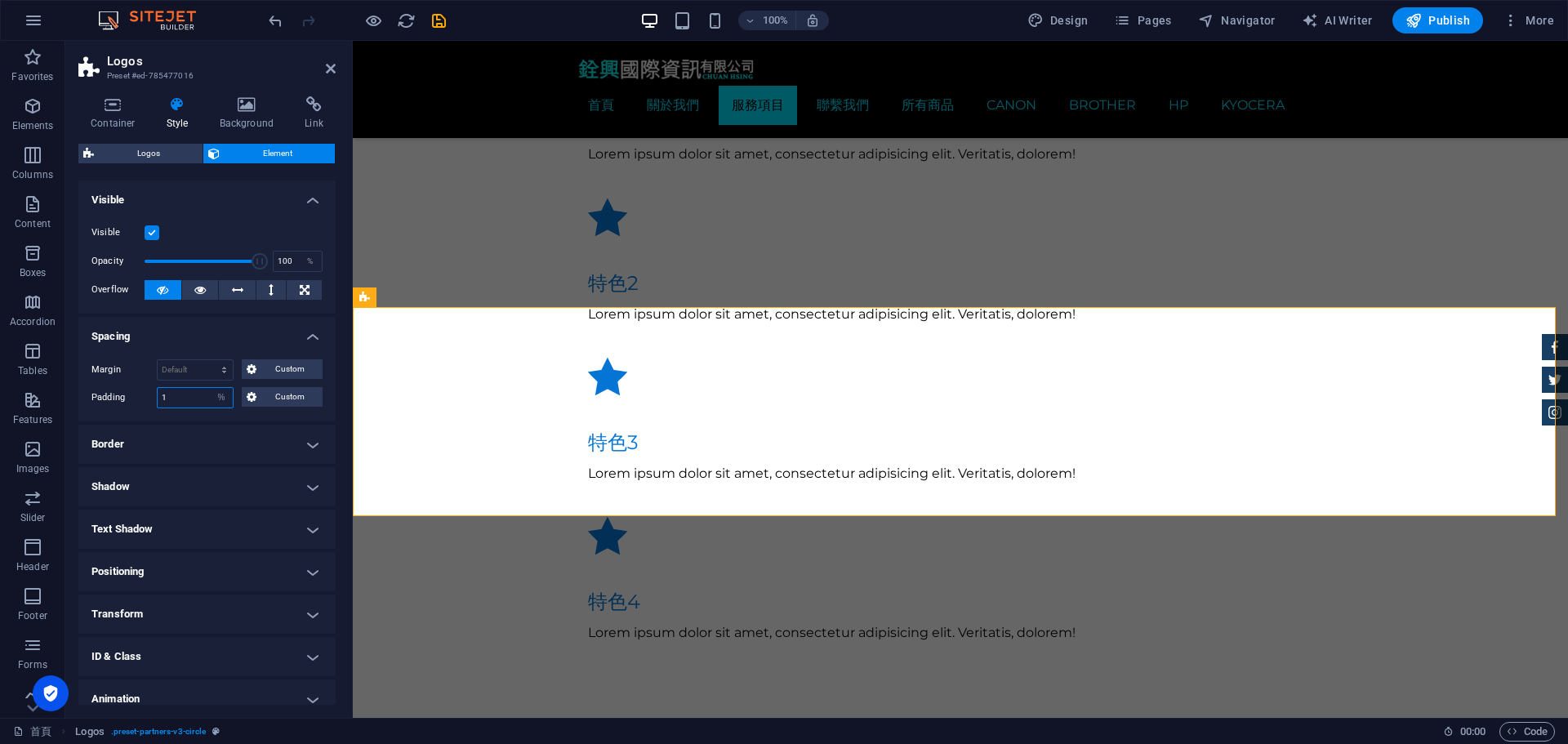 drag, startPoint x: 164, startPoint y: 400, endPoint x: 144, endPoint y: 400, distance: 20 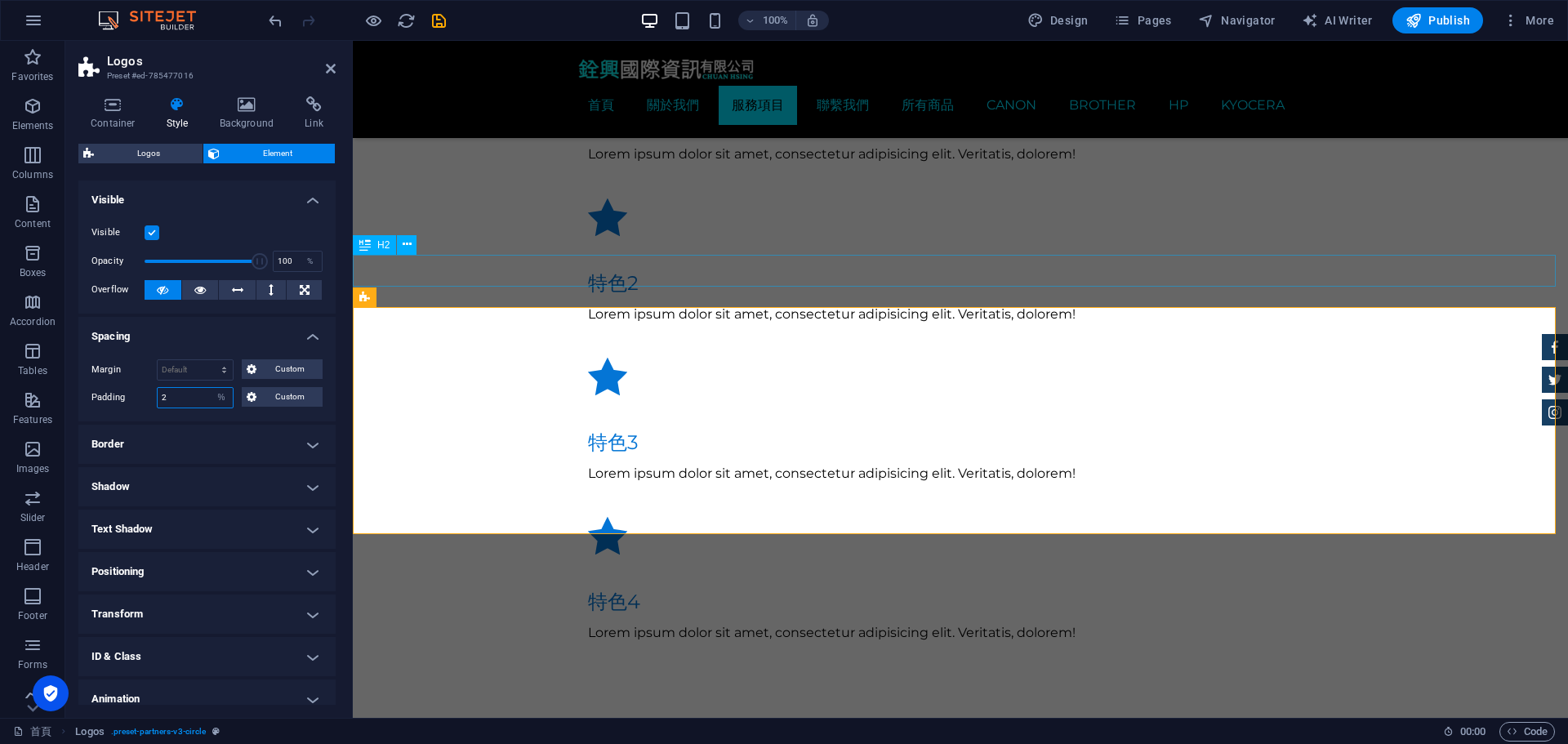 type on "2" 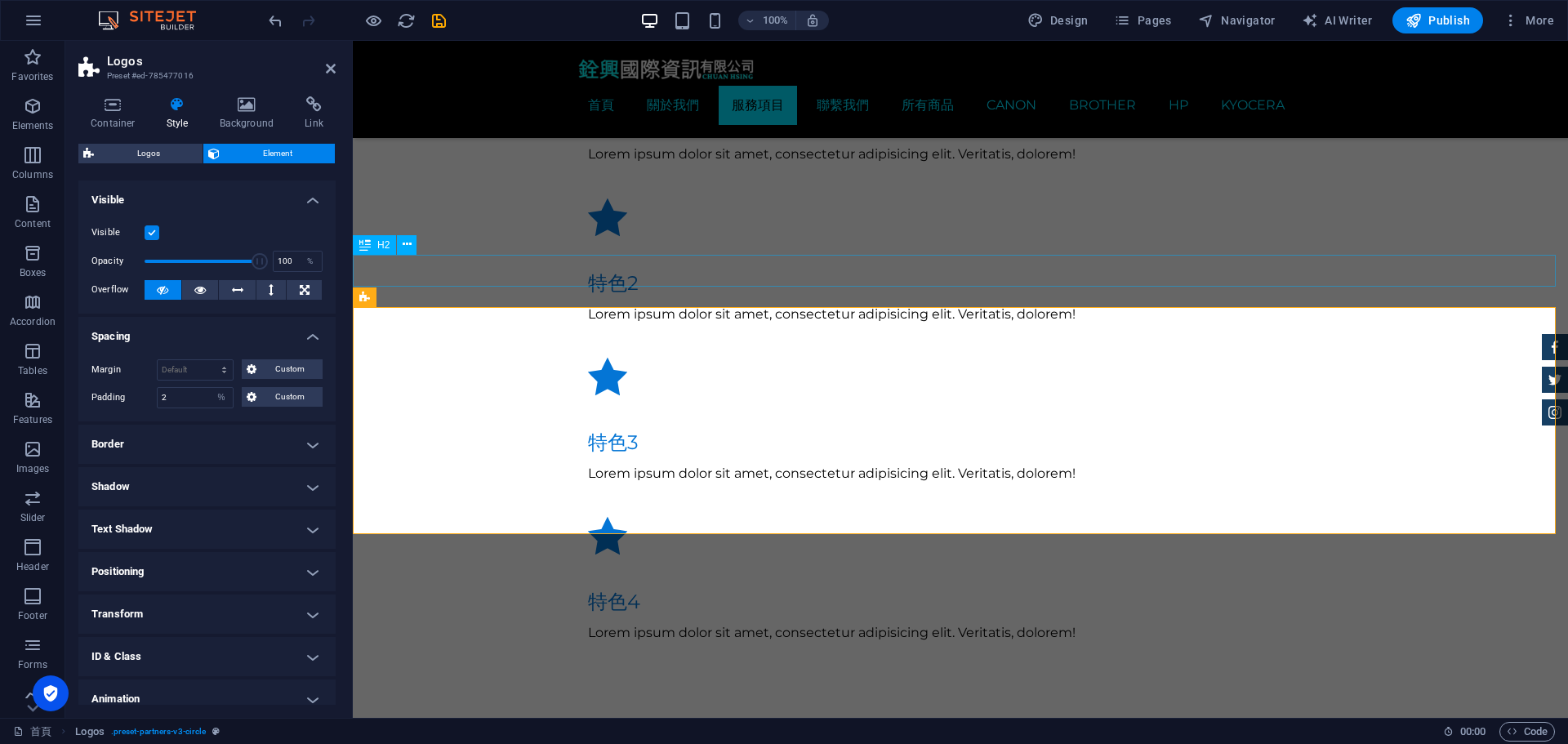 click on "經營項目" at bounding box center [960, 1067] 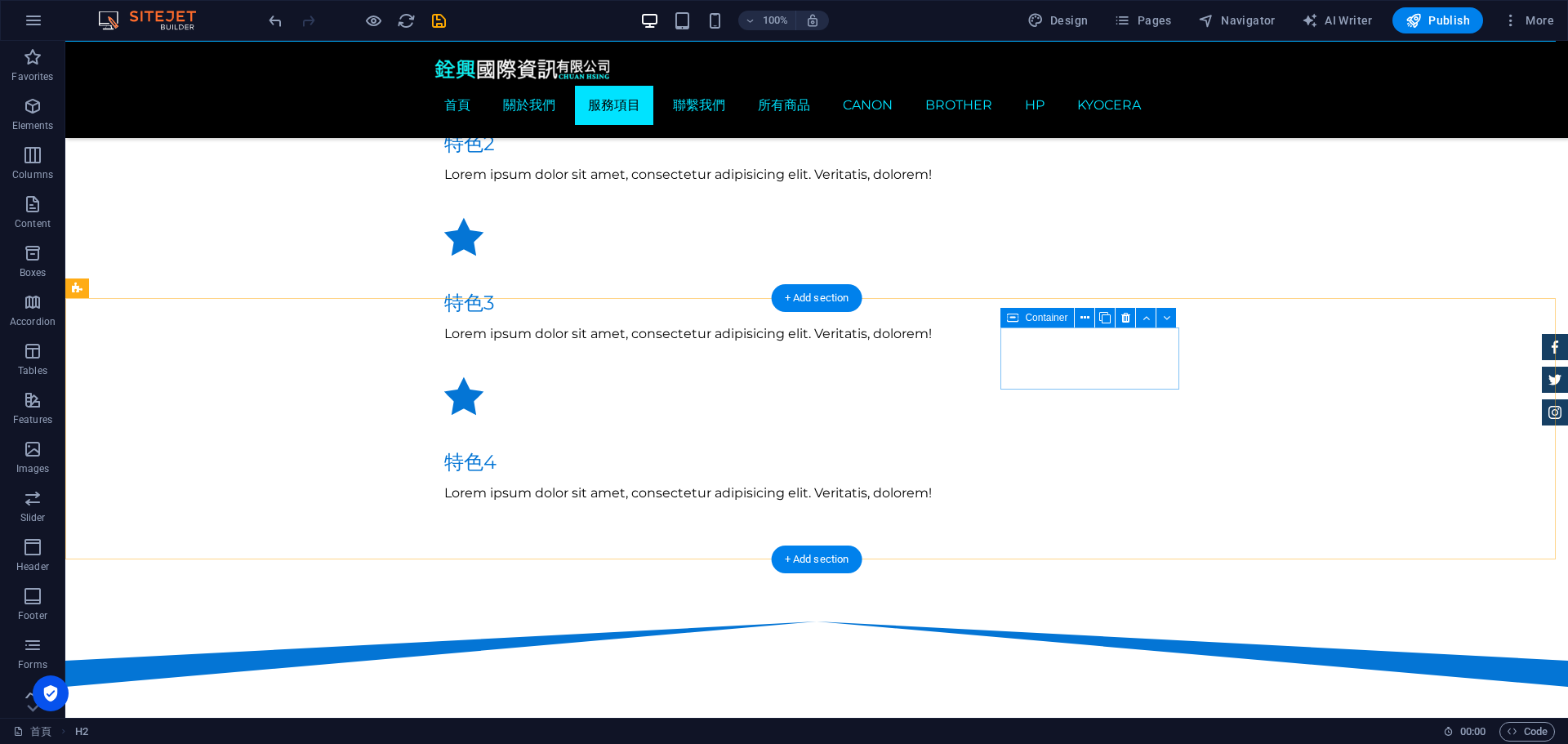 scroll, scrollTop: 1694, scrollLeft: 0, axis: vertical 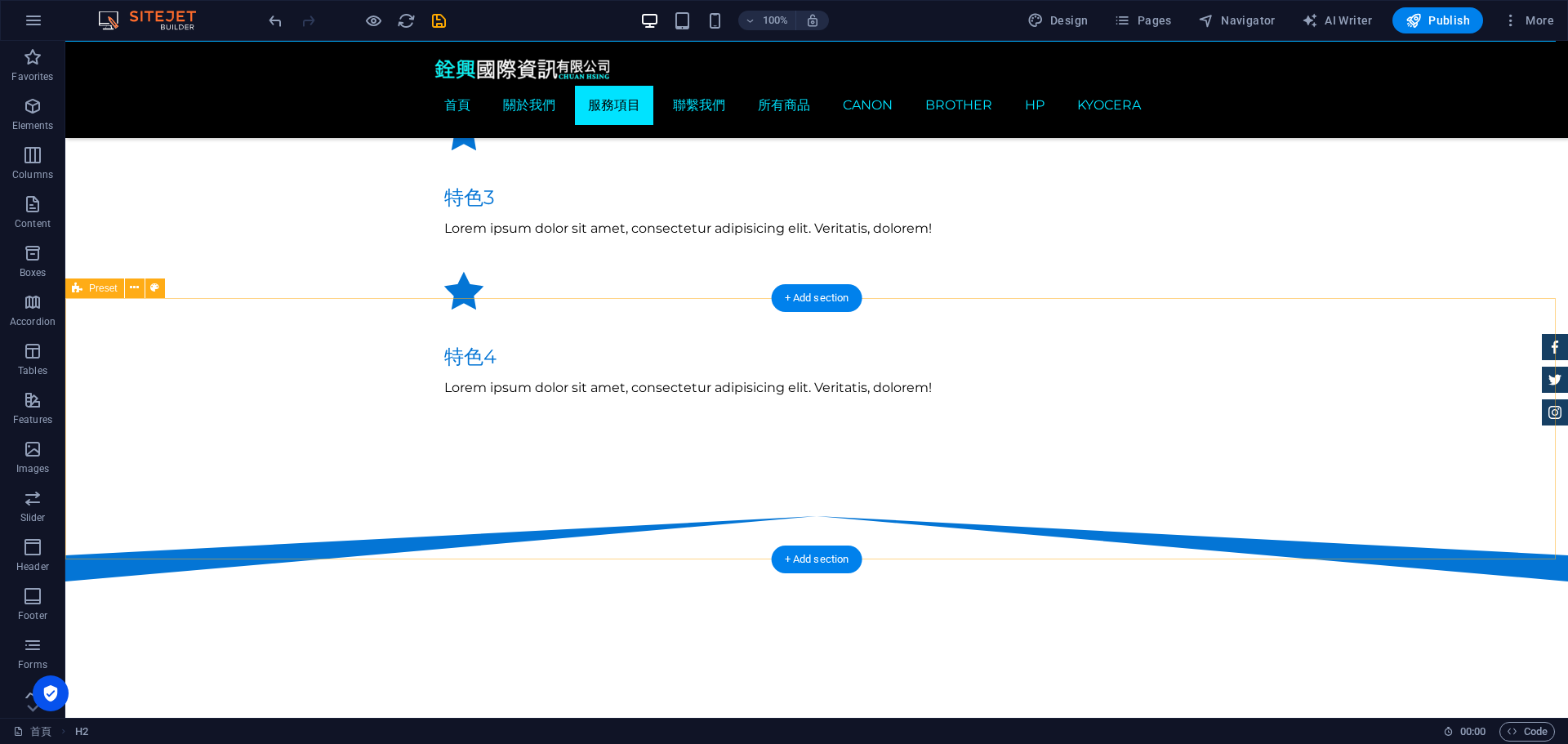 click on "影印機 印表機 多功能復合機 打卡鐘 POS收銀機 碎紙機 單槍投影機 電子白板 點驗鈔機 碳粉耗材 電腦周邊設備 現場快速維修" at bounding box center [817, 2067] 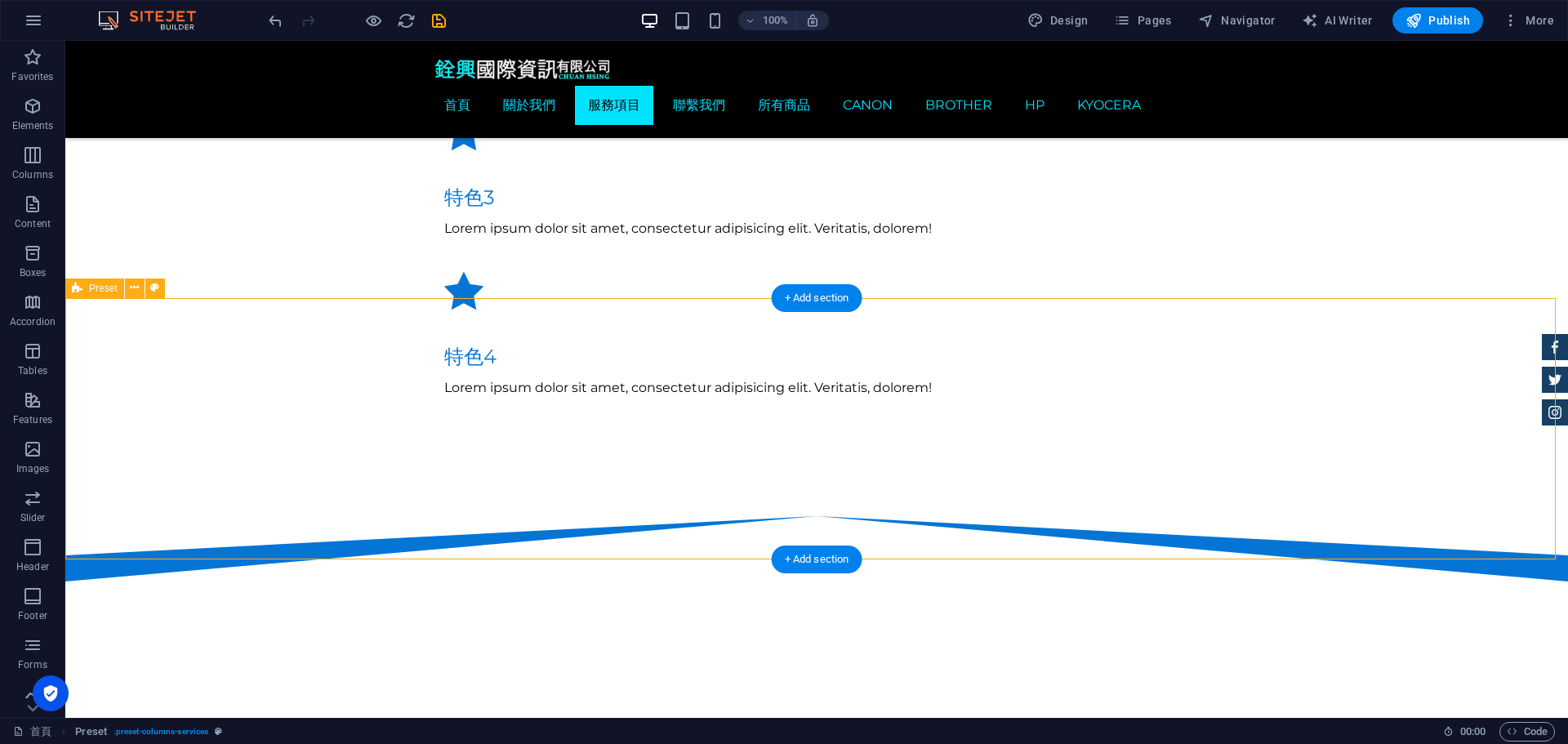 click on "影印機 印表機 多功能復合機 打卡鐘 POS收銀機 碎紙機 單槍投影機 電子白板 點驗鈔機 碳粉耗材 電腦周邊設備 現場快速維修" at bounding box center [817, 2067] 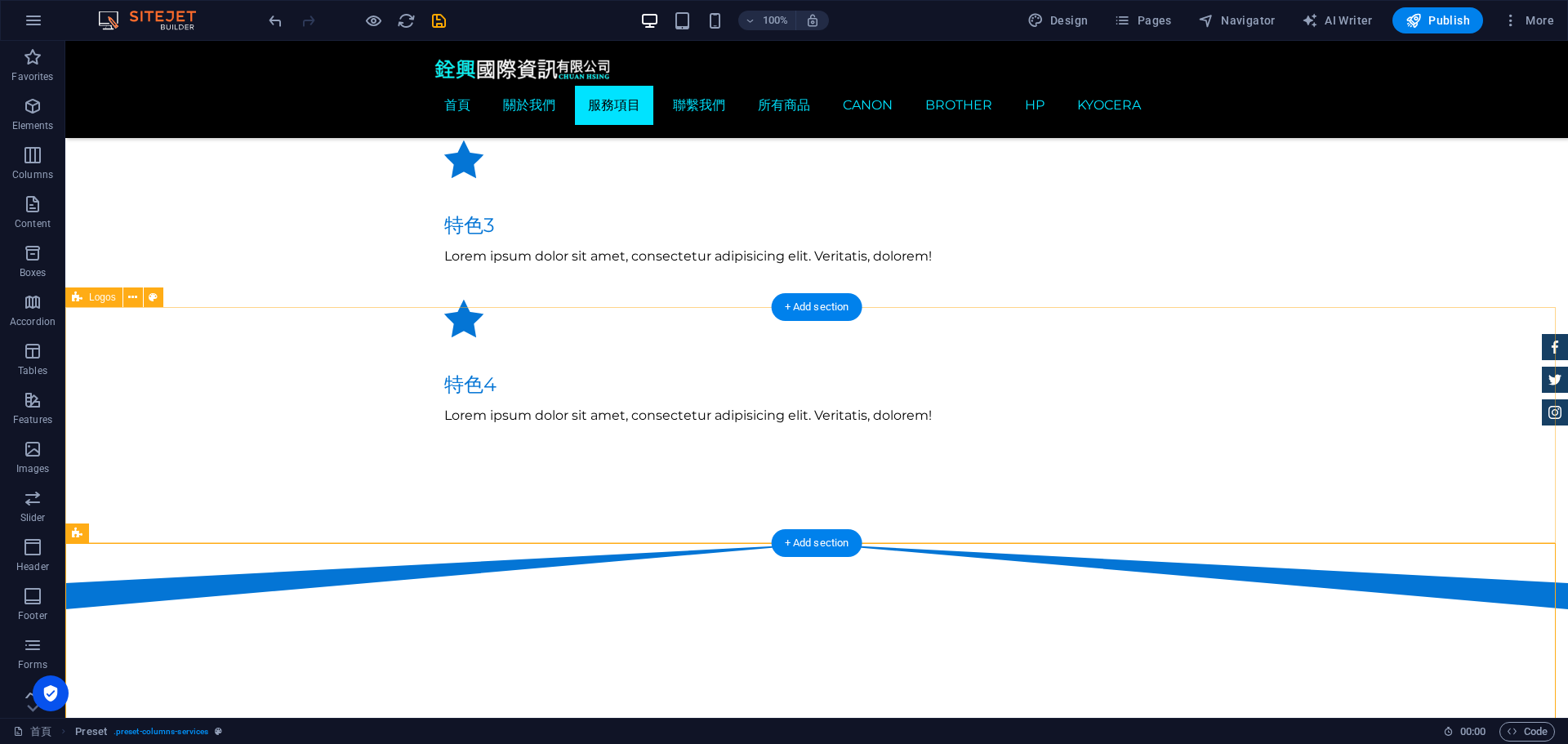 scroll, scrollTop: 1775, scrollLeft: 0, axis: vertical 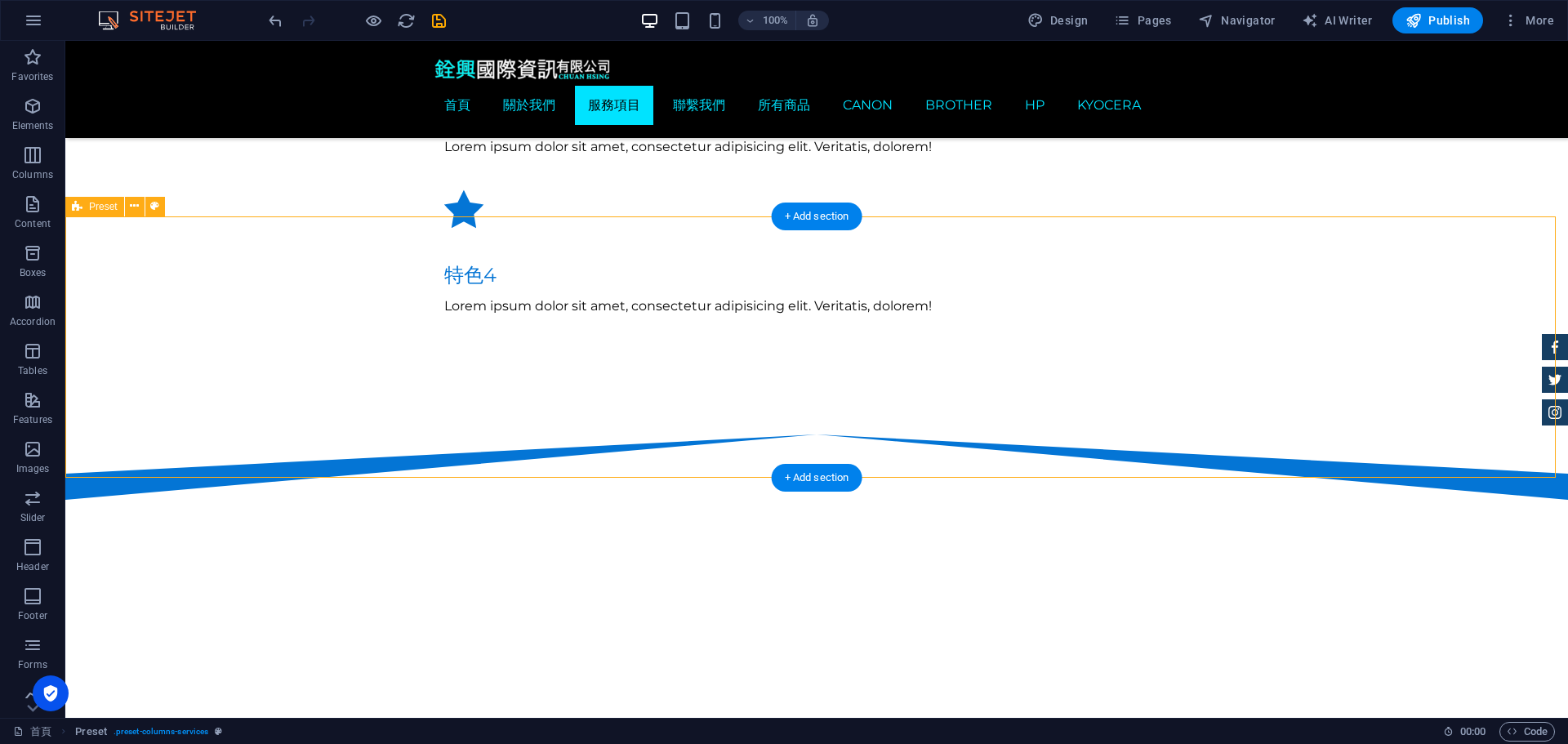 click on "影印機 印表機 多功能復合機 打卡鐘 POS收銀機 碎紙機 單槍投影機 電子白板 點驗鈔機 碳粉耗材 電腦周邊設備 現場快速維修" at bounding box center (817, 1985) 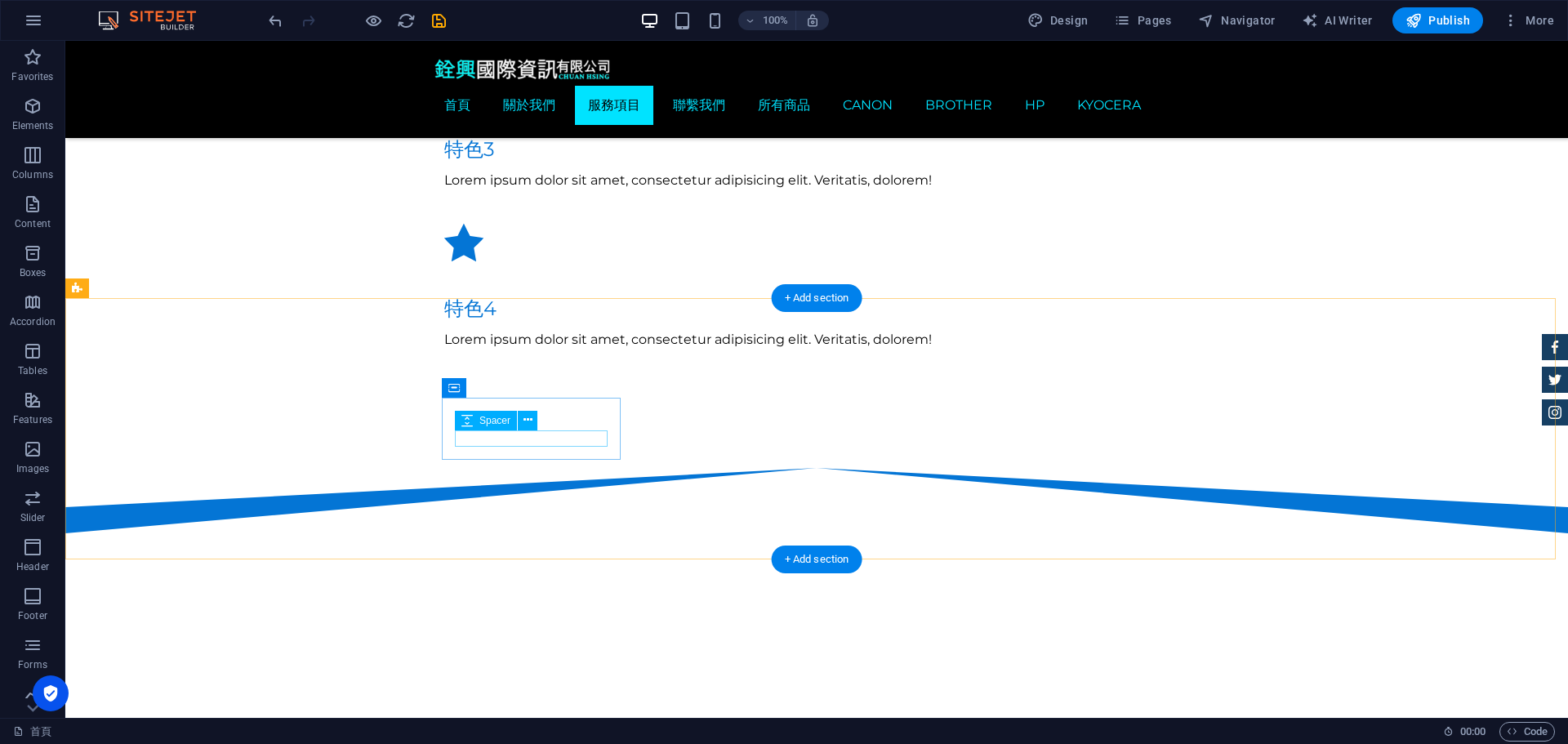 scroll, scrollTop: 1694, scrollLeft: 0, axis: vertical 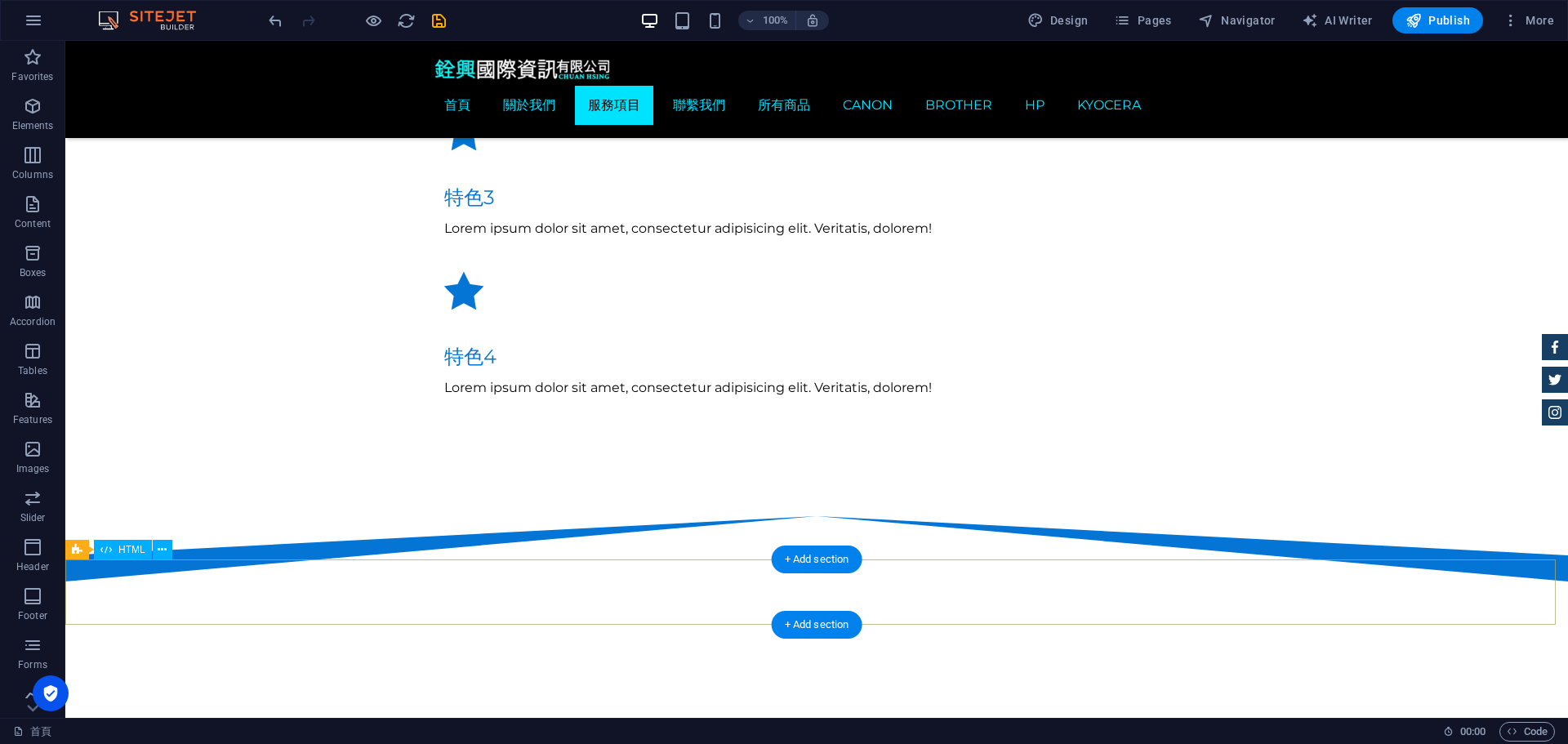 click at bounding box center [817, 2524] 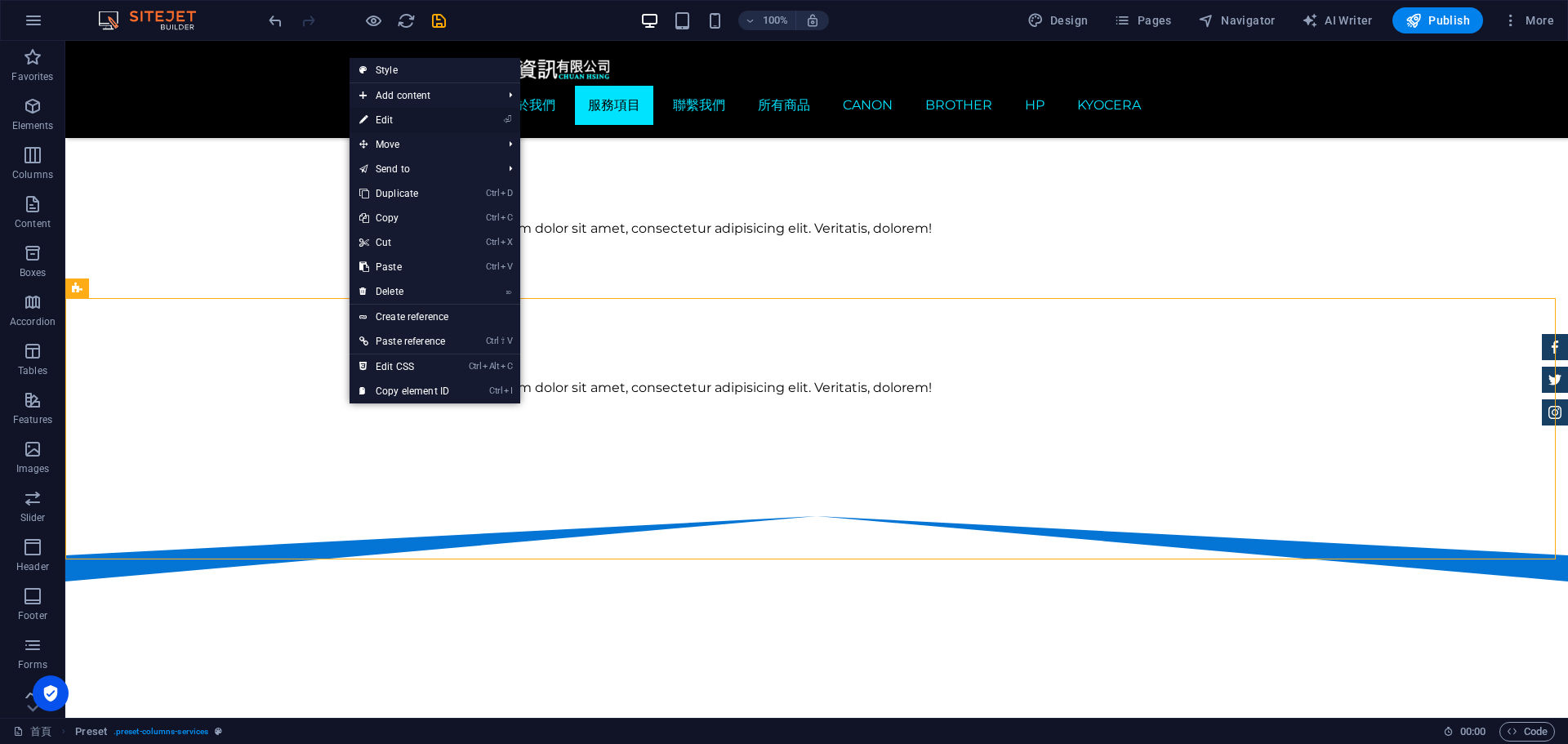 drag, startPoint x: 403, startPoint y: 112, endPoint x: 49, endPoint y: 77, distance: 355.72602 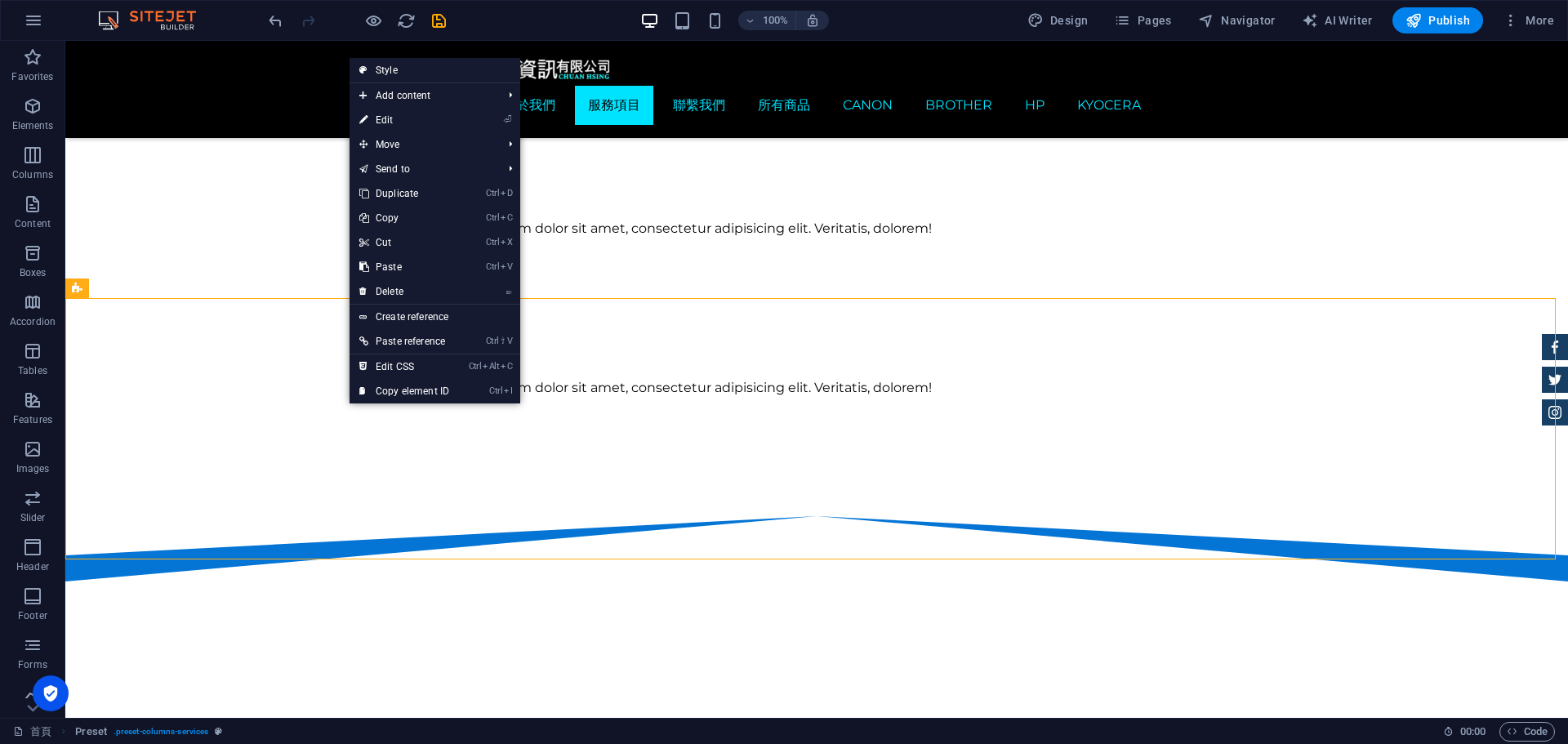 select on "%" 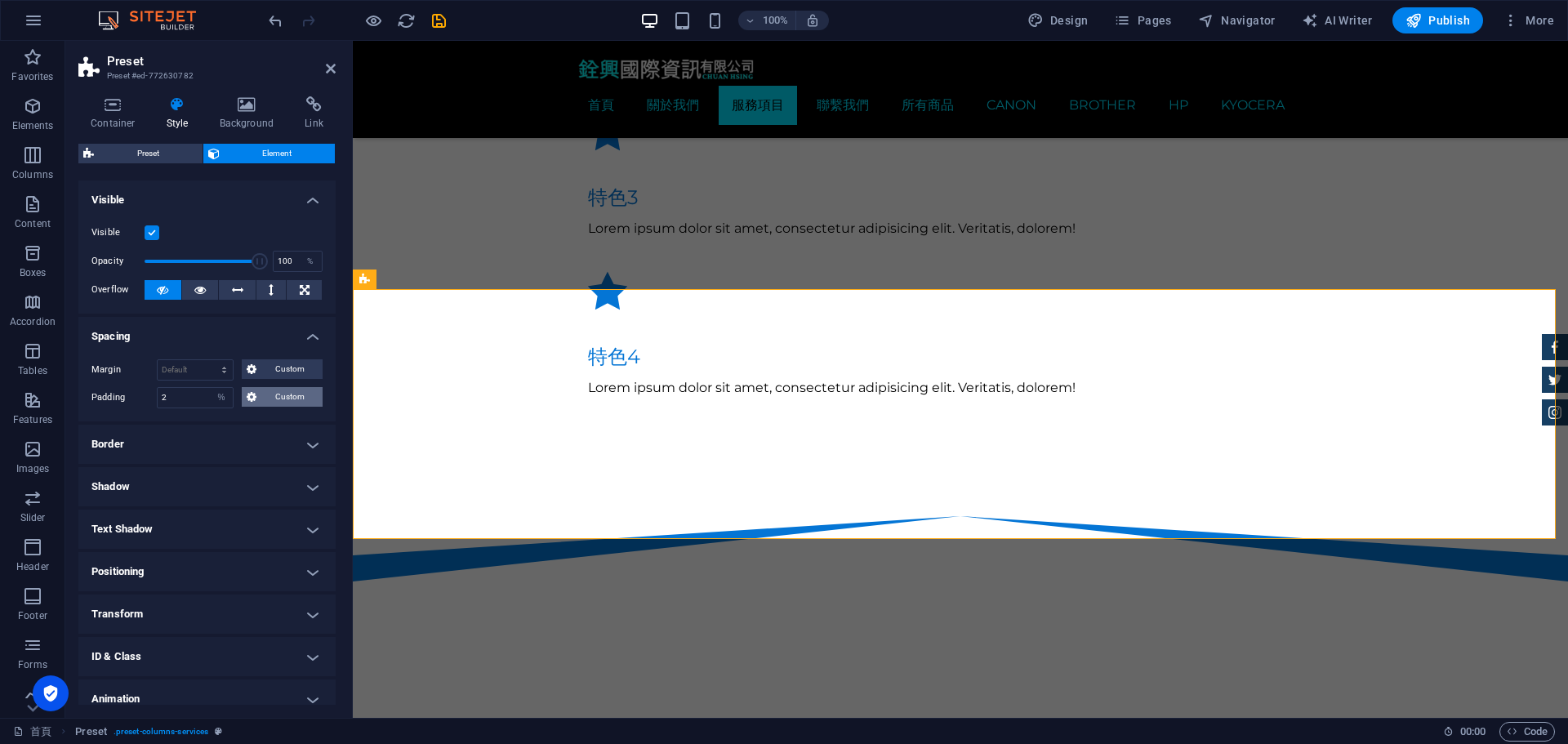 click on "Custom" at bounding box center (289, 397) 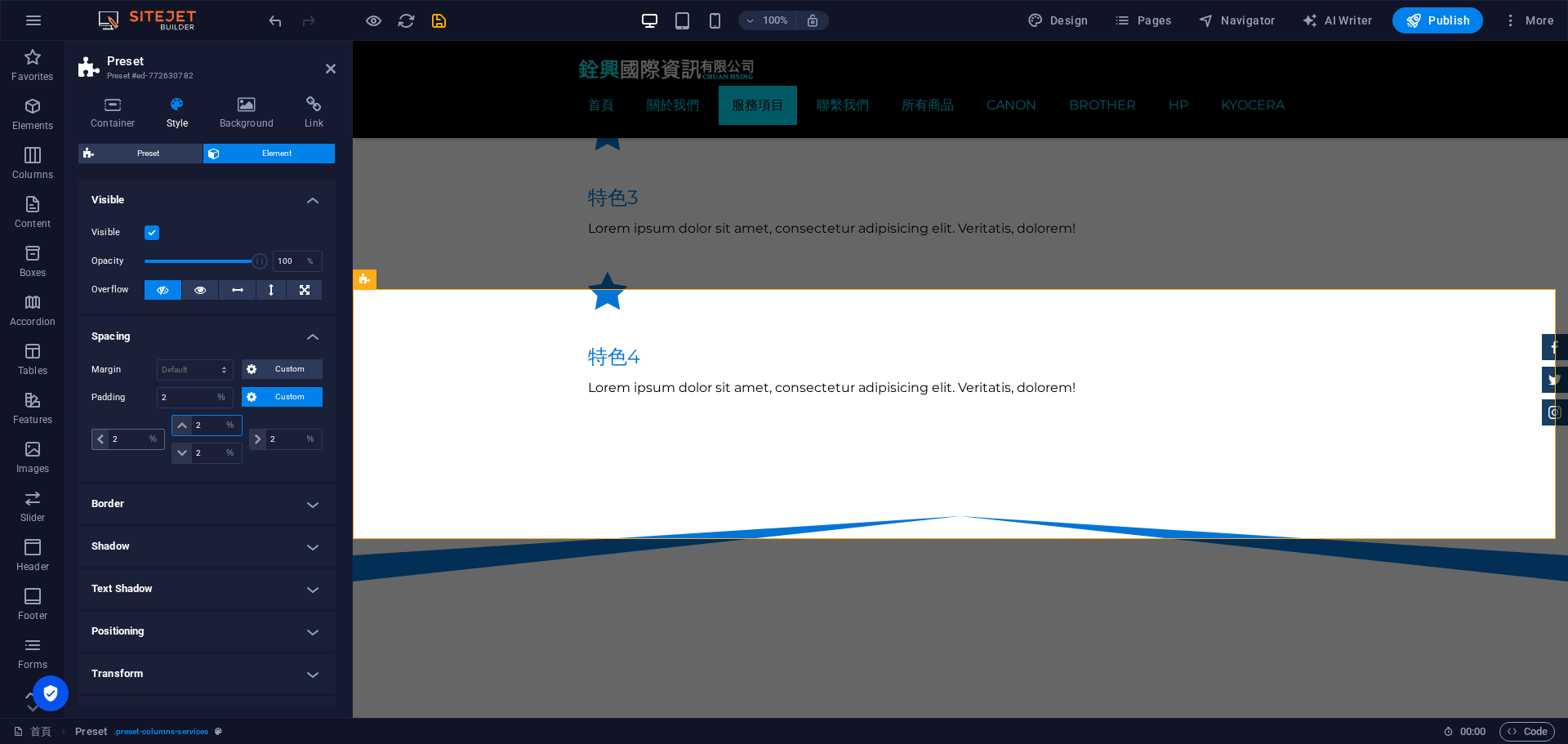 drag, startPoint x: 204, startPoint y: 424, endPoint x: 131, endPoint y: 444, distance: 75.69016 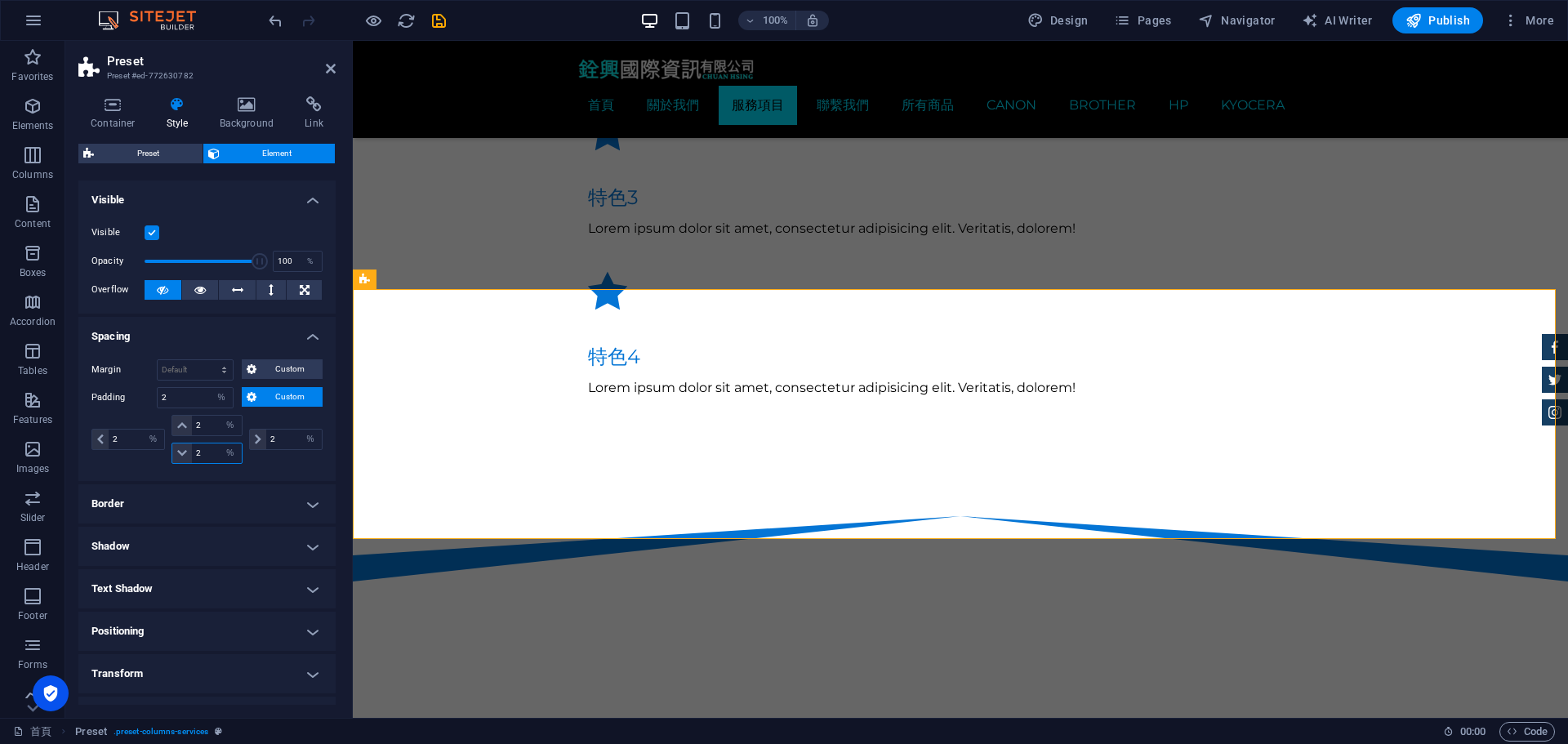 drag, startPoint x: 212, startPoint y: 445, endPoint x: 114, endPoint y: 422, distance: 100.6628 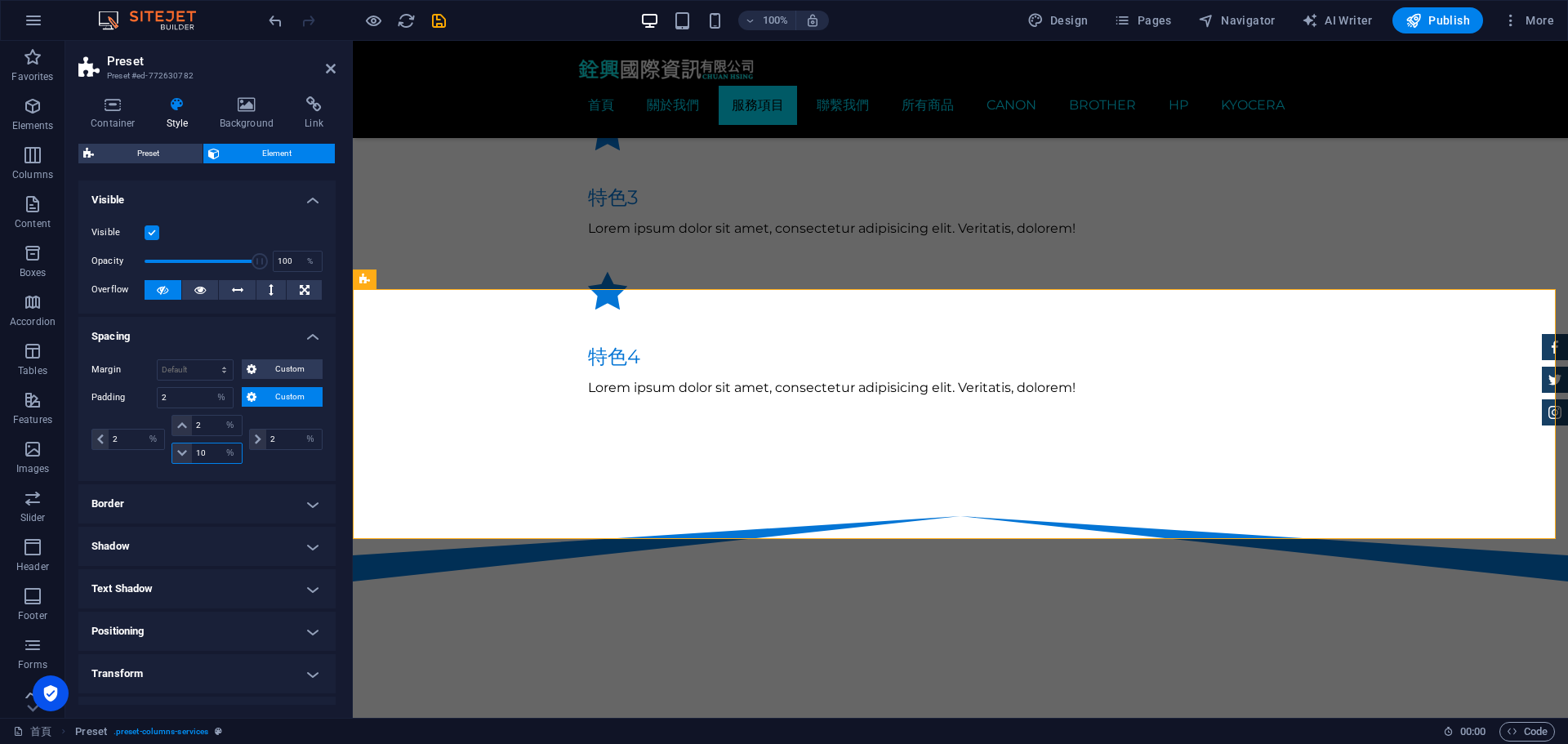 type on "10" 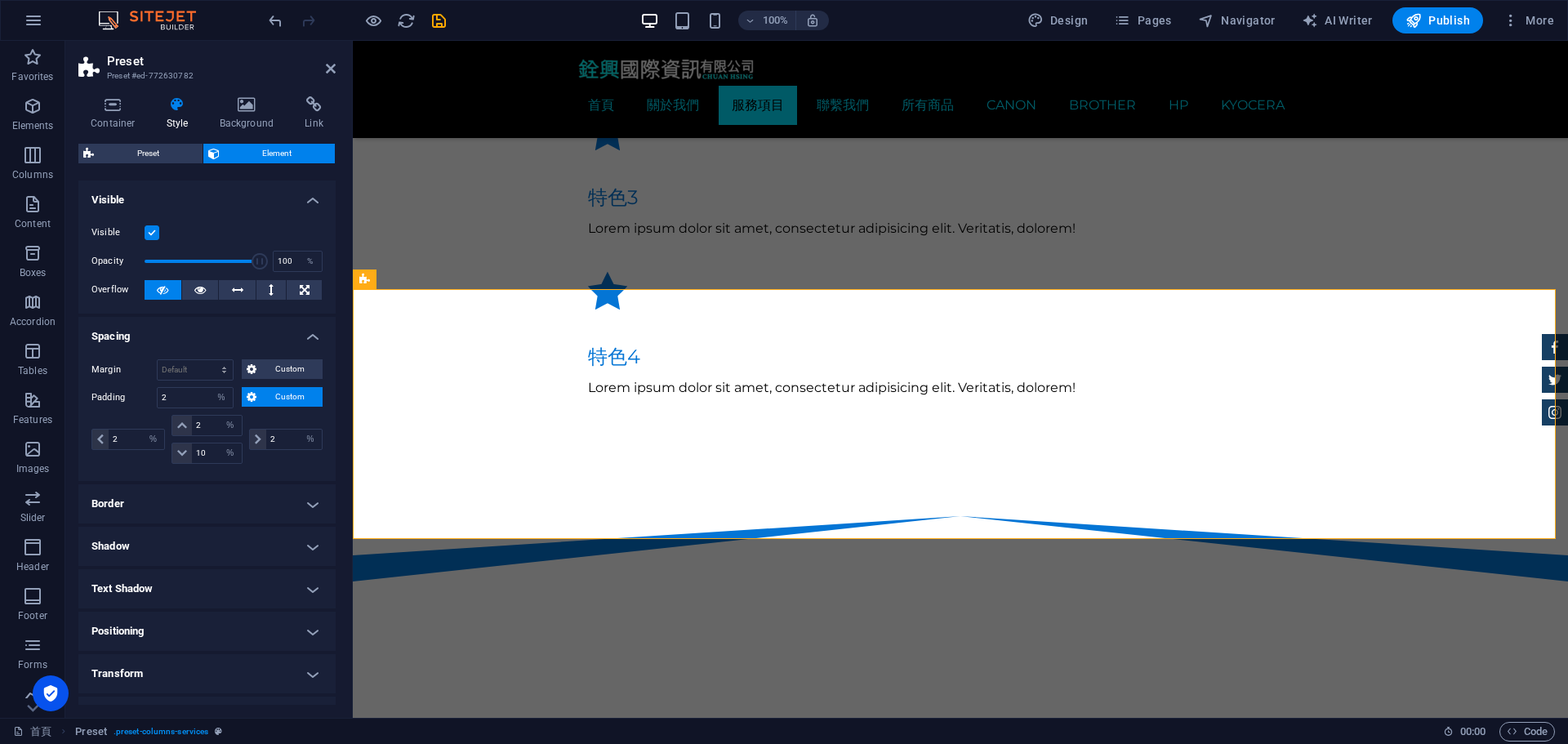 type 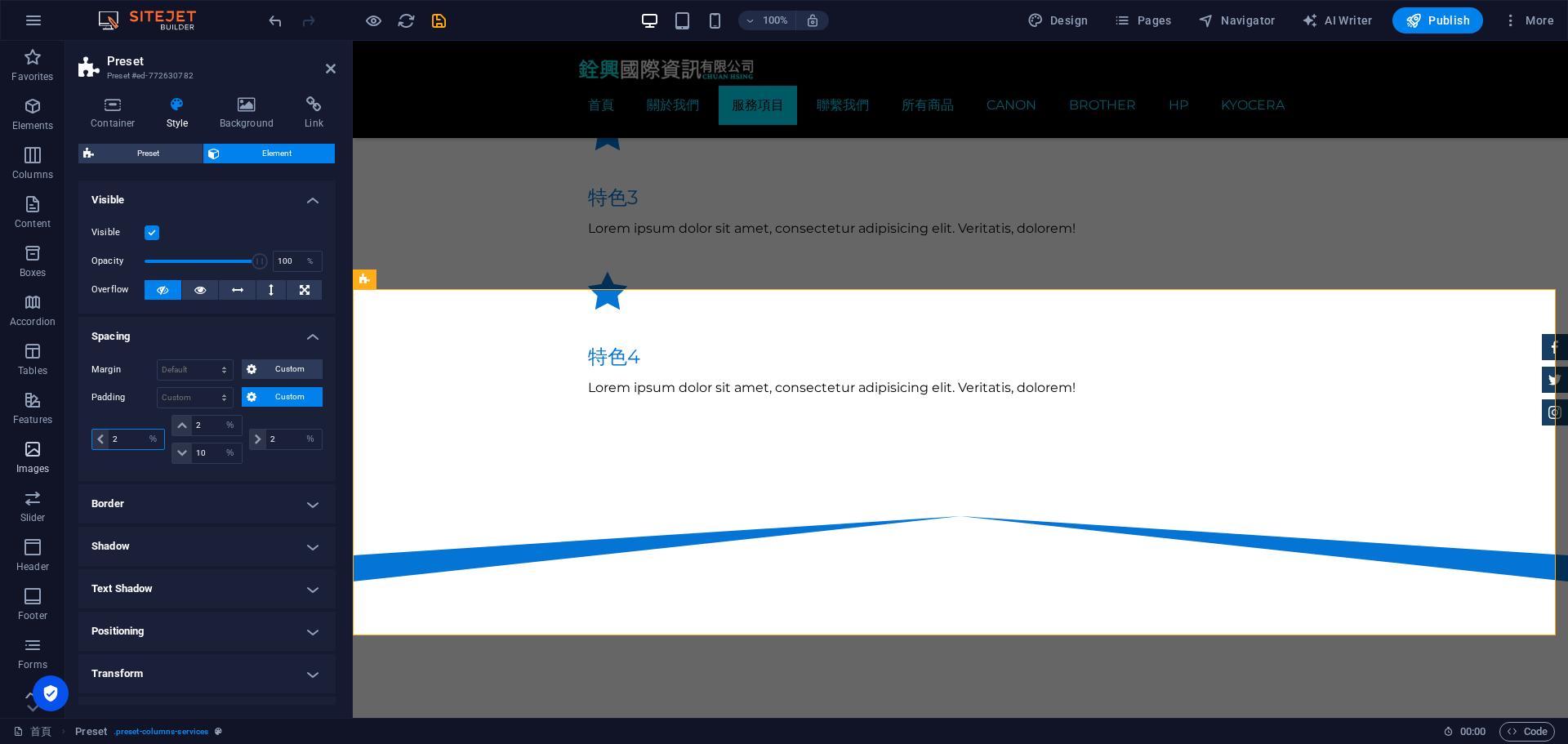 drag, startPoint x: 135, startPoint y: 433, endPoint x: 64, endPoint y: 439, distance: 71.25307 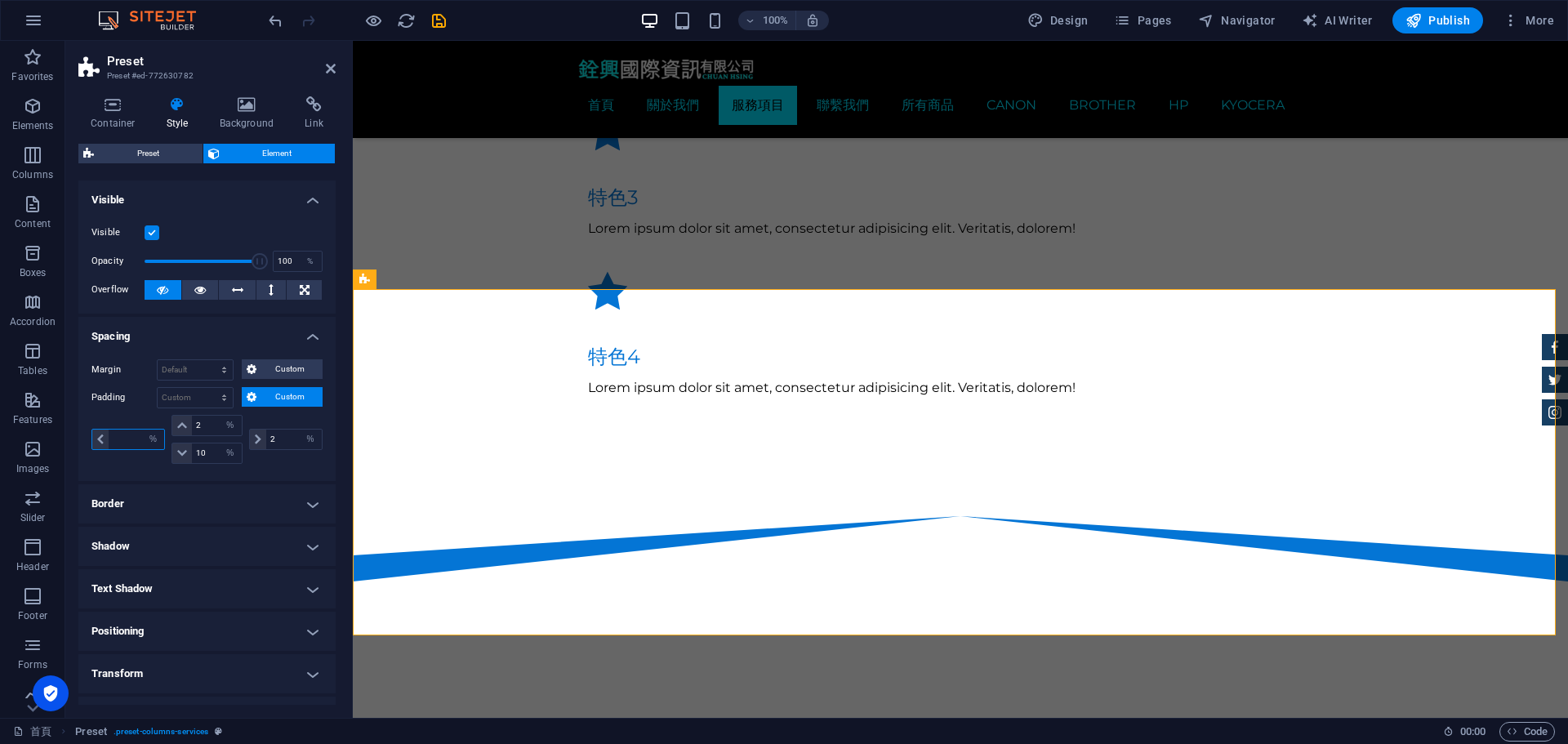 type 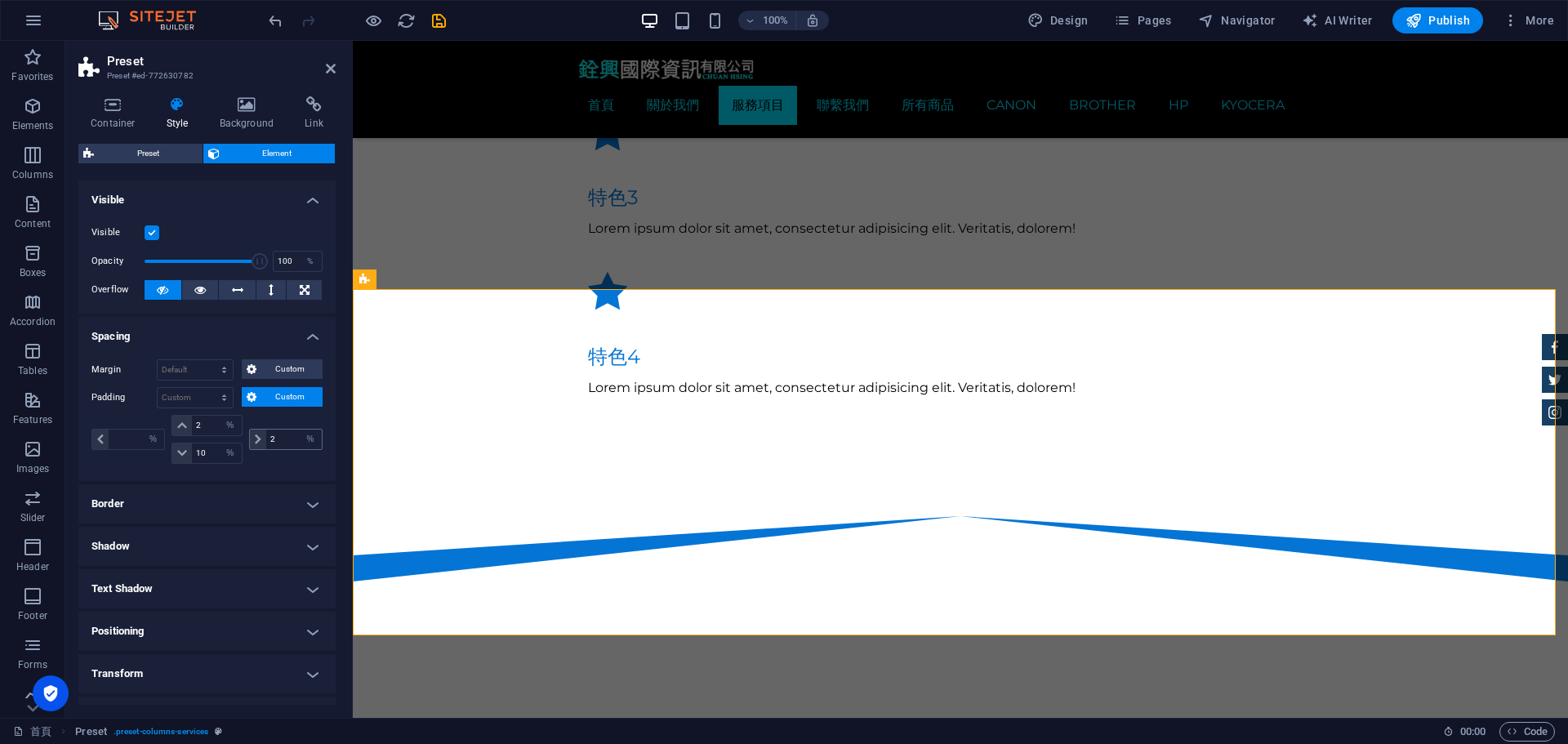 drag, startPoint x: 293, startPoint y: 453, endPoint x: 288, endPoint y: 443, distance: 11.1803399 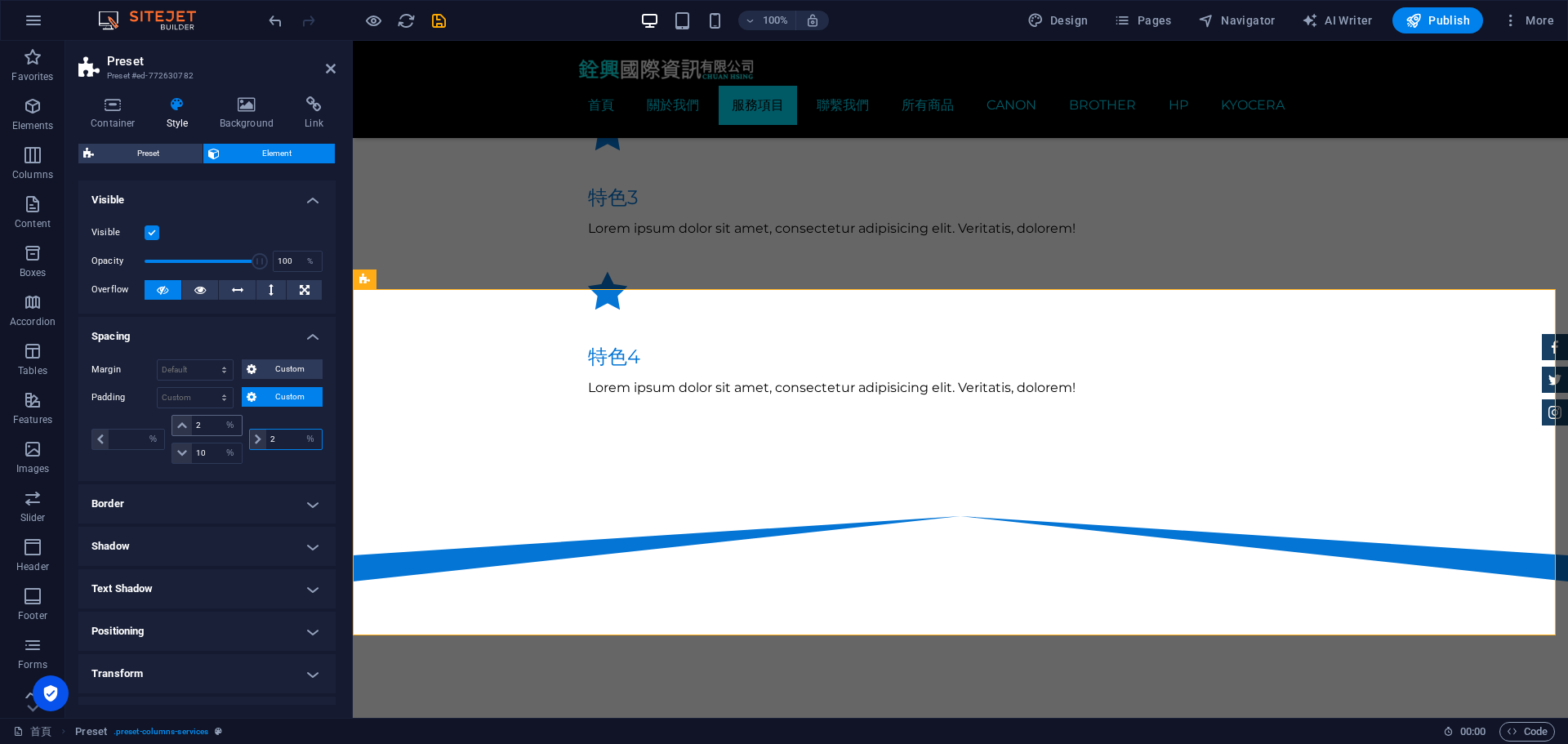 drag, startPoint x: 284, startPoint y: 433, endPoint x: 190, endPoint y: 425, distance: 94.33981 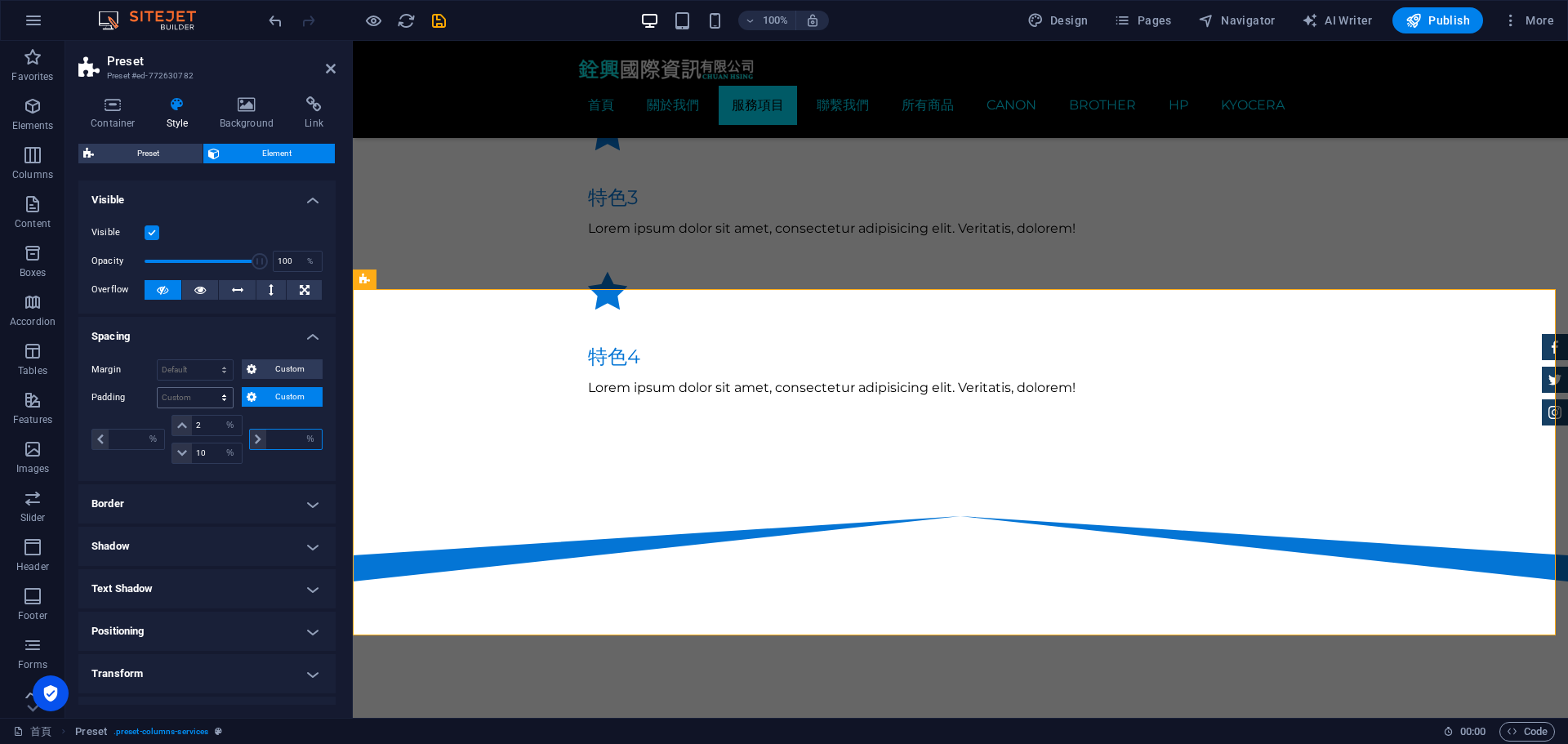 type 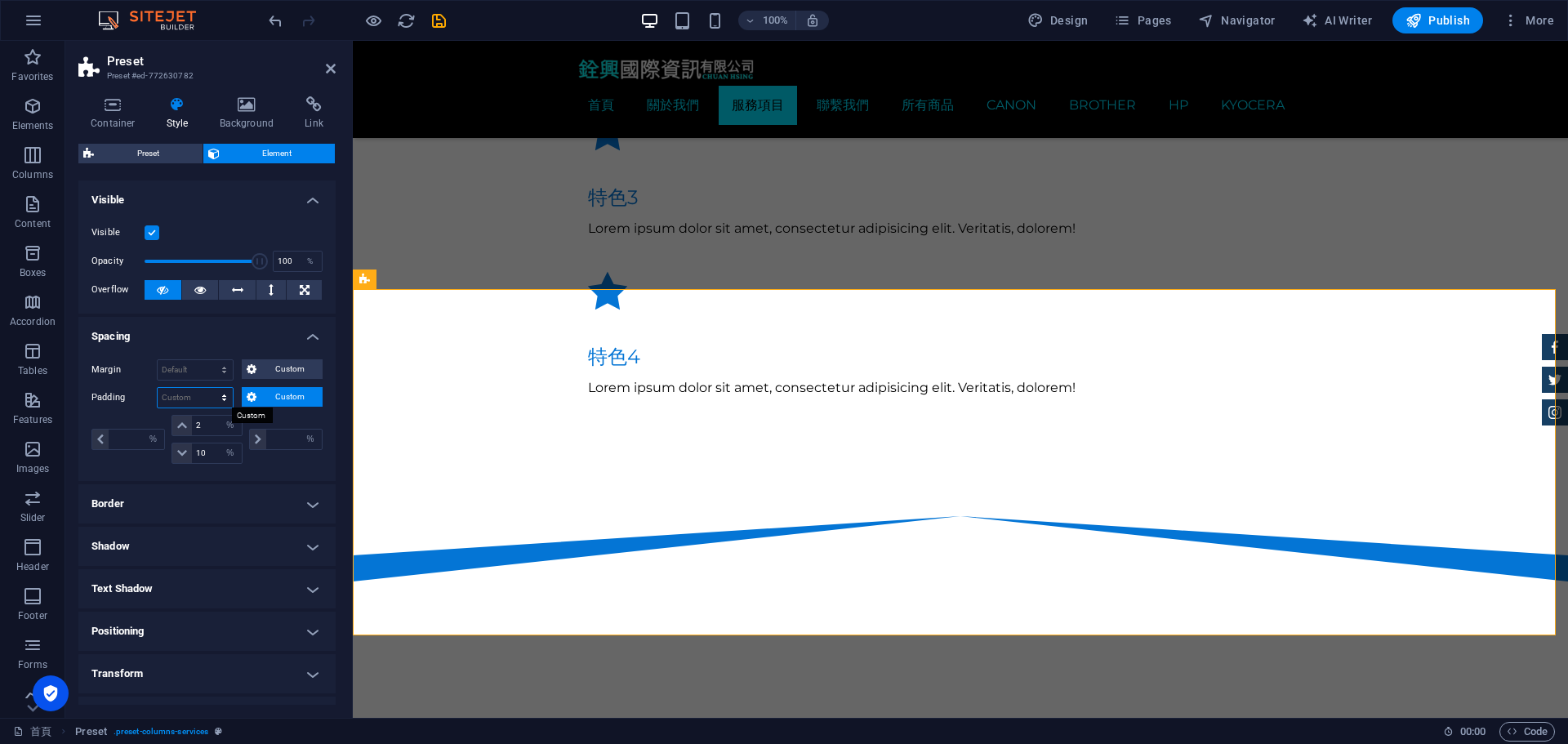 click on "Default px rem % vh vw Custom" at bounding box center (195, 398) 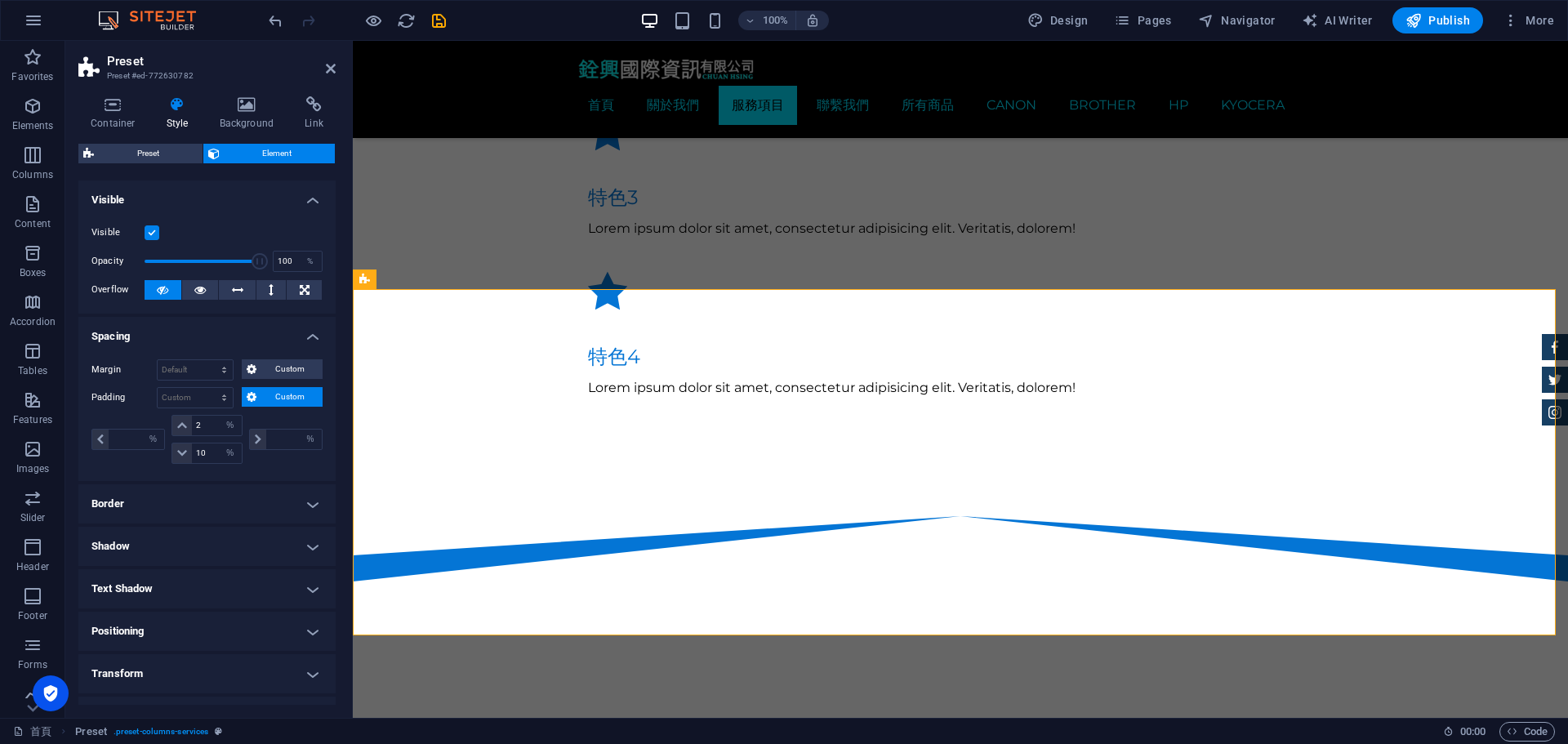 click on "Spacing" at bounding box center (207, 332) 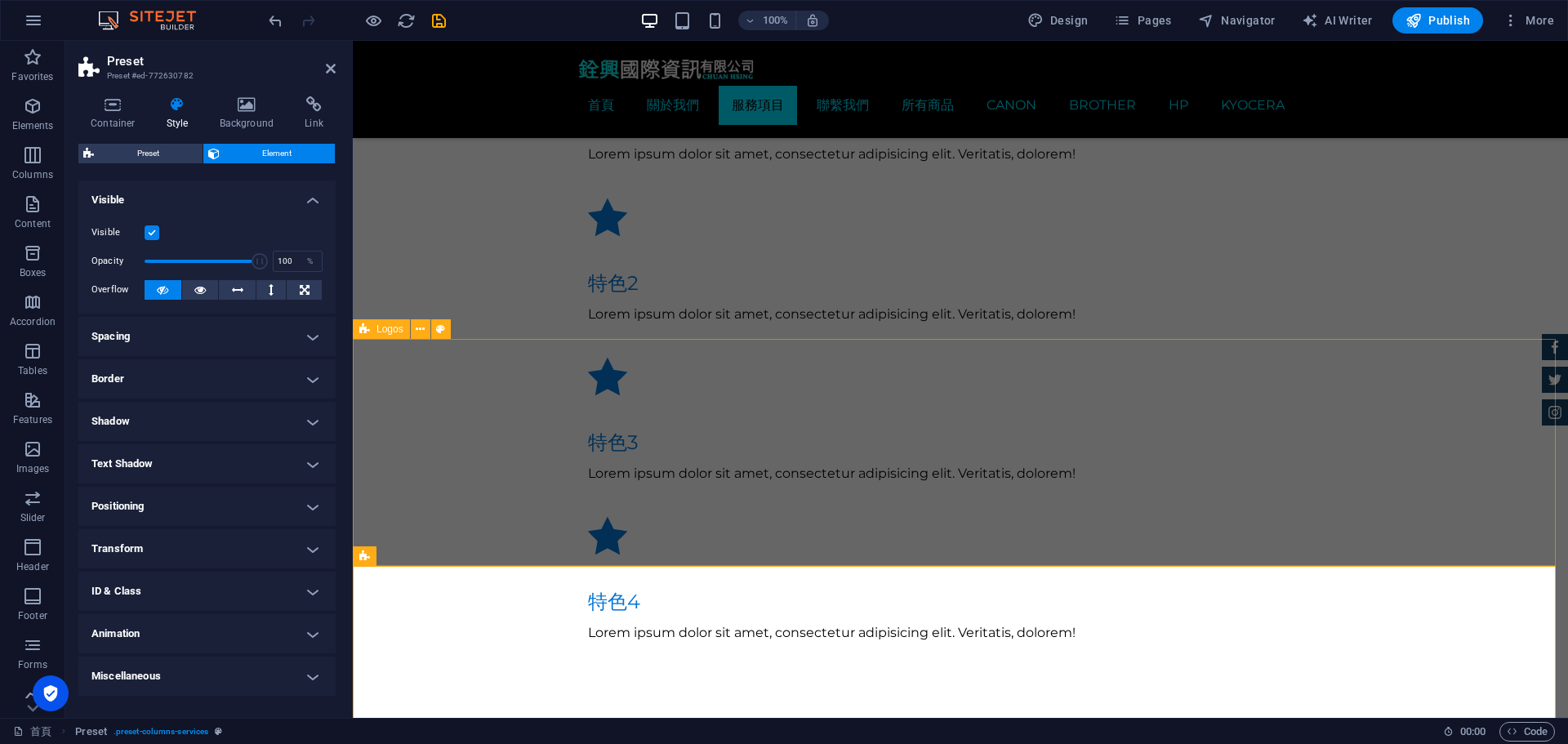 scroll, scrollTop: 1040, scrollLeft: 0, axis: vertical 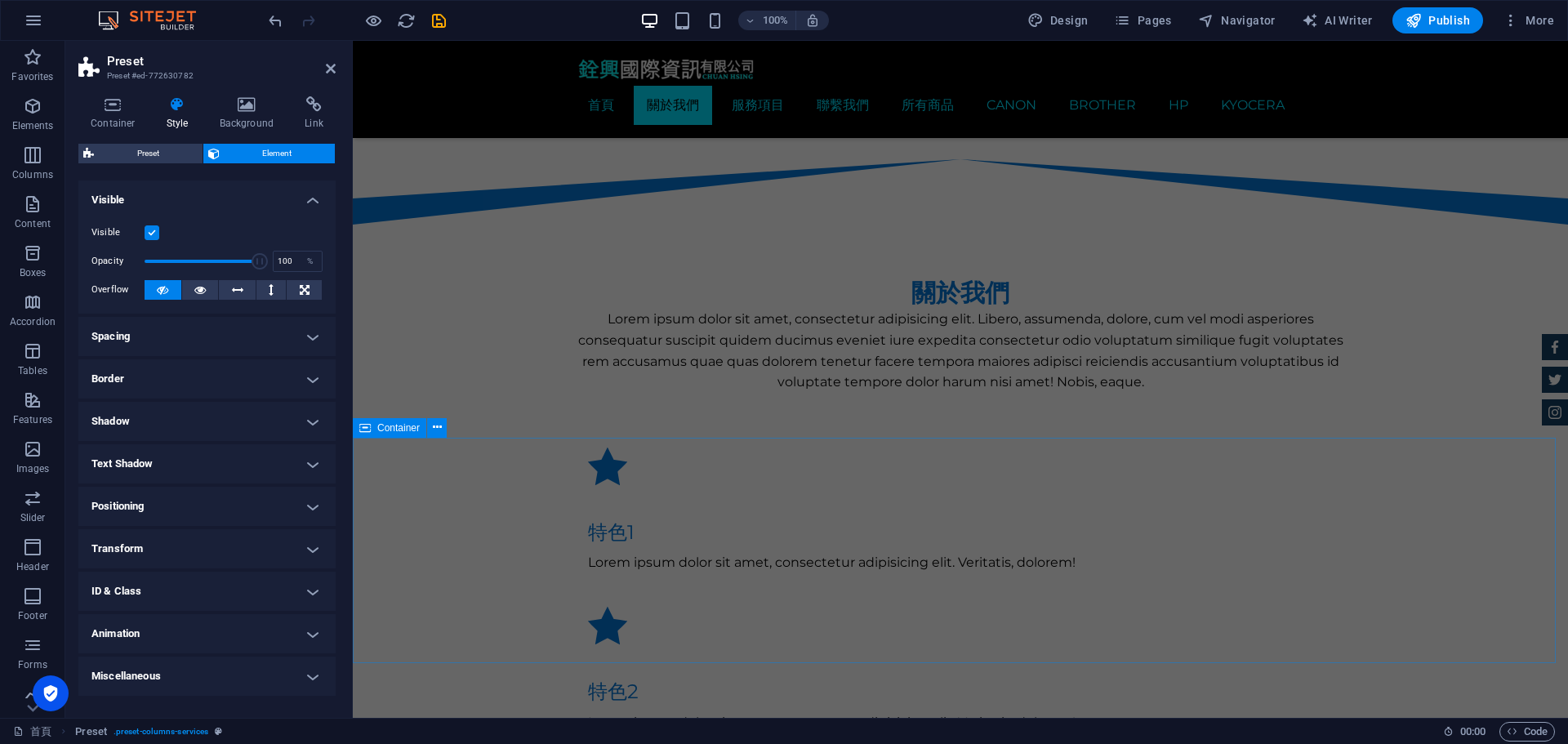 click at bounding box center (960, 1348) 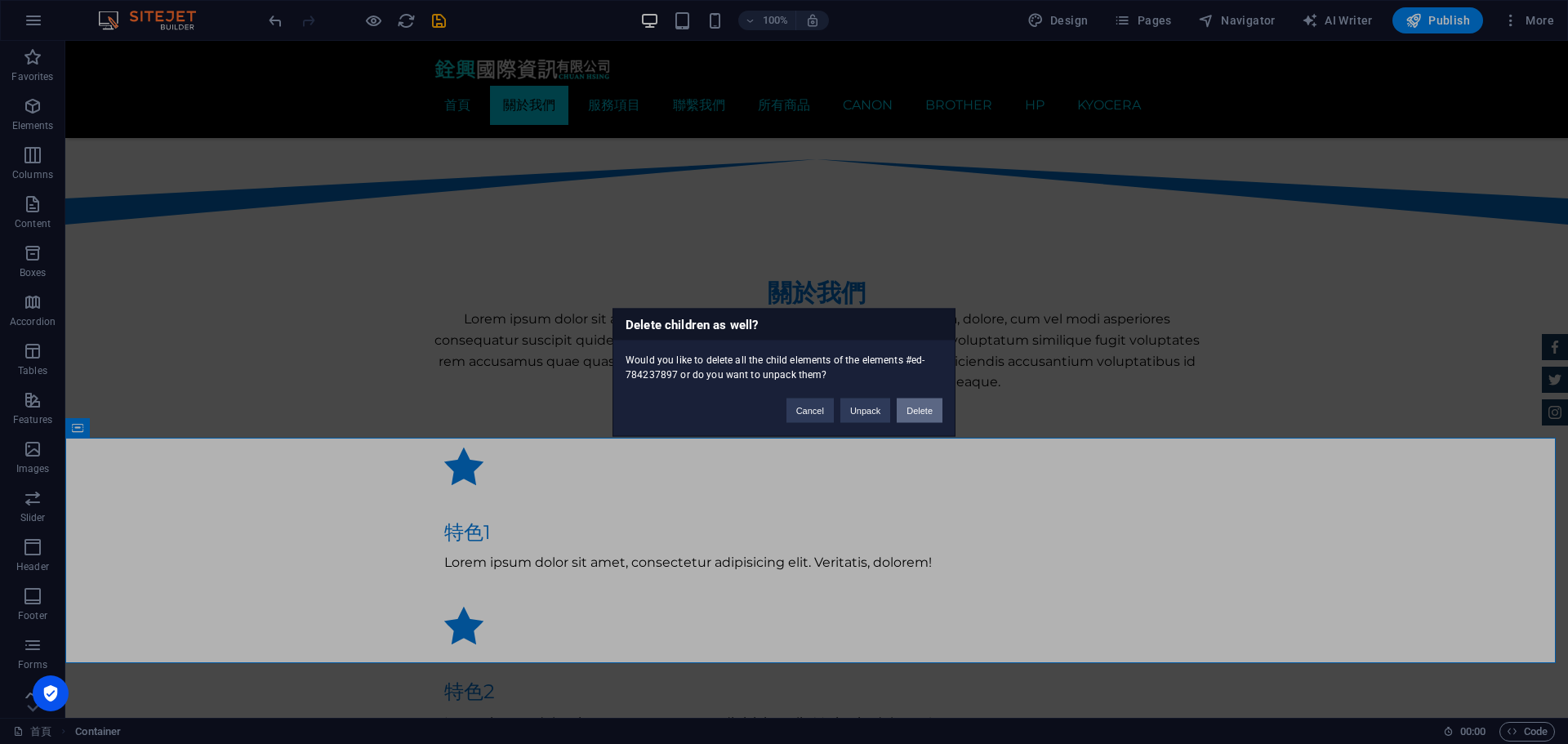 type 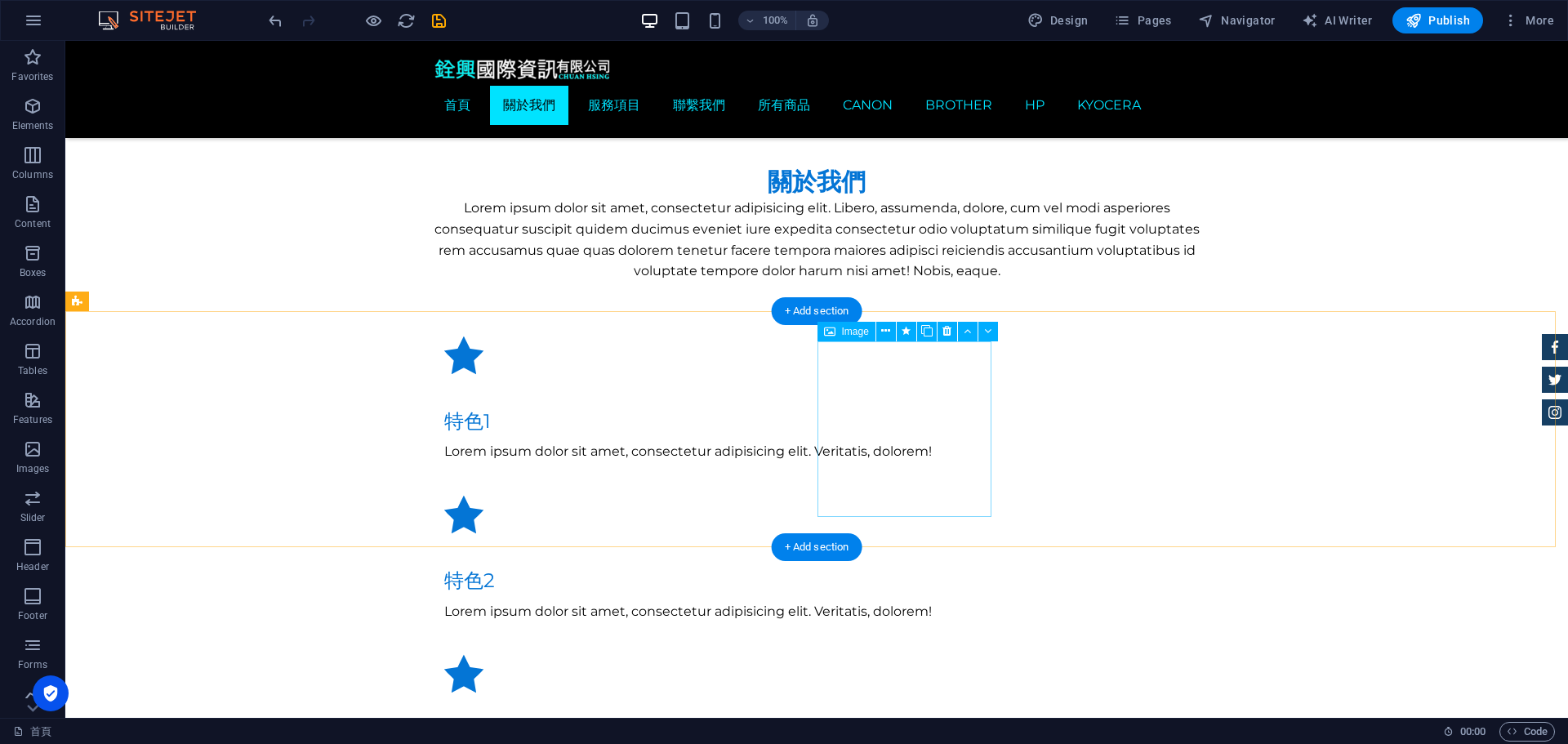 scroll, scrollTop: 1285, scrollLeft: 0, axis: vertical 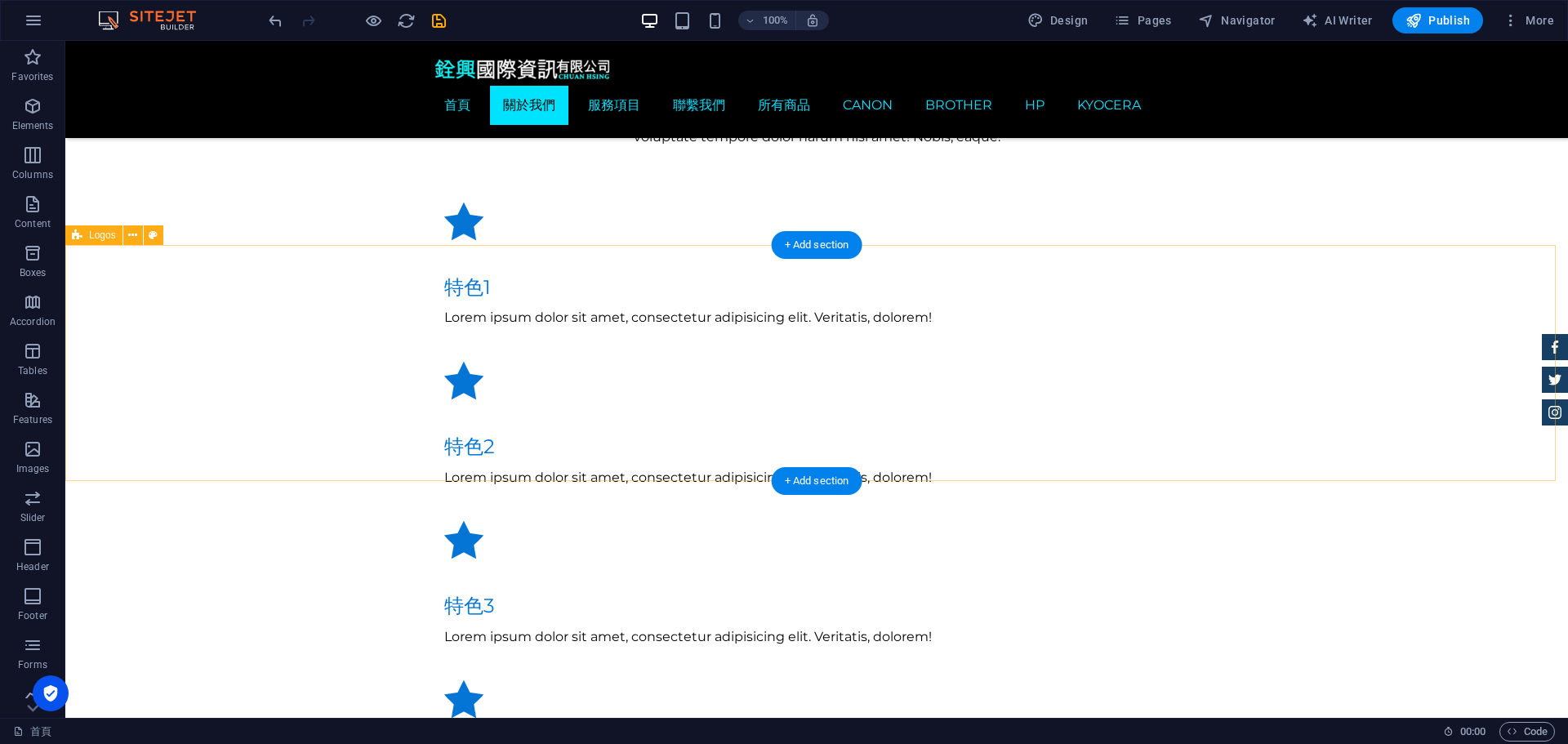 click at bounding box center (817, 1434) 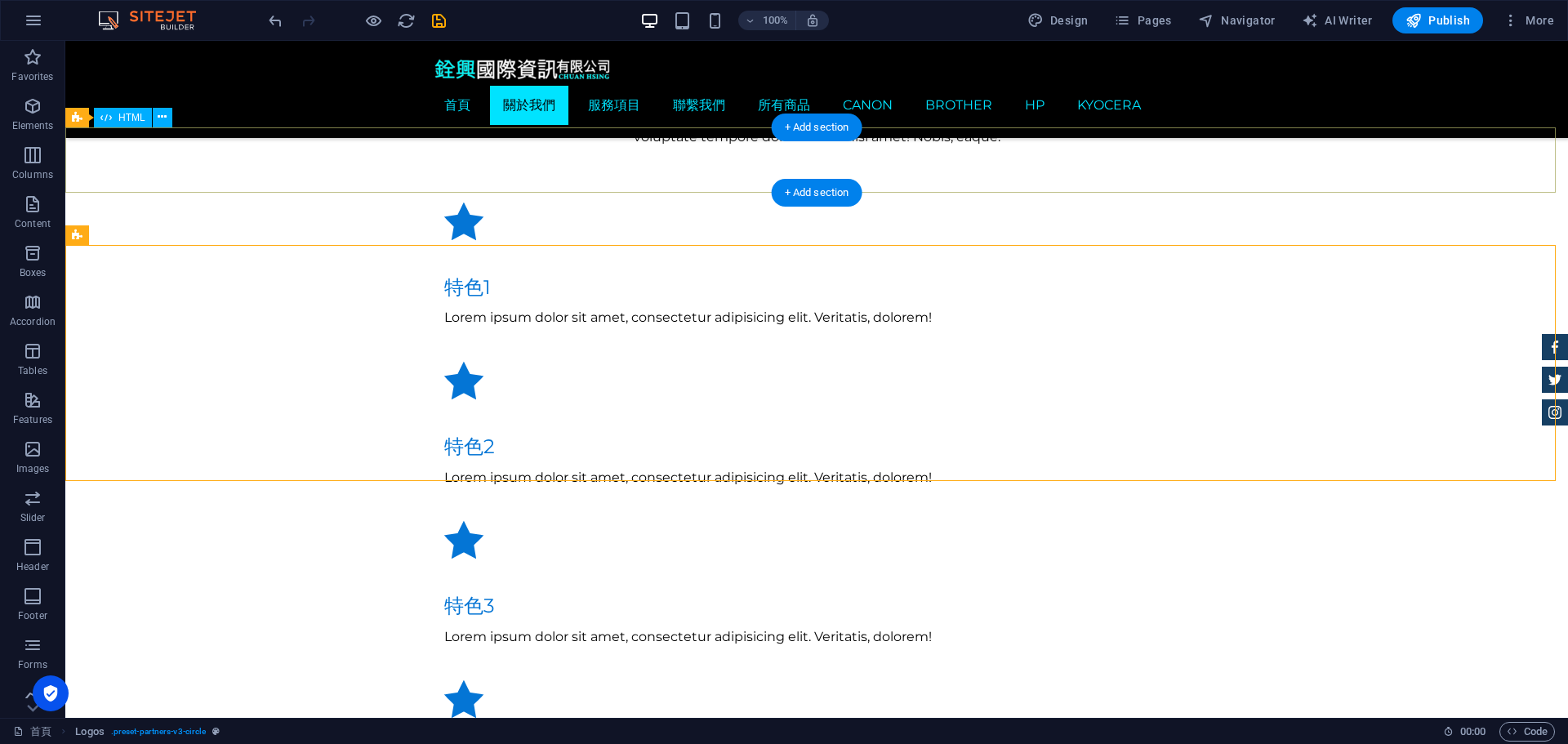 click at bounding box center (817, 957) 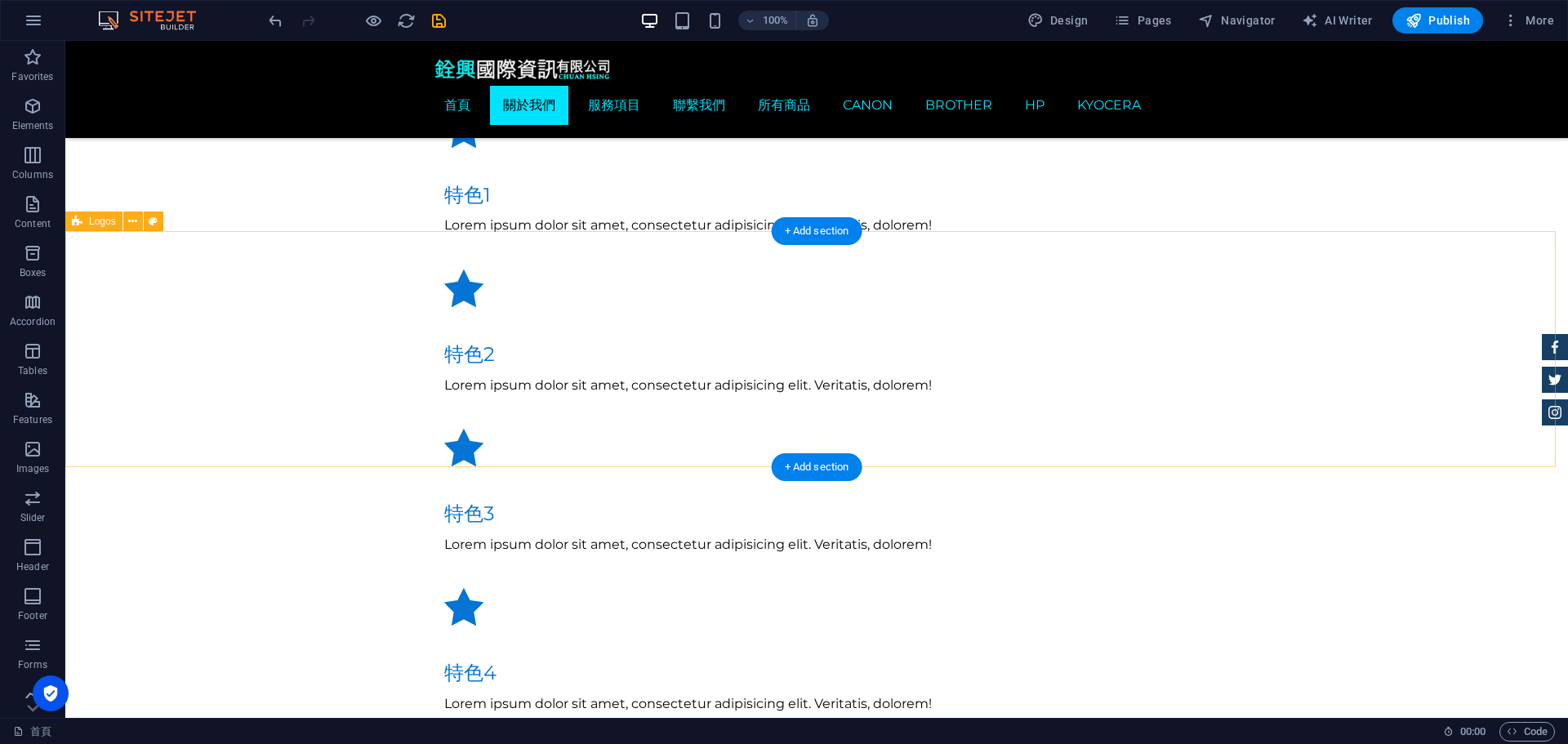 scroll, scrollTop: 1285, scrollLeft: 0, axis: vertical 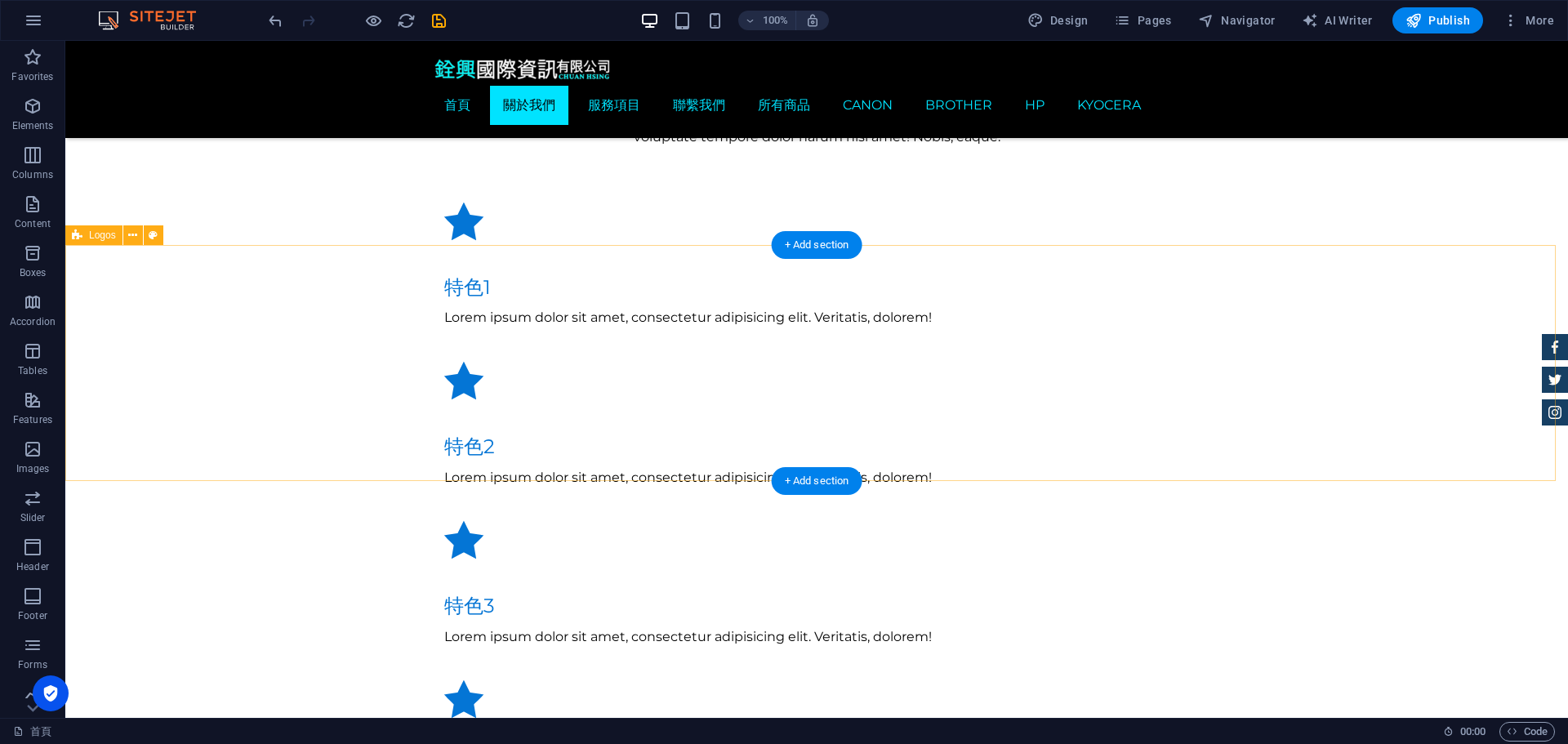 click at bounding box center (817, 1434) 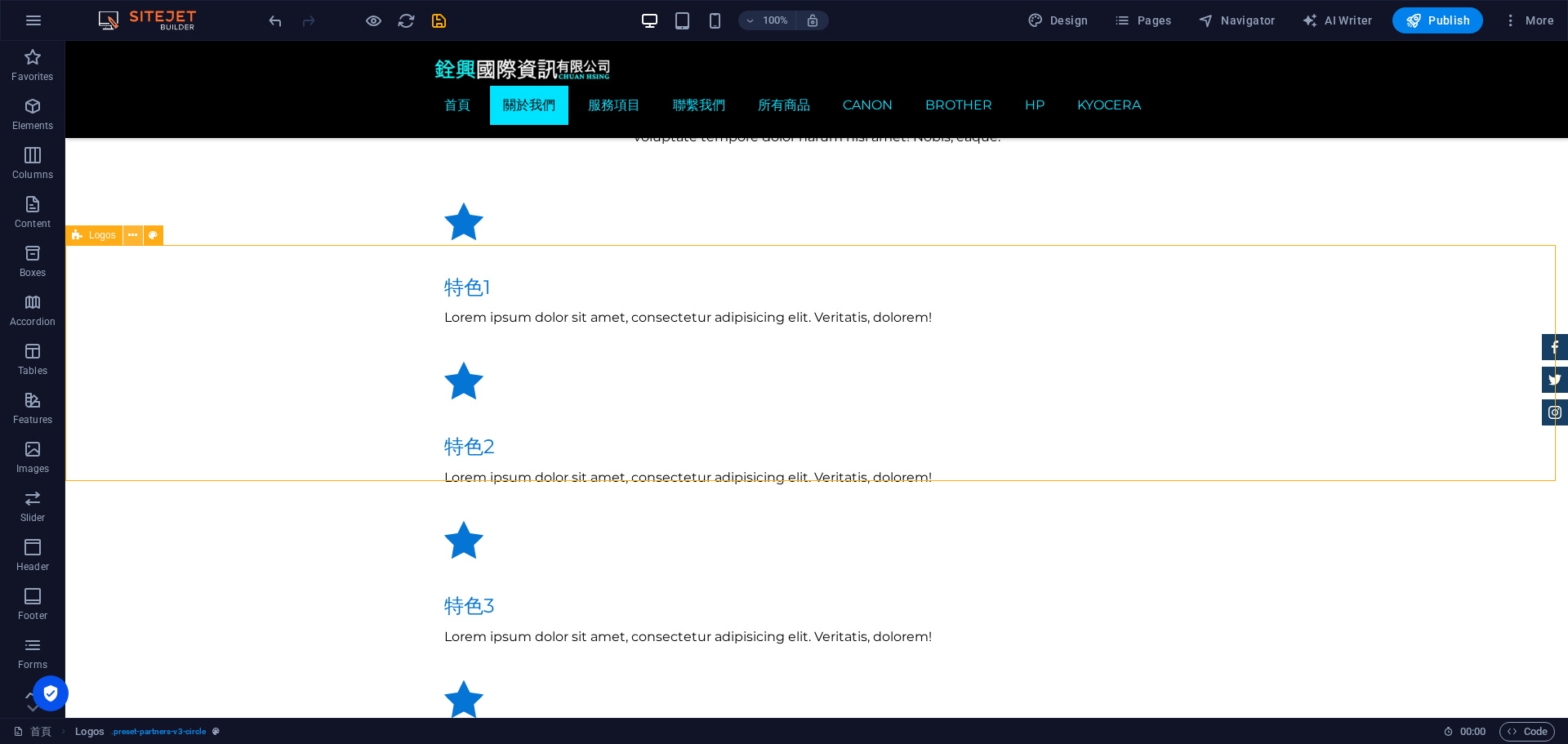 click at bounding box center (132, 235) 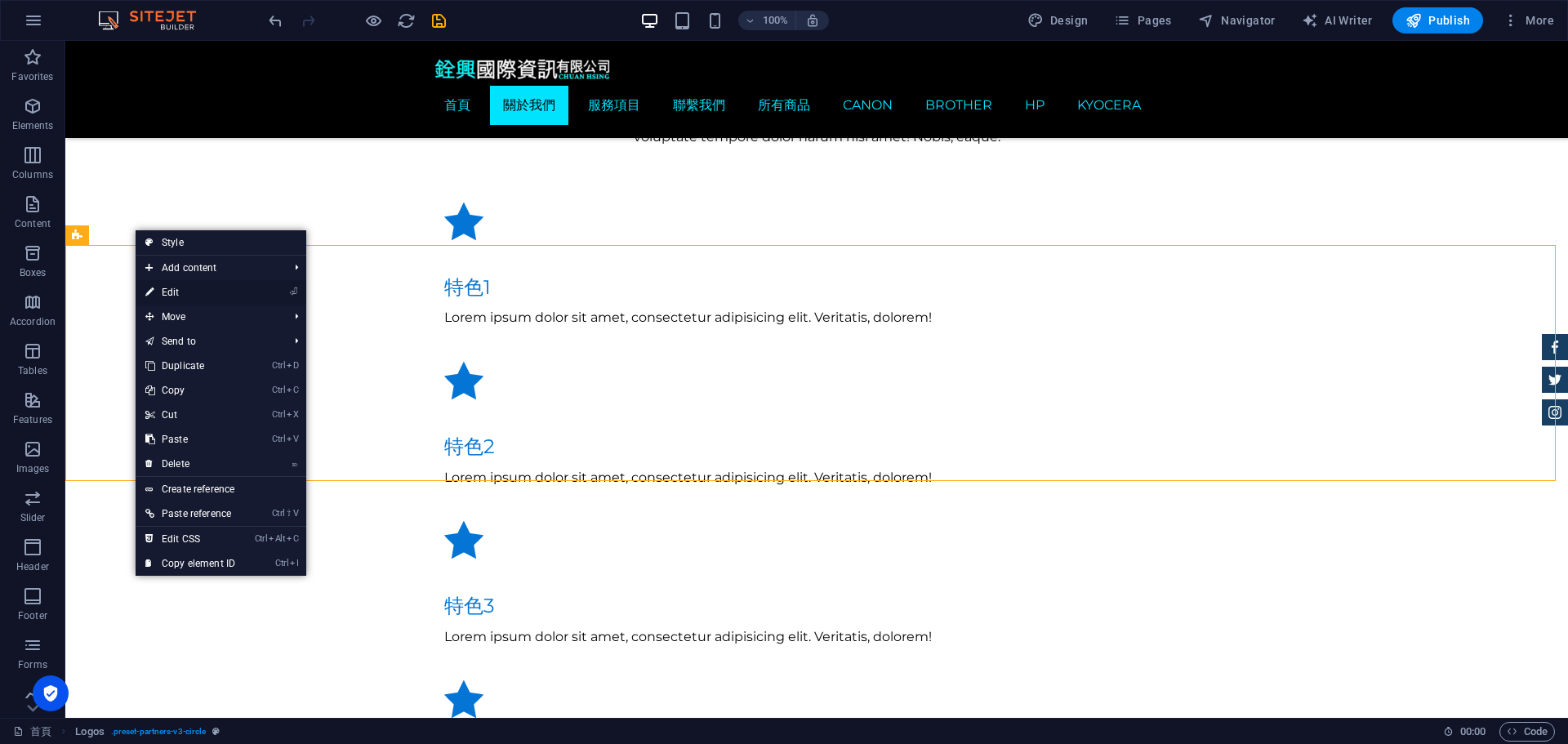 click on "⏎  Edit" at bounding box center [190, 292] 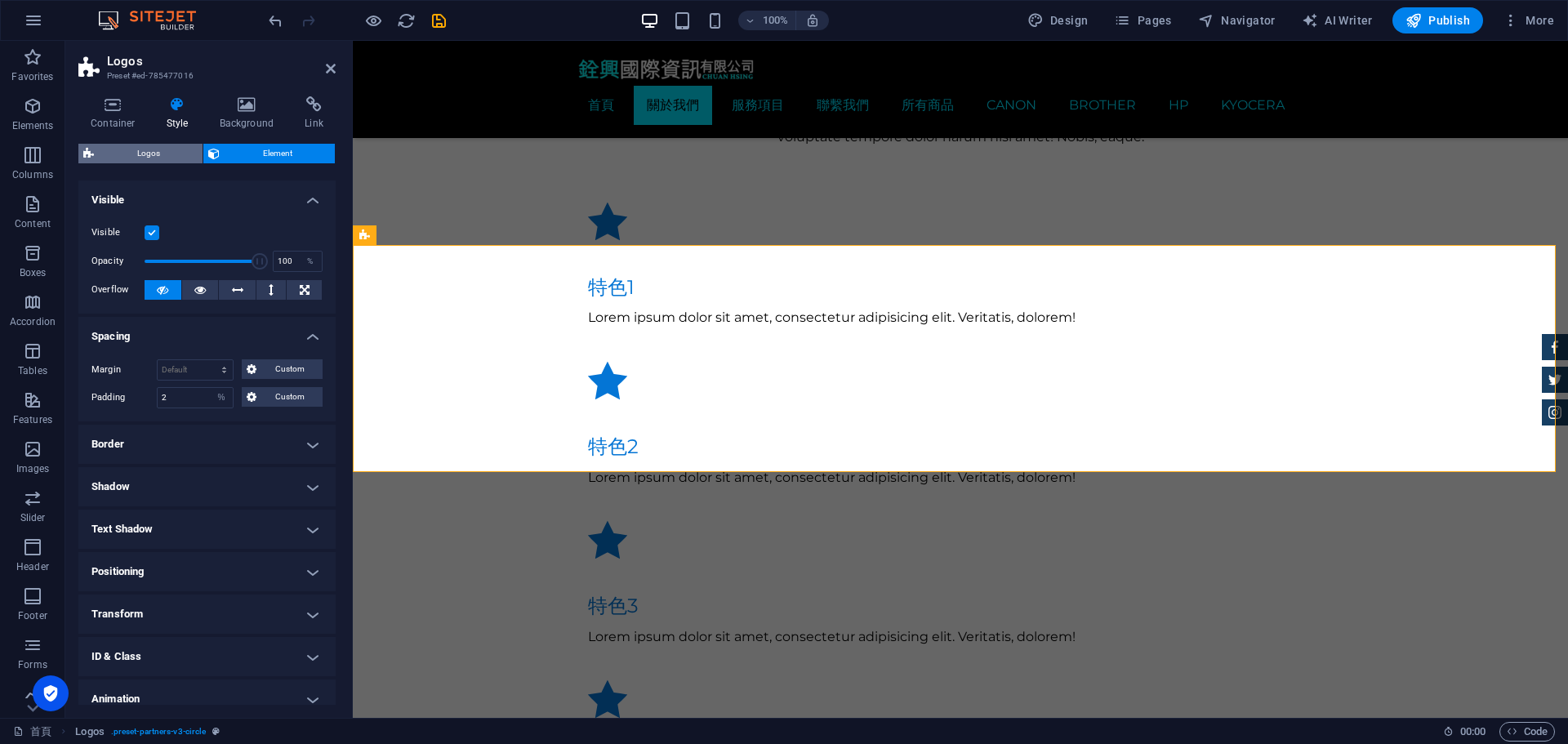 click on "Logos" at bounding box center [148, 154] 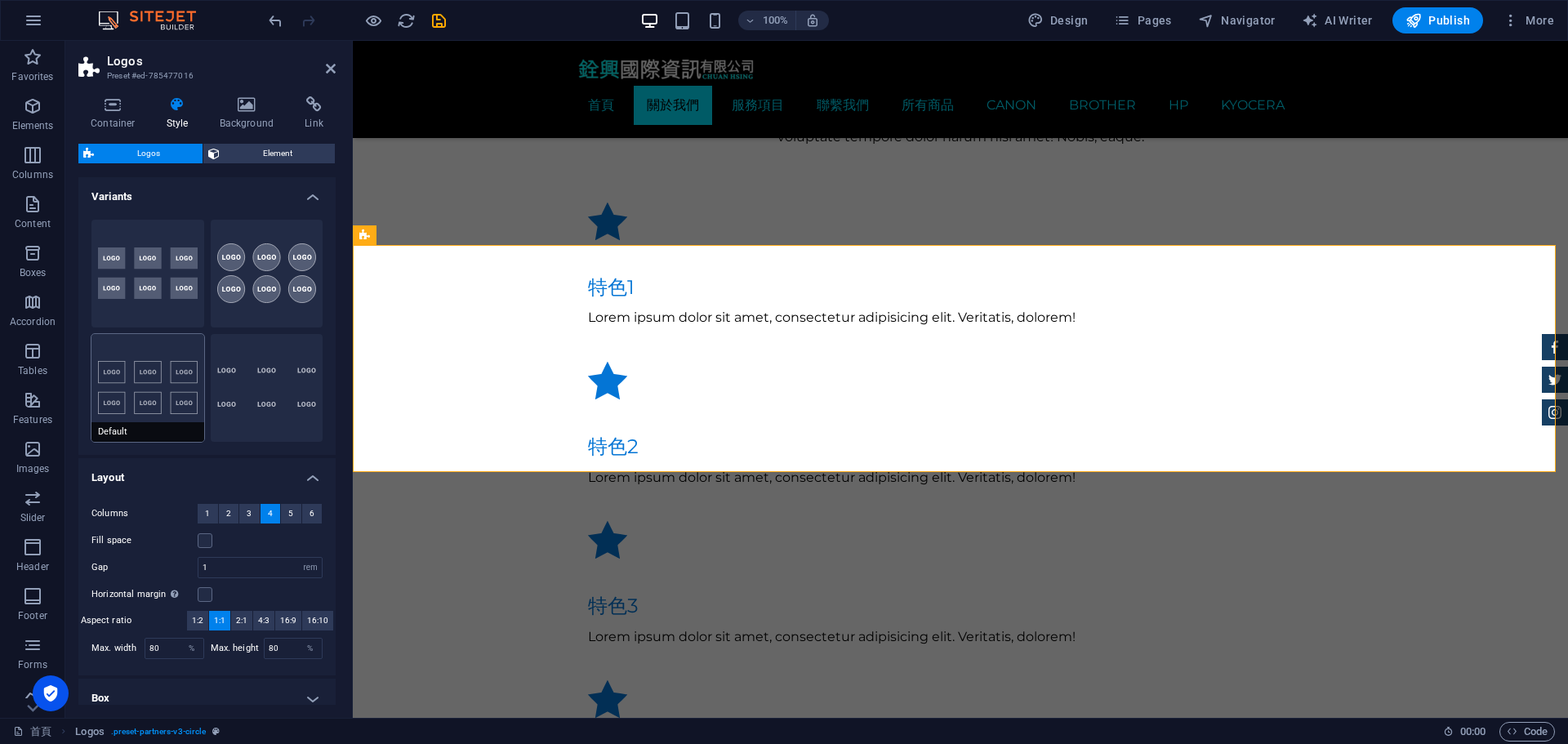 scroll, scrollTop: 78, scrollLeft: 0, axis: vertical 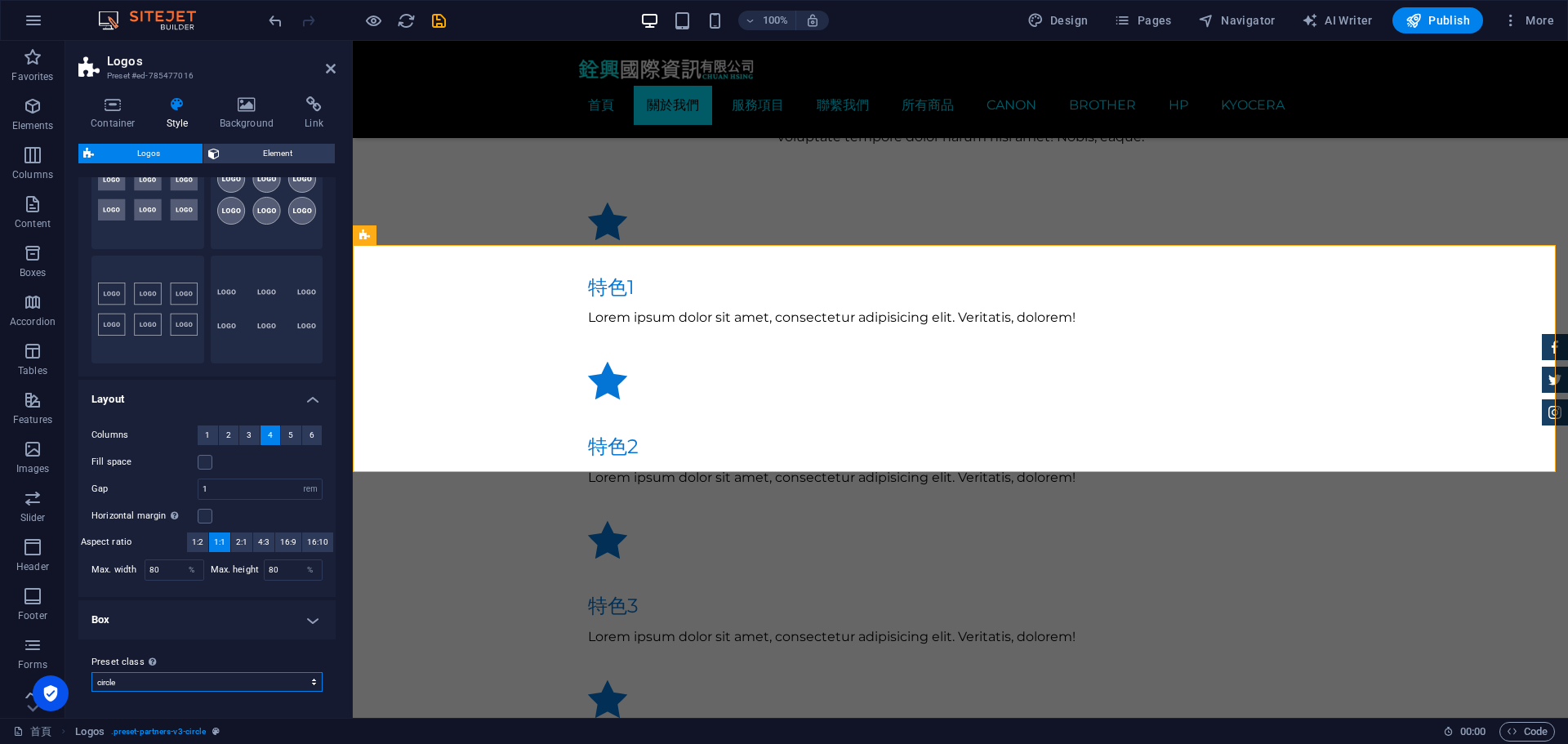 click on "circle background Add preset class" at bounding box center [207, 682] 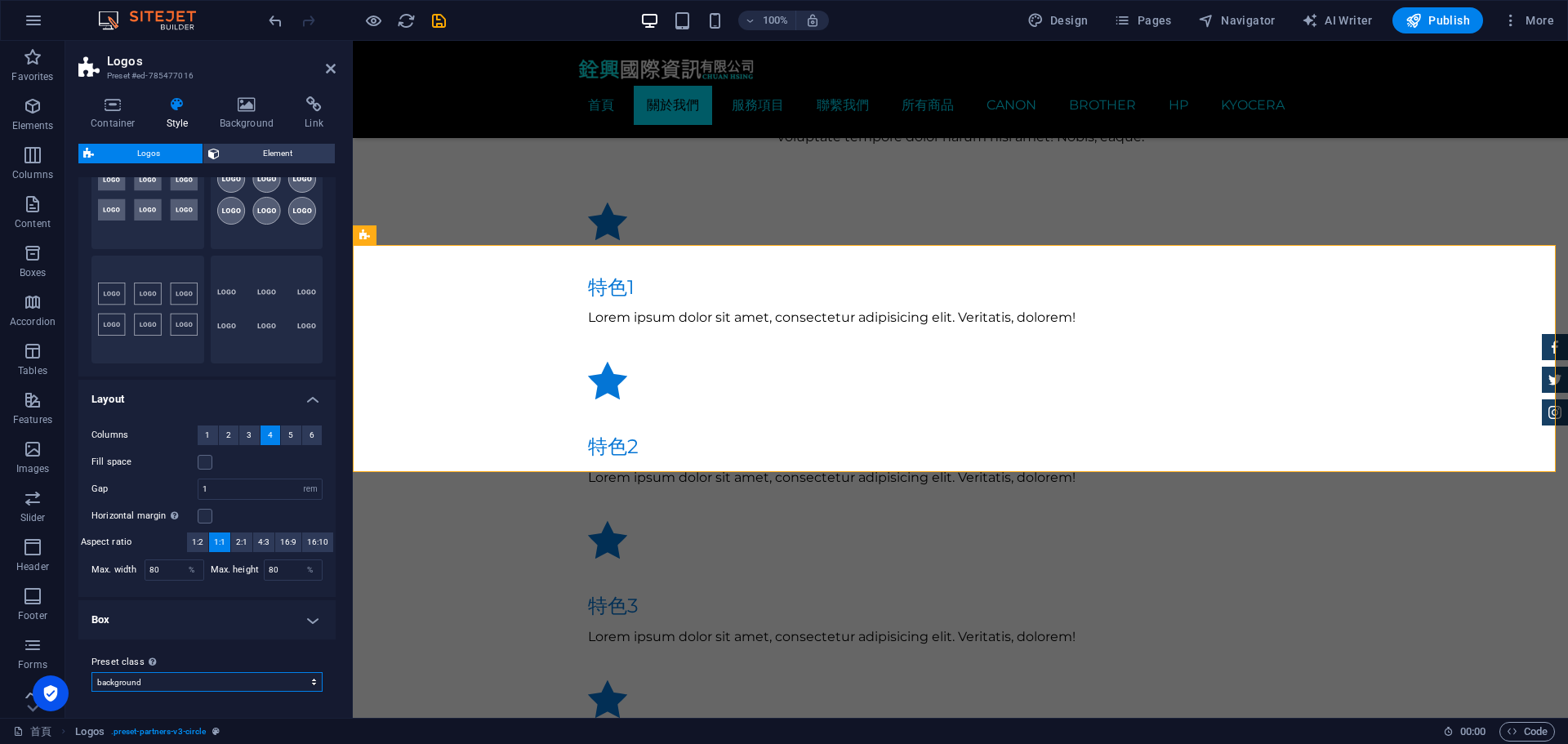 click on "circle background Add preset class" at bounding box center [207, 682] 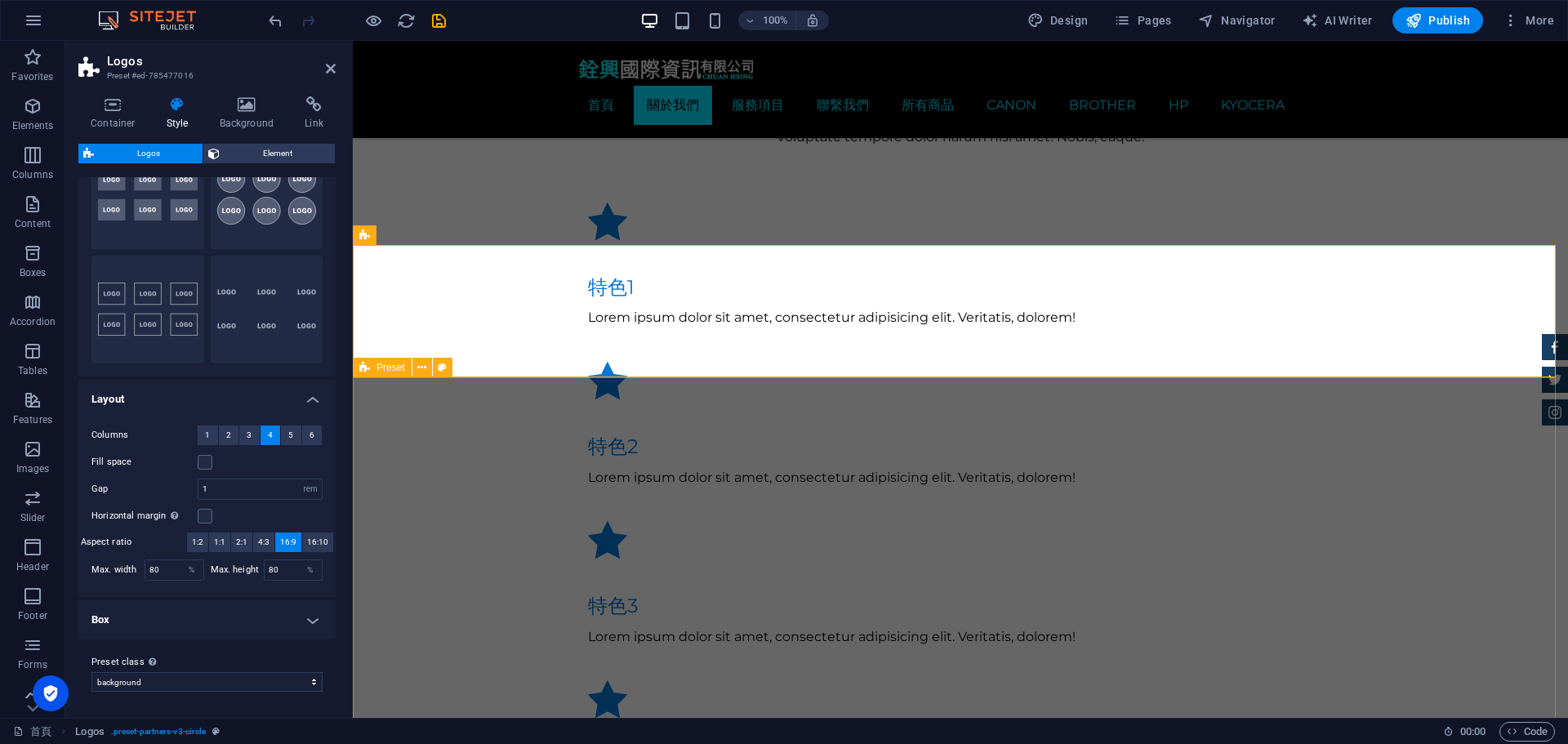 click on "影印機 印表機 多功能復合機 打卡鐘 POS收銀機 碎紙機 單槍投影機 電子白板 點驗鈔機 碳粉耗材 電腦周邊設備 現場快速維修" at bounding box center [960, 1934] 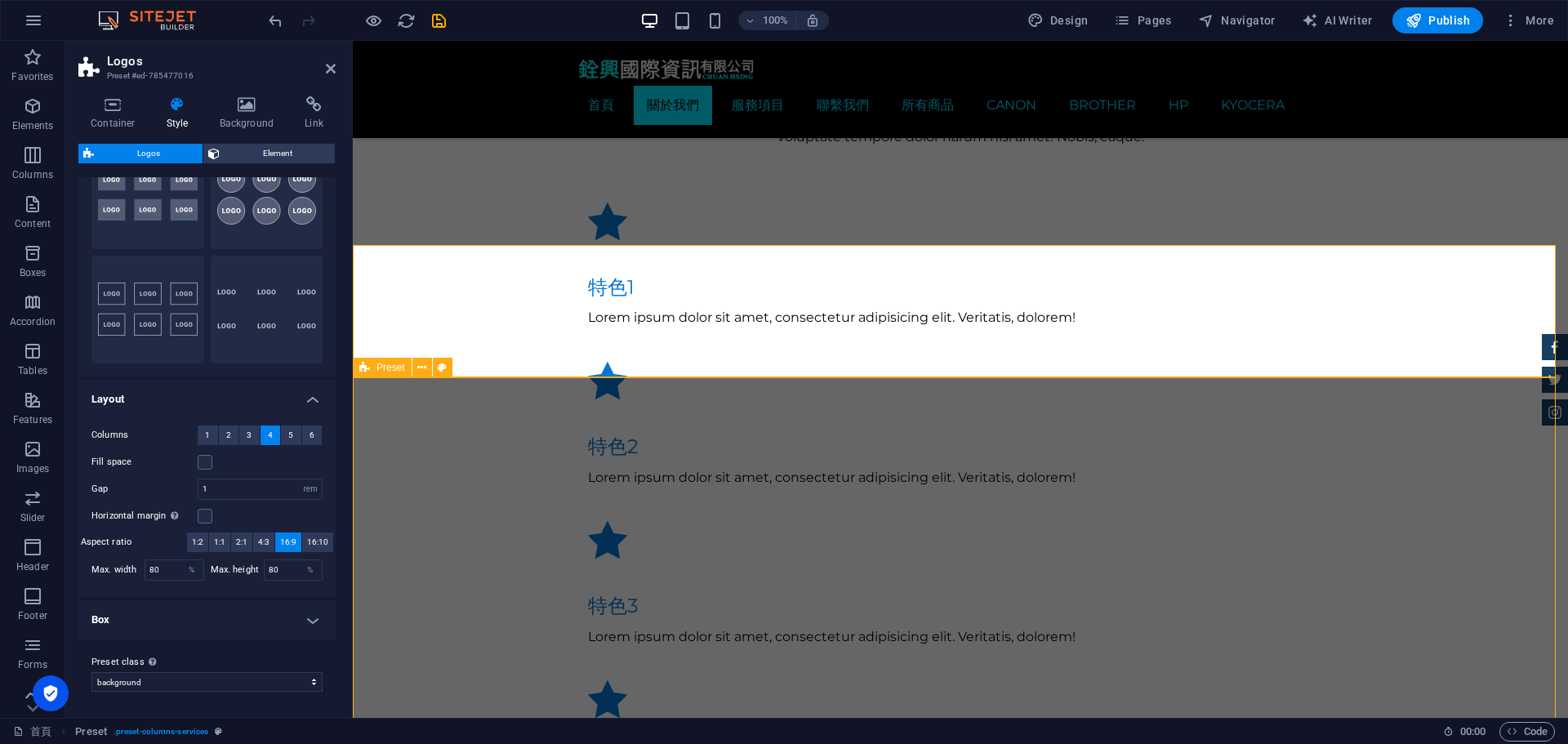 click on "影印機 印表機 多功能復合機 打卡鐘 POS收銀機 碎紙機 單槍投影機 電子白板 點驗鈔機 碳粉耗材 電腦周邊設備 現場快速維修" at bounding box center (960, 1934) 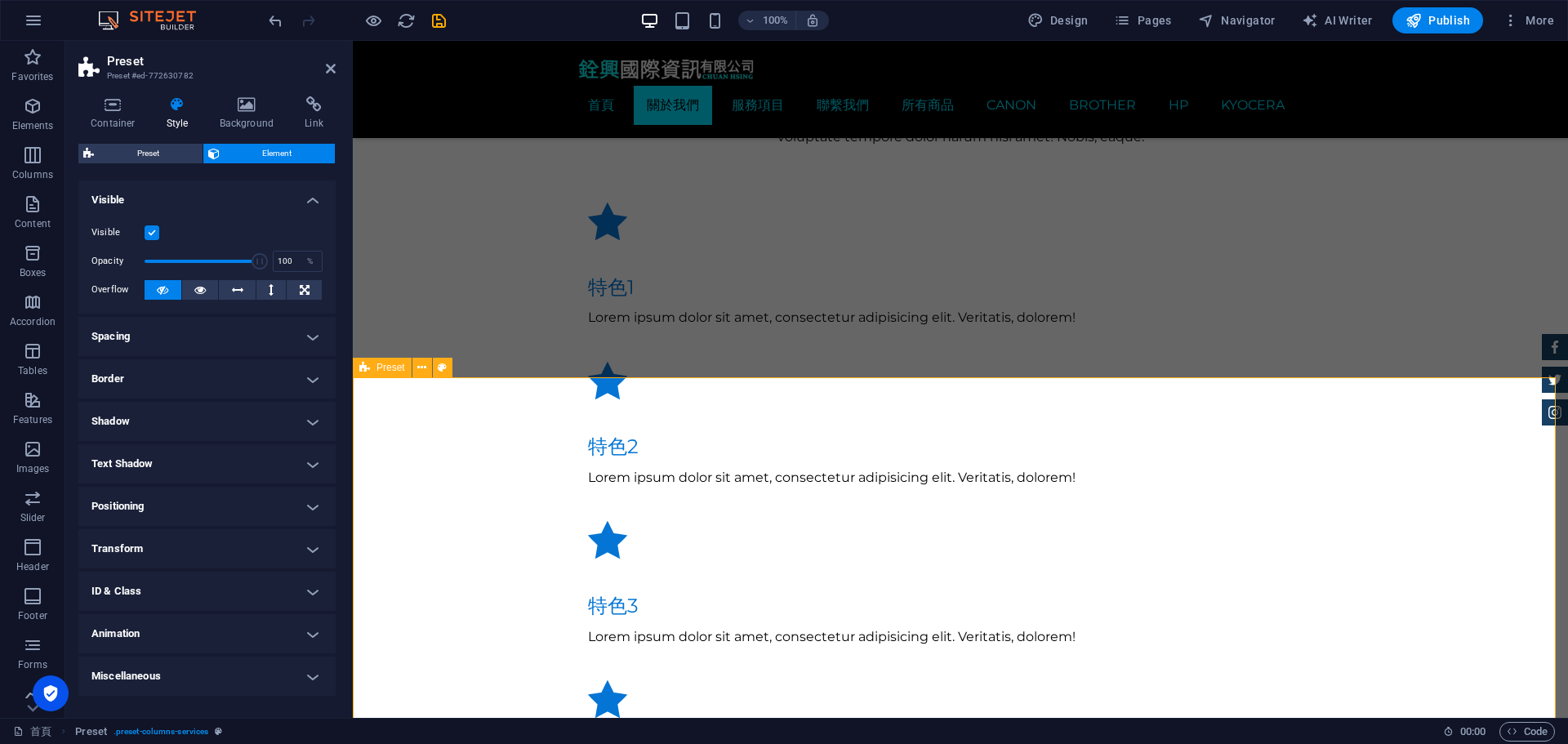 click on "影印機 印表機 多功能復合機 打卡鐘 POS收銀機 碎紙機 單槍投影機 電子白板 點驗鈔機 碳粉耗材 電腦周邊設備 現場快速維修" at bounding box center (960, 1934) 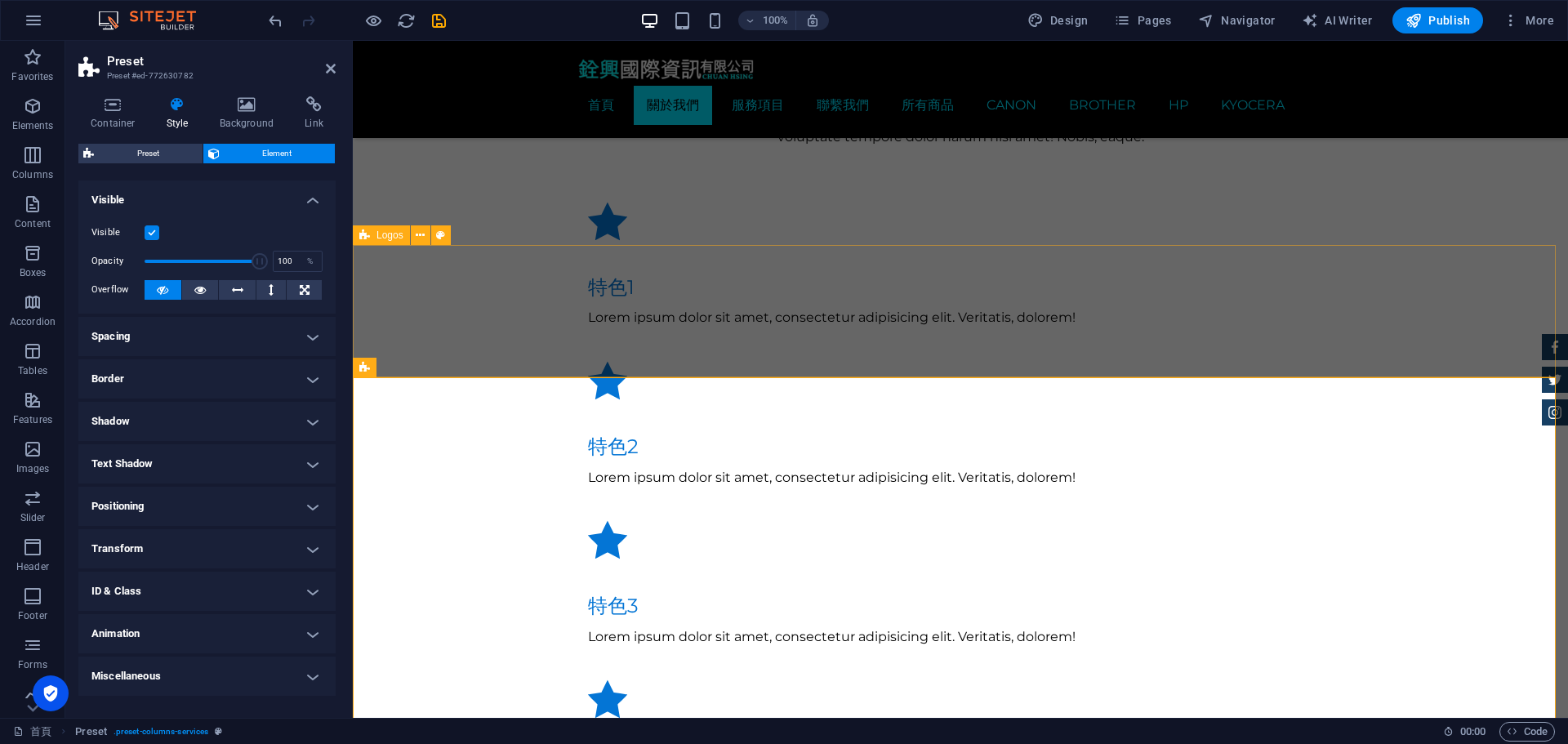 click at bounding box center [960, 1254] 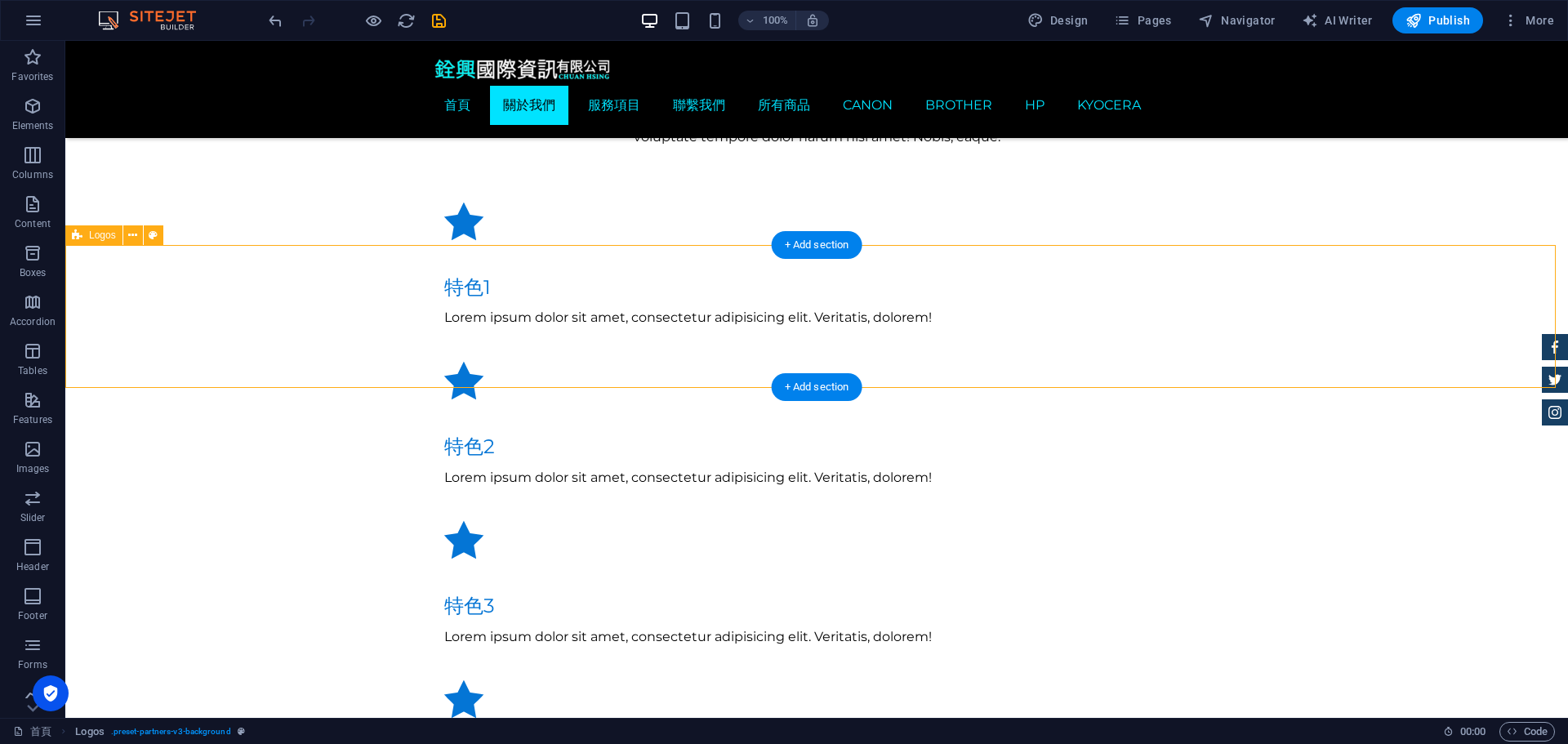 click at bounding box center (817, 1257) 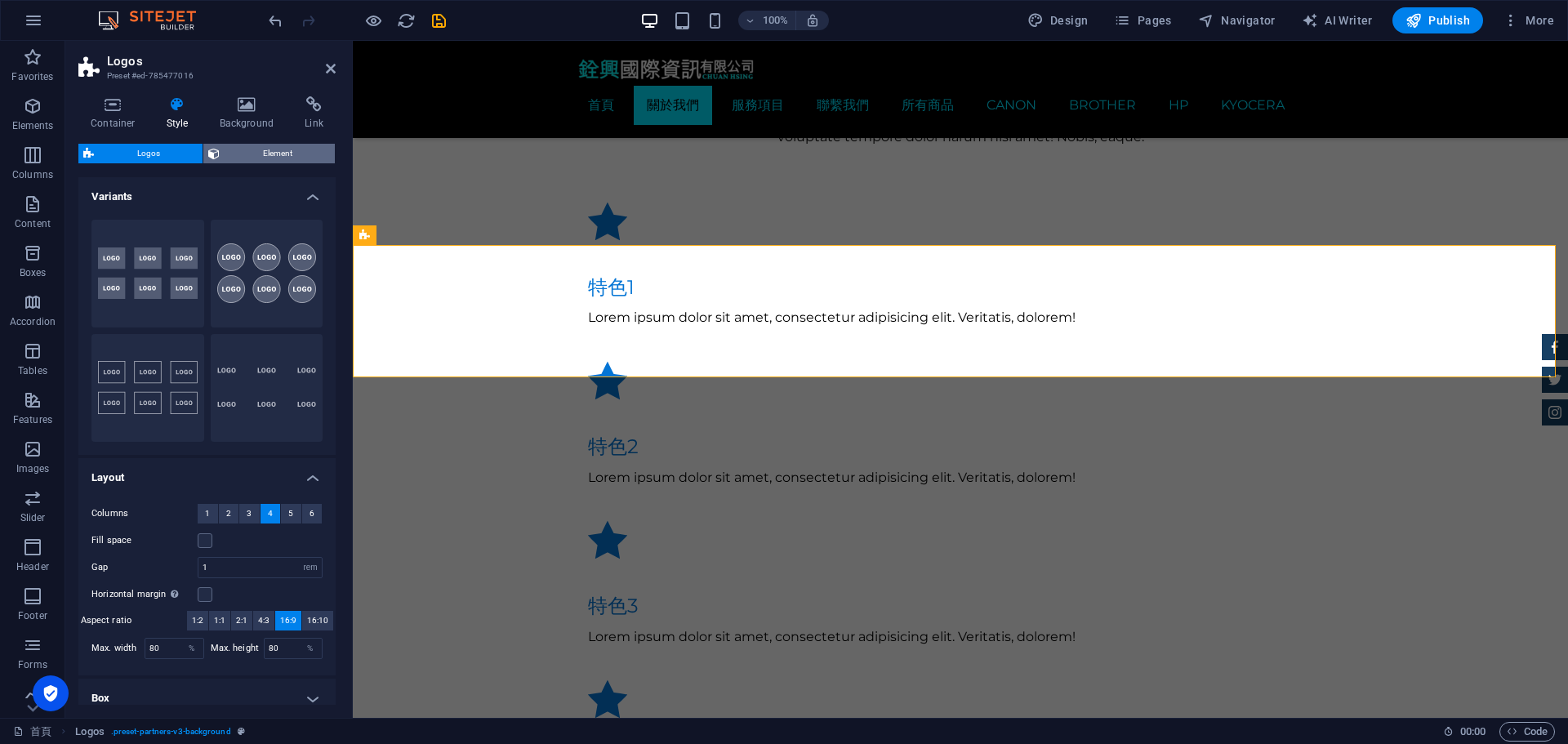 click on "Element" at bounding box center (277, 154) 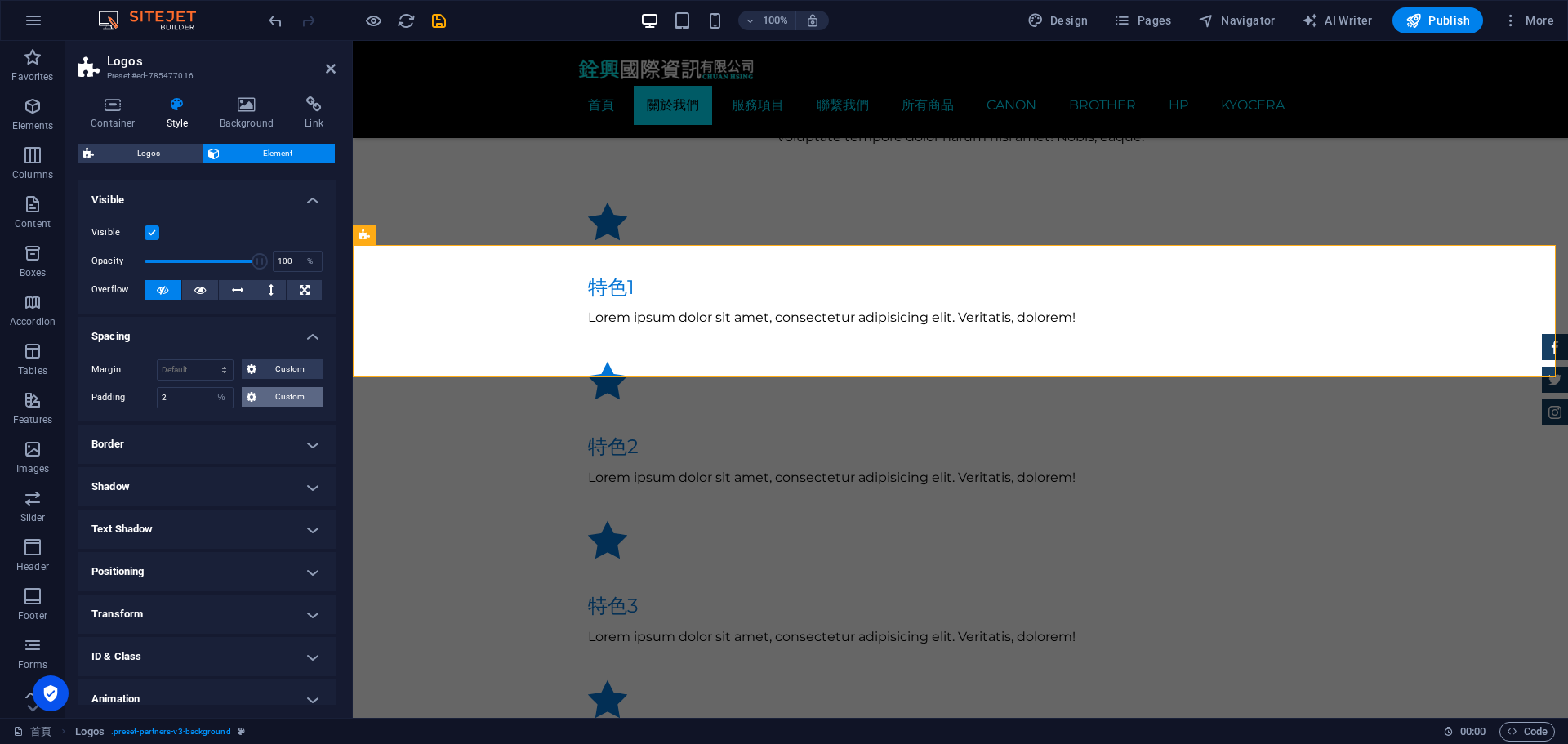 click on "Custom" at bounding box center [289, 397] 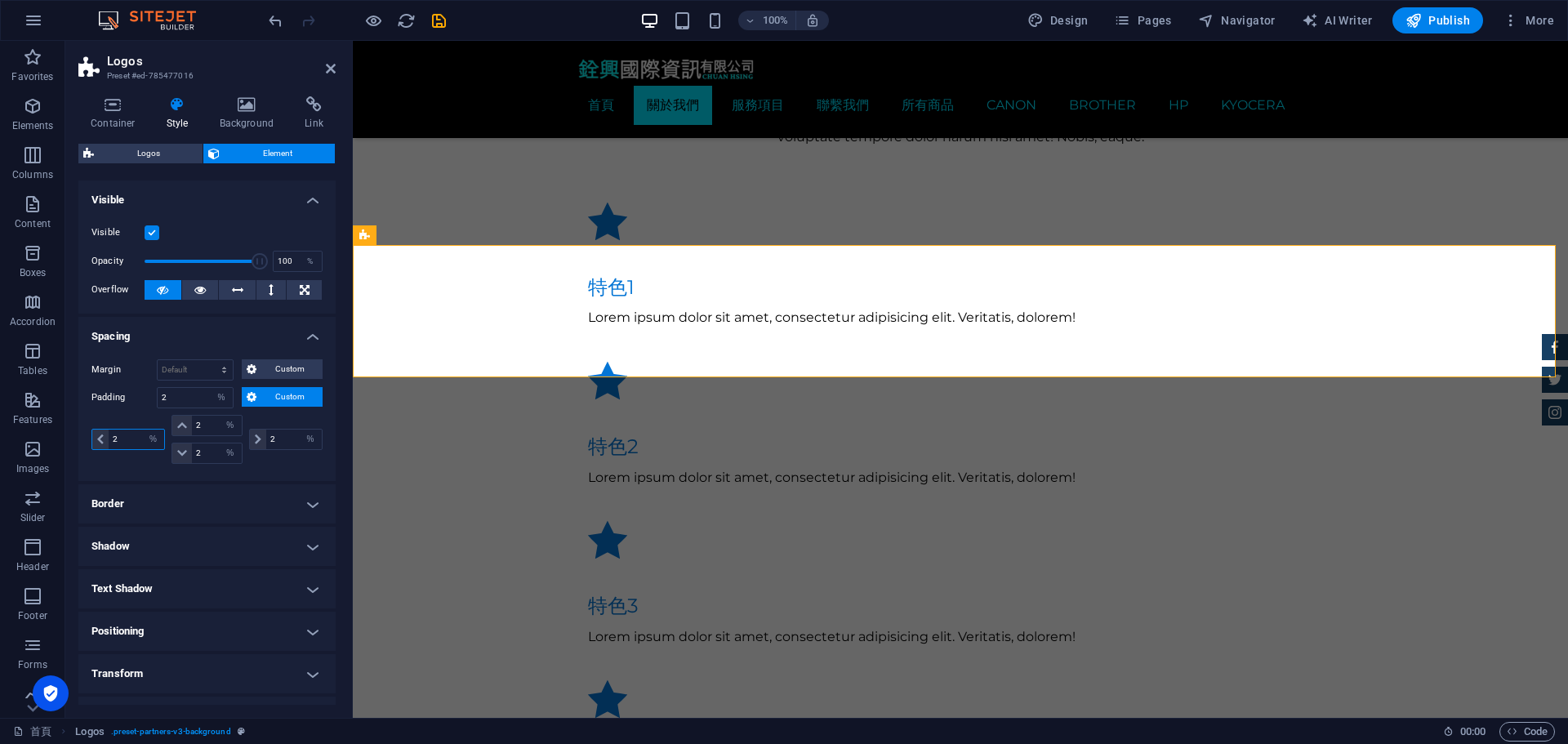 click on "2" at bounding box center [136, 439] 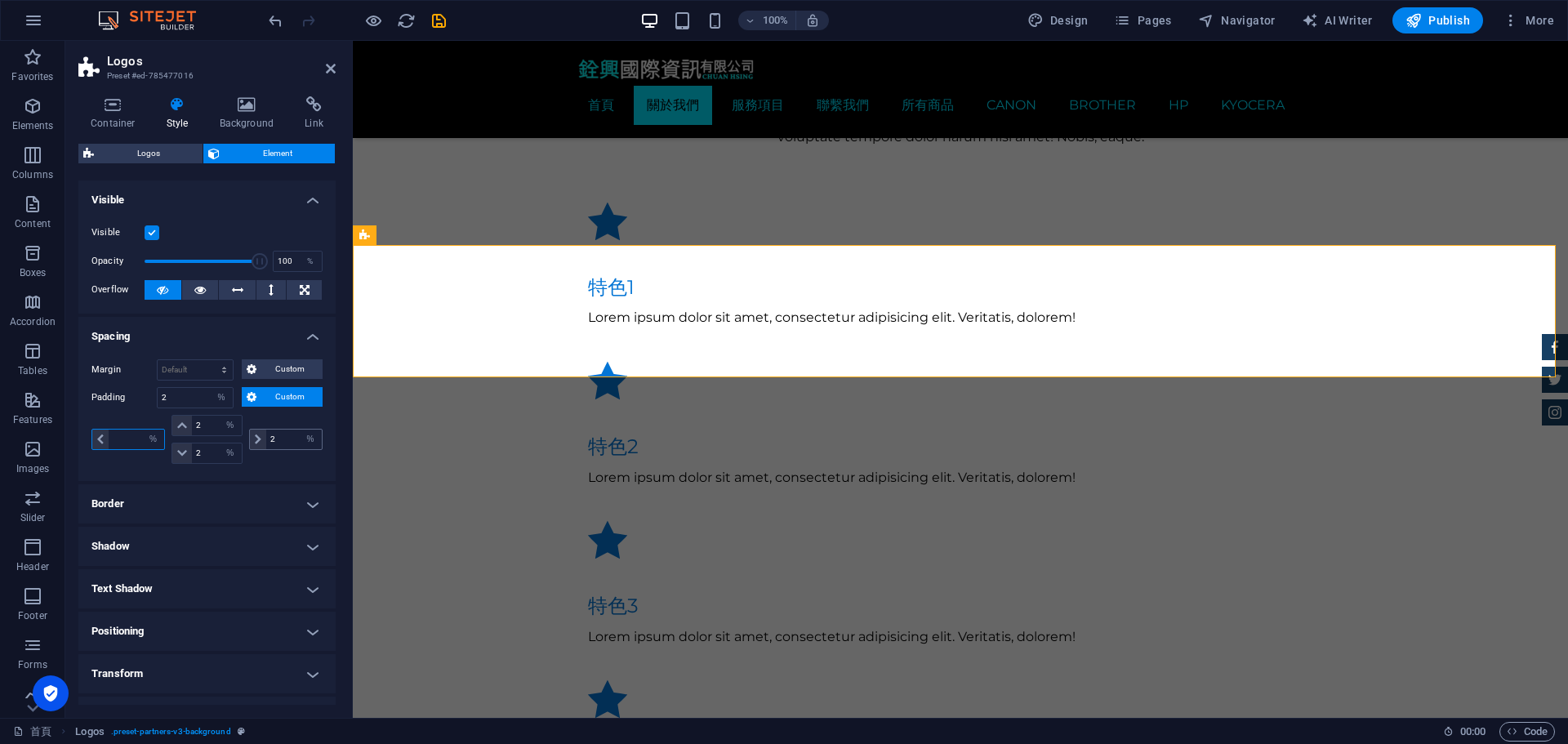 type 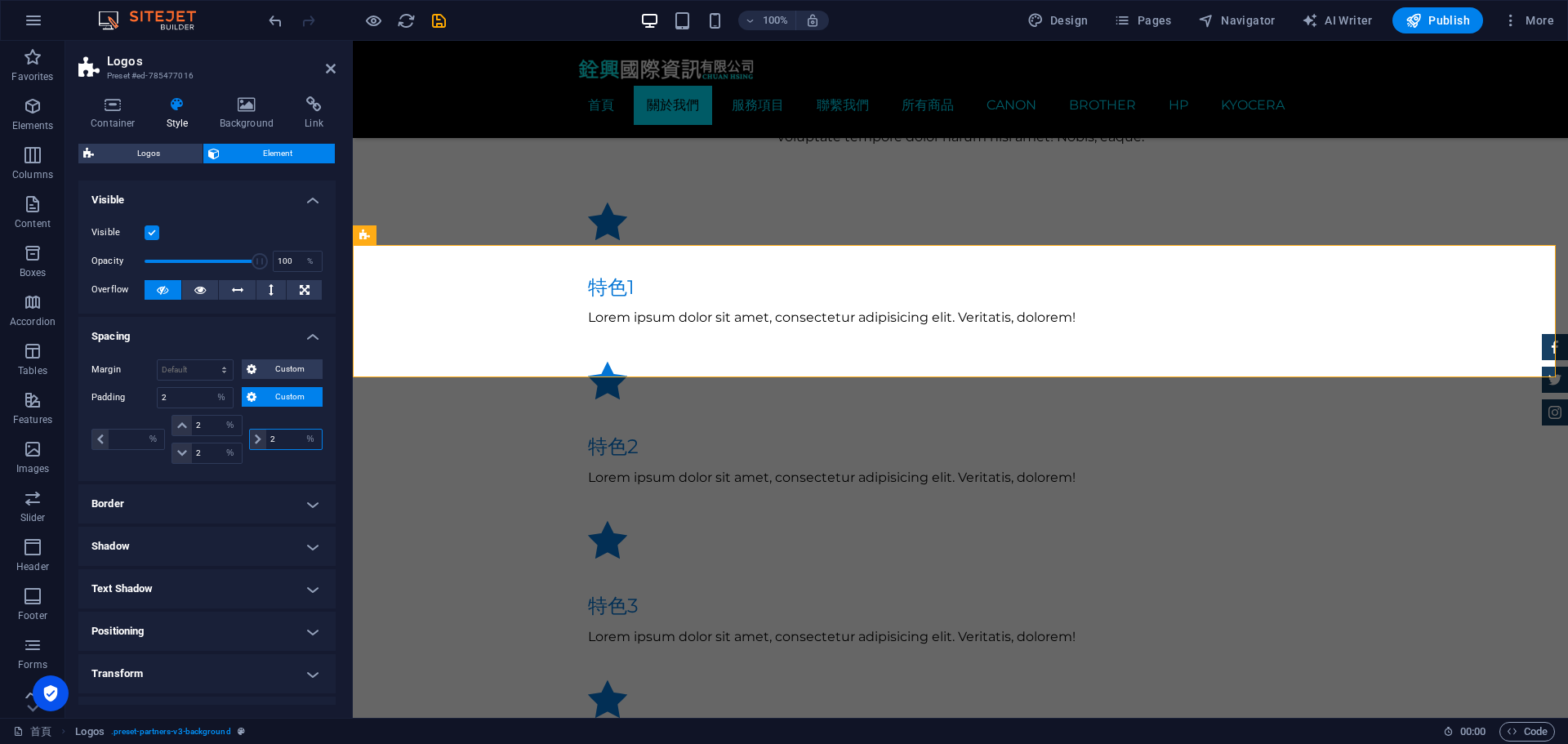 click on "2" at bounding box center [294, 439] 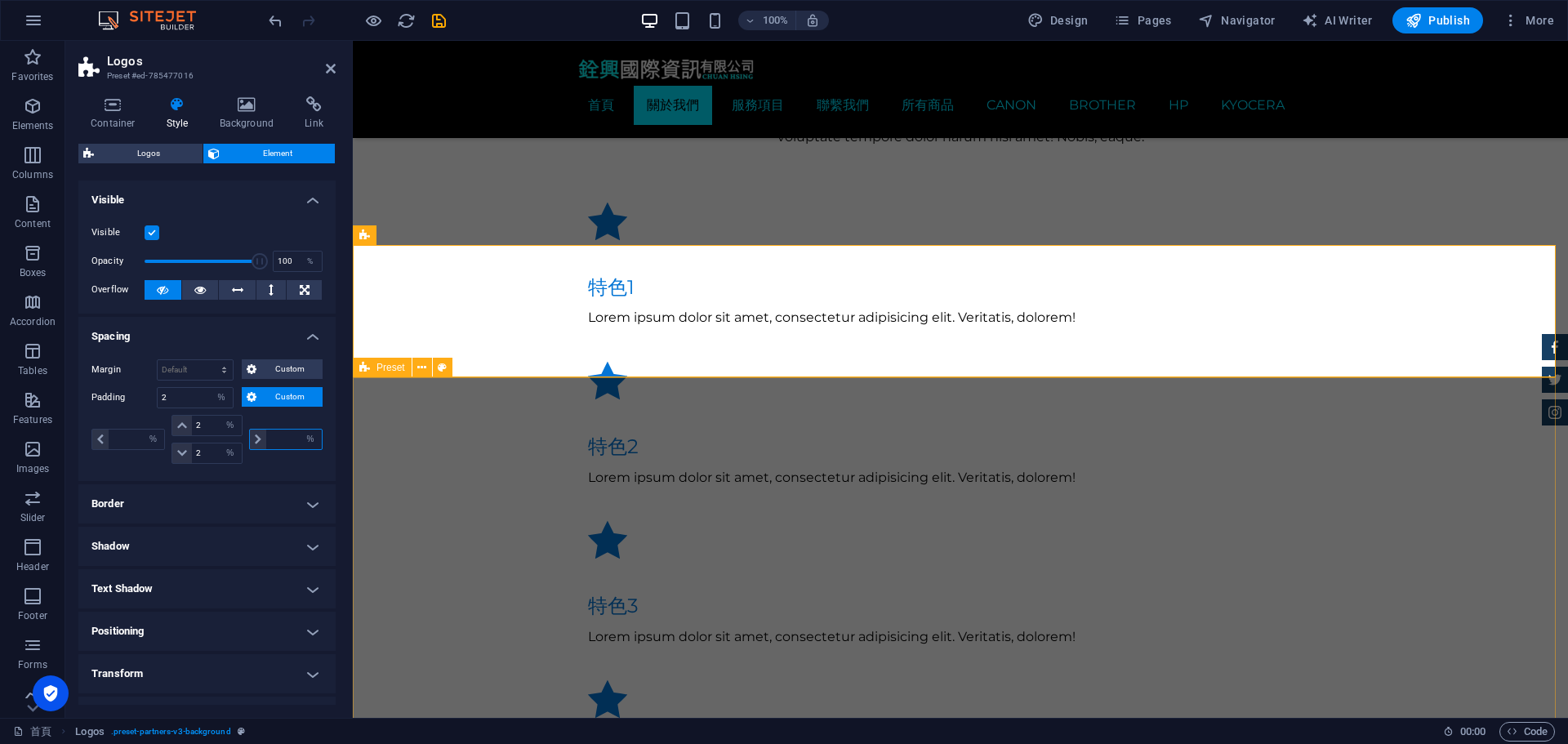 type 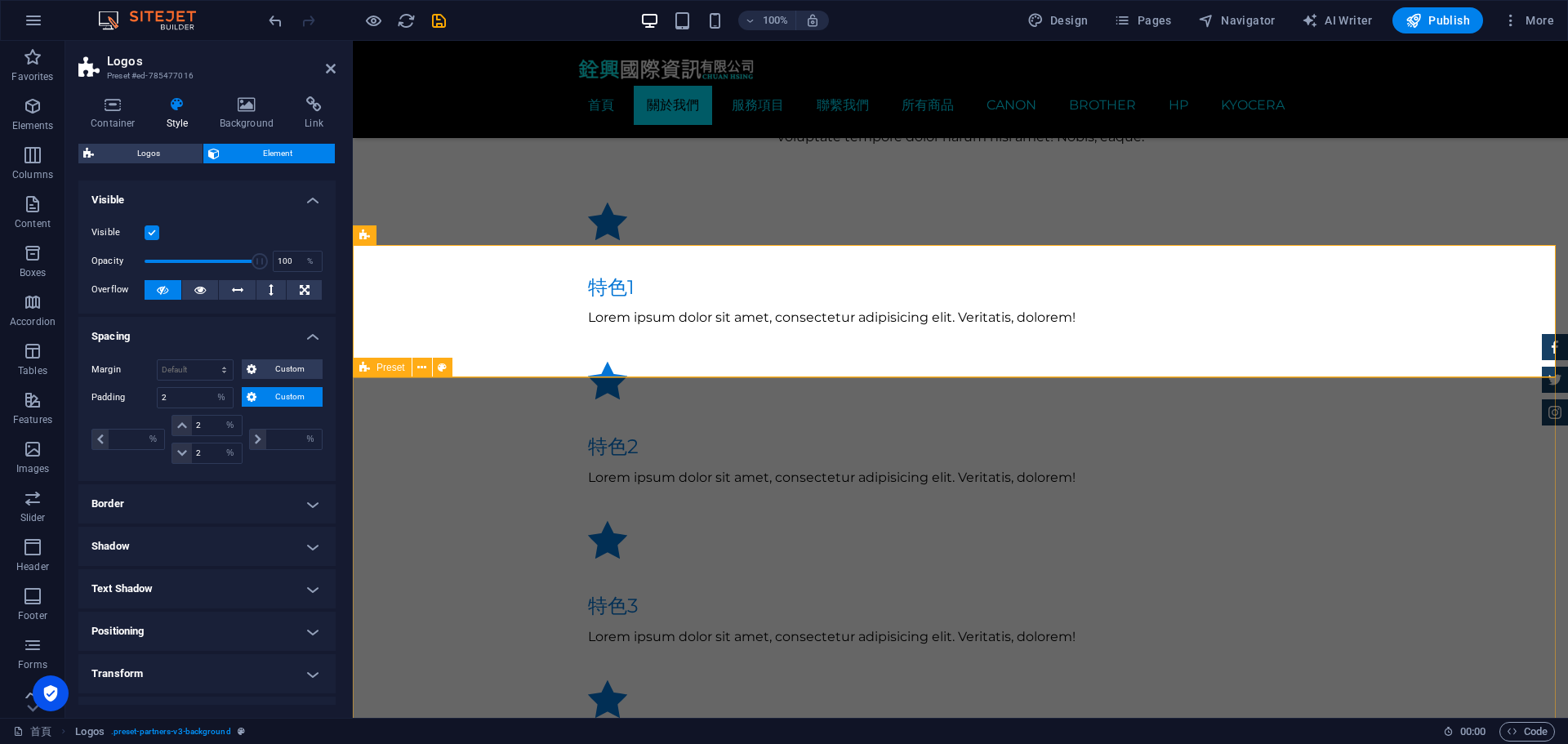 click on "影印機 印表機 多功能復合機 打卡鐘 POS收銀機 碎紙機 單槍投影機 電子白板 點驗鈔機 碳粉耗材 電腦周邊設備 現場快速維修" at bounding box center (960, 1934) 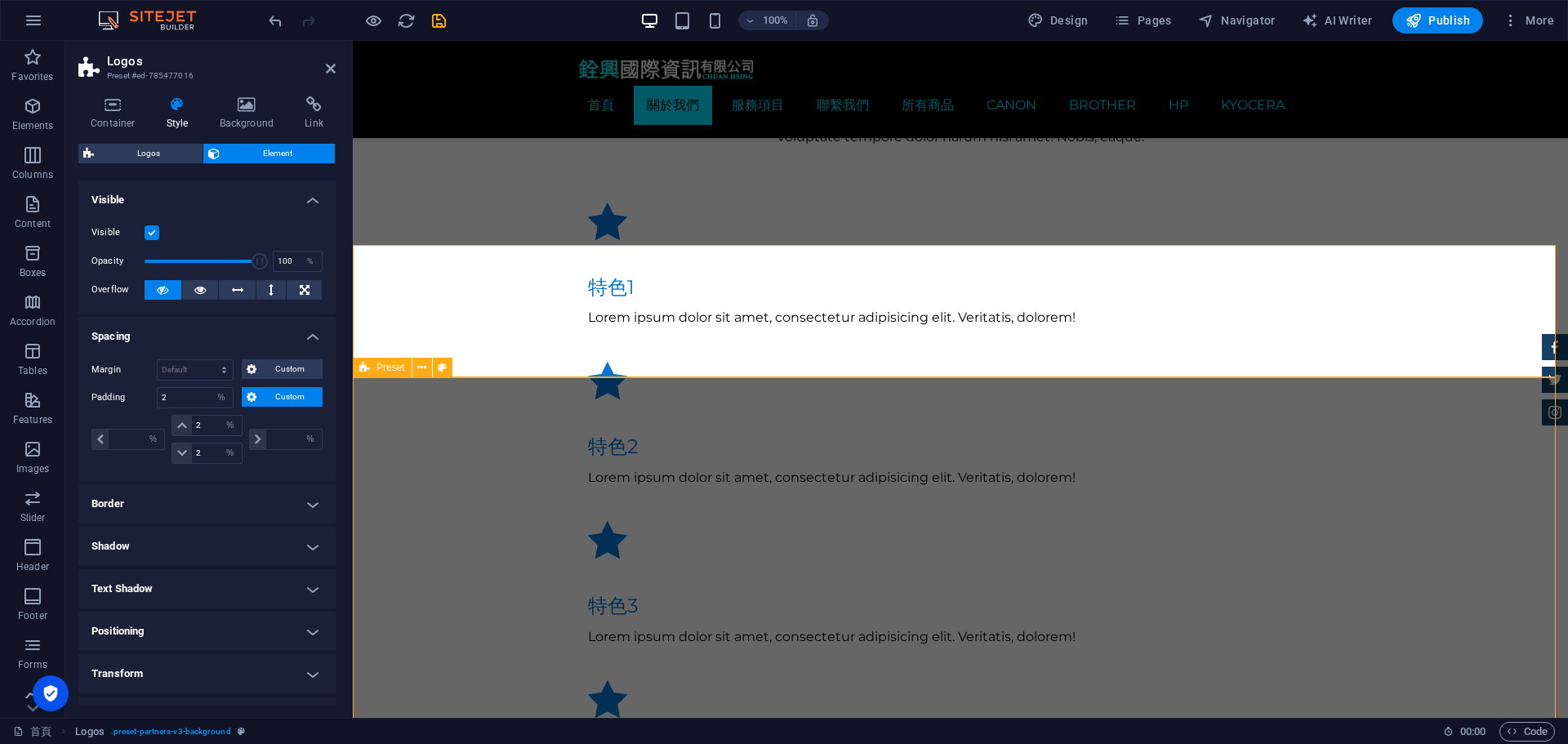 click on "影印機 印表機 多功能復合機 打卡鐘 POS收銀機 碎紙機 單槍投影機 電子白板 點驗鈔機 碳粉耗材 電腦周邊設備 現場快速維修" at bounding box center (960, 1934) 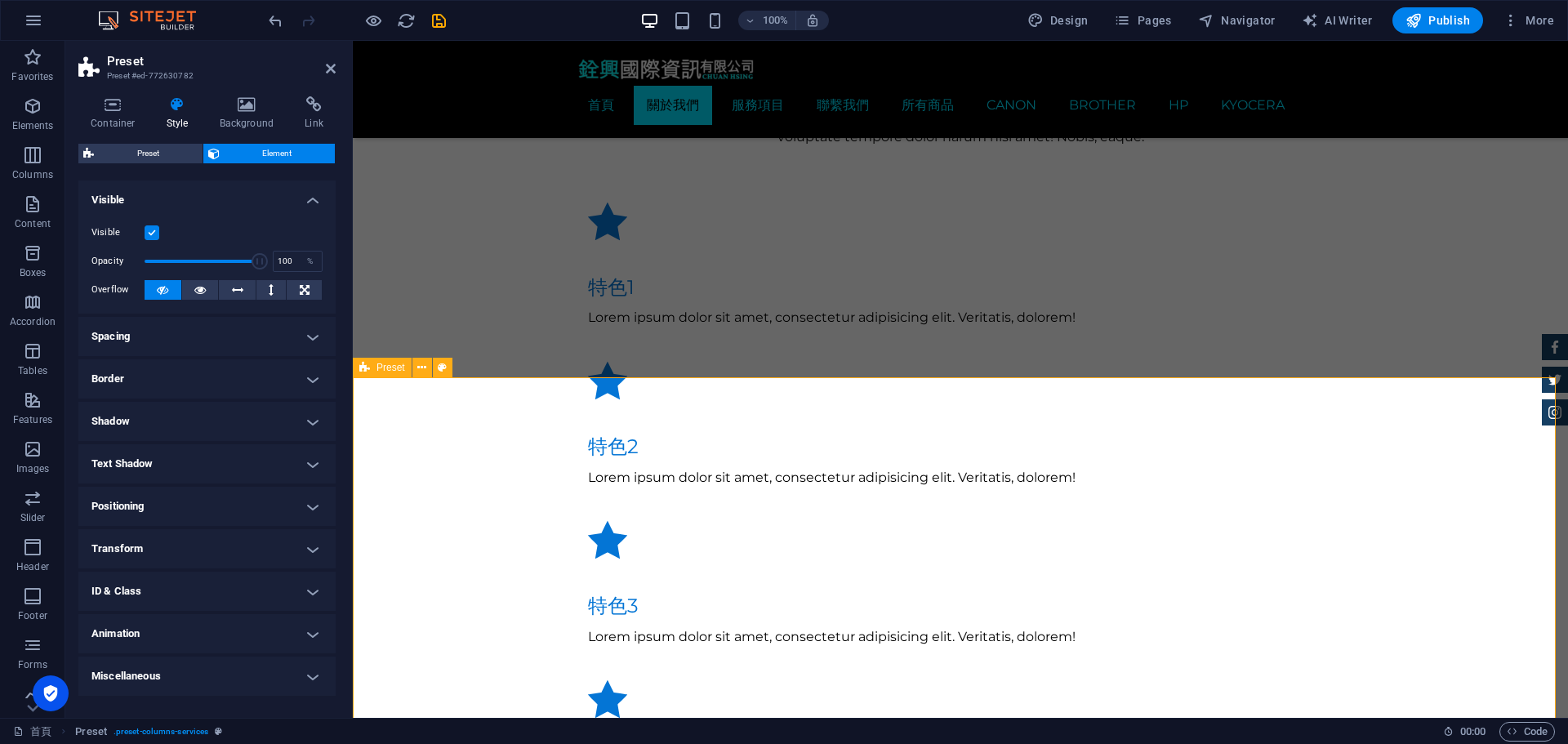 click on "影印機 印表機 多功能復合機 打卡鐘 POS收銀機 碎紙機 單槍投影機 電子白板 點驗鈔機 碳粉耗材 電腦周邊設備 現場快速維修" at bounding box center (960, 1934) 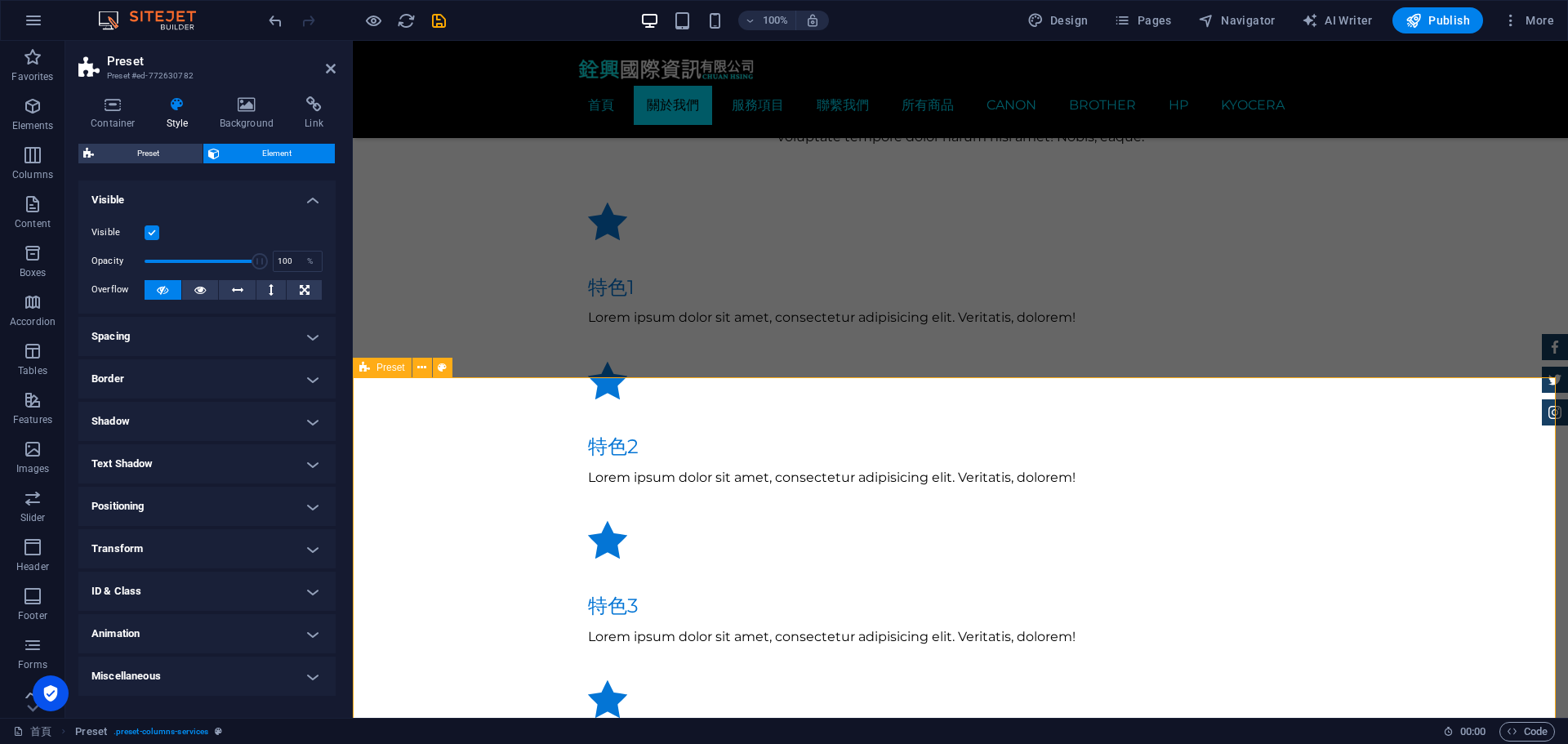 click on "影印機 印表機 多功能復合機 打卡鐘 POS收銀機 碎紙機 單槍投影機 電子白板 點驗鈔機 碳粉耗材 電腦周邊設備 現場快速維修" at bounding box center [960, 1934] 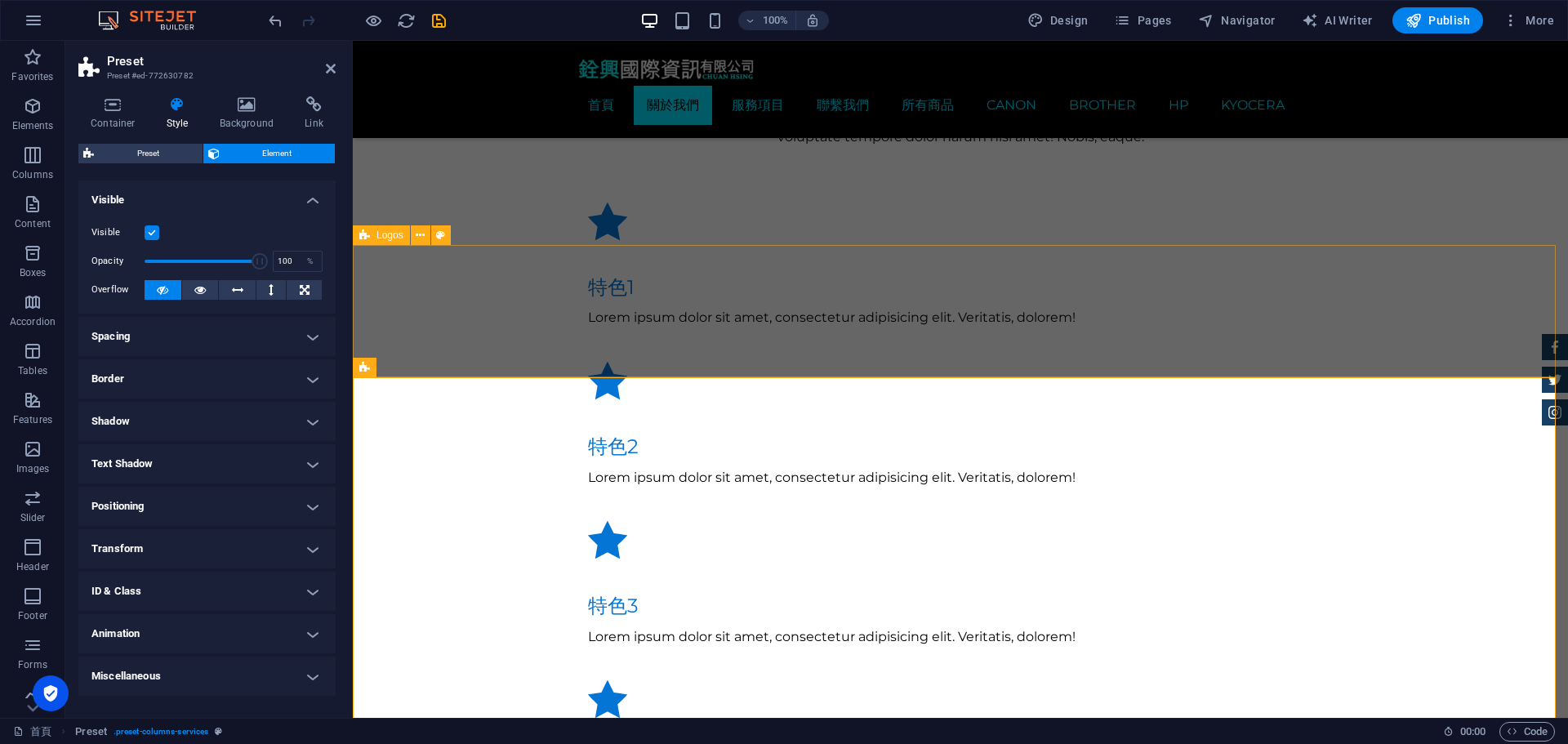 click at bounding box center (960, 1254) 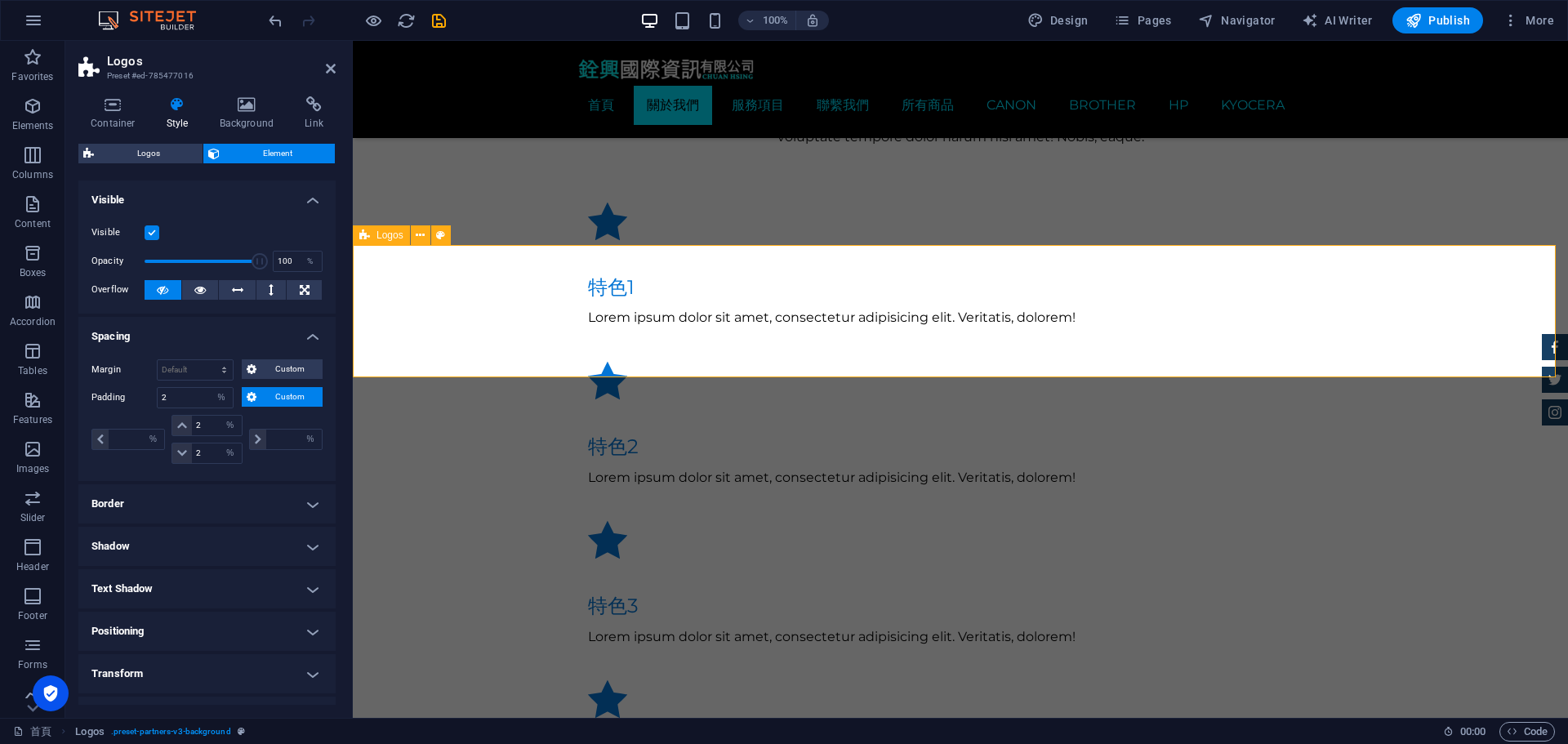 type on "2" 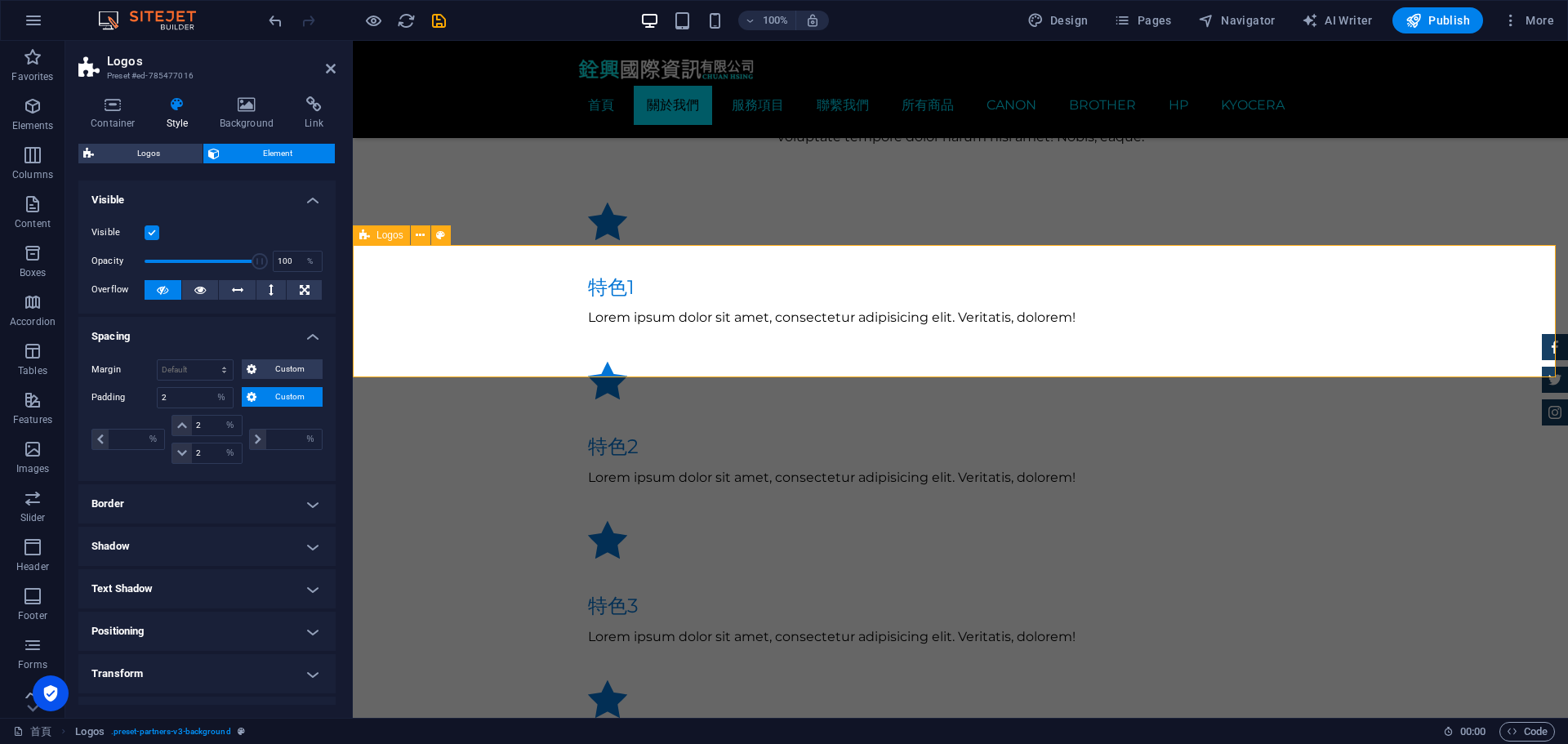 type on "2" 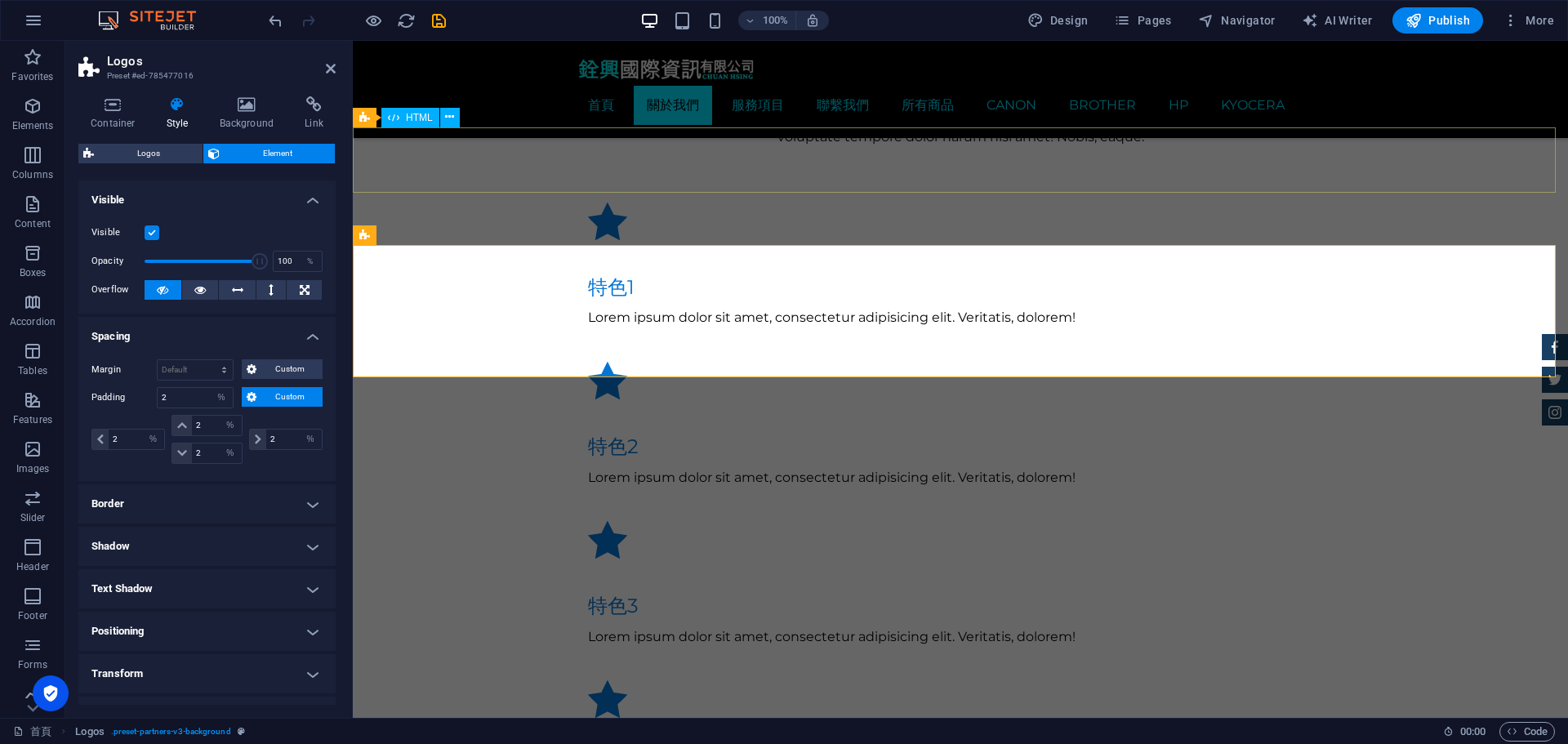 click at bounding box center [960, 957] 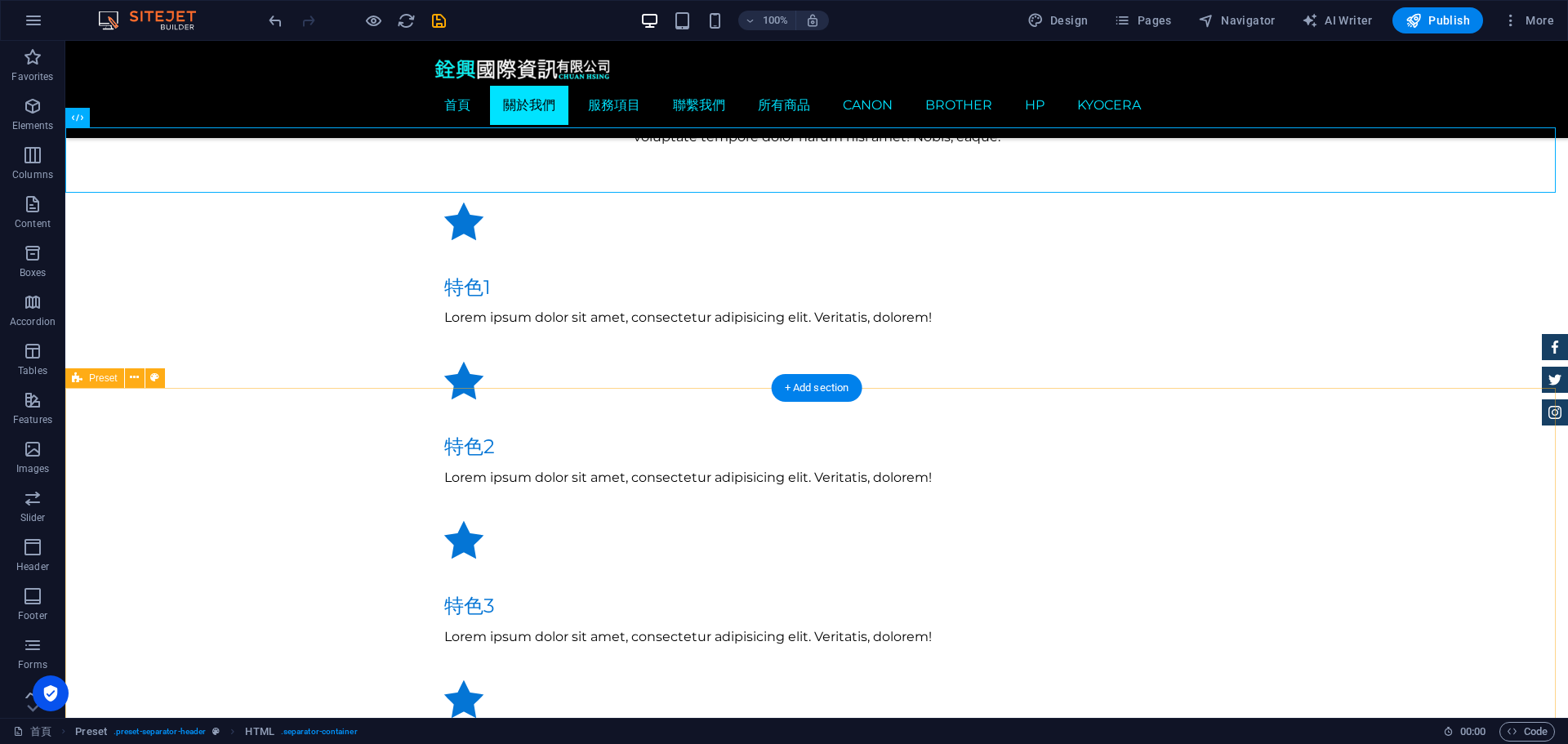 click on "影印機 印表機 多功能復合機 打卡鐘 POS收銀機 碎紙機 單槍投影機 電子白板 點驗鈔機 碳粉耗材 電腦周邊設備 現場快速維修" at bounding box center (817, 1957) 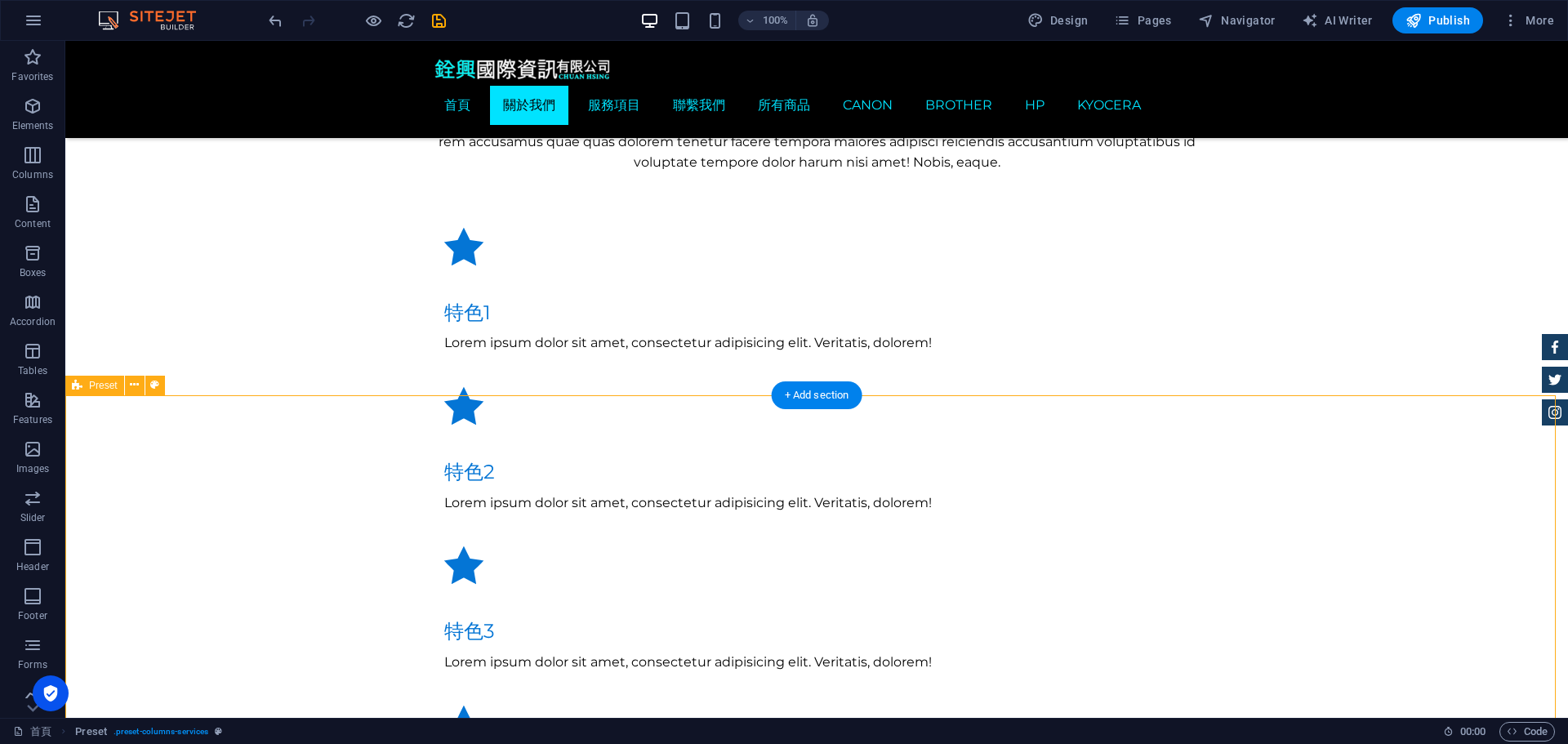 scroll, scrollTop: 1285, scrollLeft: 0, axis: vertical 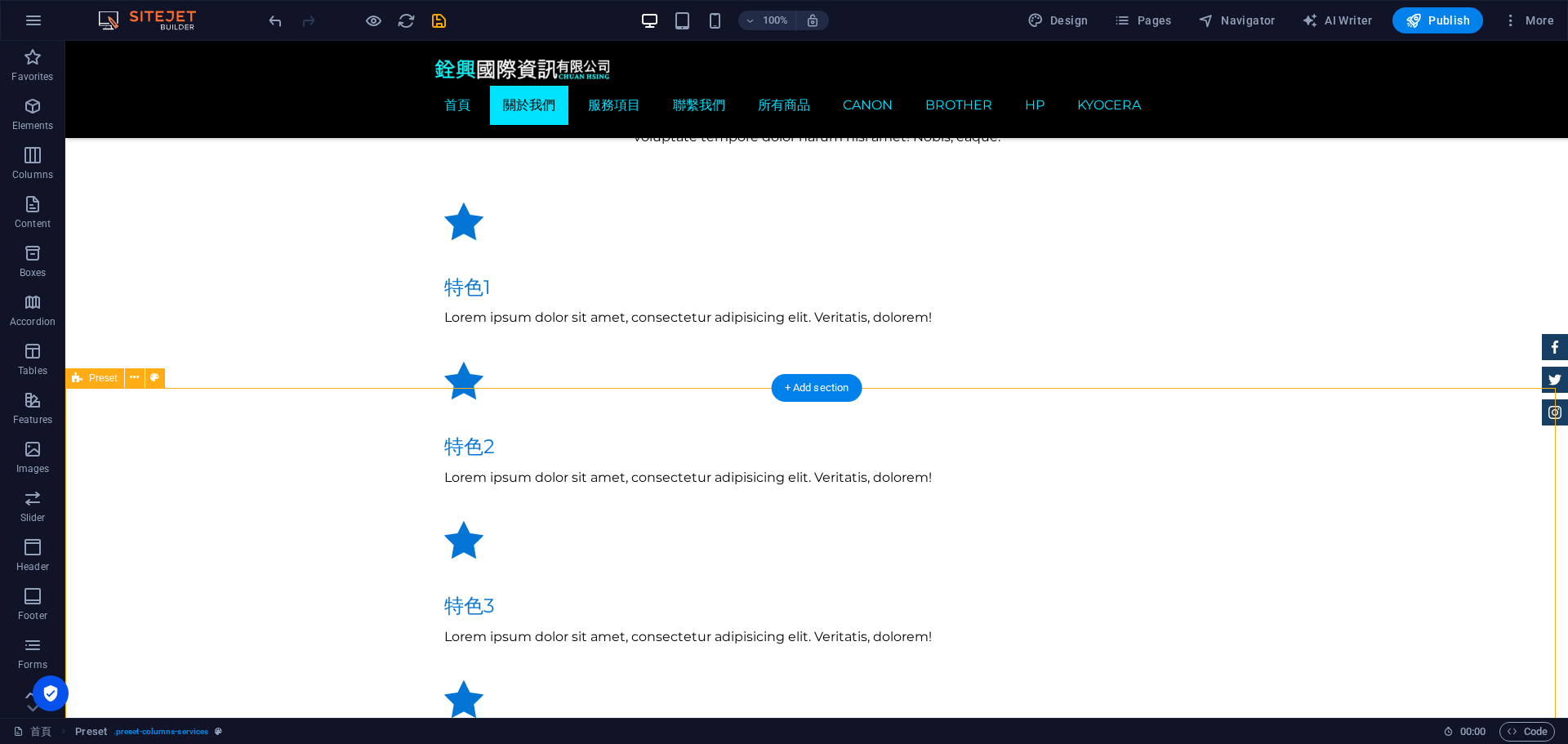 click on "影印機 印表機 多功能復合機 打卡鐘 POS收銀機 碎紙機 單槍投影機 電子白板 點驗鈔機 碳粉耗材 電腦周邊設備 現場快速維修" at bounding box center (817, 1957) 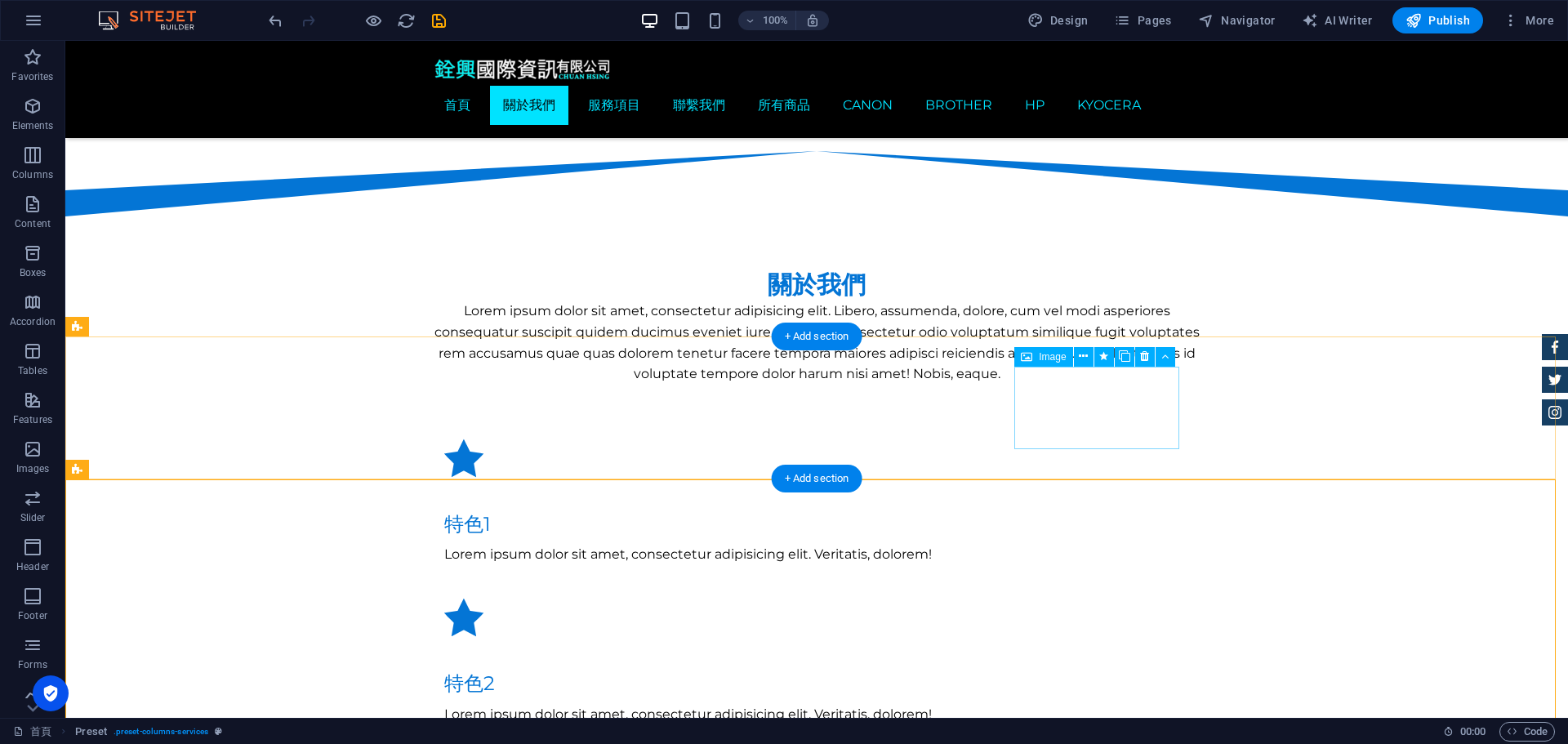 scroll, scrollTop: 1040, scrollLeft: 0, axis: vertical 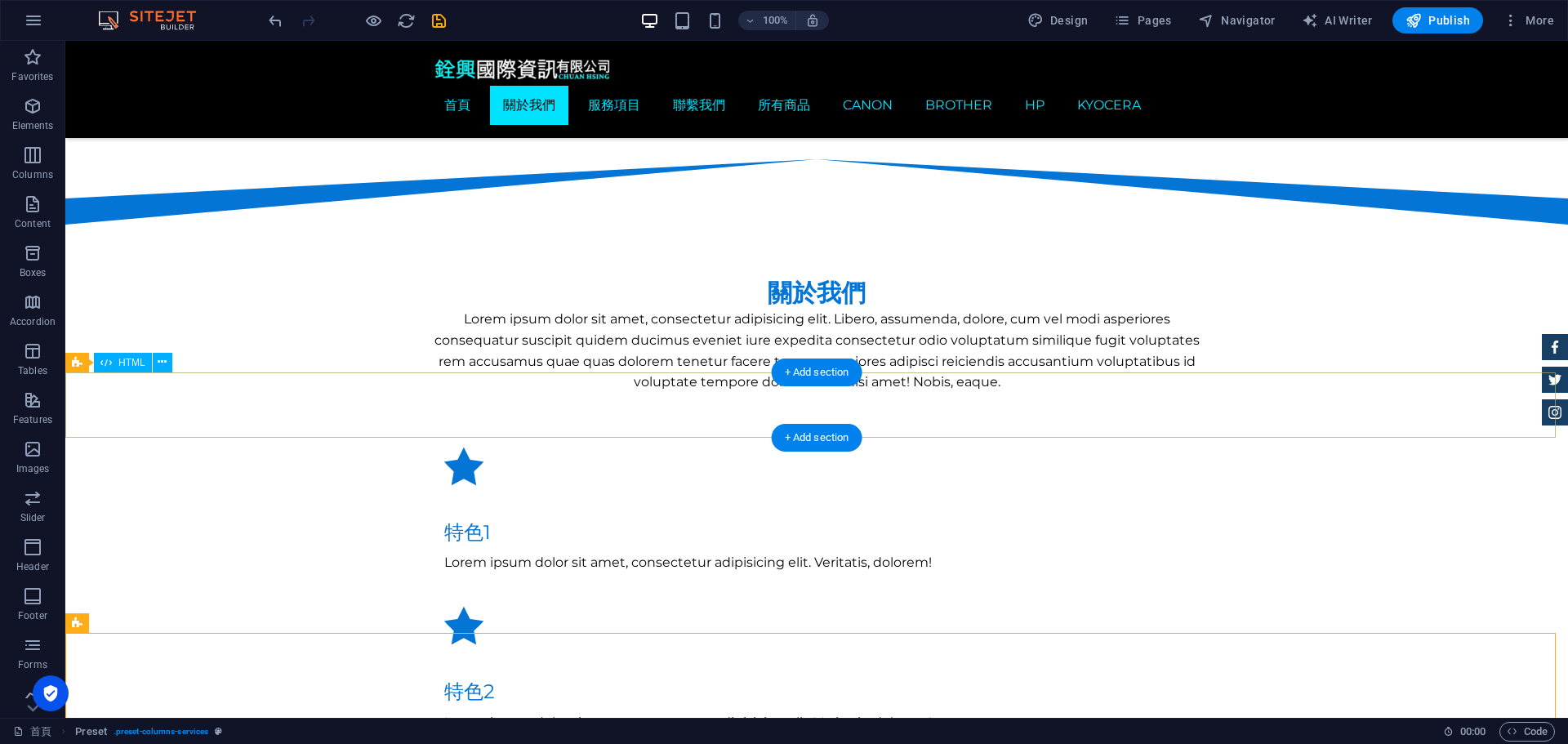 click at bounding box center [817, 1202] 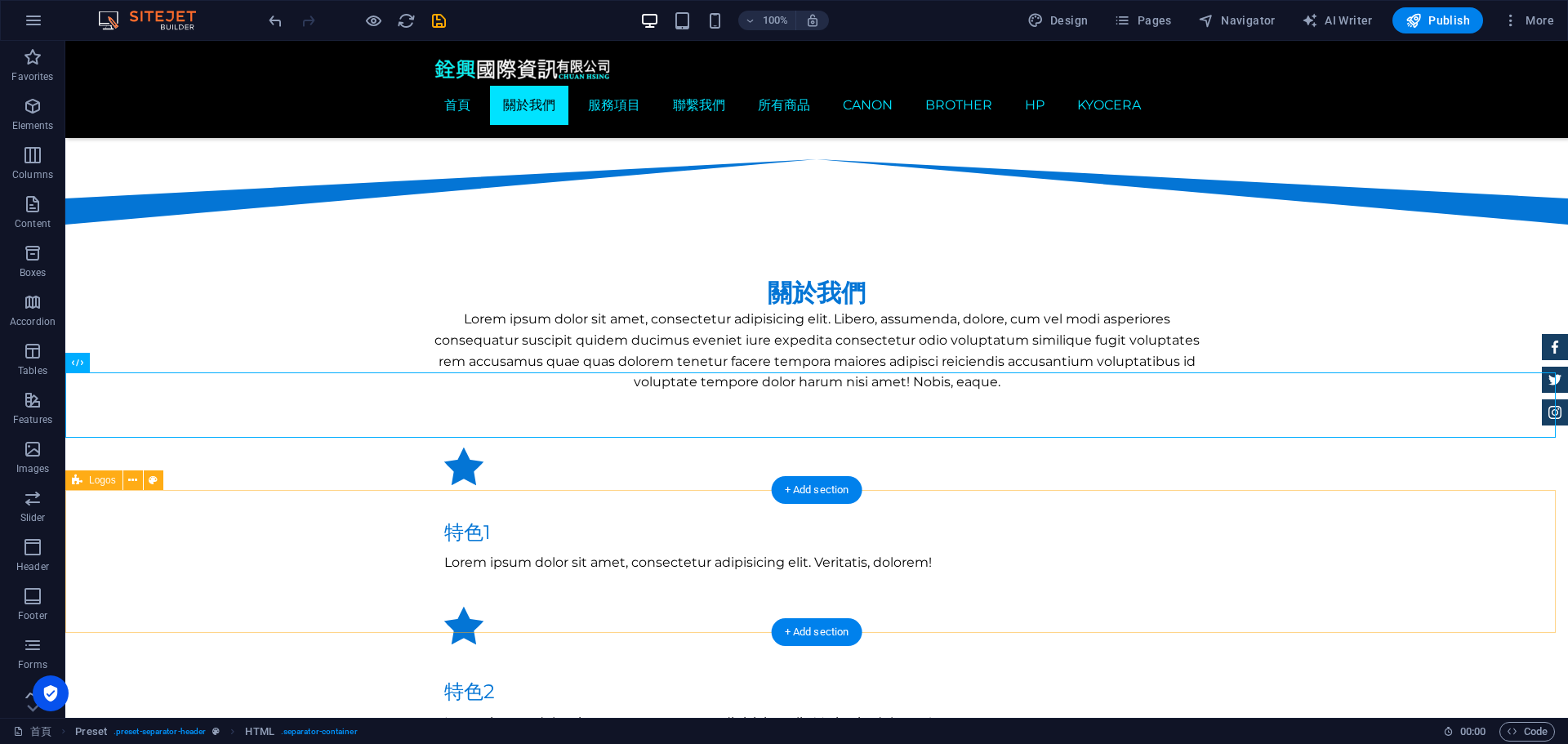 drag, startPoint x: 161, startPoint y: 530, endPoint x: 160, endPoint y: 498, distance: 32.015621 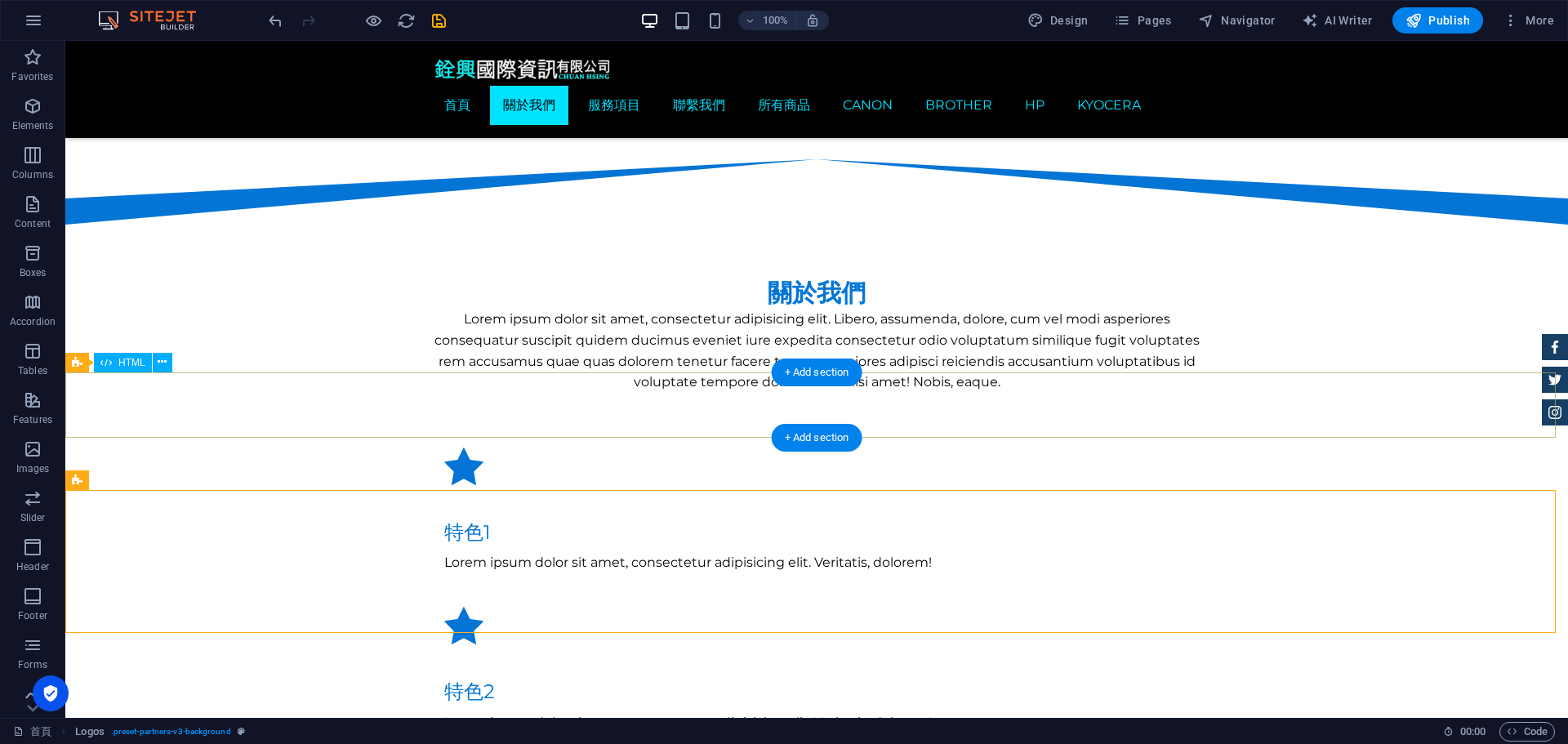 click at bounding box center (817, 1202) 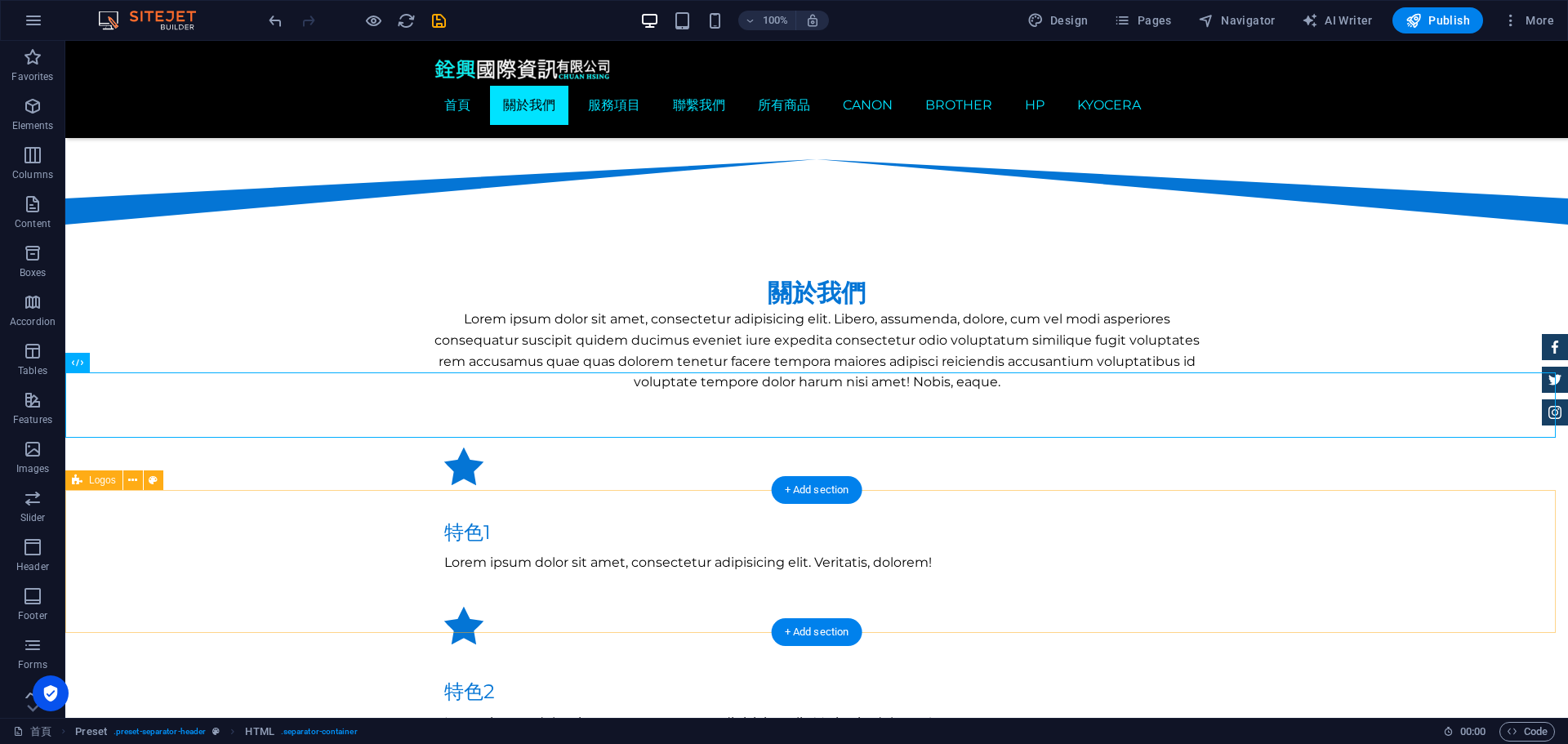 click at bounding box center [817, 1502] 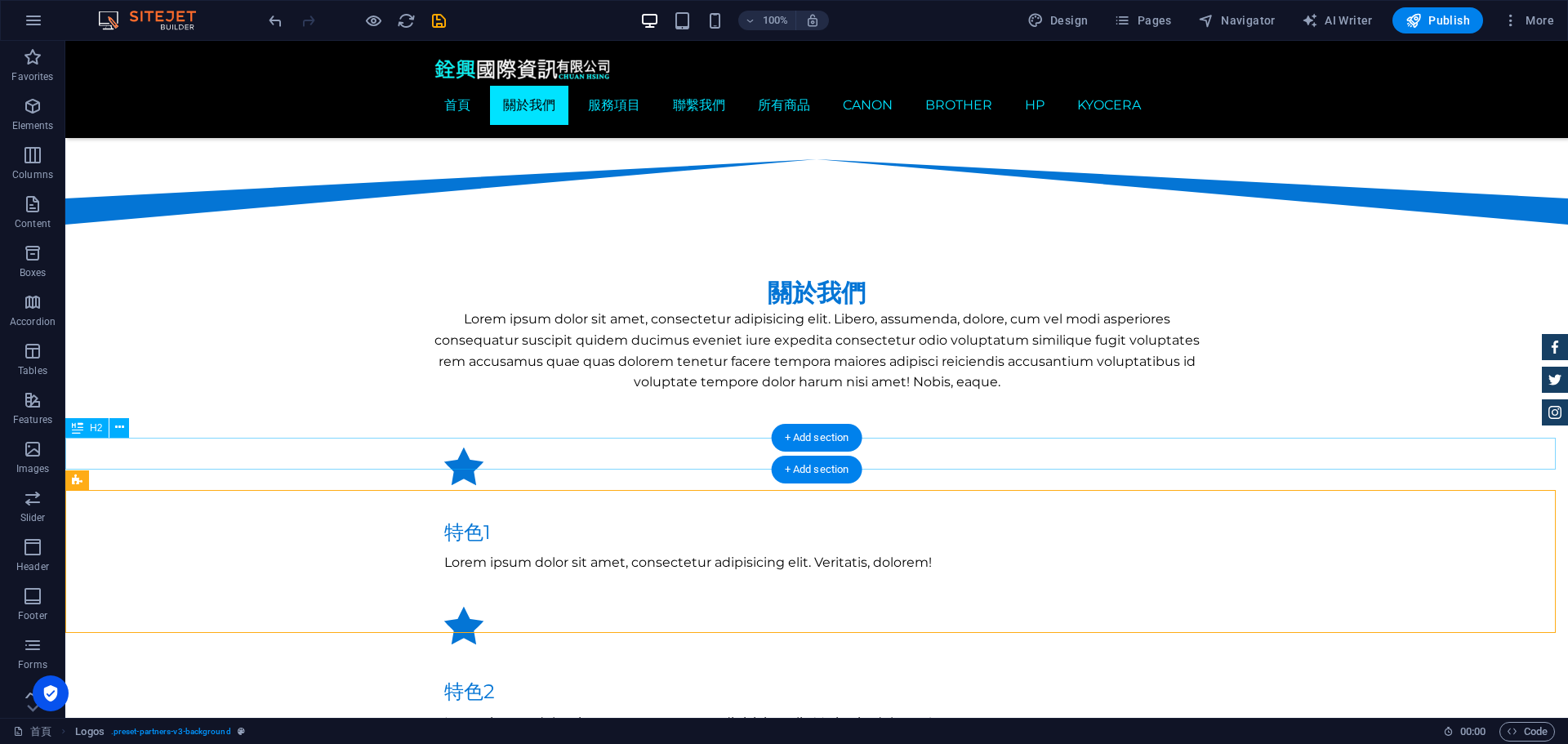 click on "經營項目" at bounding box center (817, 1250) 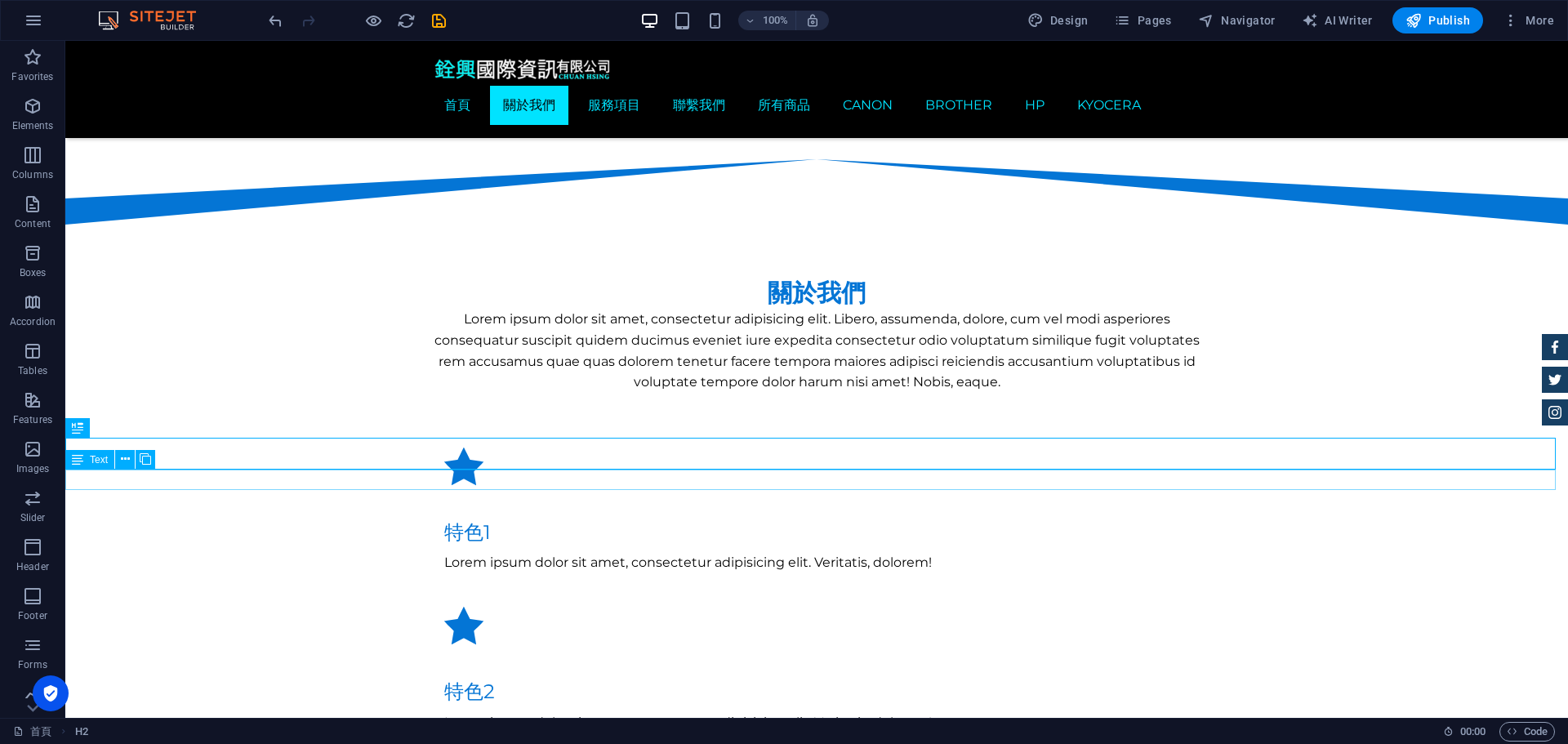 click on "經營項目" at bounding box center (817, 1250) 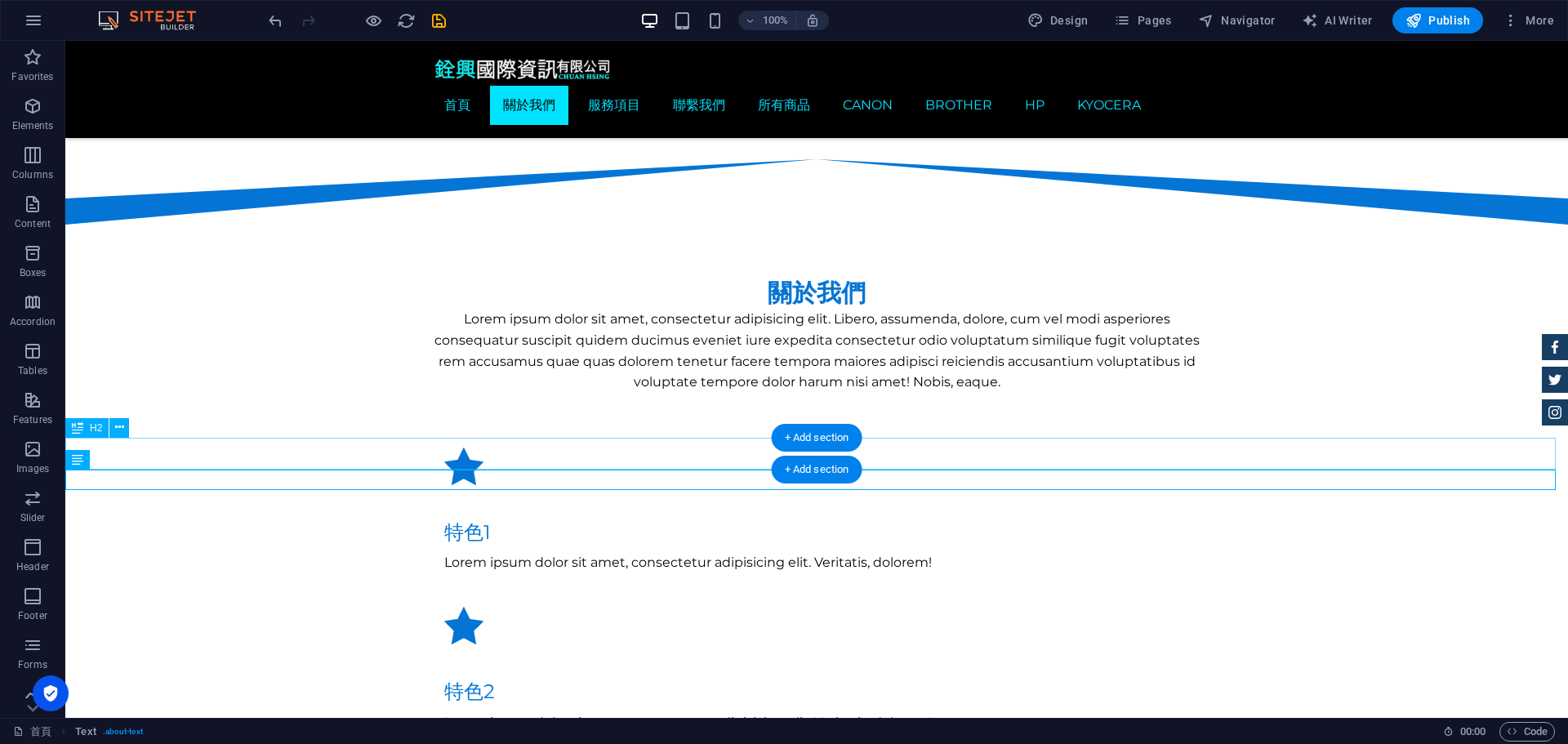click on "經營項目" at bounding box center (817, 1250) 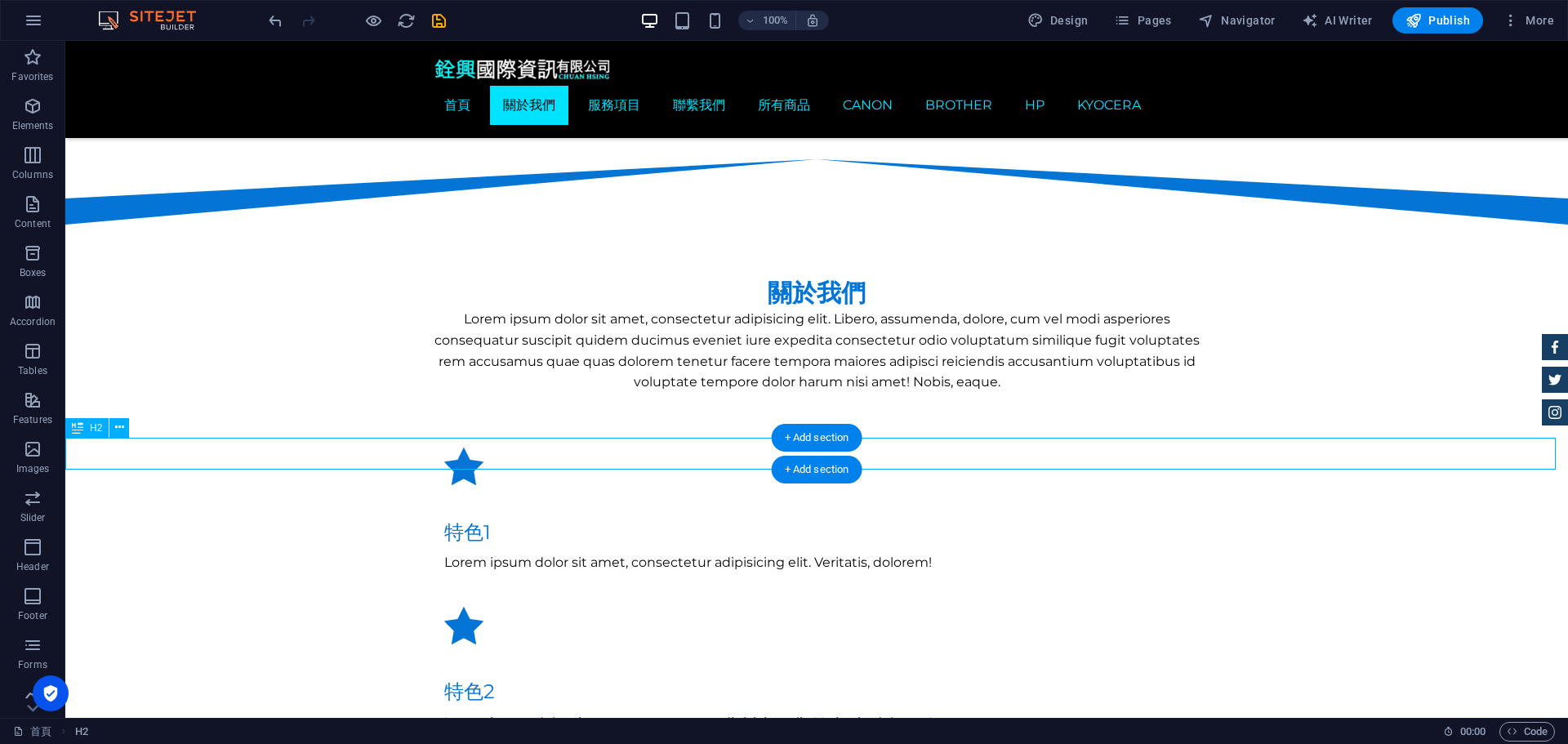 click on "經營項目" at bounding box center (817, 1250) 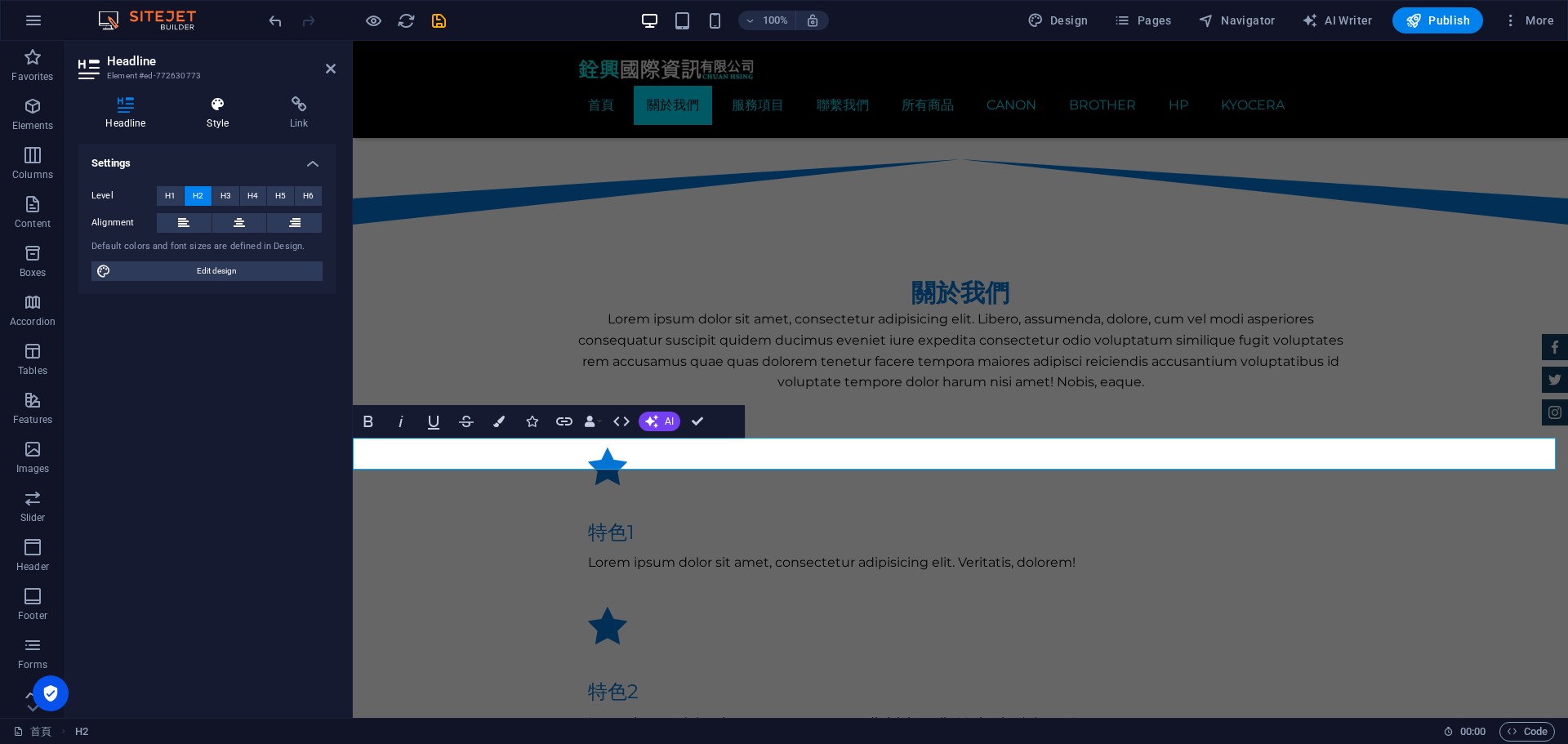 click on "Style" at bounding box center (221, 114) 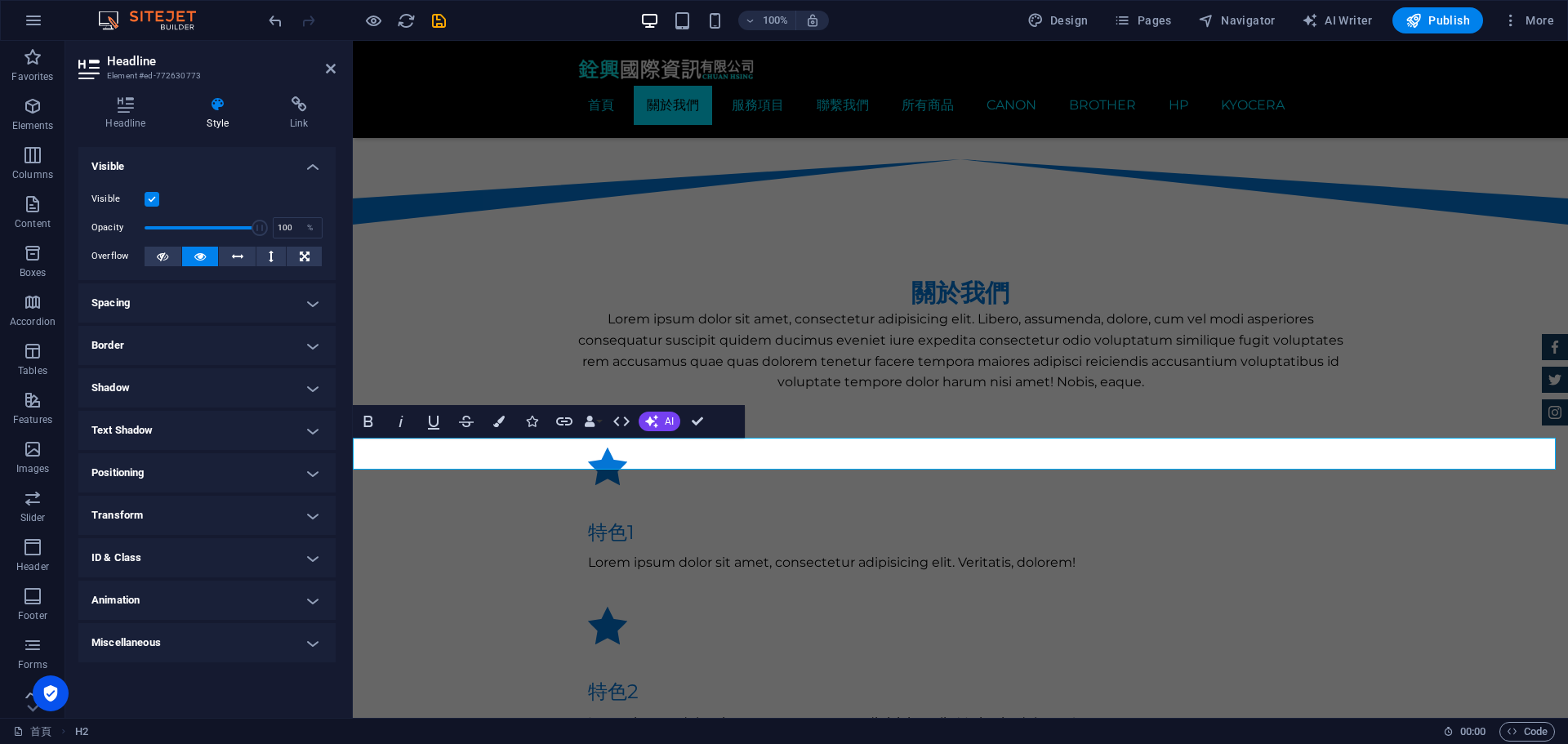 click on "Spacing" at bounding box center (207, 303) 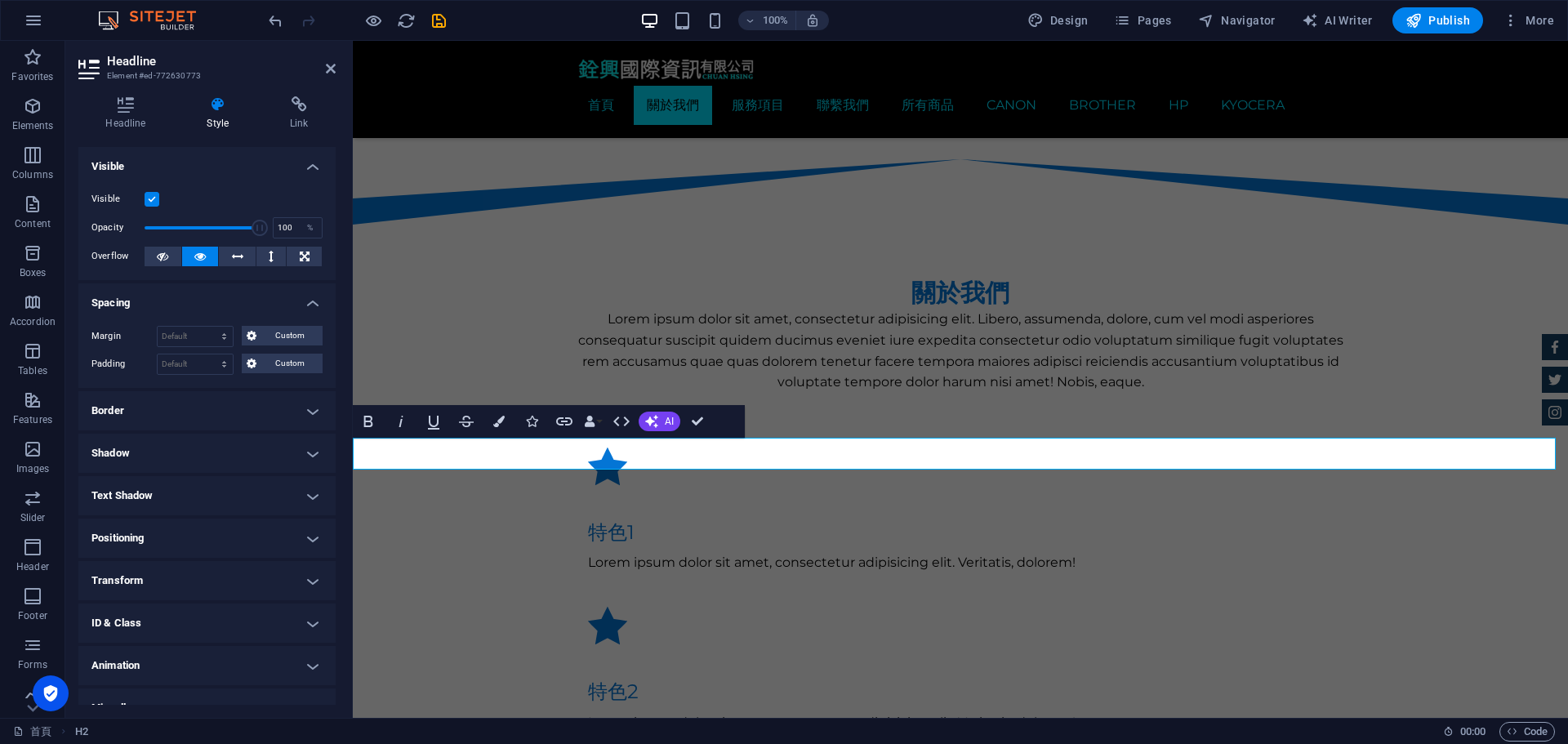 click on "Padding" at bounding box center (124, 364) 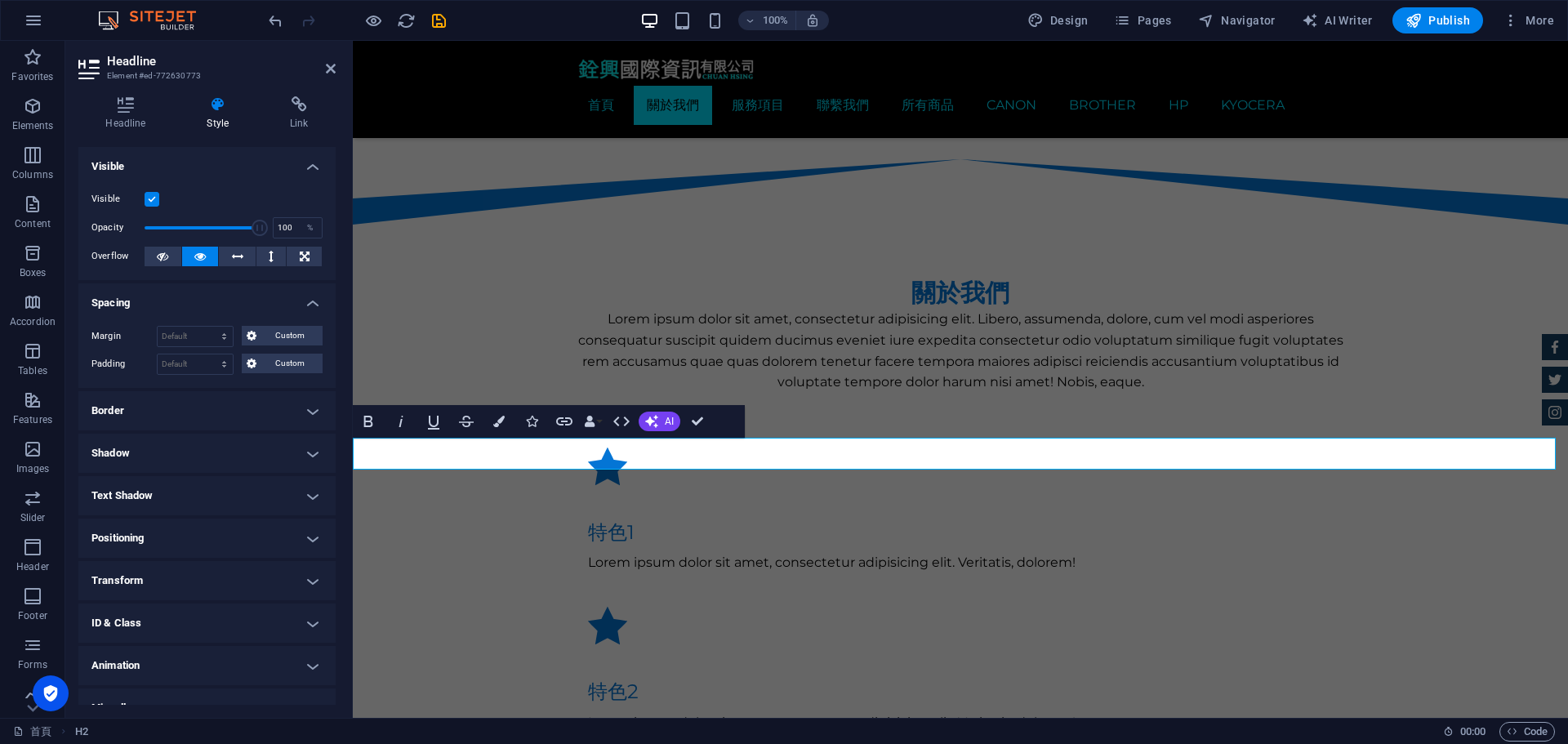 click on "Padding" at bounding box center [124, 364] 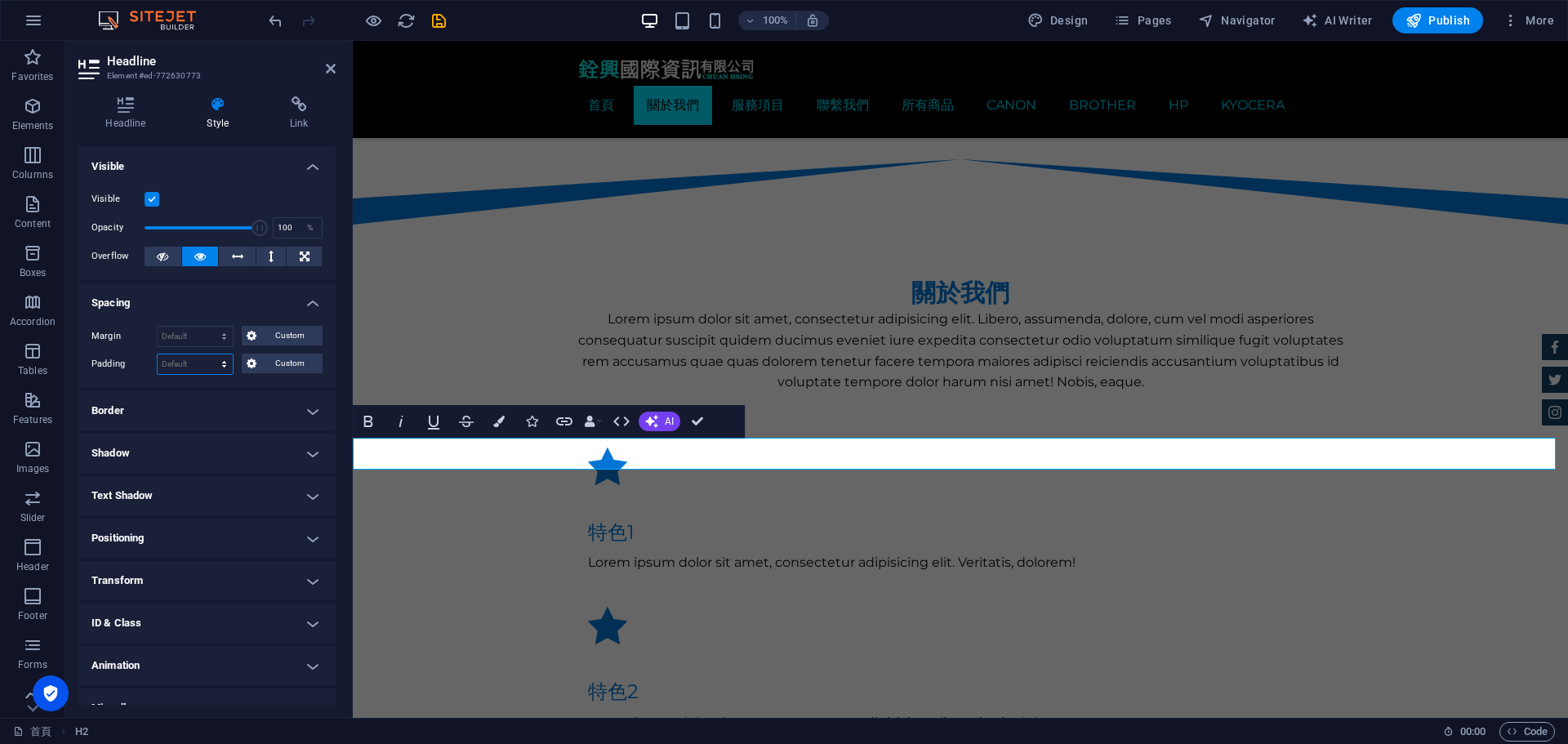 click on "Default px rem % vh vw Custom" at bounding box center [195, 364] 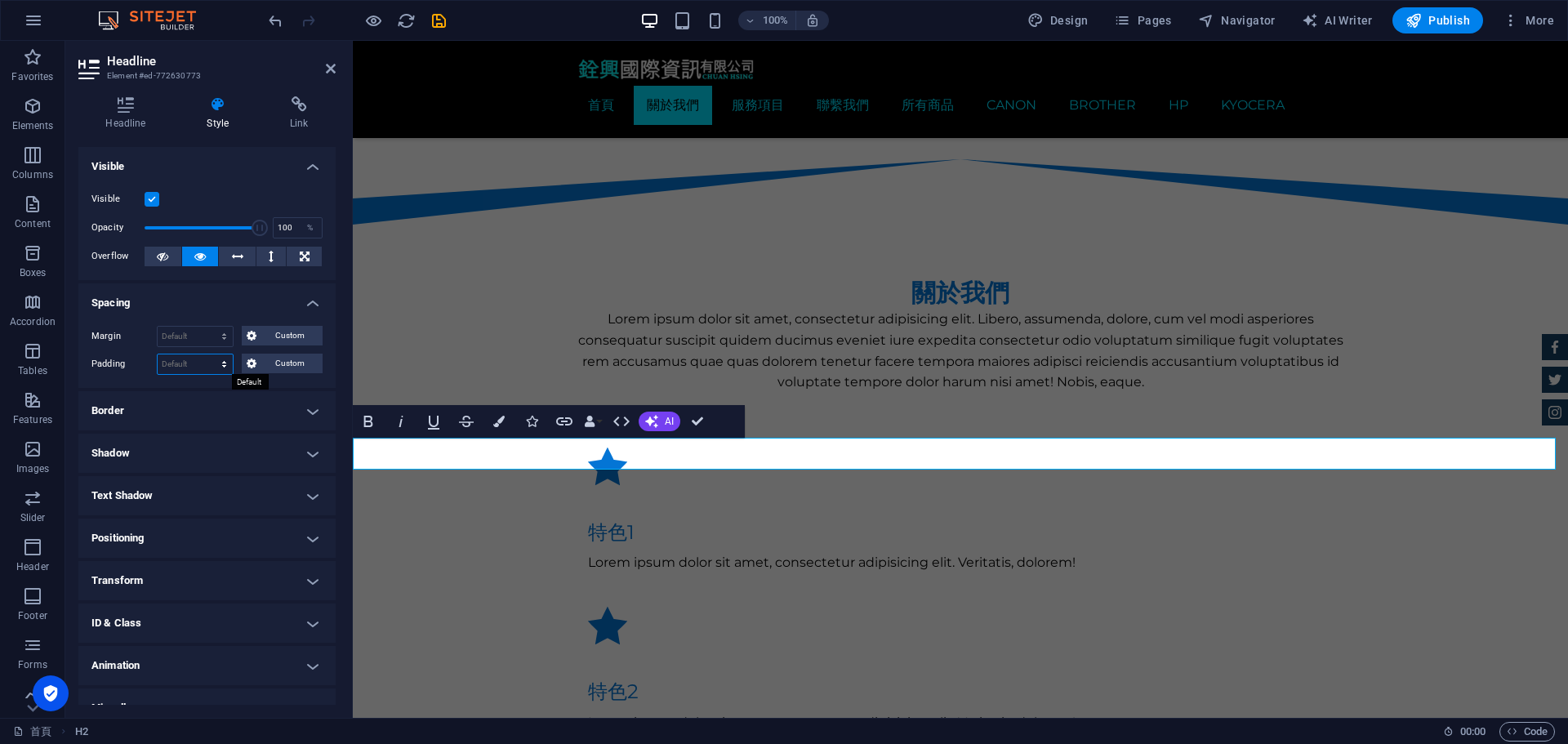 select on "%" 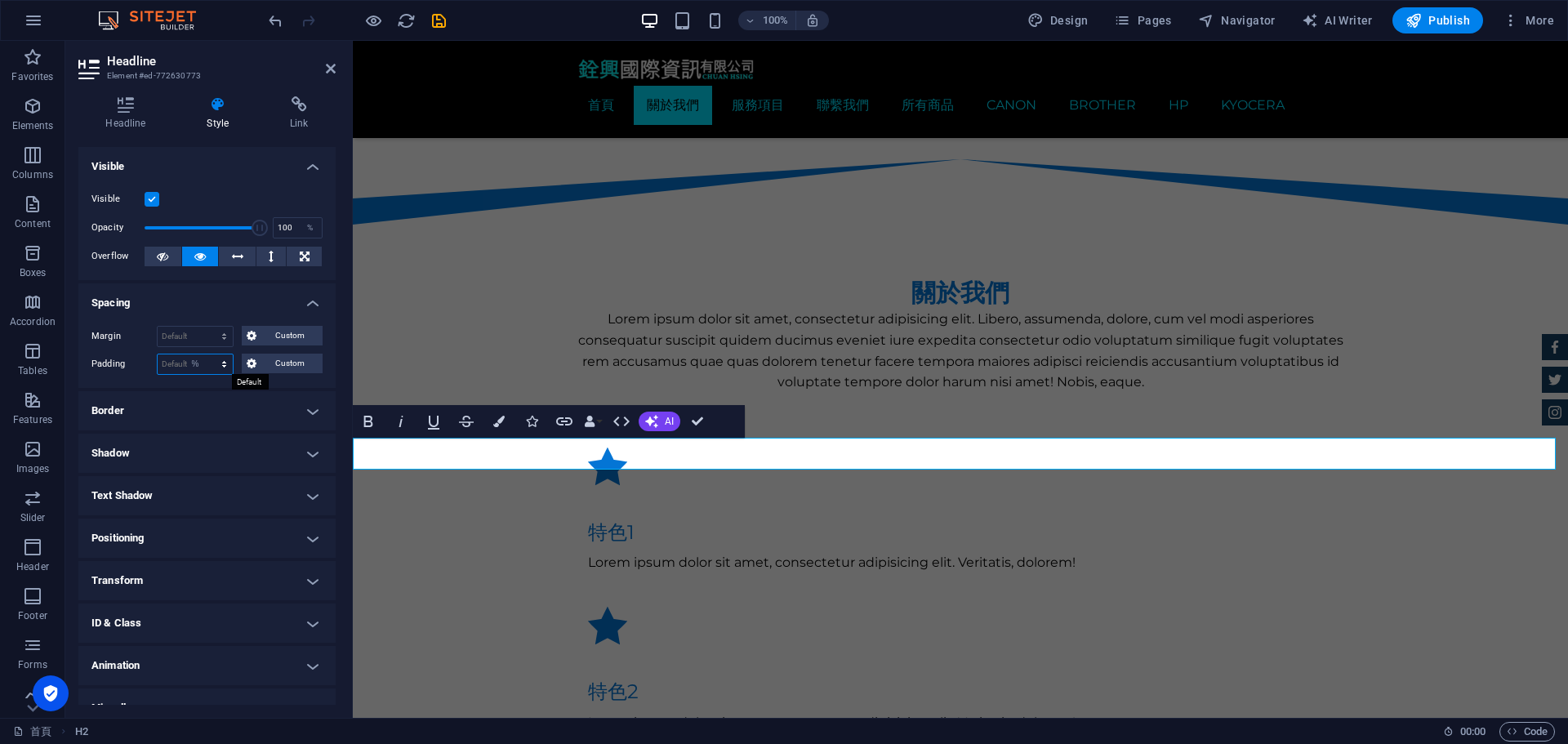 click on "Default px rem % vh vw Custom" at bounding box center (195, 364) 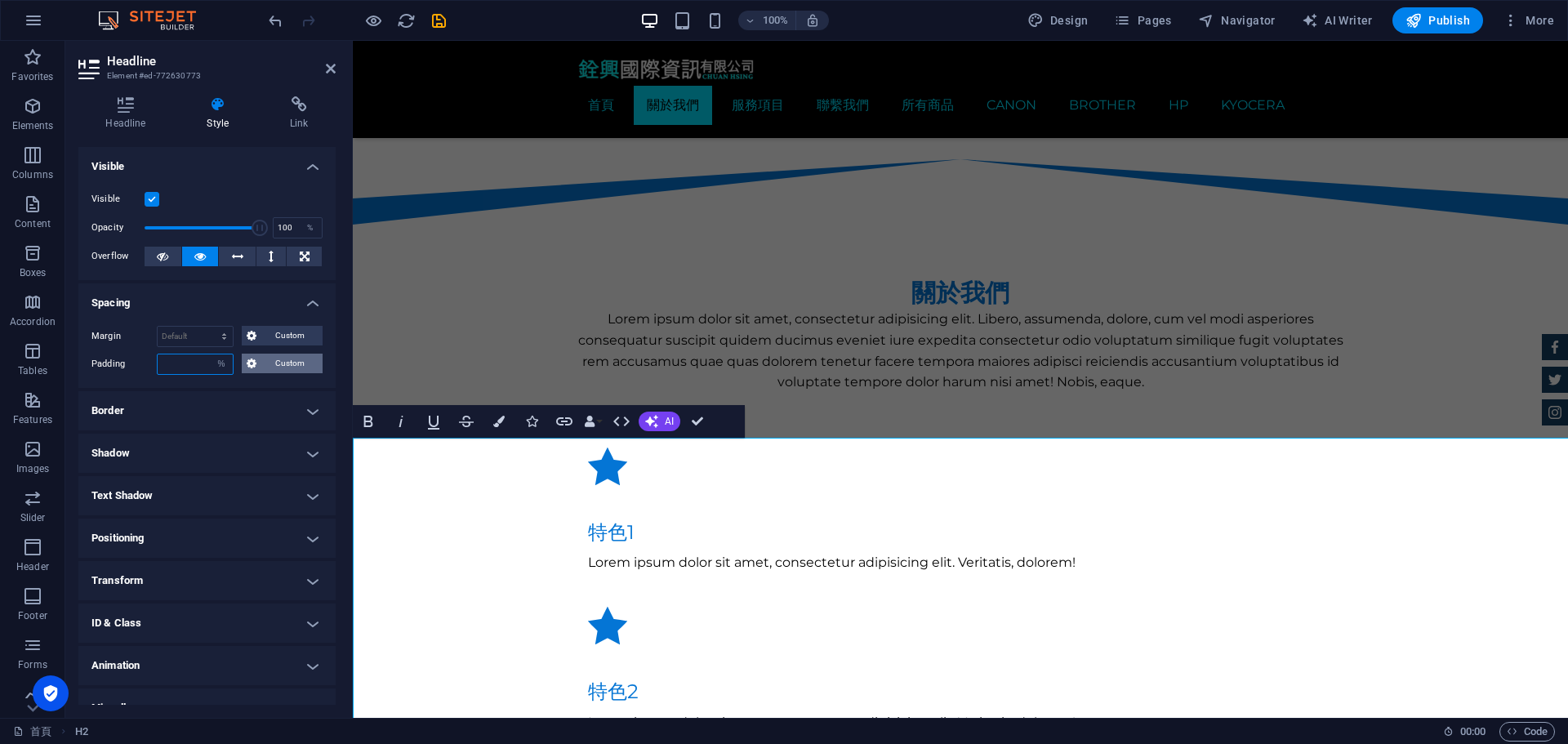 type 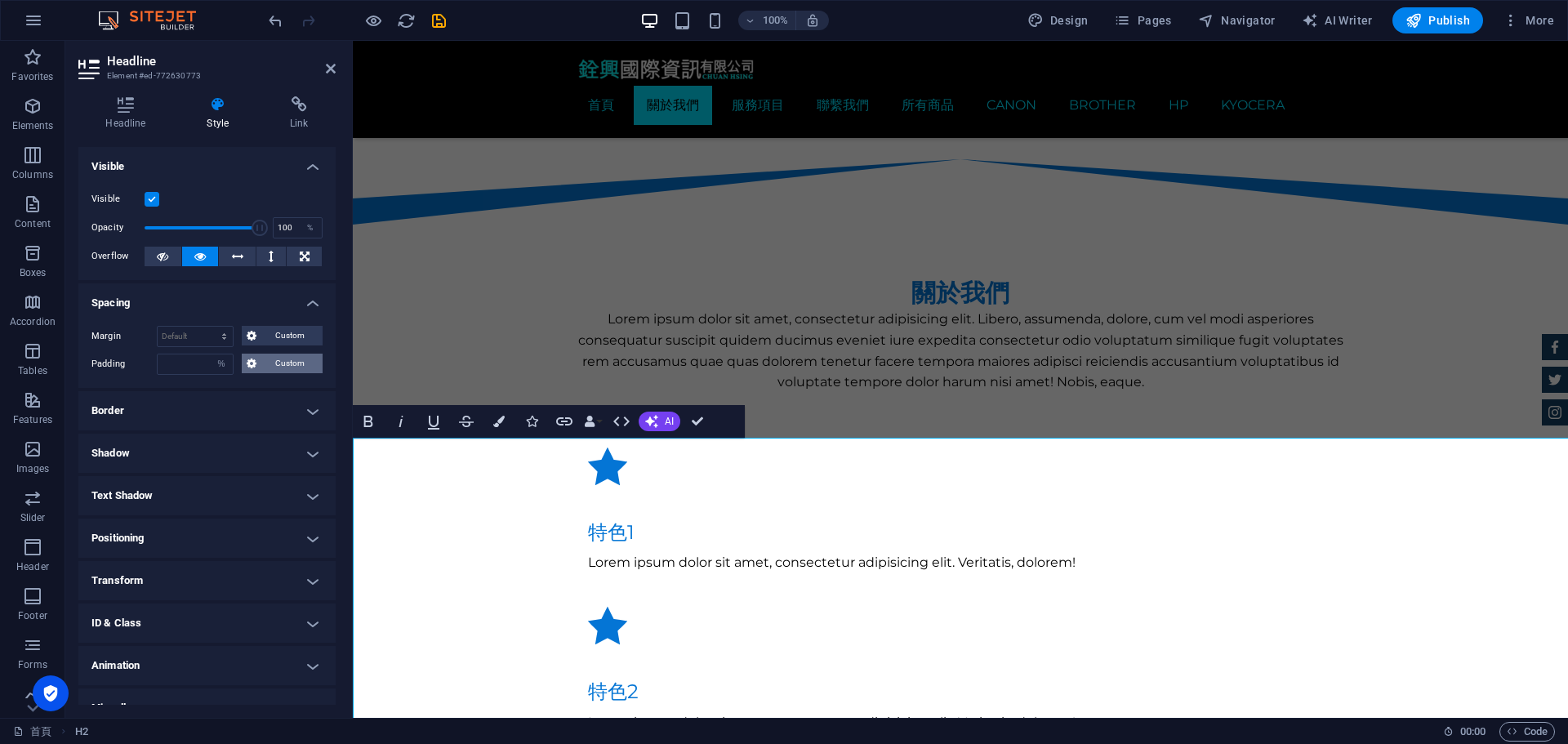 click on "Custom" at bounding box center (289, 363) 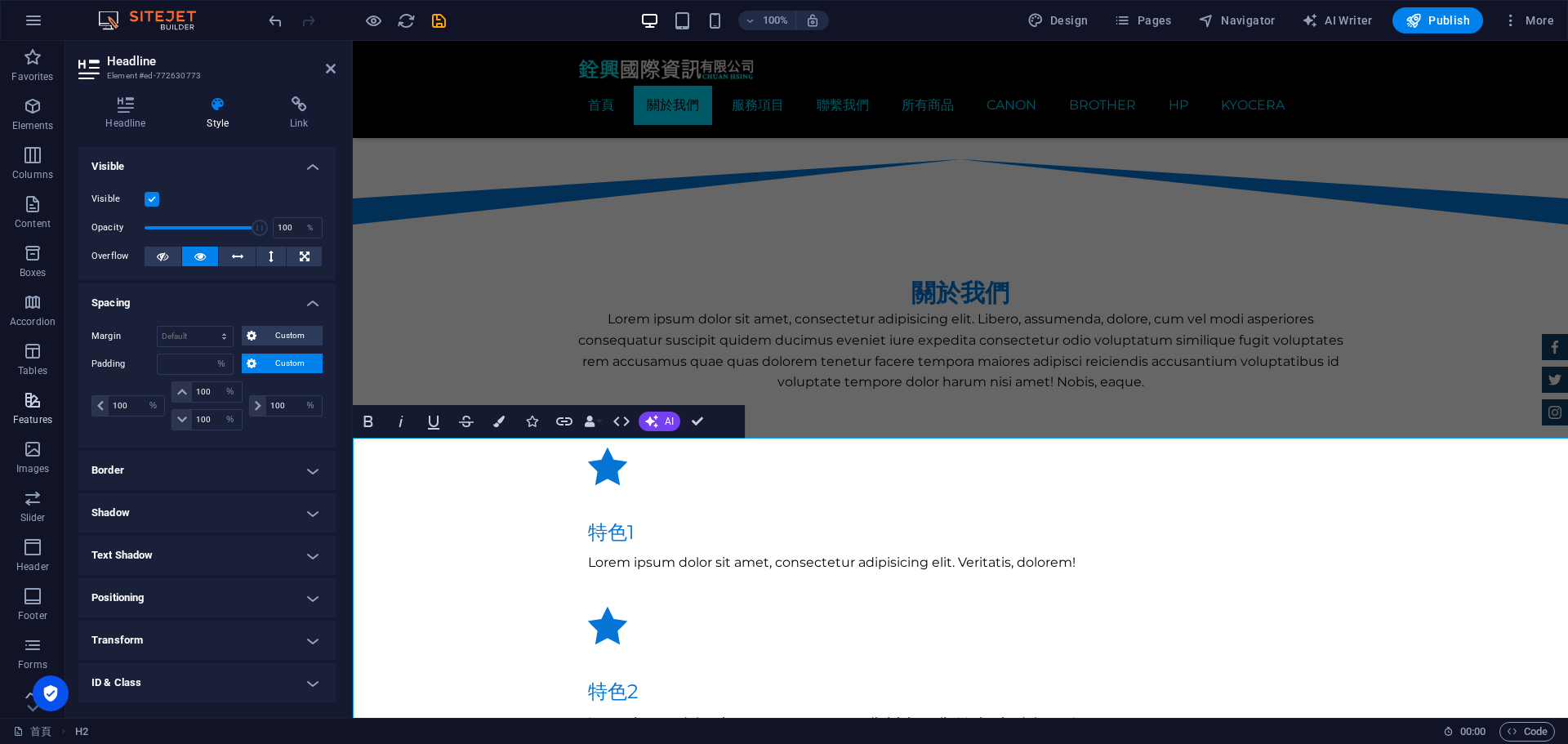 drag, startPoint x: 129, startPoint y: 396, endPoint x: 36, endPoint y: 404, distance: 93.34345 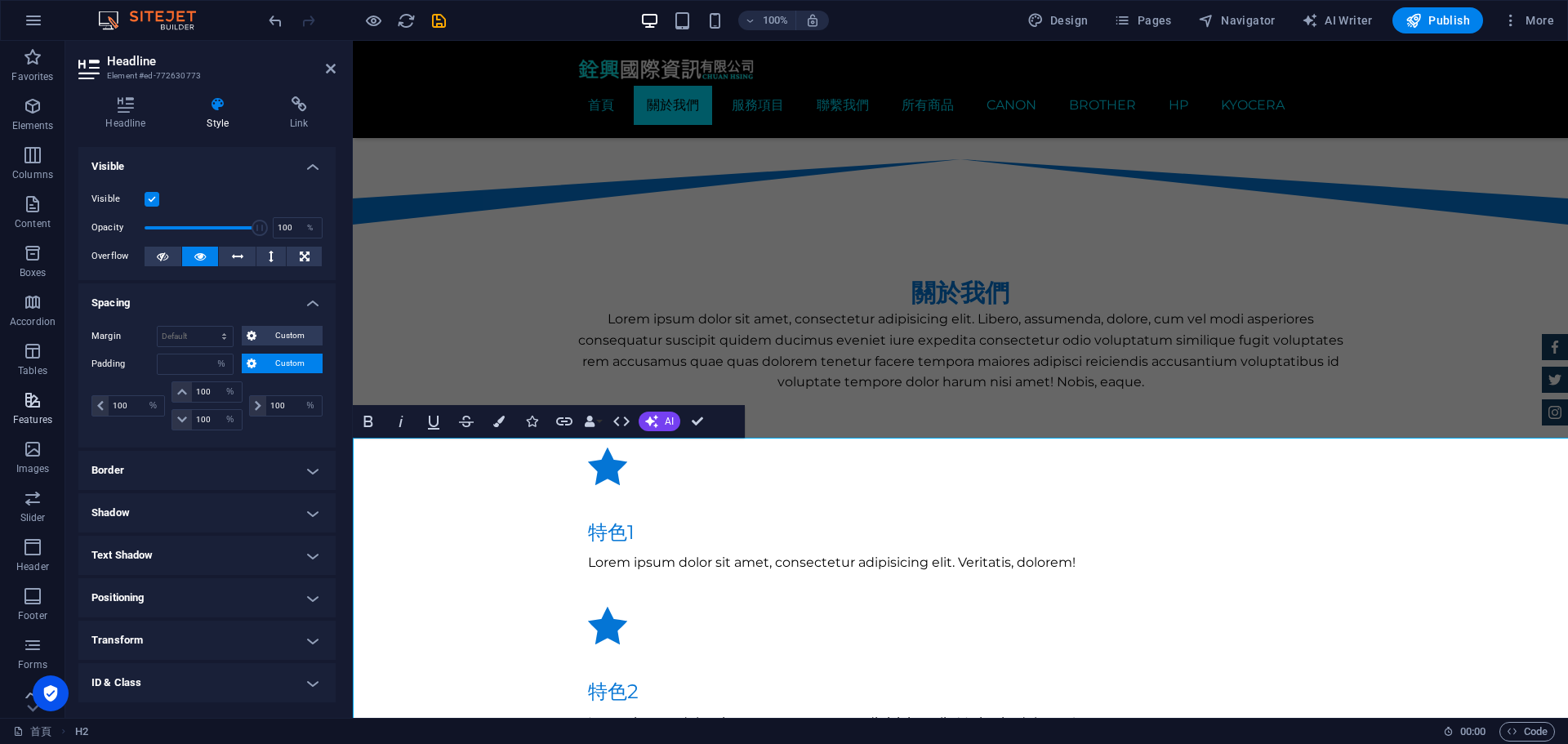 click on "Favorites Elements Columns Content Boxes Accordion Tables Features Images Slider Header Footer Forms Marketing Collections Headline Element #ed-772630773 Headline Style Link Settings Level H1 H2 H3 H4 H5 H6 Alignment Default colors and font sizes are defined in Design. Edit design Preset Element Layout How this element expands within the layout (Flexbox). Size Default auto px % 1/1 1/2 1/3 1/4 1/5 1/6 1/7 1/8 1/9 1/10 Grow Shrink Order Container layout Visible Visible Opacity 100 % Overflow Spacing Margin Default auto px % rem vw vh Custom Custom auto px % rem vw vh auto px % rem vw vh auto px % rem vw vh auto px % rem vw vh Padding Default px rem % vh vw Custom Custom 100 px rem % vh vw 100 px rem % vh vw 100 px rem % vh vw 100 px rem % vh vw Border Style              - Width 1 auto px rem % vh vw Custom Custom 1 auto px rem % vh vw 1 auto px rem % vh vw 1 auto px rem % vh vw 1 auto px rem % vh vw  - Color Round corners Default px rem % vh vw Custom Custom px rem % vh vw px rem % vh vw px rem % vh" at bounding box center [784, 379] 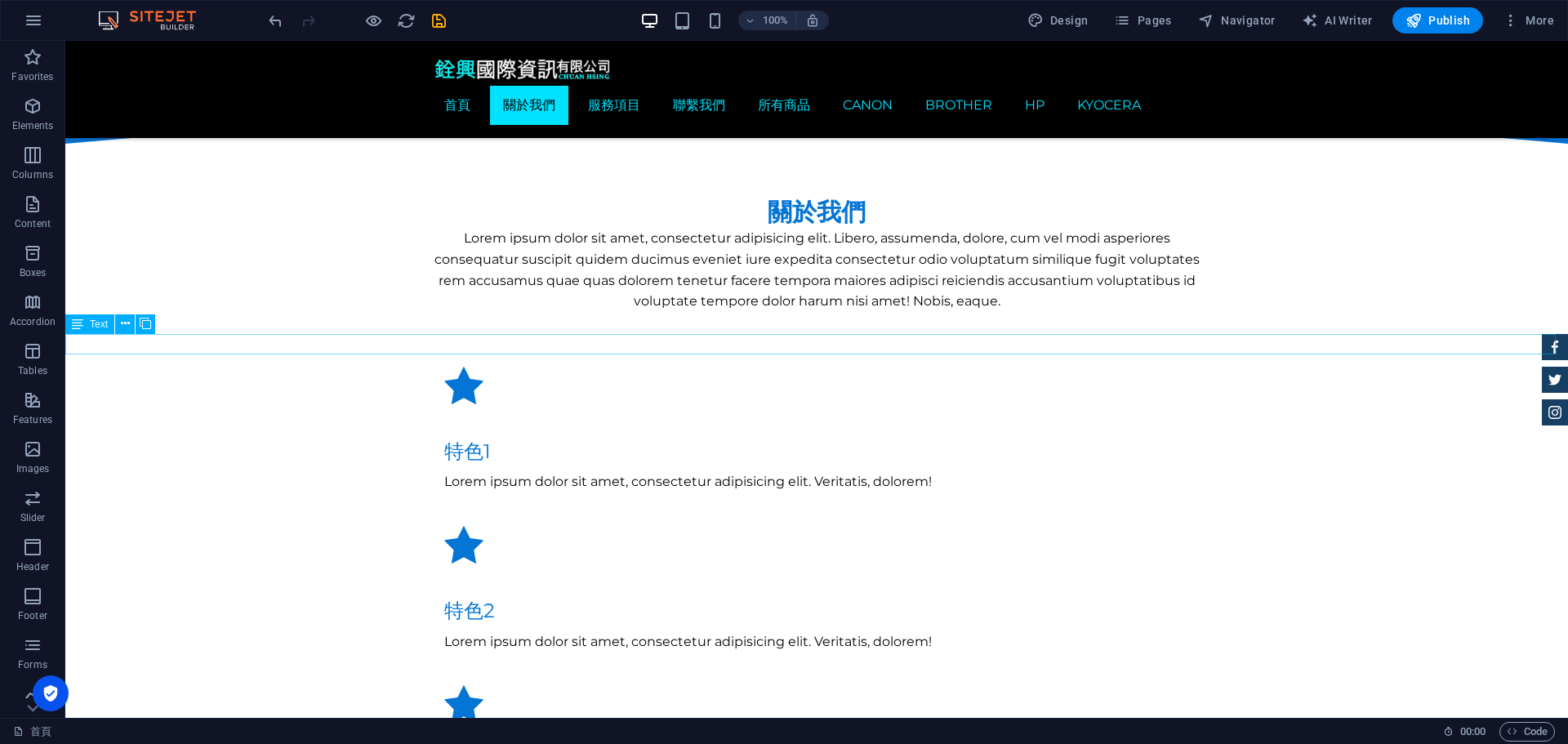 scroll, scrollTop: 1076, scrollLeft: 0, axis: vertical 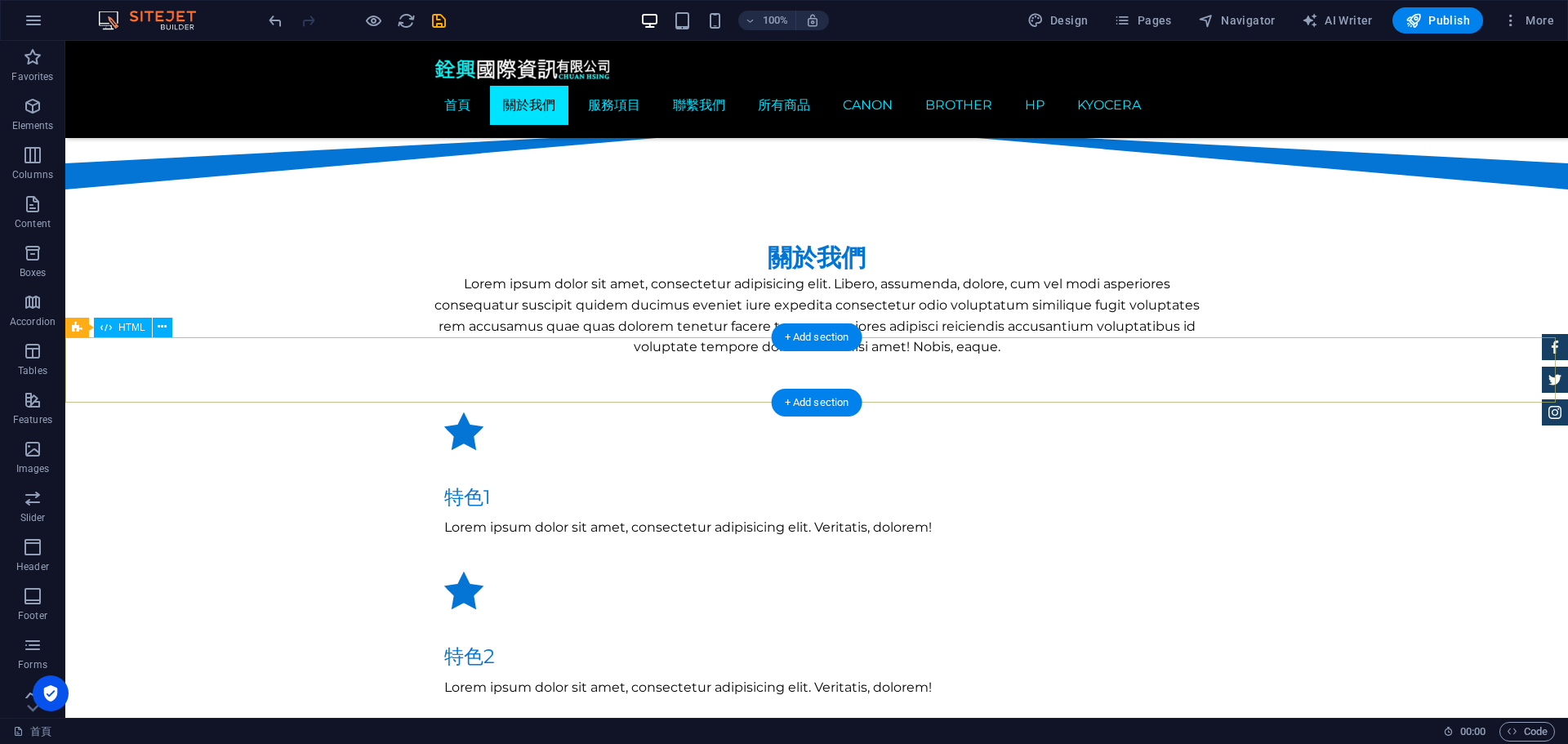 click at bounding box center (817, 1167) 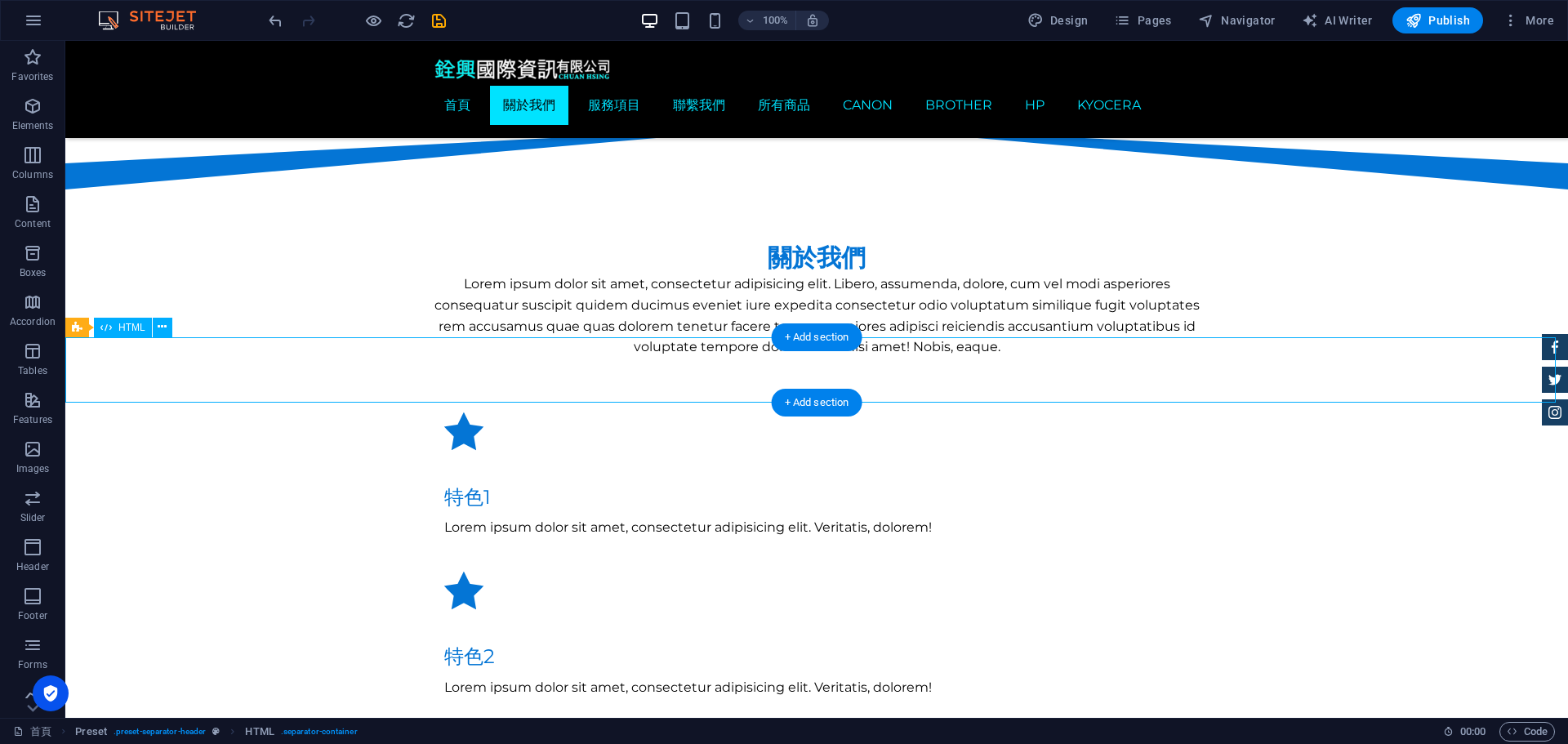 click at bounding box center (817, 1167) 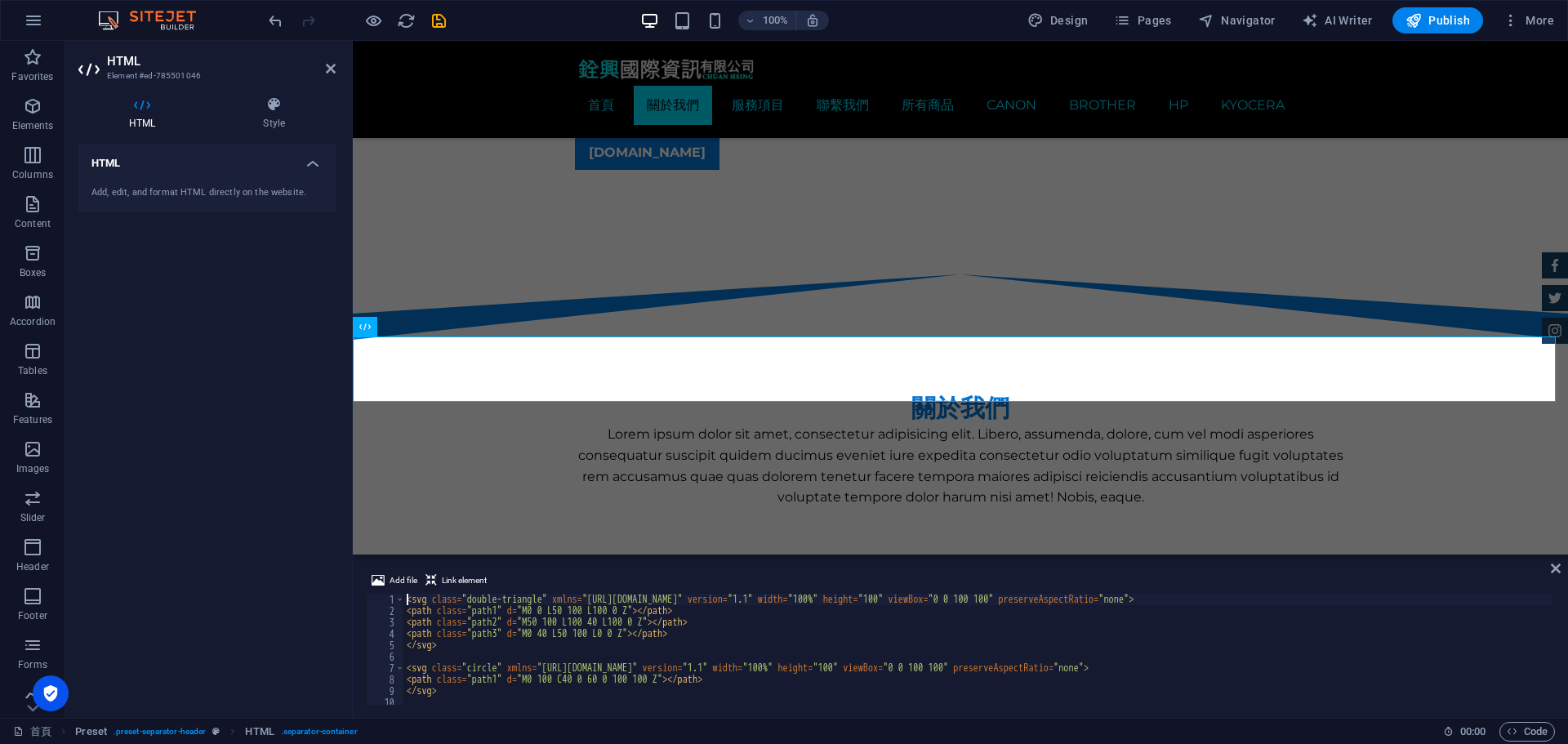 click on "HTML Add, edit, and format HTML directly on the website." at bounding box center (207, 424) 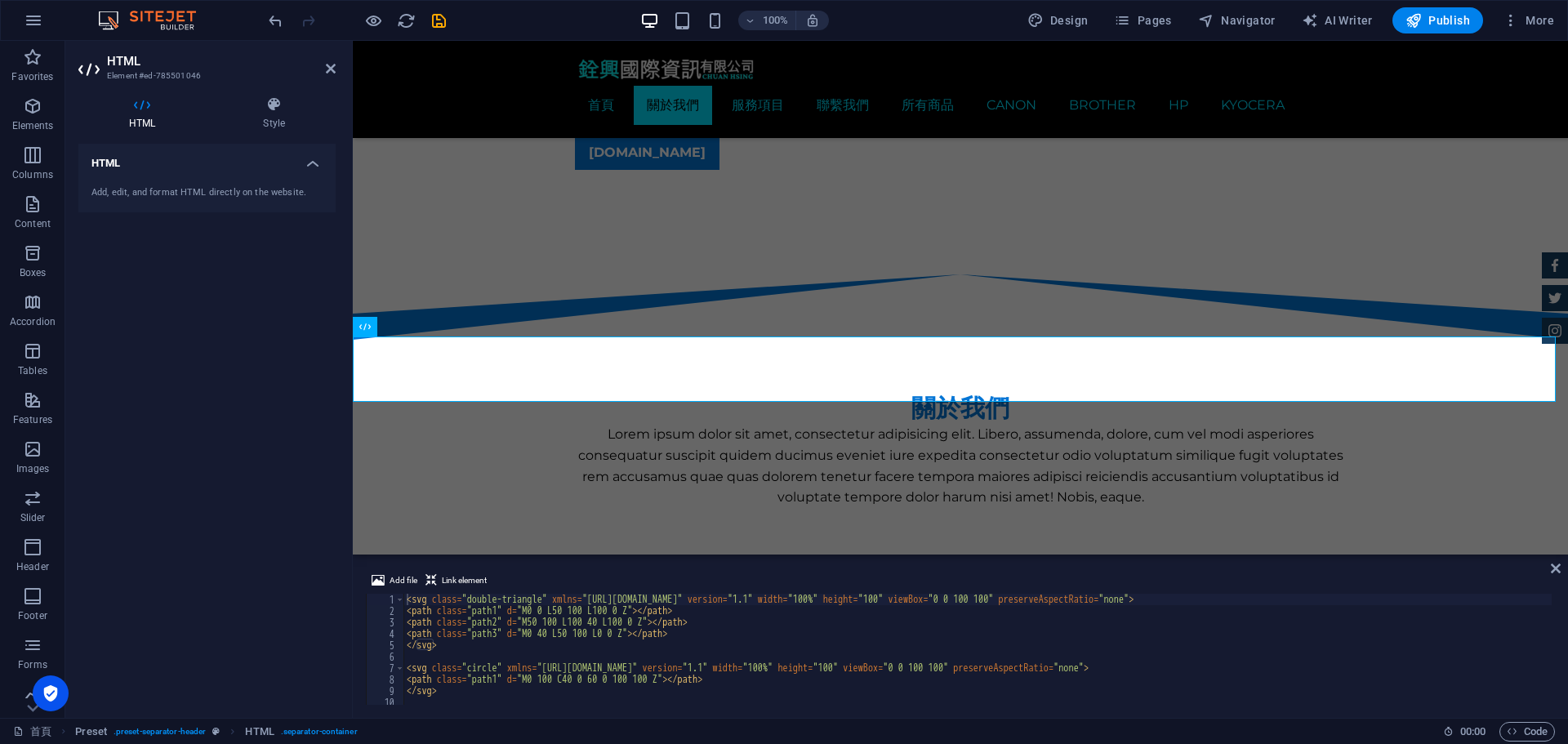 click on "HTML Add, edit, and format HTML directly on the website." at bounding box center [207, 424] 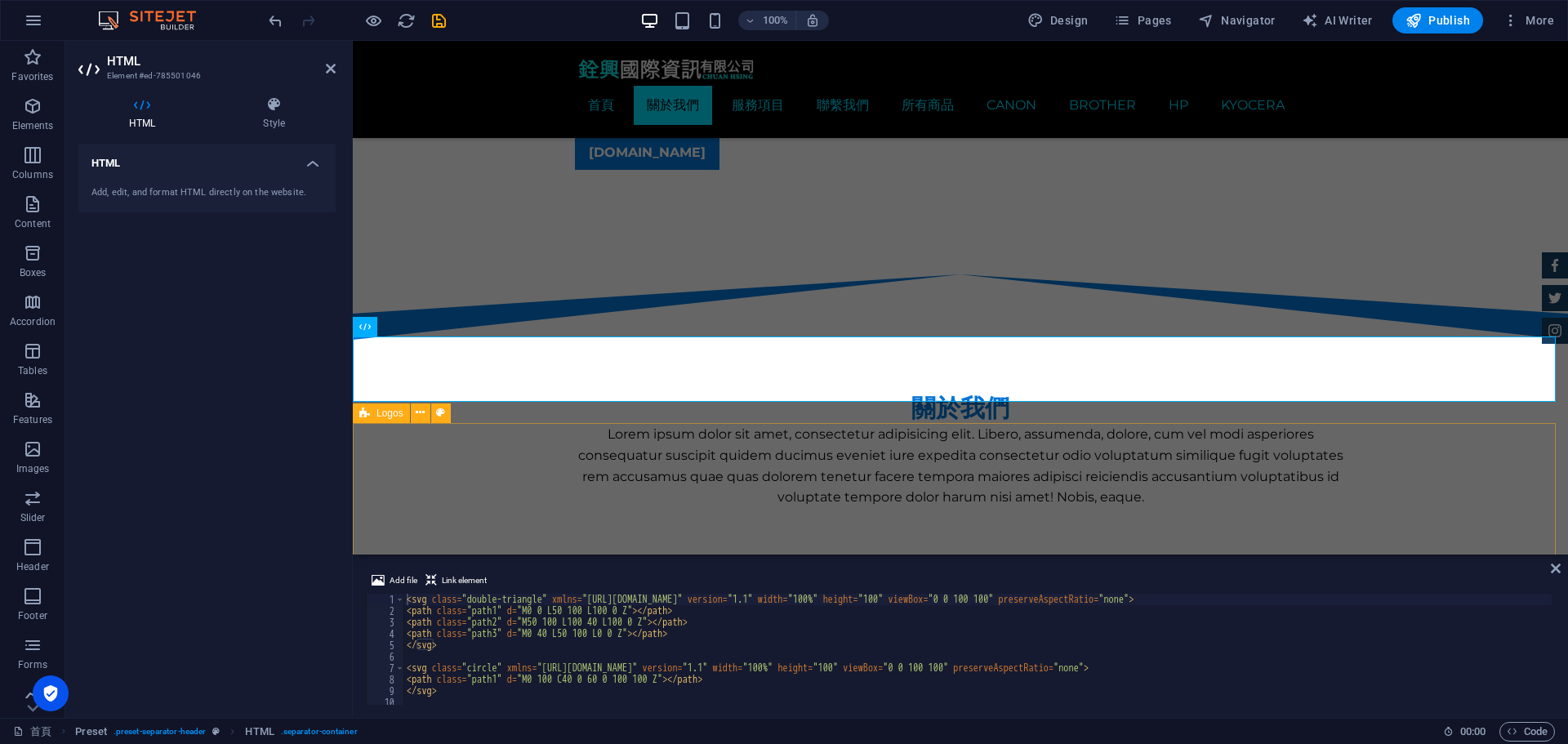 click at bounding box center (960, 1583) 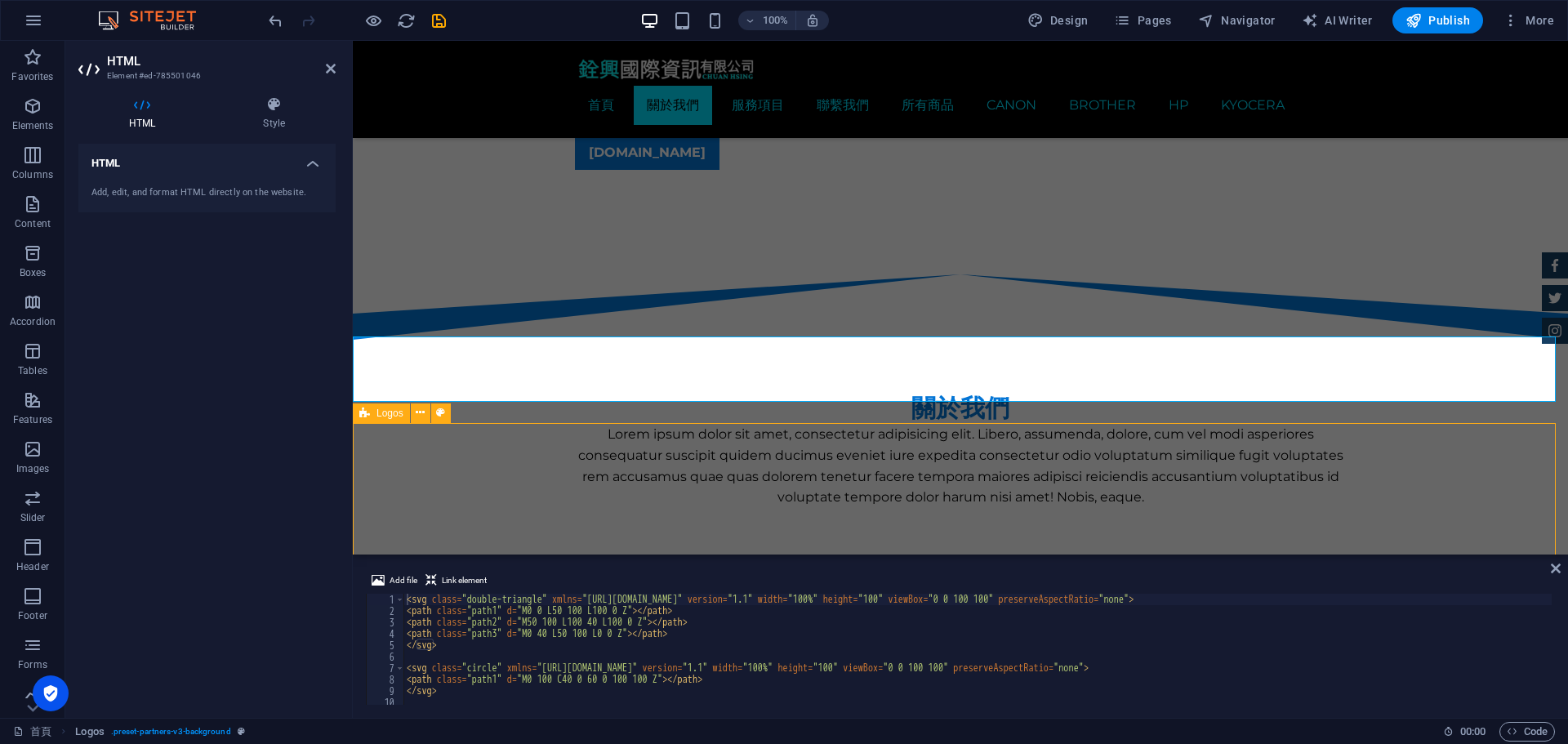 click at bounding box center (960, 1583) 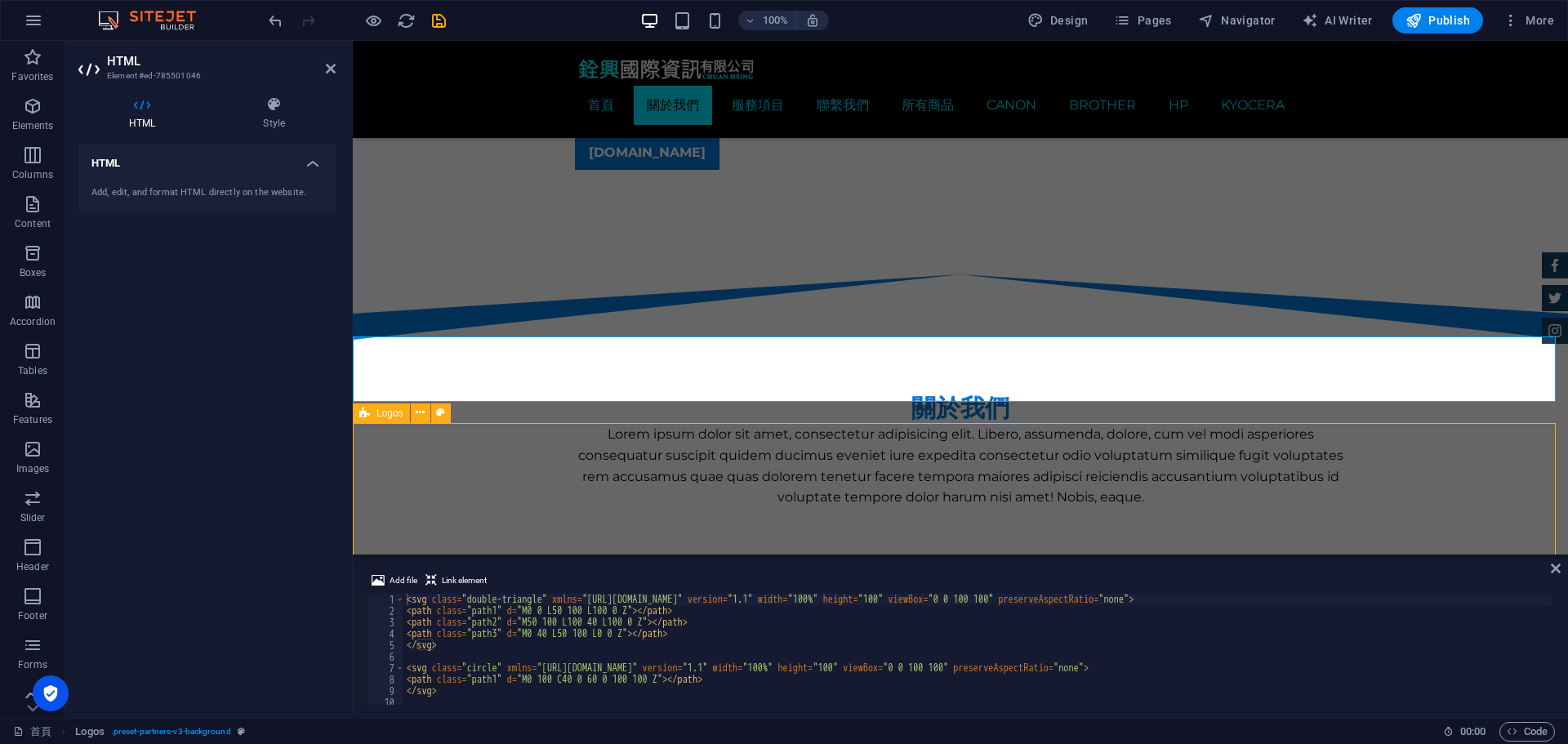 select on "%" 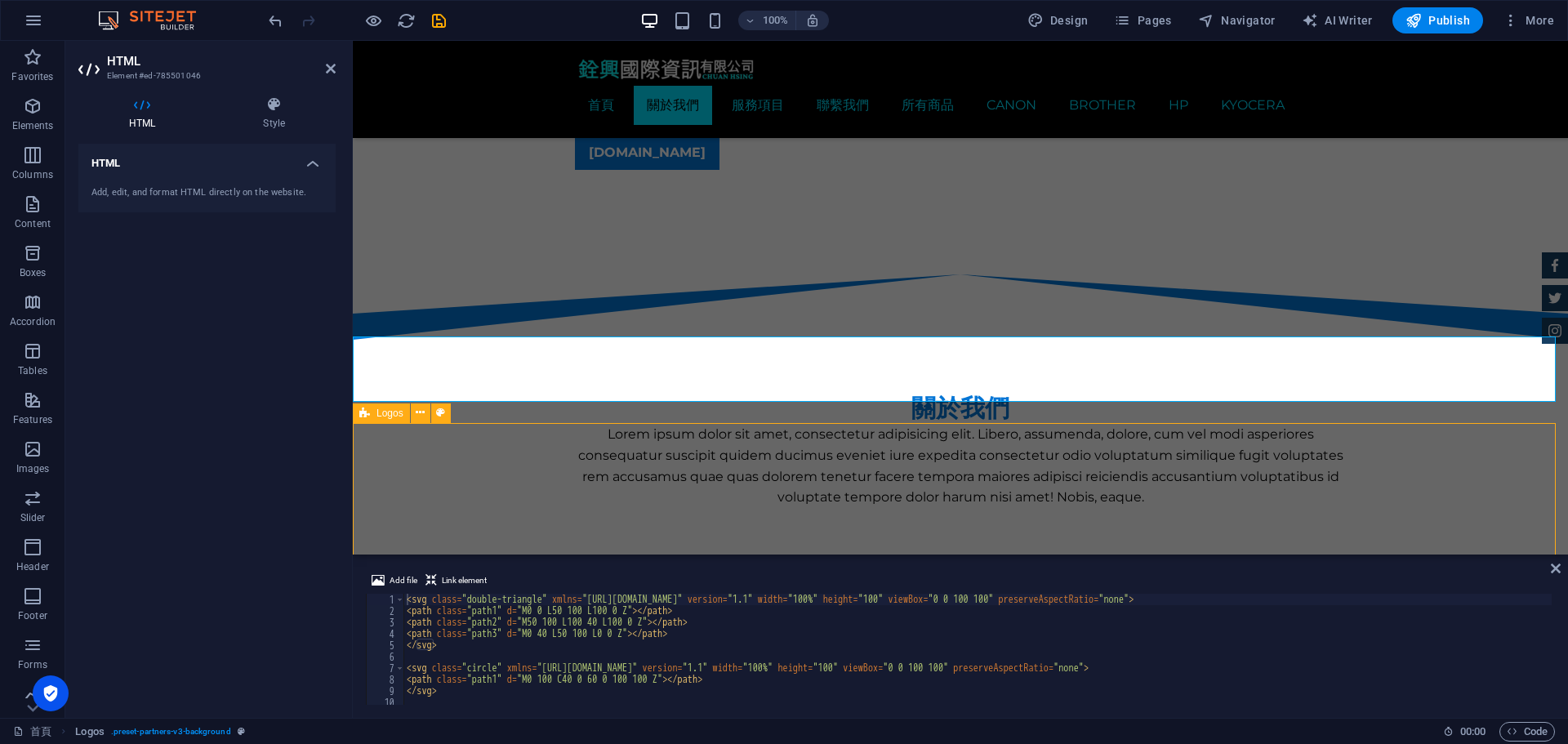 select on "%" 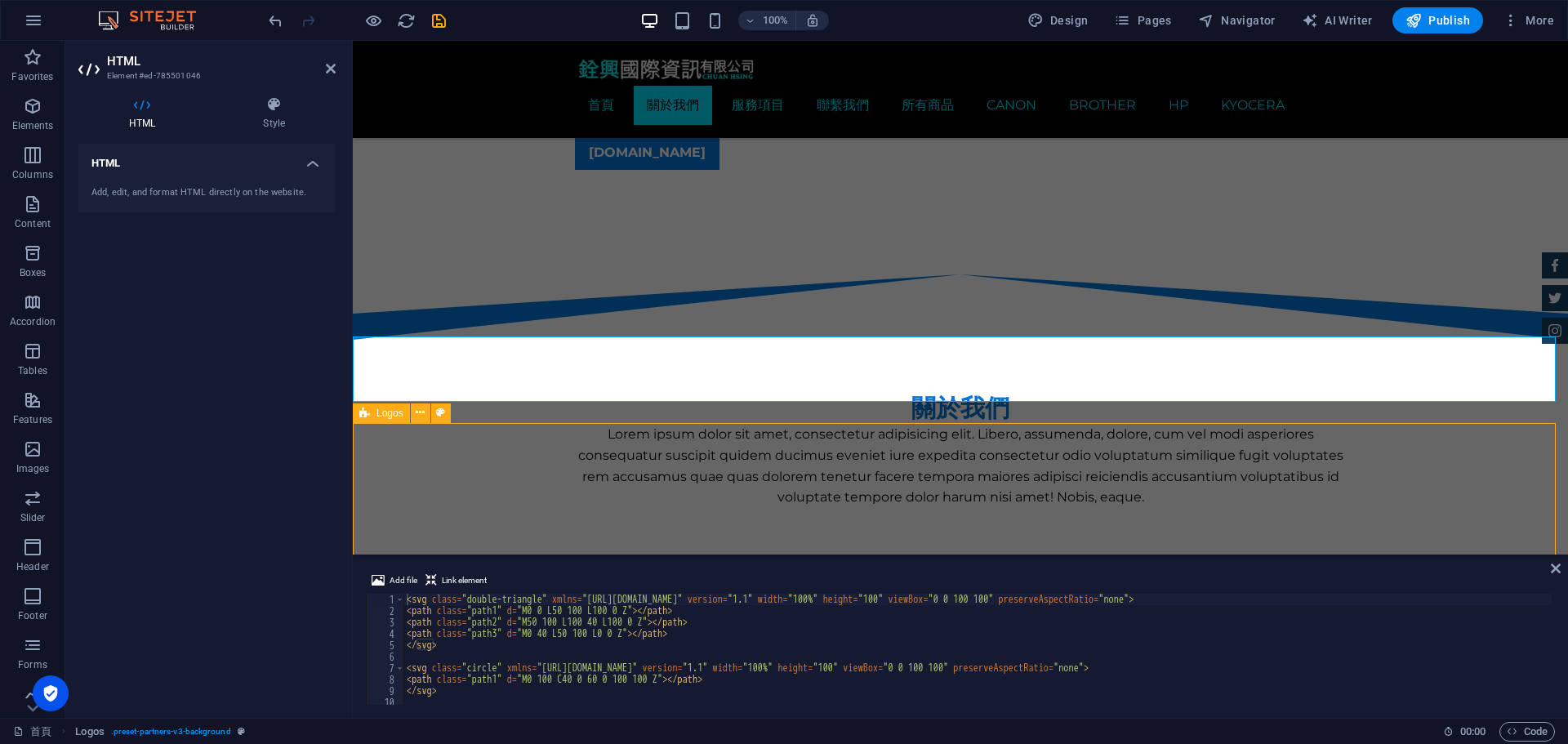 select on "%" 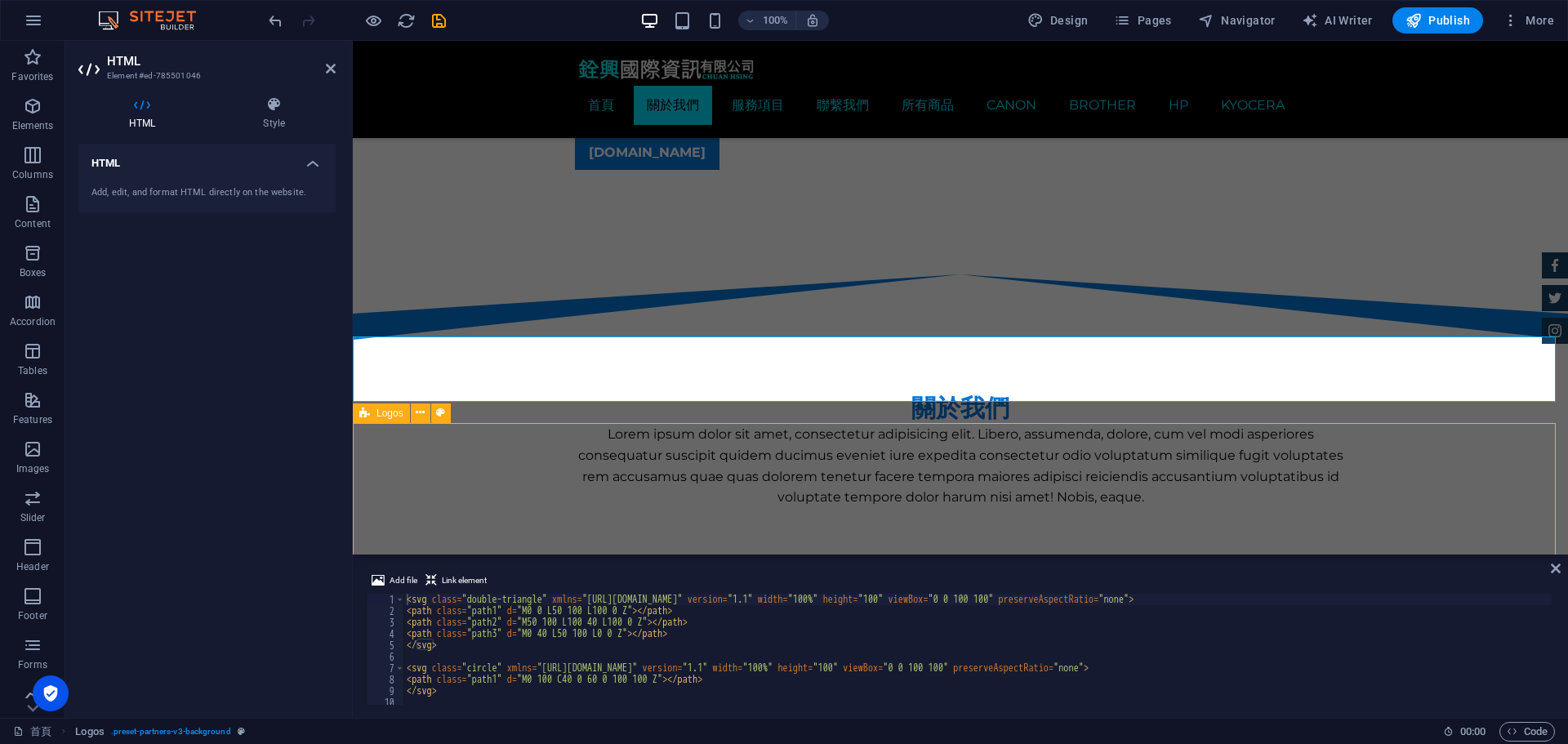 select on "%" 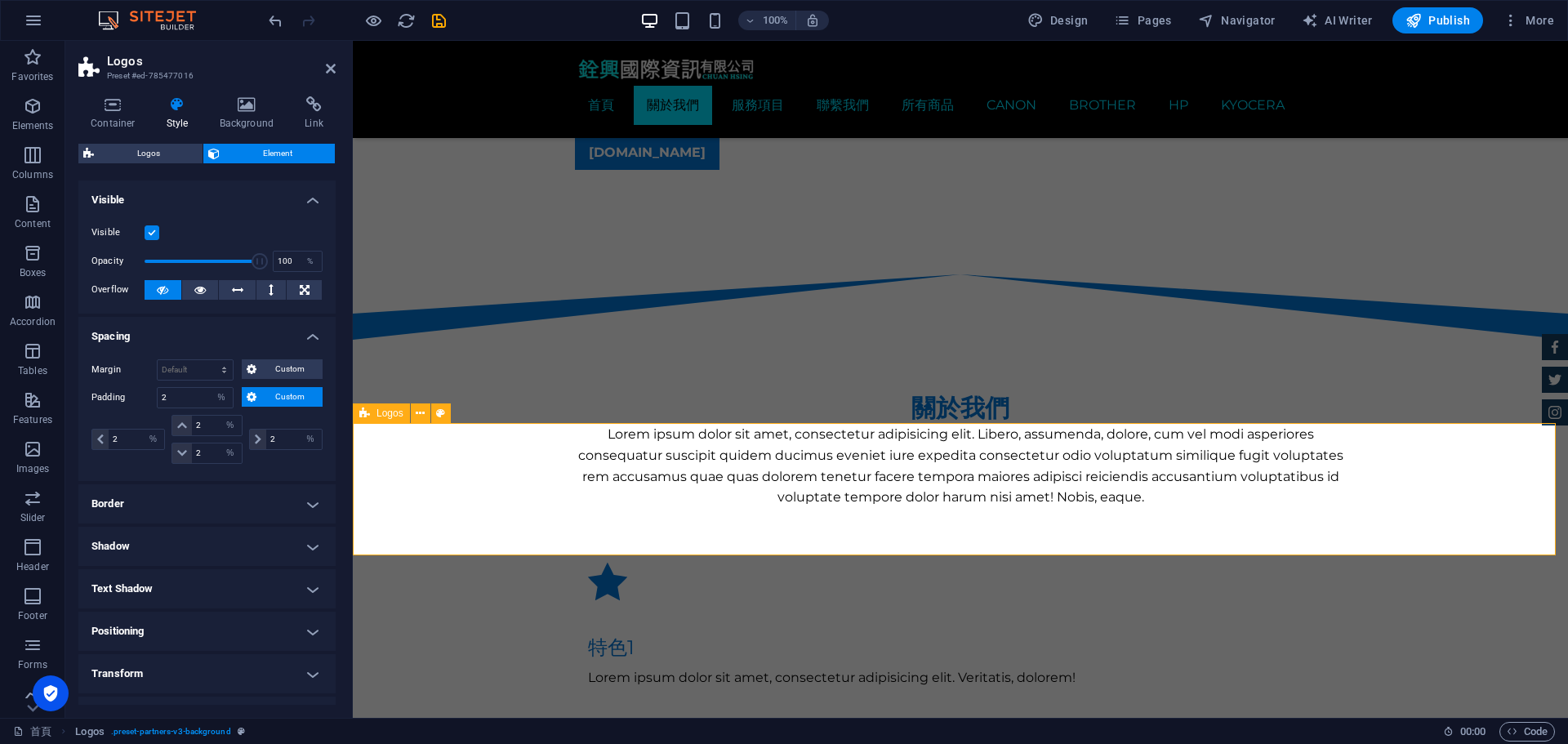 scroll, scrollTop: 1076, scrollLeft: 0, axis: vertical 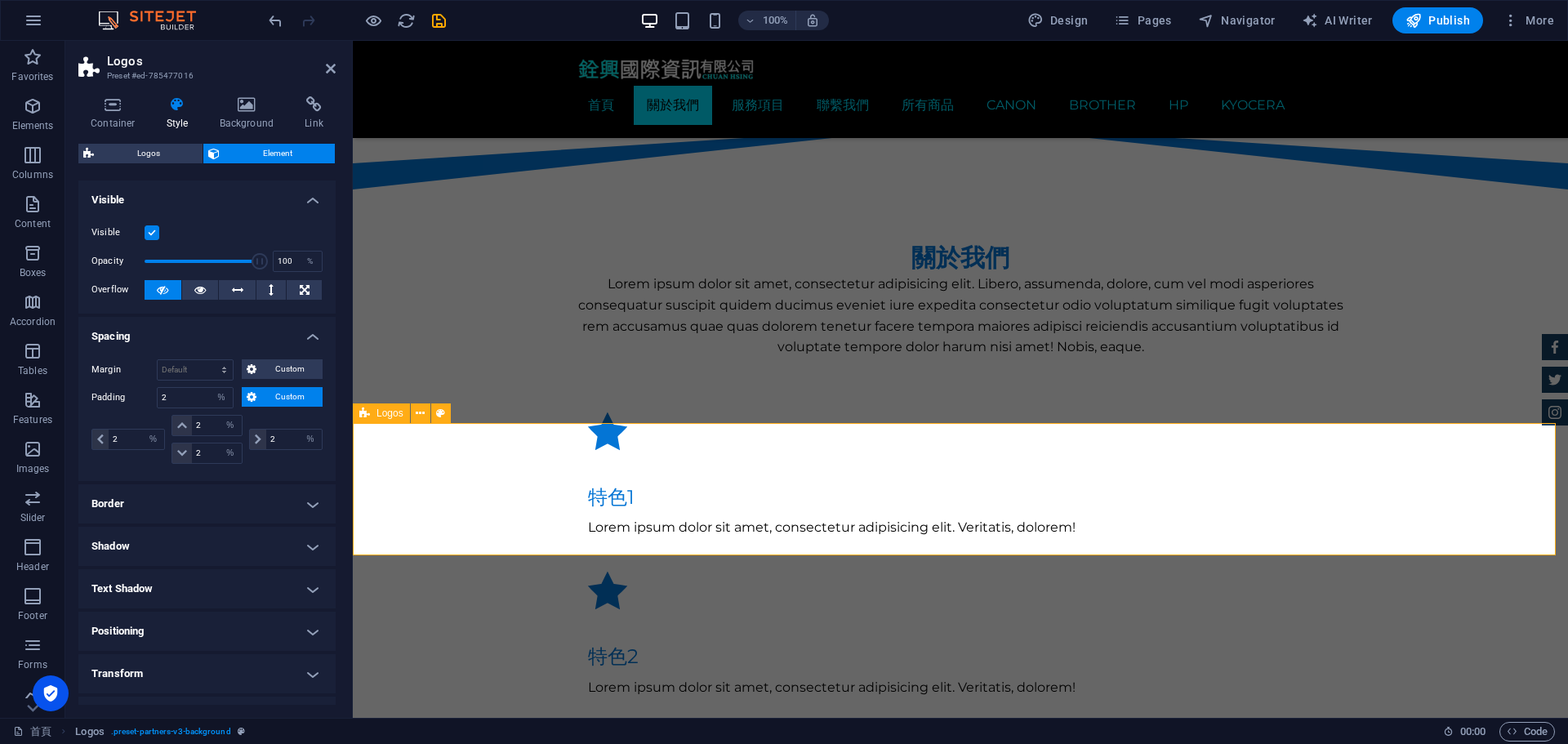 click at bounding box center [960, 1432] 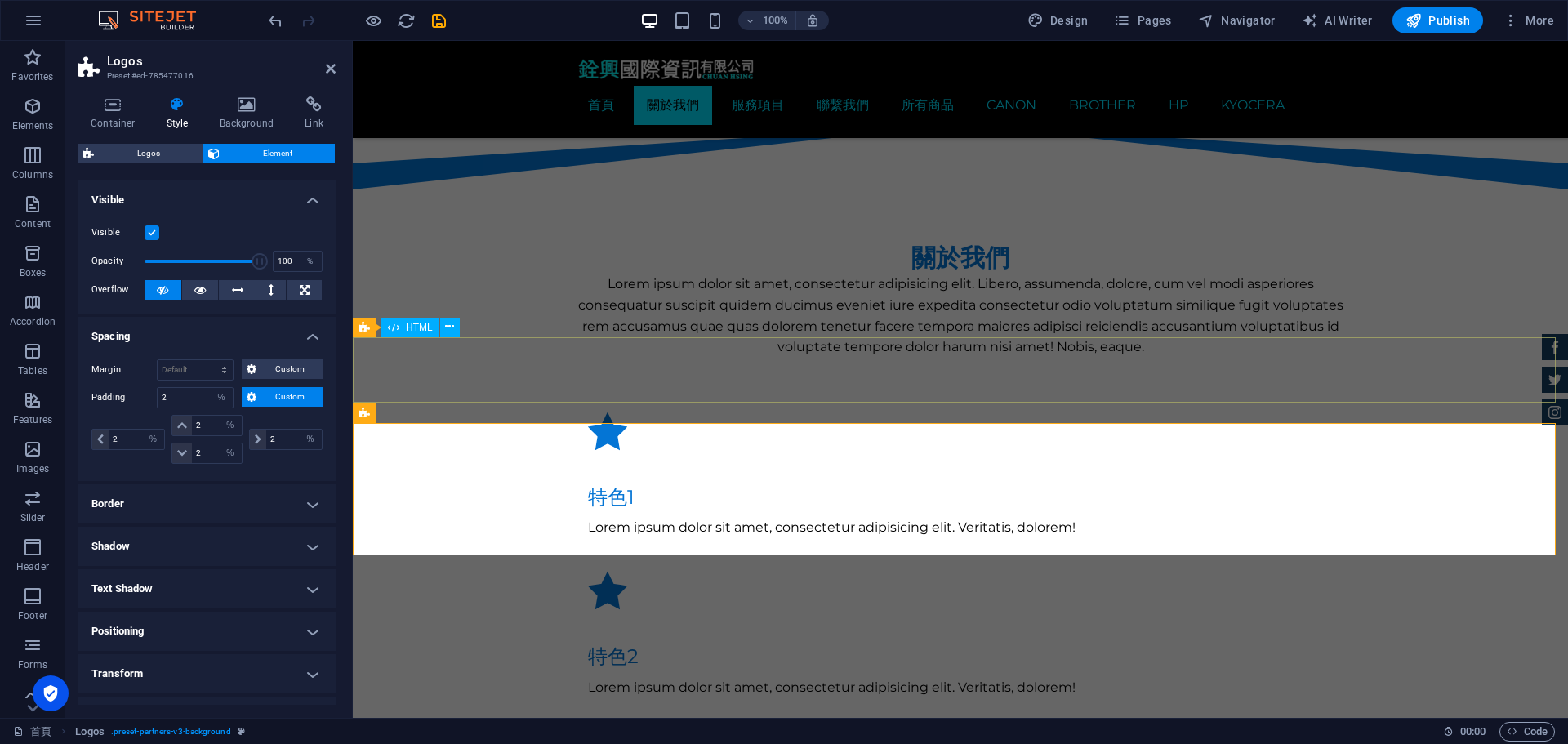 click at bounding box center (960, 1167) 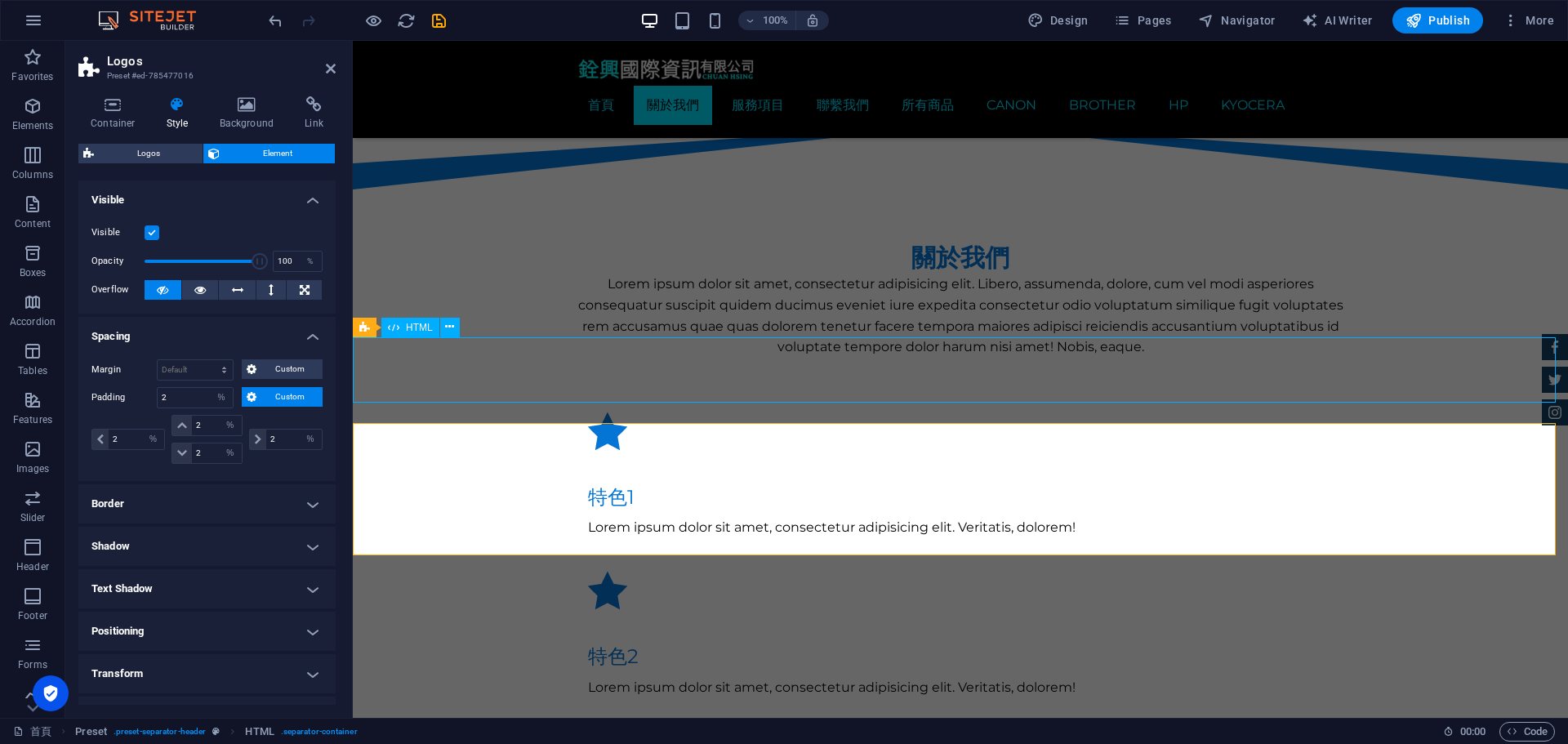 click at bounding box center (960, 1167) 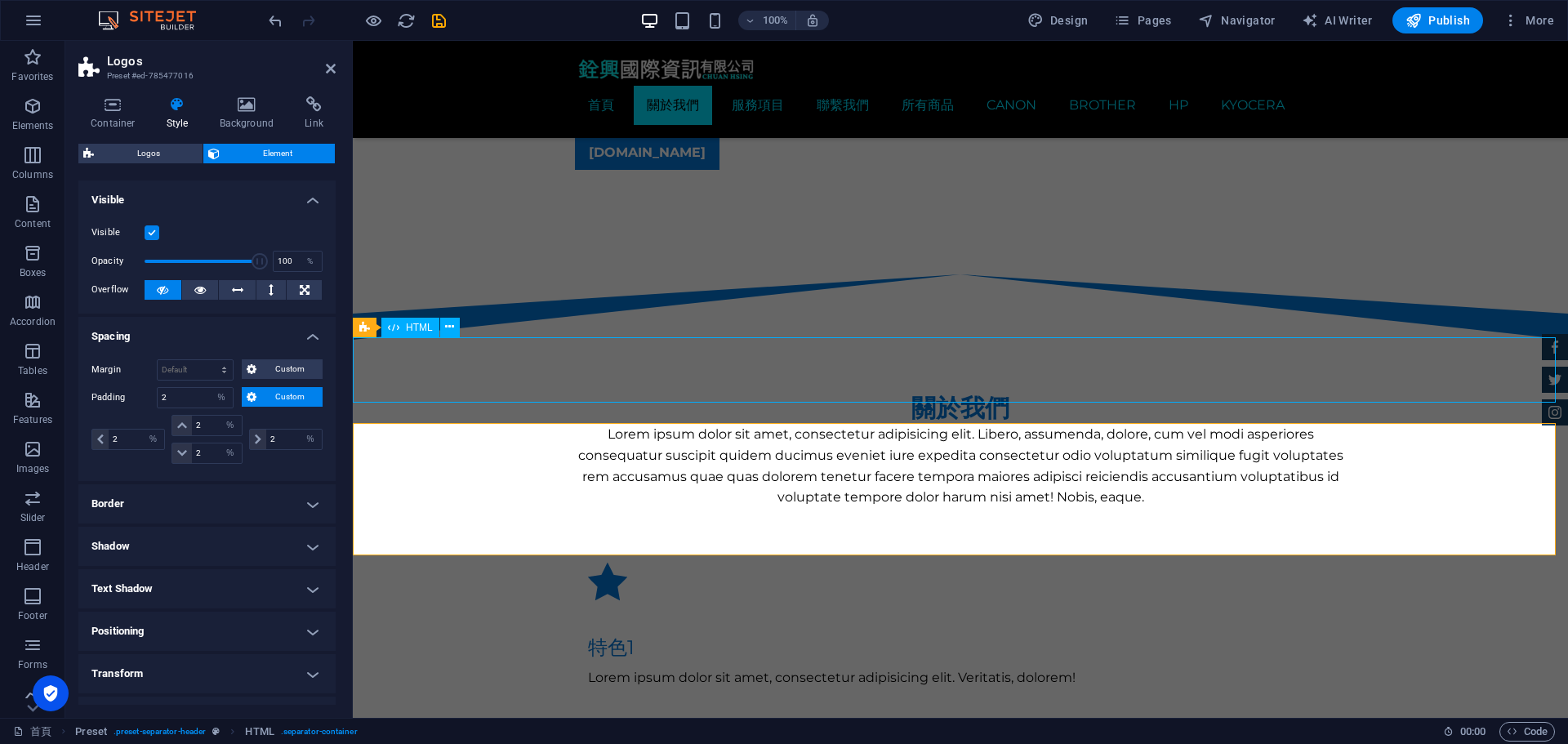click at bounding box center (960, 1317) 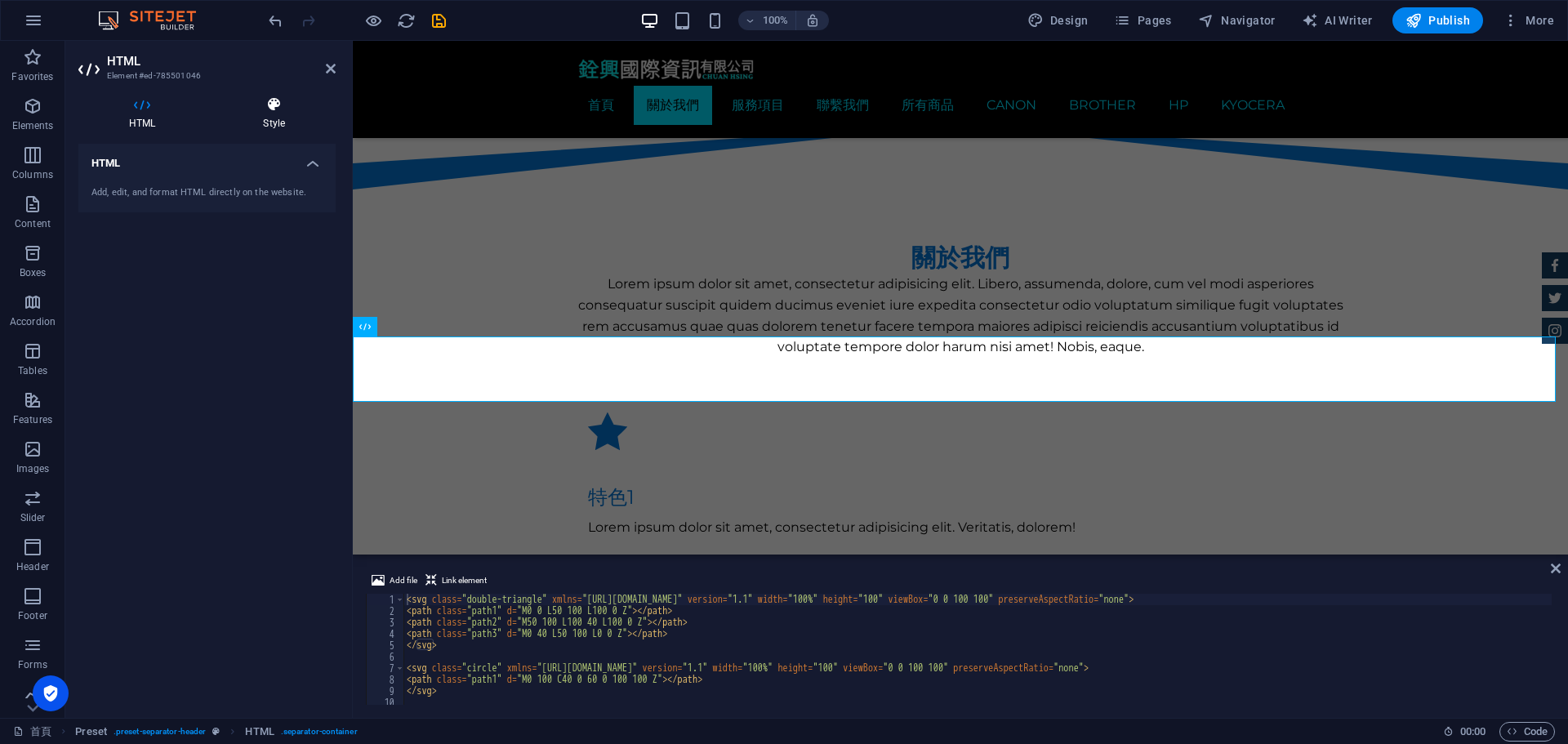 click at bounding box center (274, 105) 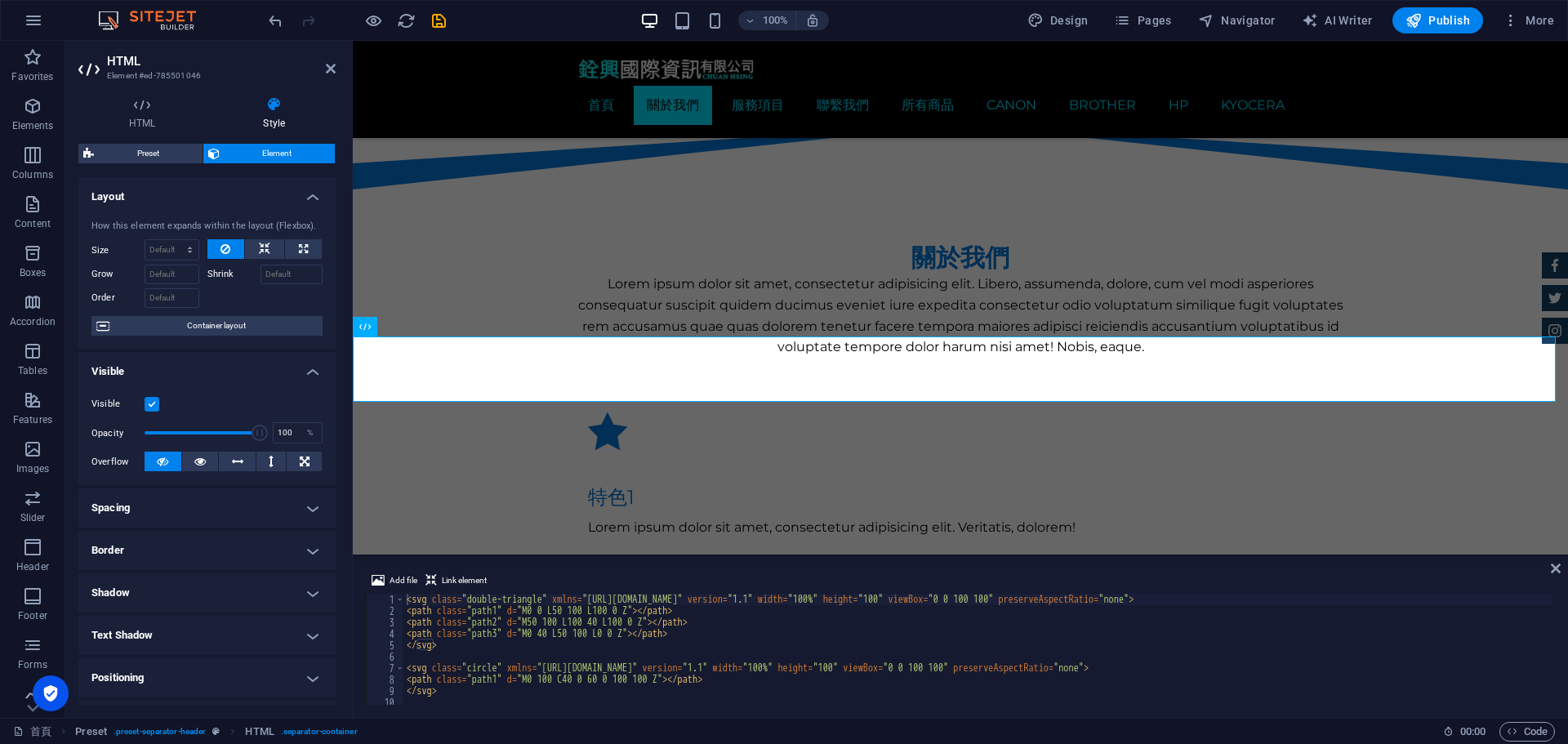 click on "Spacing" at bounding box center (207, 508) 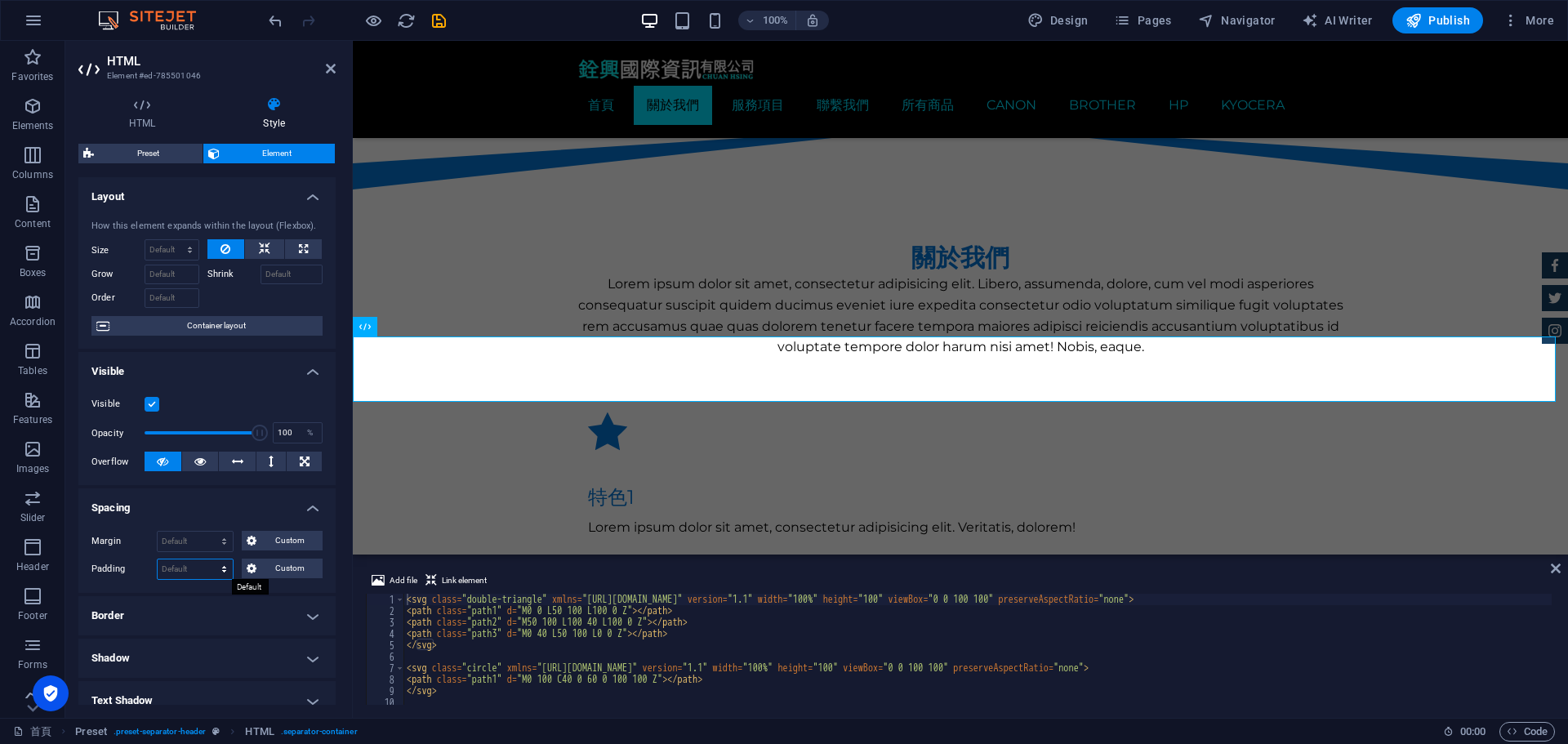 click on "Default px rem % vh vw Custom" at bounding box center [195, 569] 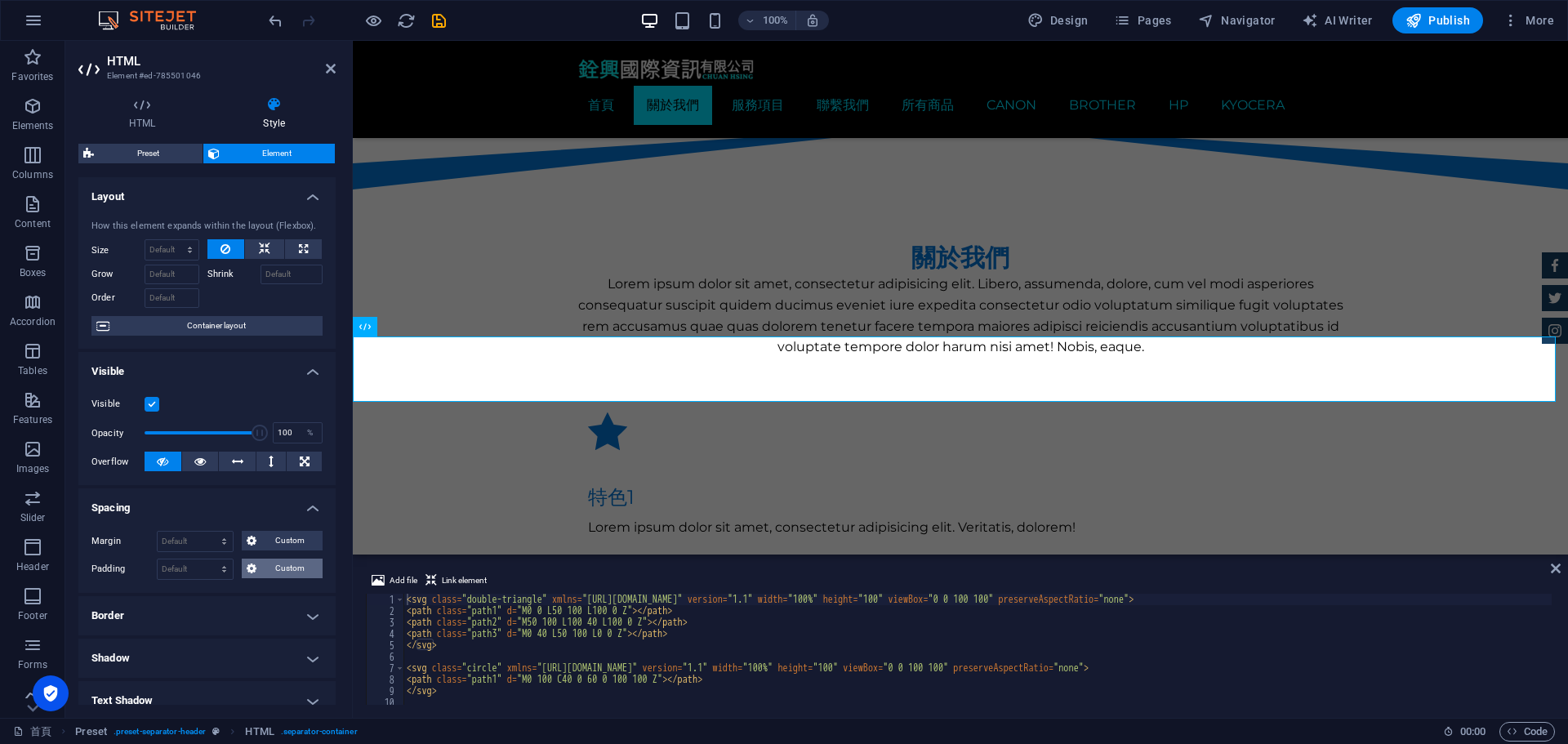click on "Custom" at bounding box center (289, 568) 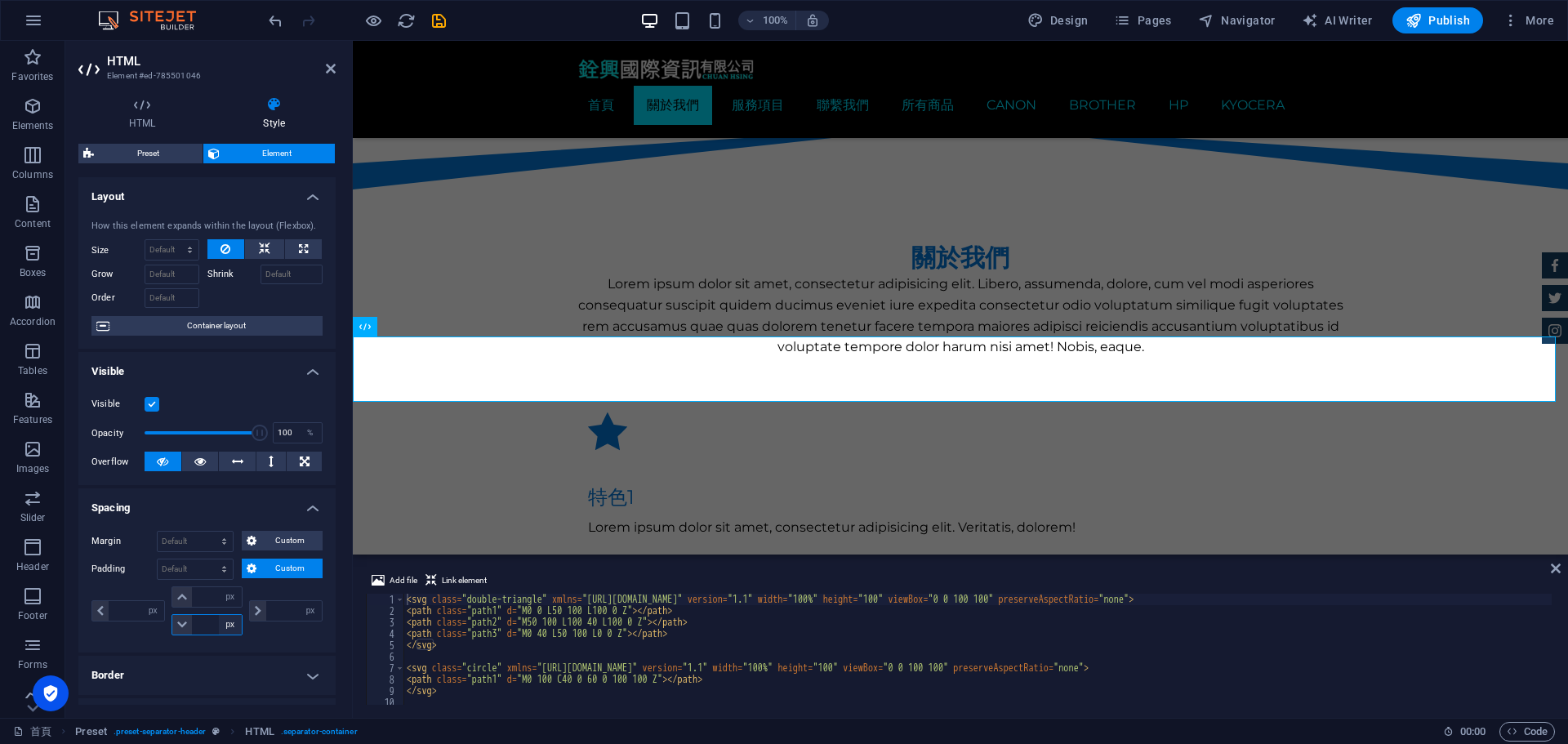 click on "px rem % vh vw" at bounding box center [230, 625] 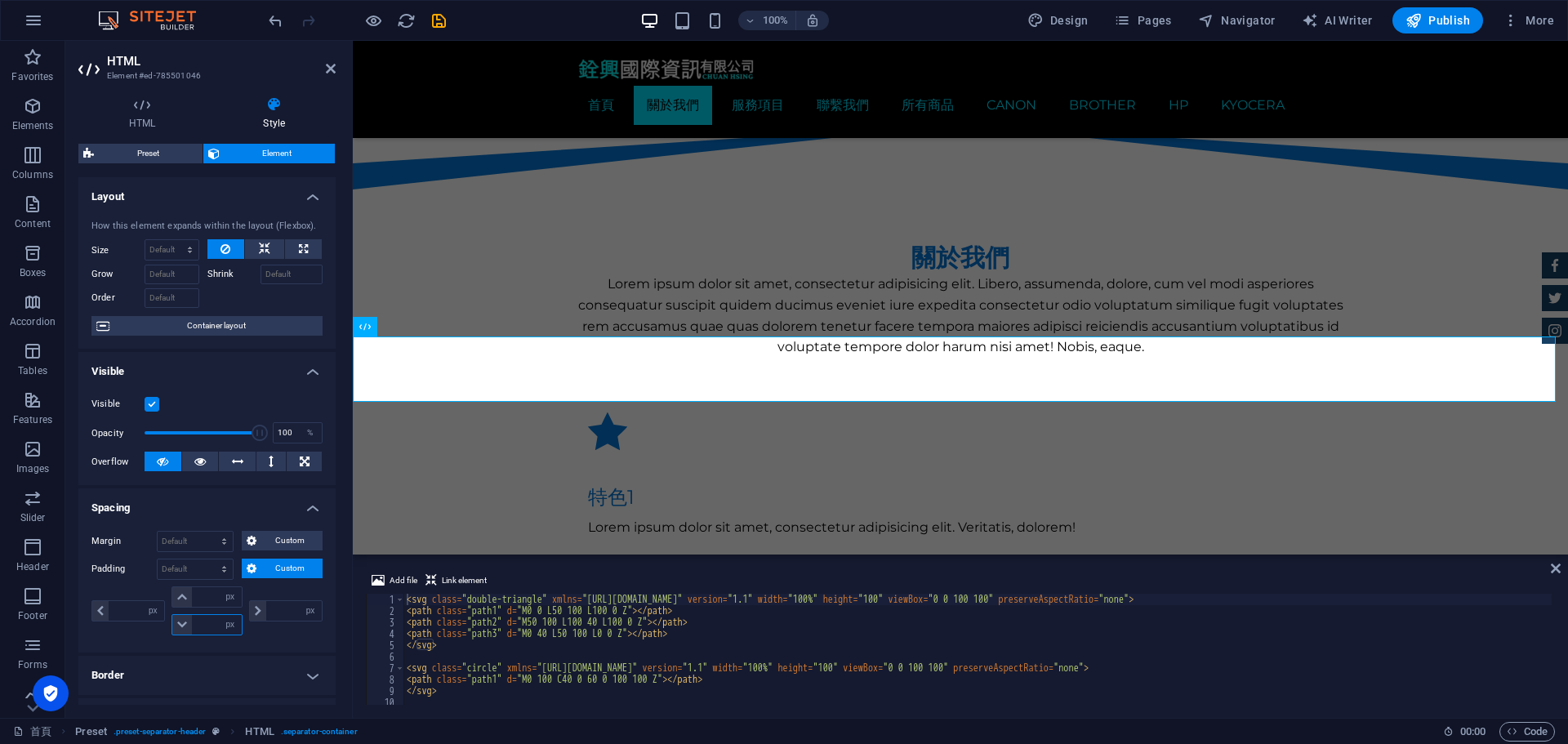 select on "%" 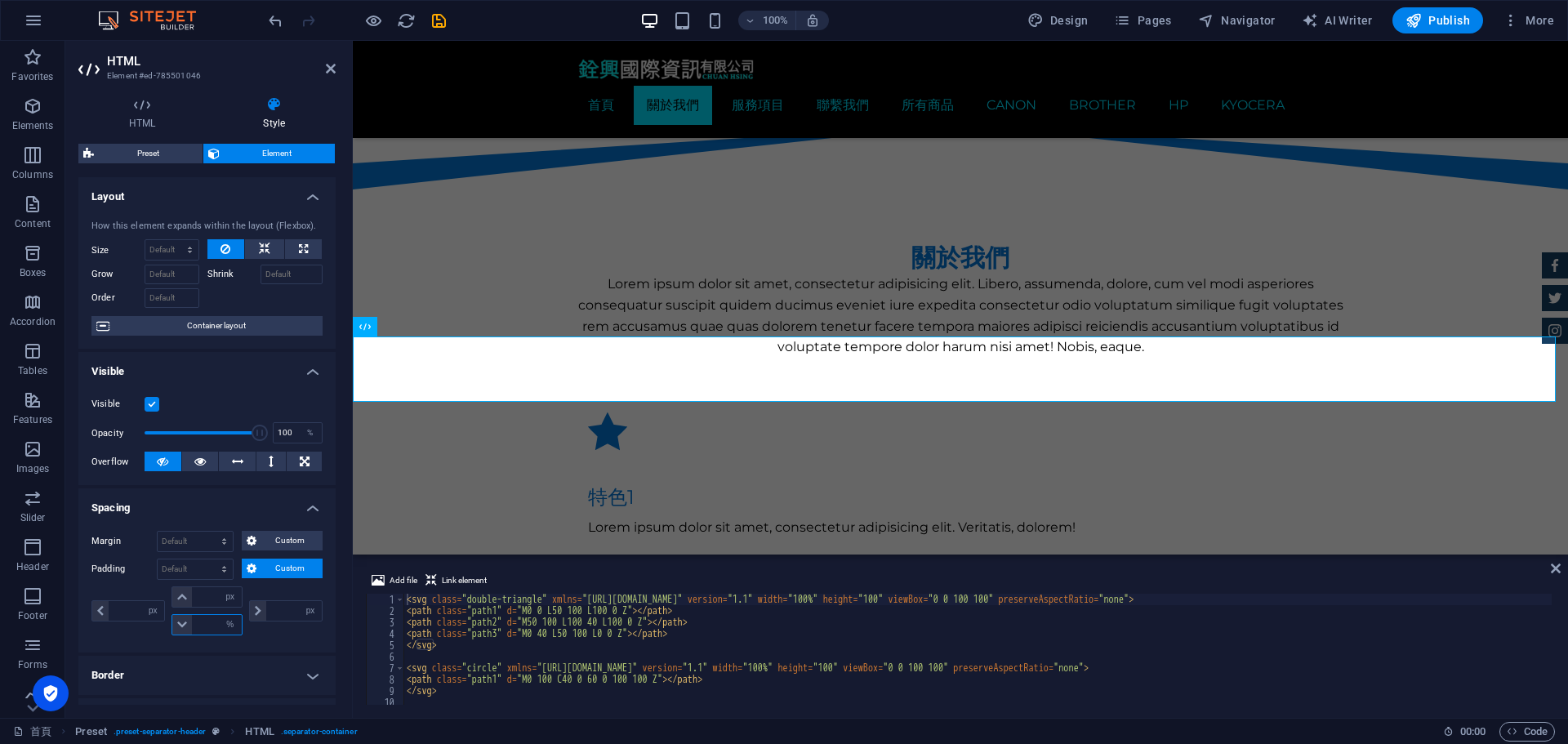 click on "px rem % vh vw" at bounding box center (230, 625) 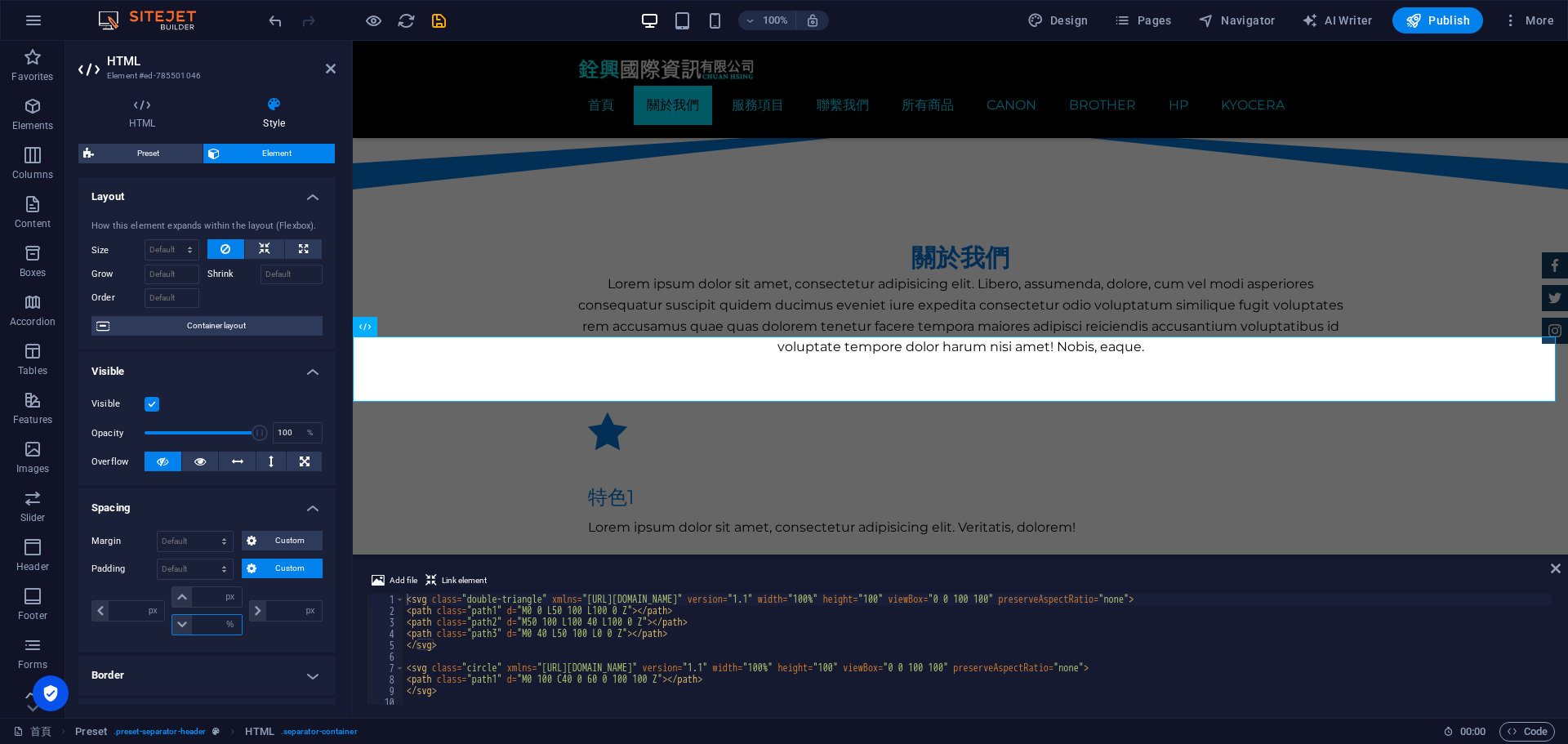type on "0" 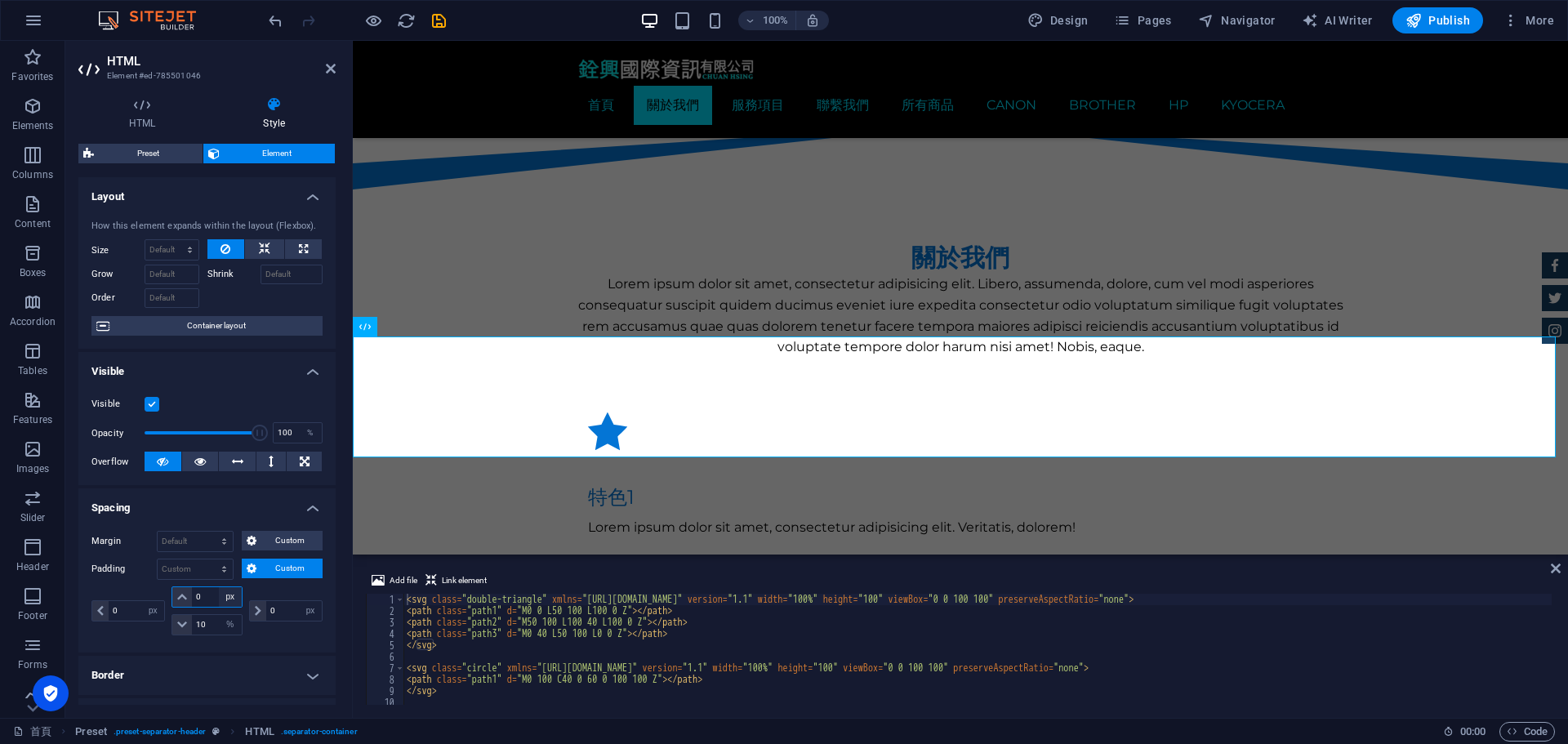 click on "px rem % vh vw" at bounding box center [230, 597] 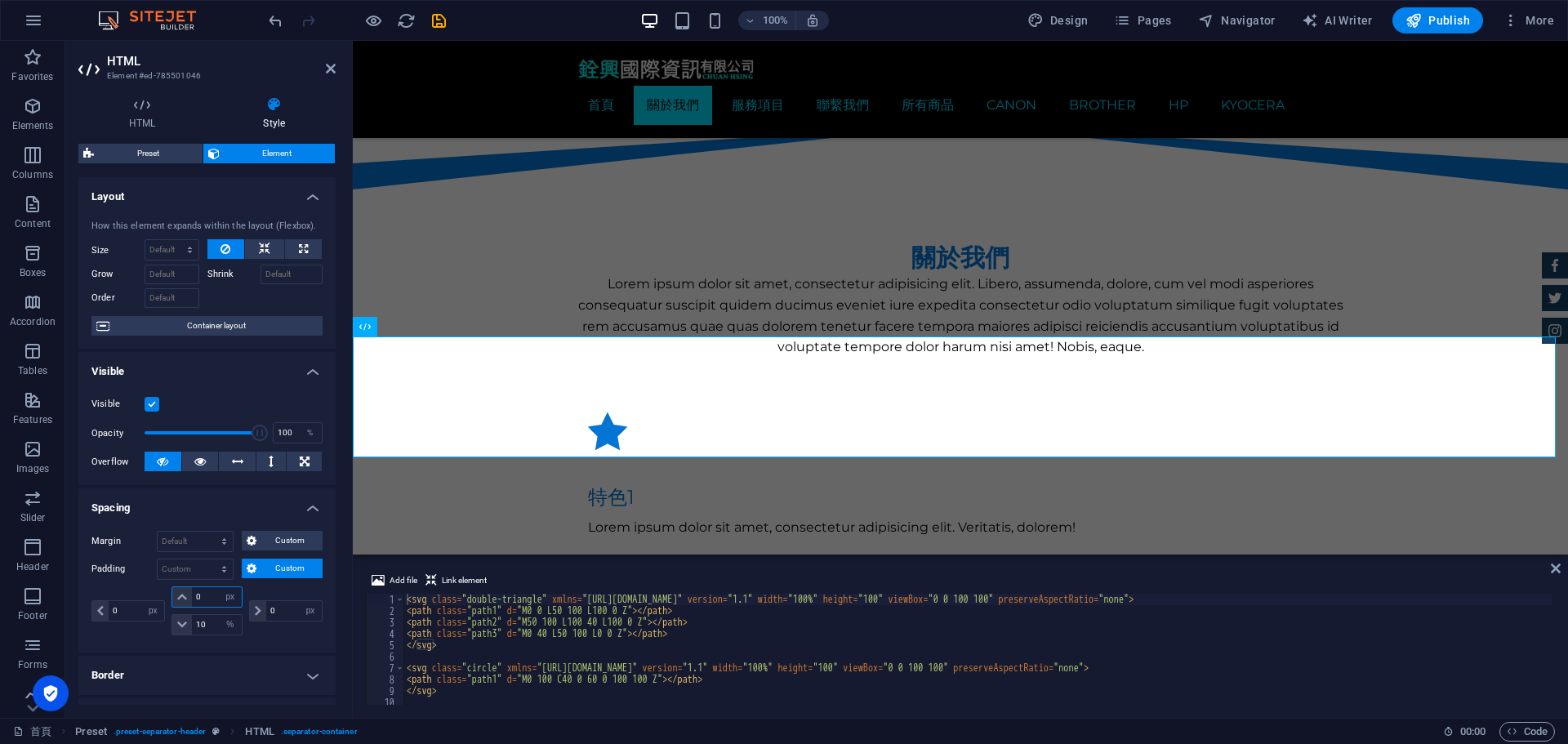 click on "0" at bounding box center [216, 597] 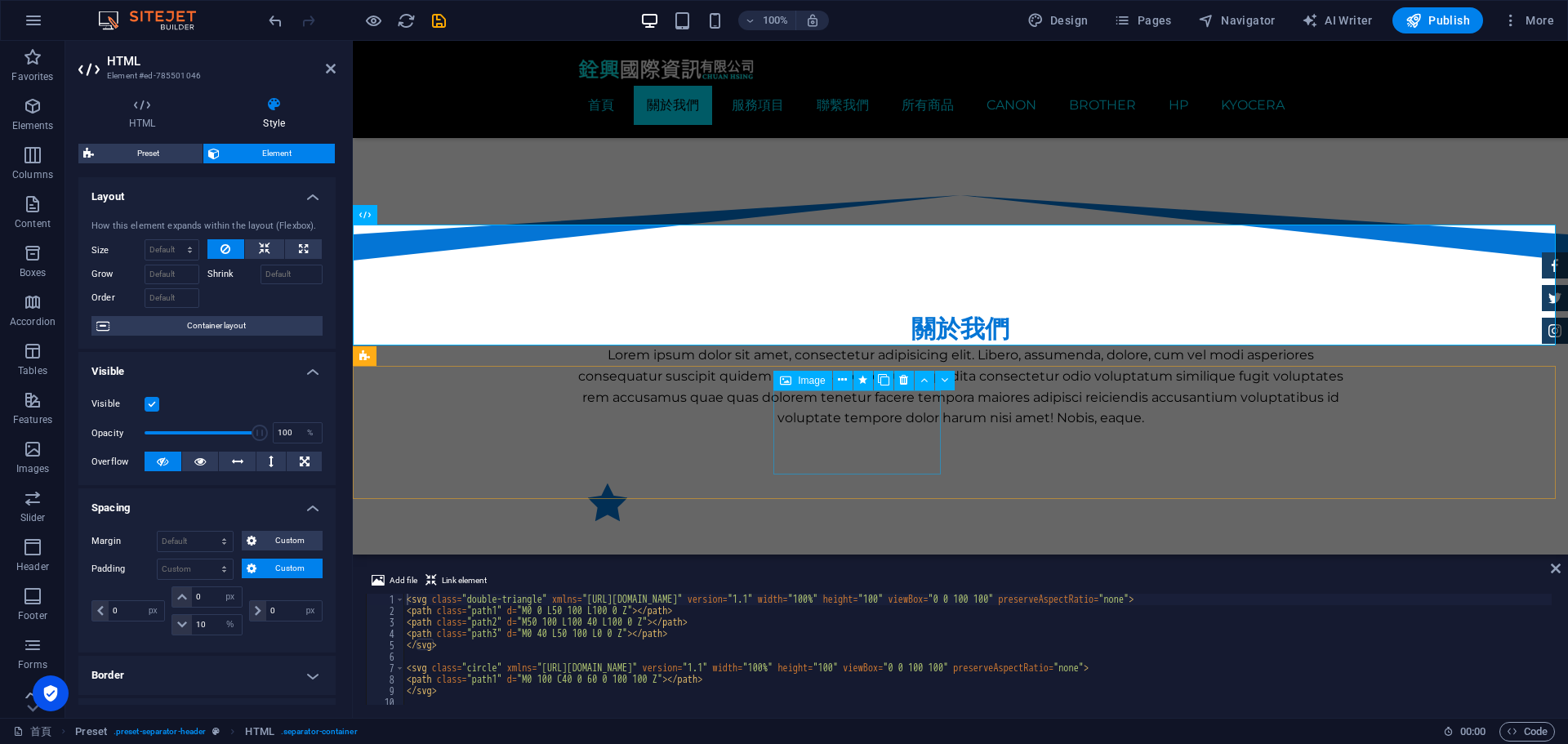 scroll, scrollTop: 1089, scrollLeft: 0, axis: vertical 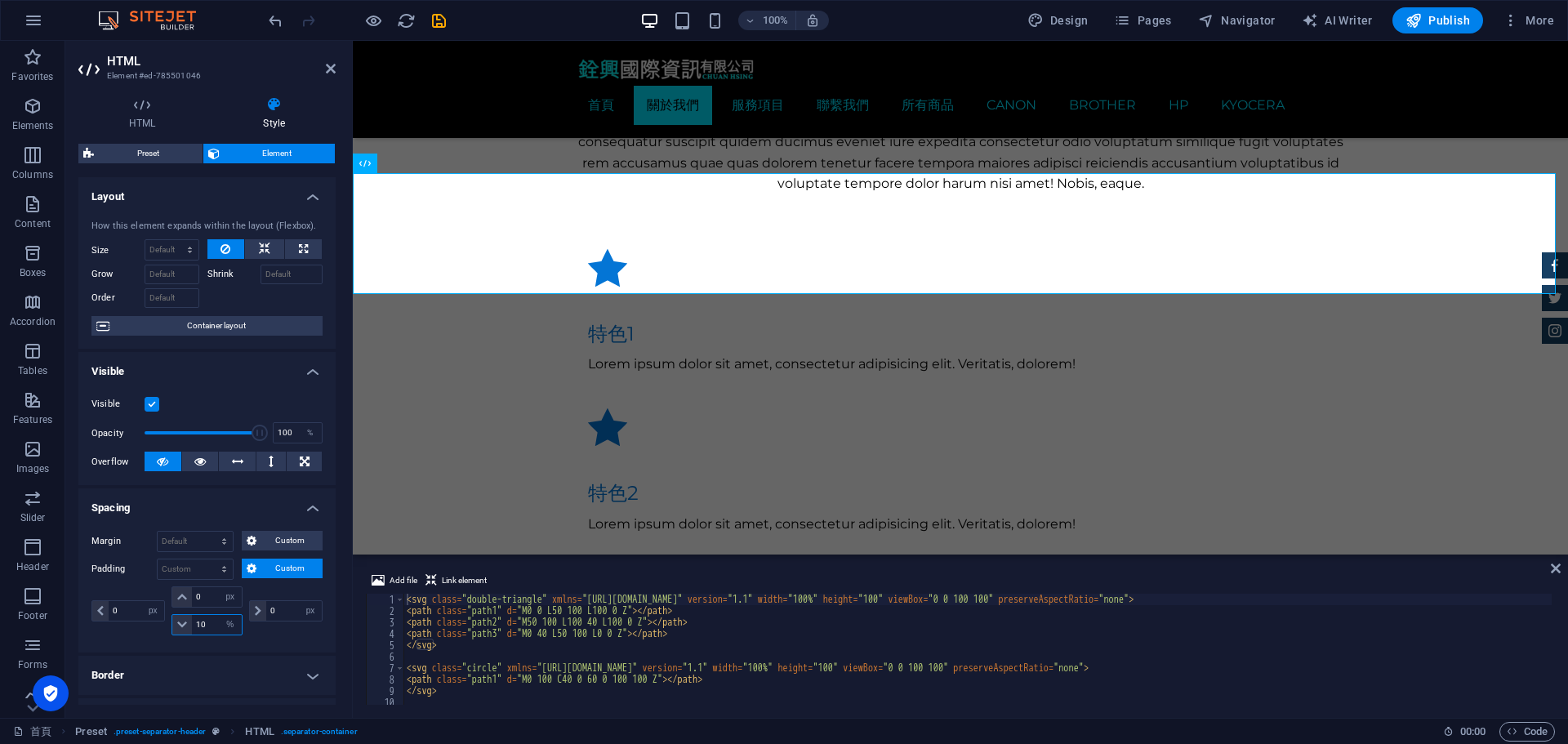 click on "10" at bounding box center (216, 625) 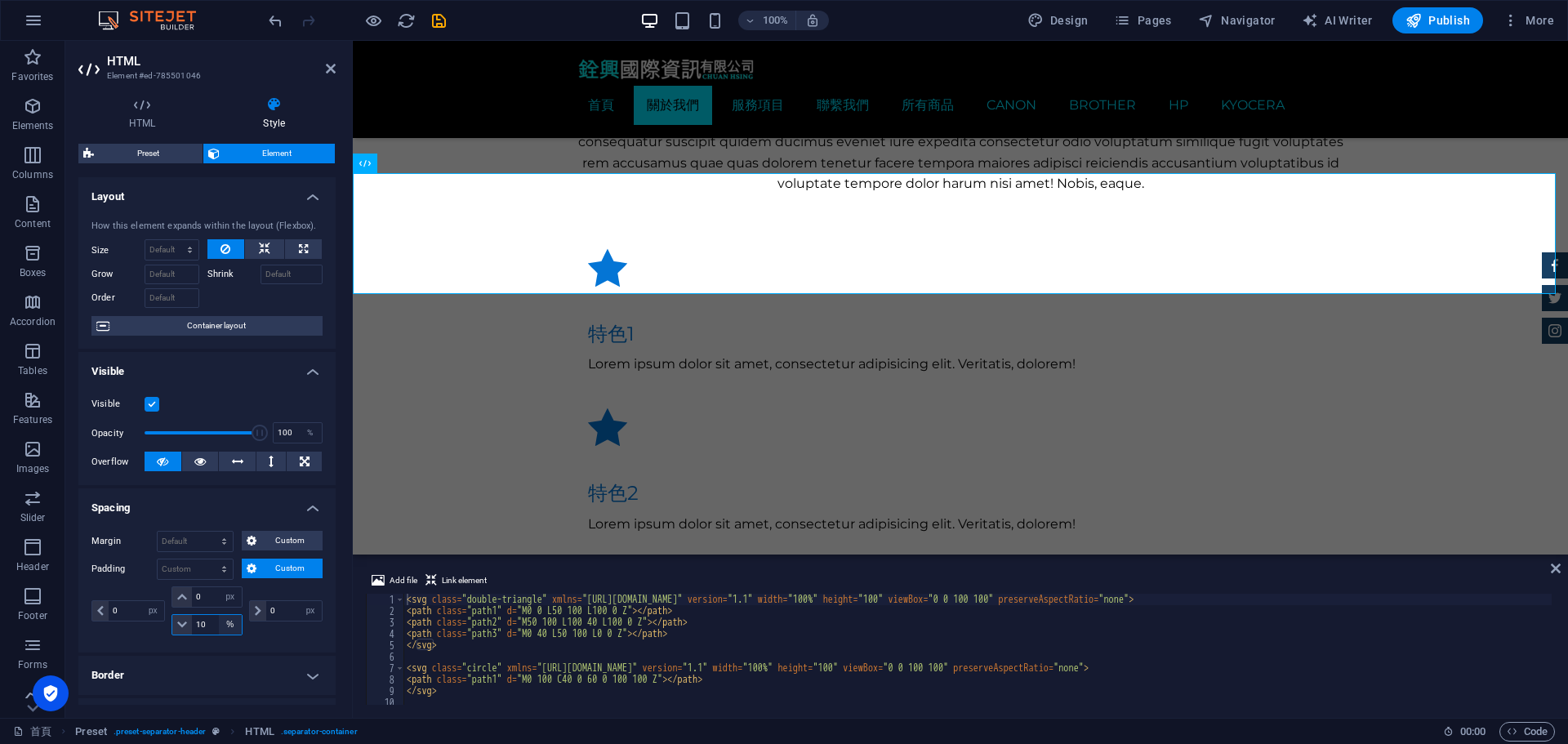 type on "1" 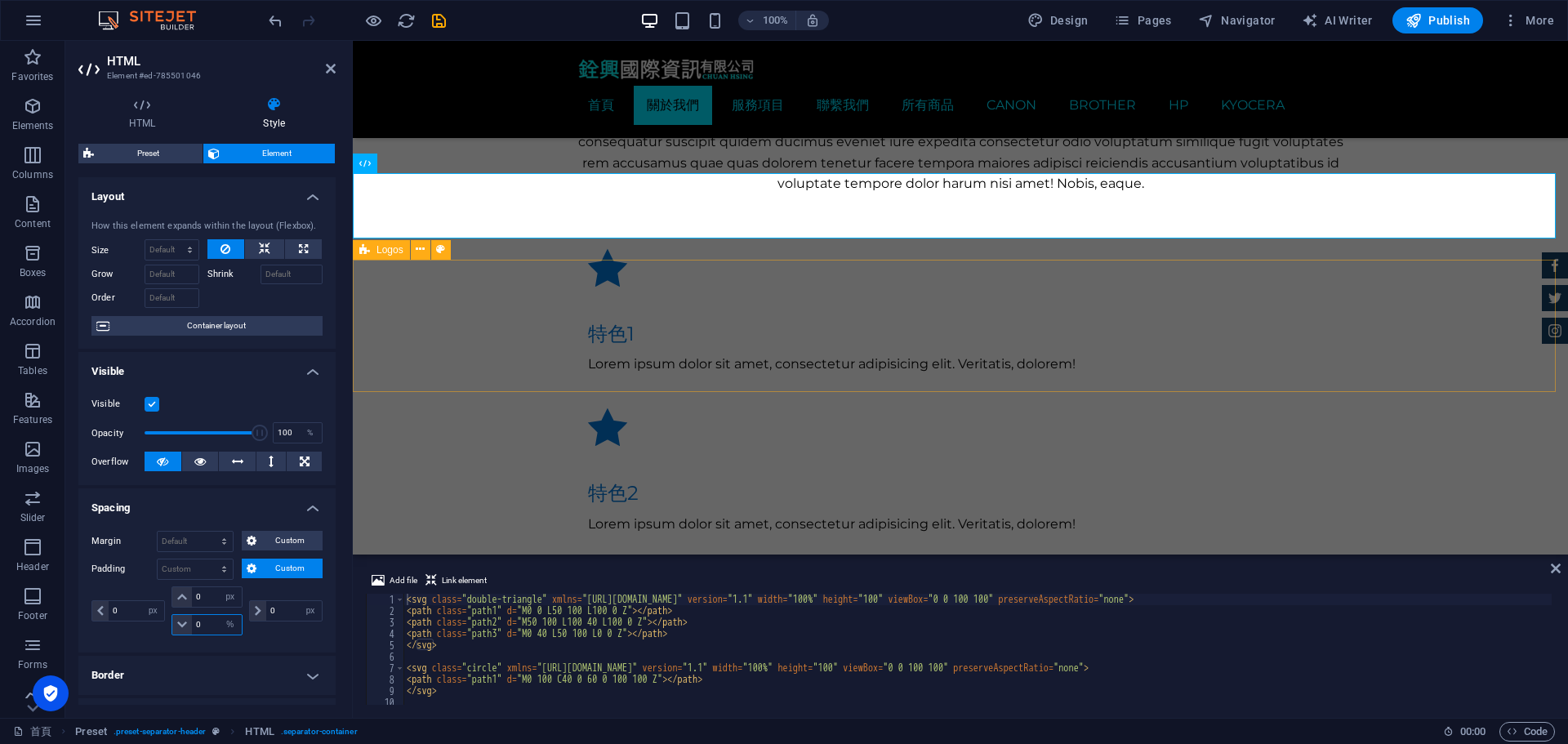 type on "0" 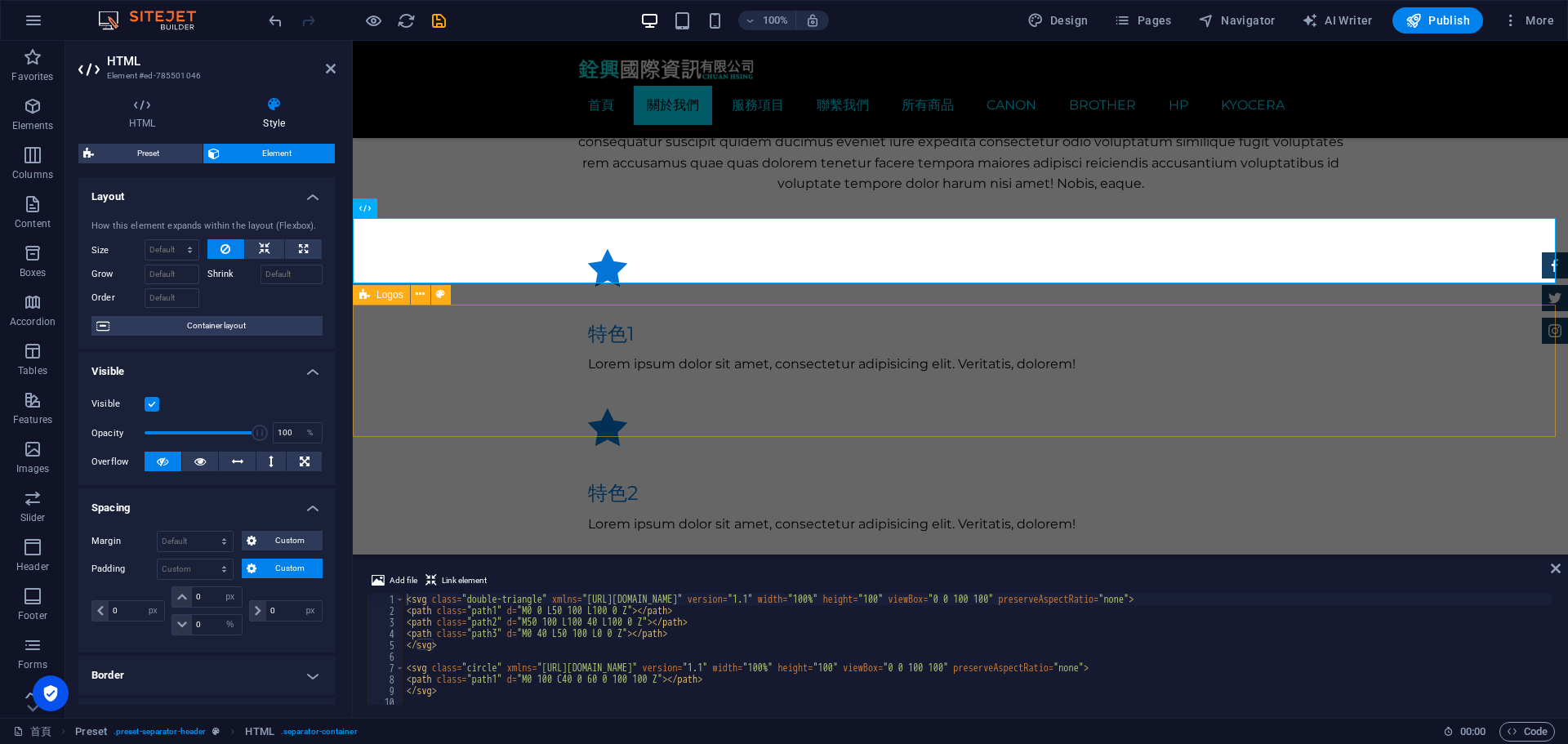 scroll, scrollTop: 925, scrollLeft: 0, axis: vertical 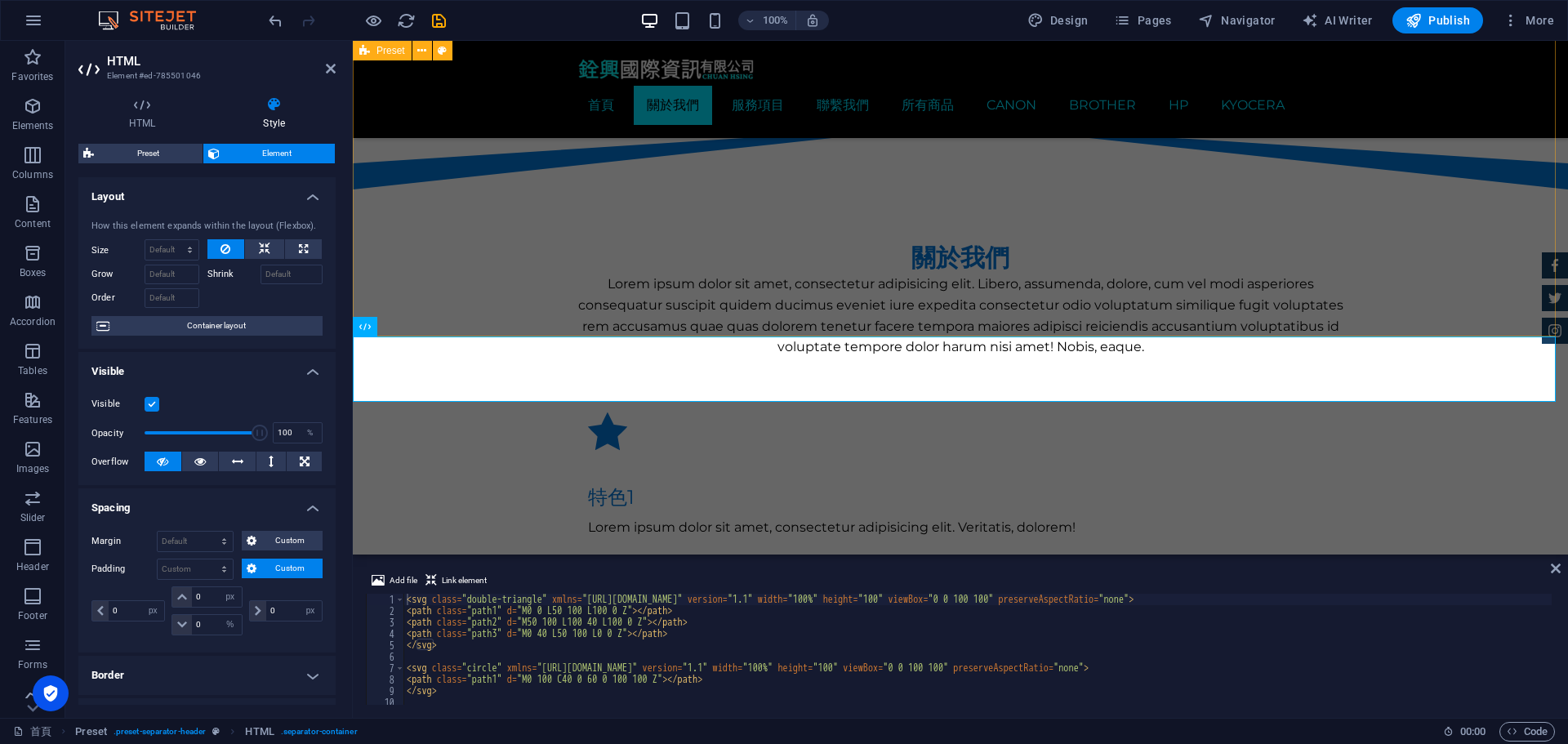 click on "關於我們 Lorem ipsum dolor sit amet, consectetur adipisicing elit. [PERSON_NAME], assumenda, dolore, cum [PERSON_NAME] asperiores consequatur suscipit quidem ducimus eveniet iure expedita consectetur odio voluptatum similique fugit voluptates rem accusamus quae quas dolorem tenetur facere tempora maiores adipisci reiciendis accusantium voluptatibus id voluptate tempore dolor harum nisi amet! Nobis, eaque. 特色1 Lorem ipsum dolor sit amet, consectetur adipisicing elit. Veritatis, dolorem! 特色2 Lorem ipsum dolor sit amet, consectetur adipisicing elit. Veritatis, dolorem! 特色3 Lorem ipsum dolor sit amet, consectetur adipisicing elit. Veritatis, dolorem! 特色4 Lorem ipsum dolor sit amet, consectetur adipisicing elit. Veritatis, dolorem!" at bounding box center (960, 662) 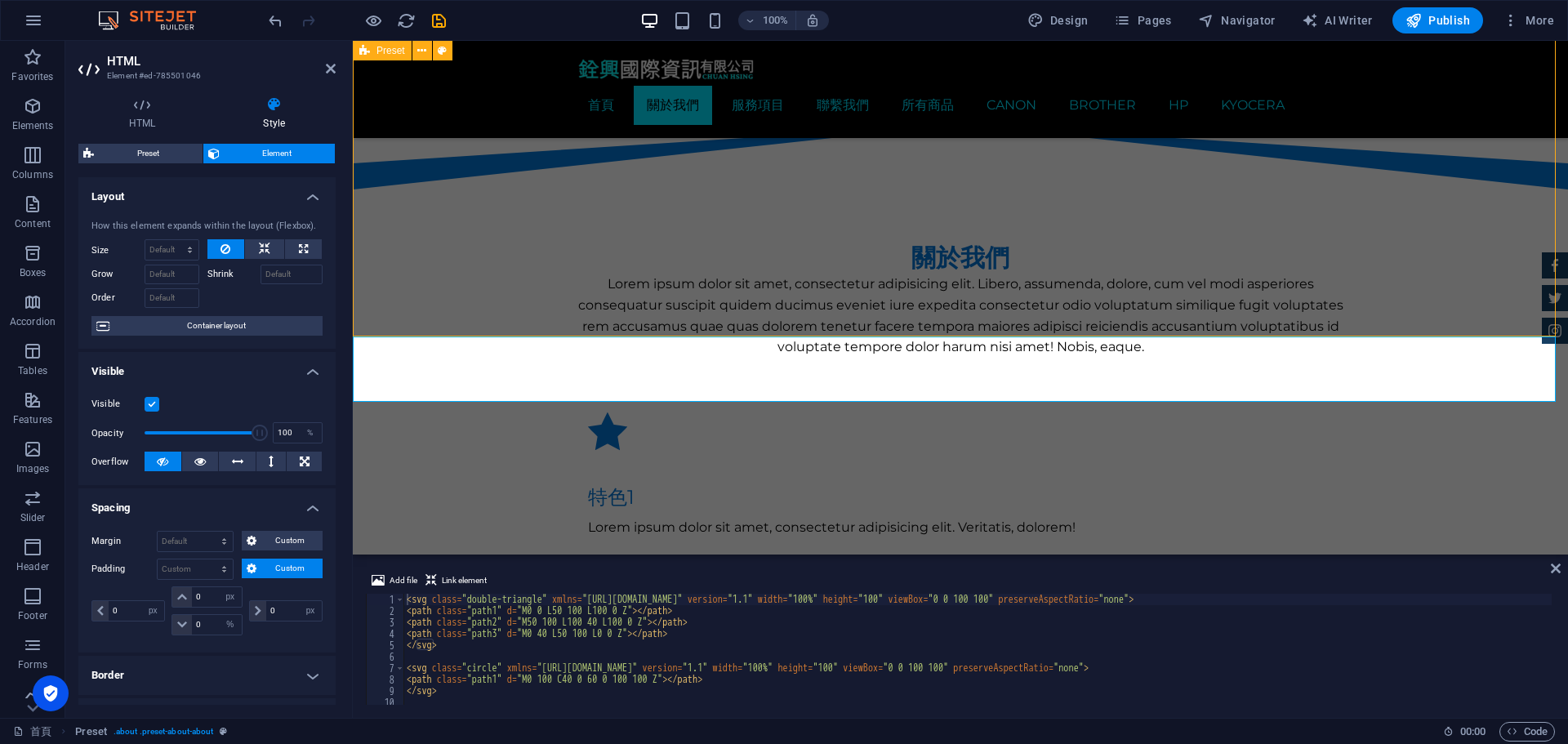 click on "關於我們 Lorem ipsum dolor sit amet, consectetur adipisicing elit. [PERSON_NAME], assumenda, dolore, cum [PERSON_NAME] asperiores consequatur suscipit quidem ducimus eveniet iure expedita consectetur odio voluptatum similique fugit voluptates rem accusamus quae quas dolorem tenetur facere tempora maiores adipisci reiciendis accusantium voluptatibus id voluptate tempore dolor harum nisi amet! Nobis, eaque. 特色1 Lorem ipsum dolor sit amet, consectetur adipisicing elit. Veritatis, dolorem! 特色2 Lorem ipsum dolor sit amet, consectetur adipisicing elit. Veritatis, dolorem! 特色3 Lorem ipsum dolor sit amet, consectetur adipisicing elit. Veritatis, dolorem! 特色4 Lorem ipsum dolor sit amet, consectetur adipisicing elit. Veritatis, dolorem!" at bounding box center [960, 662] 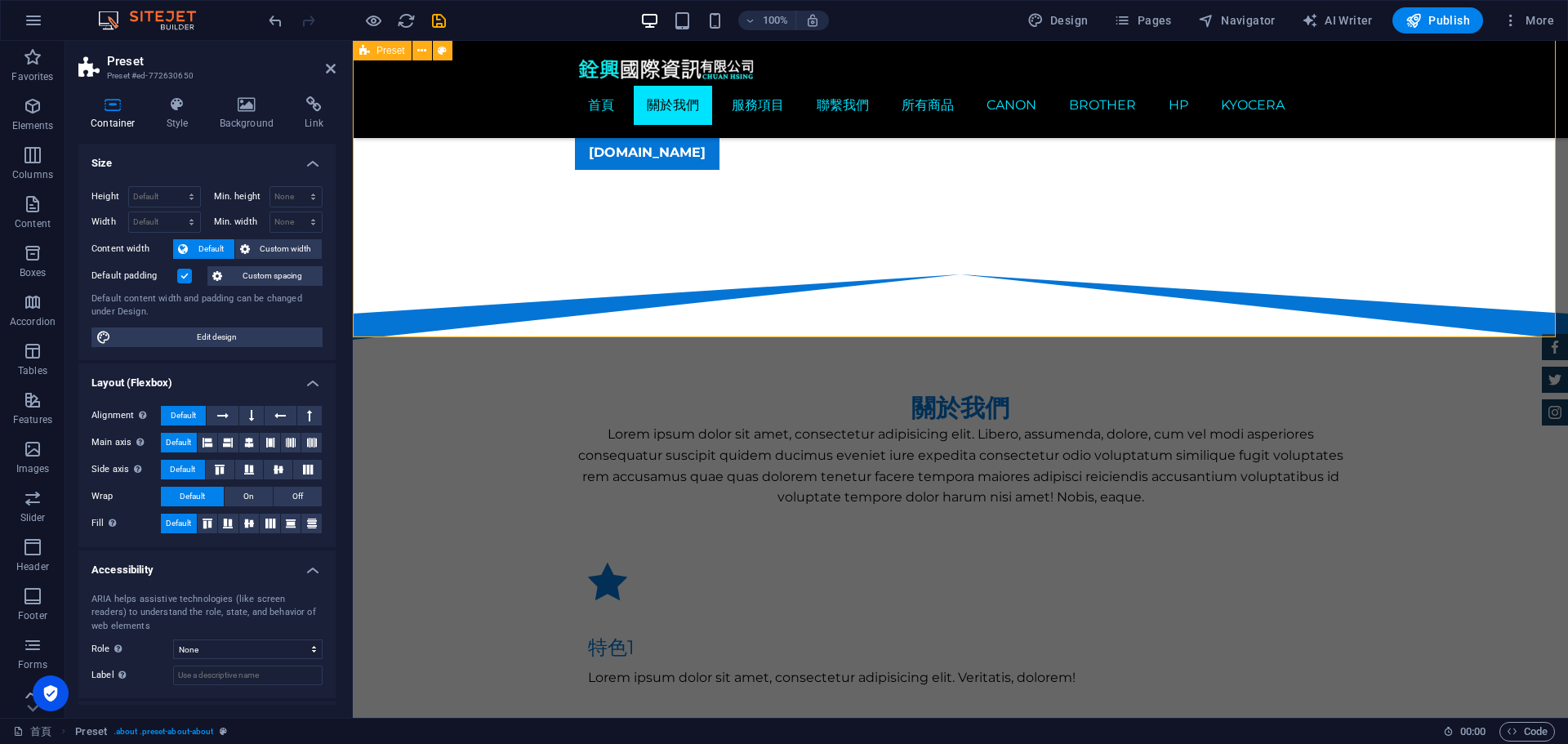 scroll, scrollTop: 1076, scrollLeft: 0, axis: vertical 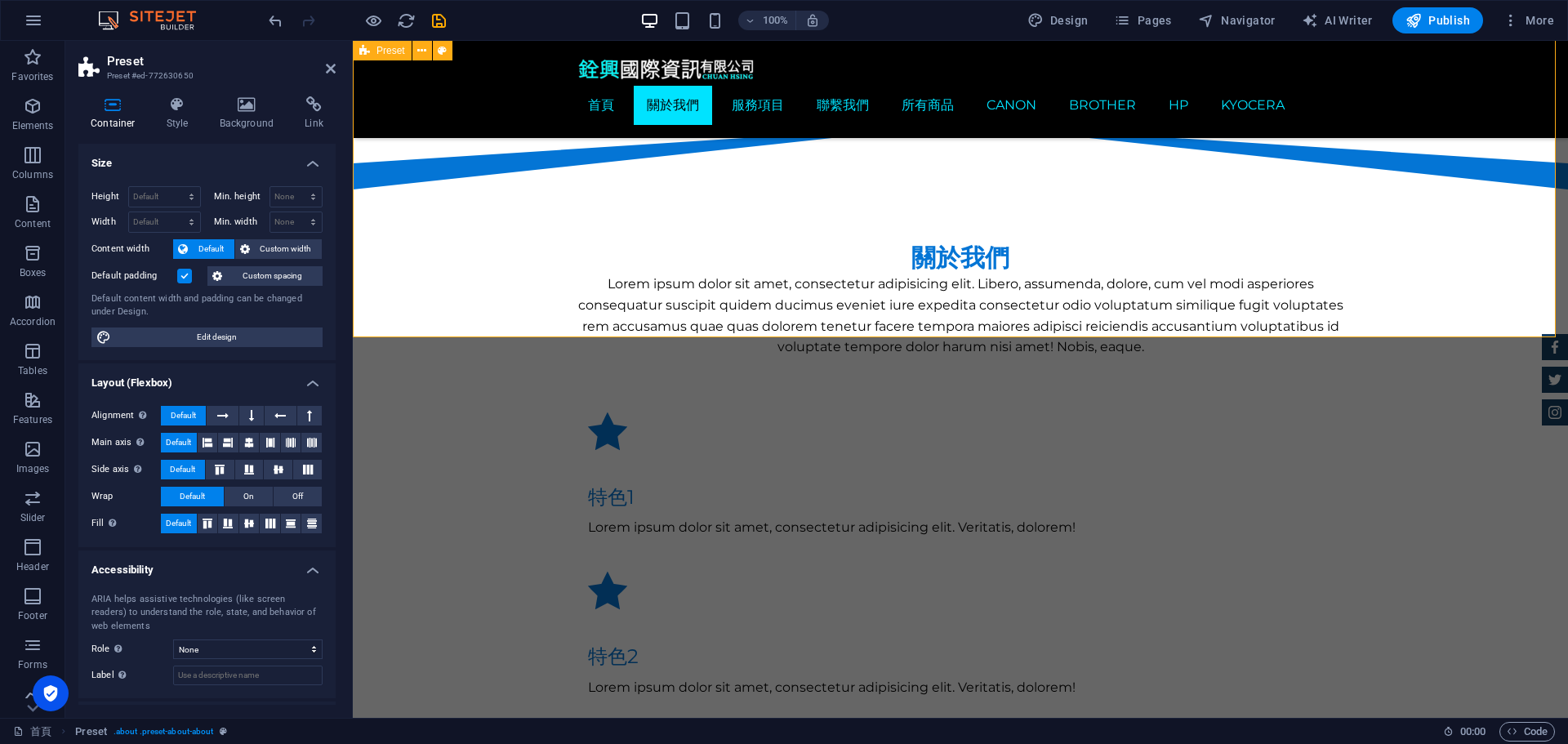 click on "關於我們 Lorem ipsum dolor sit amet, consectetur adipisicing elit. [PERSON_NAME], assumenda, dolore, cum [PERSON_NAME] asperiores consequatur suscipit quidem ducimus eveniet iure expedita consectetur odio voluptatum similique fugit voluptates rem accusamus quae quas dolorem tenetur facere tempora maiores adipisci reiciendis accusantium voluptatibus id voluptate tempore dolor harum nisi amet! Nobis, eaque. 特色1 Lorem ipsum dolor sit amet, consectetur adipisicing elit. Veritatis, dolorem! 特色2 Lorem ipsum dolor sit amet, consectetur adipisicing elit. Veritatis, dolorem! 特色3 Lorem ipsum dolor sit amet, consectetur adipisicing elit. Veritatis, dolorem! 特色4 Lorem ipsum dolor sit amet, consectetur adipisicing elit. Veritatis, dolorem!" at bounding box center (960, 662) 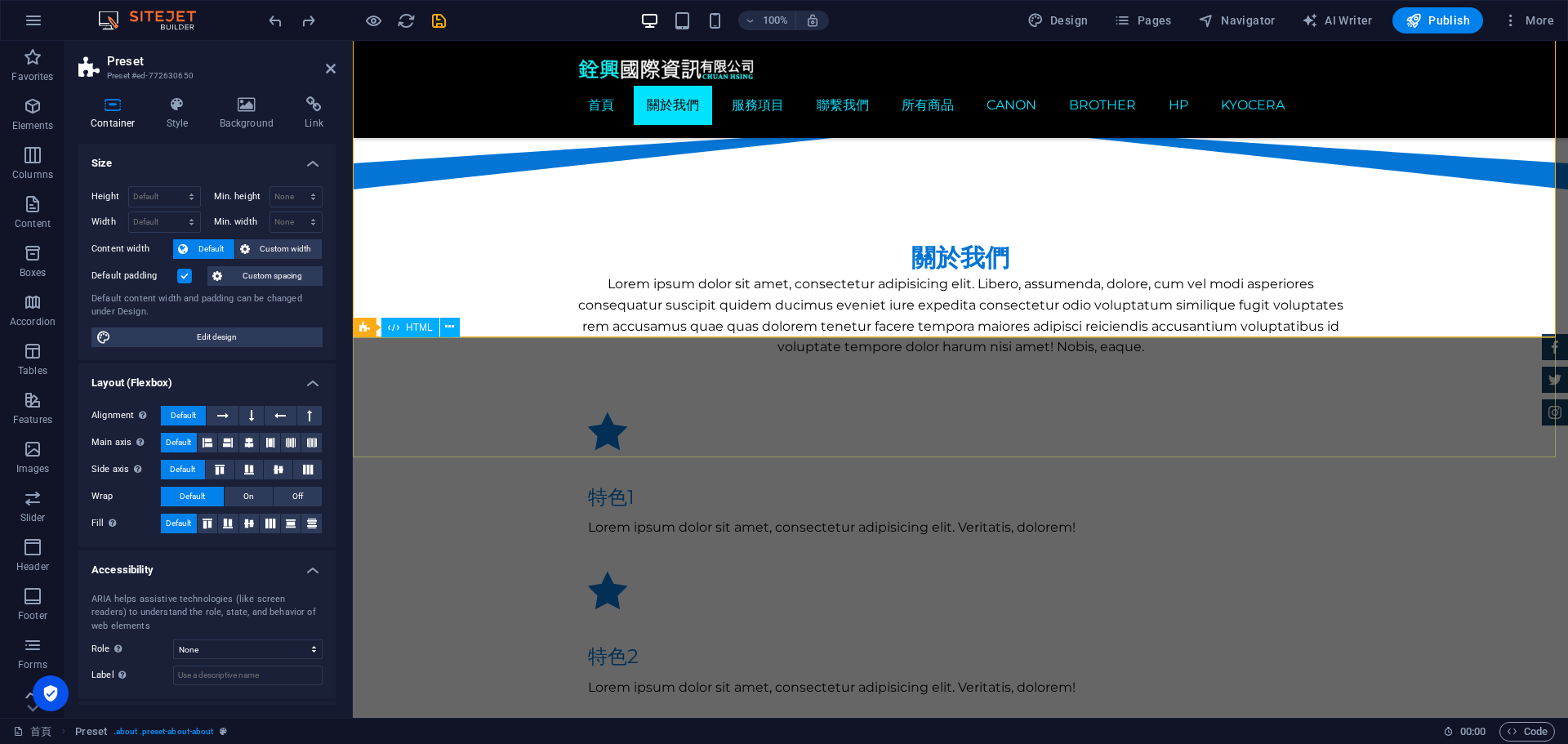 click at bounding box center (960, 1195) 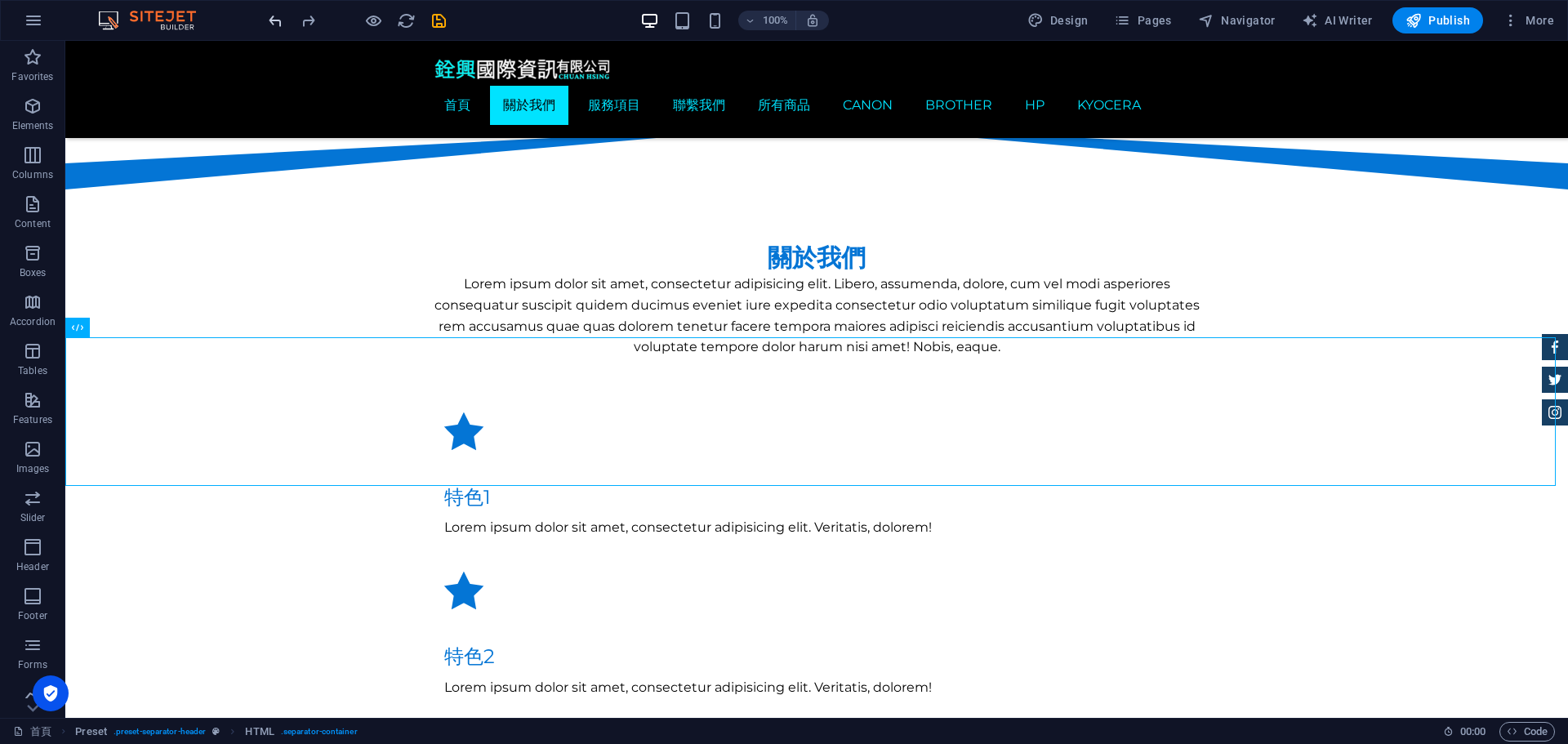 click at bounding box center [275, 20] 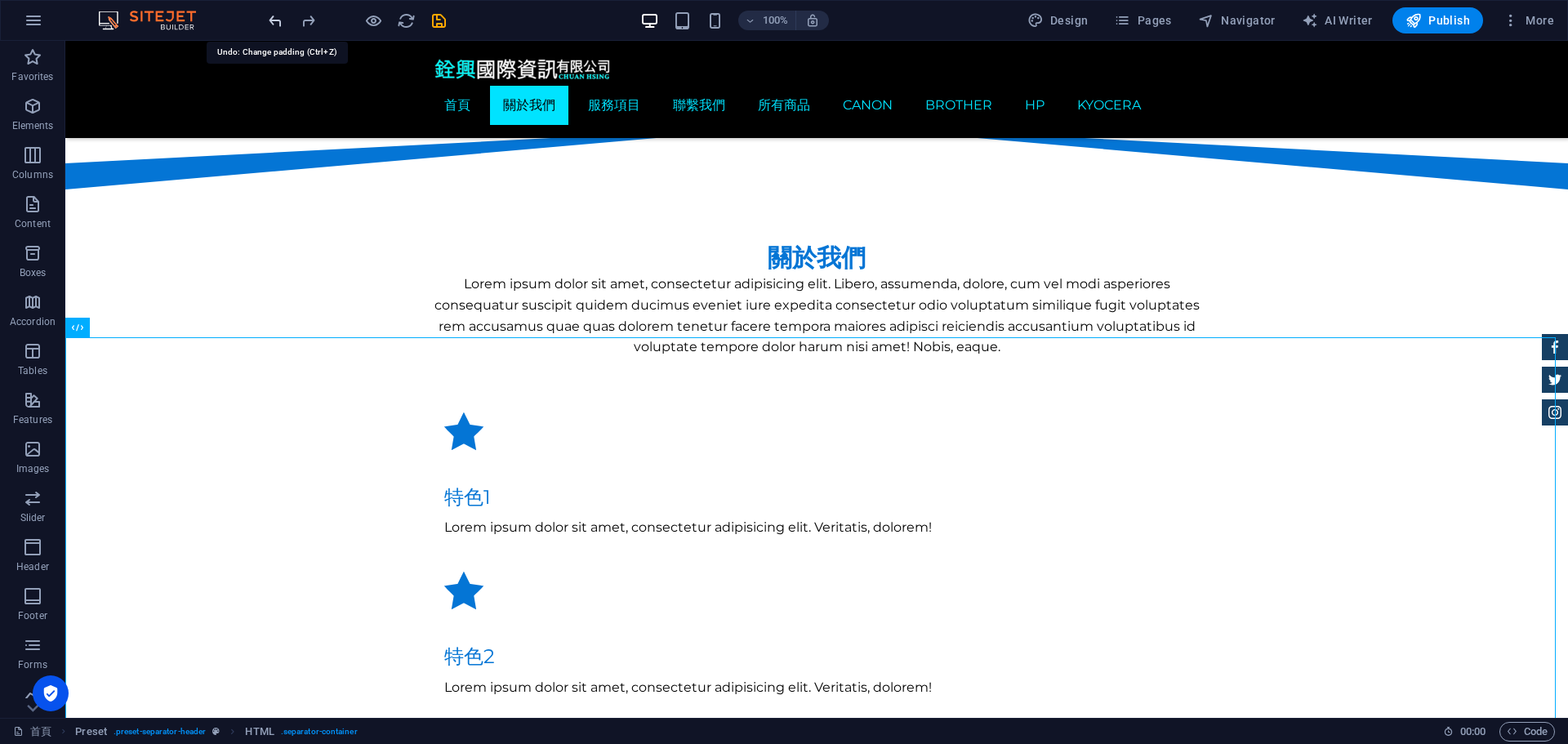 click at bounding box center [275, 20] 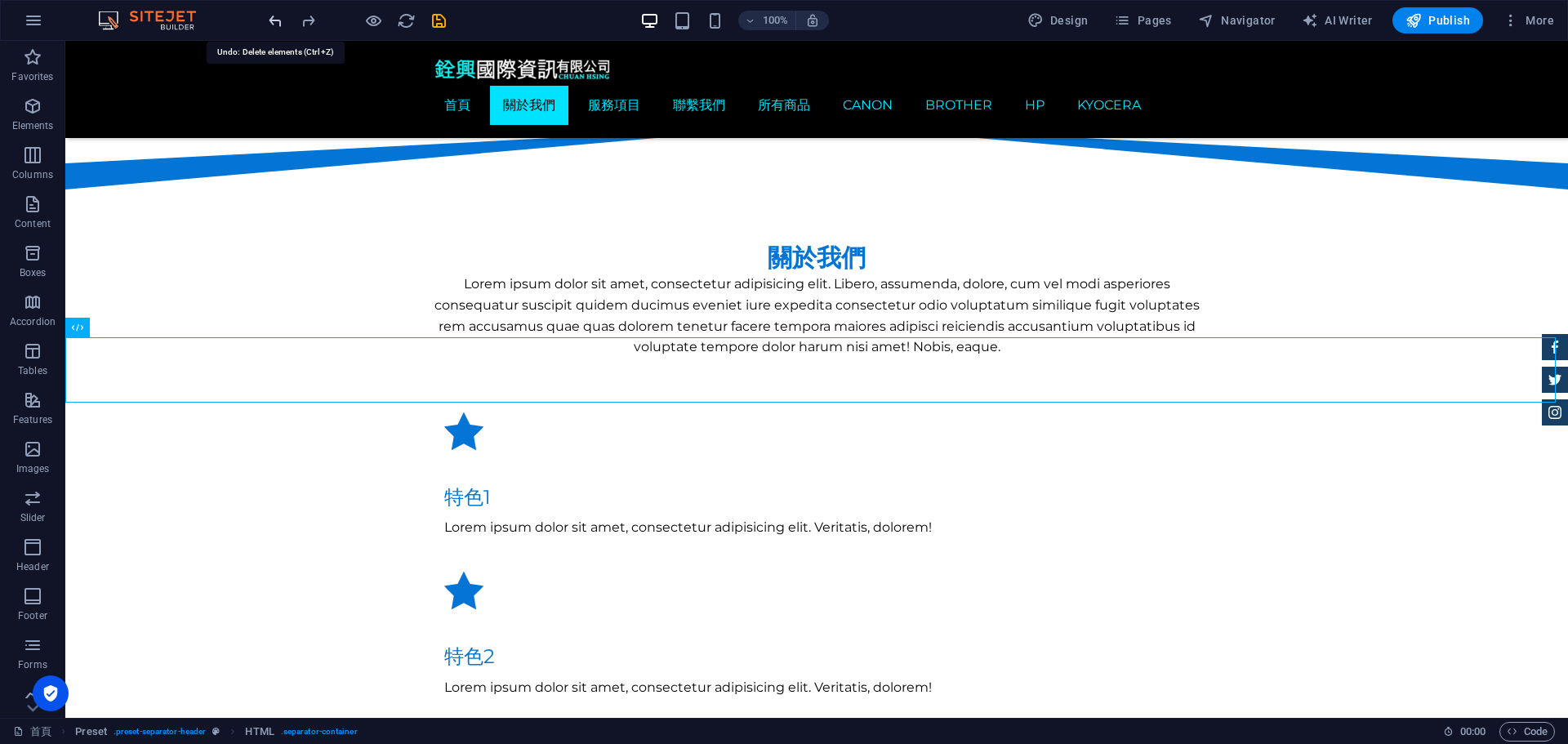 click at bounding box center [275, 20] 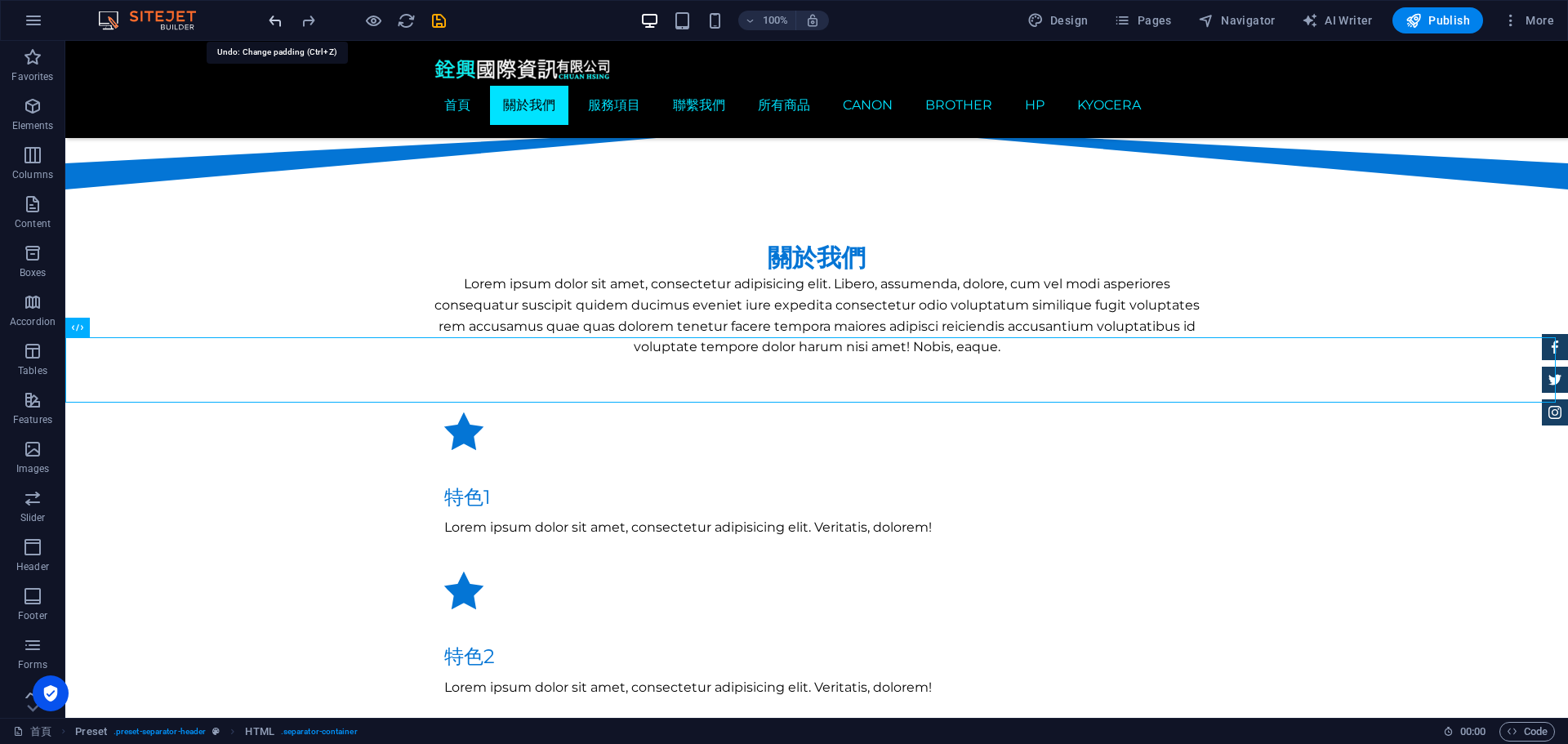 click at bounding box center (275, 20) 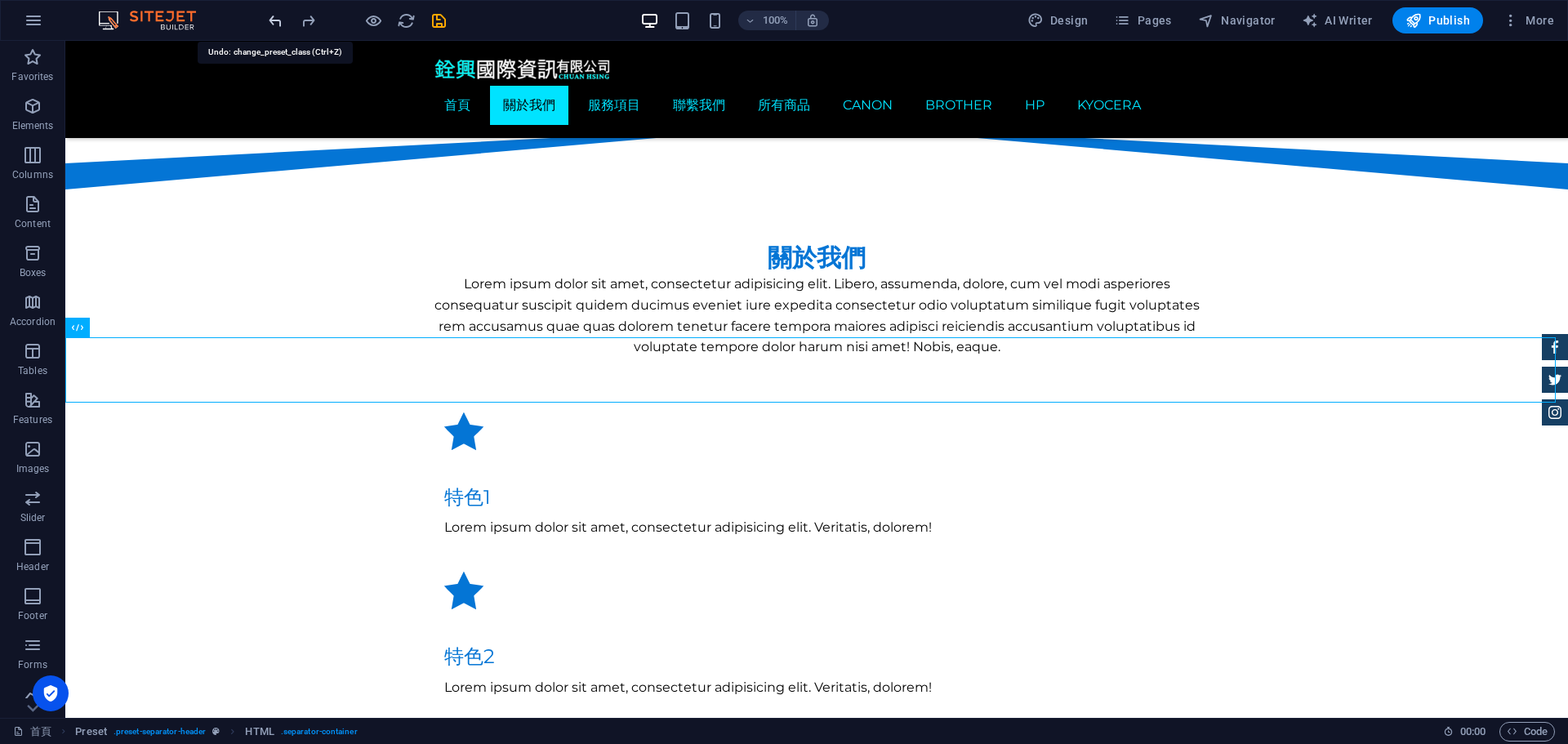 click at bounding box center [275, 20] 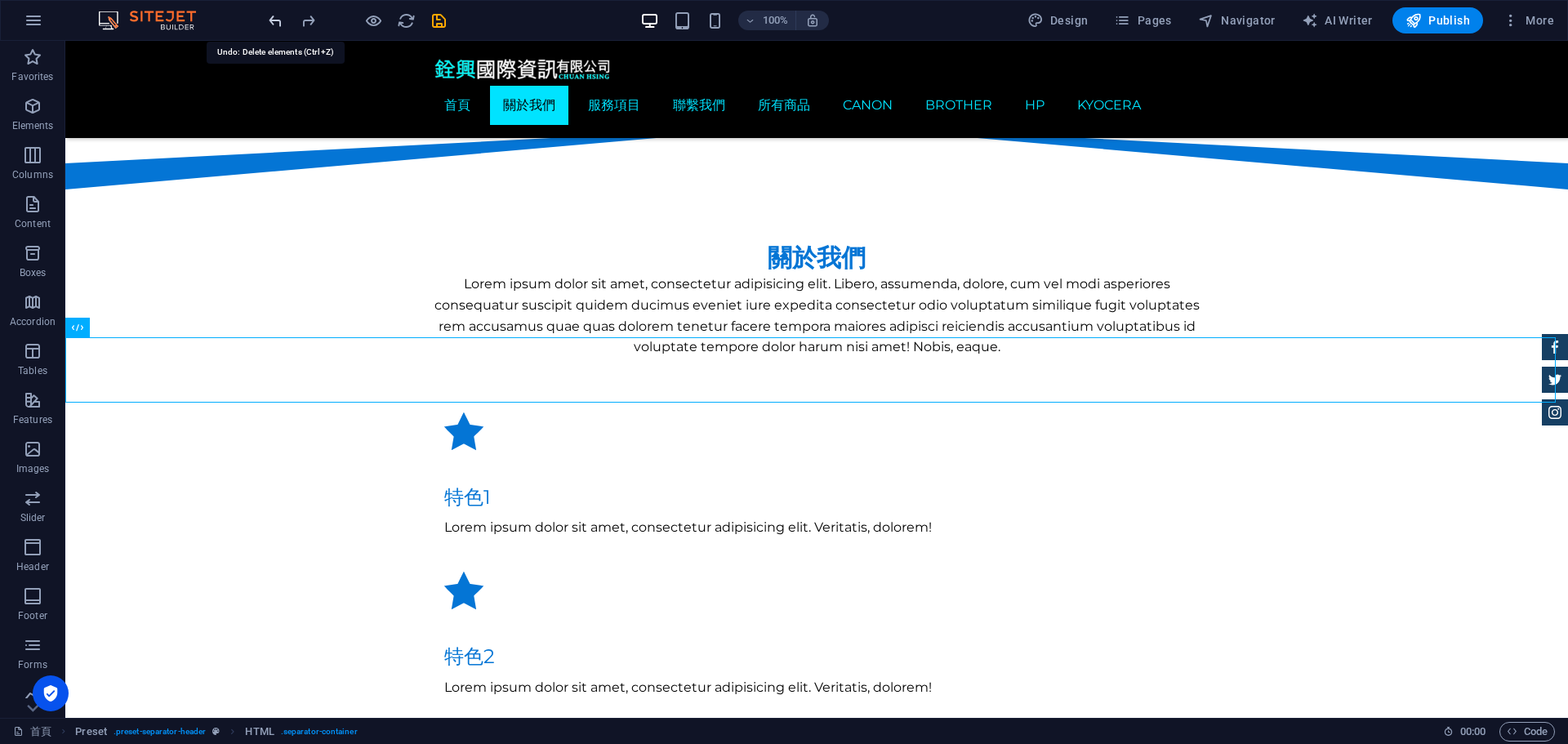click at bounding box center (275, 20) 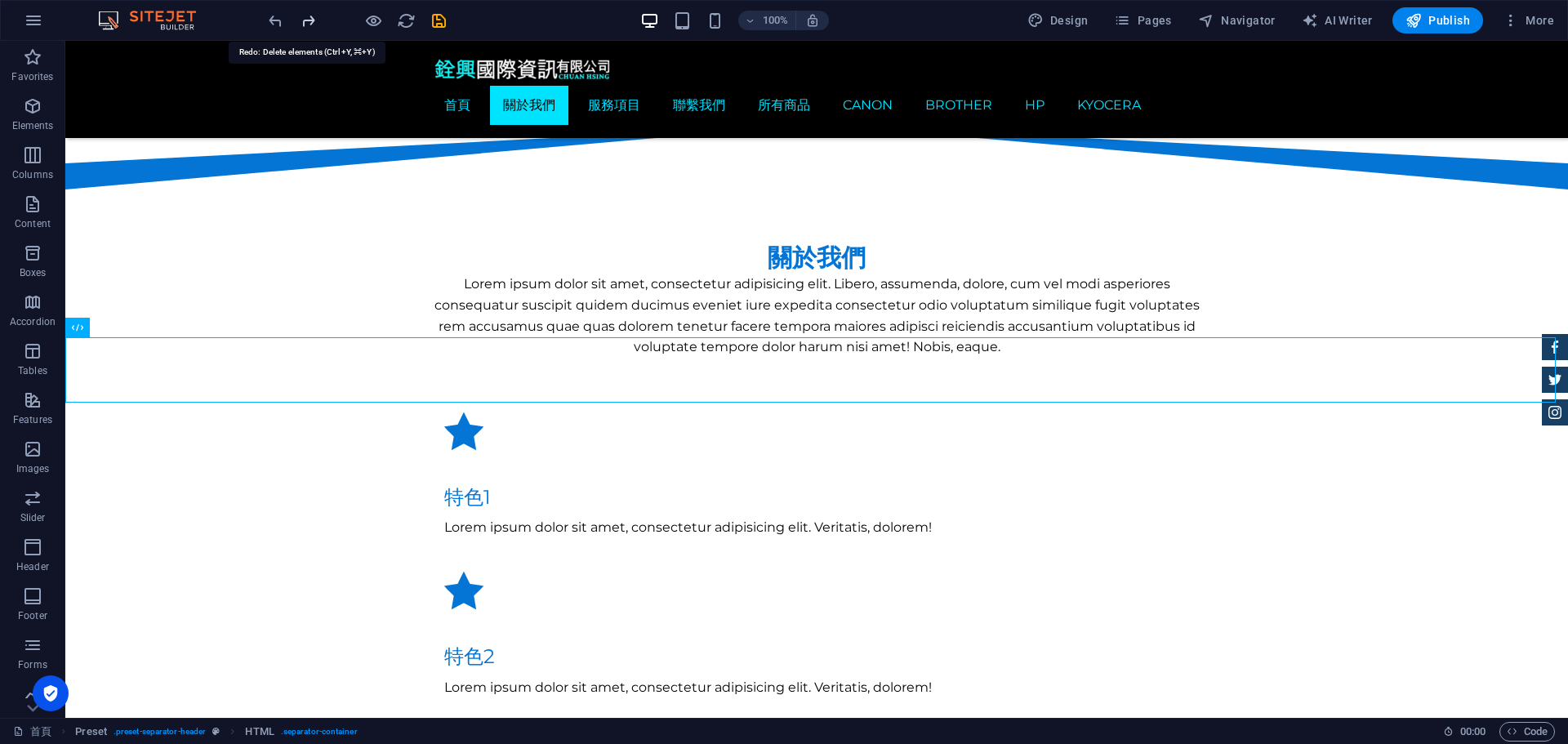 click at bounding box center [308, 20] 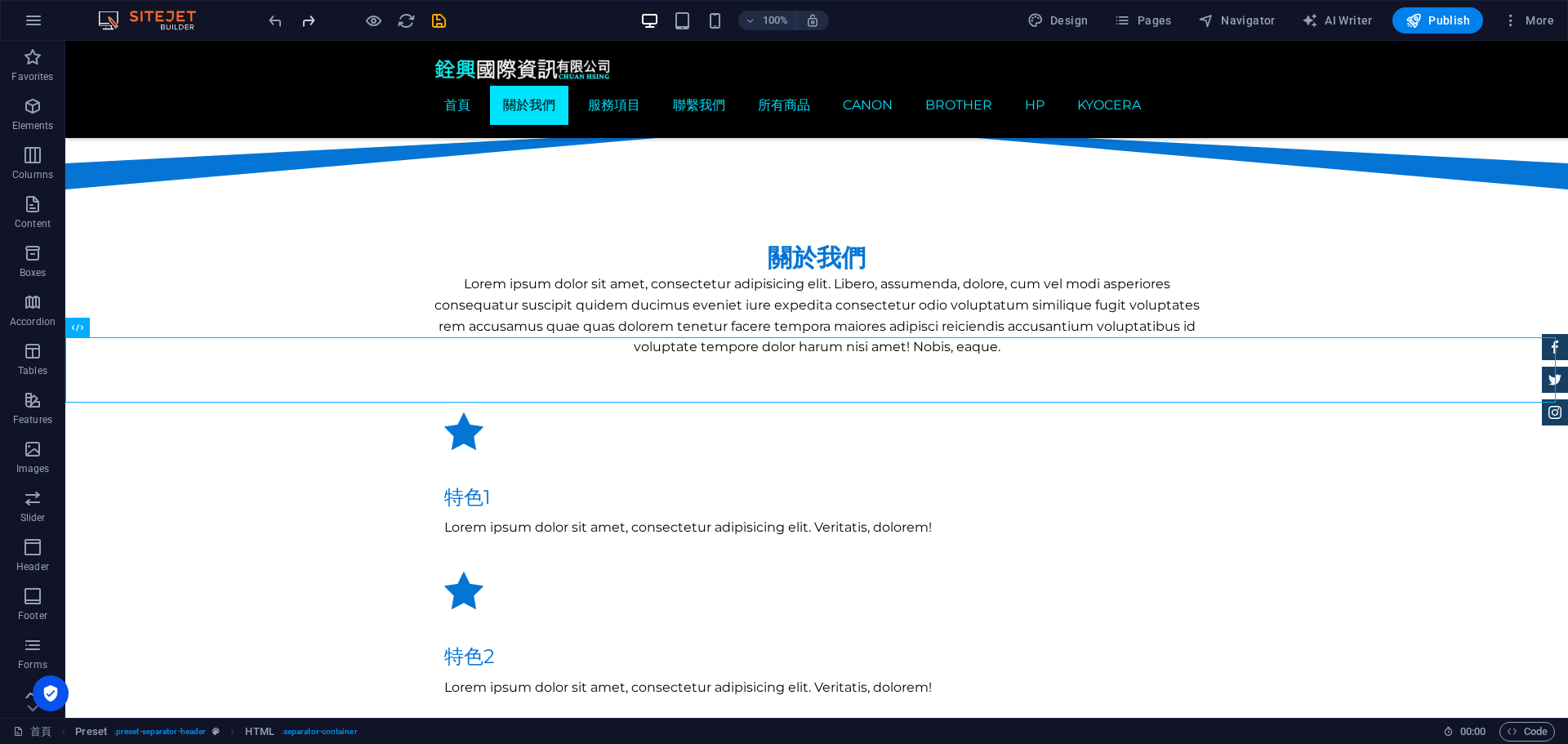 click at bounding box center [308, 20] 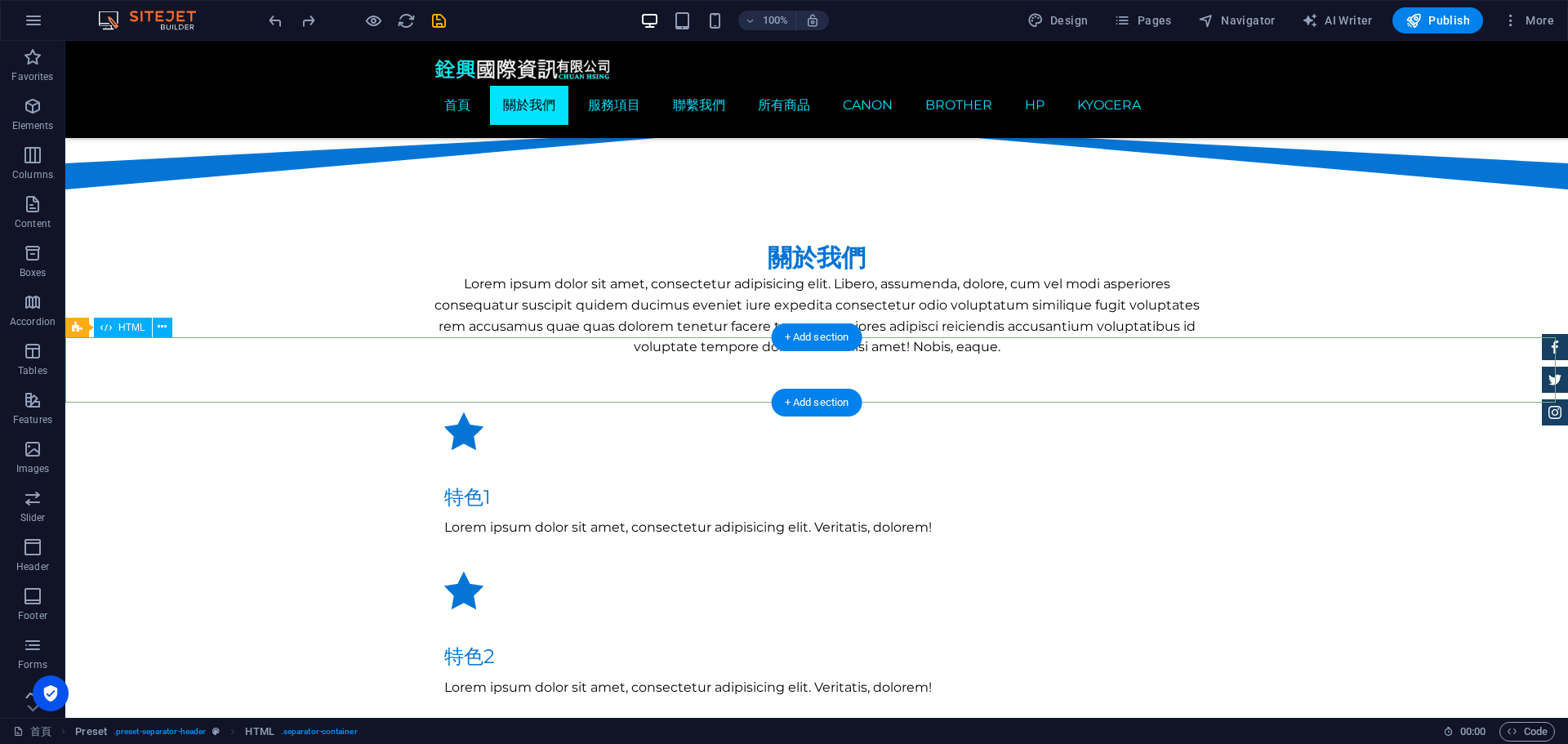 click at bounding box center (817, 1167) 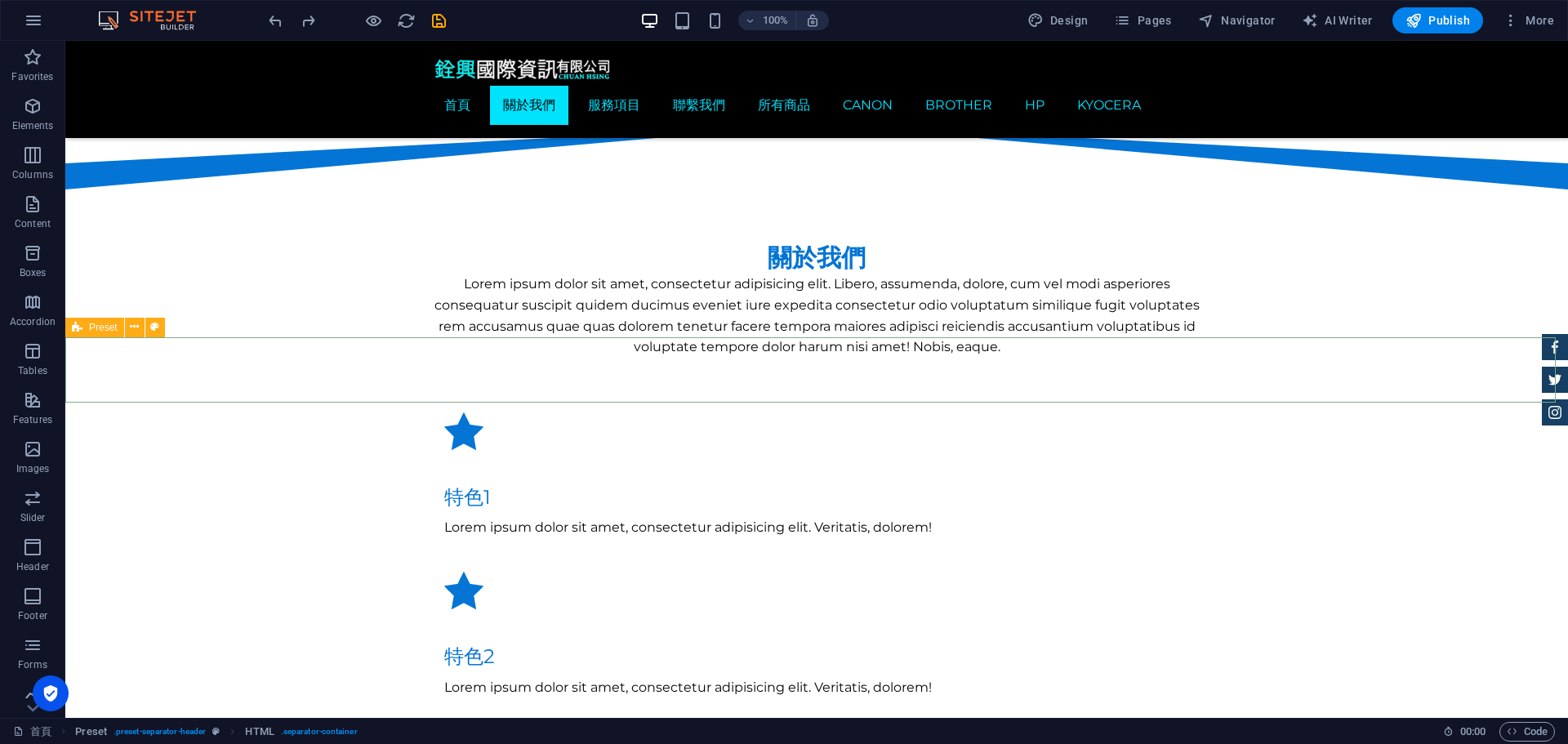 click at bounding box center (77, 327) 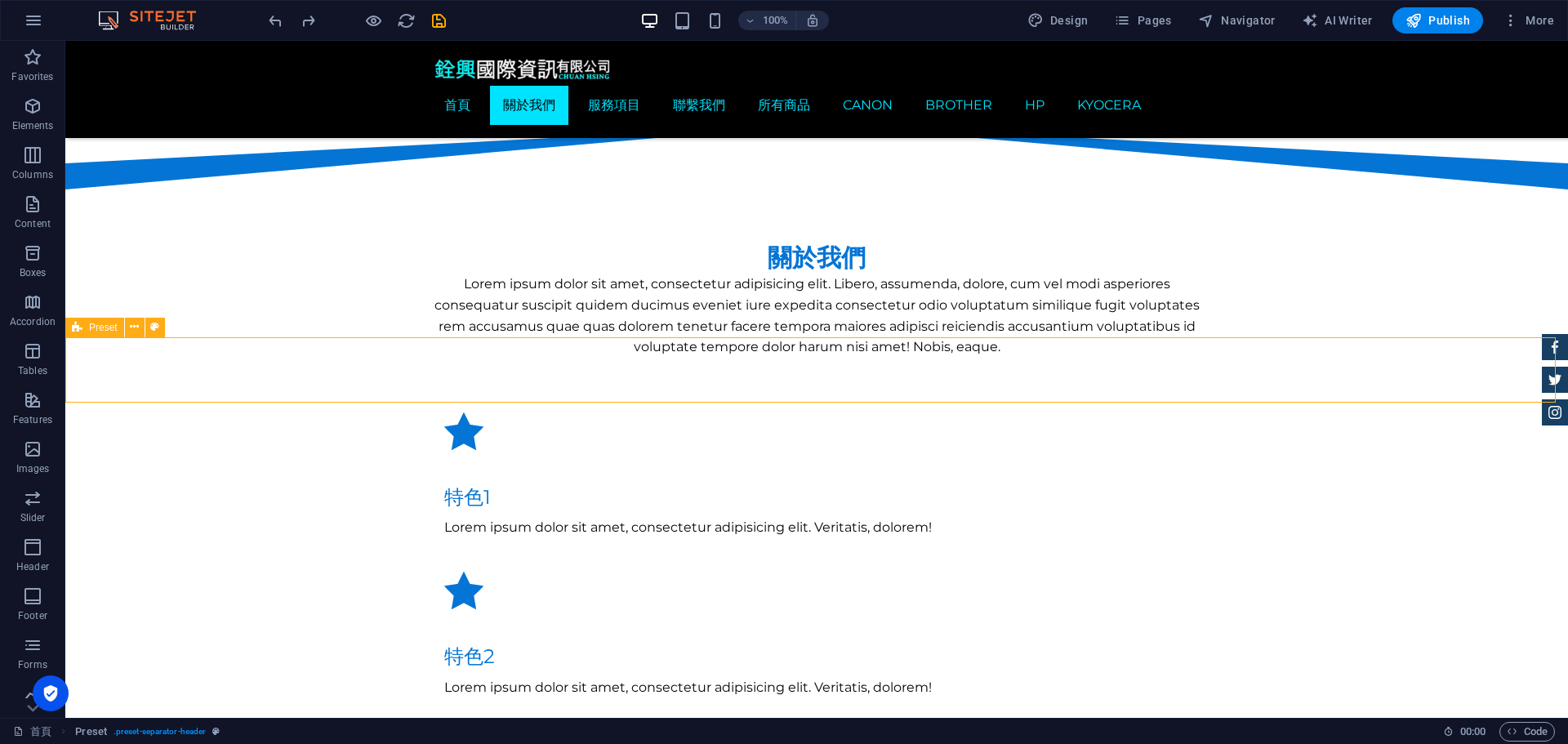 click at bounding box center [77, 327] 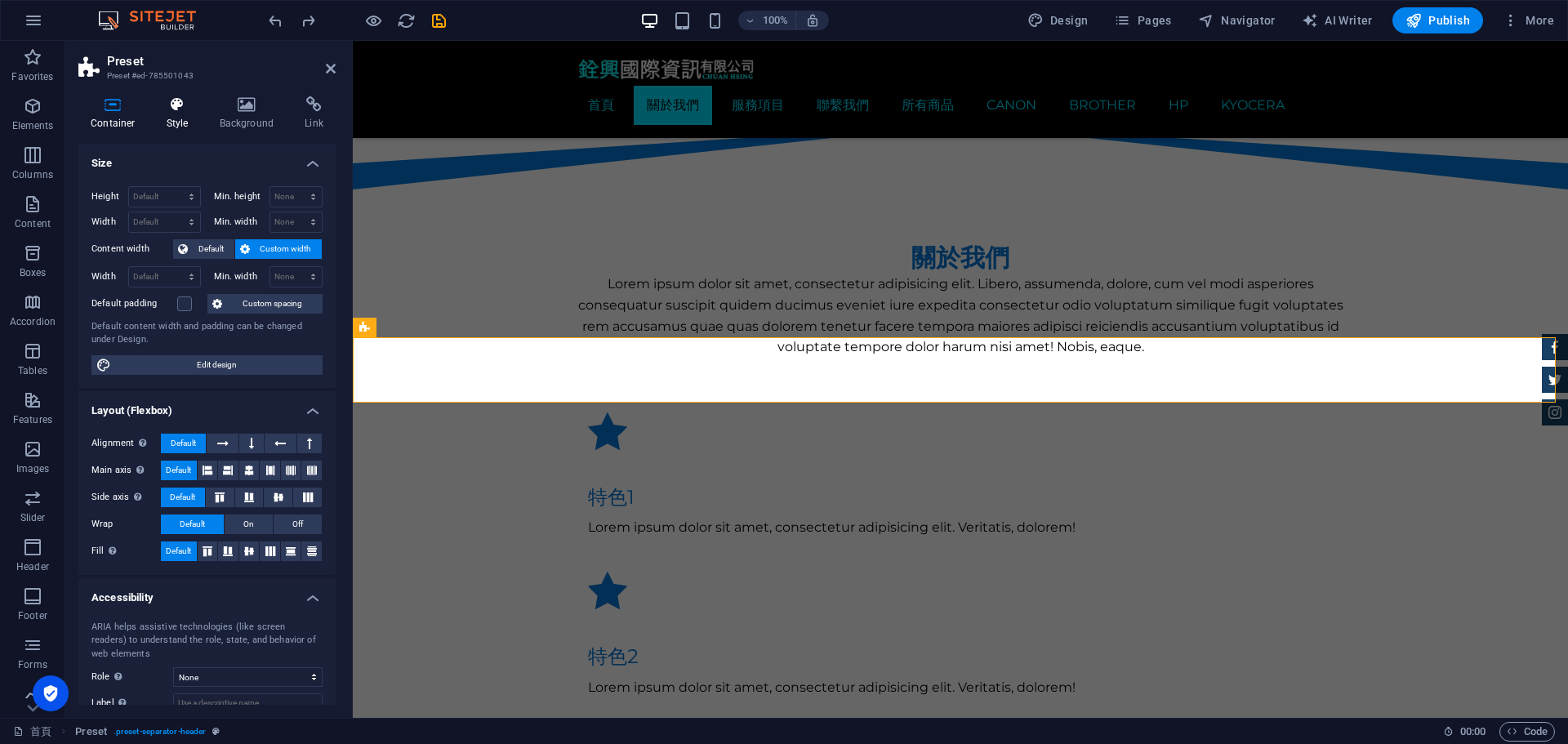 click on "Style" at bounding box center [180, 114] 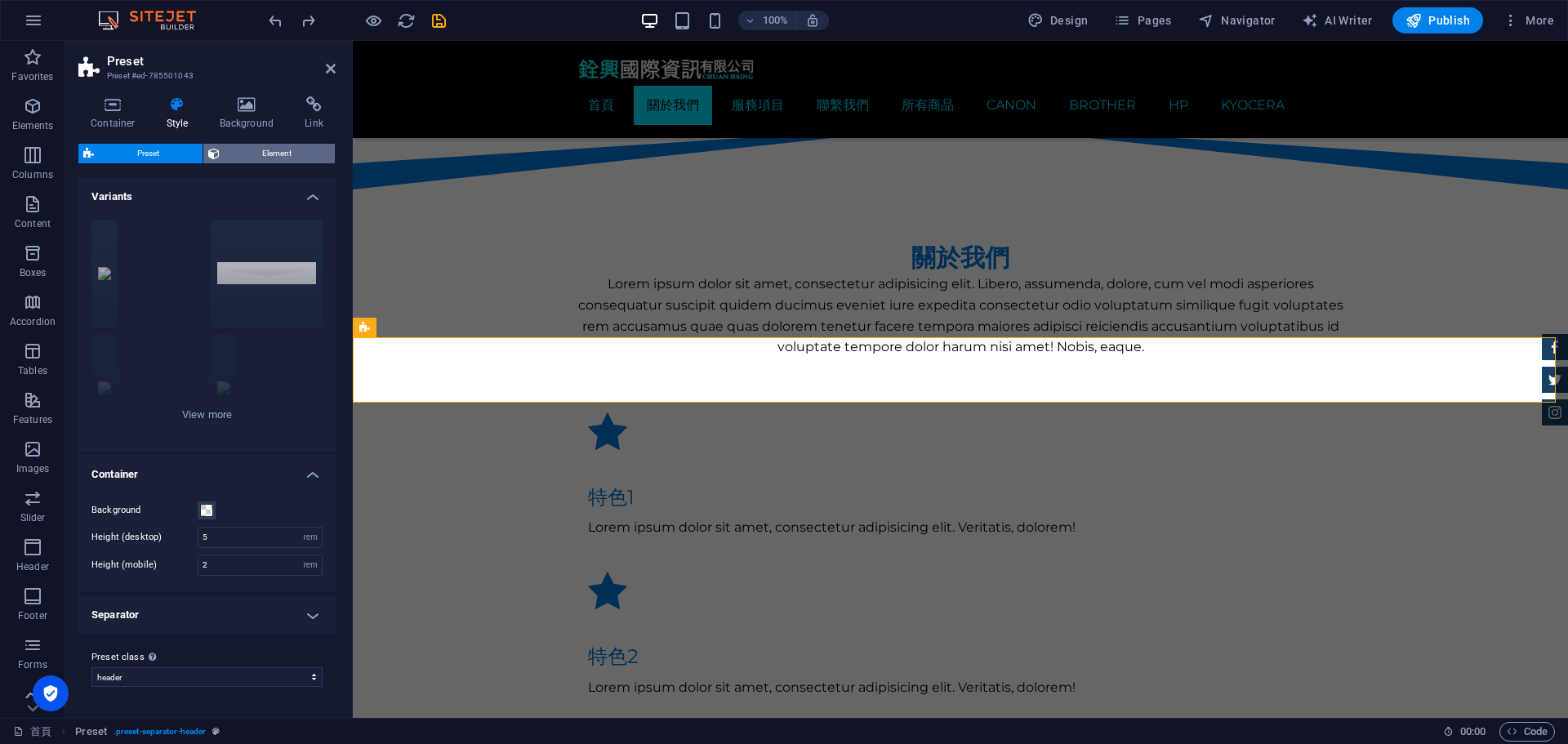 click on "Element" at bounding box center (278, 154) 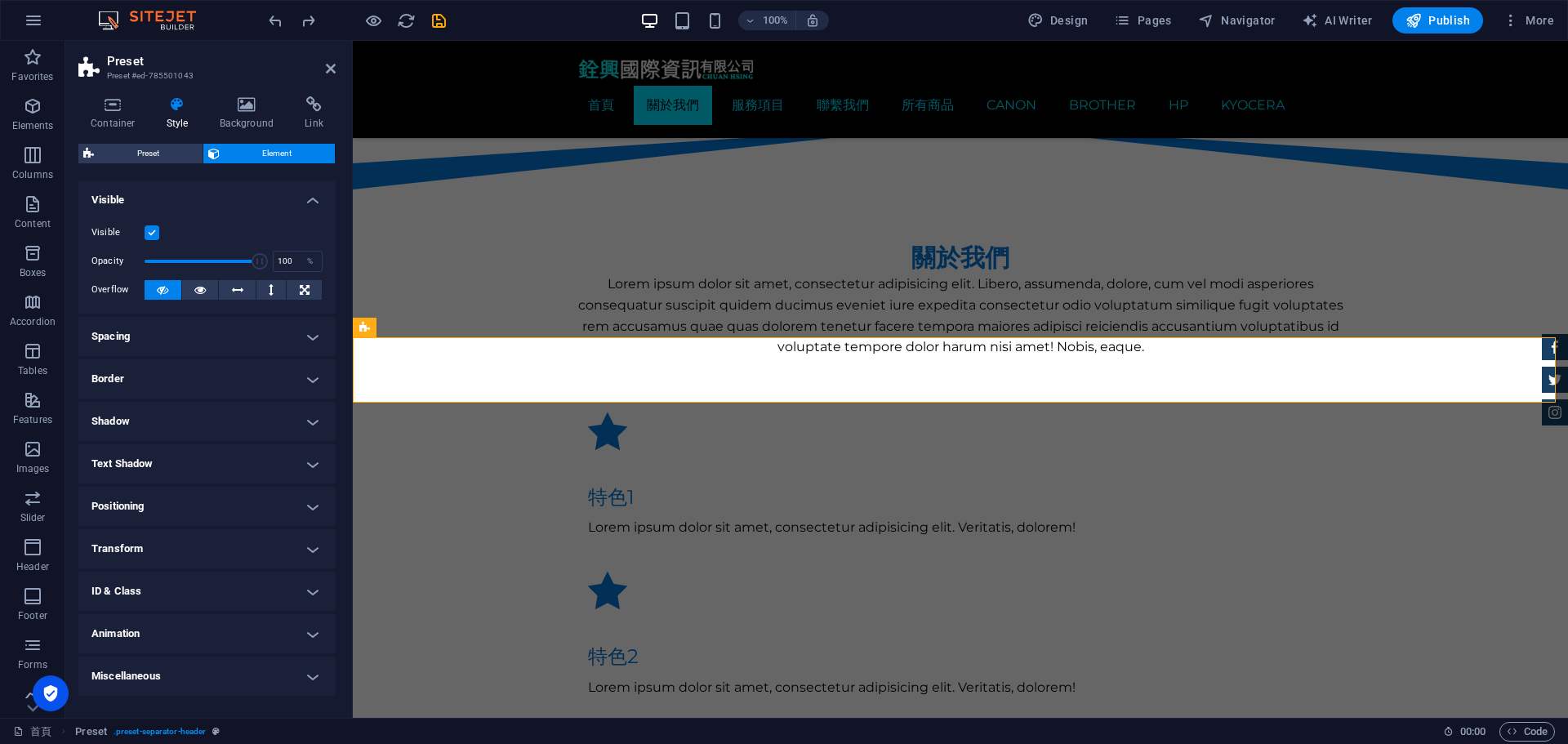 click on "Spacing" at bounding box center [207, 336] 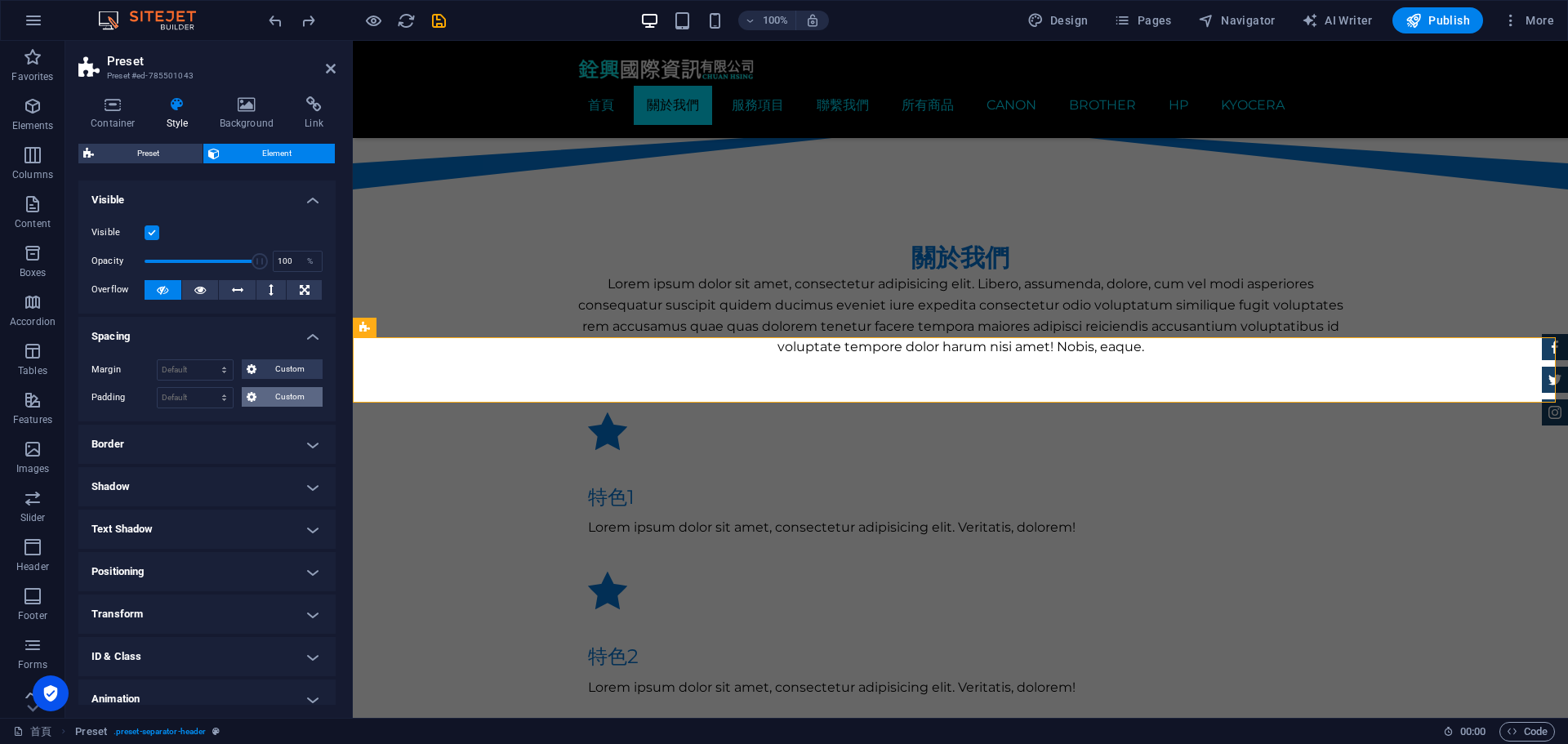 click on "Custom" at bounding box center [289, 397] 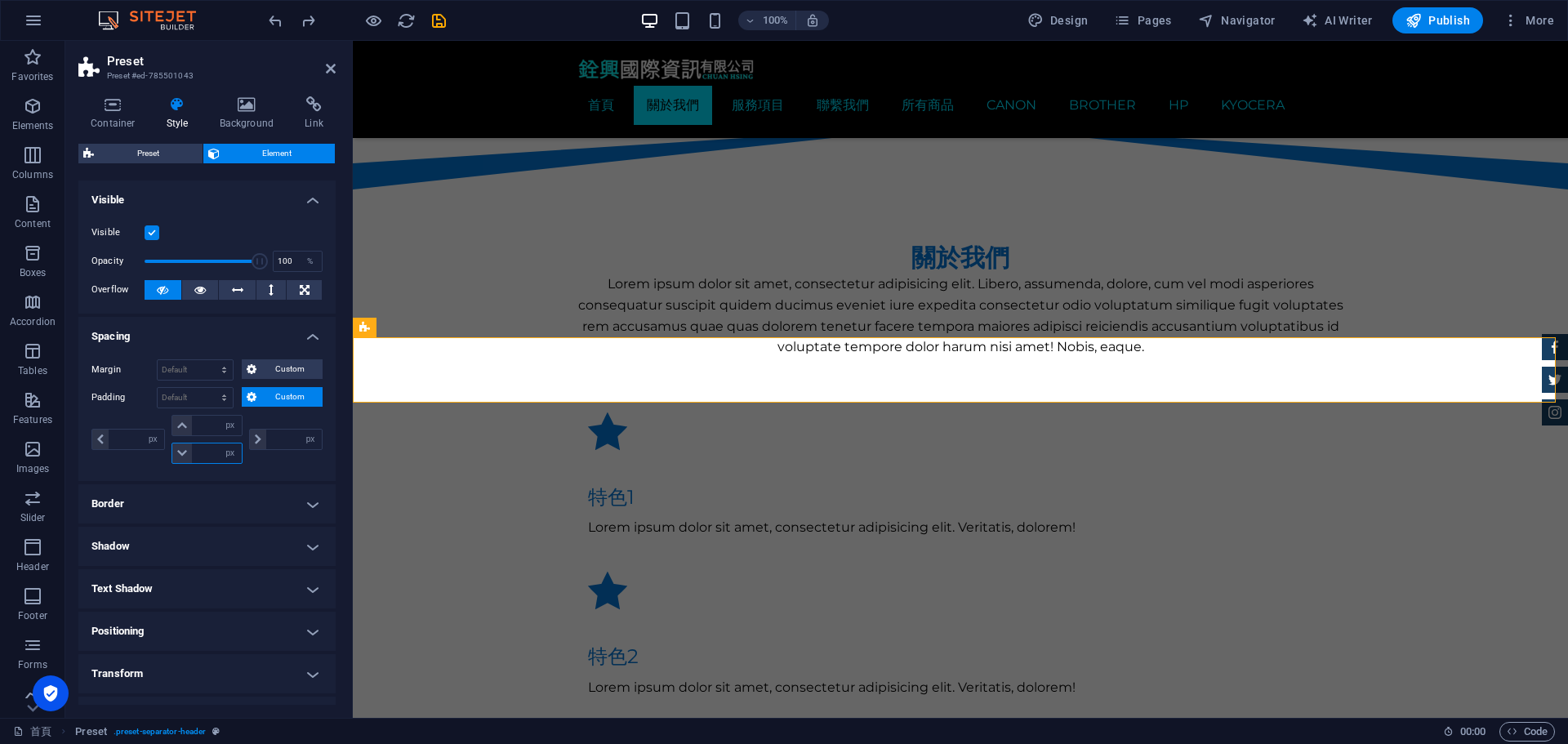 click at bounding box center [216, 453] 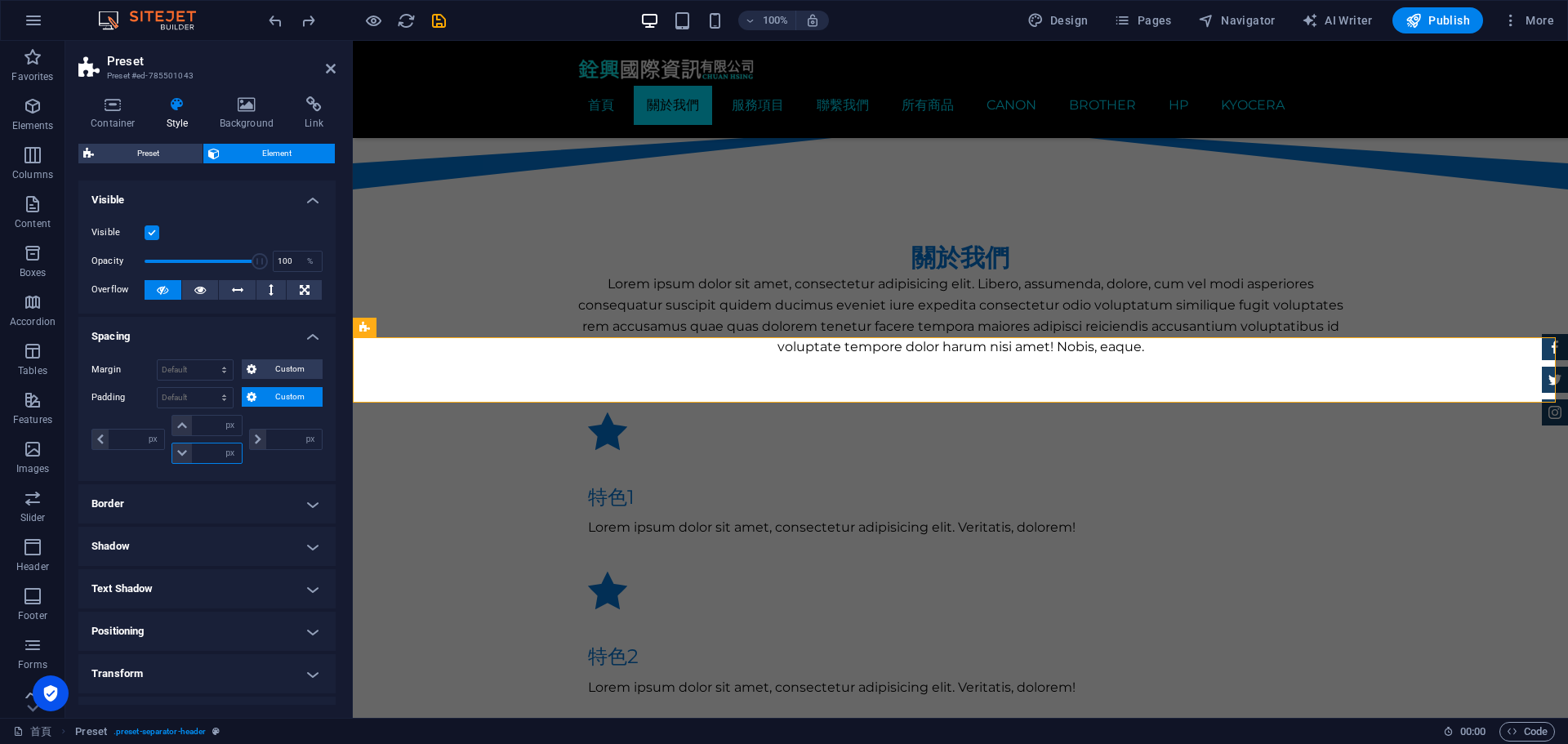 type on "5" 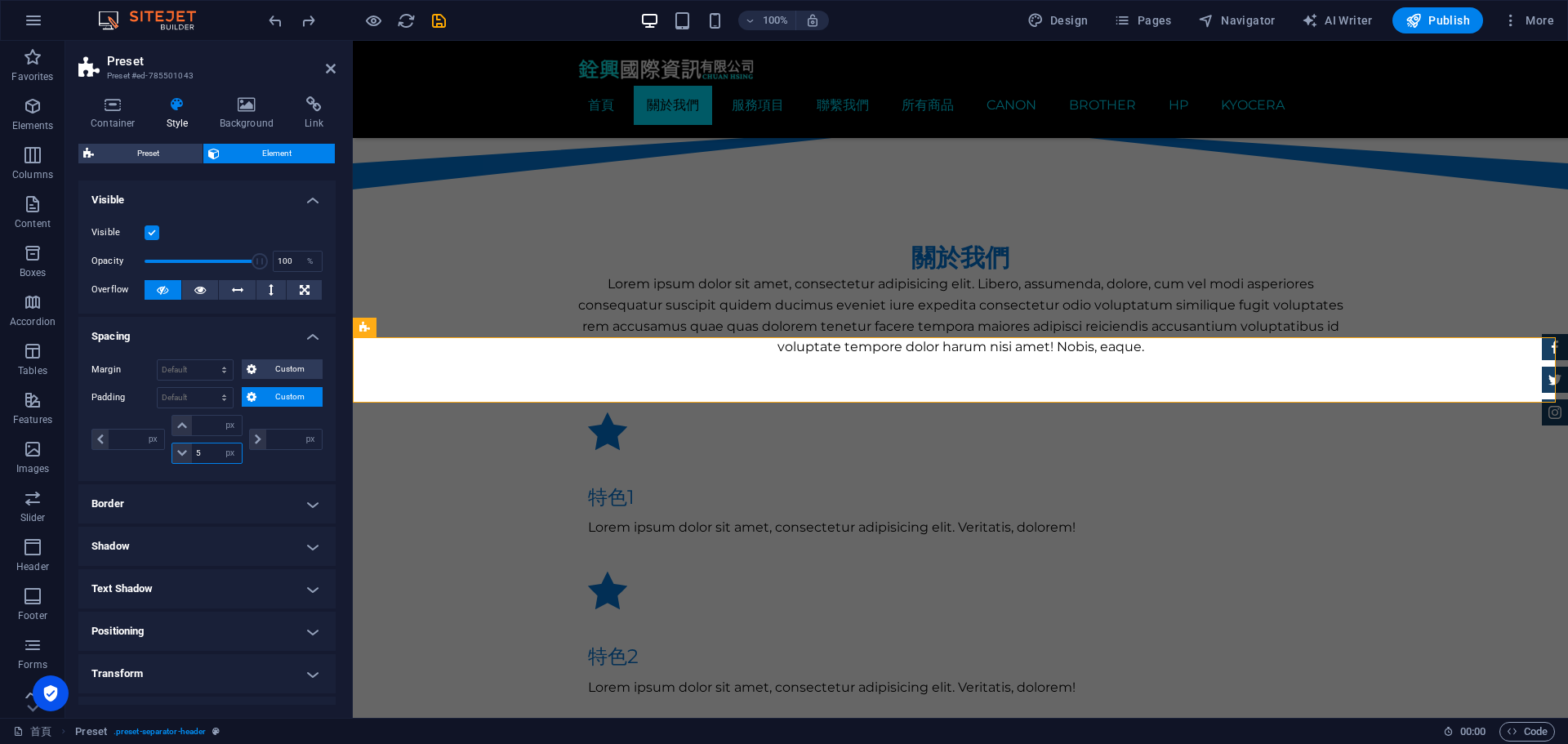 type on "0" 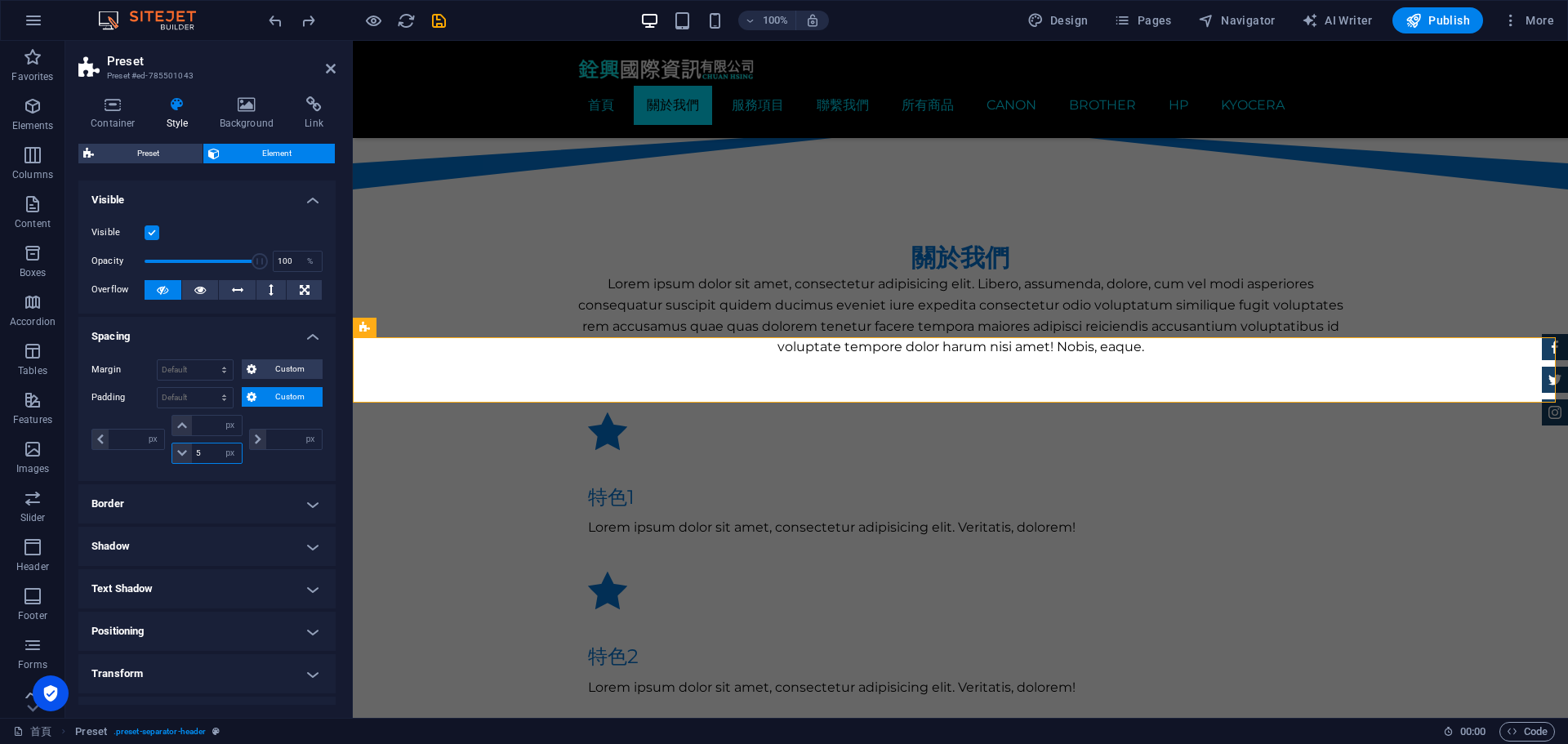 type on "0" 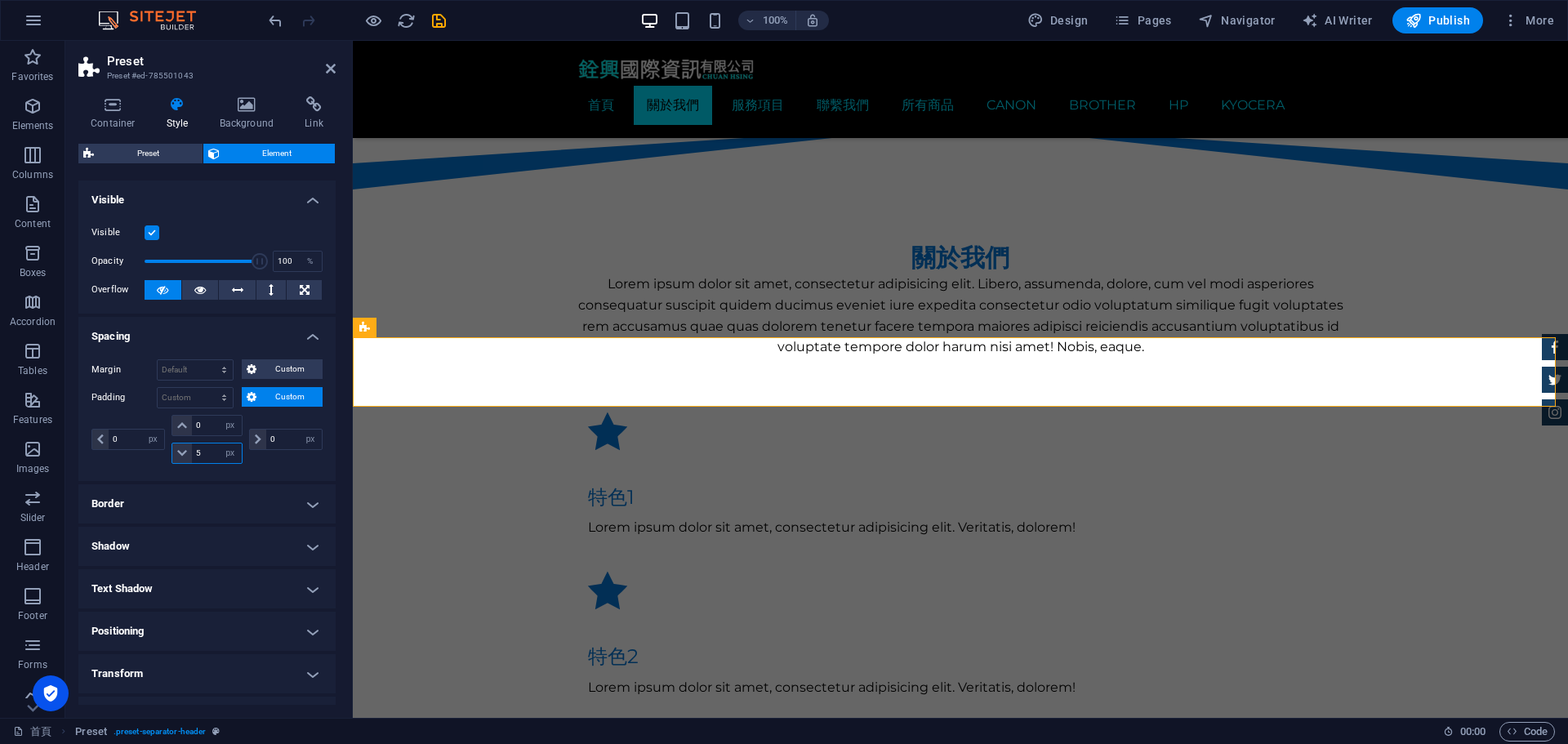 drag, startPoint x: 214, startPoint y: 451, endPoint x: 169, endPoint y: 458, distance: 45.5412 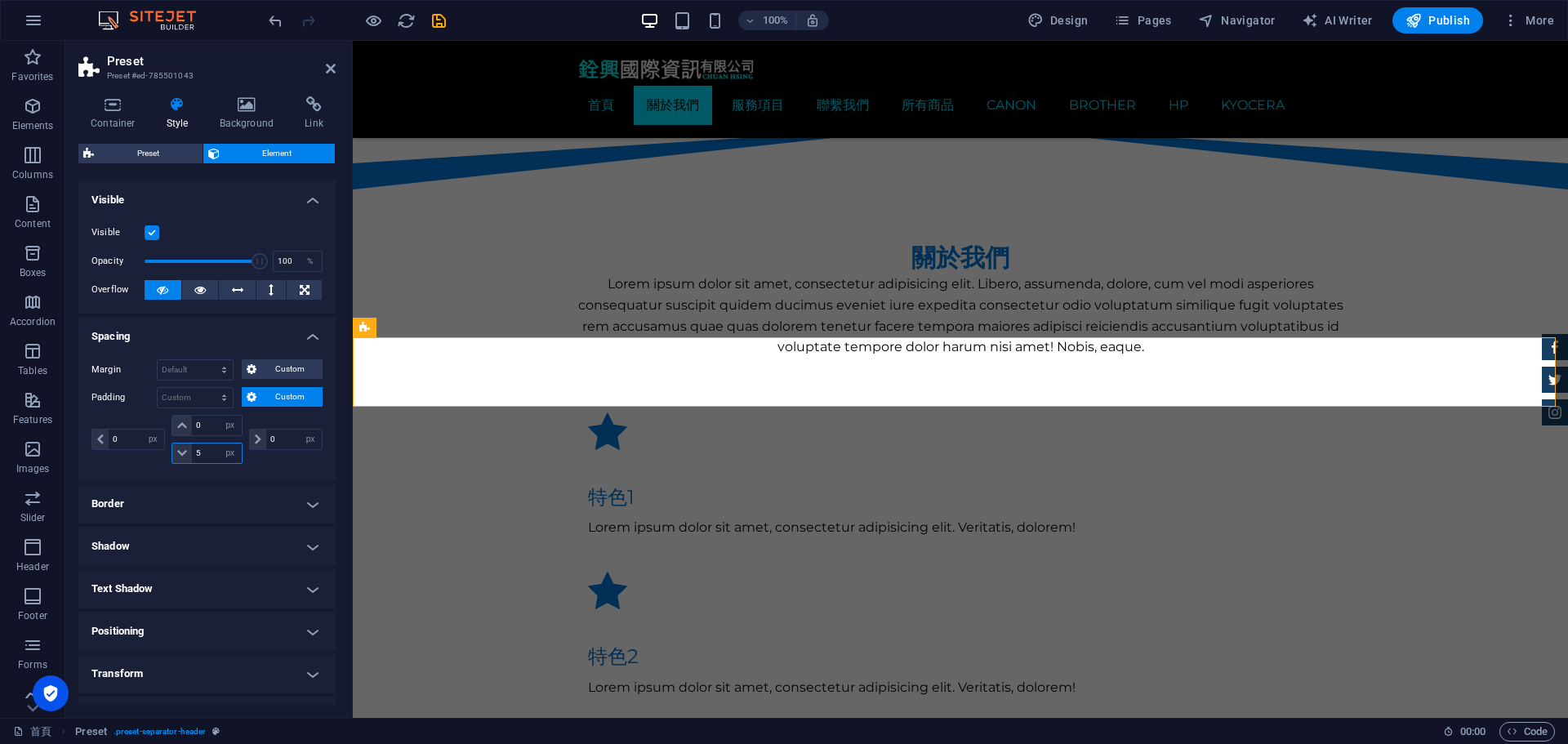 click on "0 px rem % vh vw 5 px rem % vh vw" at bounding box center (207, 439) 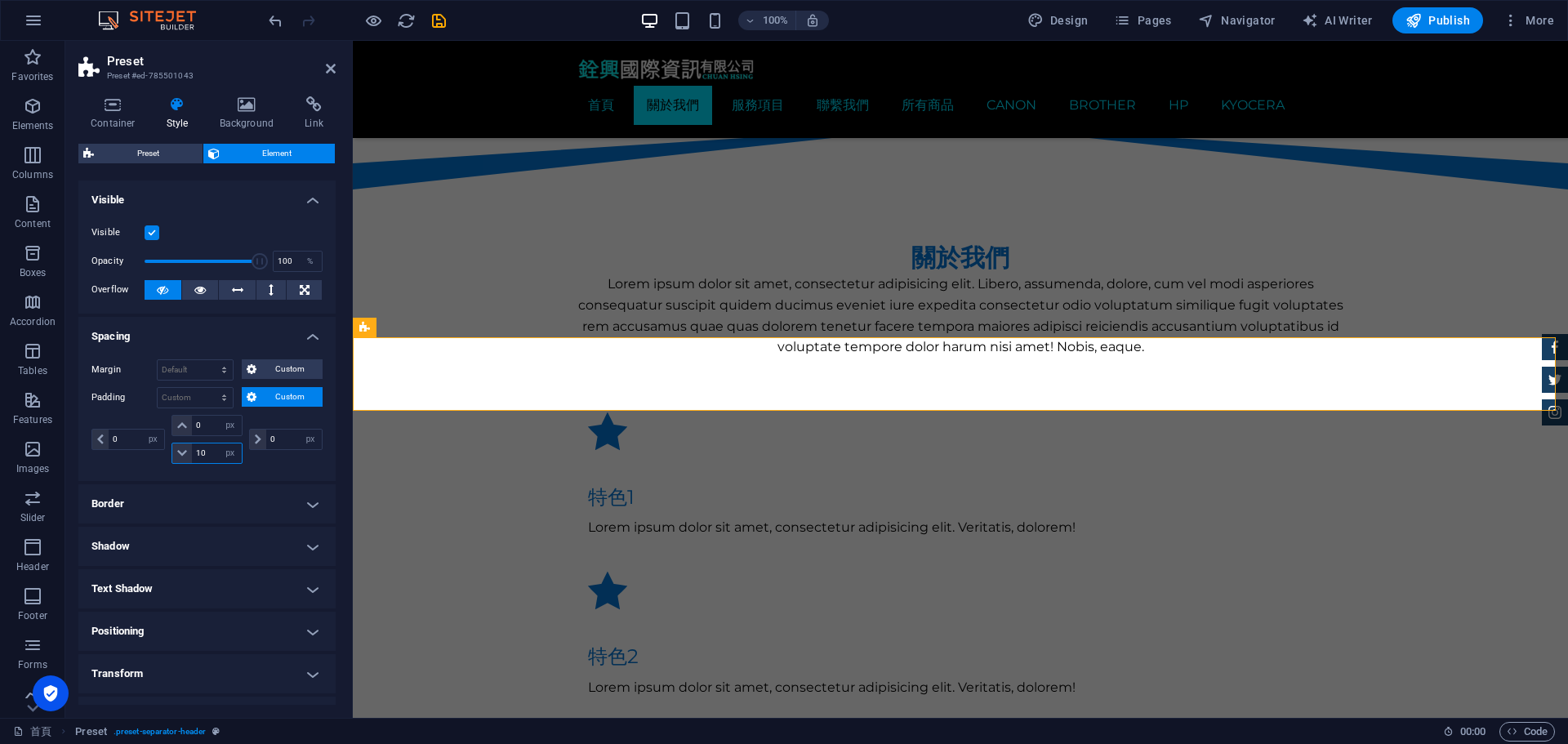 type on "1" 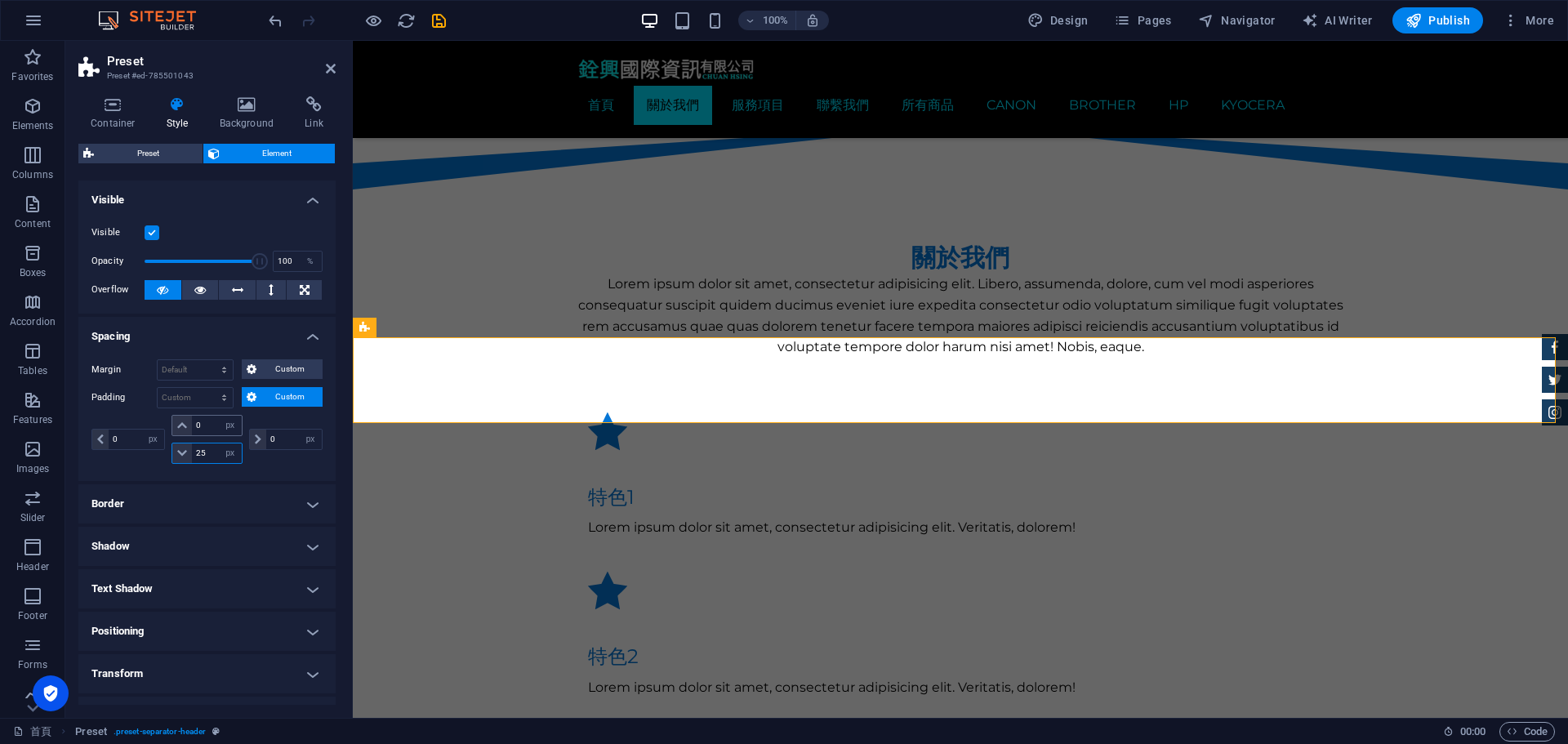 type on "25" 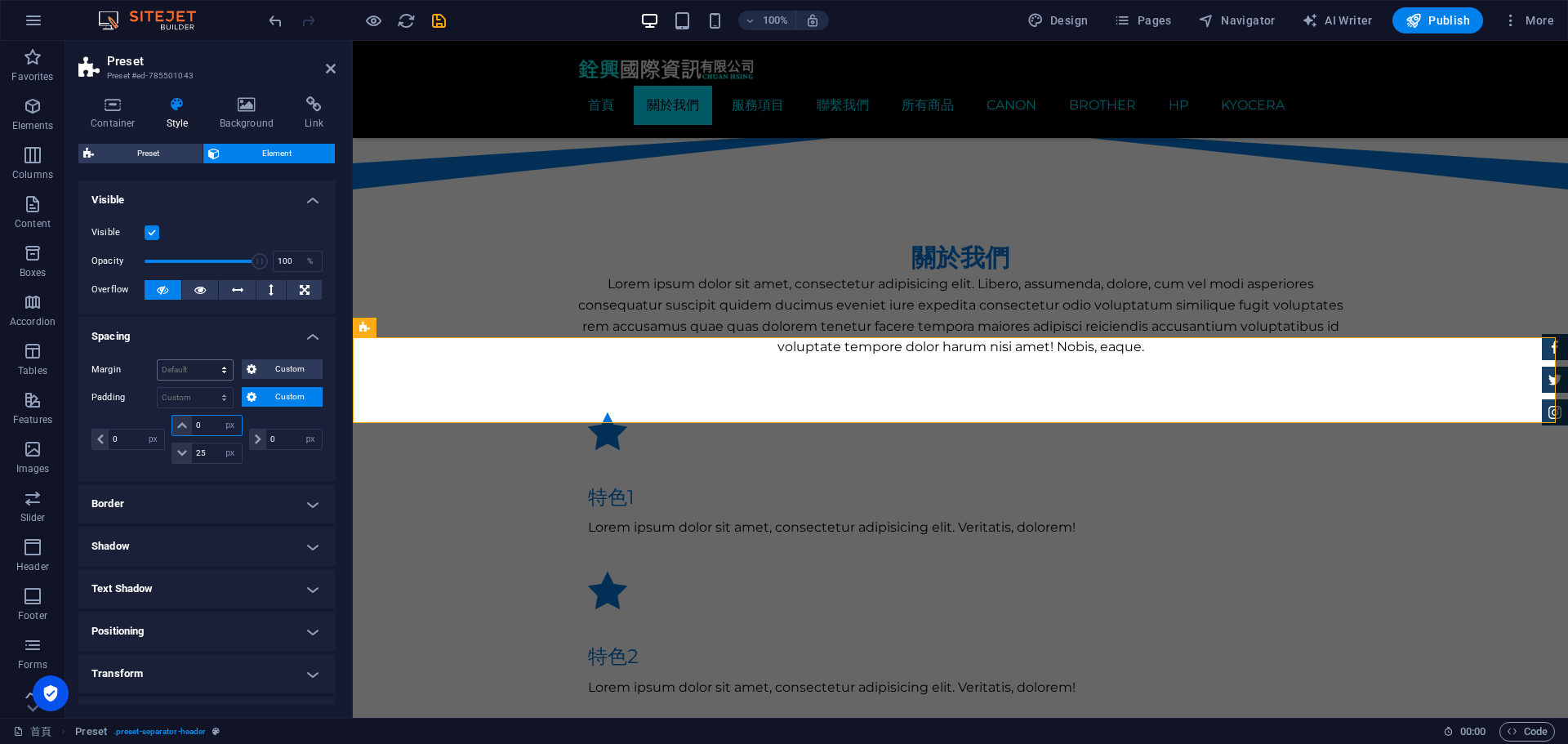 drag, startPoint x: 204, startPoint y: 431, endPoint x: 162, endPoint y: 378, distance: 67.62396 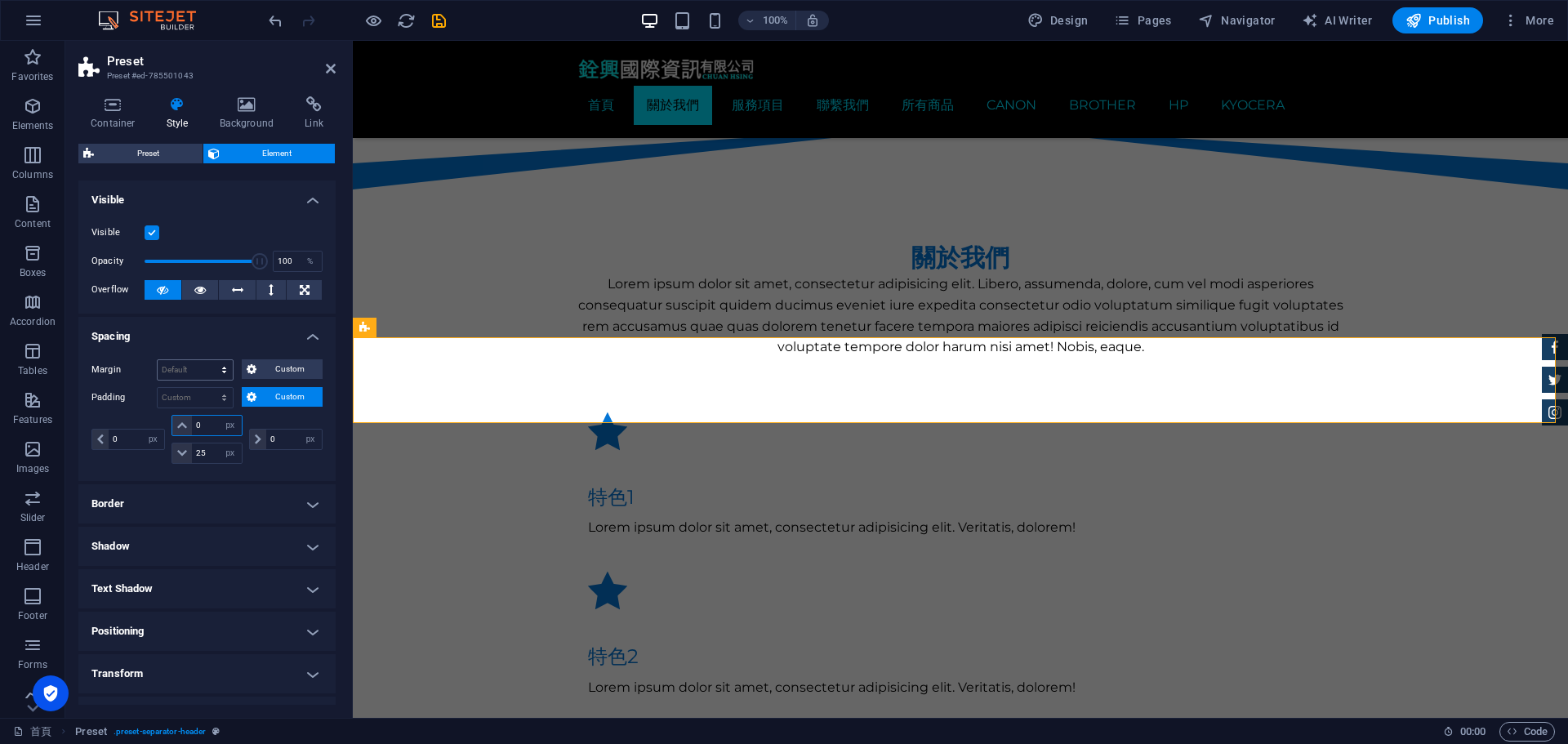 click on "0 px rem % vh vw" at bounding box center [207, 425] 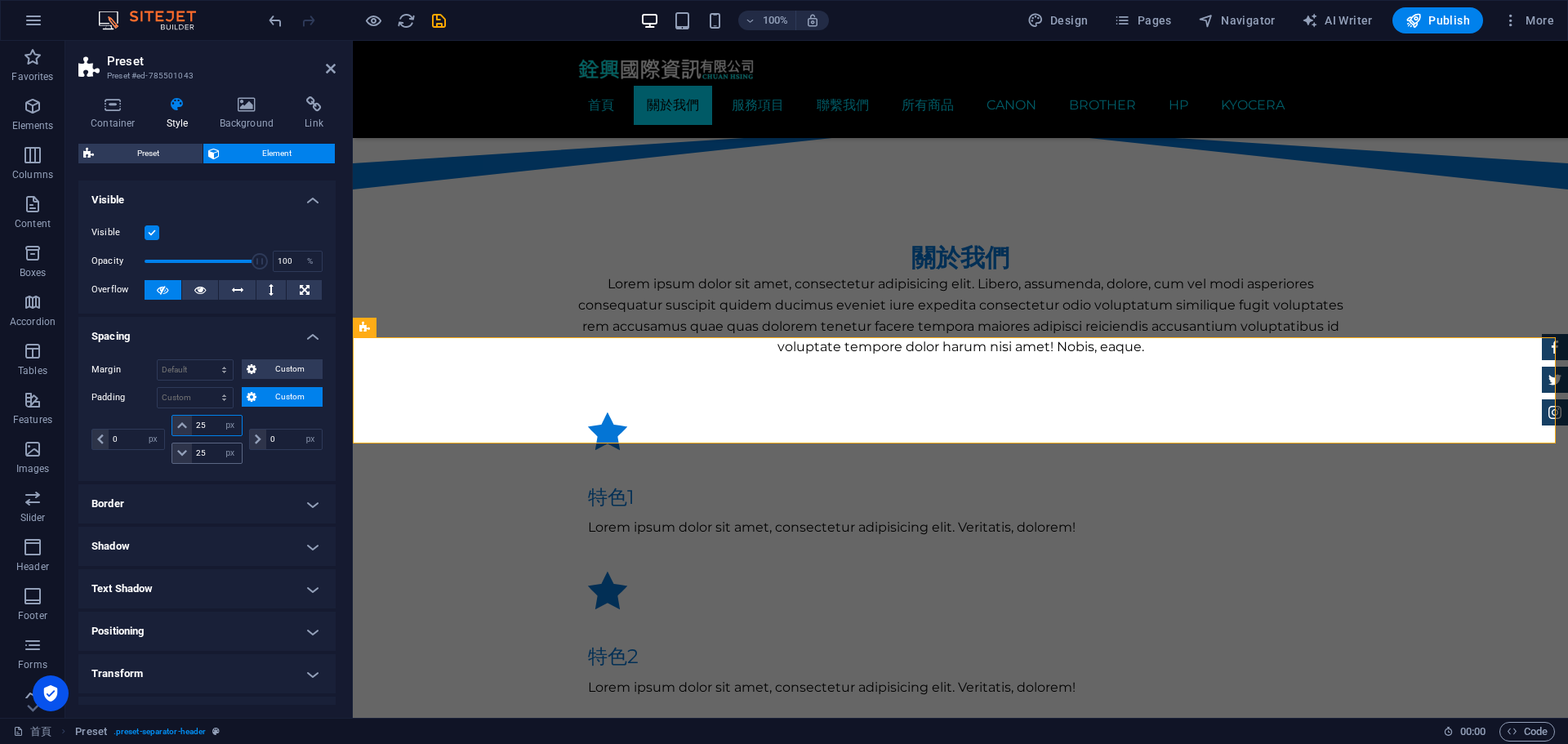 type on "25" 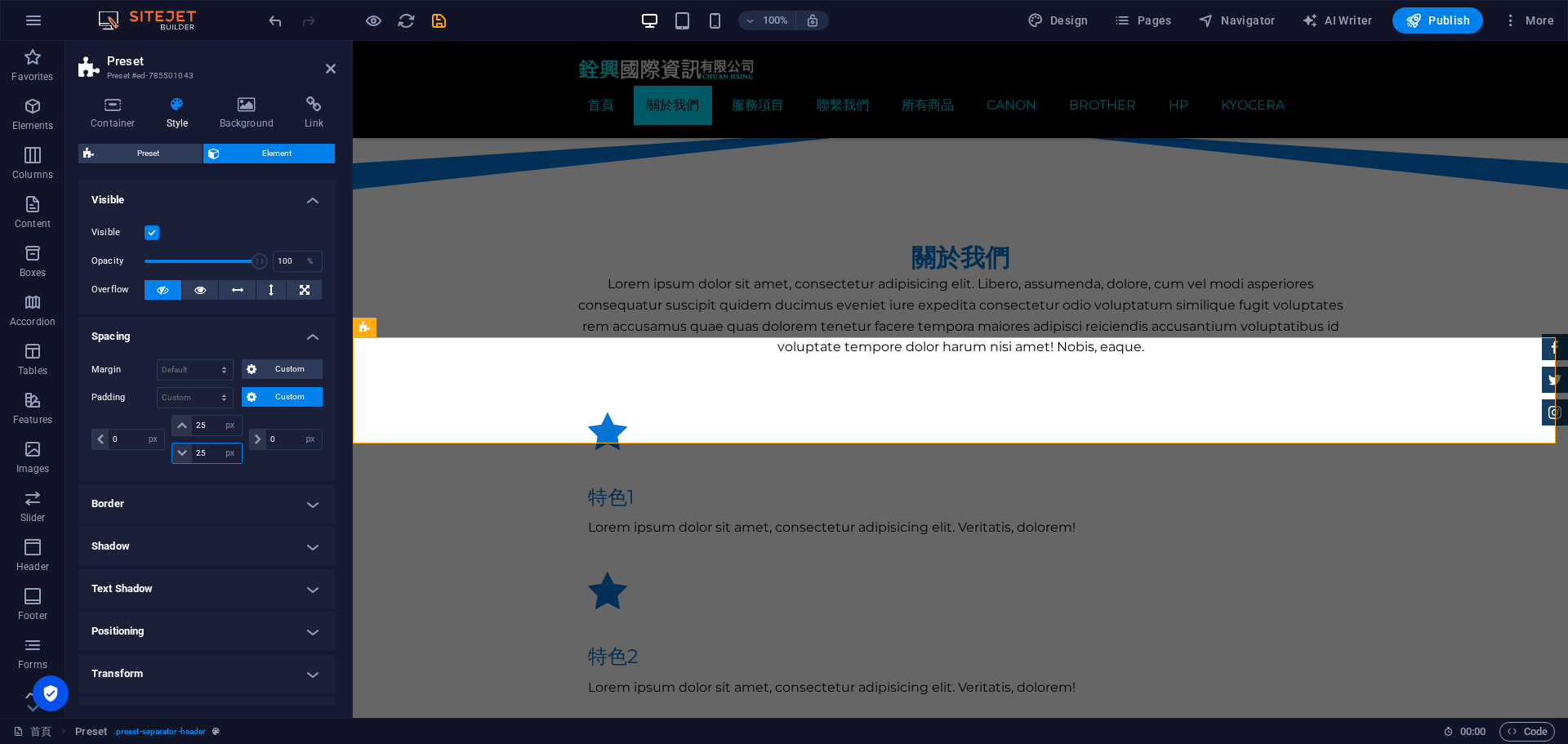 drag, startPoint x: 205, startPoint y: 456, endPoint x: 185, endPoint y: 458, distance: 20.099751 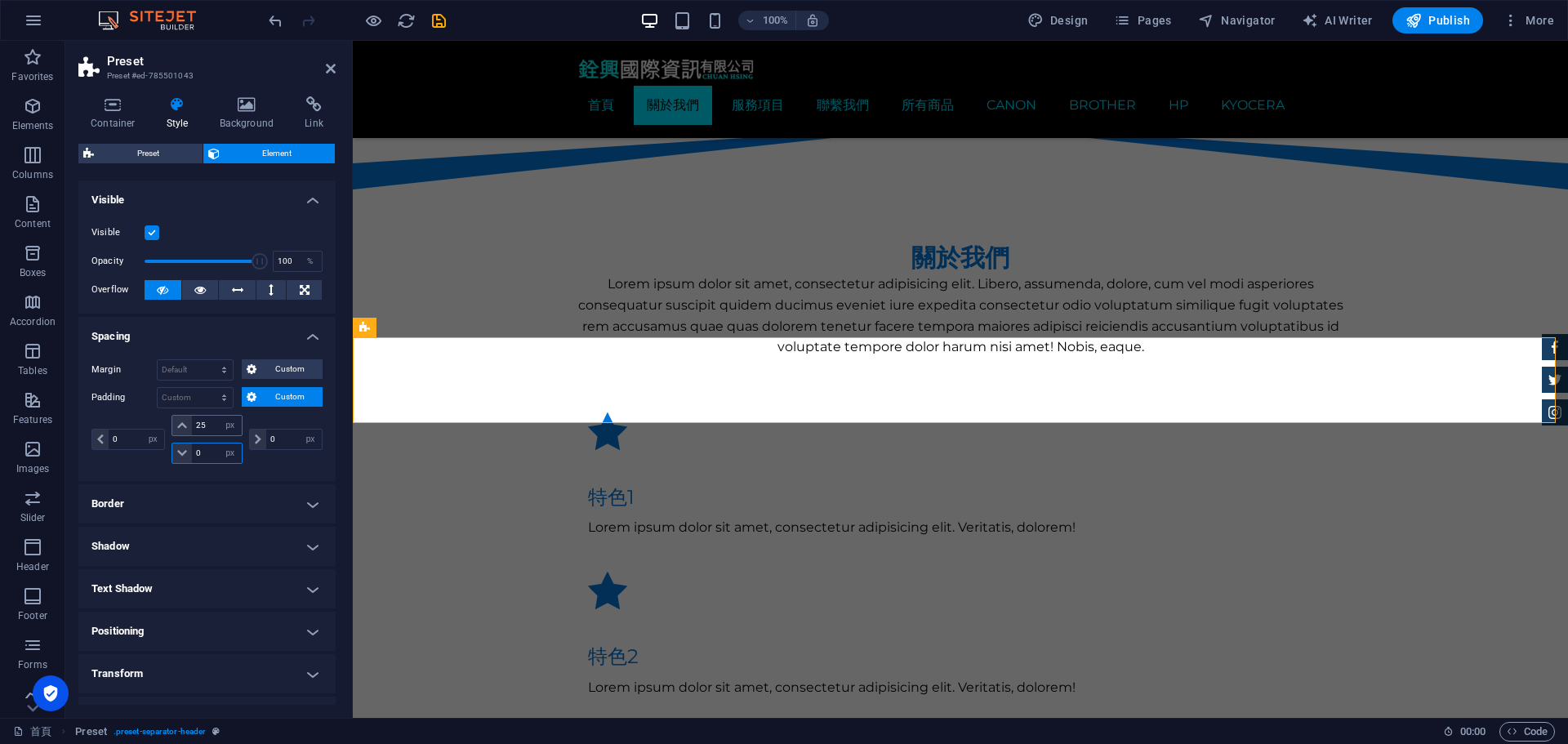 type on "0" 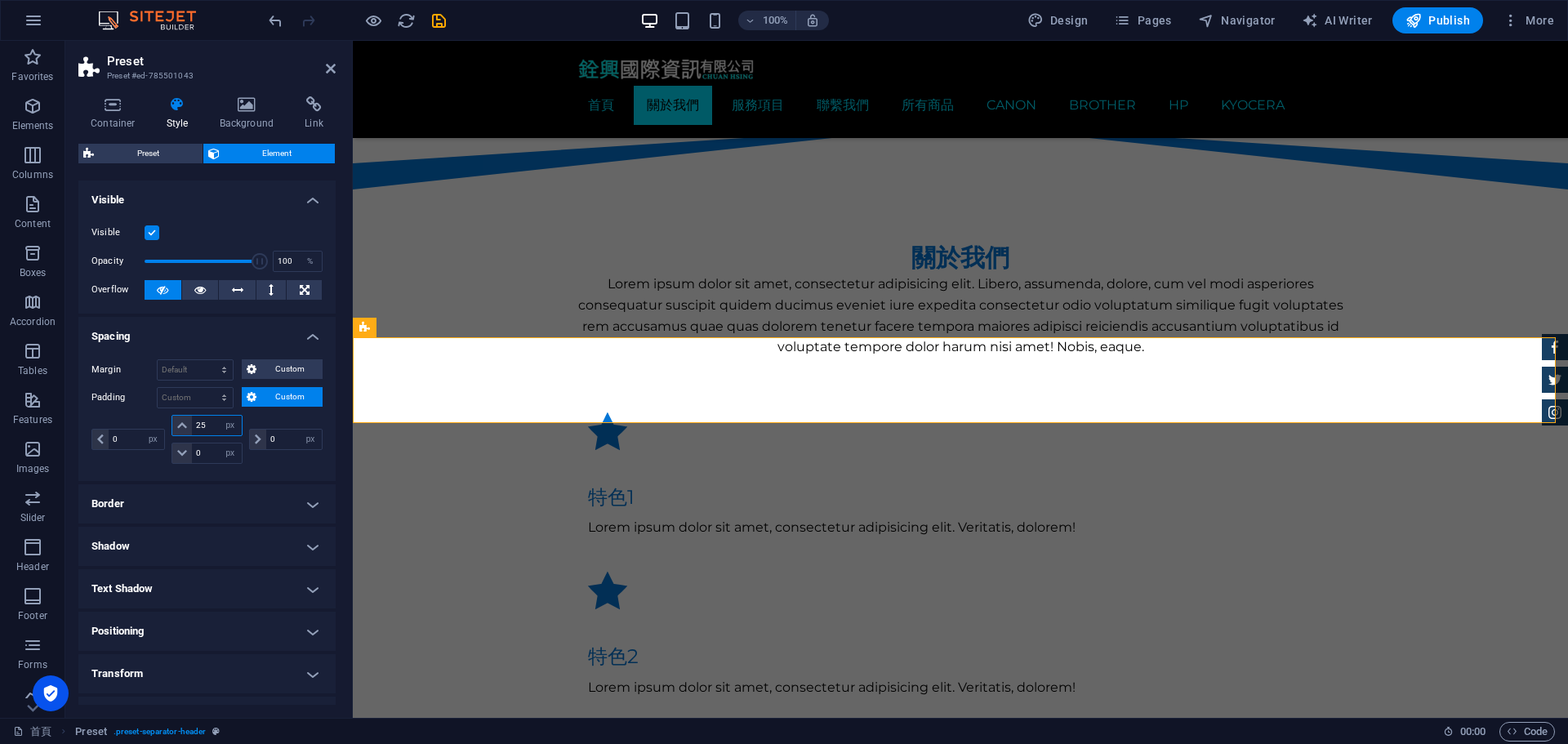click on "25" at bounding box center (216, 425) 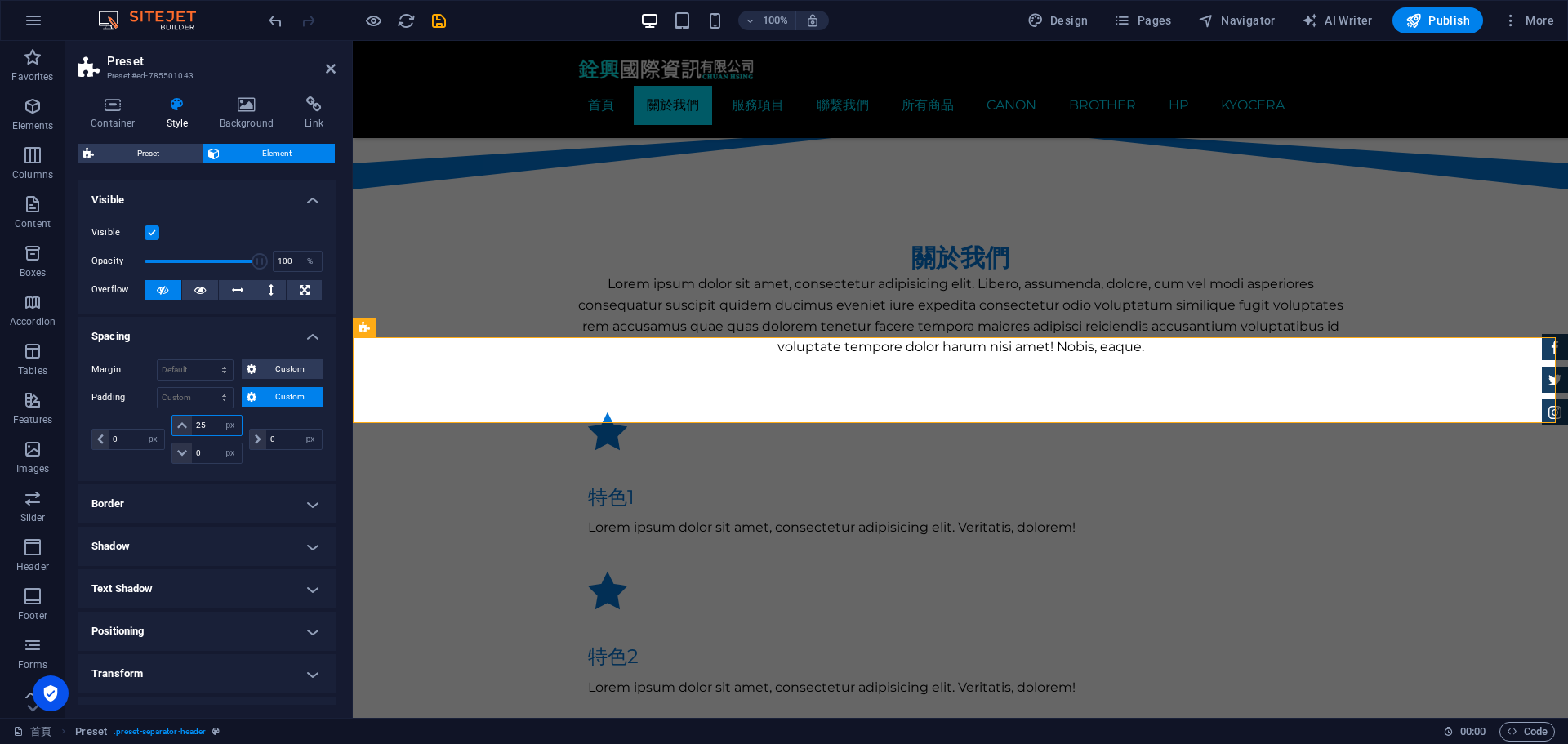 drag, startPoint x: 206, startPoint y: 421, endPoint x: 180, endPoint y: 412, distance: 27.513633 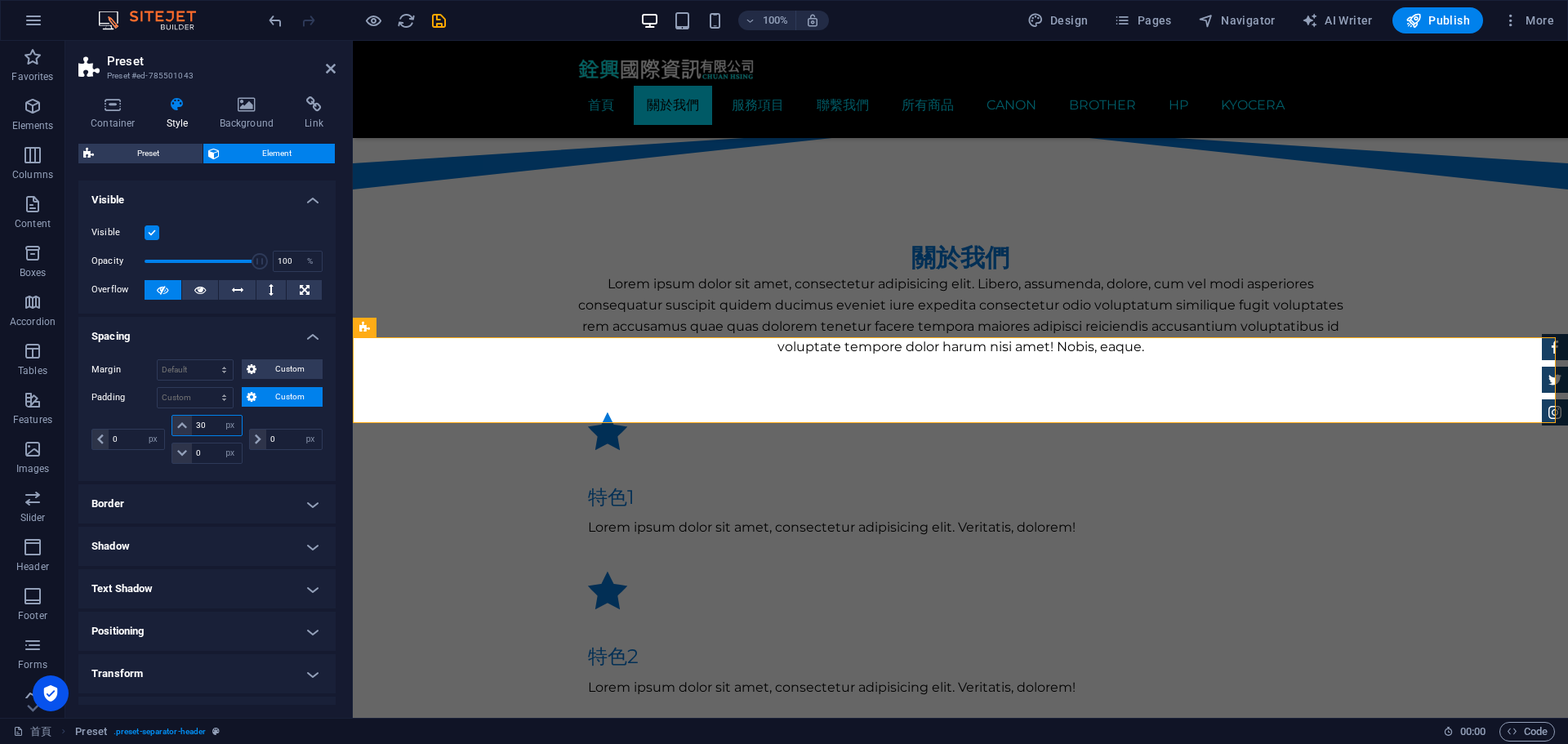 type on "30" 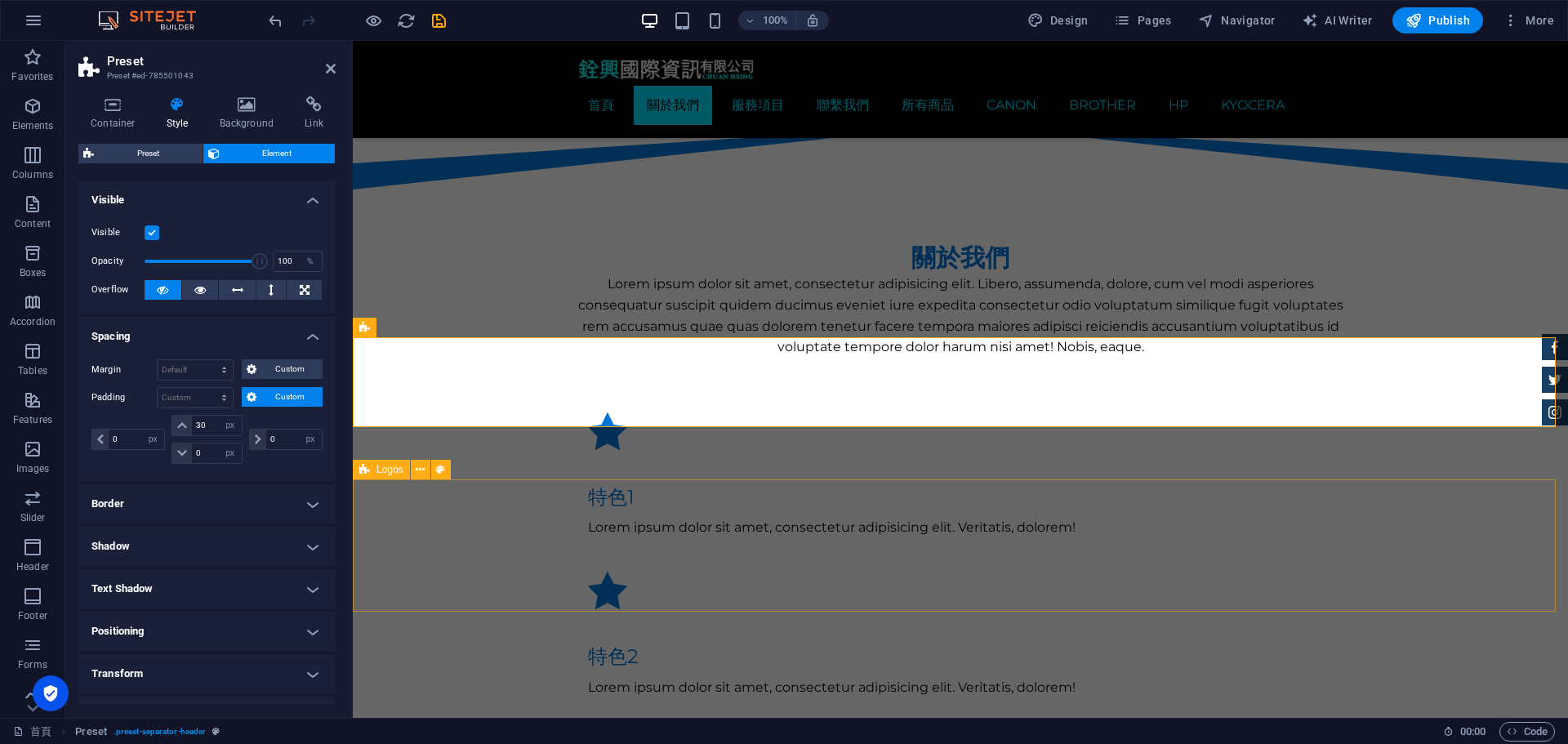 click at bounding box center (960, 1489) 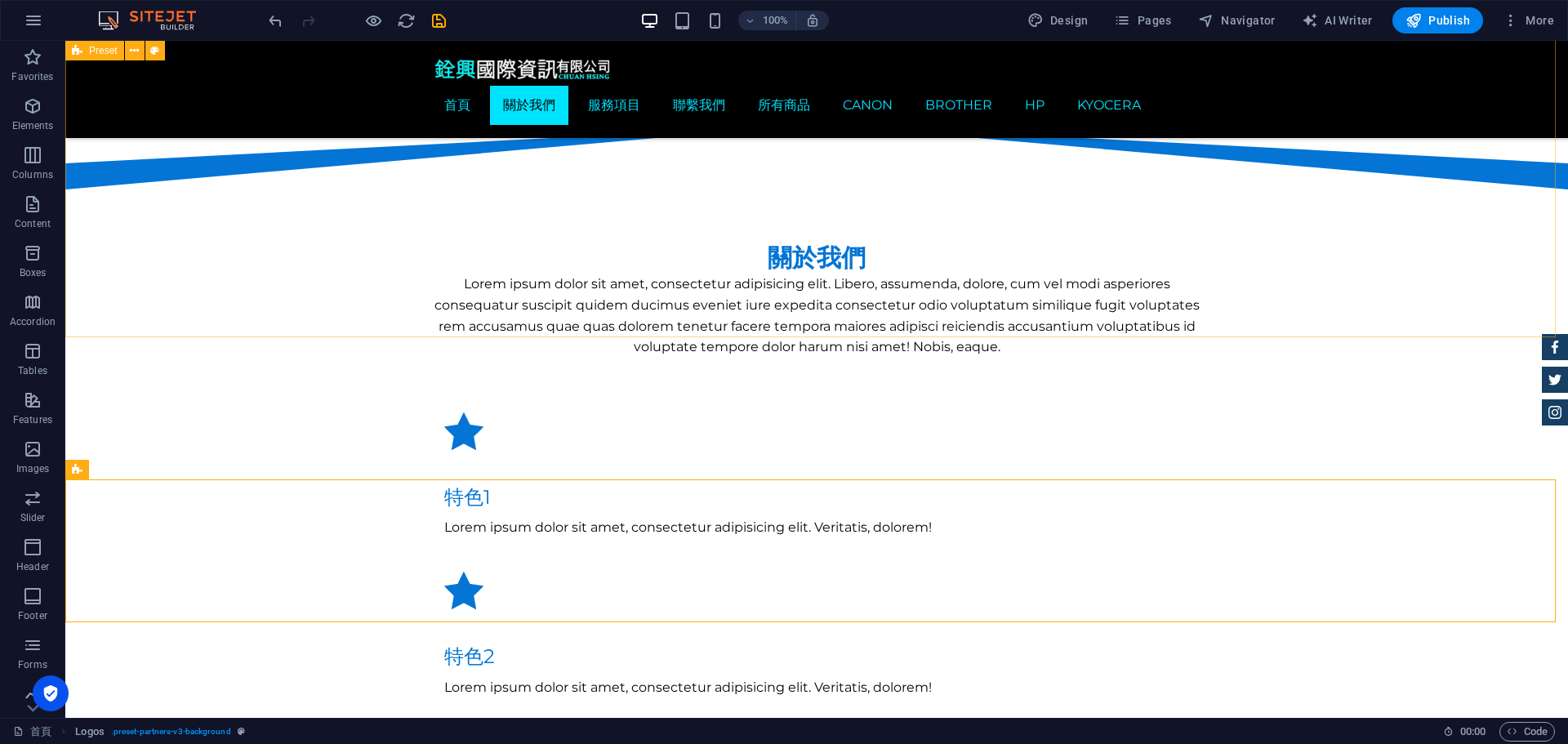 click on "關於我們 Lorem ipsum dolor sit amet, consectetur adipisicing elit. [PERSON_NAME], assumenda, dolore, cum [PERSON_NAME] asperiores consequatur suscipit quidem ducimus eveniet iure expedita consectetur odio voluptatum similique fugit voluptates rem accusamus quae quas dolorem tenetur facere tempora maiores adipisci reiciendis accusantium voluptatibus id voluptate tempore dolor harum nisi amet! Nobis, eaque. 特色1 Lorem ipsum dolor sit amet, consectetur adipisicing elit. Veritatis, dolorem! 特色2 Lorem ipsum dolor sit amet, consectetur adipisicing elit. Veritatis, dolorem! 特色3 Lorem ipsum dolor sit amet, consectetur adipisicing elit. Veritatis, dolorem! 特色4 Lorem ipsum dolor sit amet, consectetur adipisicing elit. Veritatis, dolorem!" at bounding box center (817, 662) 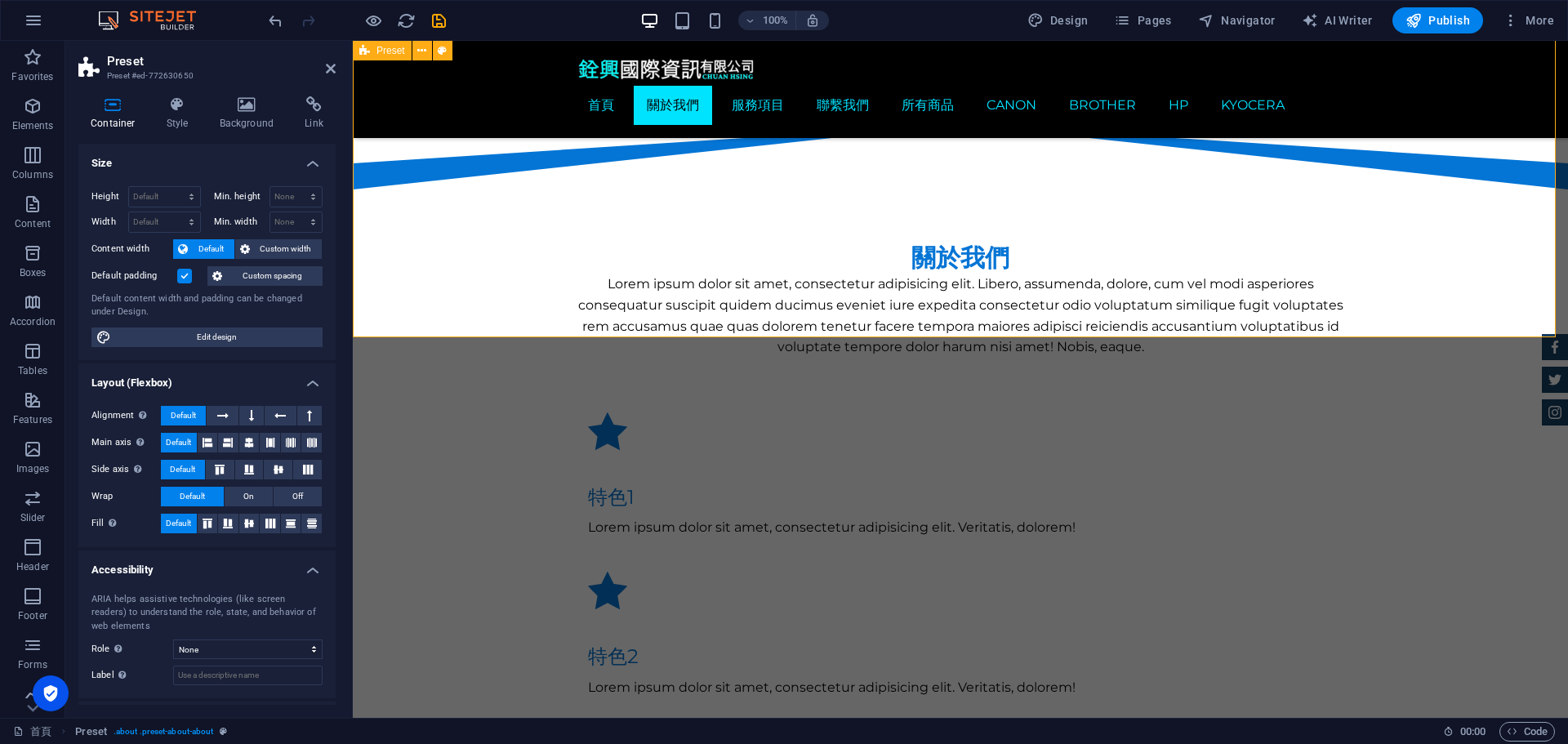 click on "關於我們 Lorem ipsum dolor sit amet, consectetur adipisicing elit. [PERSON_NAME], assumenda, dolore, cum [PERSON_NAME] asperiores consequatur suscipit quidem ducimus eveniet iure expedita consectetur odio voluptatum similique fugit voluptates rem accusamus quae quas dolorem tenetur facere tempora maiores adipisci reiciendis accusantium voluptatibus id voluptate tempore dolor harum nisi amet! Nobis, eaque. 特色1 Lorem ipsum dolor sit amet, consectetur adipisicing elit. Veritatis, dolorem! 特色2 Lorem ipsum dolor sit amet, consectetur adipisicing elit. Veritatis, dolorem! 特色3 Lorem ipsum dolor sit amet, consectetur adipisicing elit. Veritatis, dolorem! 特色4 Lorem ipsum dolor sit amet, consectetur adipisicing elit. Veritatis, dolorem!" at bounding box center (960, 662) 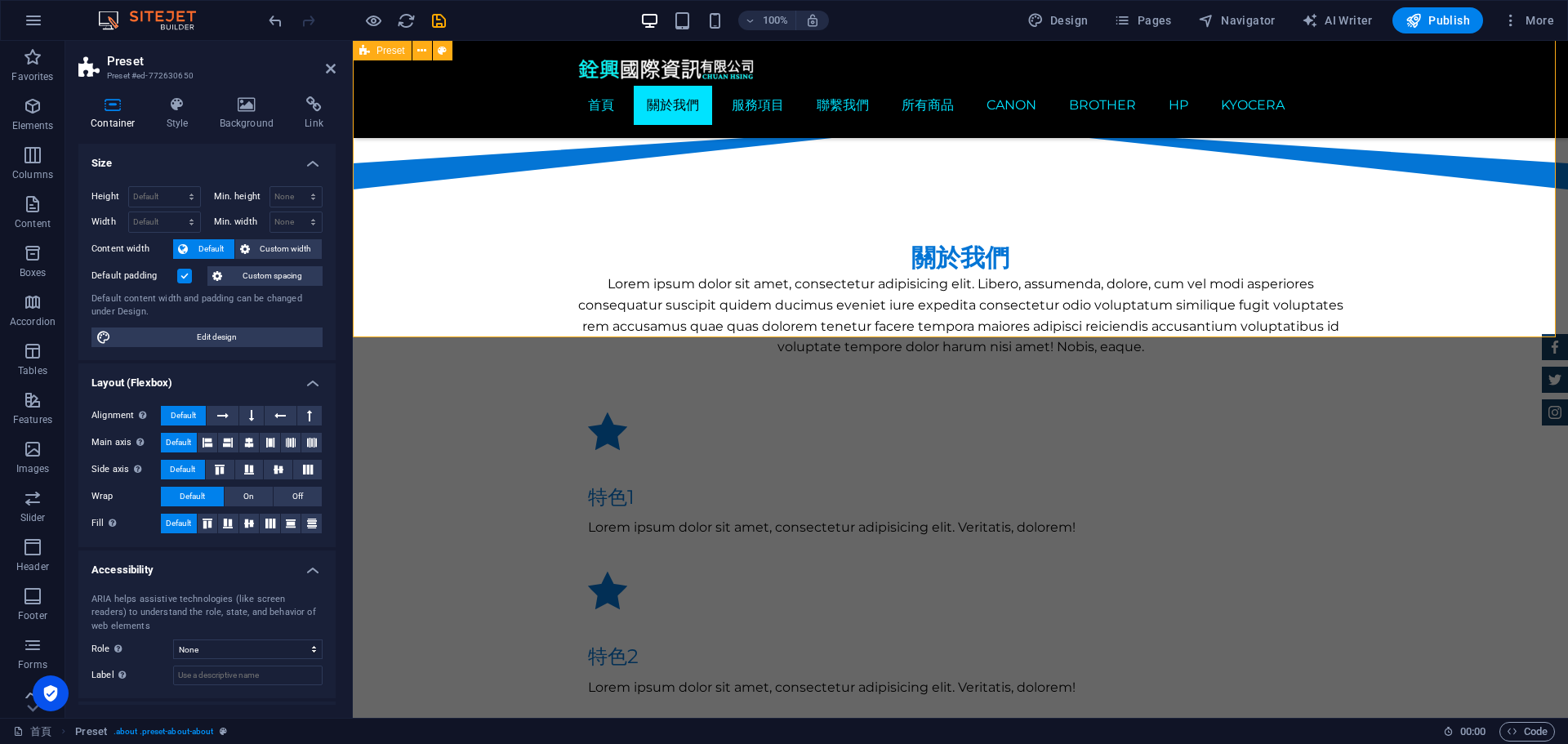 click on "關於我們 Lorem ipsum dolor sit amet, consectetur adipisicing elit. [PERSON_NAME], assumenda, dolore, cum [PERSON_NAME] asperiores consequatur suscipit quidem ducimus eveniet iure expedita consectetur odio voluptatum similique fugit voluptates rem accusamus quae quas dolorem tenetur facere tempora maiores adipisci reiciendis accusantium voluptatibus id voluptate tempore dolor harum nisi amet! Nobis, eaque. 特色1 Lorem ipsum dolor sit amet, consectetur adipisicing elit. Veritatis, dolorem! 特色2 Lorem ipsum dolor sit amet, consectetur adipisicing elit. Veritatis, dolorem! 特色3 Lorem ipsum dolor sit amet, consectetur adipisicing elit. Veritatis, dolorem! 特色4 Lorem ipsum dolor sit amet, consectetur adipisicing elit. Veritatis, dolorem!" at bounding box center (960, 662) 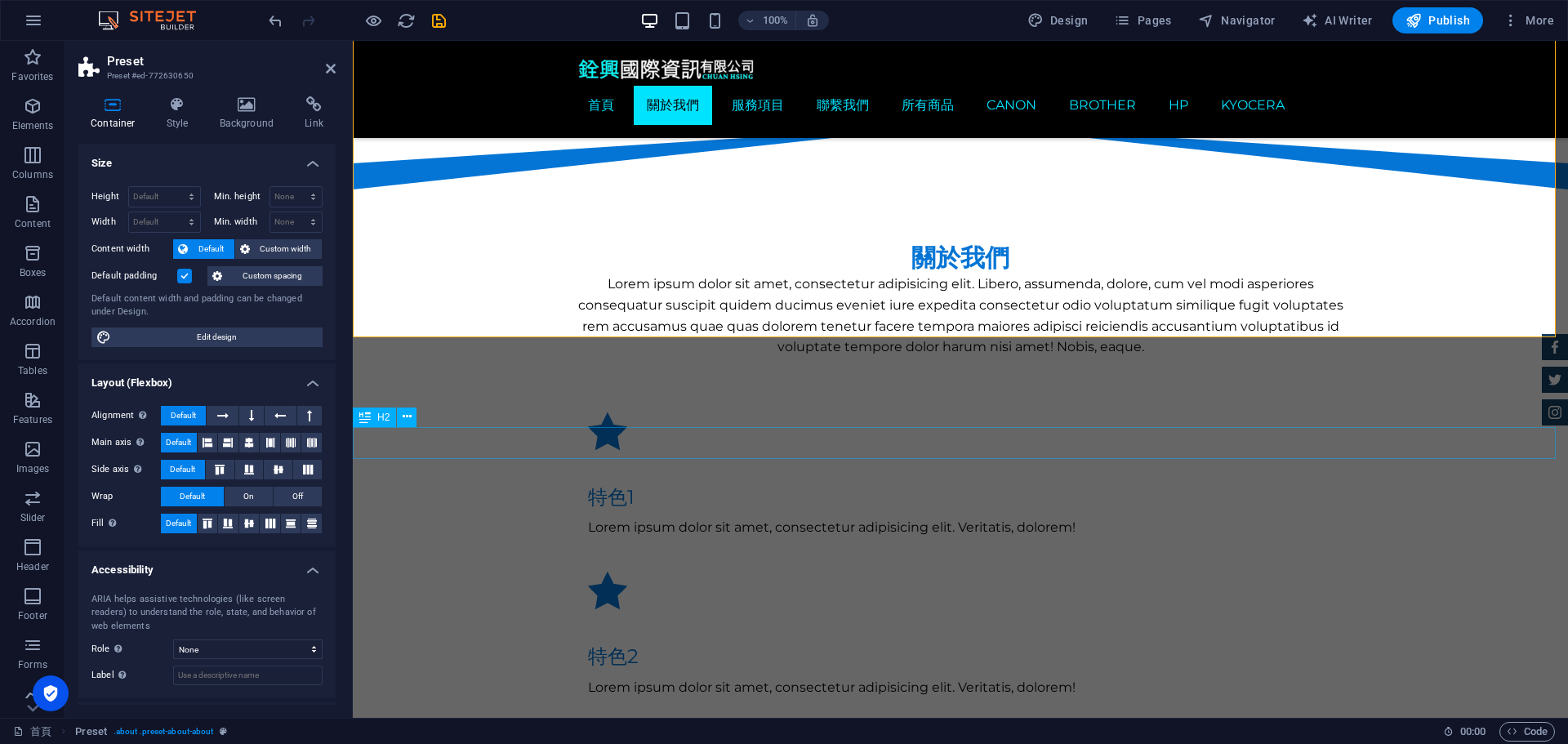 click on "經營項目" at bounding box center [960, 1240] 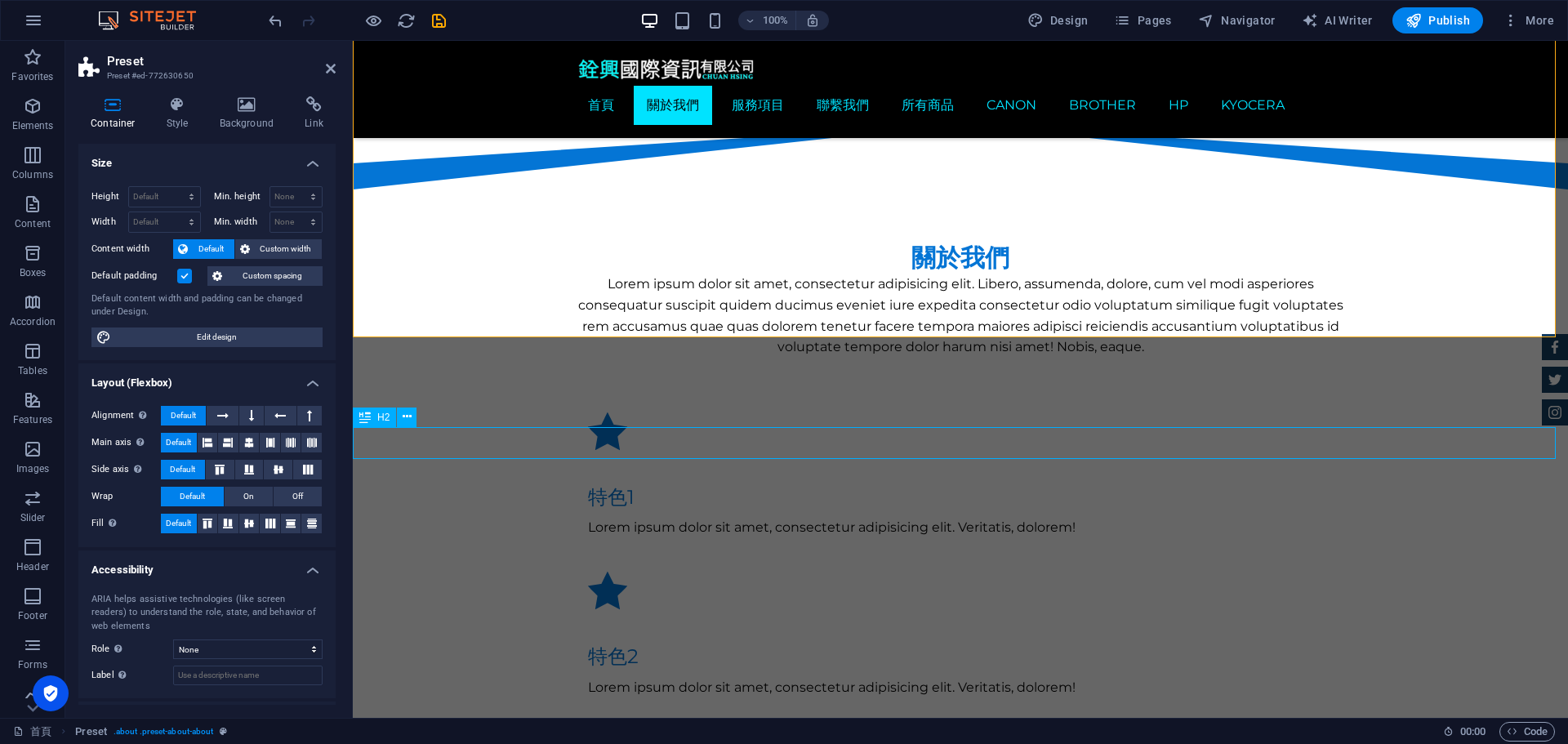 click on "經營項目" at bounding box center [960, 1240] 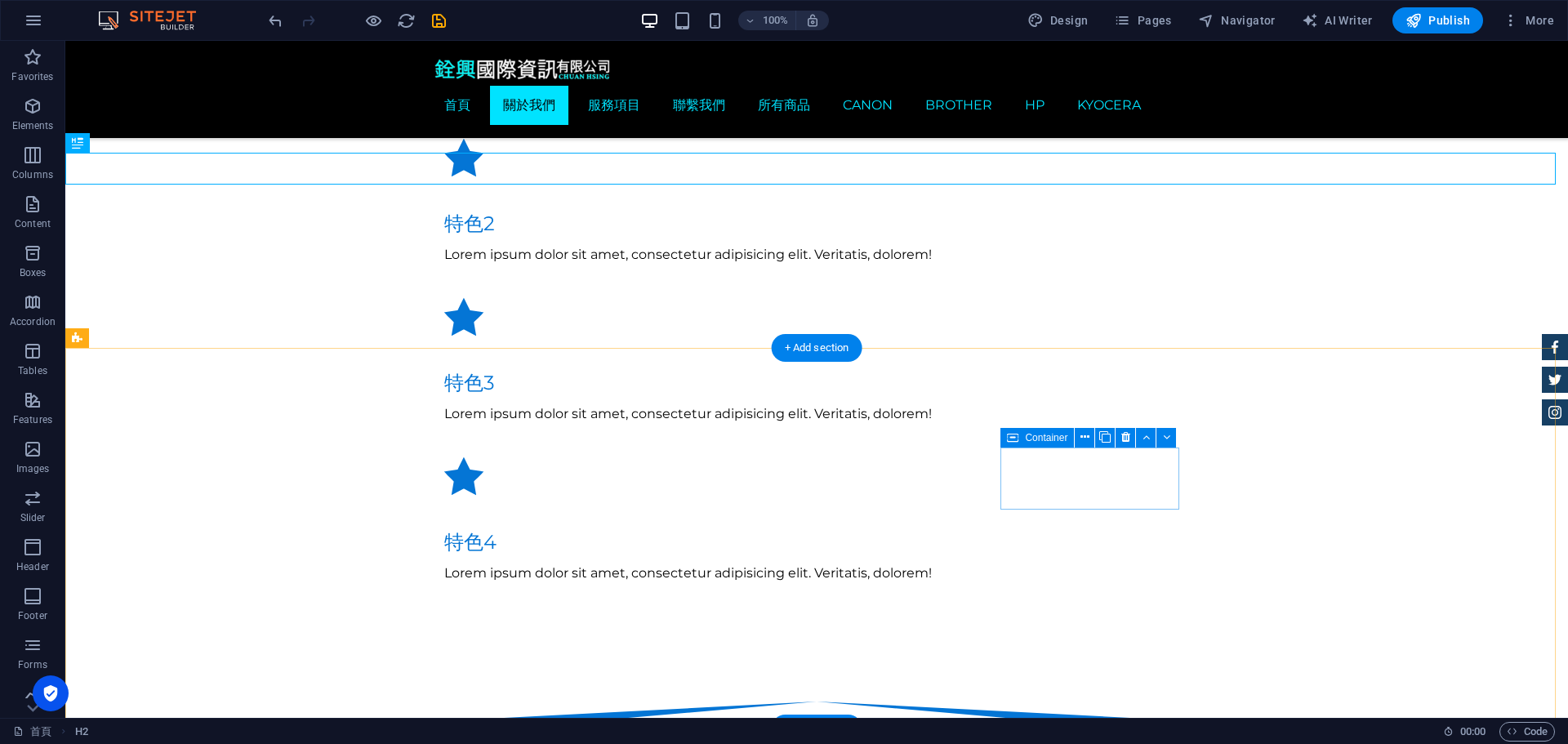scroll, scrollTop: 1566, scrollLeft: 0, axis: vertical 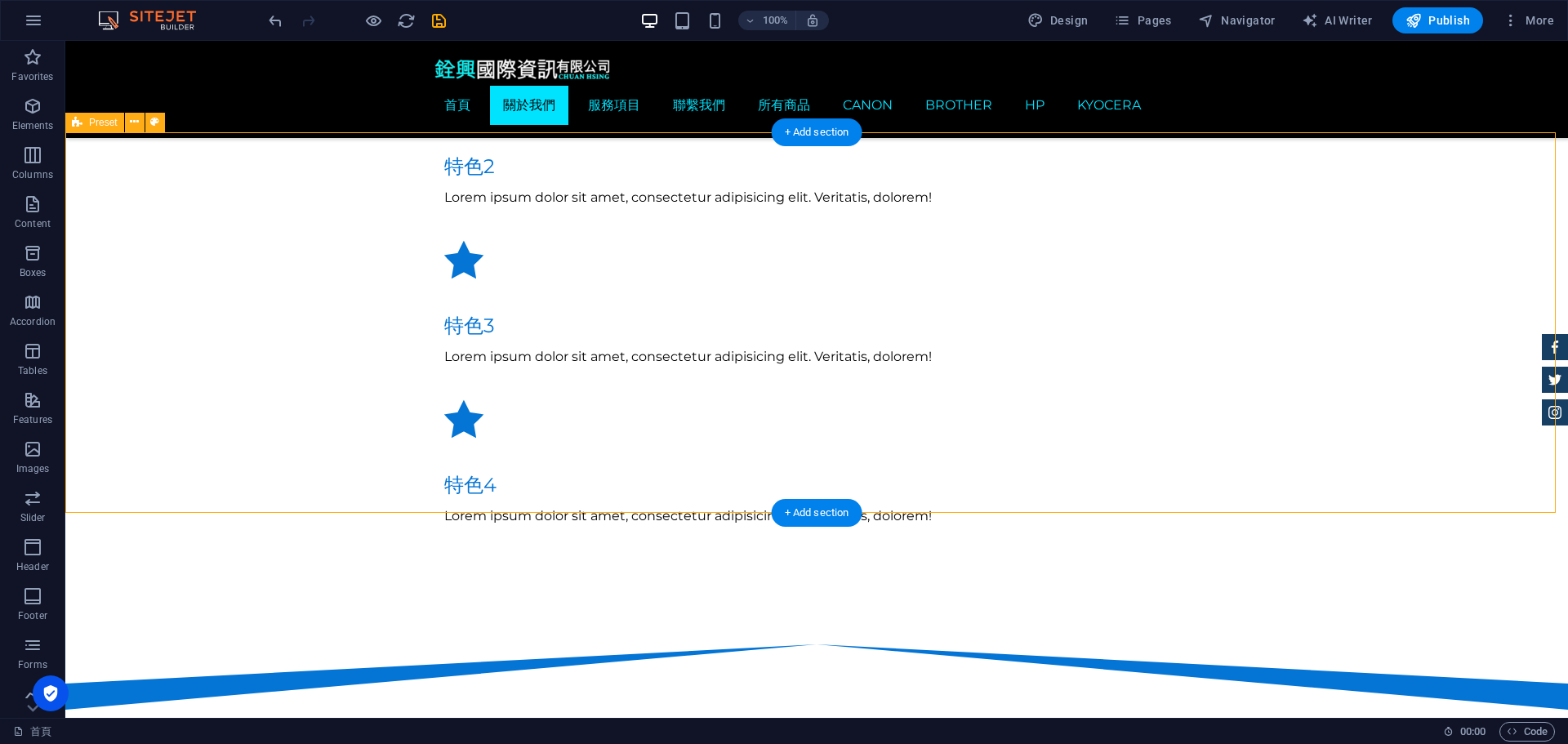 click on "影印機 印表機 多功能復合機 打卡鐘 POS收銀機 碎紙機 單槍投影機 電子白板 點驗鈔機 碳粉耗材 電腦周邊設備 現場快速維修" at bounding box center (817, 1701) 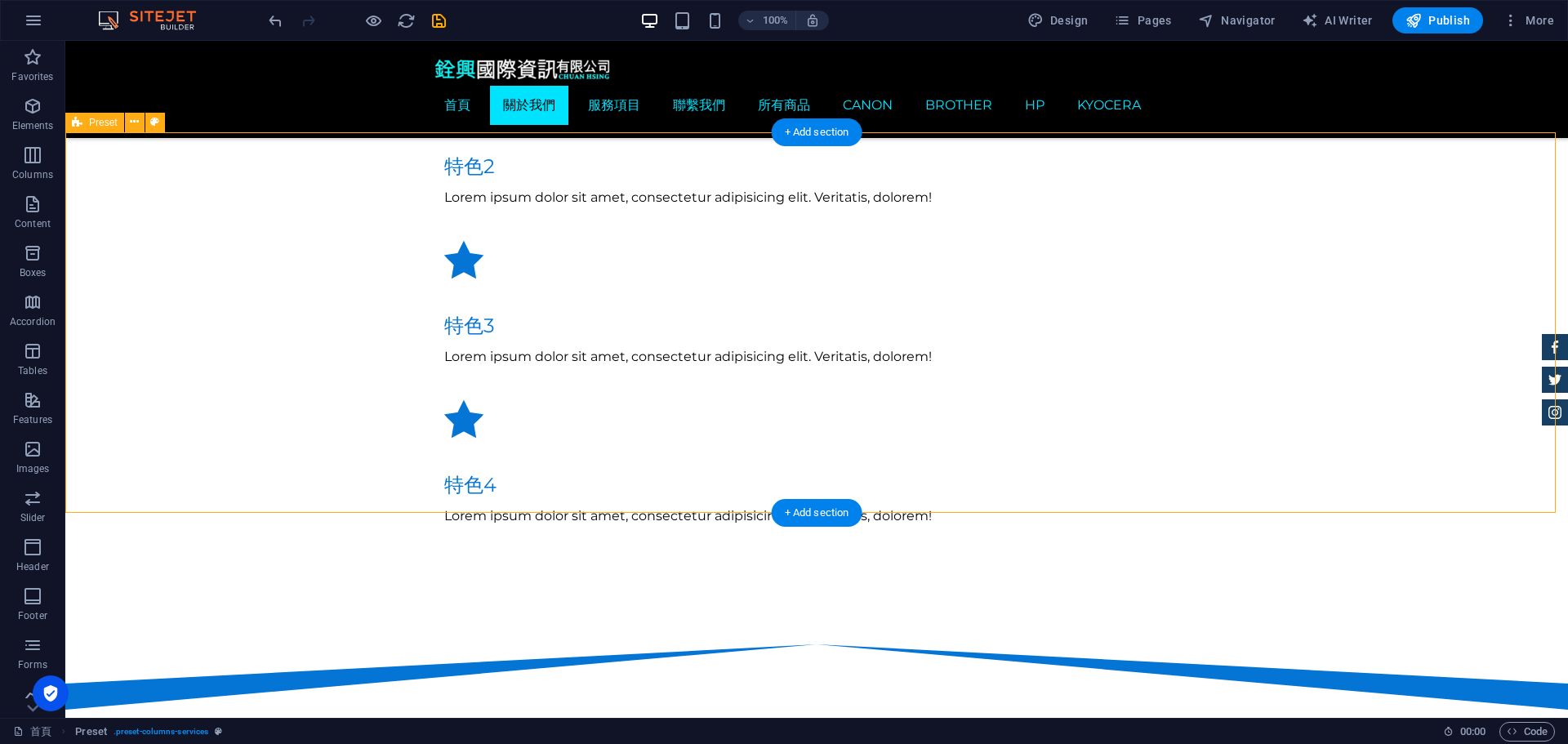 click on "影印機 印表機 多功能復合機 打卡鐘 POS收銀機 碎紙機 單槍投影機 電子白板 點驗鈔機 碳粉耗材 電腦周邊設備 現場快速維修" at bounding box center [817, 1701] 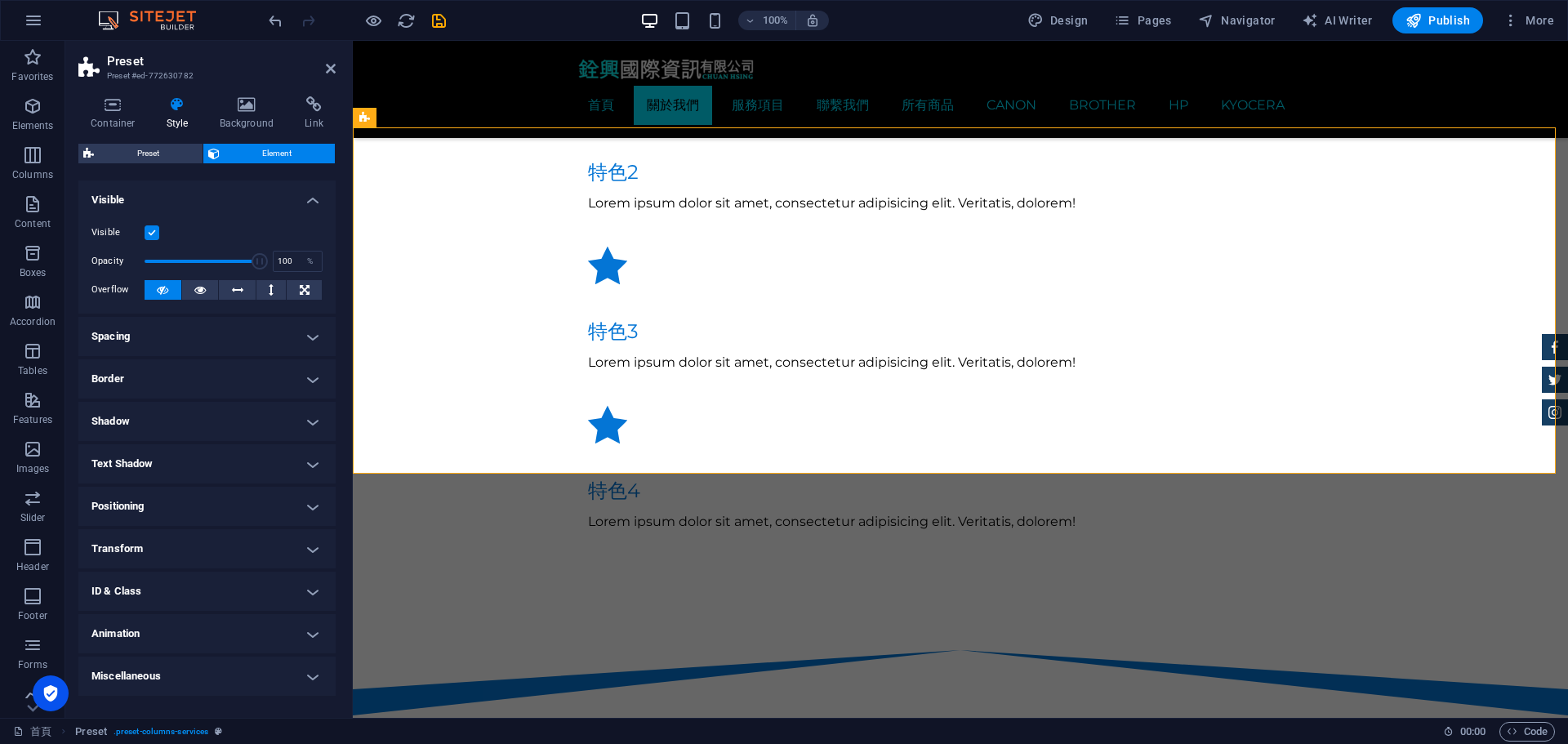 click on "Spacing" at bounding box center [207, 336] 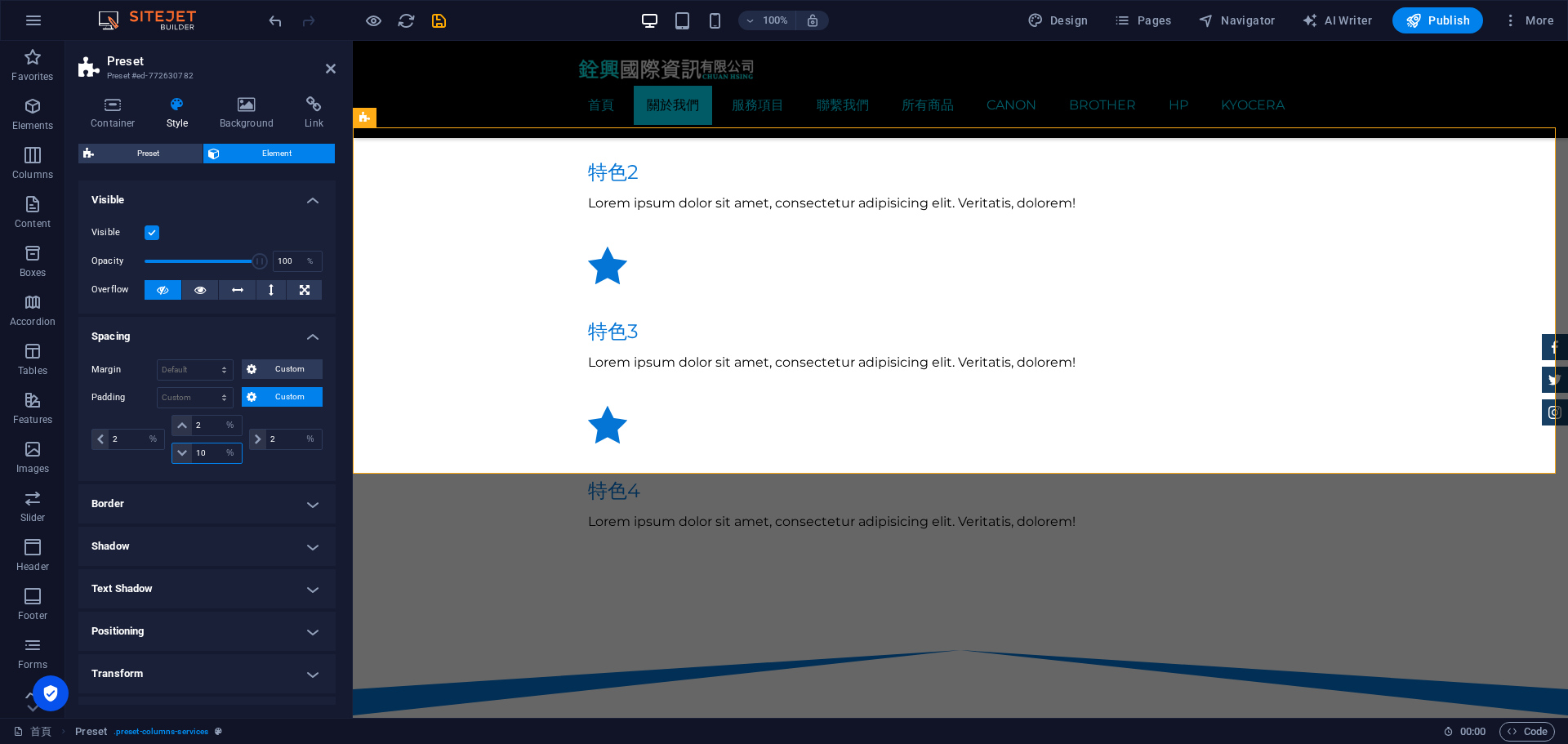 drag, startPoint x: 210, startPoint y: 454, endPoint x: 195, endPoint y: 460, distance: 16.155494 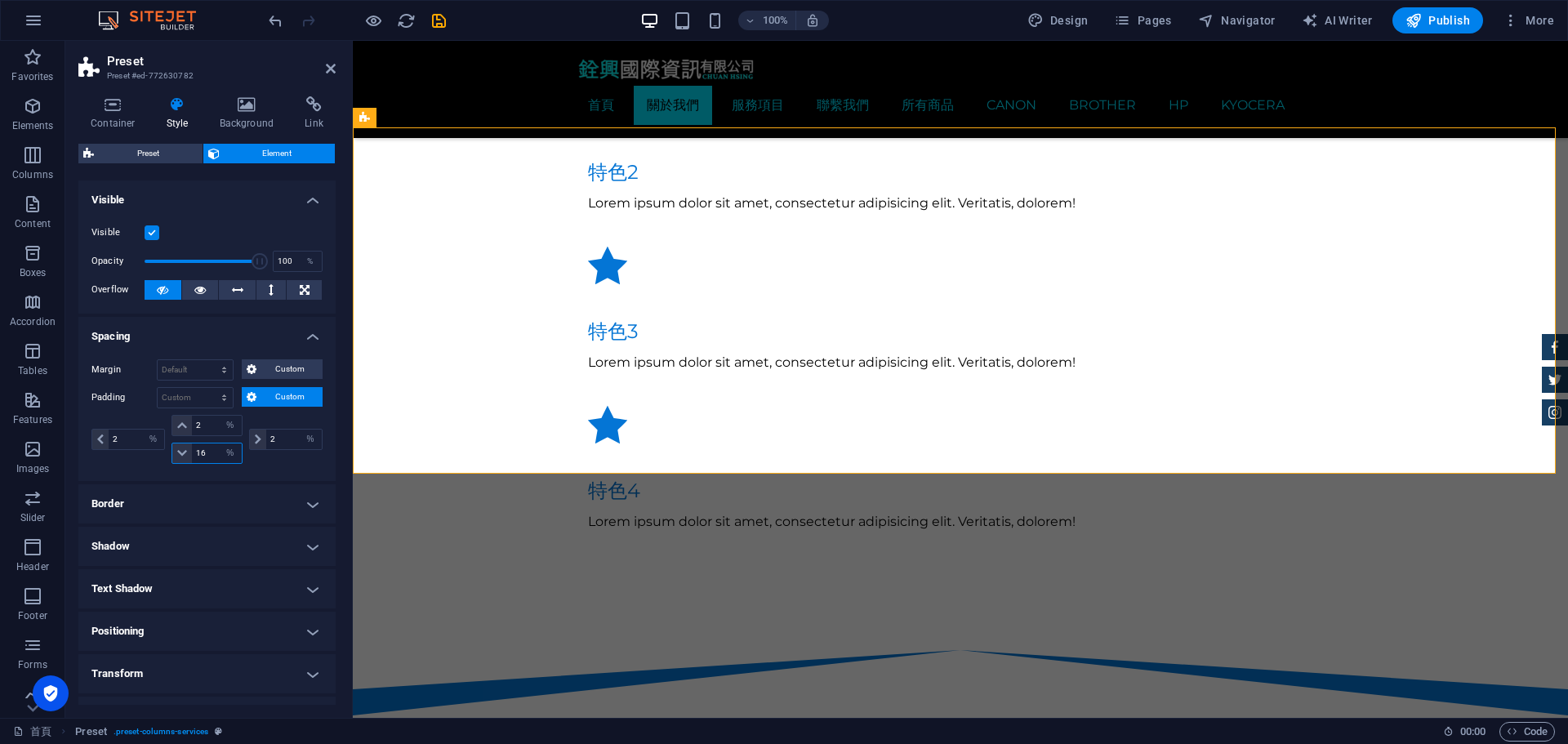 type on "1" 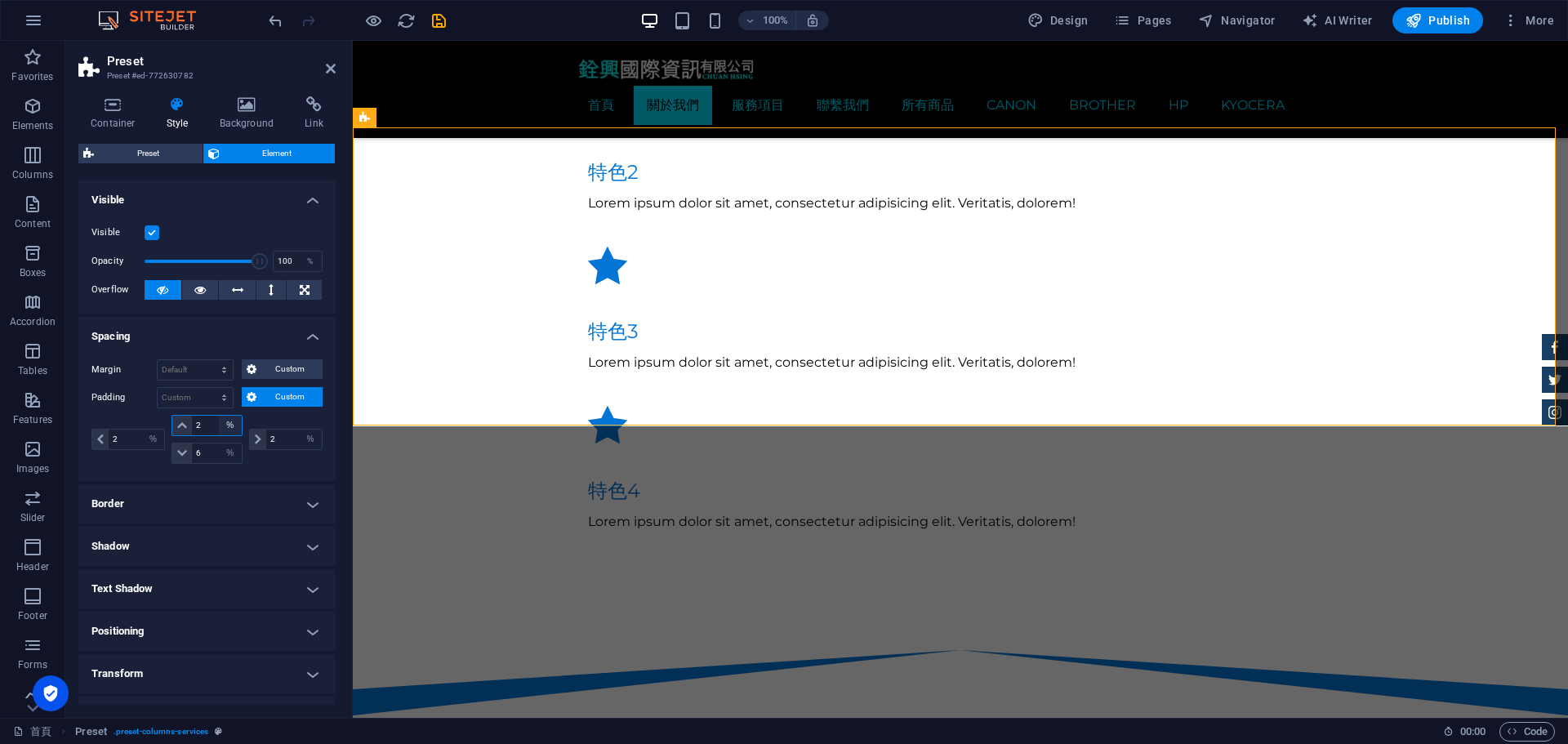 click on "px rem % vh vw" at bounding box center (230, 425) 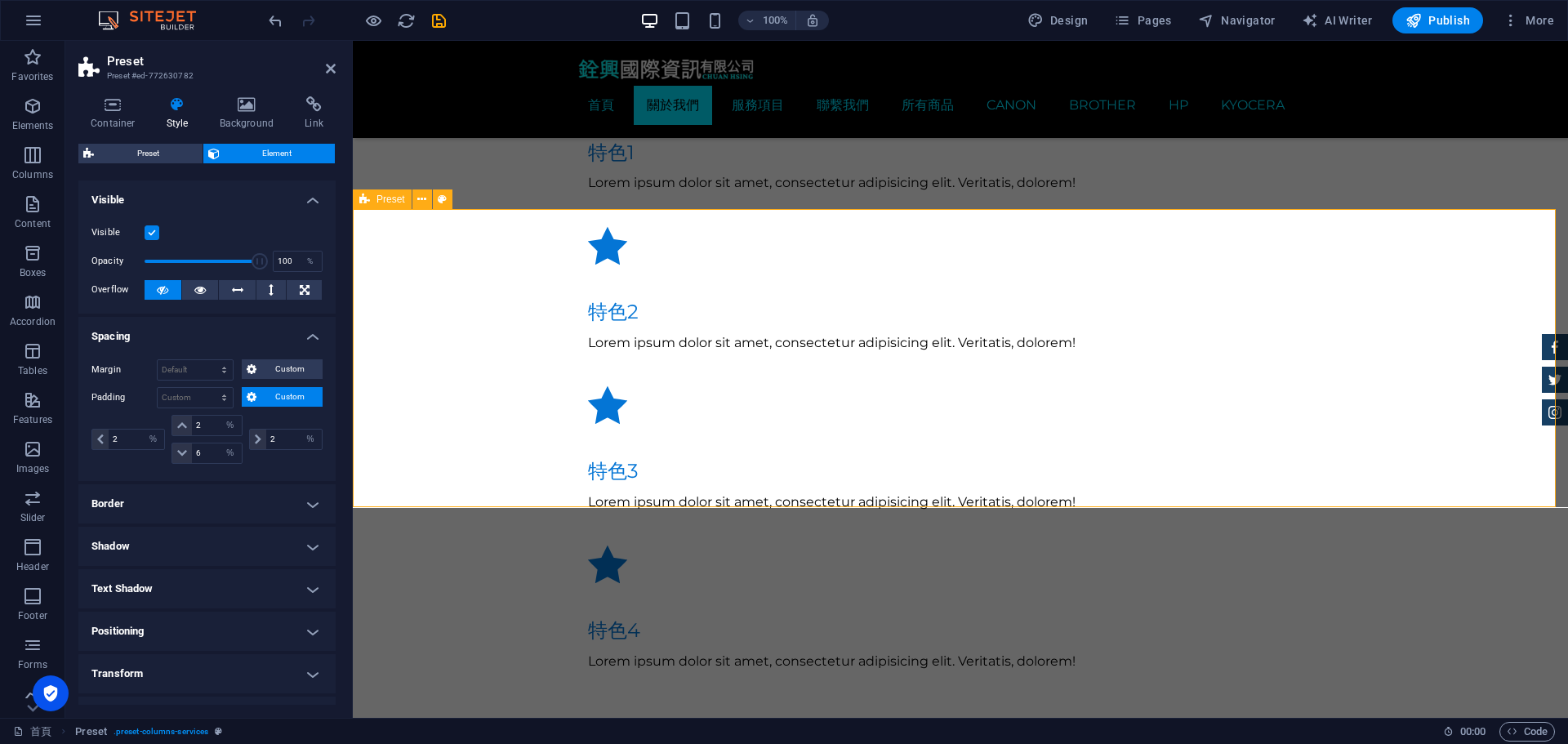 scroll, scrollTop: 1478, scrollLeft: 0, axis: vertical 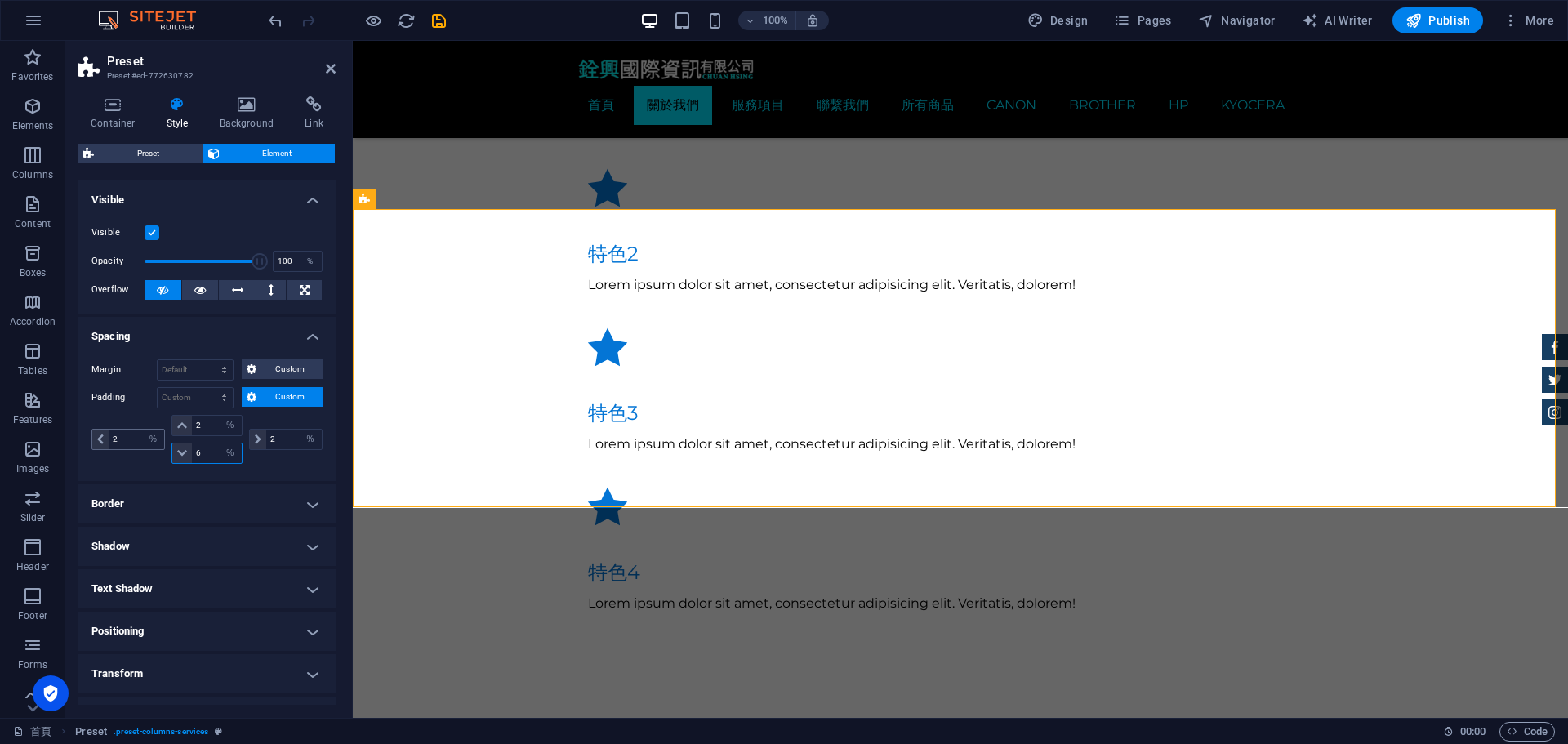 drag, startPoint x: 202, startPoint y: 449, endPoint x: 136, endPoint y: 448, distance: 66.00758 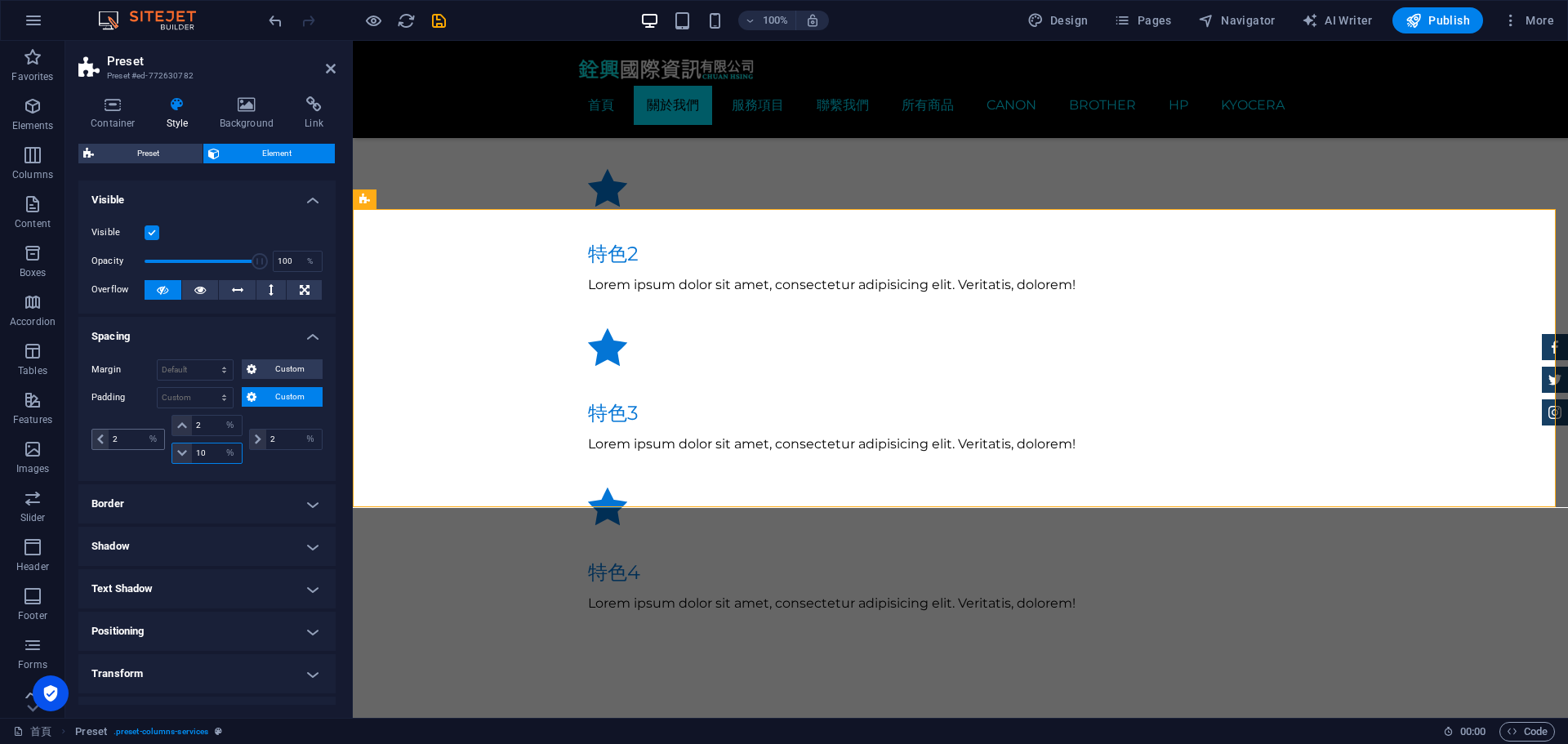type on "10" 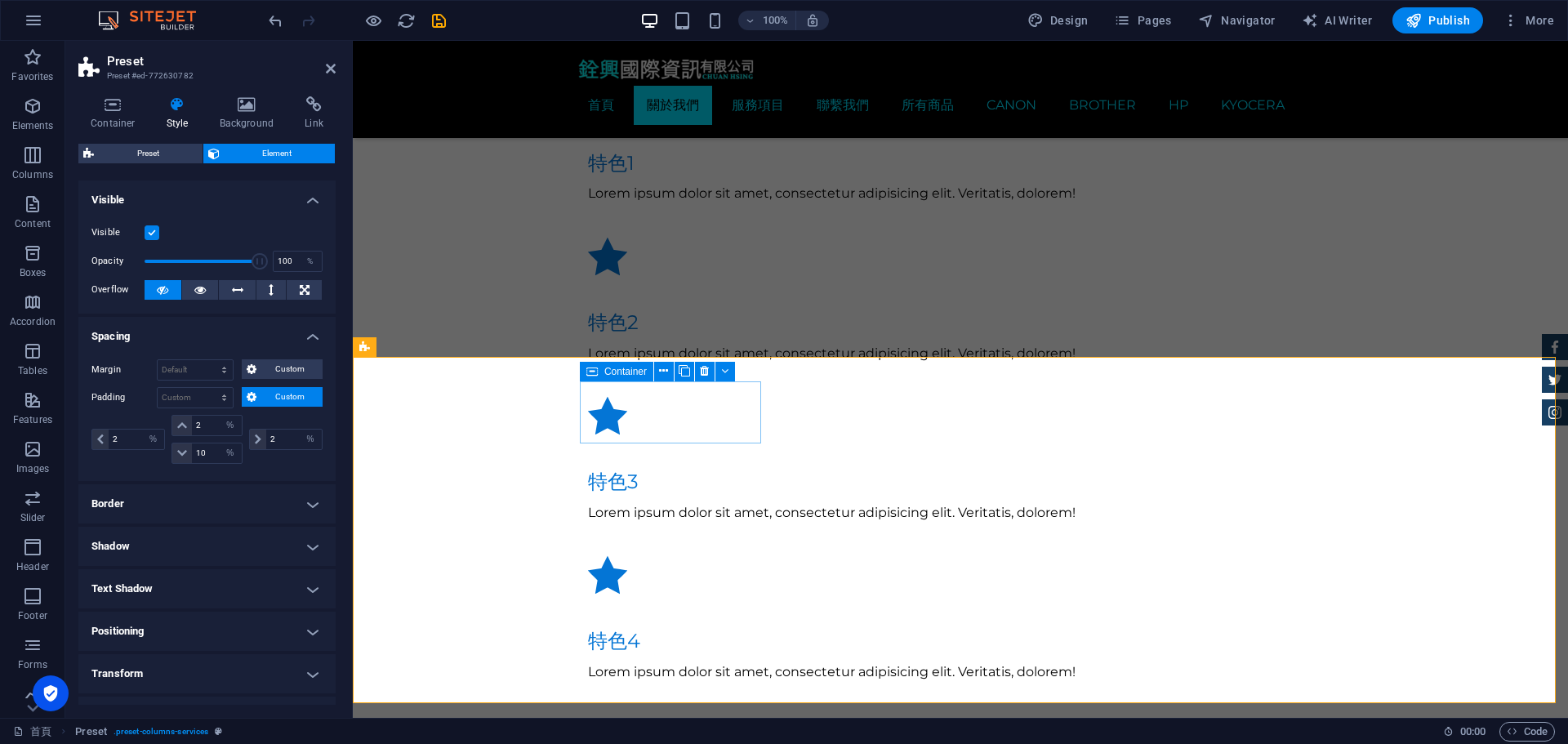 scroll, scrollTop: 1478, scrollLeft: 0, axis: vertical 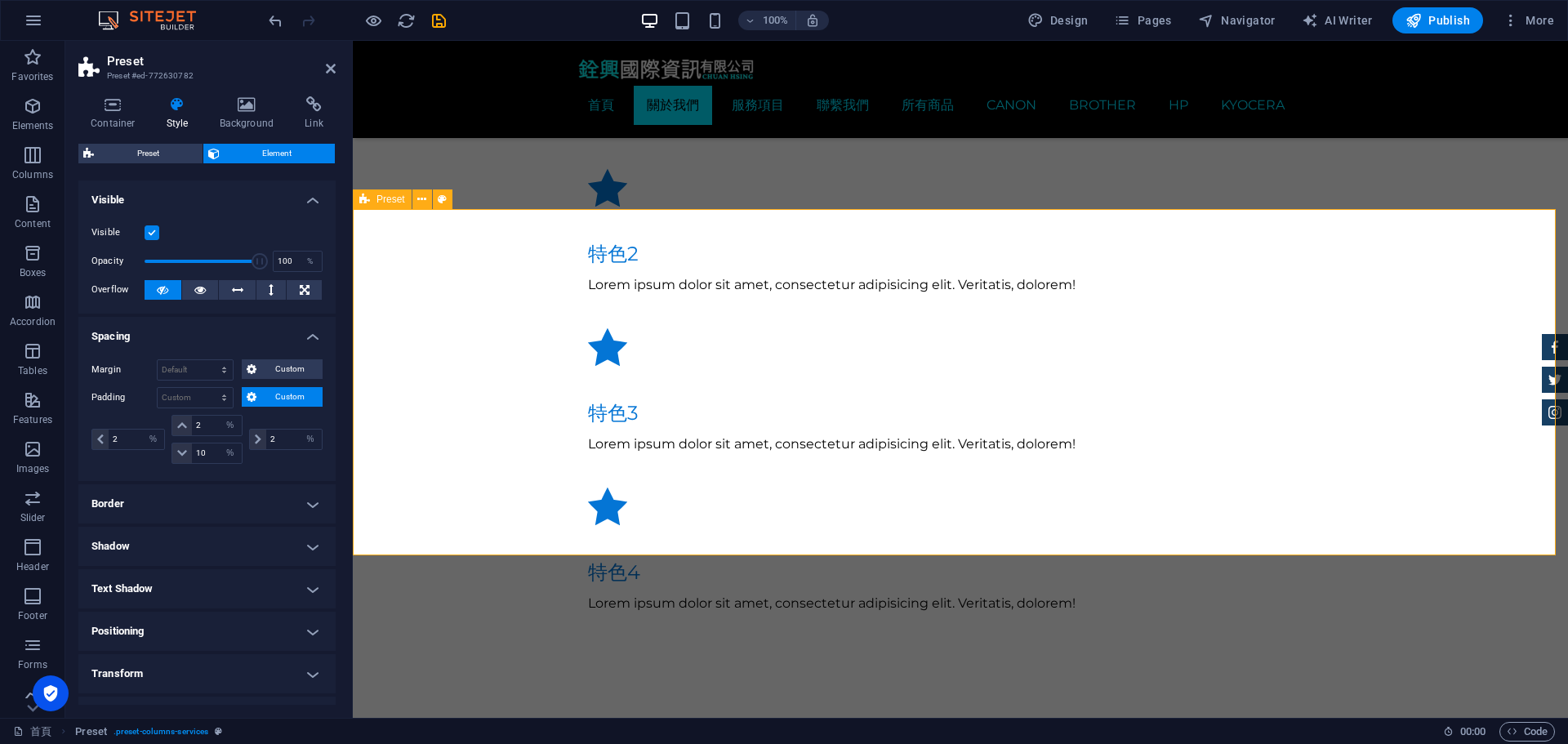 click on "影印機 印表機 多功能復合機 打卡鐘 POS收銀機 碎紙機 單槍投影機 電子白板 點驗鈔機 碳粉耗材 電腦周邊設備 現場快速維修" at bounding box center (960, 1766) 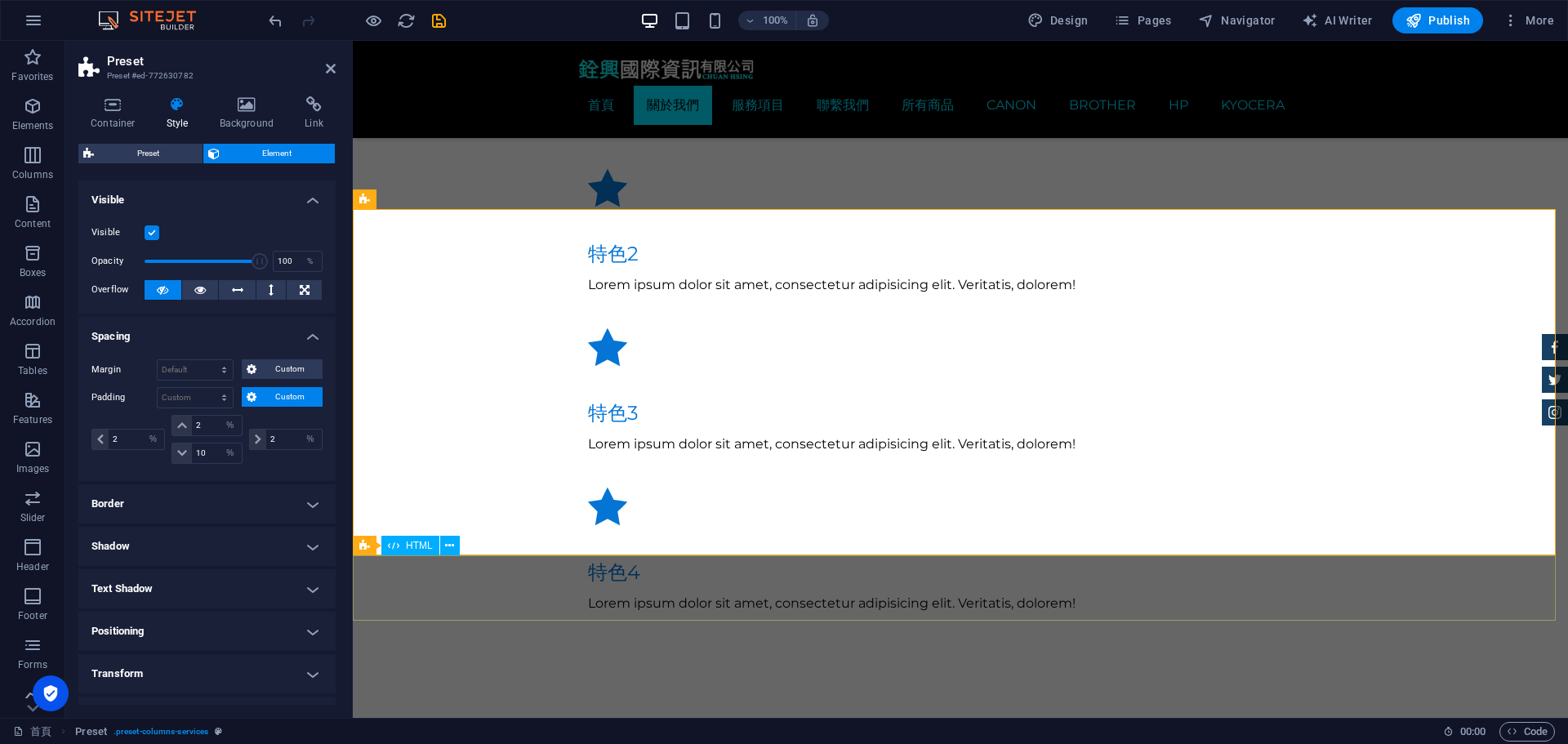 click at bounding box center (960, 2265) 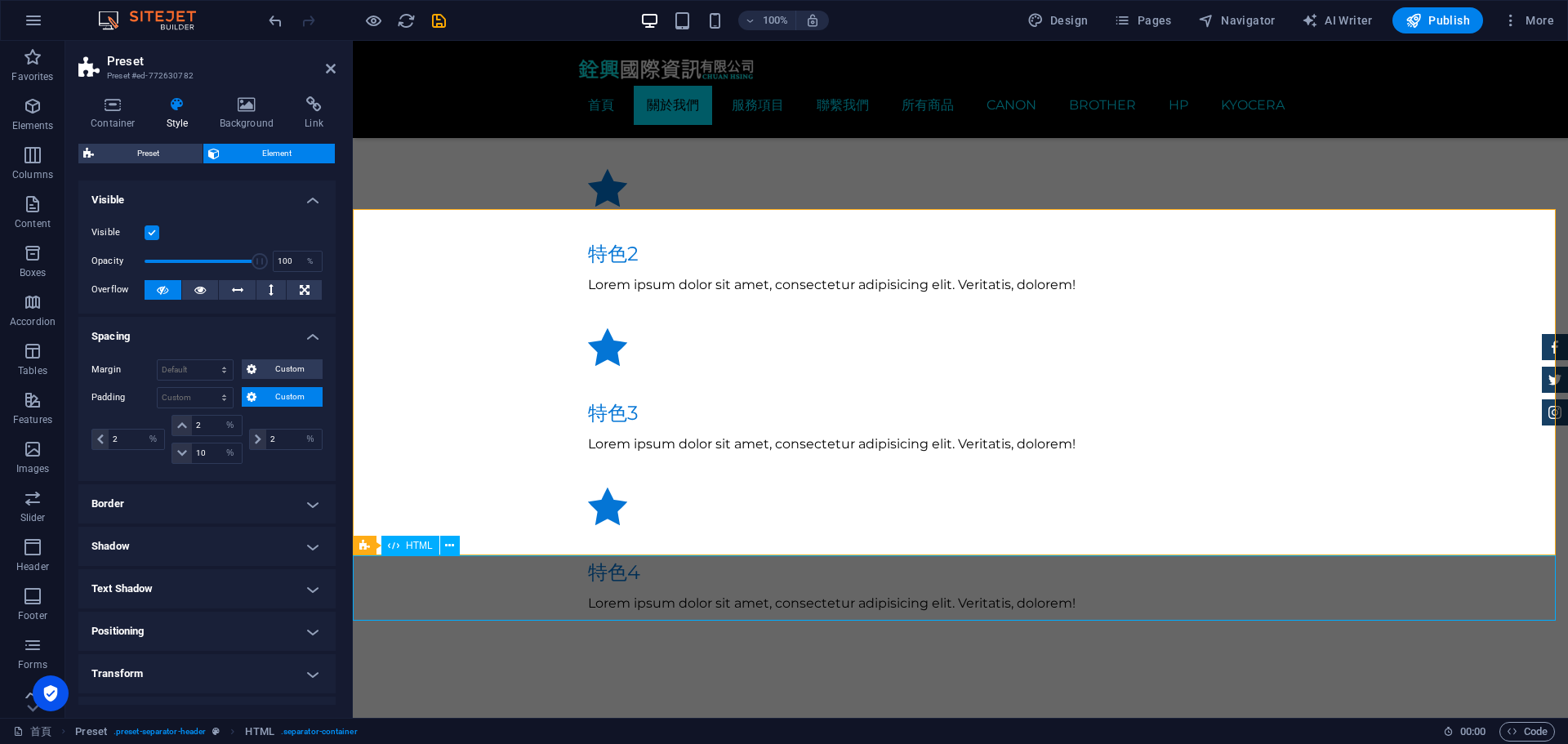 click at bounding box center [960, 2265] 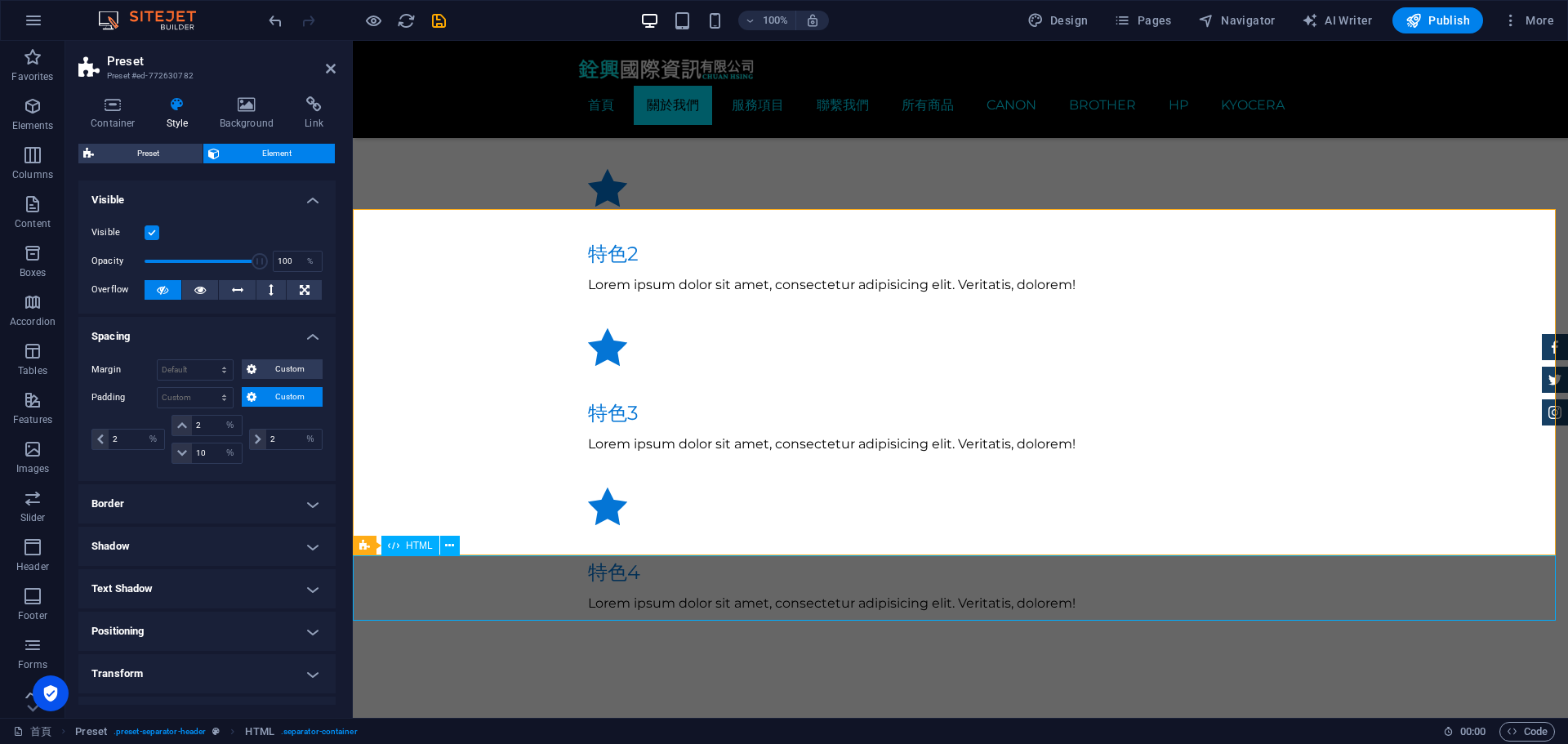 click on "Drag here to replace the existing content. Press “Ctrl” if you want to create a new element.
H1   Banner   Banner   Container   Menu Bar   Preset   HTML   Preset   Preset   H2   Text   Spacer   Container   Icon   Preset   Container   Container   Icon   Container   H2   Container   Preset   Text   Spacer   Logos   Map   Container   Image   Image   Spacer   Container   H3   Container   Spacer   Image   H3   Container   H3   Container   Container   H3   Container   Container   Spacer   H3   Menu   Image   Container   H3   Image   Preset   HTML   Preset   Spacer   Spacer   H3   Spacer   H3   Container   Spacer   Spacer   Container   Container   H3   Spacer   Container   H3   Spacer   Container   H3   Container   H3   Container   Container   Container   H3   Text   HTML   Preset   Spacer   Container   Icon   Container   Spacer   Container   Preset   H3   Container   Text   Container   Container   Icon   Text   Container   H3" at bounding box center (960, 379) 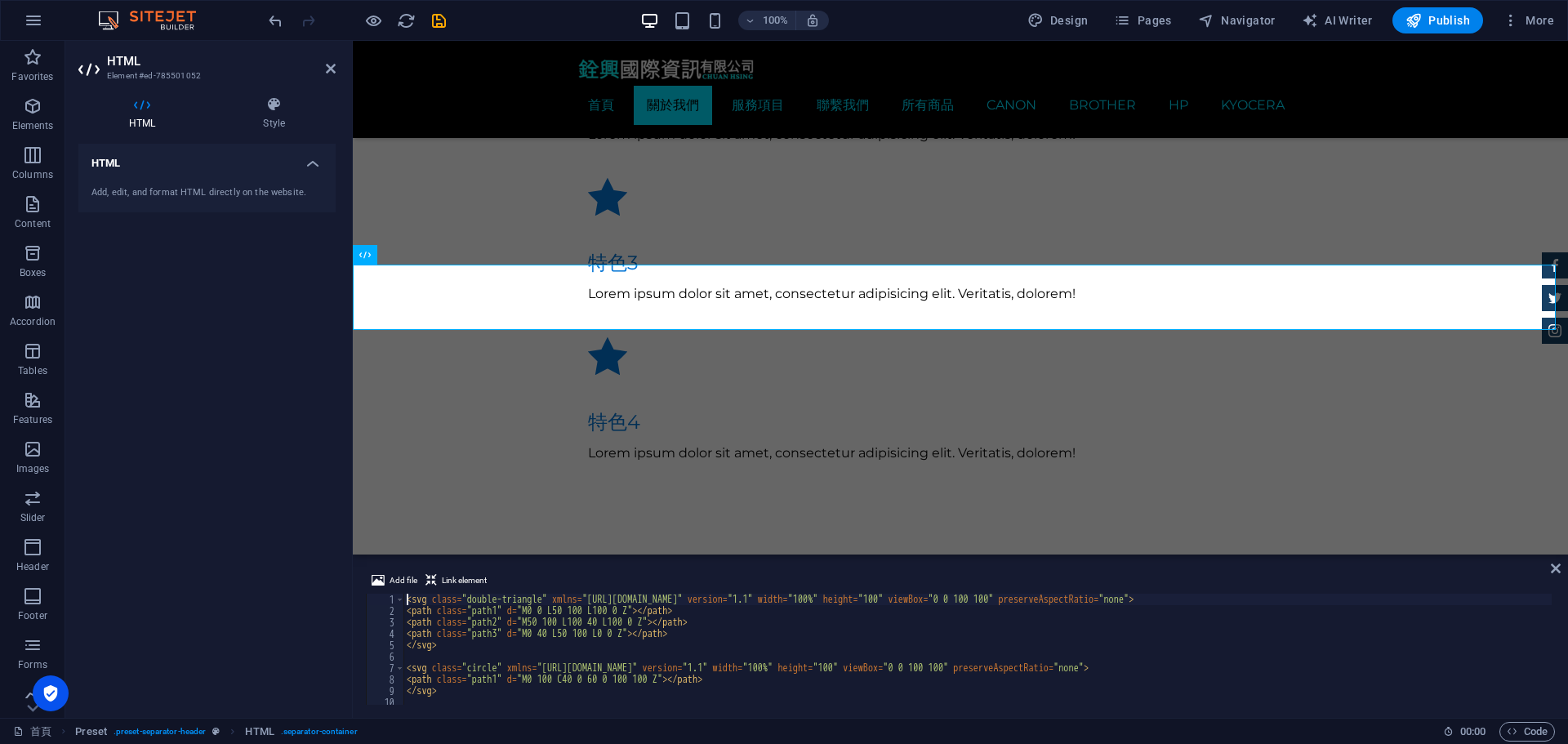 scroll, scrollTop: 1619, scrollLeft: 0, axis: vertical 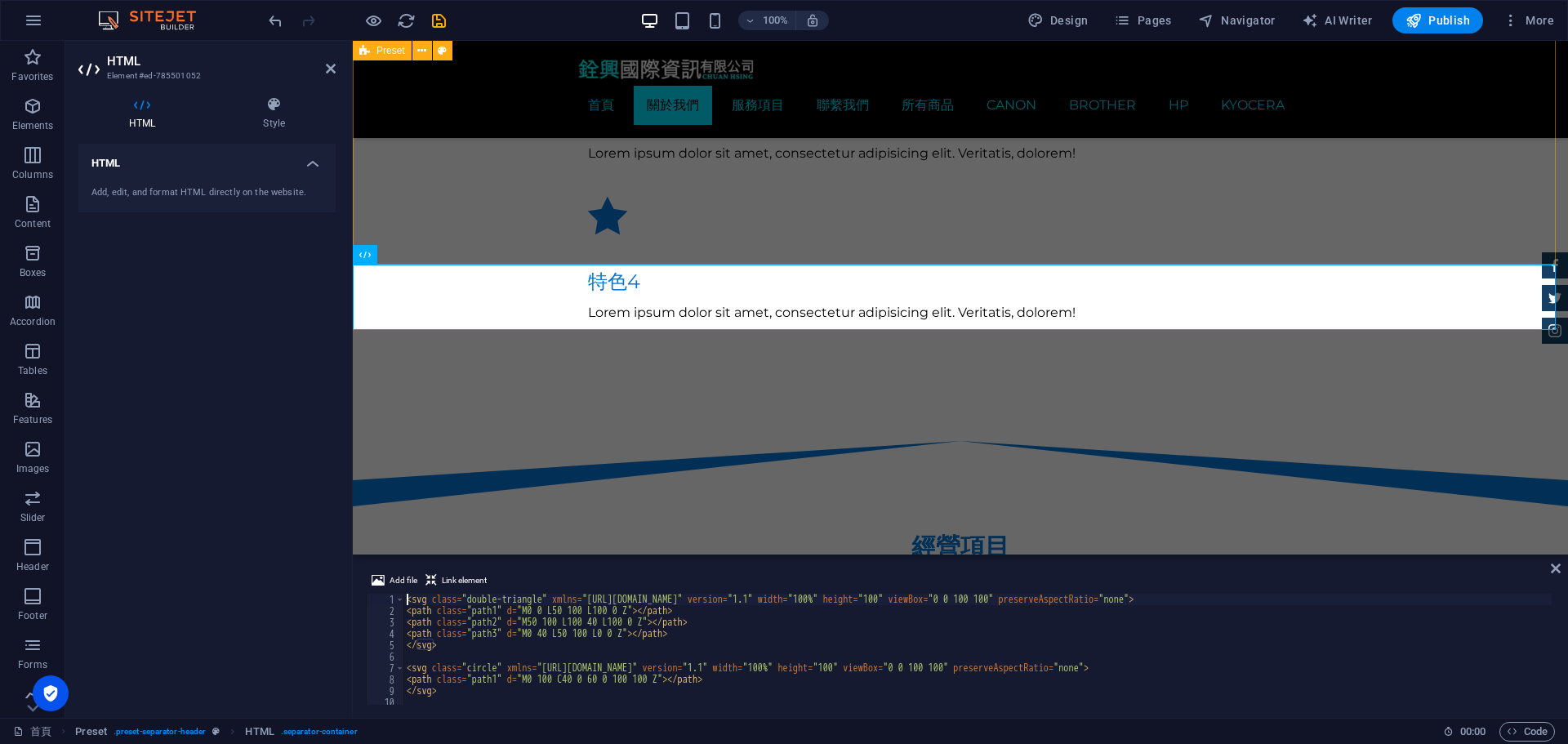 click on "影印機 印表機 多功能復合機 打卡鐘 POS收銀機 碎紙機 單槍投影機 電子白板 點驗鈔機 碳粉耗材 電腦周邊設備 現場快速維修" at bounding box center [960, 1475] 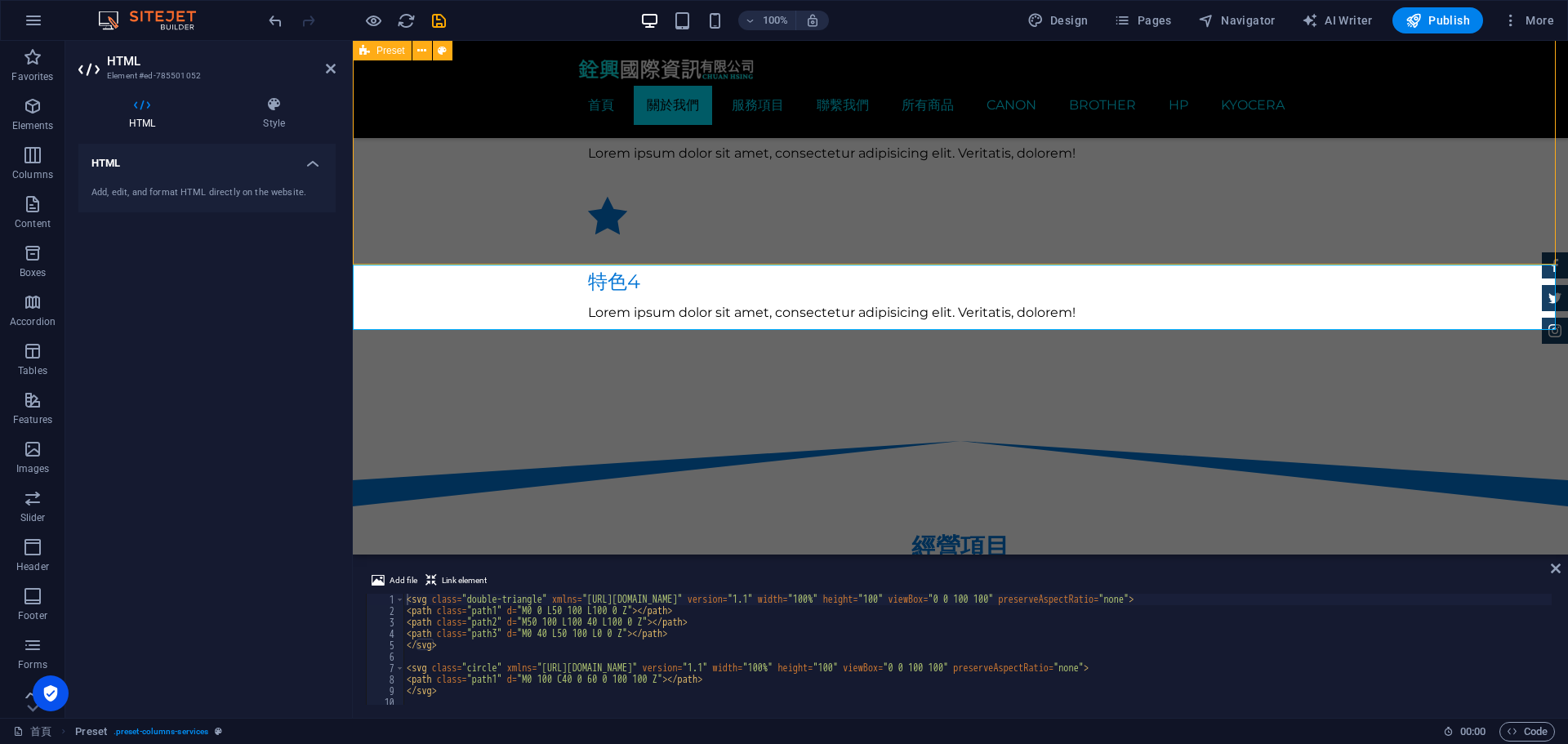 click on "影印機 印表機 多功能復合機 打卡鐘 POS收銀機 碎紙機 單槍投影機 電子白板 點驗鈔機 碳粉耗材 電腦周邊設備 現場快速維修" at bounding box center [960, 1475] 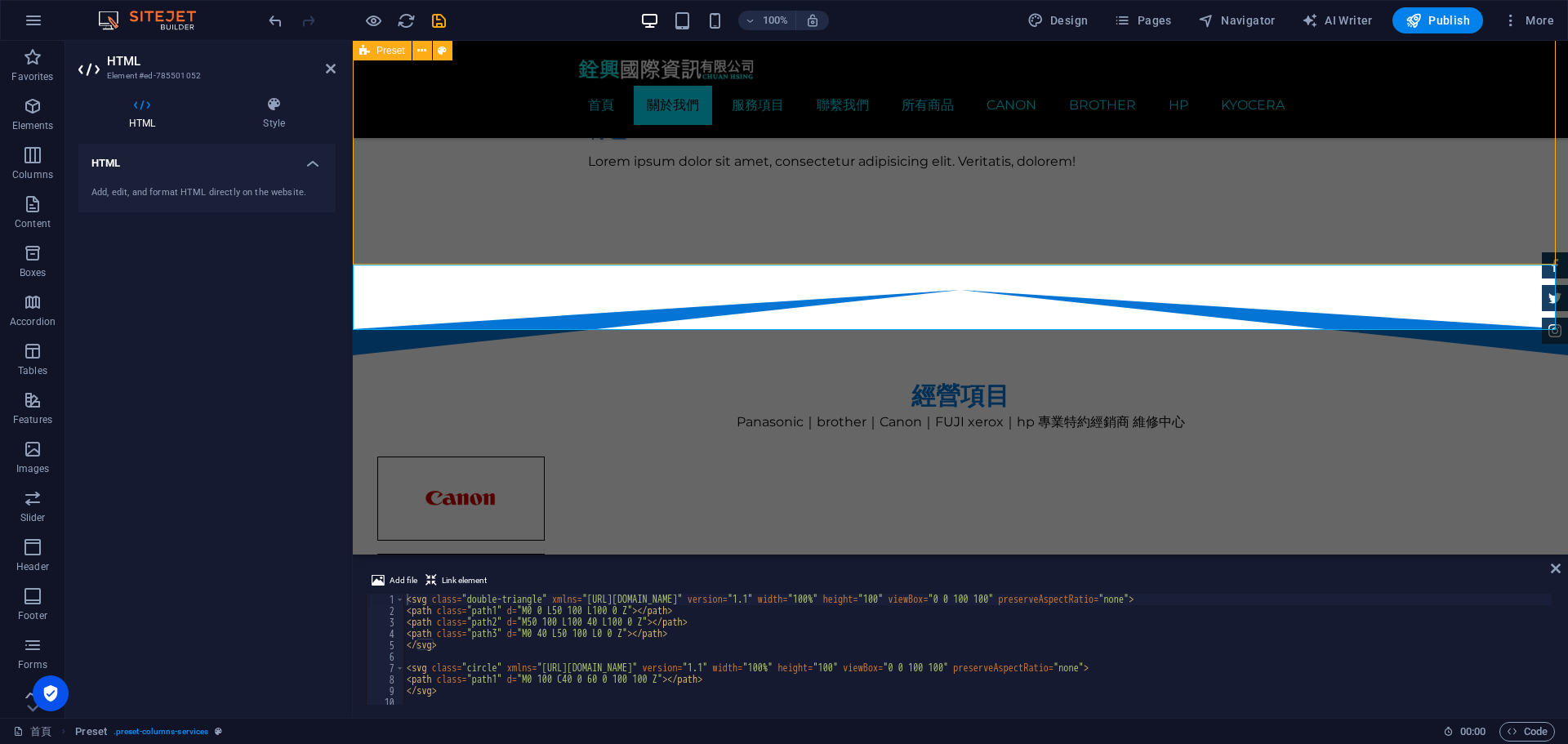 click on "影印機 印表機 多功能復合機 打卡鐘 POS收銀機 碎紙機 單槍投影機 電子白板 點驗鈔機 碳粉耗材 電腦周邊設備 現場快速維修" at bounding box center (960, 1324) 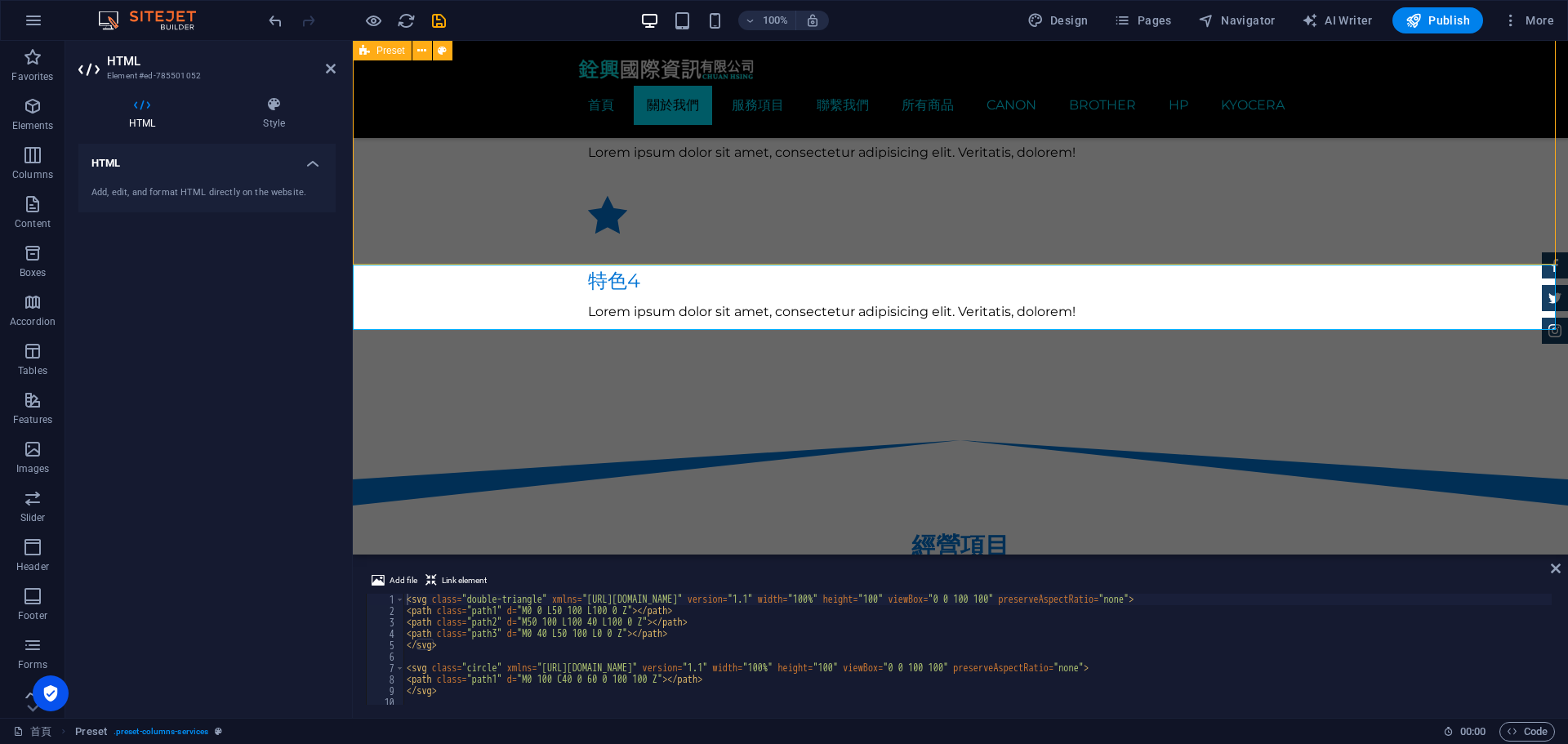 select on "%" 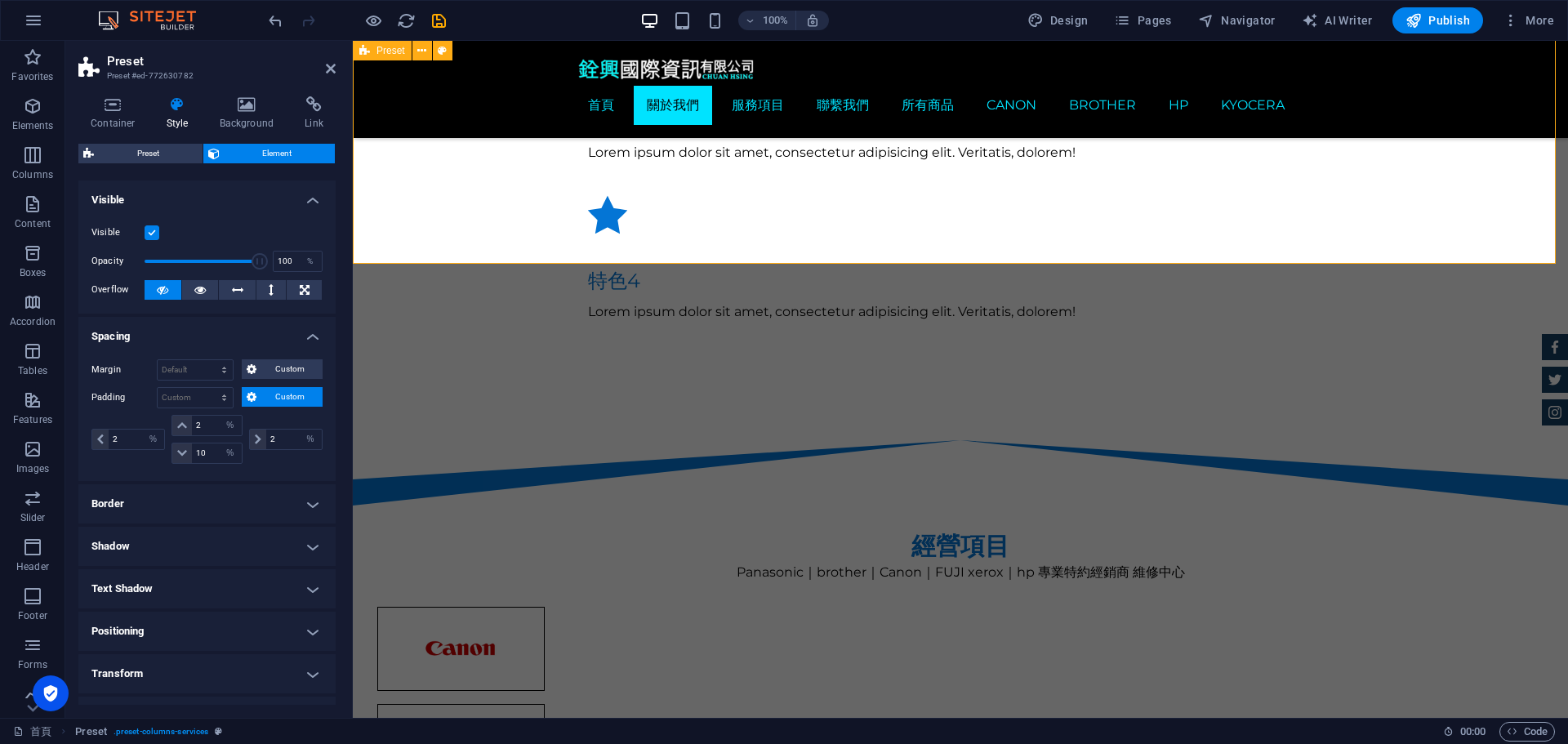 click on "影印機 印表機 多功能復合機 打卡鐘 POS收銀機 碎紙機 單槍投影機 電子白板 點驗鈔機 碳粉耗材 電腦周邊設備 現場快速維修" at bounding box center (960, 1474) 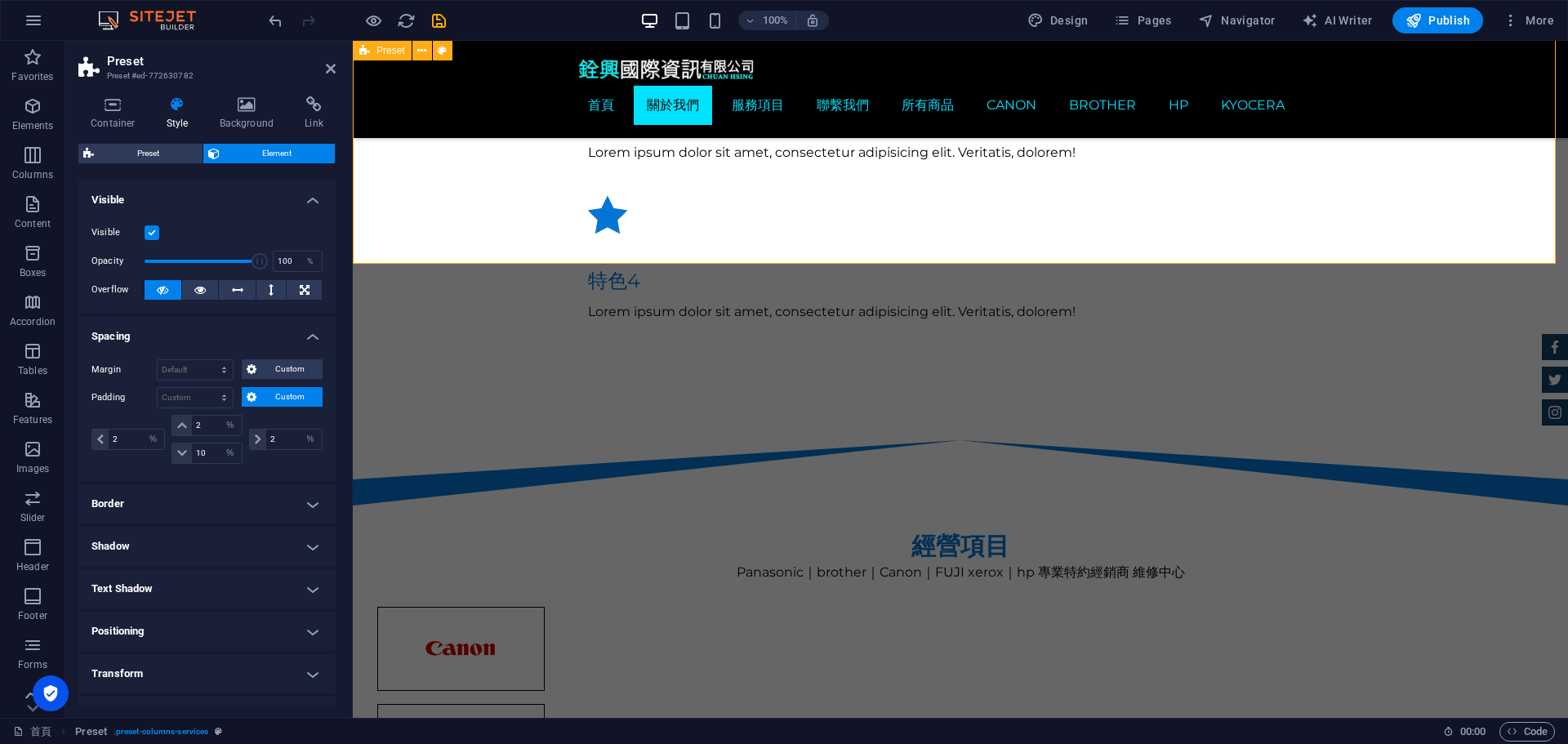 click on "影印機 印表機 多功能復合機 打卡鐘 POS收銀機 碎紙機 單槍投影機 電子白板 點驗鈔機 碳粉耗材 電腦周邊設備 現場快速維修" at bounding box center [960, 1474] 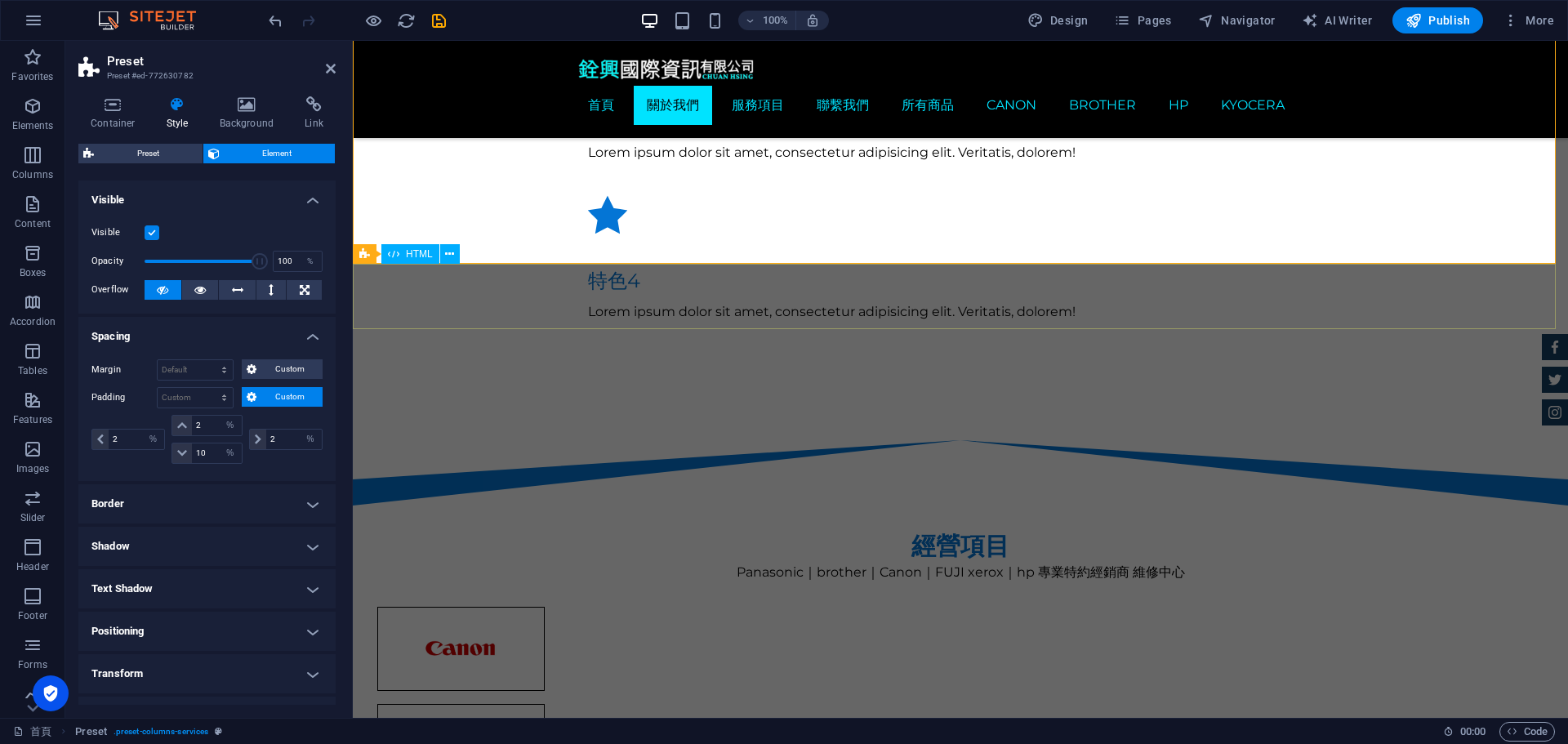 click at bounding box center (960, 2162) 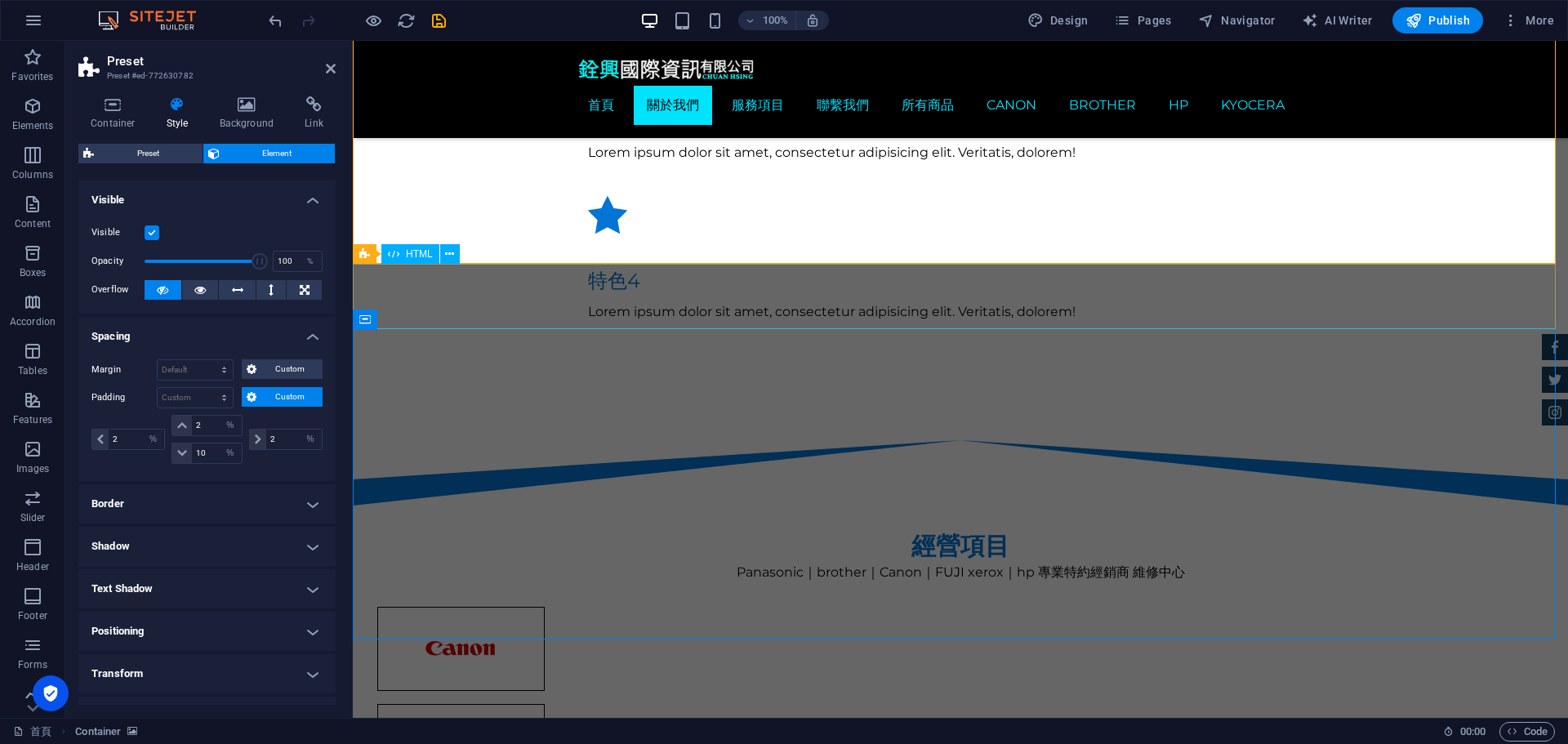 scroll, scrollTop: 1785, scrollLeft: 0, axis: vertical 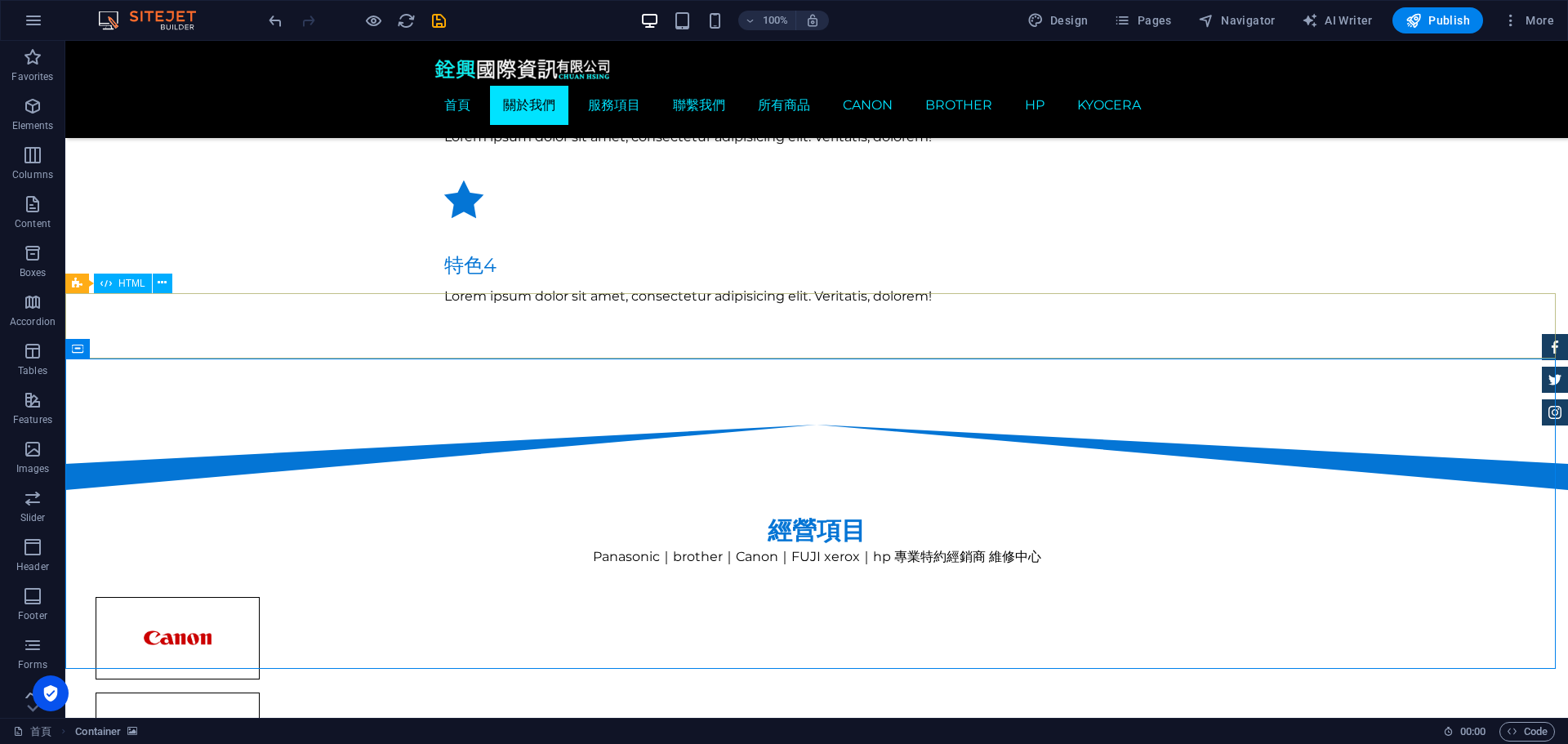 click at bounding box center [817, 1998] 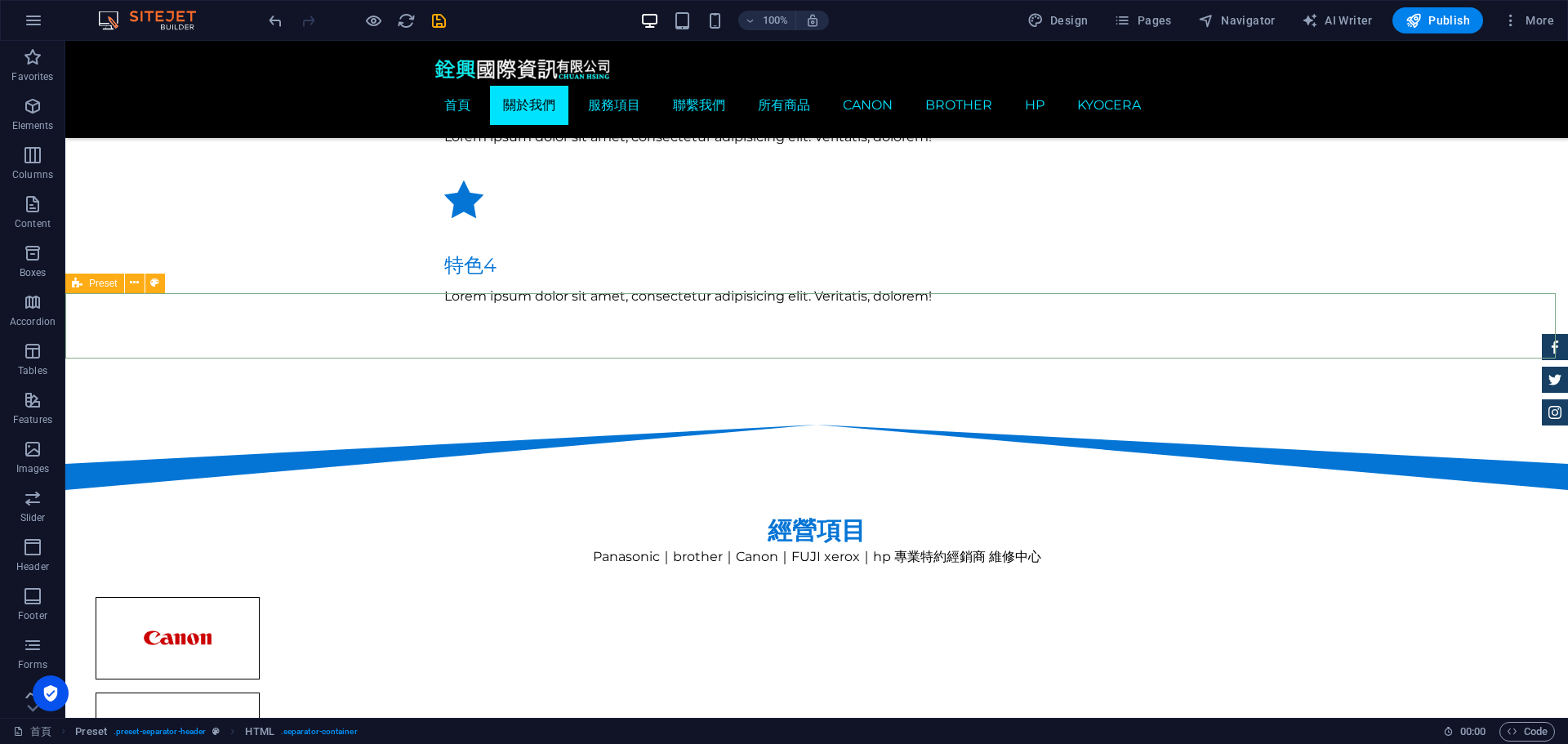 click at bounding box center (77, 283) 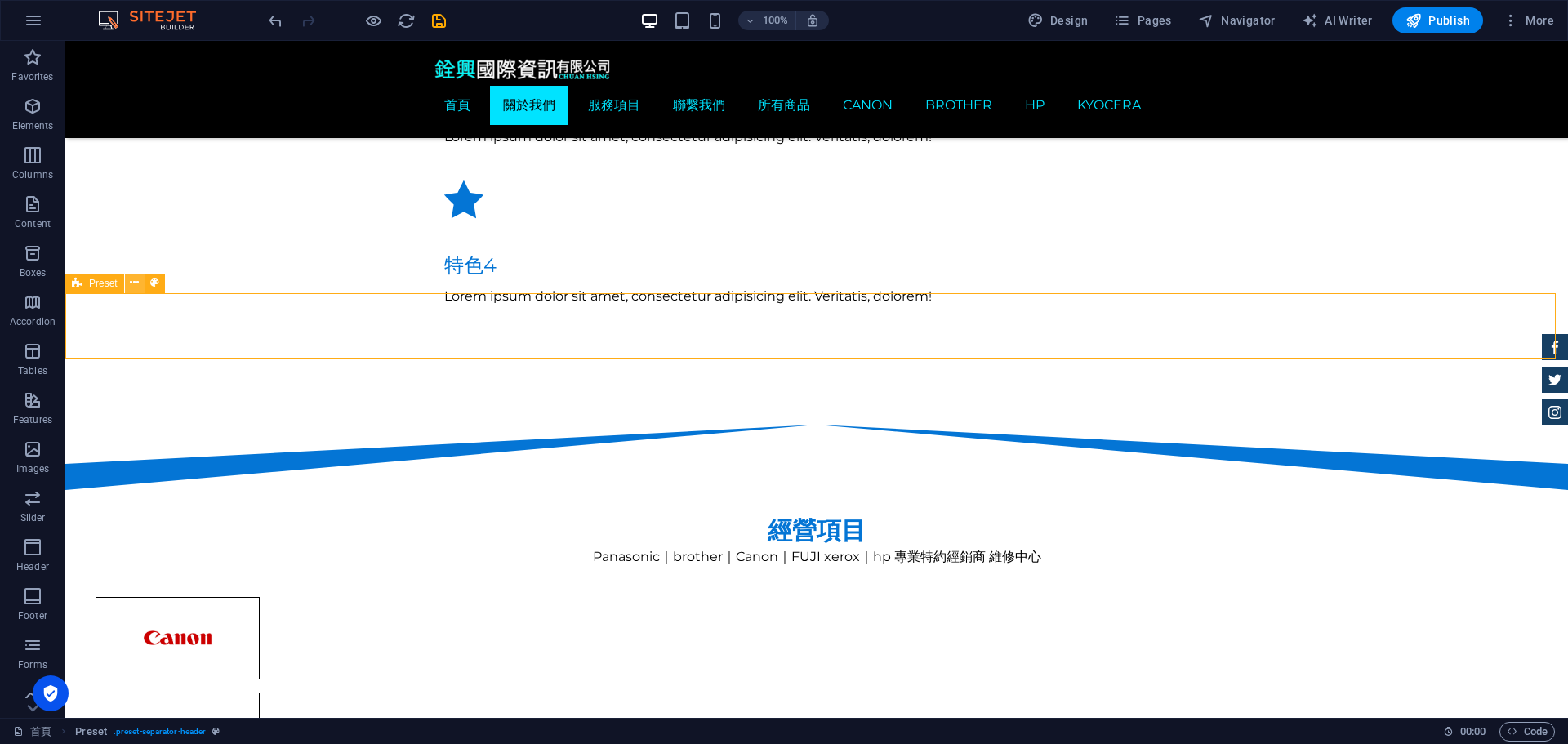click at bounding box center [134, 283] 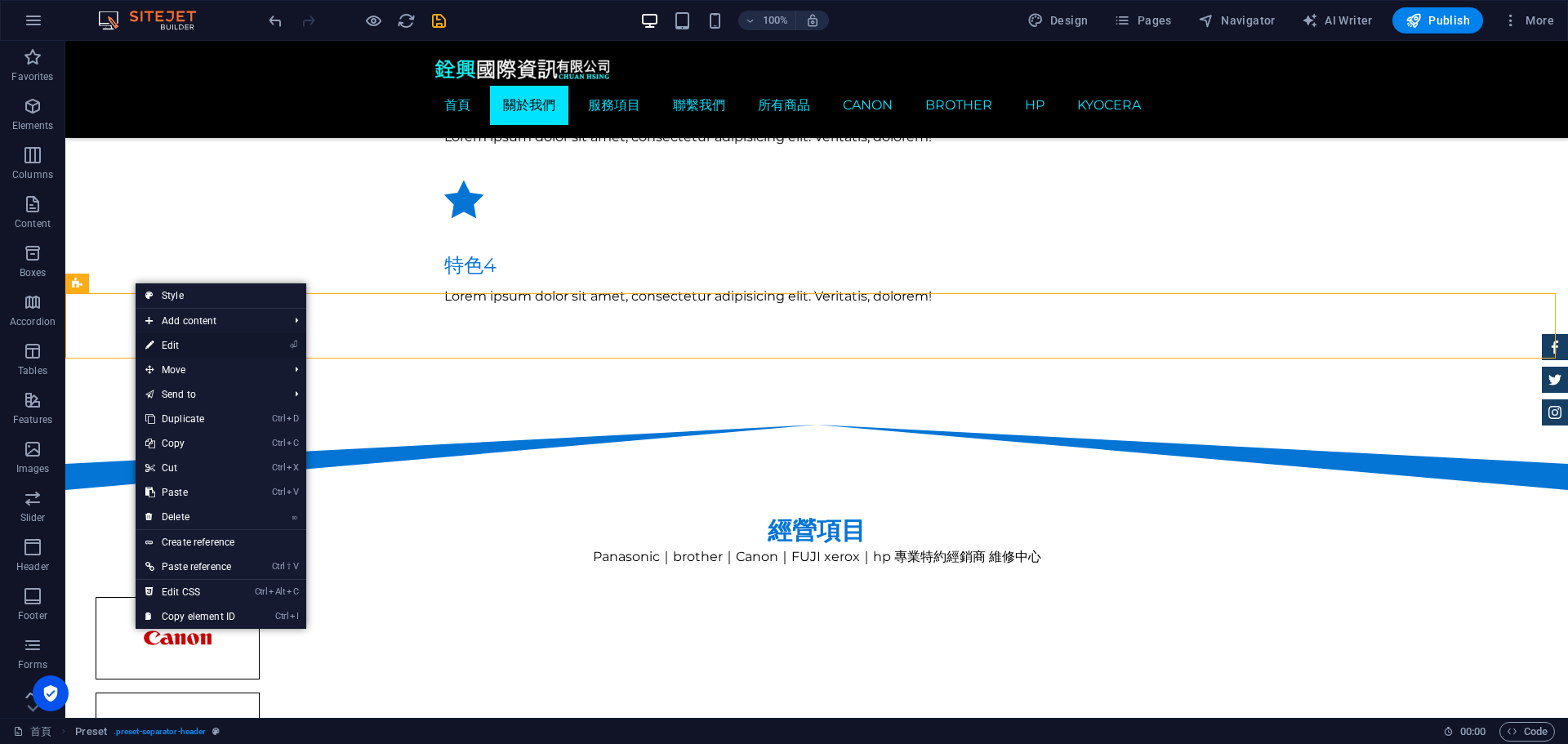 click on "⏎  Edit" at bounding box center (190, 345) 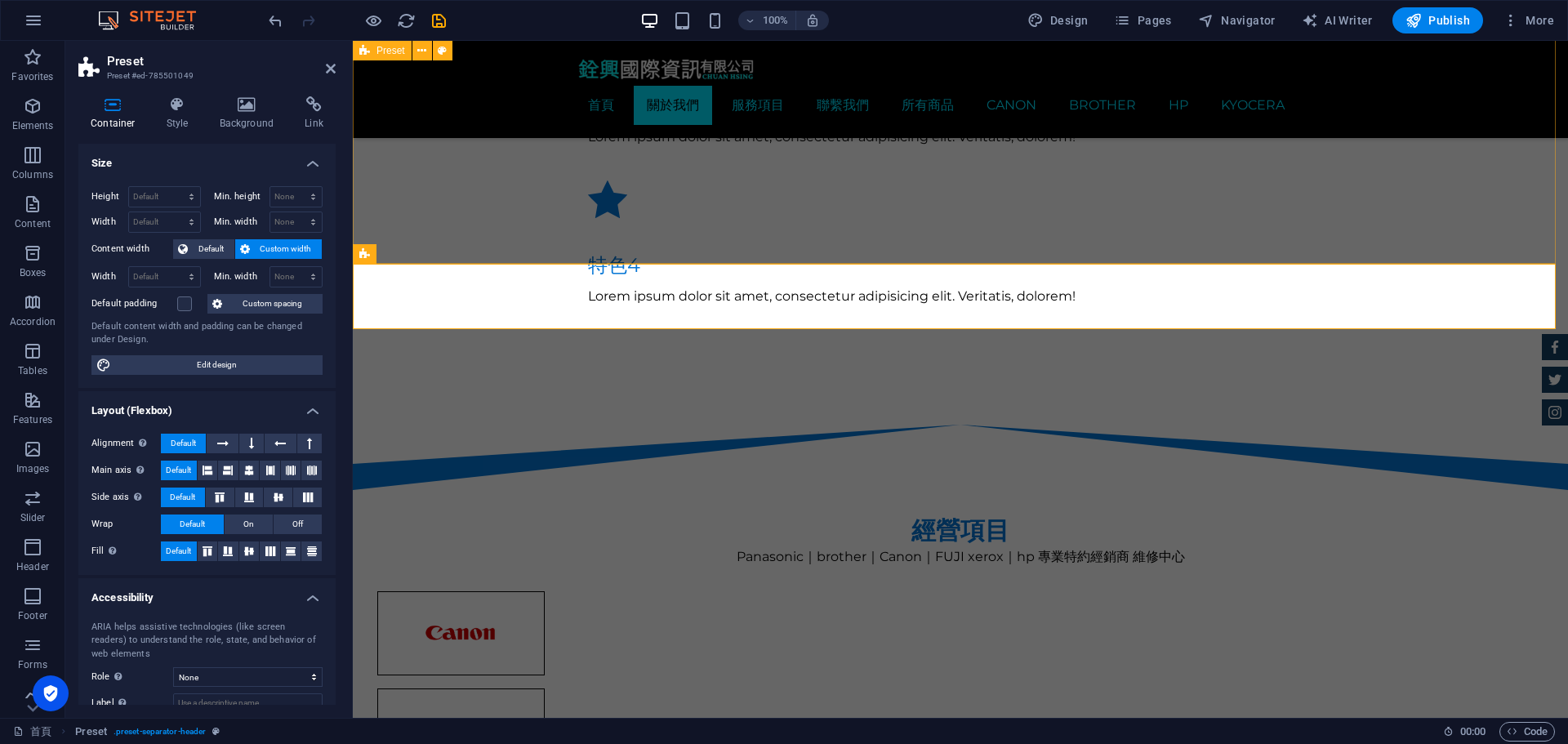 scroll, scrollTop: 1770, scrollLeft: 0, axis: vertical 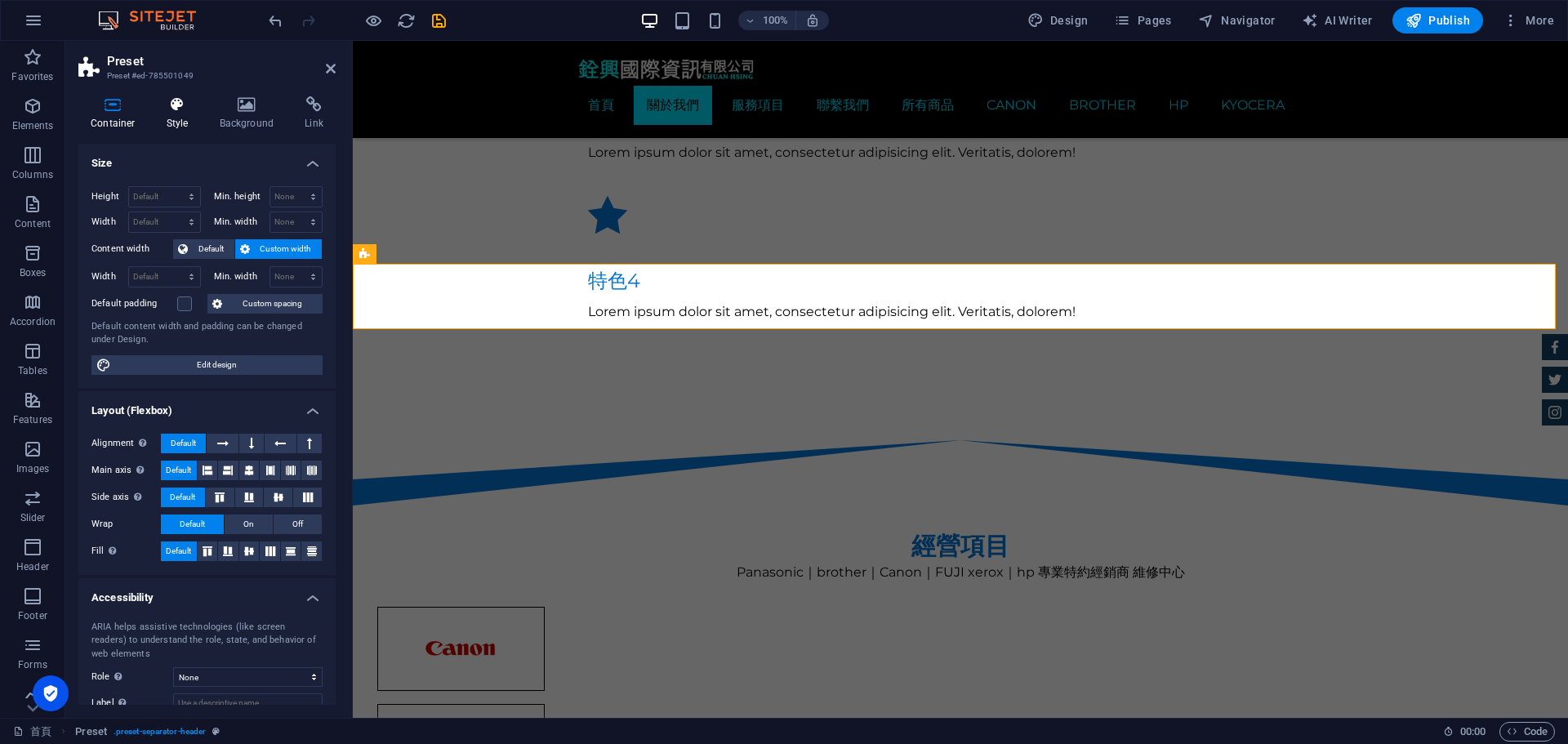 click on "Style" at bounding box center [180, 114] 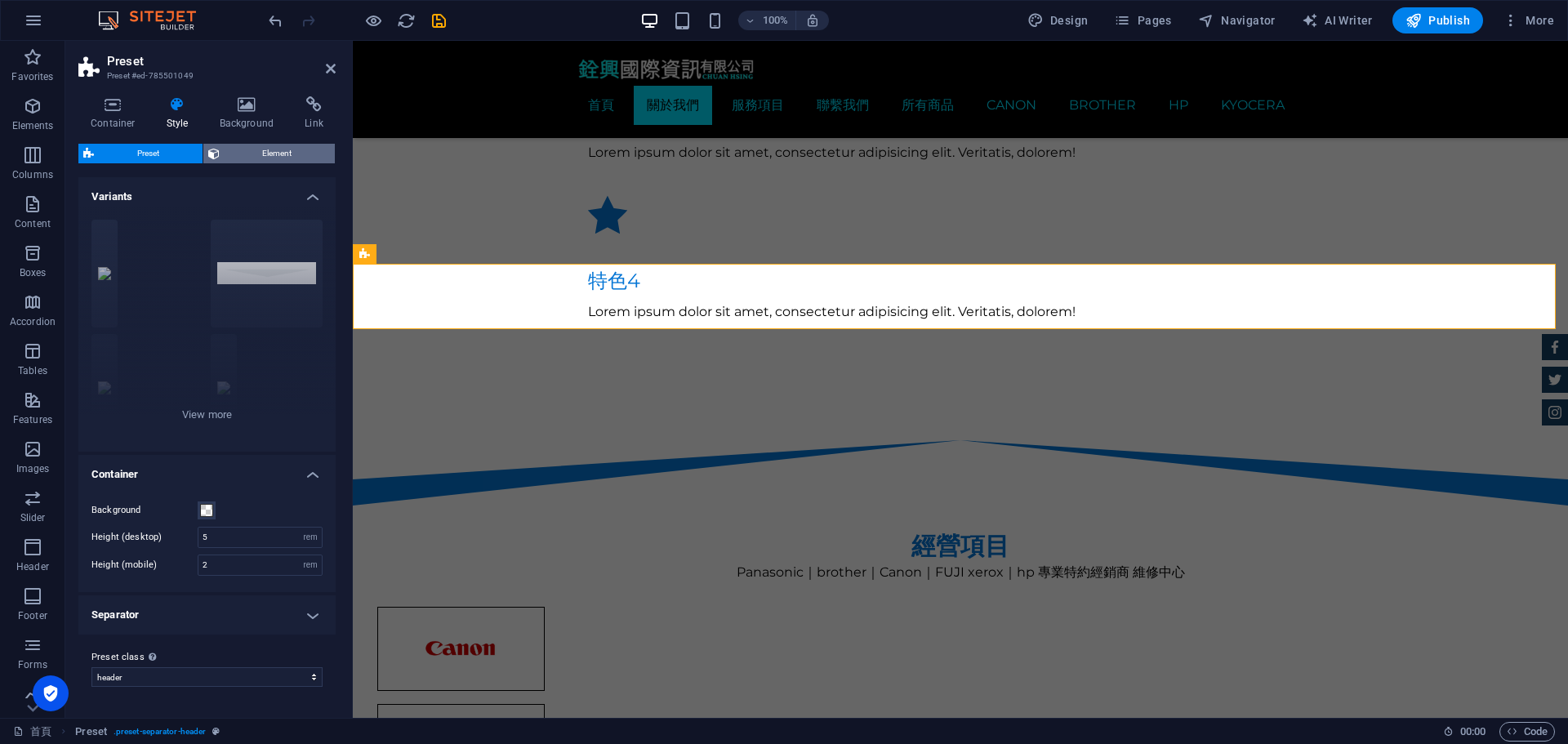 click on "Element" at bounding box center (278, 154) 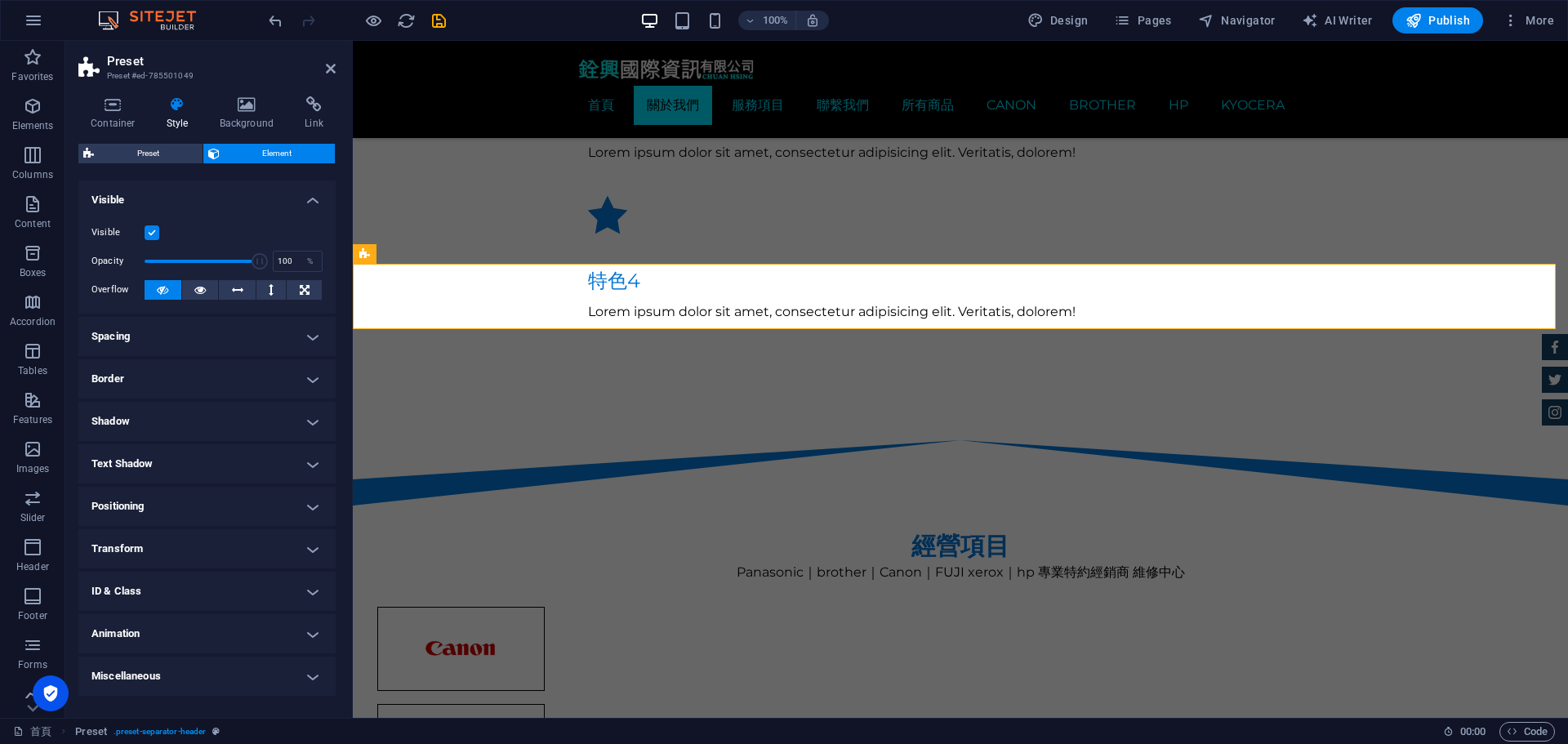 click on "Spacing" at bounding box center [207, 336] 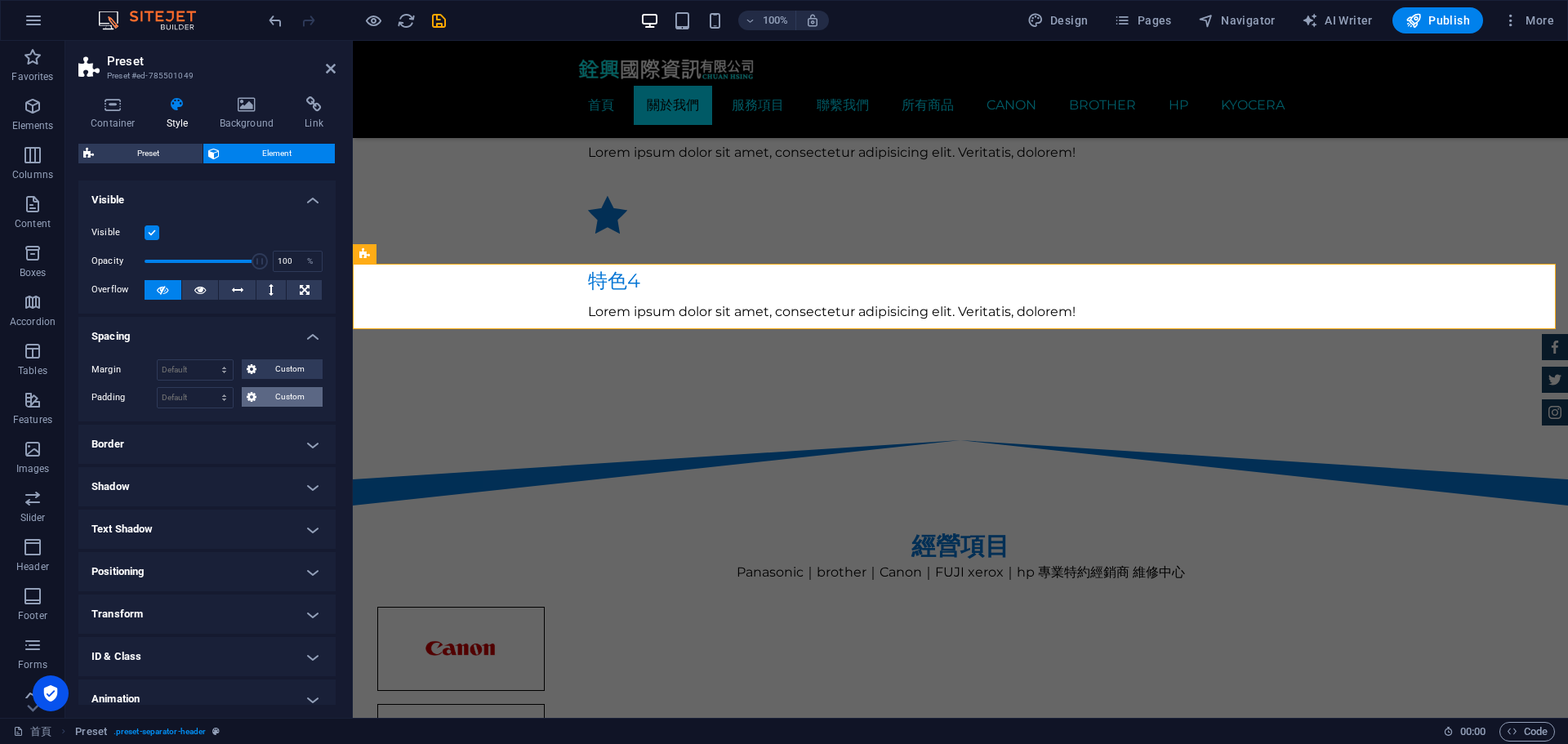 click on "Custom" at bounding box center (282, 397) 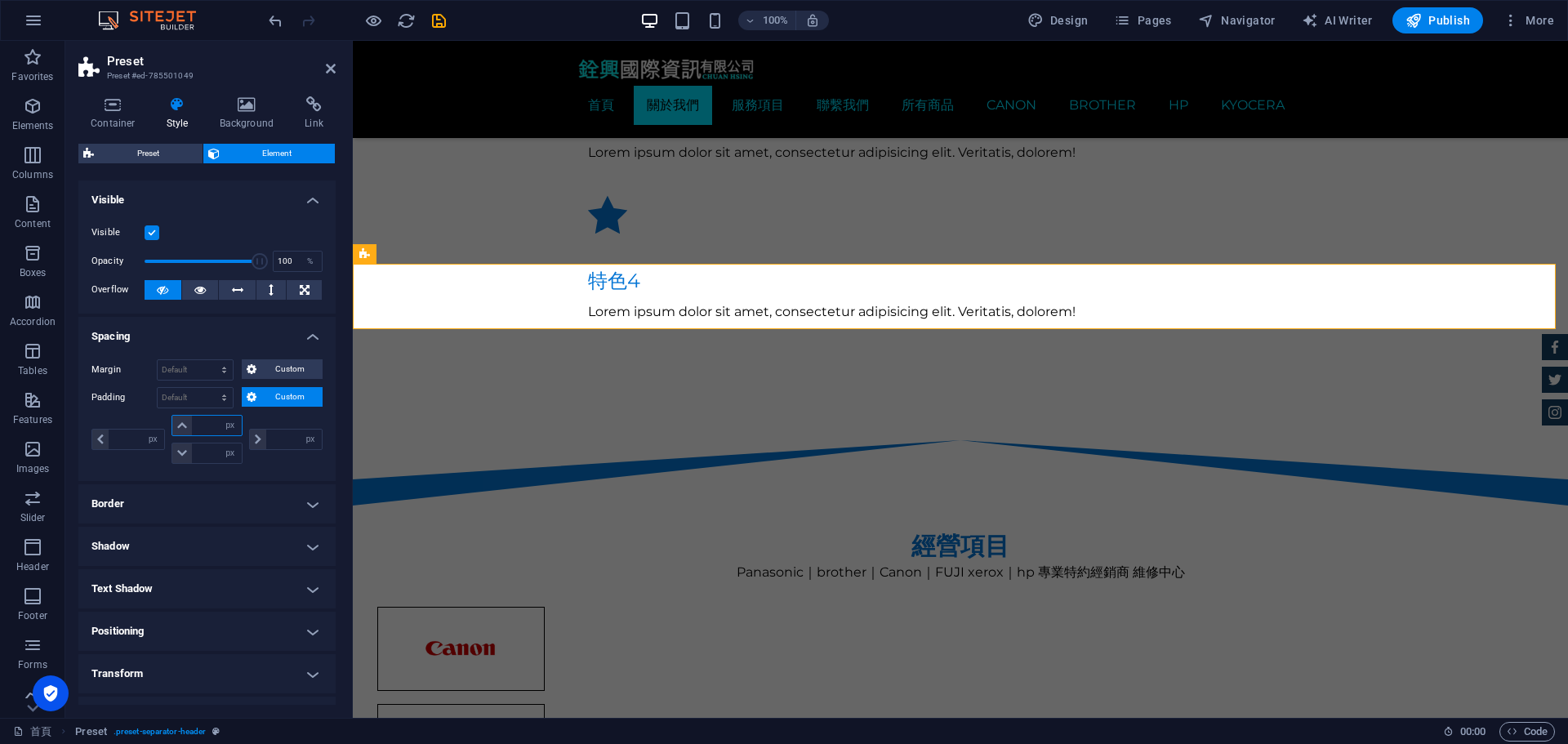 click at bounding box center [216, 425] 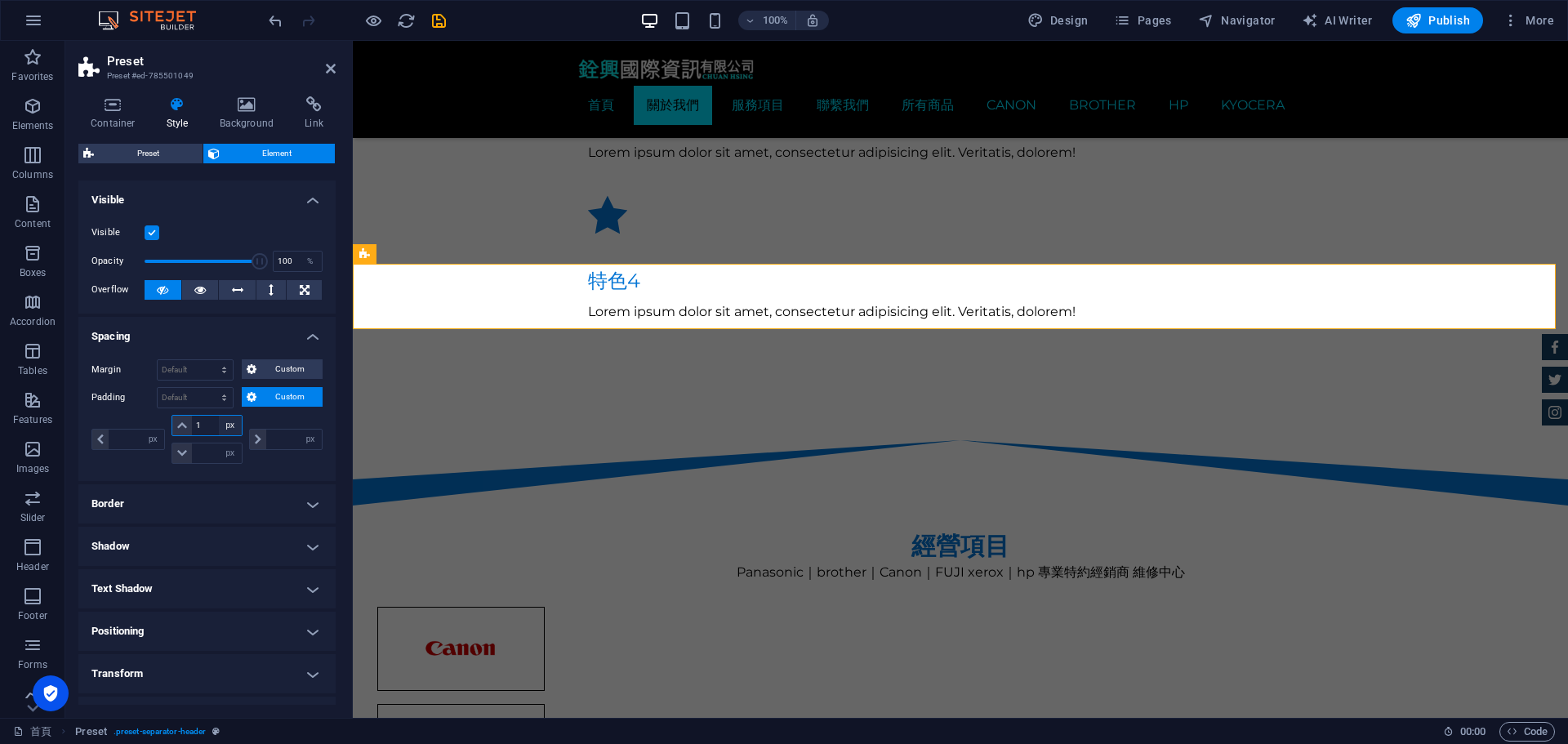 type on "10" 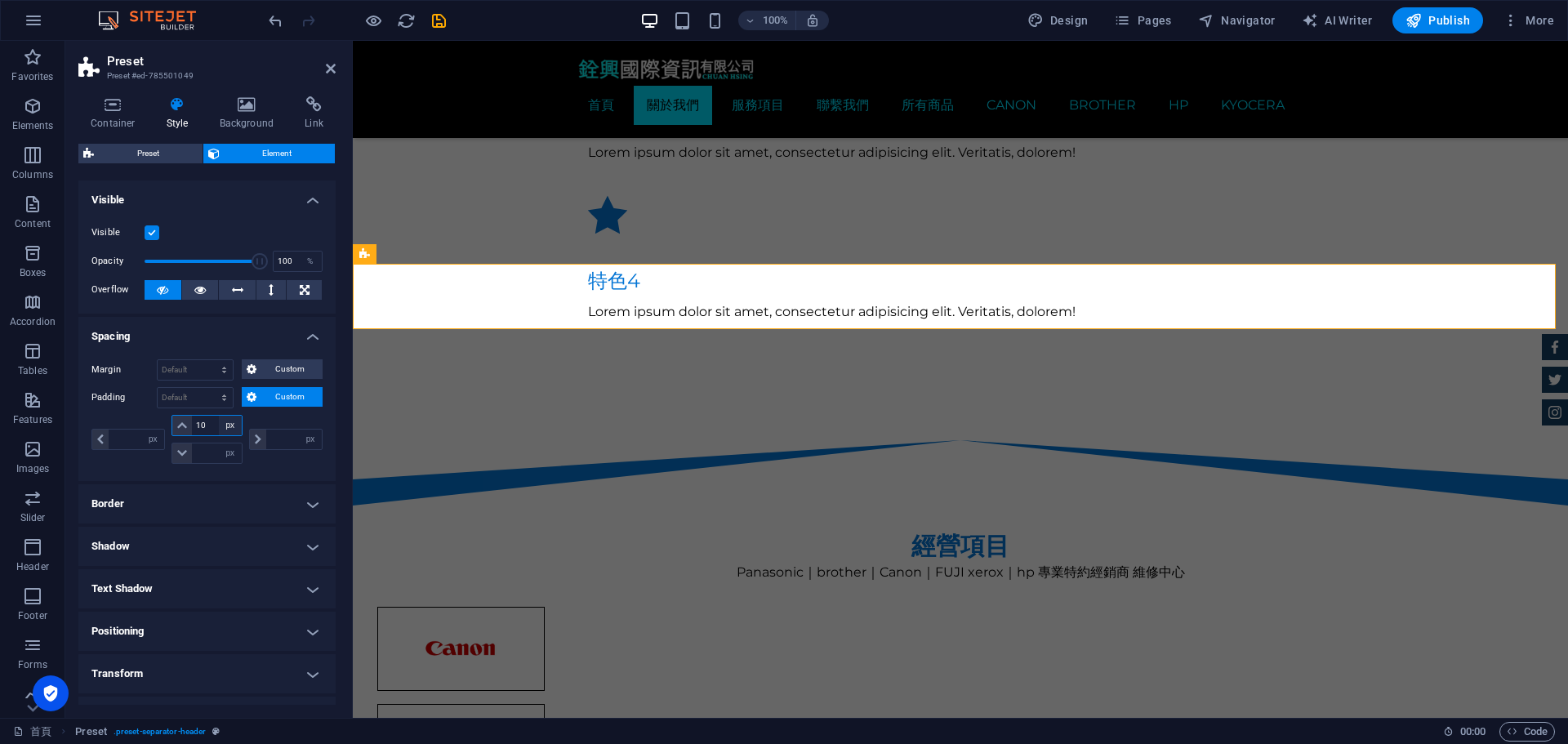 type on "0" 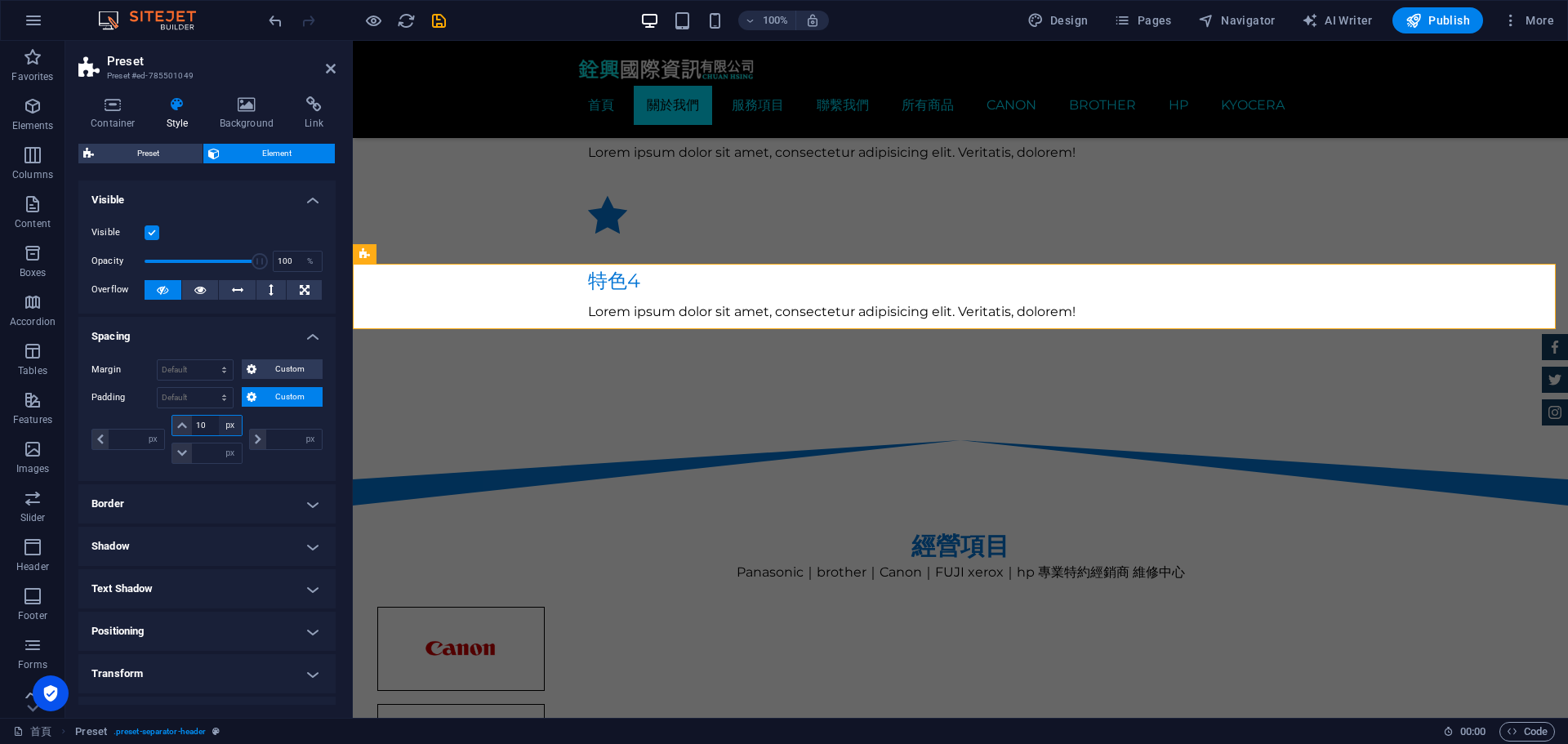 type on "0" 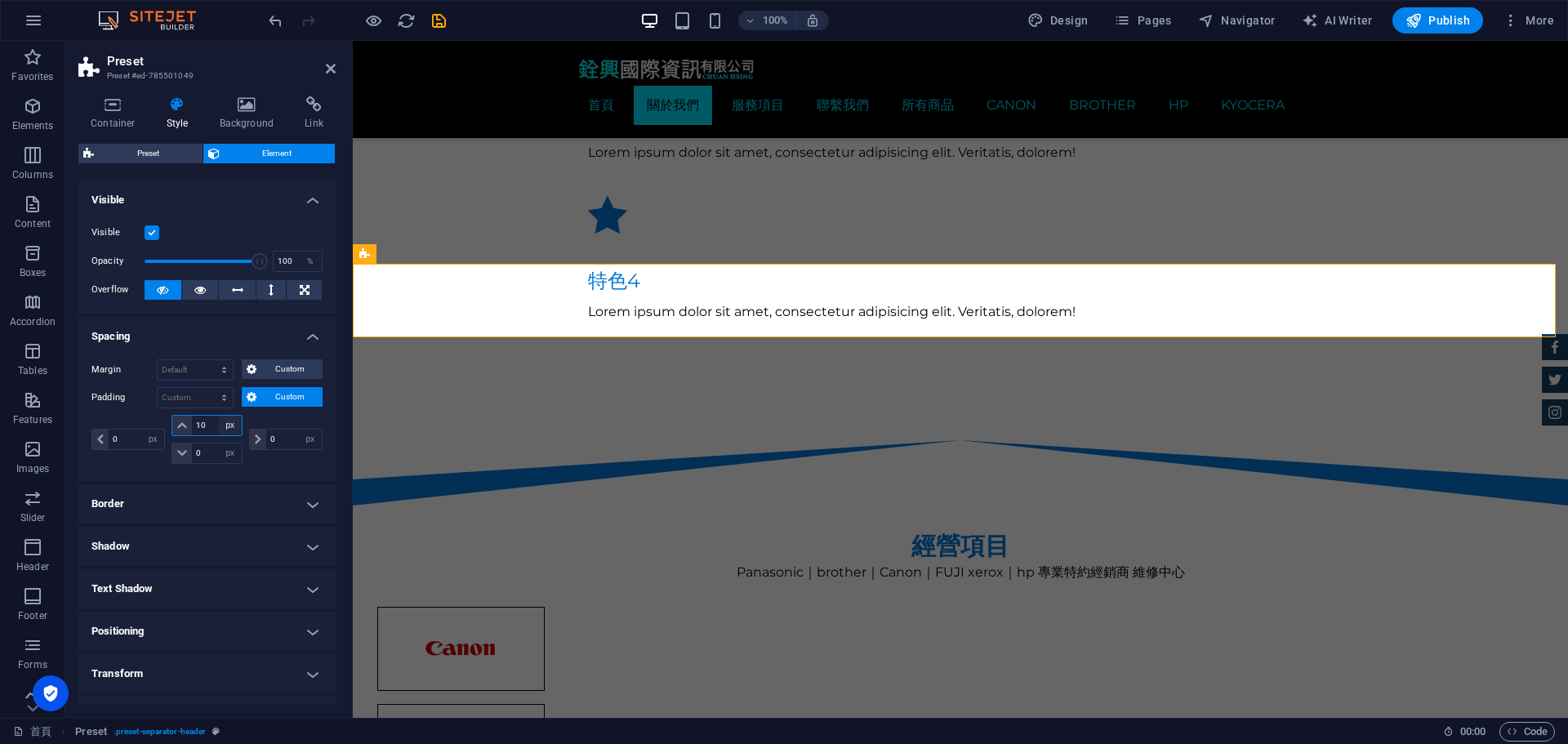 type on "1" 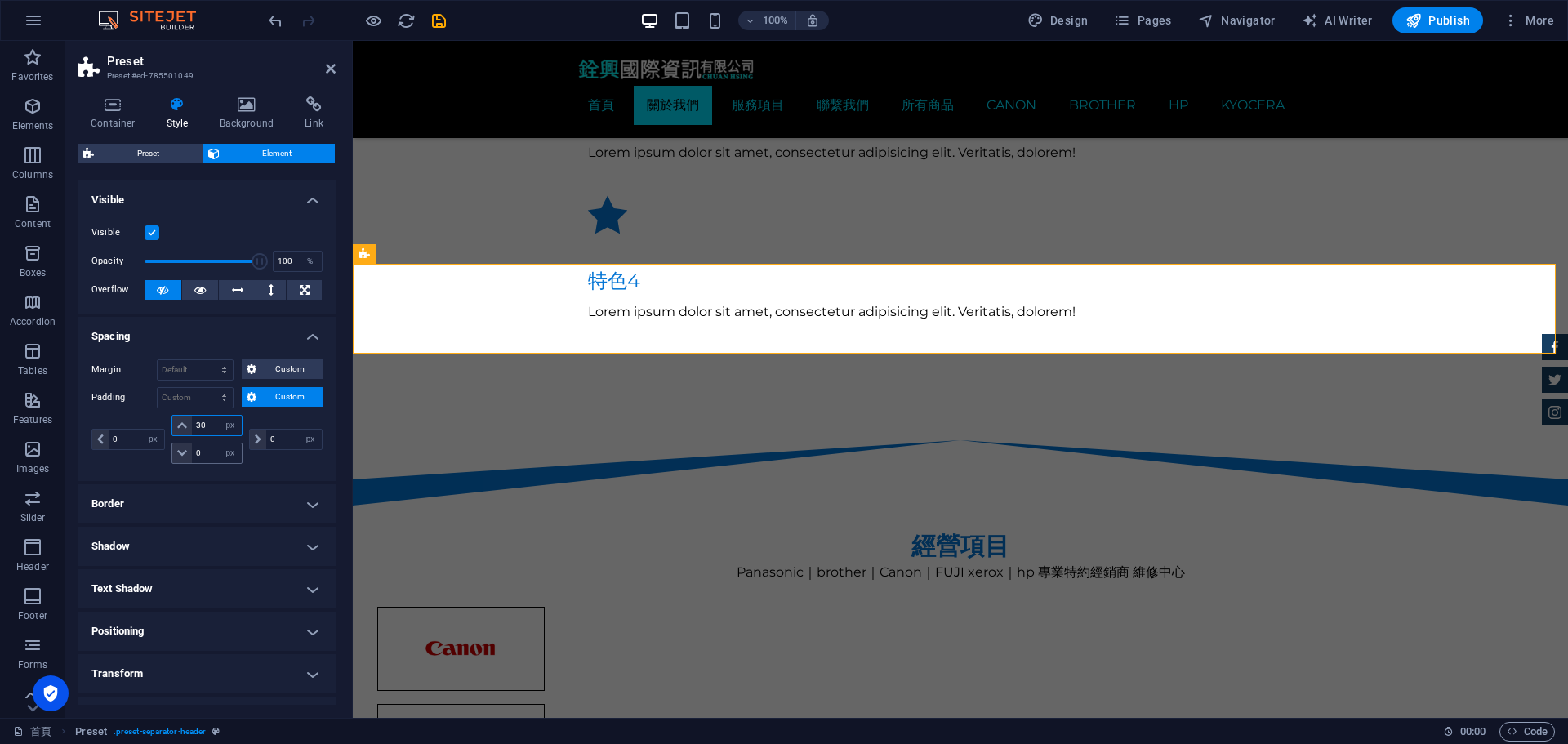 type on "30" 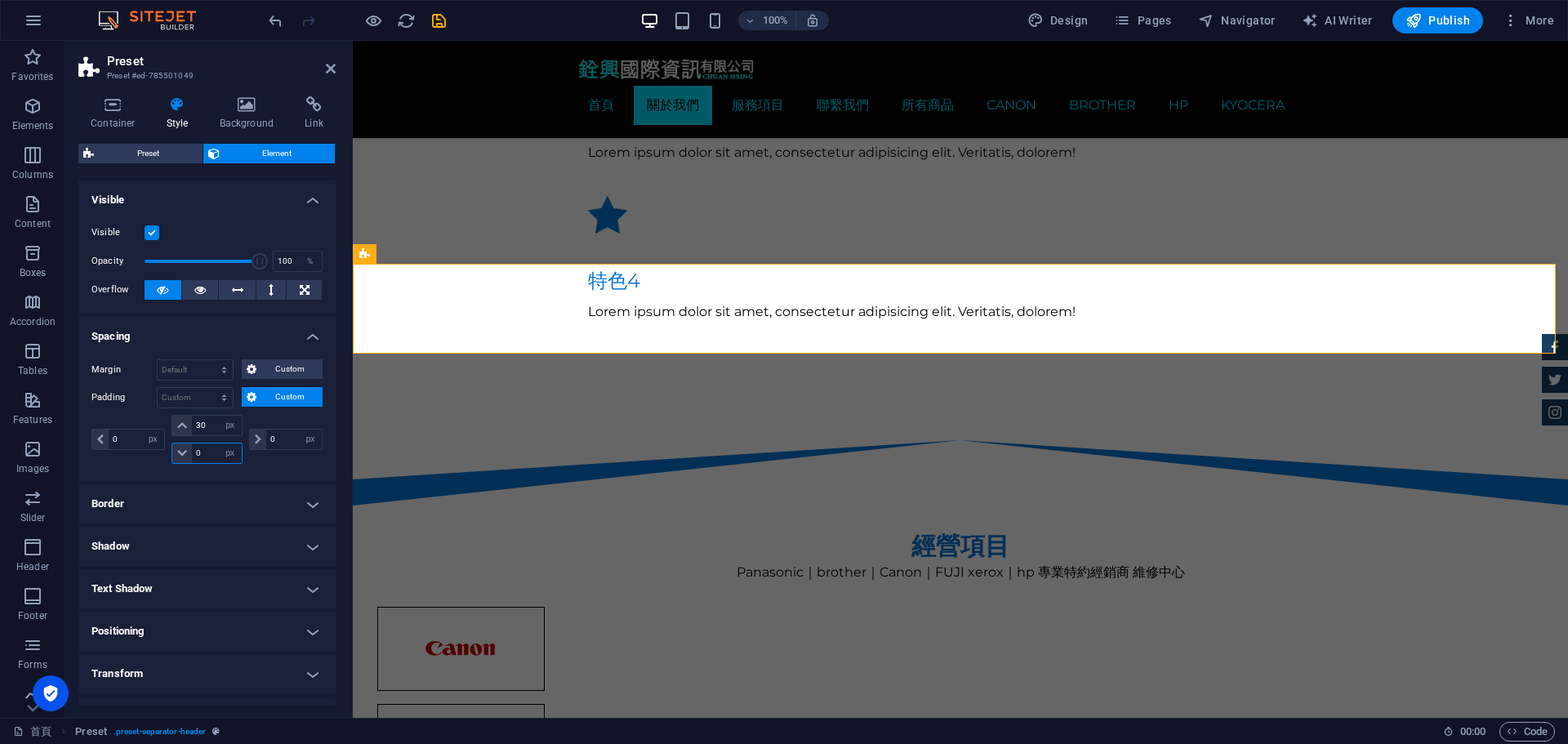 click on "0" at bounding box center (216, 453) 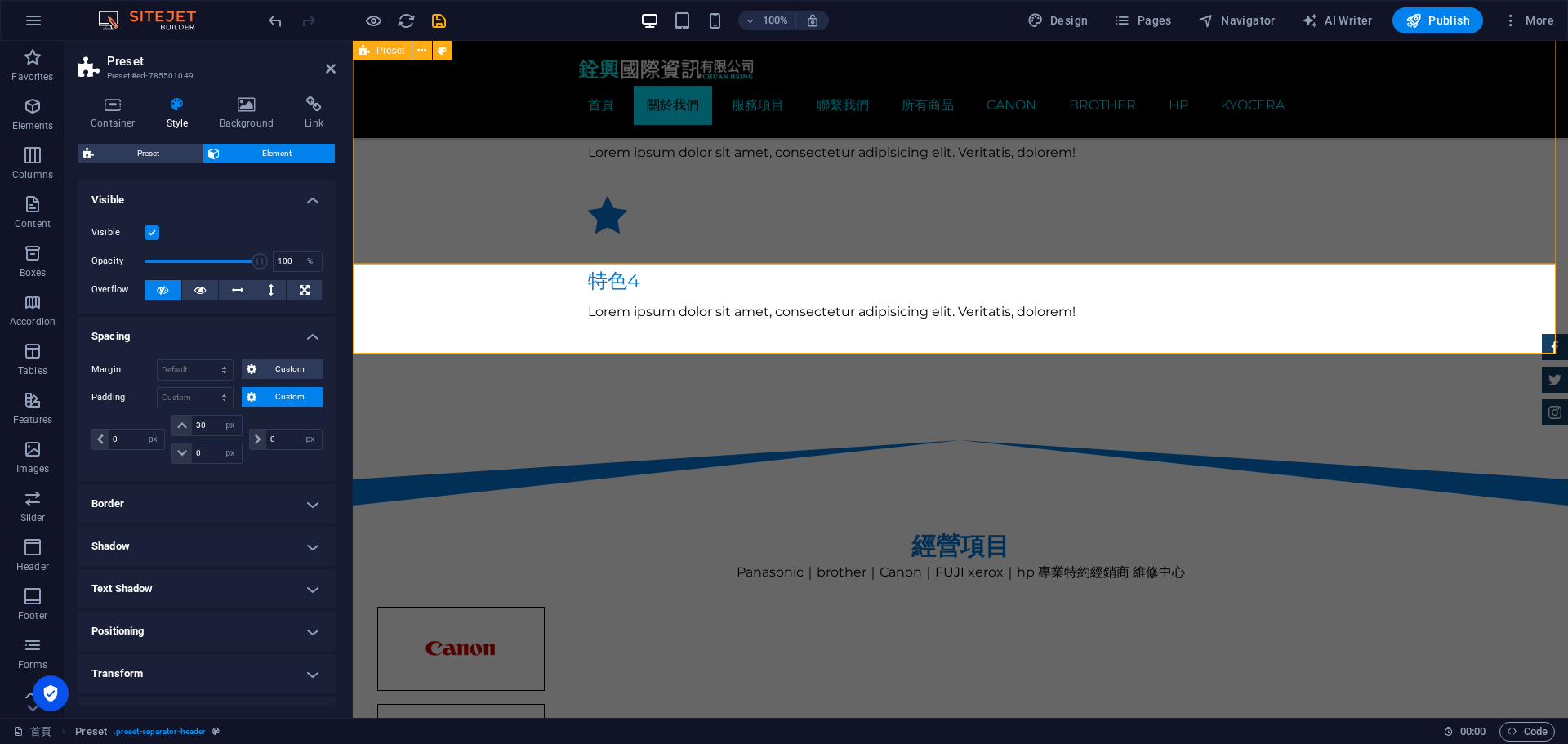 click on "影印機 印表機 多功能復合機 打卡鐘 POS收銀機 碎紙機 單槍投影機 電子白板 點驗鈔機 碳粉耗材 電腦周邊設備 現場快速維修" at bounding box center [960, 1474] 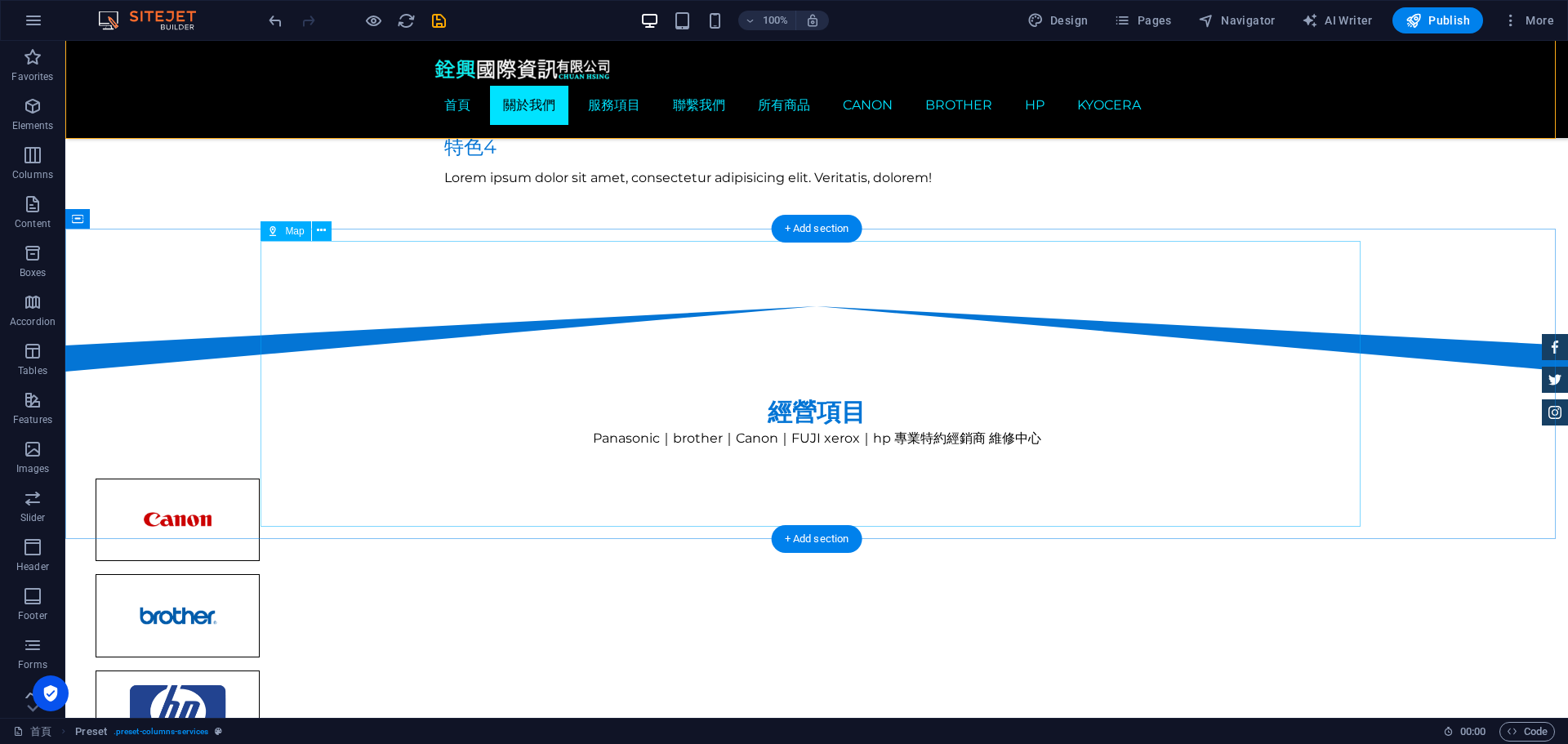 scroll, scrollTop: 2030, scrollLeft: 0, axis: vertical 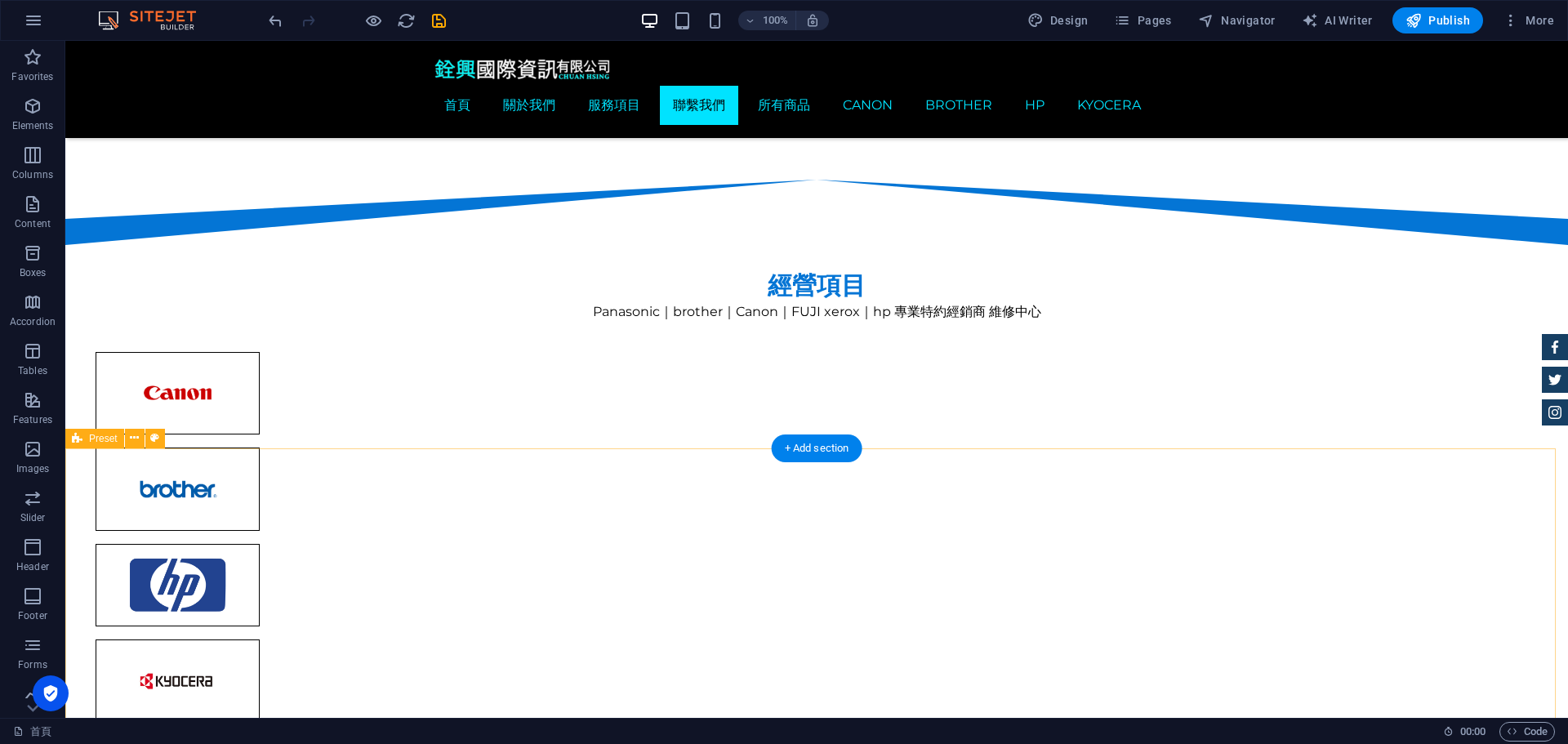 click on "我們在這 很高興能為您服務 銓興國際資訊有限公司 [STREET_ADDRESS] ,  [STREET_ADDRESS] 02-25981239     02-25981239 [EMAIL_ADDRESS][DOMAIN_NAME]   I have read and understand the privacy policy. Unreadable? Regenerate Send" at bounding box center [817, 3357] 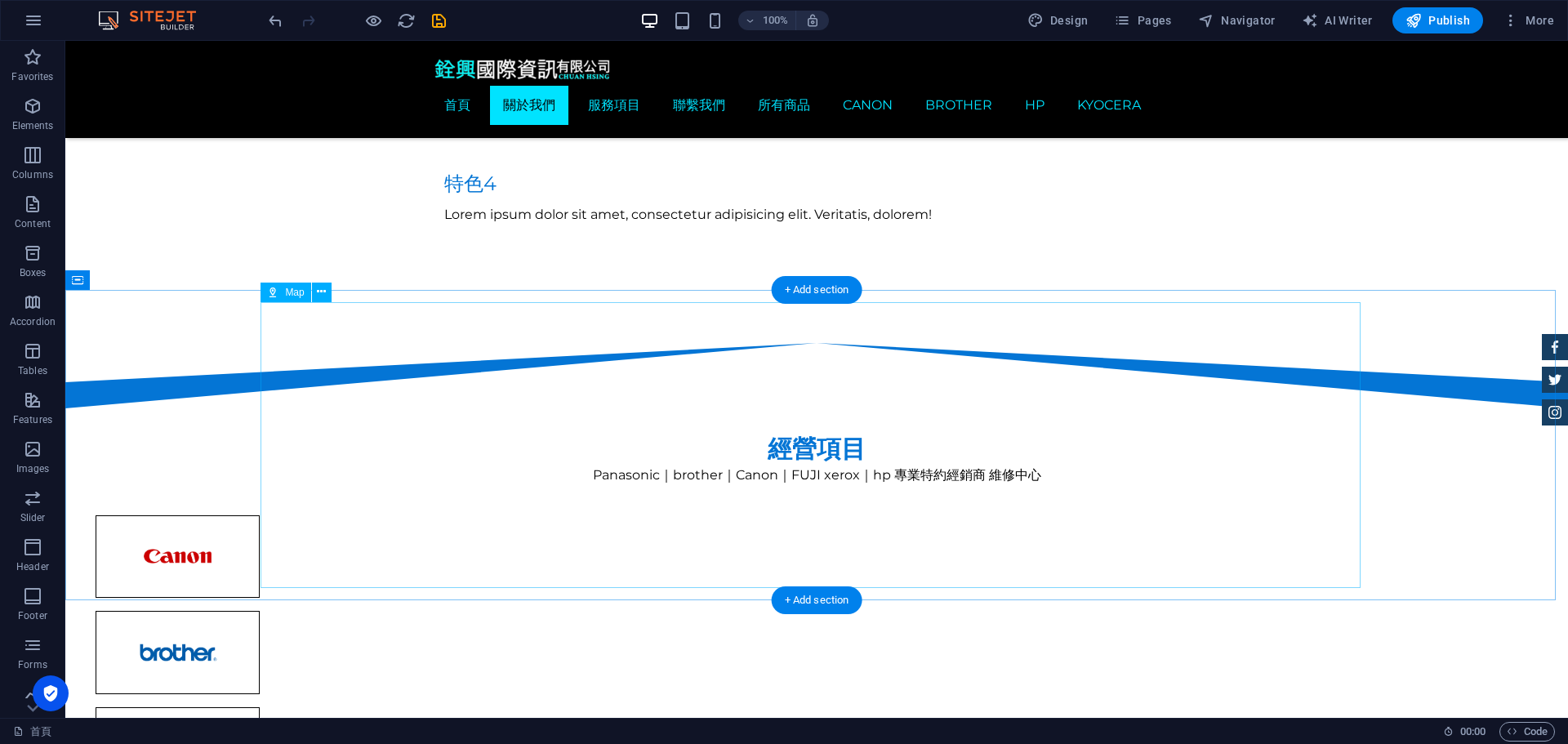 scroll, scrollTop: 1949, scrollLeft: 0, axis: vertical 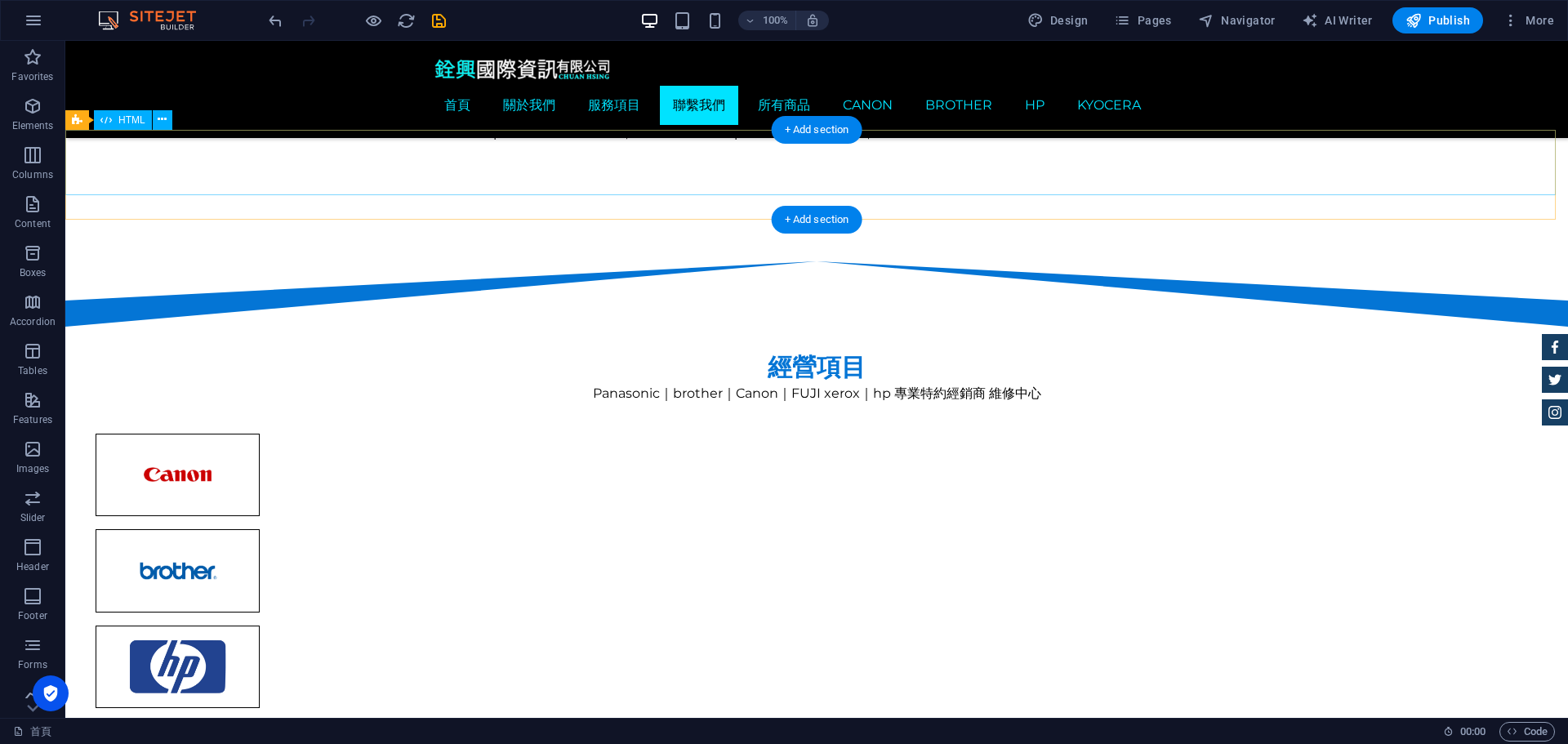 click at bounding box center (817, 1847) 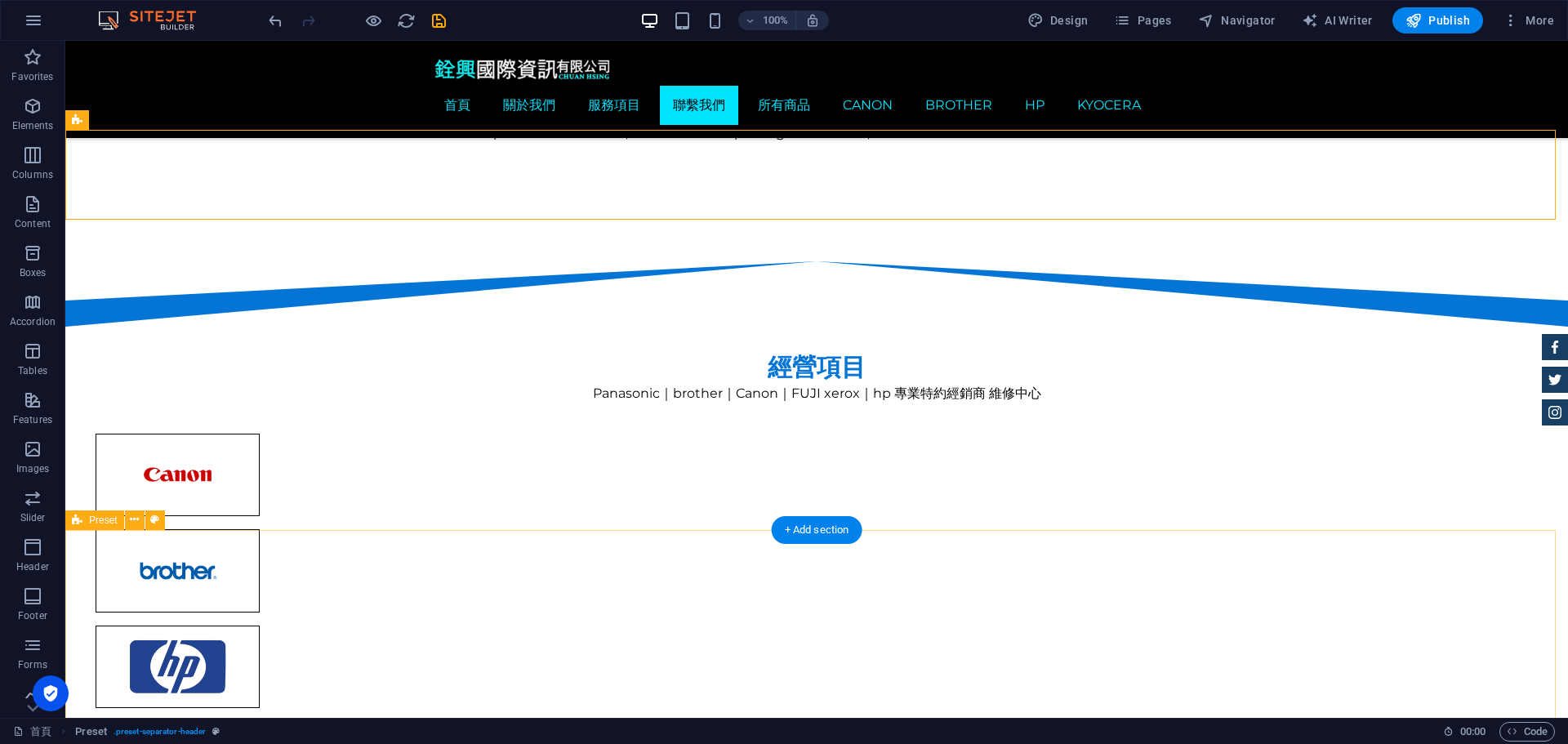 click on "我們在這 很高興能為您服務 銓興國際資訊有限公司 [STREET_ADDRESS] ,  [STREET_ADDRESS] 02-25981239     02-25981239 [EMAIL_ADDRESS][DOMAIN_NAME]   I have read and understand the privacy policy. Unreadable? Regenerate Send" at bounding box center (817, 3439) 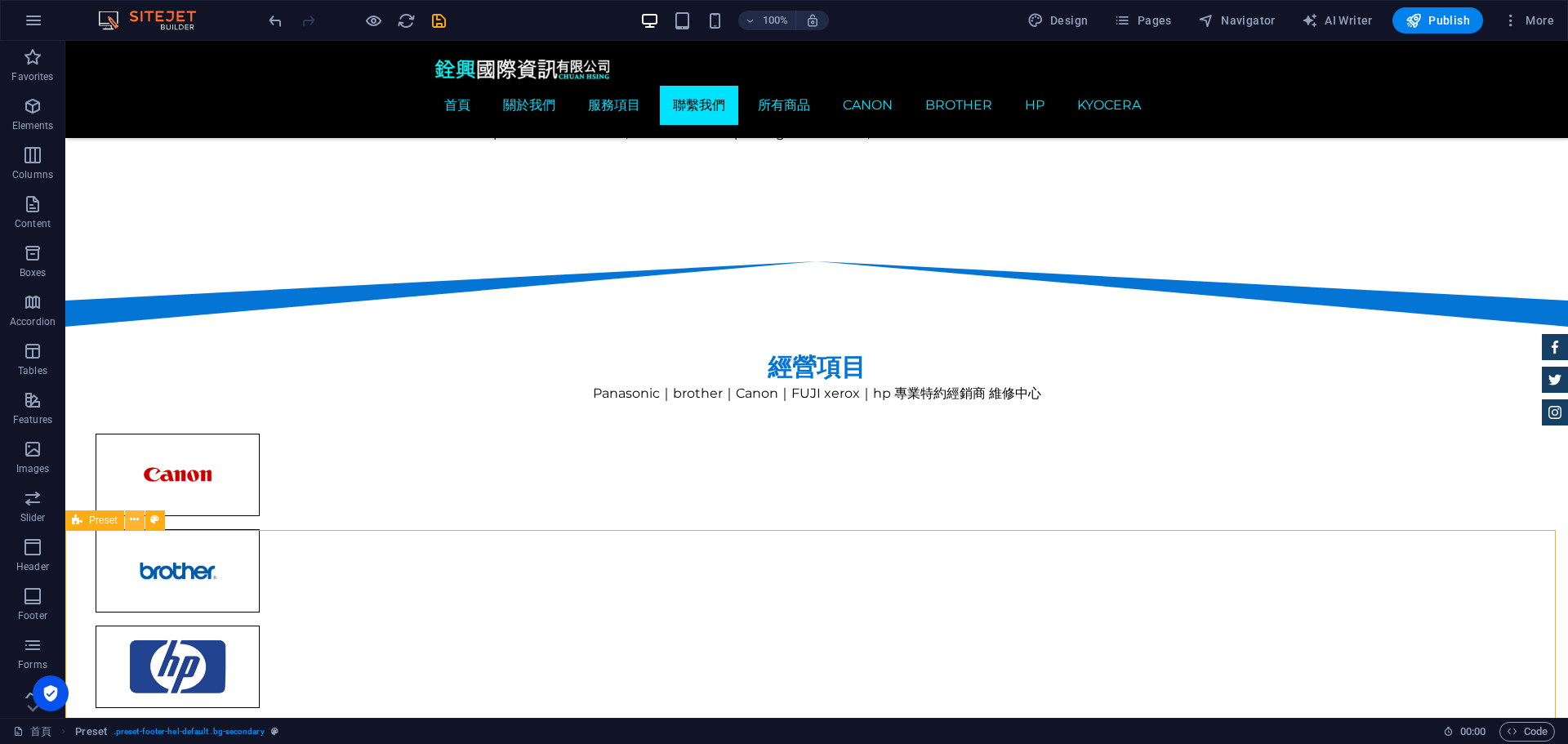 click at bounding box center [134, 519] 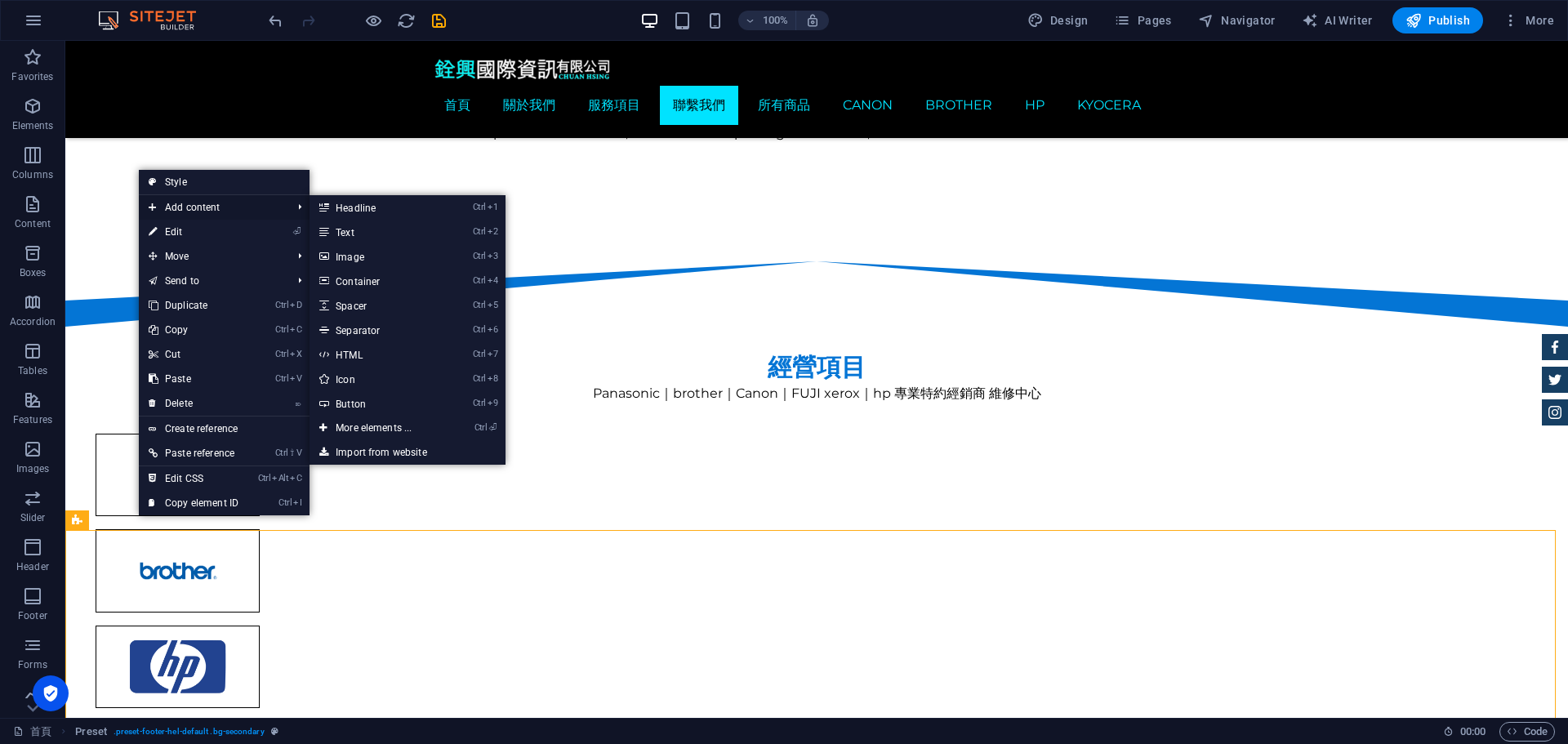 click on "Add content" at bounding box center (212, 207) 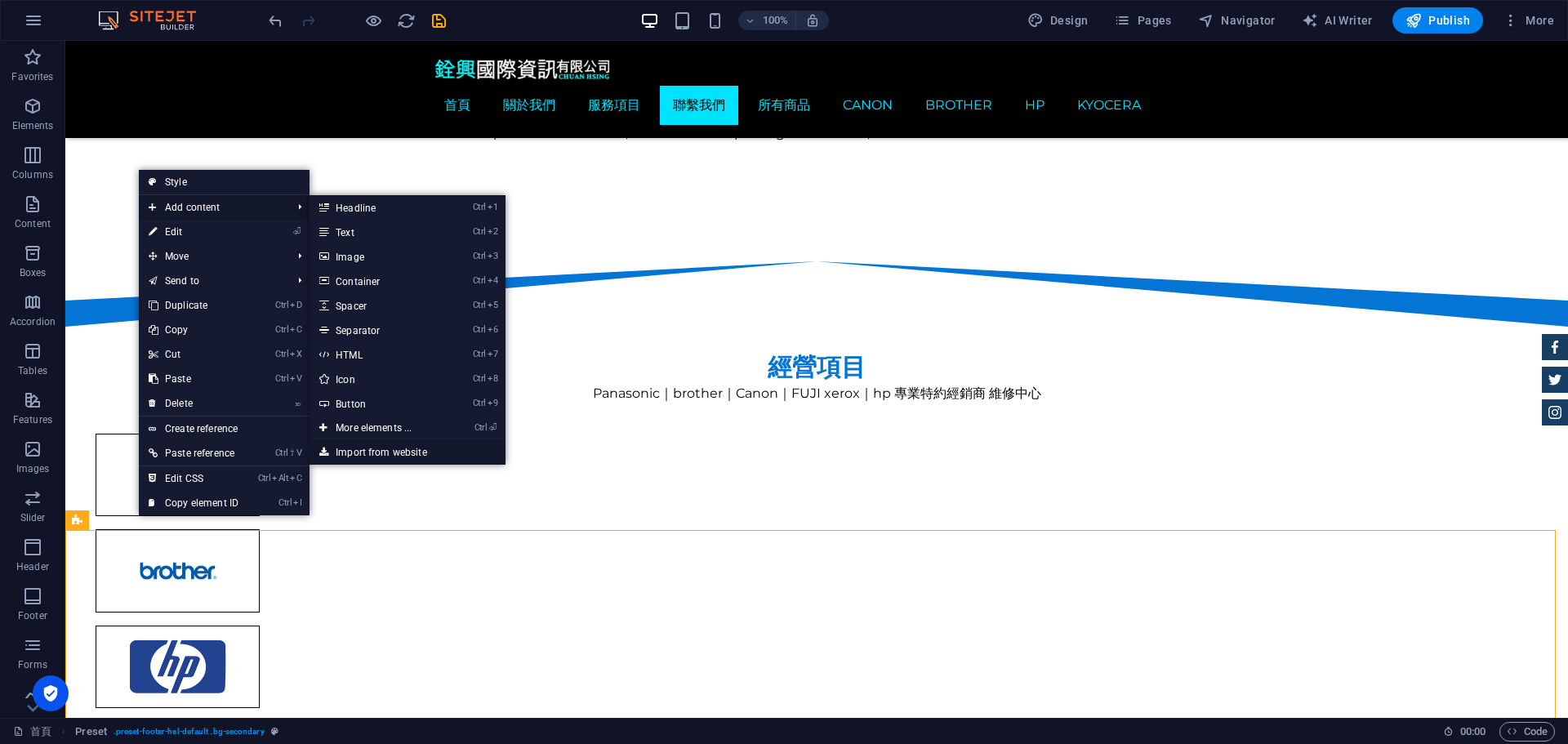 click on "Import from website" at bounding box center [408, 452] 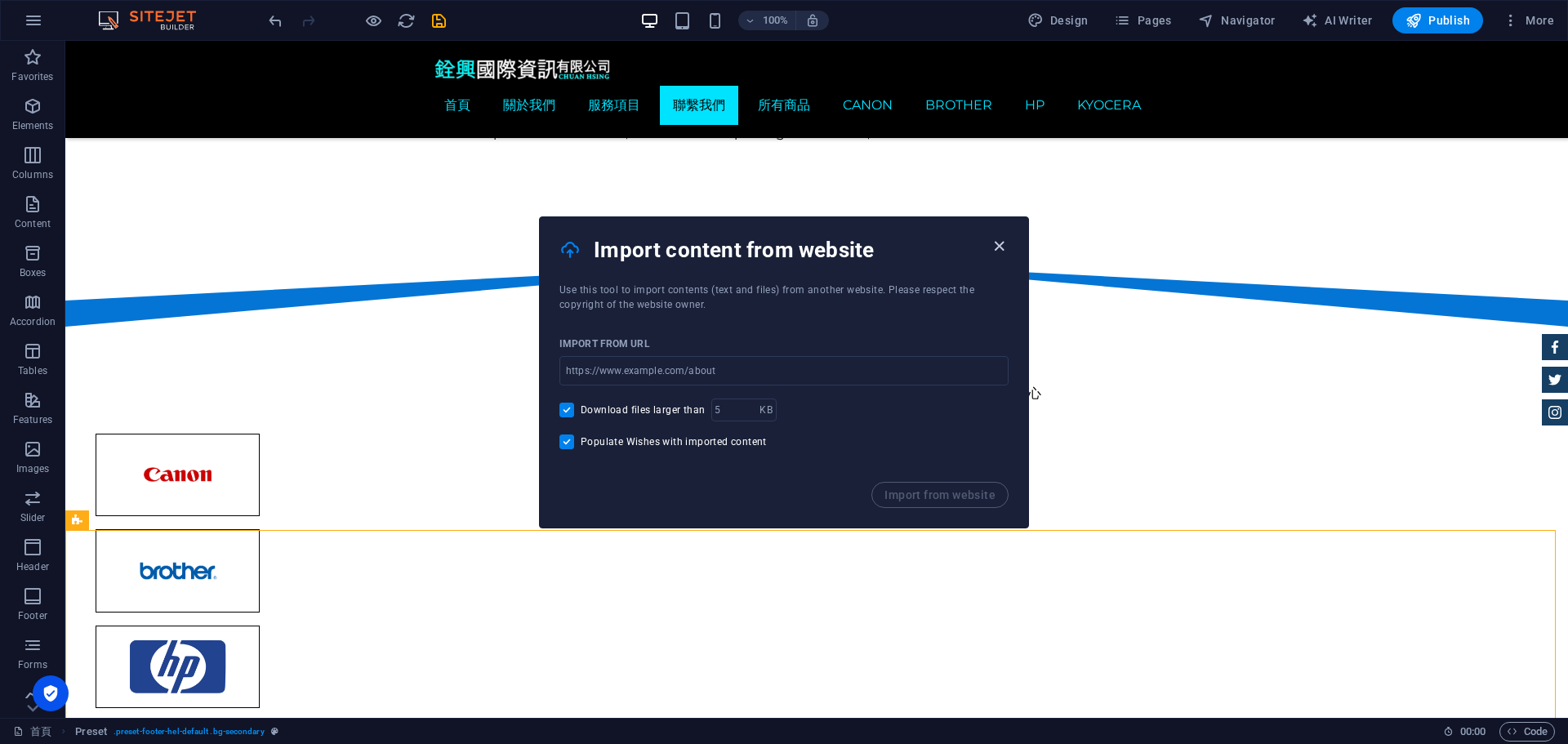click at bounding box center [999, 246] 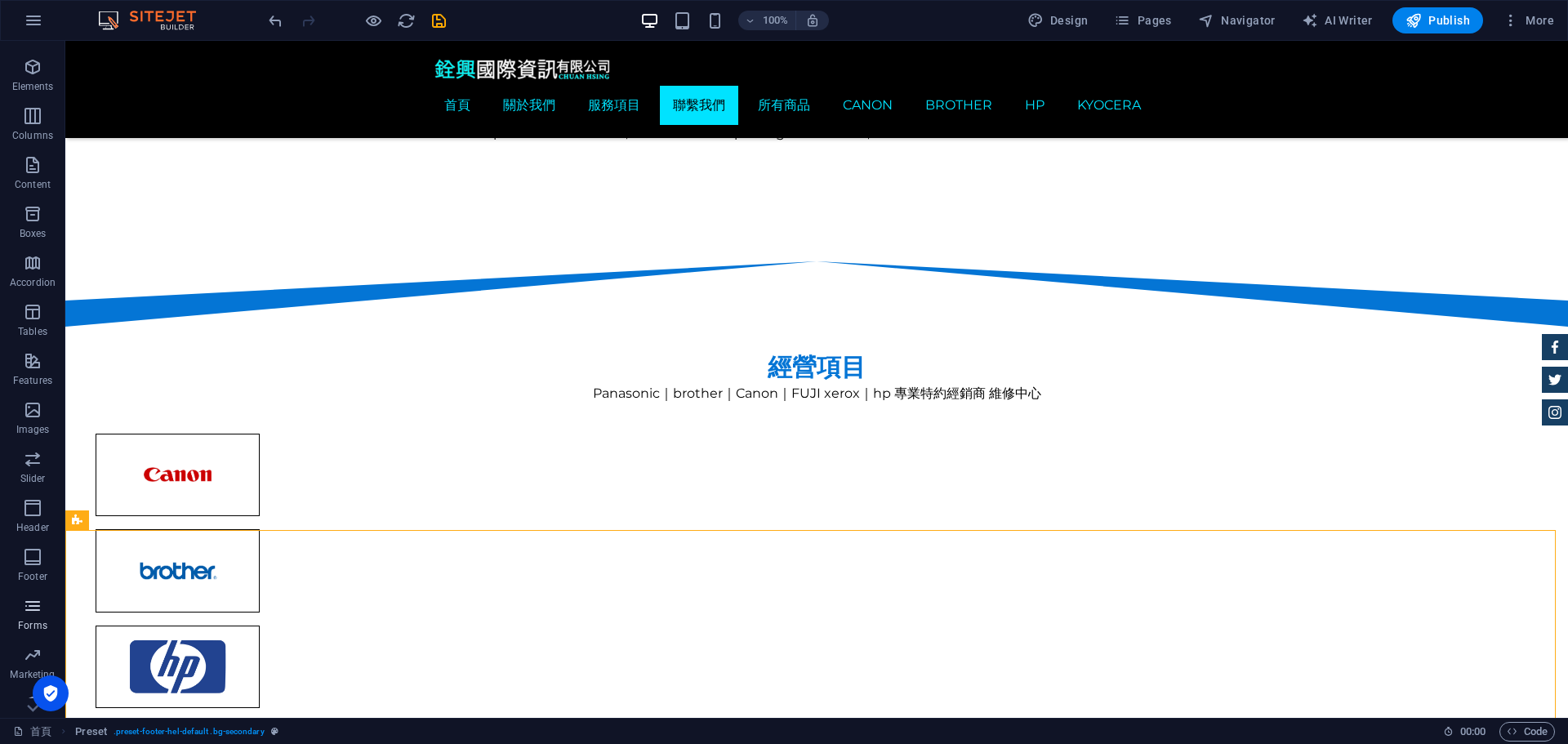 scroll, scrollTop: 58, scrollLeft: 0, axis: vertical 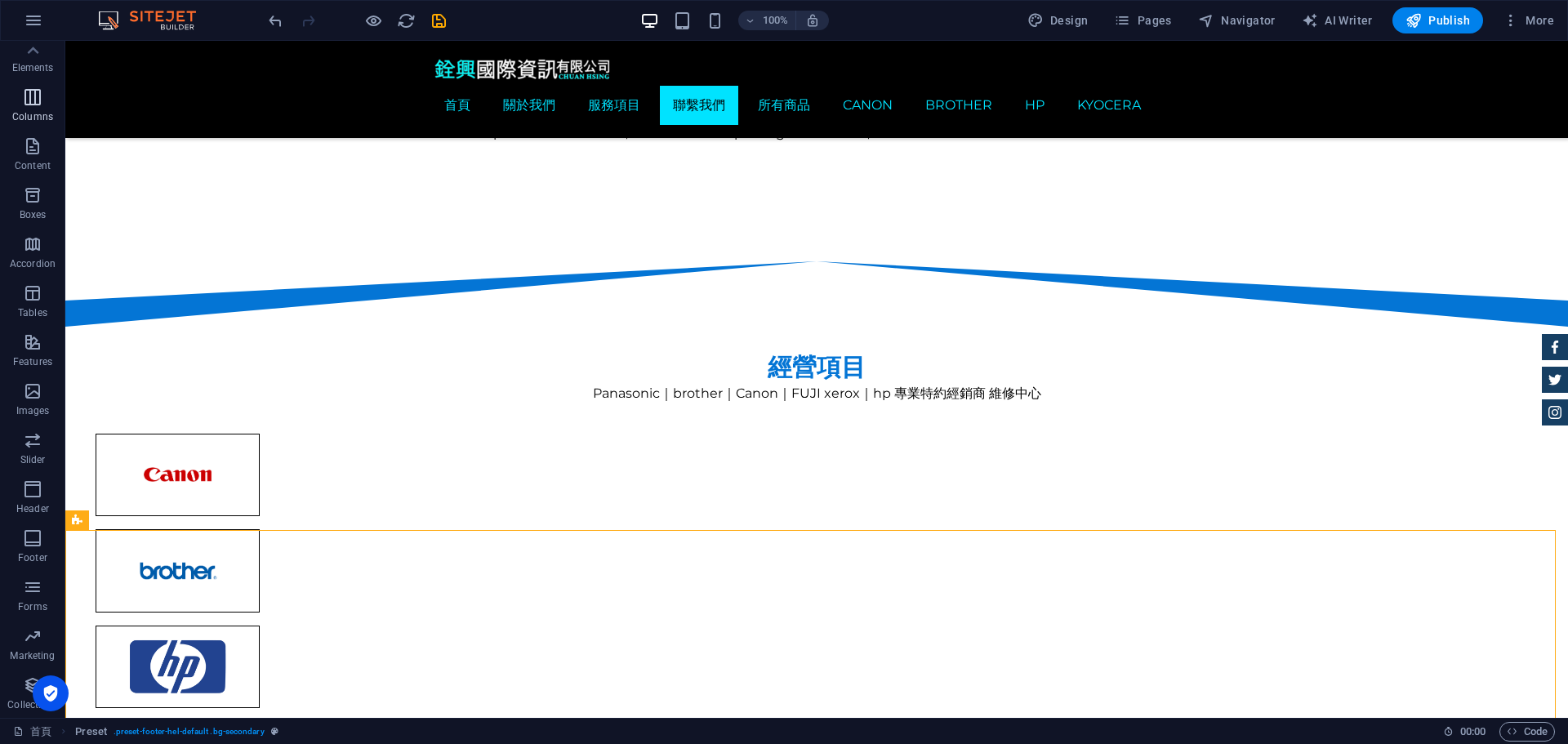 click at bounding box center (33, 97) 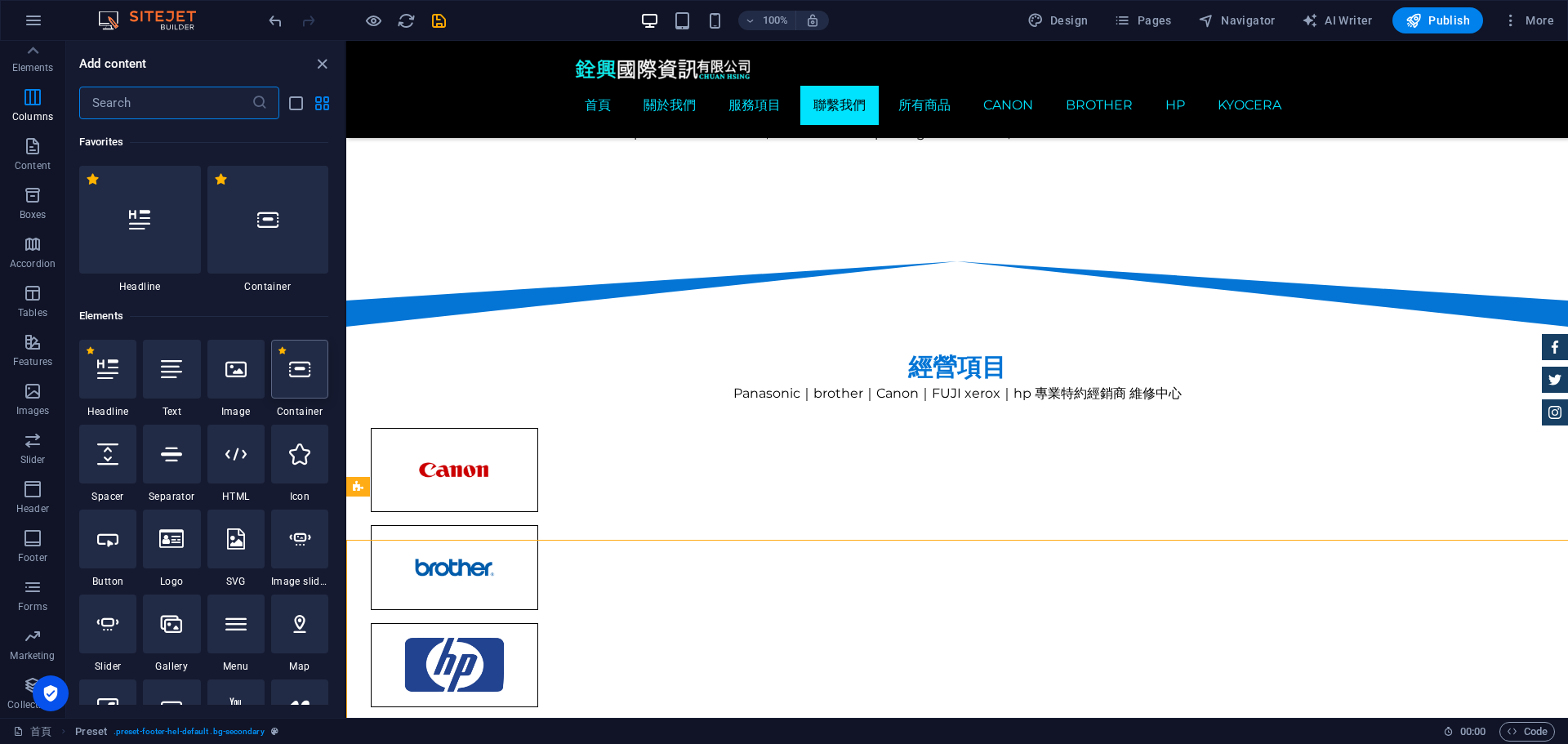 scroll, scrollTop: 1939, scrollLeft: 0, axis: vertical 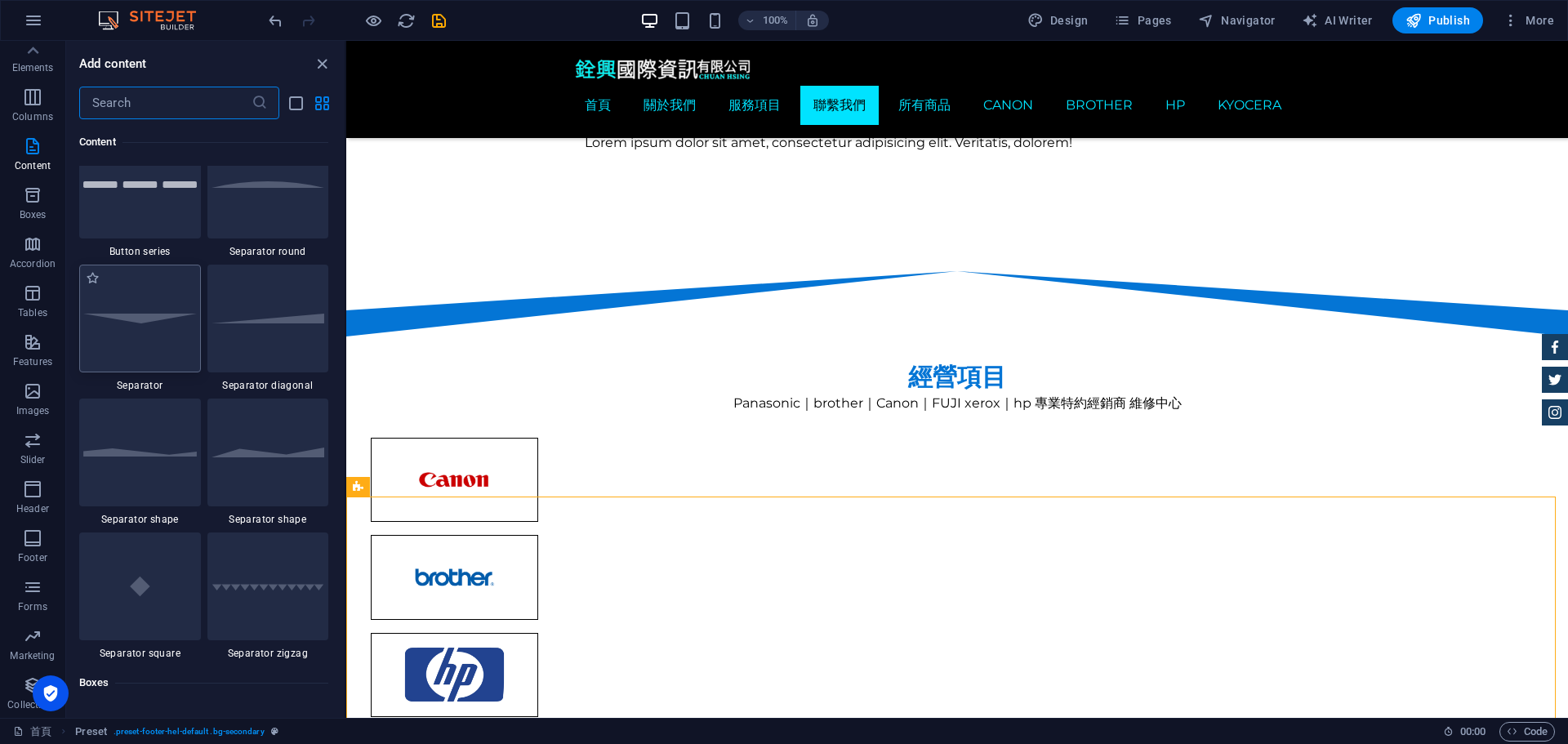 click at bounding box center [140, 319] 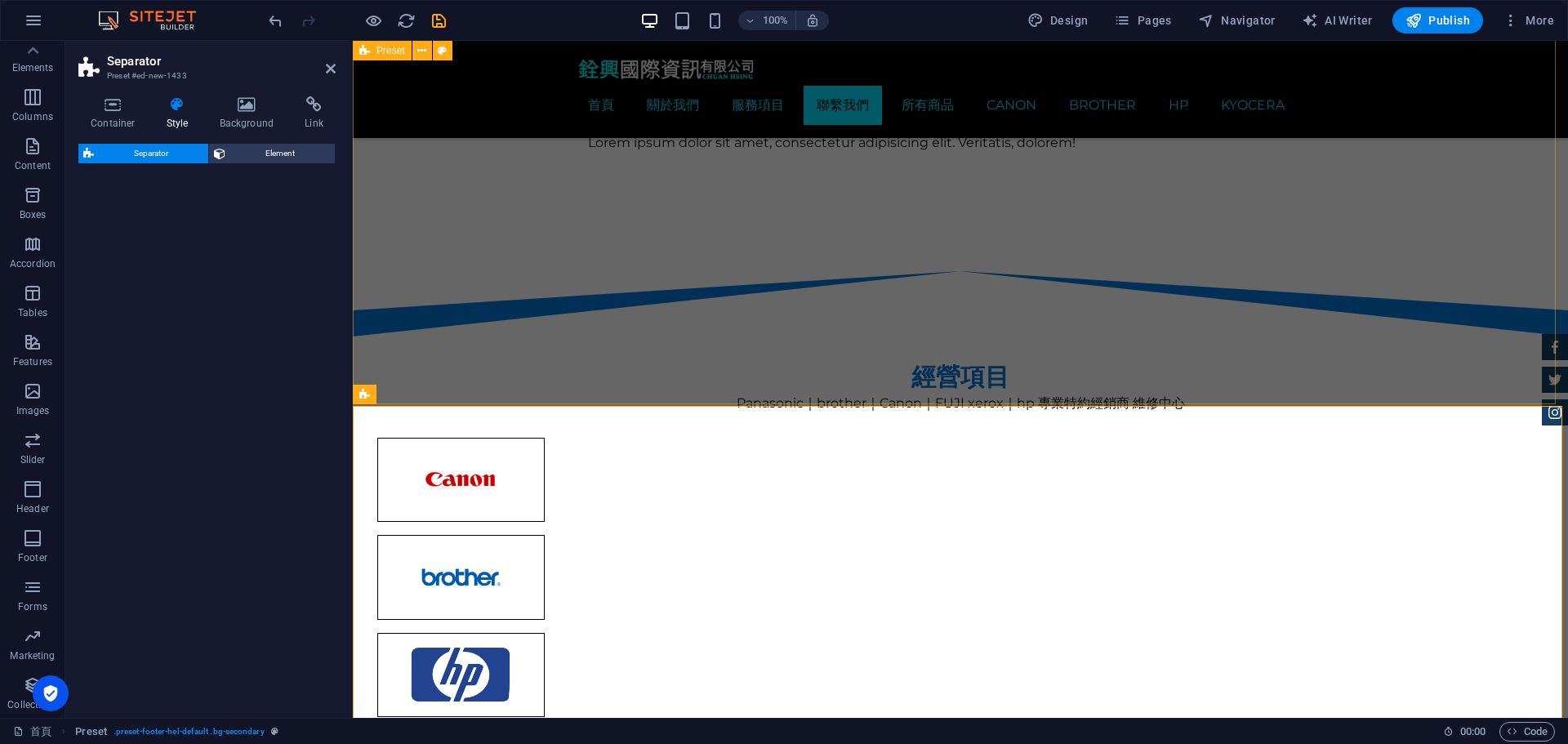 scroll, scrollTop: 2650, scrollLeft: 0, axis: vertical 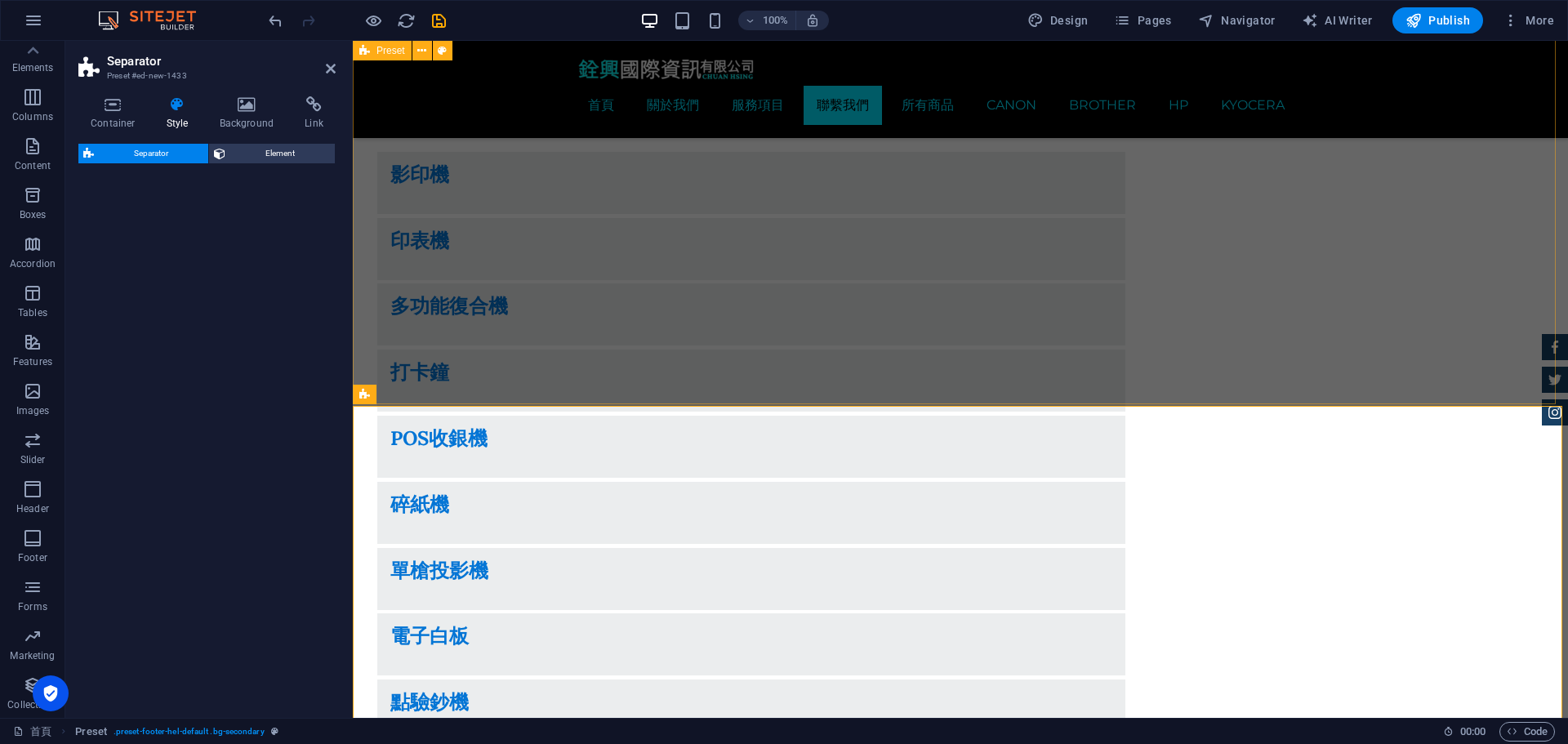 select on "rem" 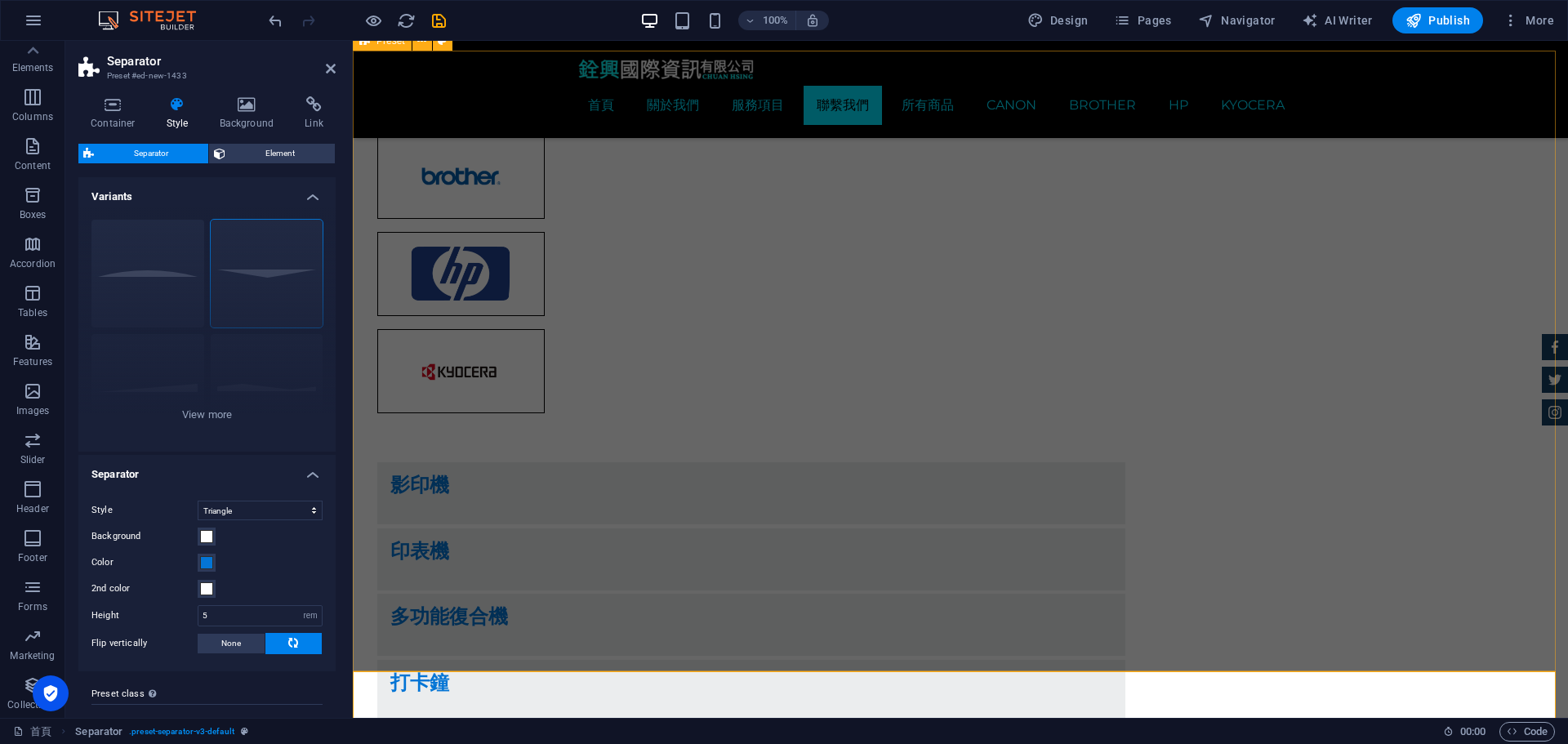 scroll, scrollTop: 2402, scrollLeft: 0, axis: vertical 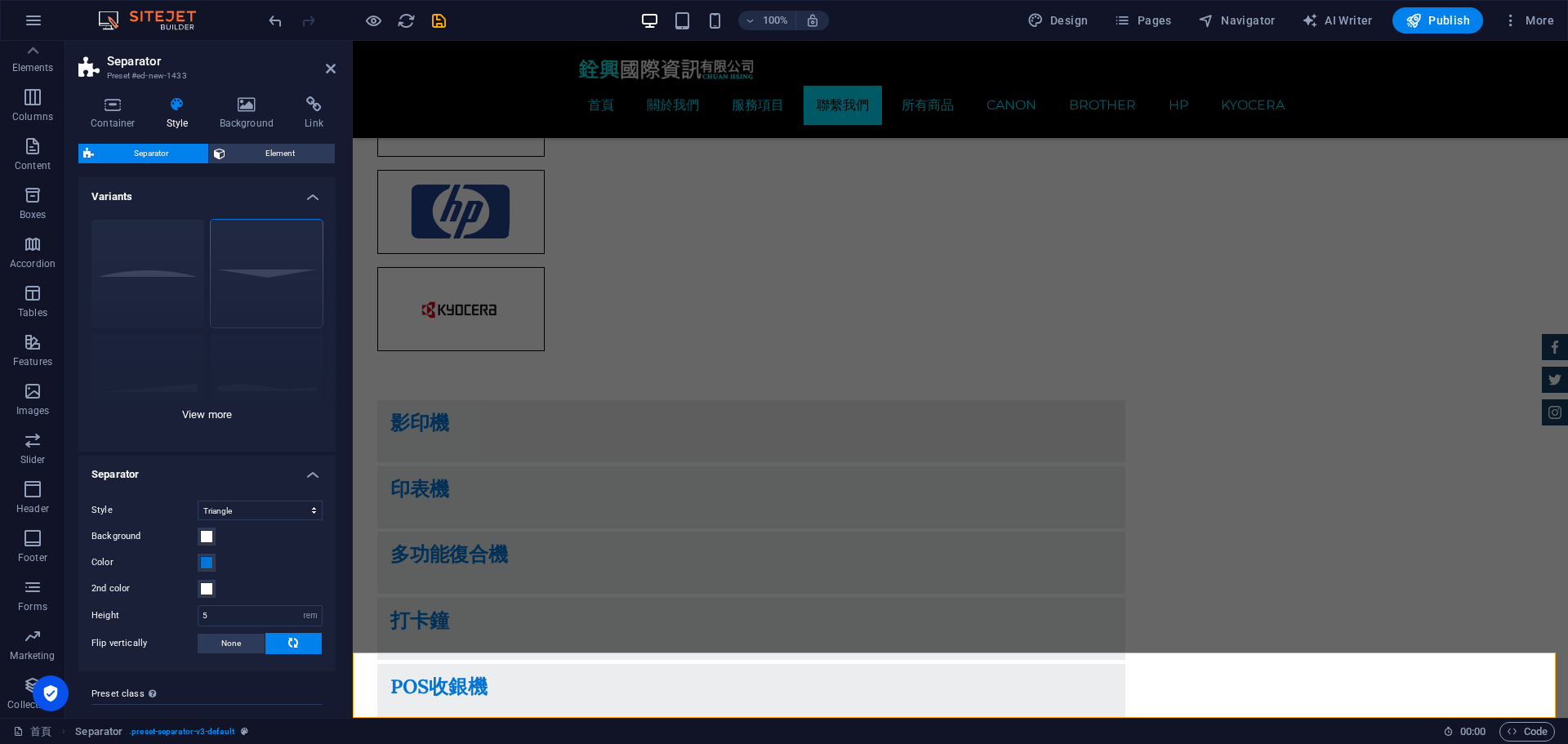 click on "Circle Default Diagonal Polygon 1 Polygon 2 Square Zigzag" at bounding box center [207, 329] 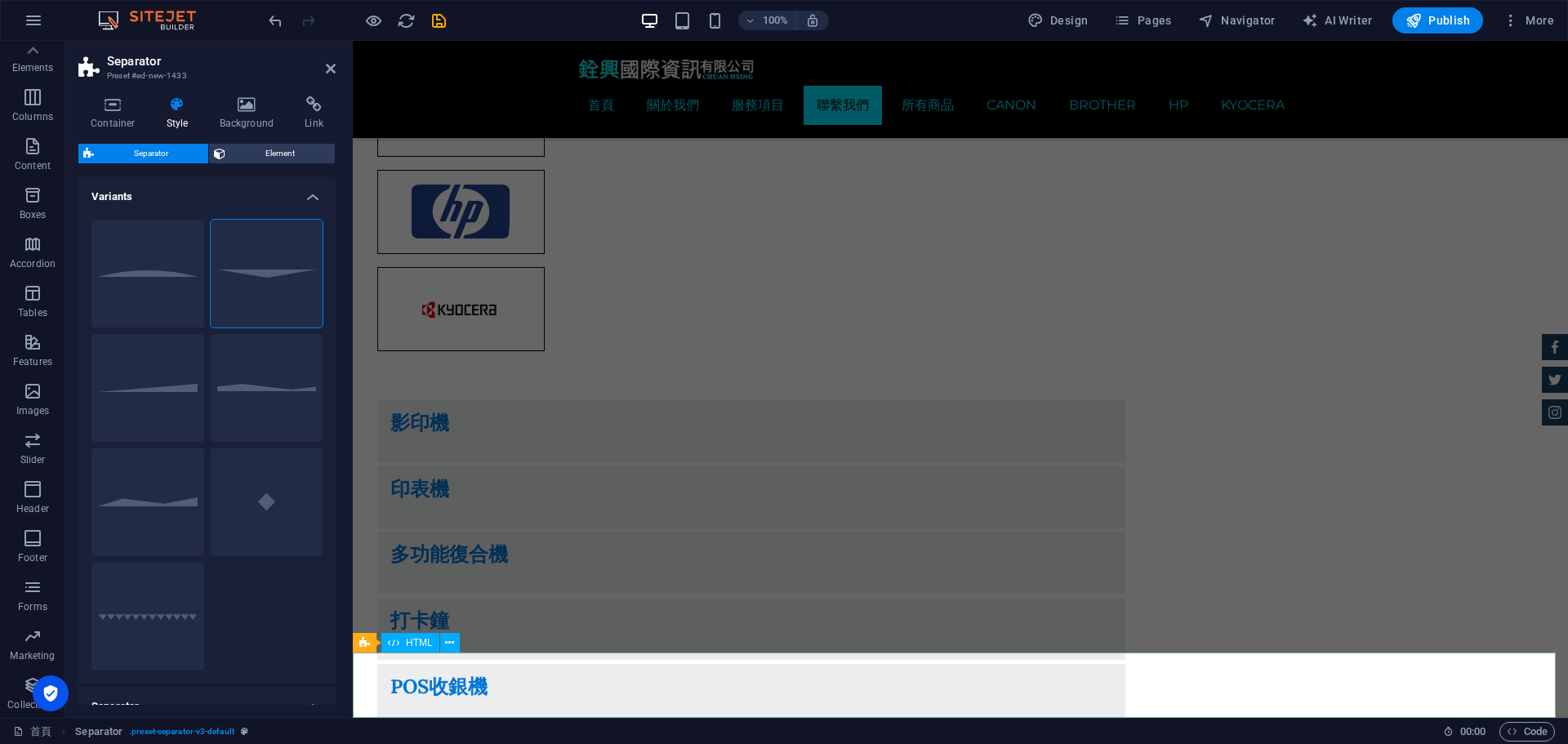 click at bounding box center (960, 3905) 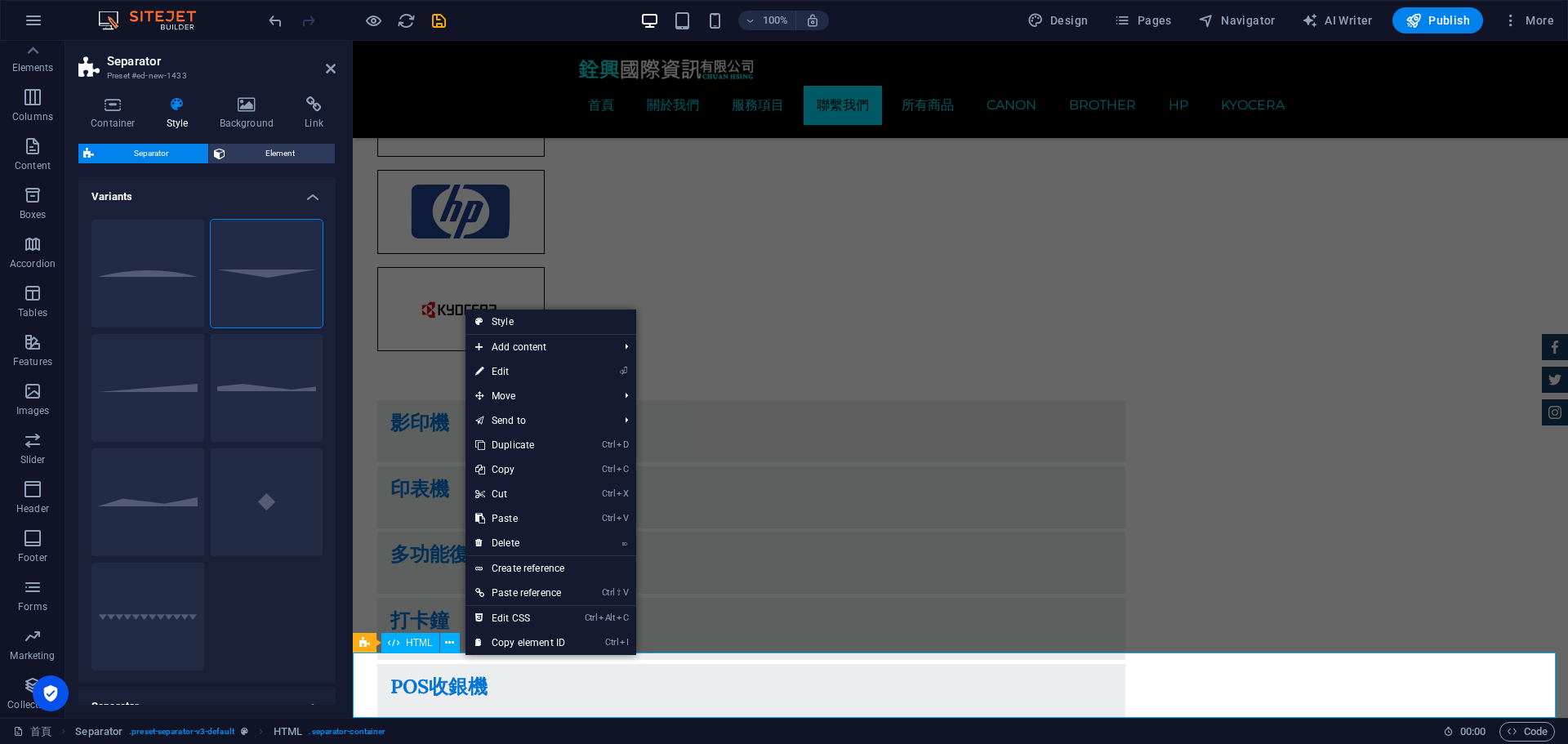 click at bounding box center [960, 3905] 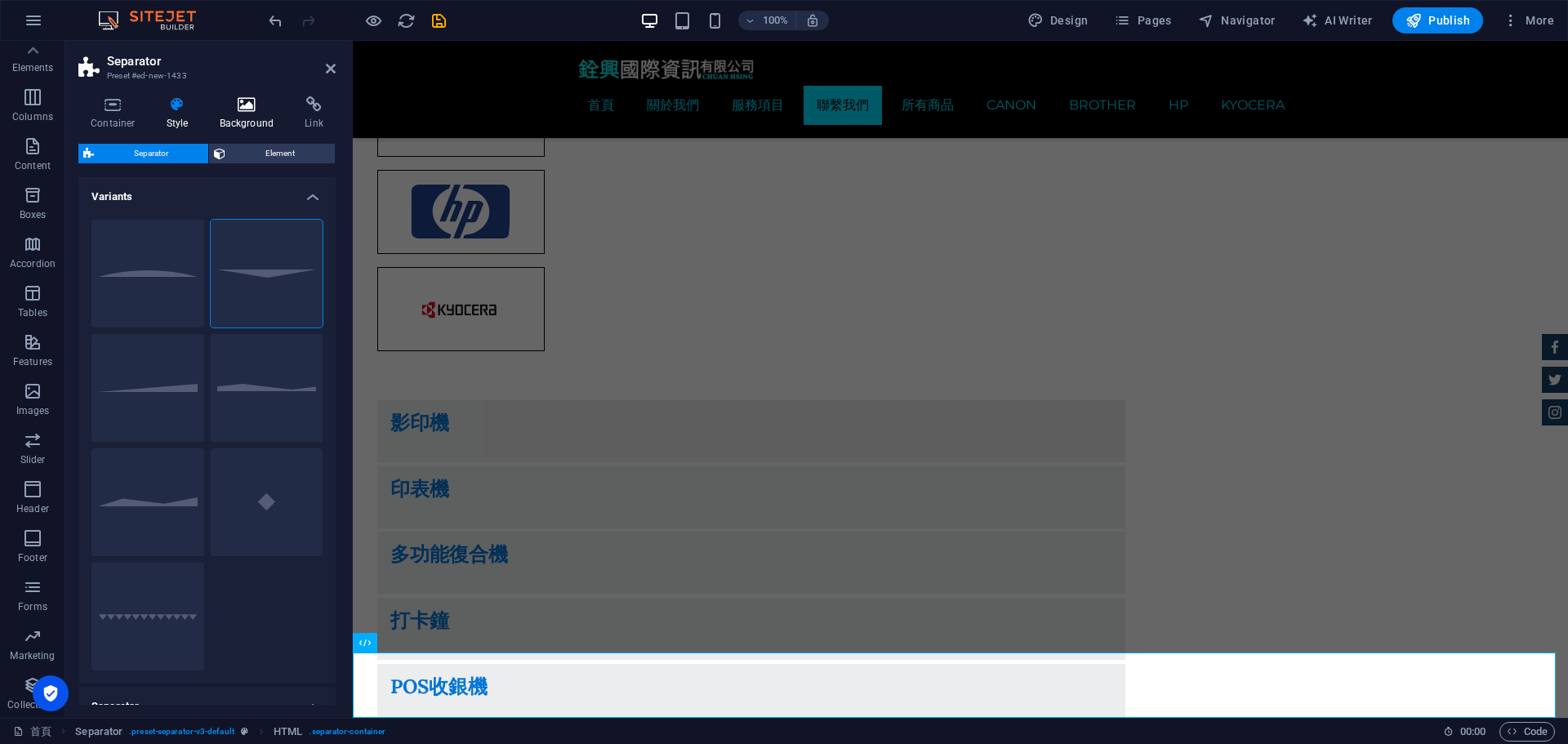 click at bounding box center [247, 105] 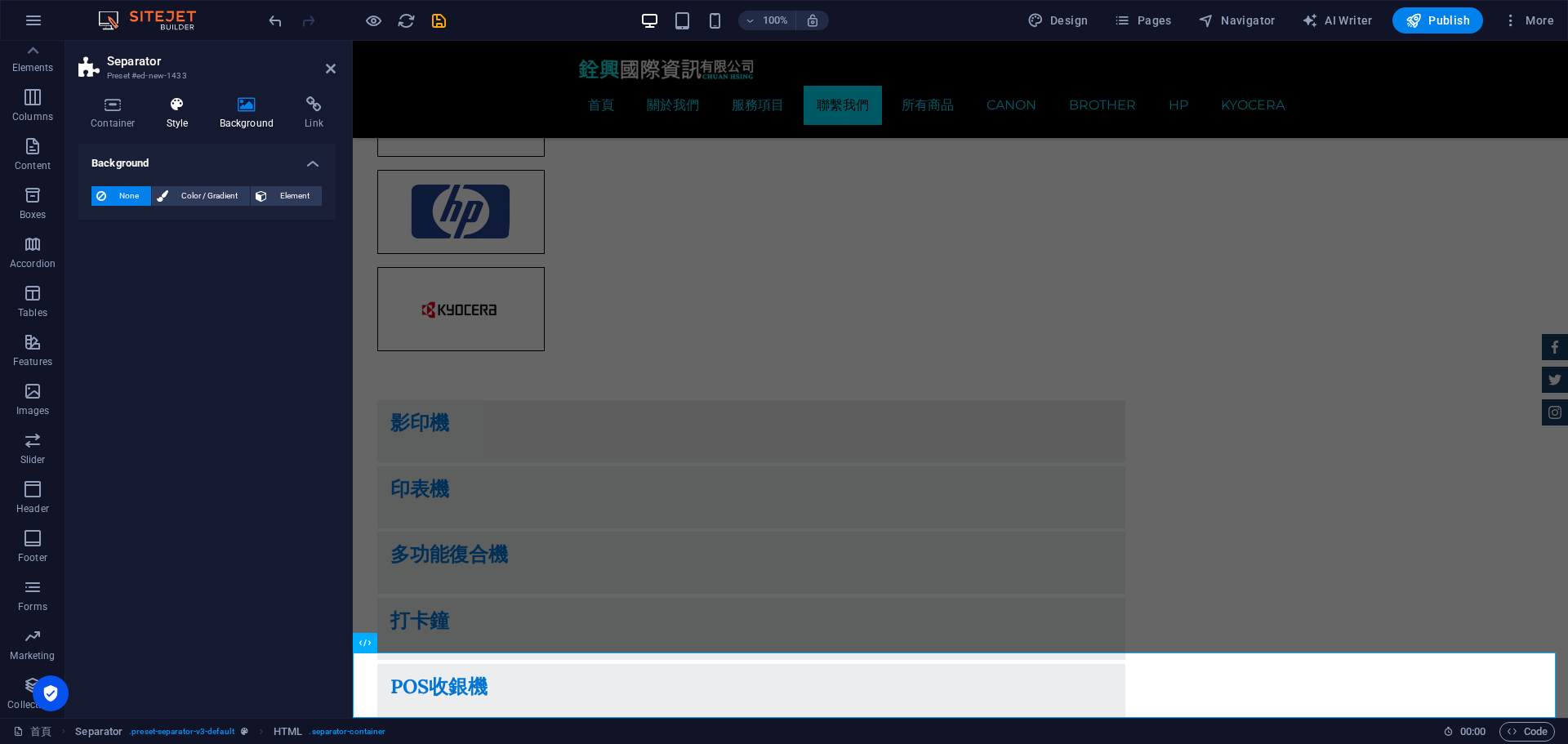 click at bounding box center [177, 105] 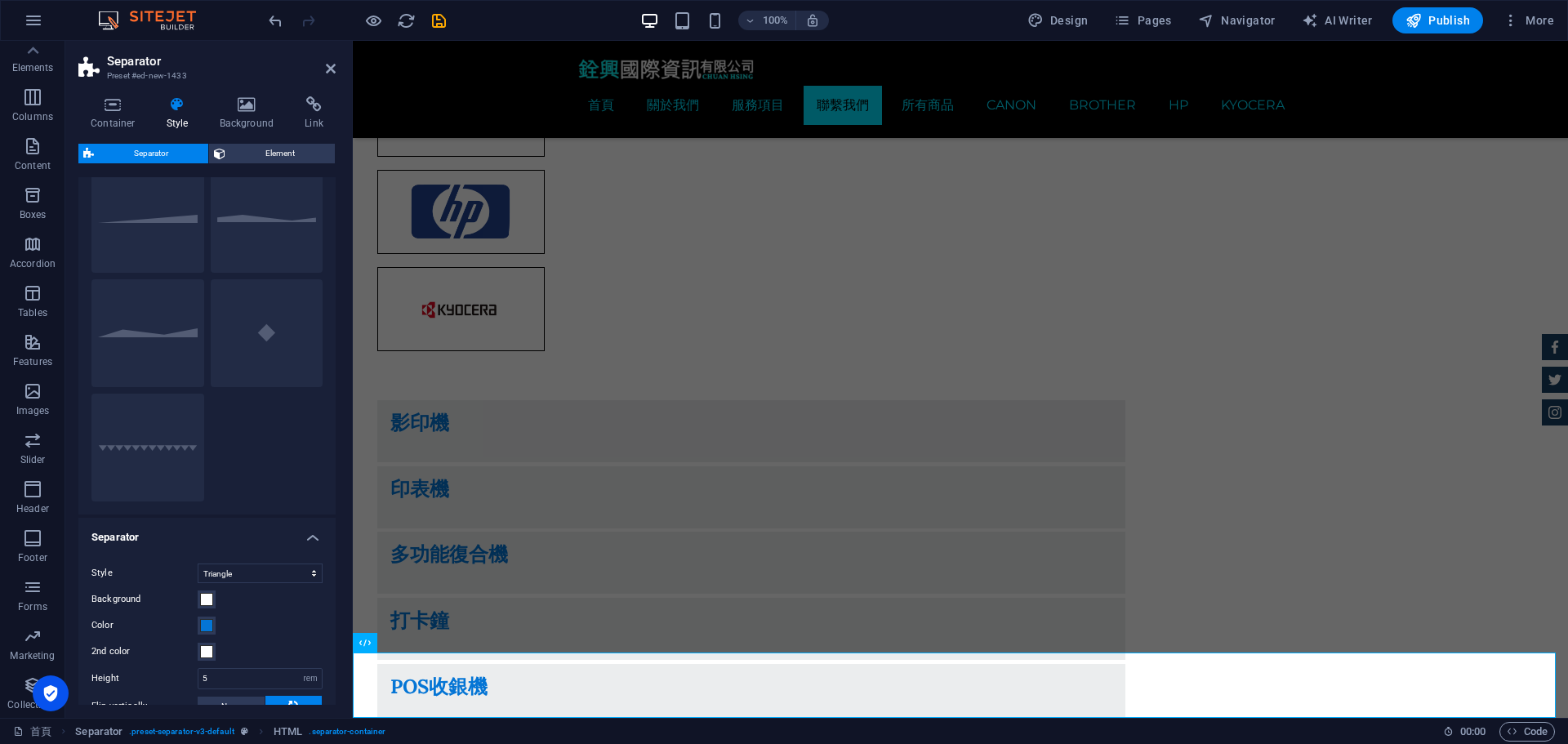 scroll, scrollTop: 264, scrollLeft: 0, axis: vertical 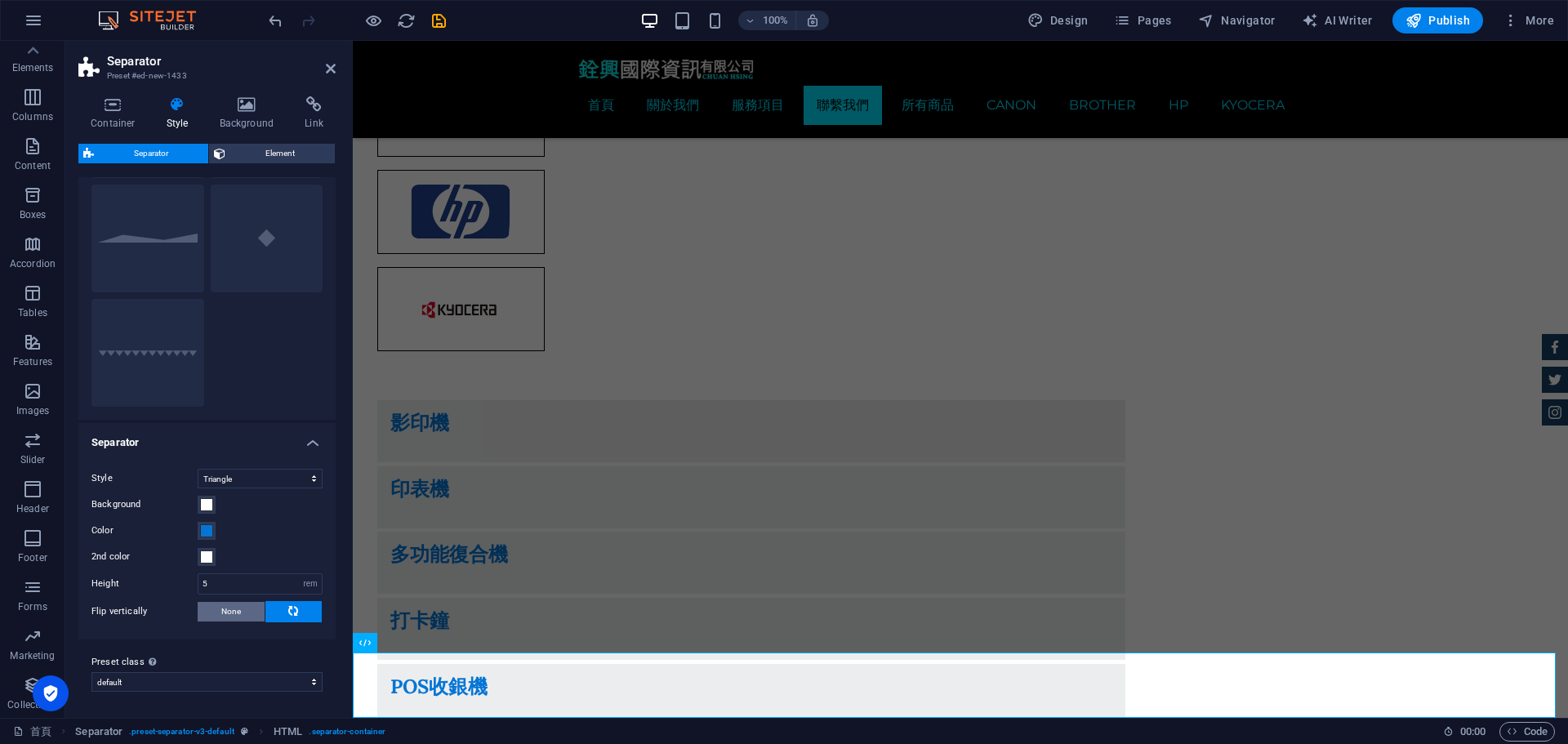 click on "None" at bounding box center [231, 612] 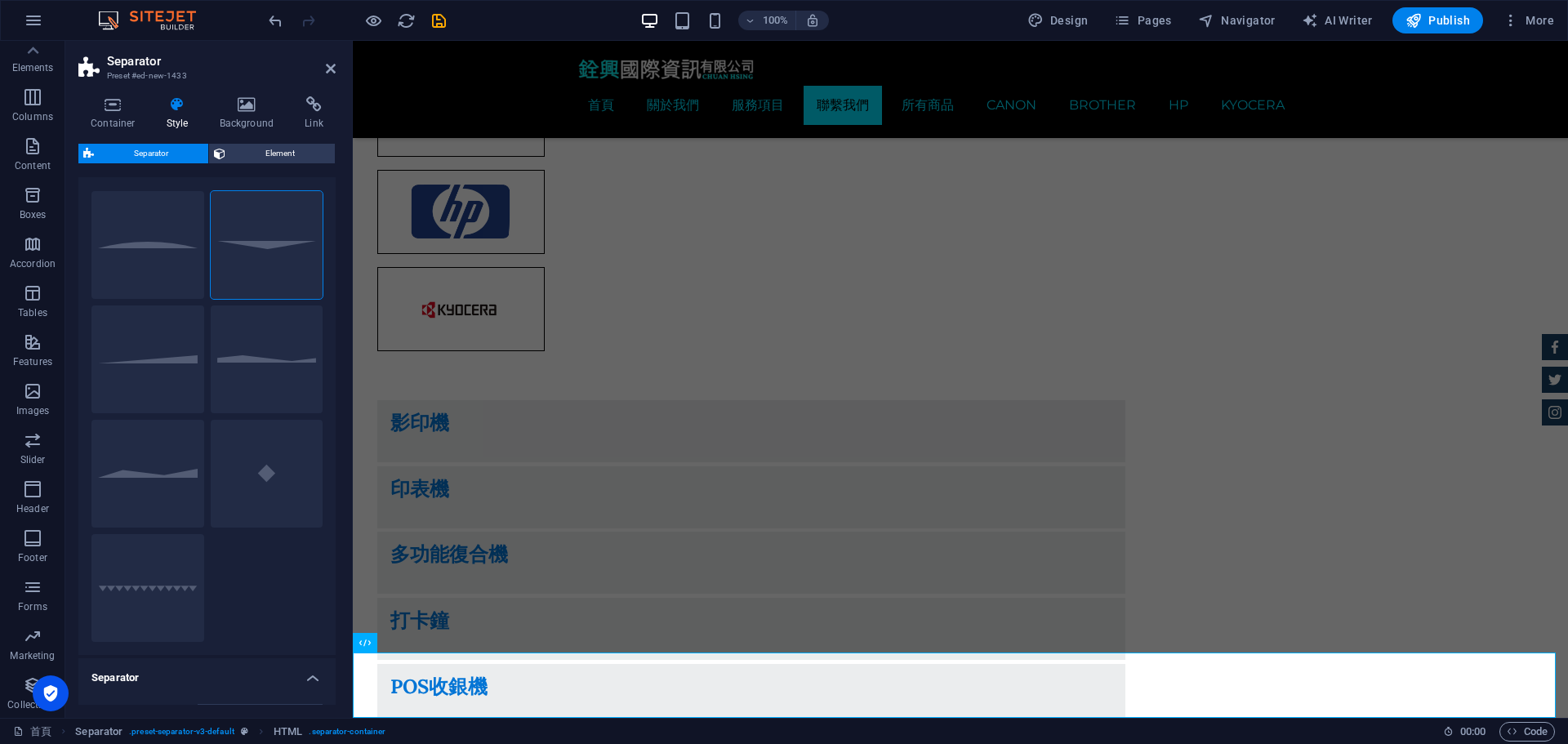 scroll, scrollTop: 0, scrollLeft: 0, axis: both 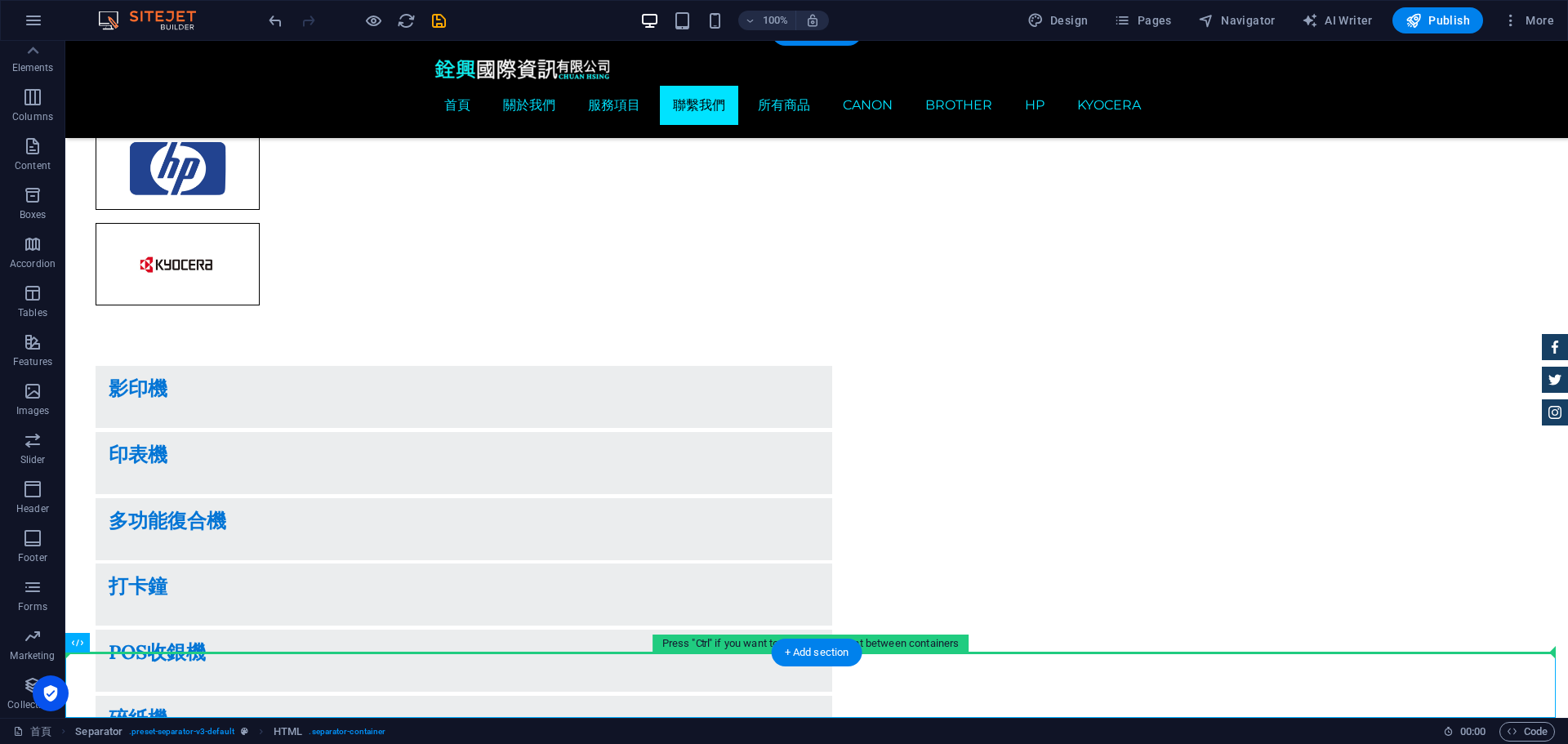 drag, startPoint x: 109, startPoint y: 676, endPoint x: 368, endPoint y: 360, distance: 408.57925 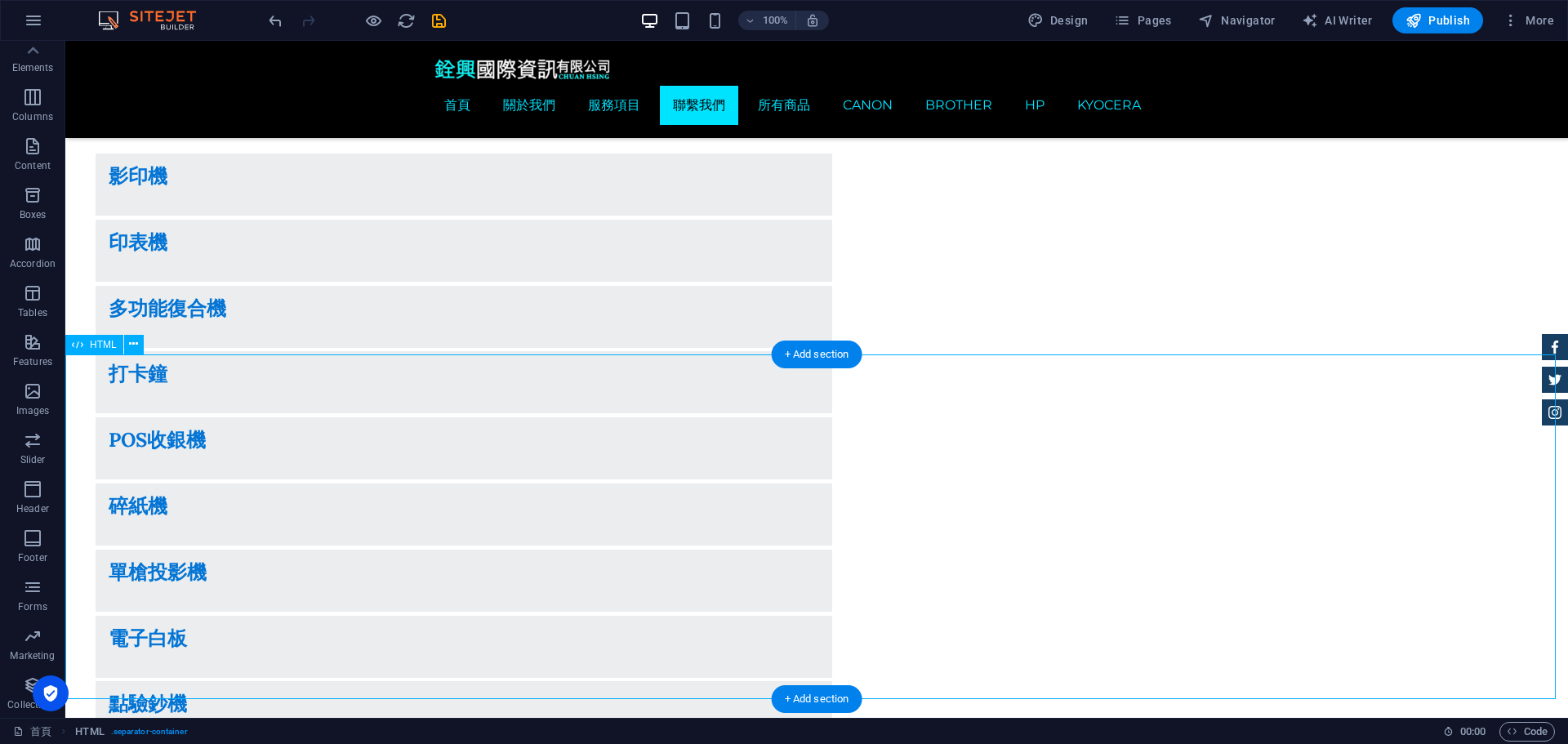 scroll, scrollTop: 2528, scrollLeft: 0, axis: vertical 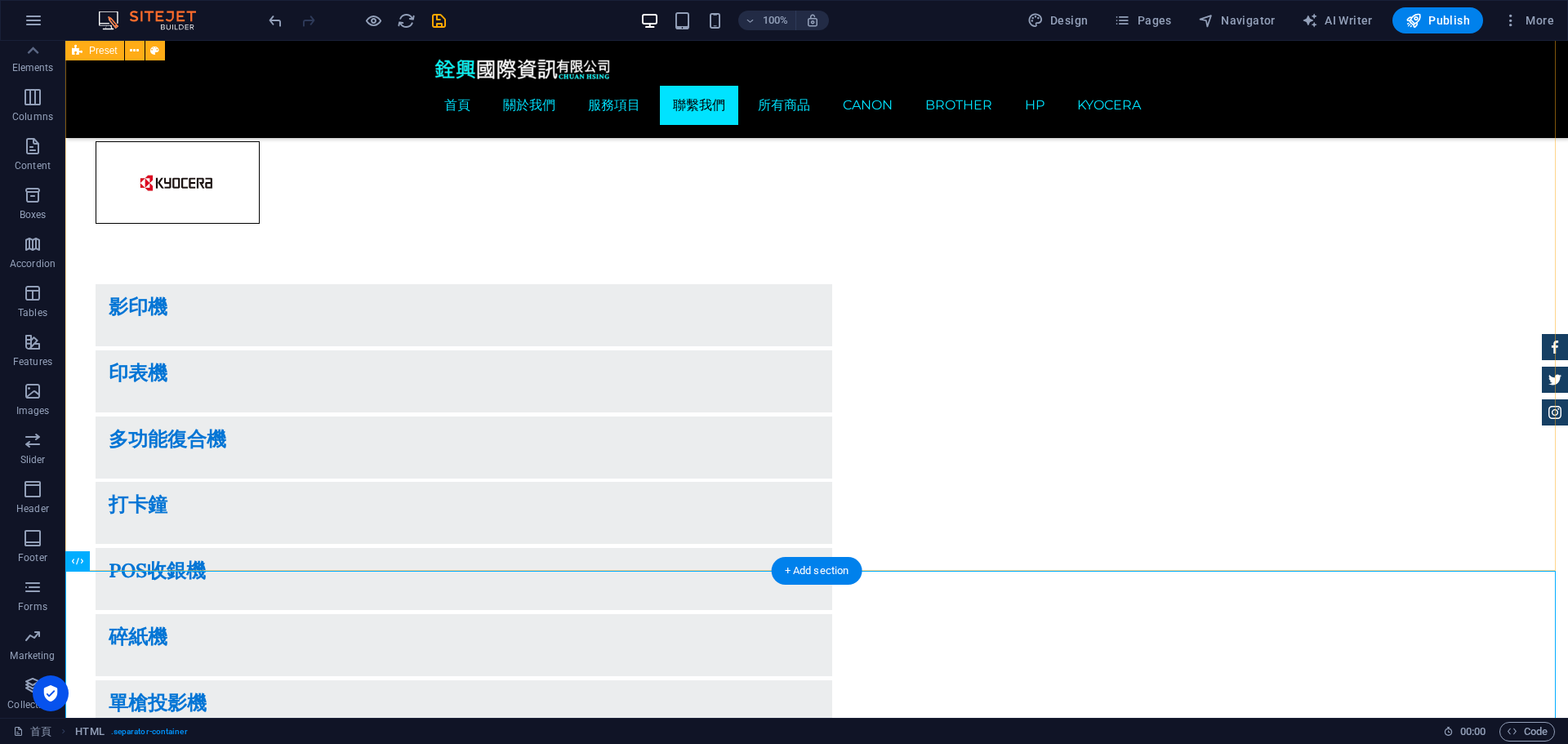 click on "我們在這 很高興能為您服務 銓興國際資訊有限公司 [STREET_ADDRESS] ,  [STREET_ADDRESS] 02-25981239     02-25981239 [EMAIL_ADDRESS][DOMAIN_NAME]   I have read and understand the privacy policy. Unreadable? Regenerate Send" at bounding box center (817, 2859) 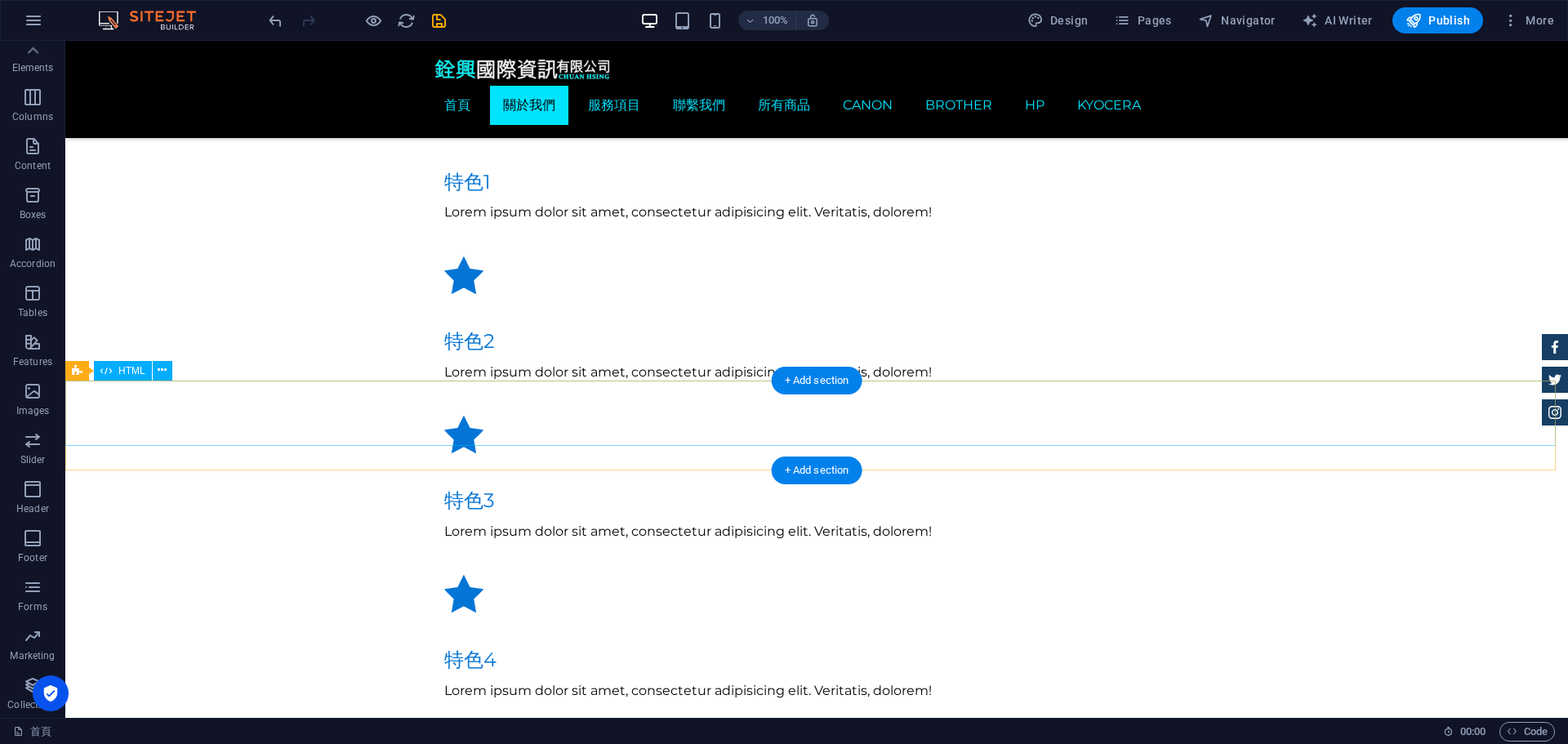 scroll, scrollTop: 1303, scrollLeft: 0, axis: vertical 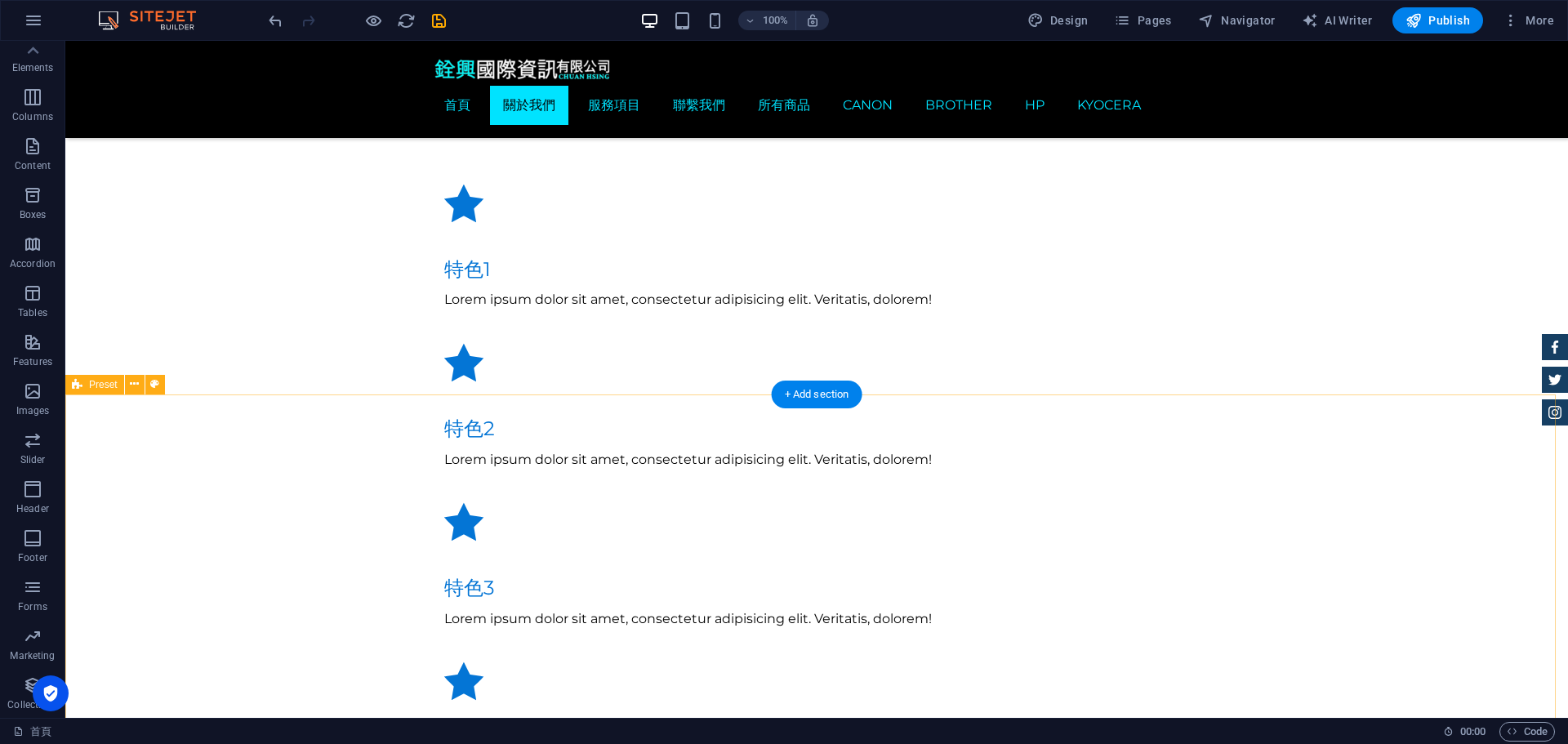 click on "影印機 印表機 多功能復合機 打卡鐘 POS收銀機 碎紙機 單槍投影機 電子白板 點驗鈔機 碳粉耗材 電腦周邊設備 現場快速維修" at bounding box center (817, 1963) 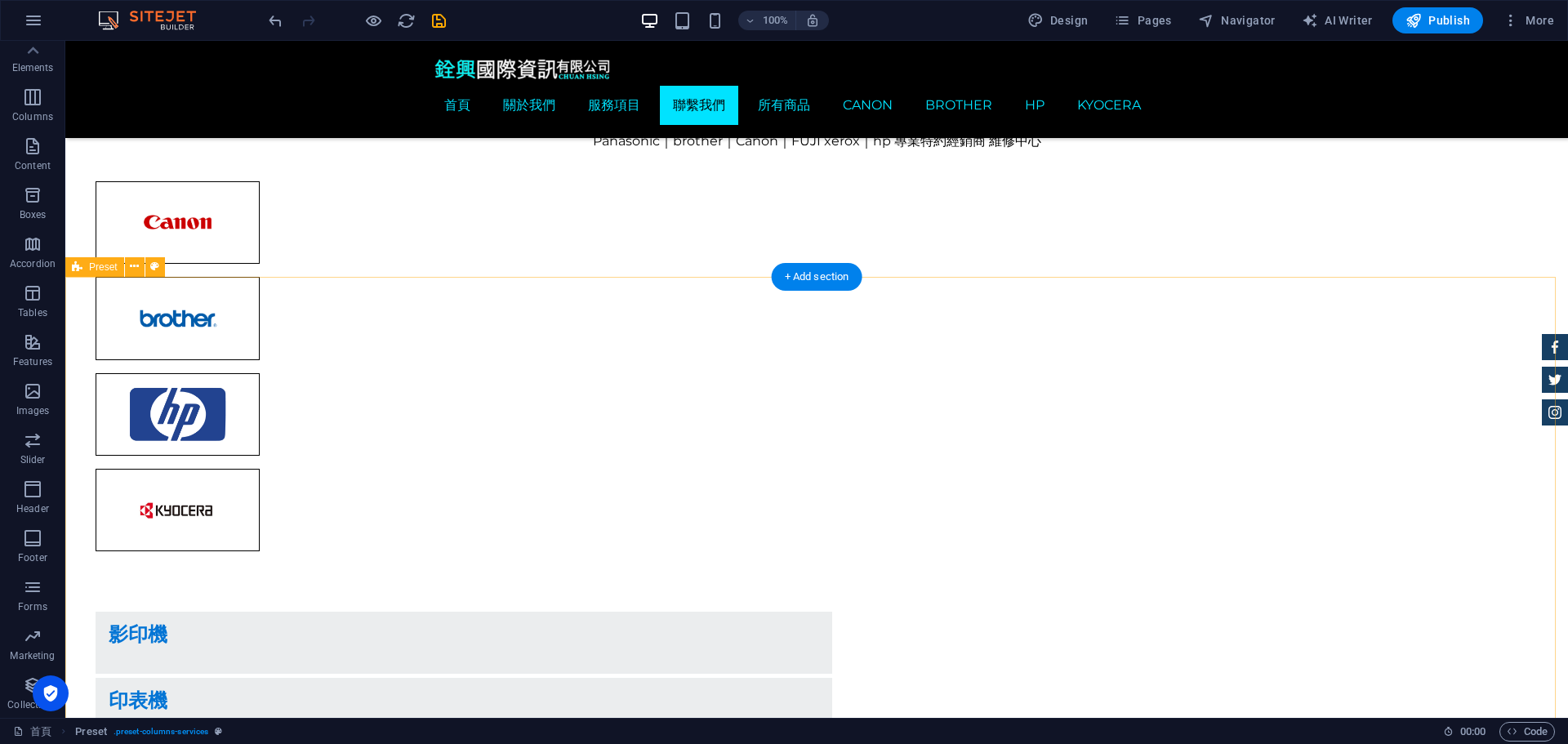 scroll, scrollTop: 2202, scrollLeft: 0, axis: vertical 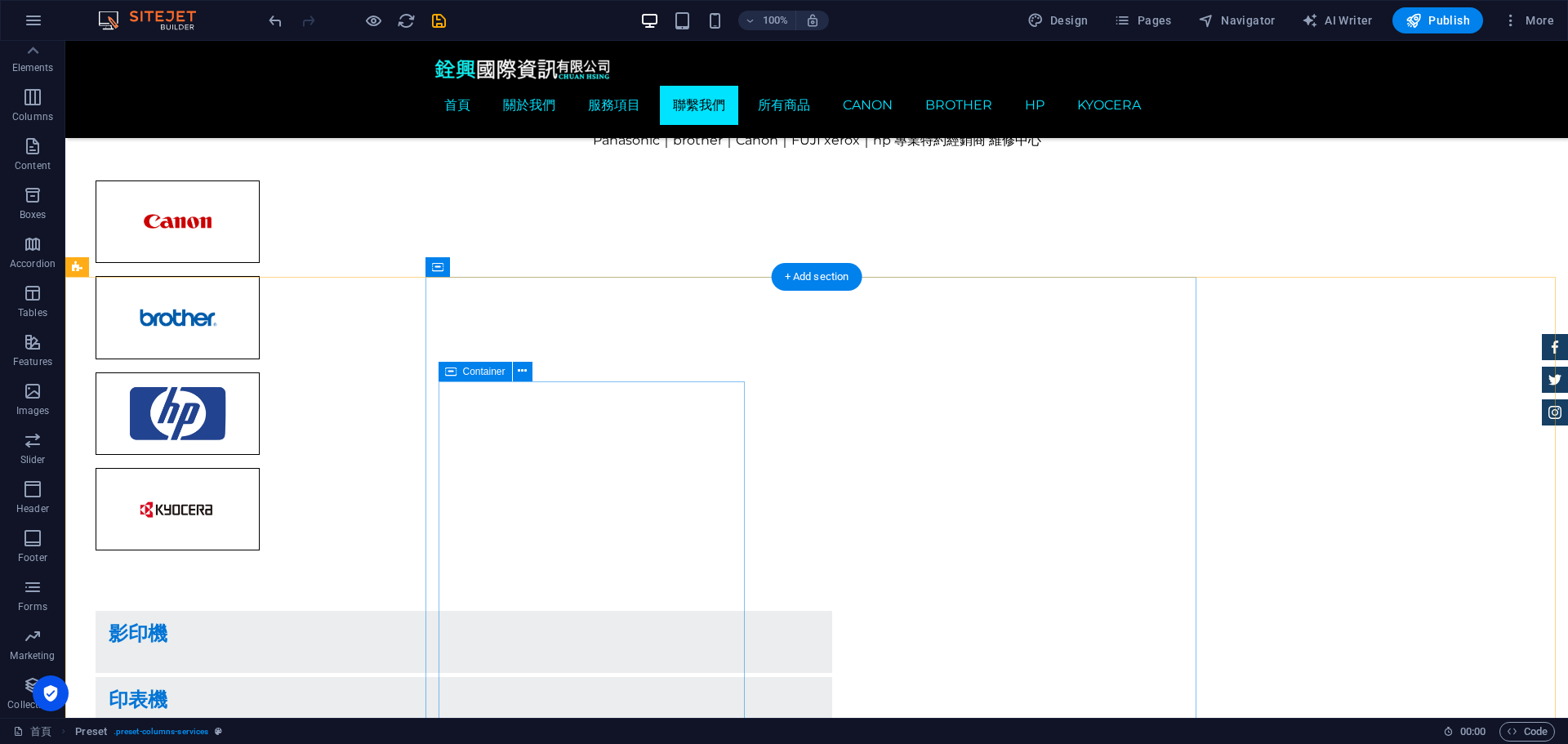click on "我們在這 很高興能為您服務 銓興國際資訊有限公司 [STREET_ADDRESS] ,  [STREET_ADDRESS] 02-25981239     02-25981239 [EMAIL_ADDRESS][DOMAIN_NAME]" at bounding box center (817, 3037) 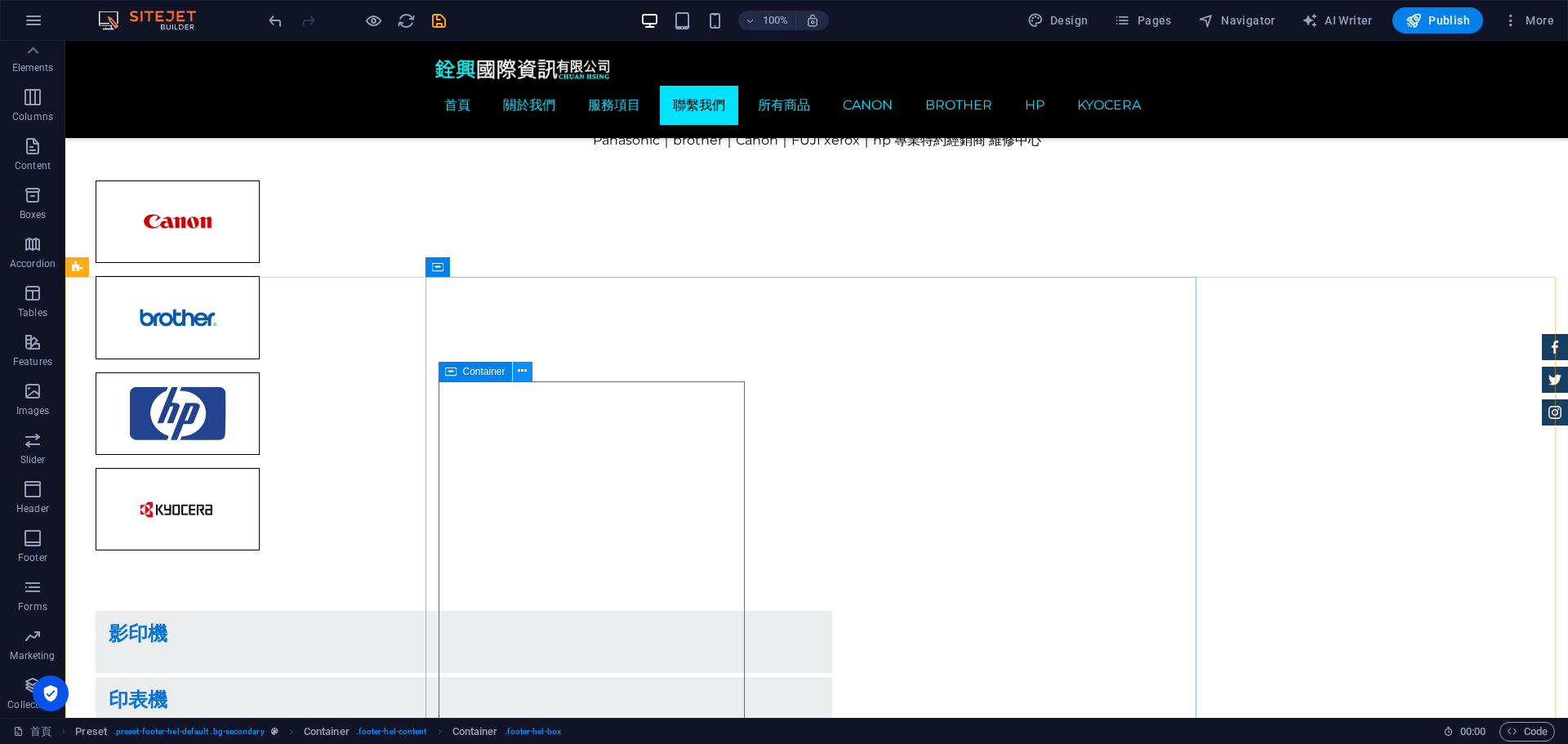 click at bounding box center (523, 372) 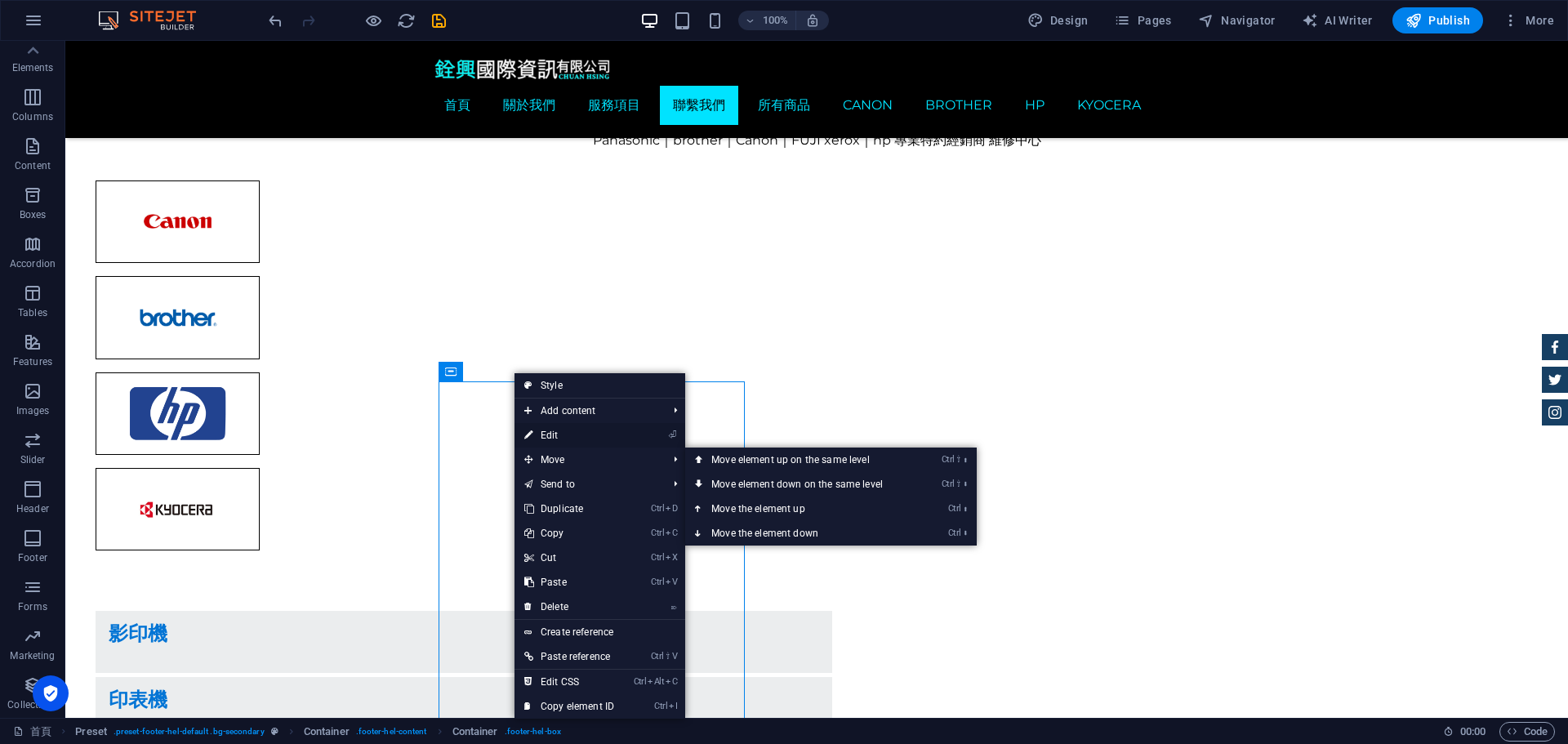 drag, startPoint x: 550, startPoint y: 429, endPoint x: 198, endPoint y: 388, distance: 354.37974 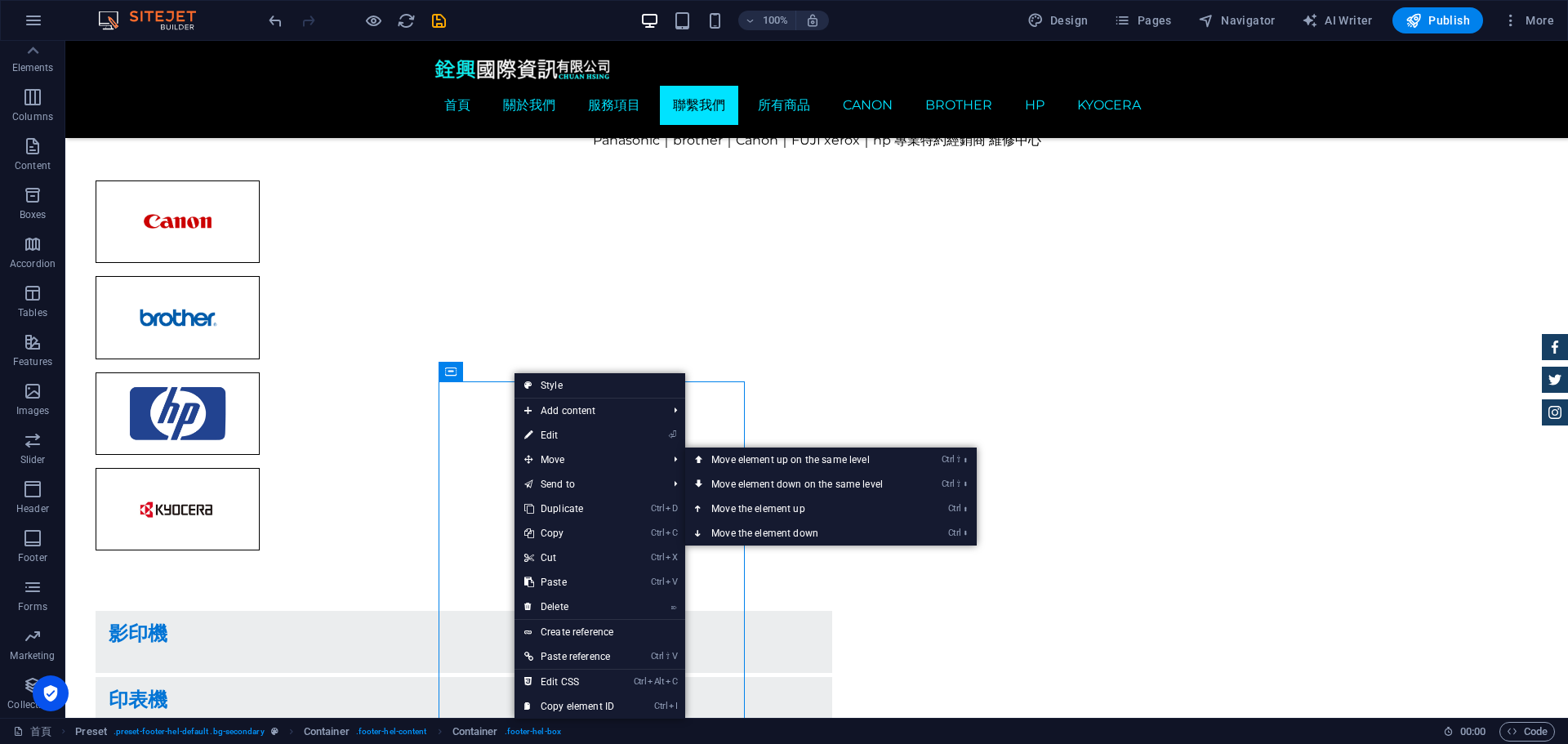 select on "px" 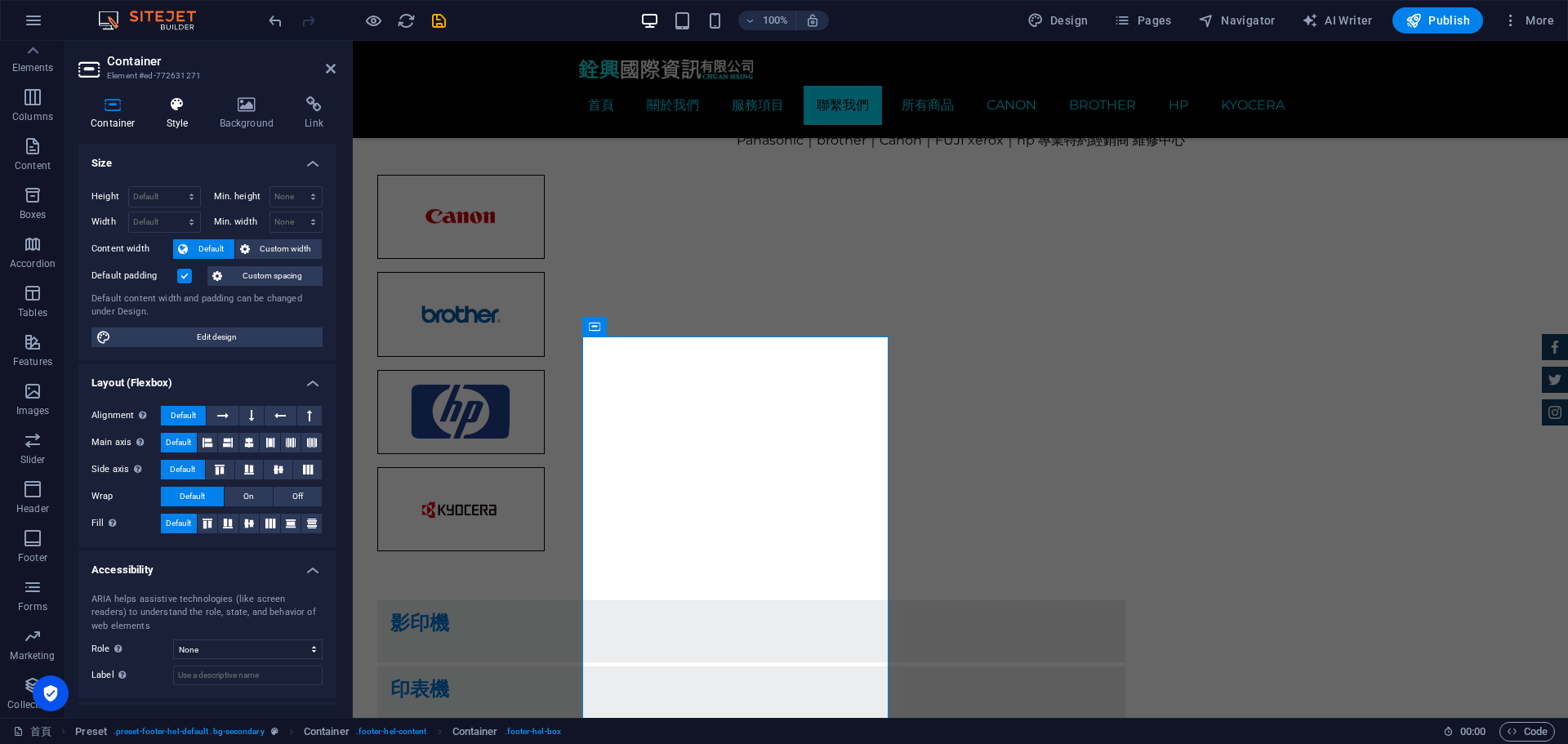 click at bounding box center [177, 105] 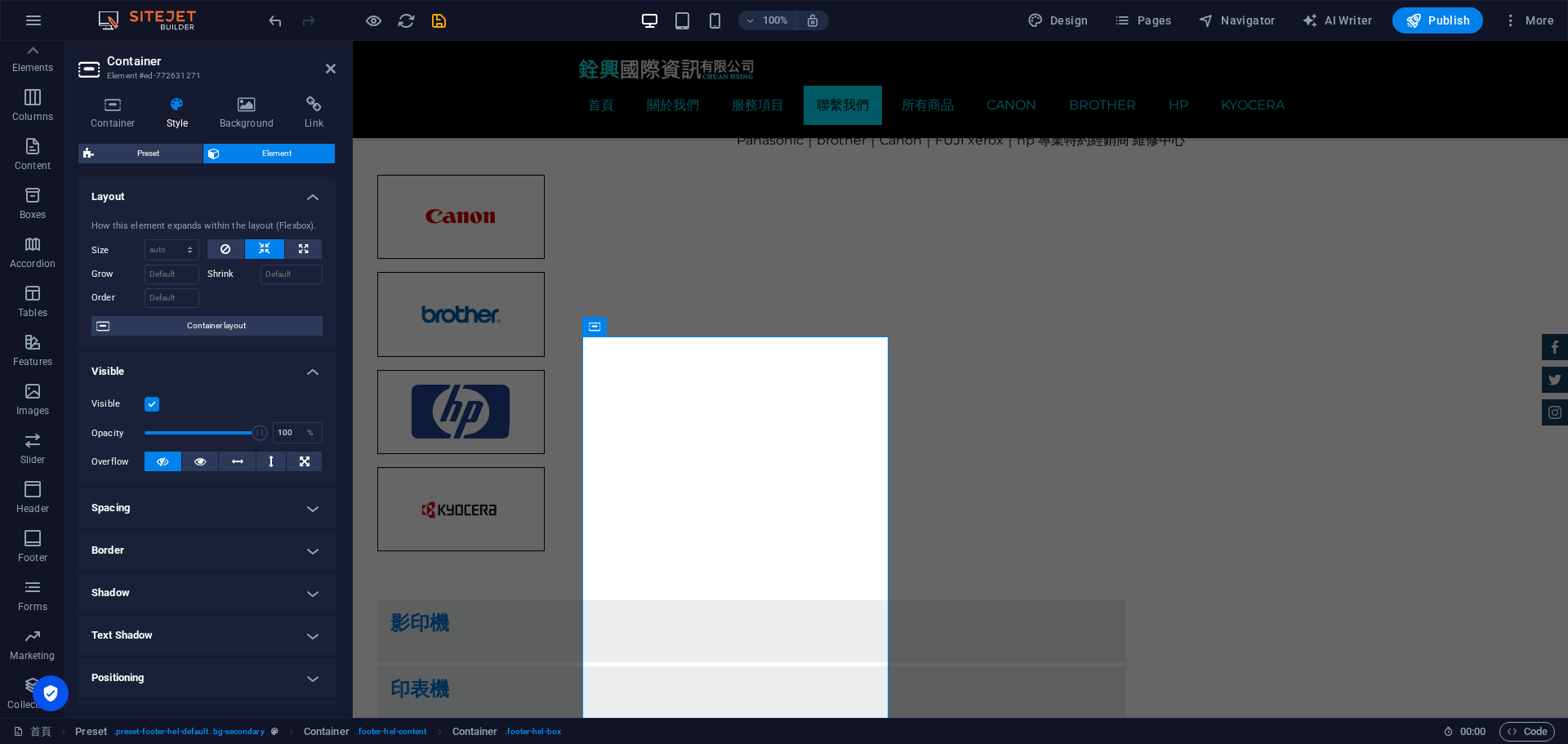 click on "Border" at bounding box center [207, 550] 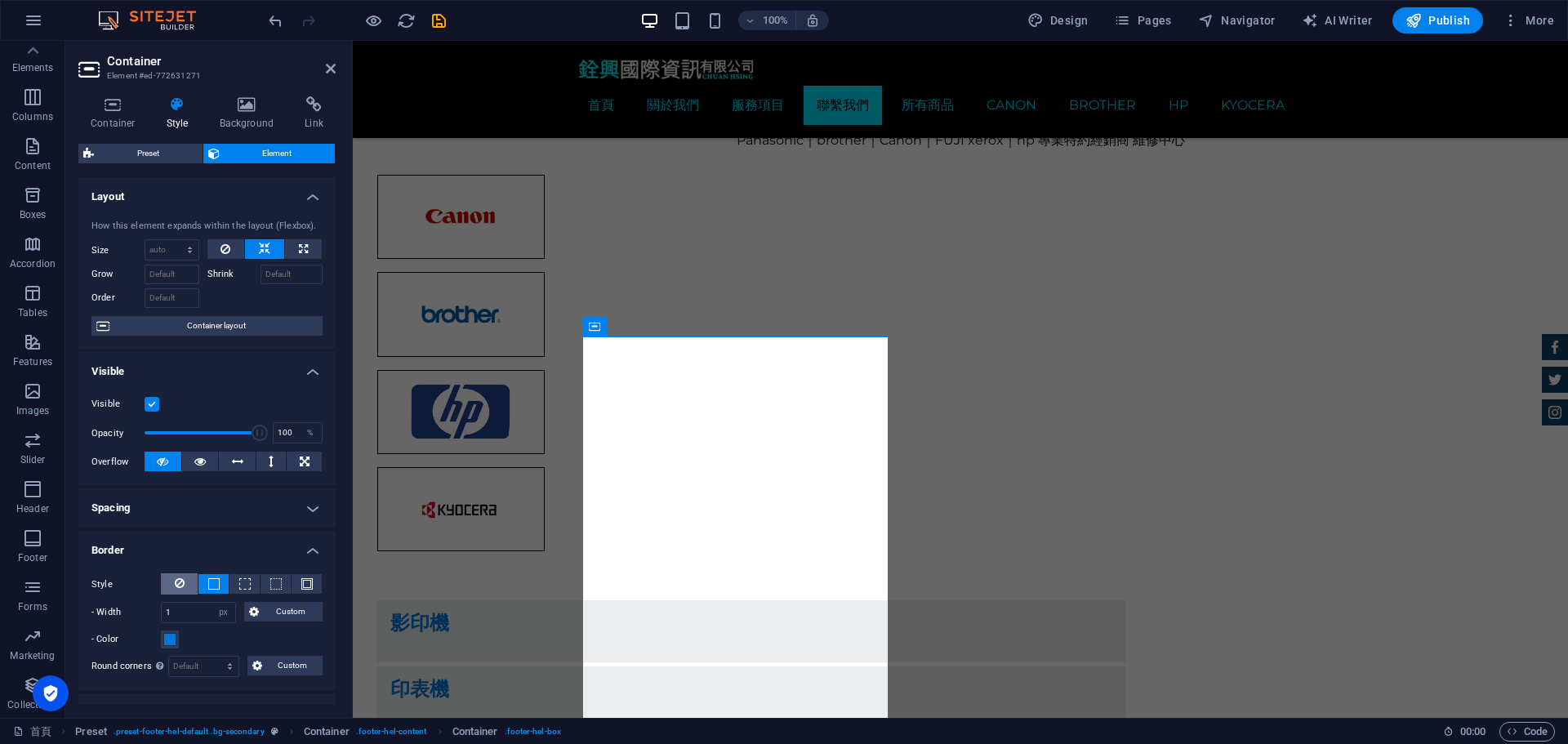 click at bounding box center [180, 583] 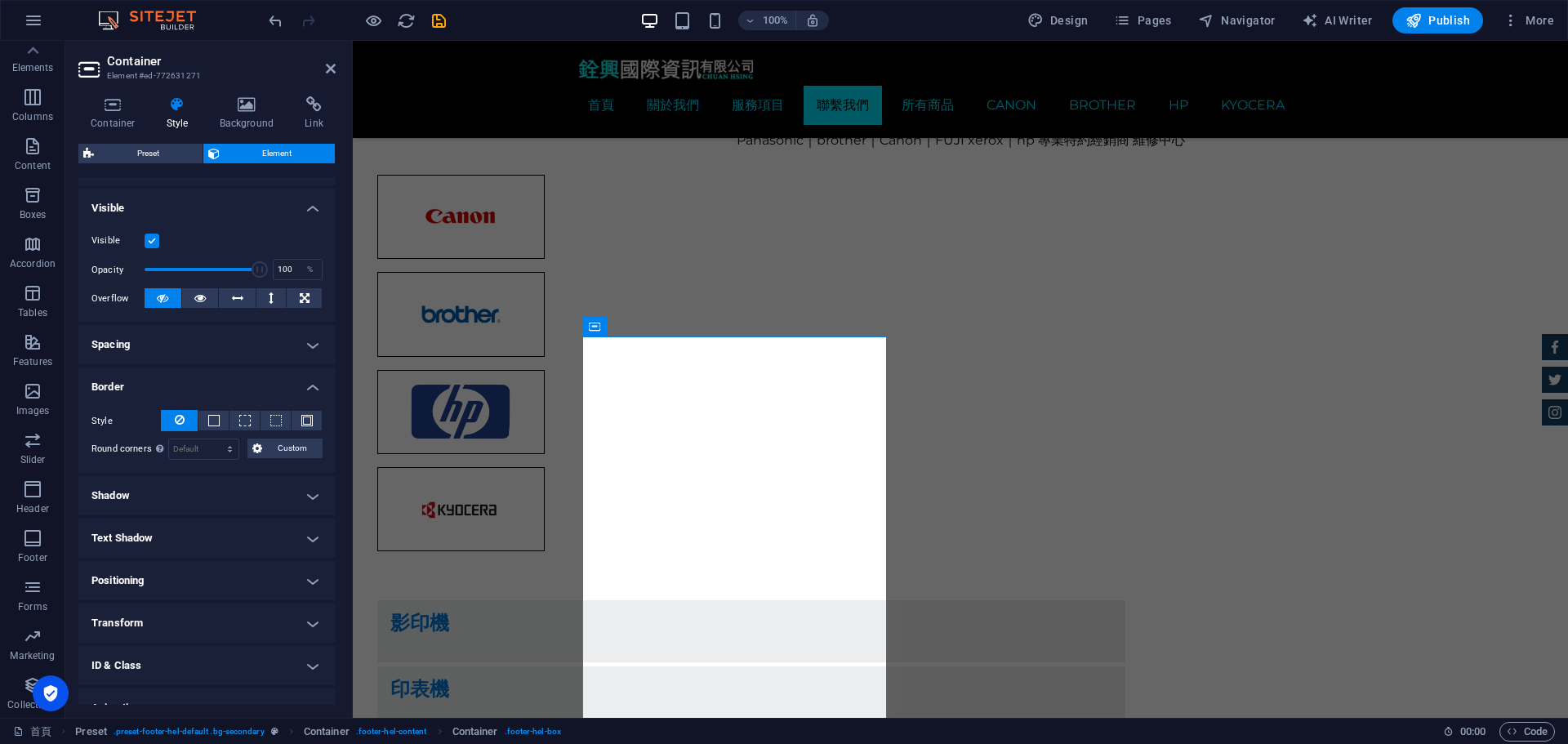 scroll, scrollTop: 0, scrollLeft: 0, axis: both 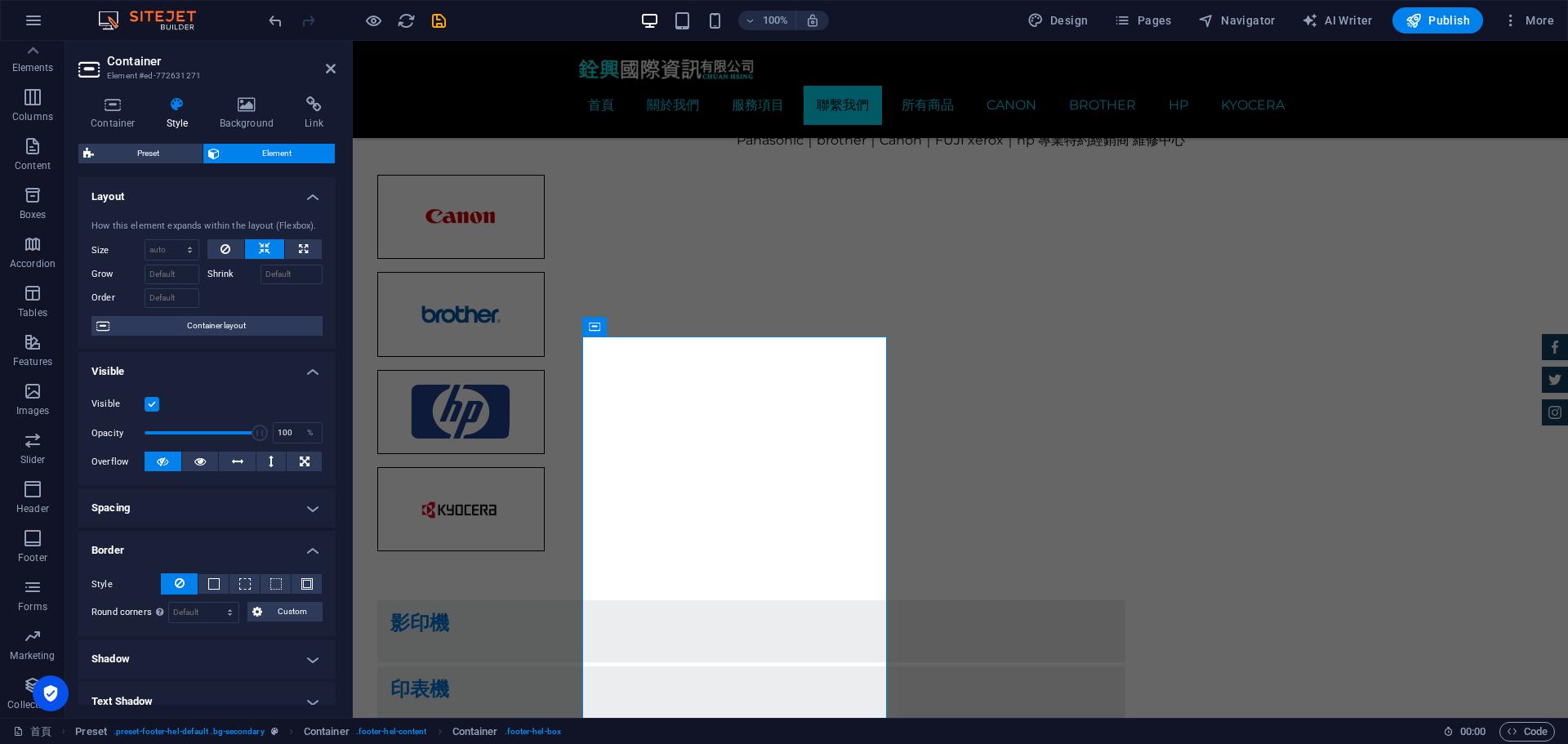 click on "Container Style Background Link Size Height Default px rem % vh vw Min. height None px rem % vh vw Width Default px rem % em vh vw Min. width None px rem % vh vw Content width Default Custom width Width Default px rem % em vh vw Min. width None px rem % vh vw Default padding Custom spacing Default content width and padding can be changed under Design. Edit design Layout (Flexbox) Alignment Determines the flex direction. Default Main axis Determine how elements should behave along the main axis inside this container (justify content). Default Side axis Control the vertical direction of the element inside of the container (align items). Default Wrap Default On Off Fill Controls the distances and direction of elements on the y-axis across several lines (align content). Default Accessibility ARIA helps assistive technologies (like screen readers) to understand the role, state, and behavior of web elements Role The ARIA role defines the purpose of an element.  None Alert Article Banner Comment Fan" at bounding box center (207, 400) 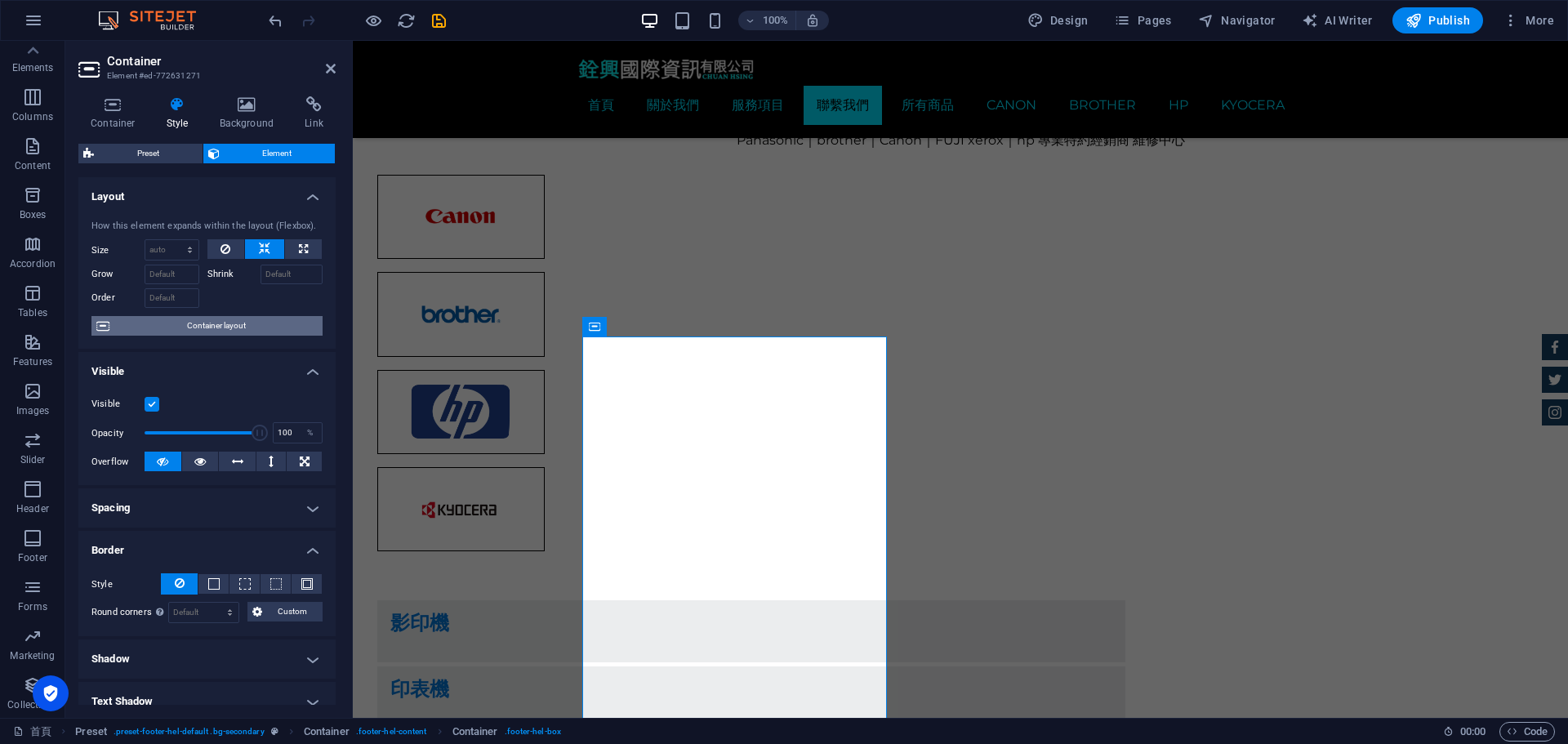 click on "Container layout" at bounding box center (216, 326) 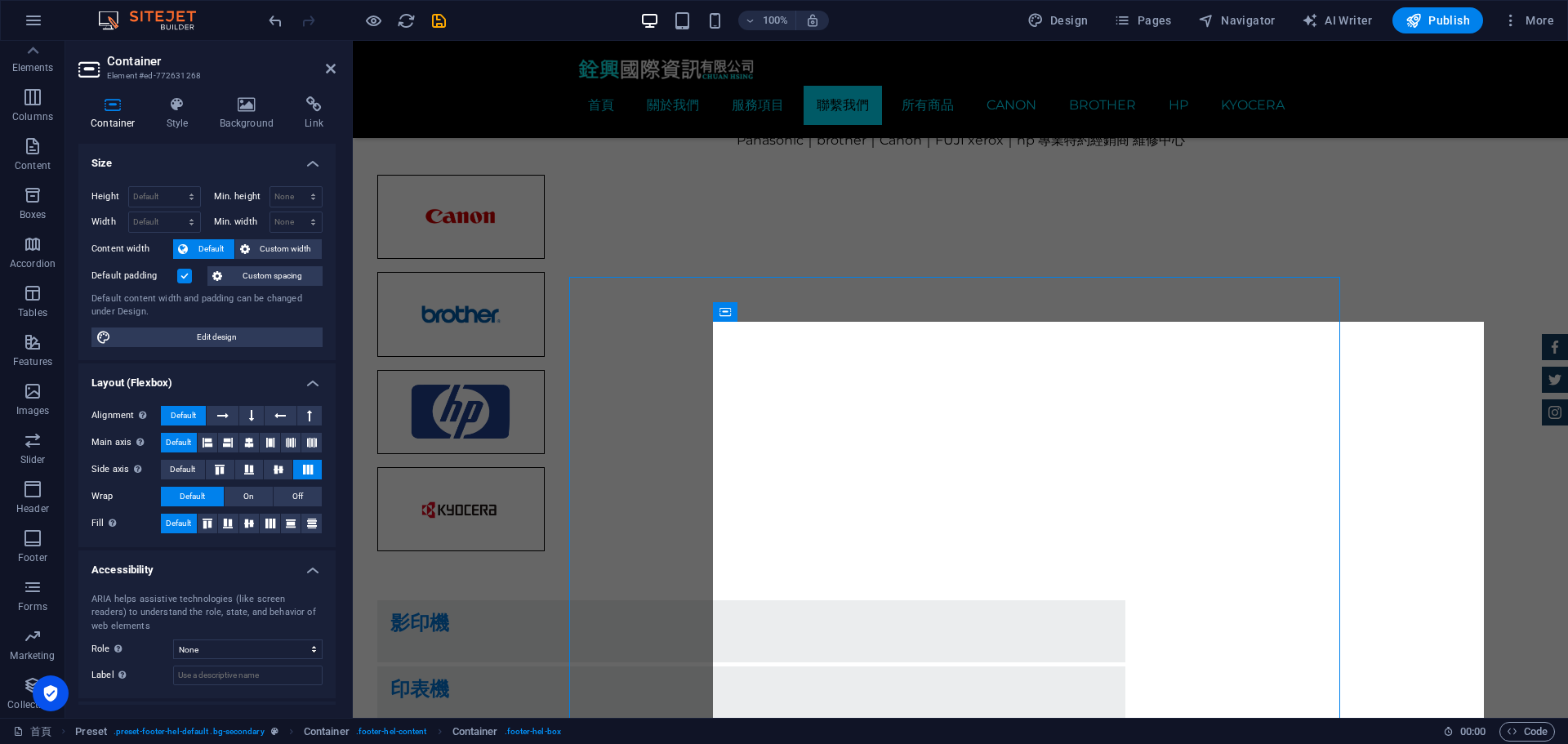 scroll, scrollTop: 2157, scrollLeft: 0, axis: vertical 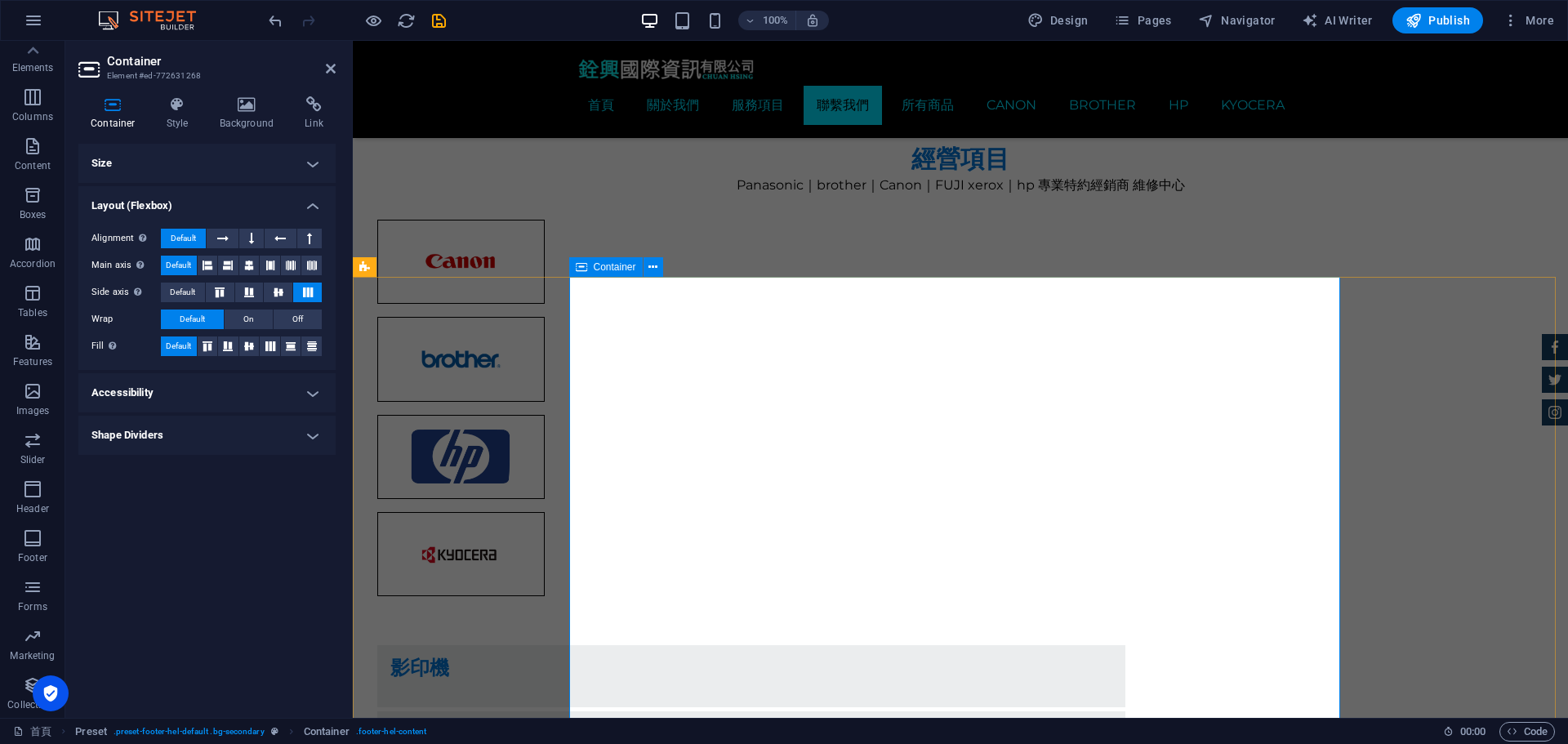 click on "我們在這 很高興能為您服務 銓興國際資訊有限公司 [STREET_ADDRESS] ,  [STREET_ADDRESS] 02-25981239     02-25981239 [EMAIL_ADDRESS][DOMAIN_NAME]   I have read and understand the privacy policy. Unreadable? Regenerate Send" at bounding box center [960, 3191] 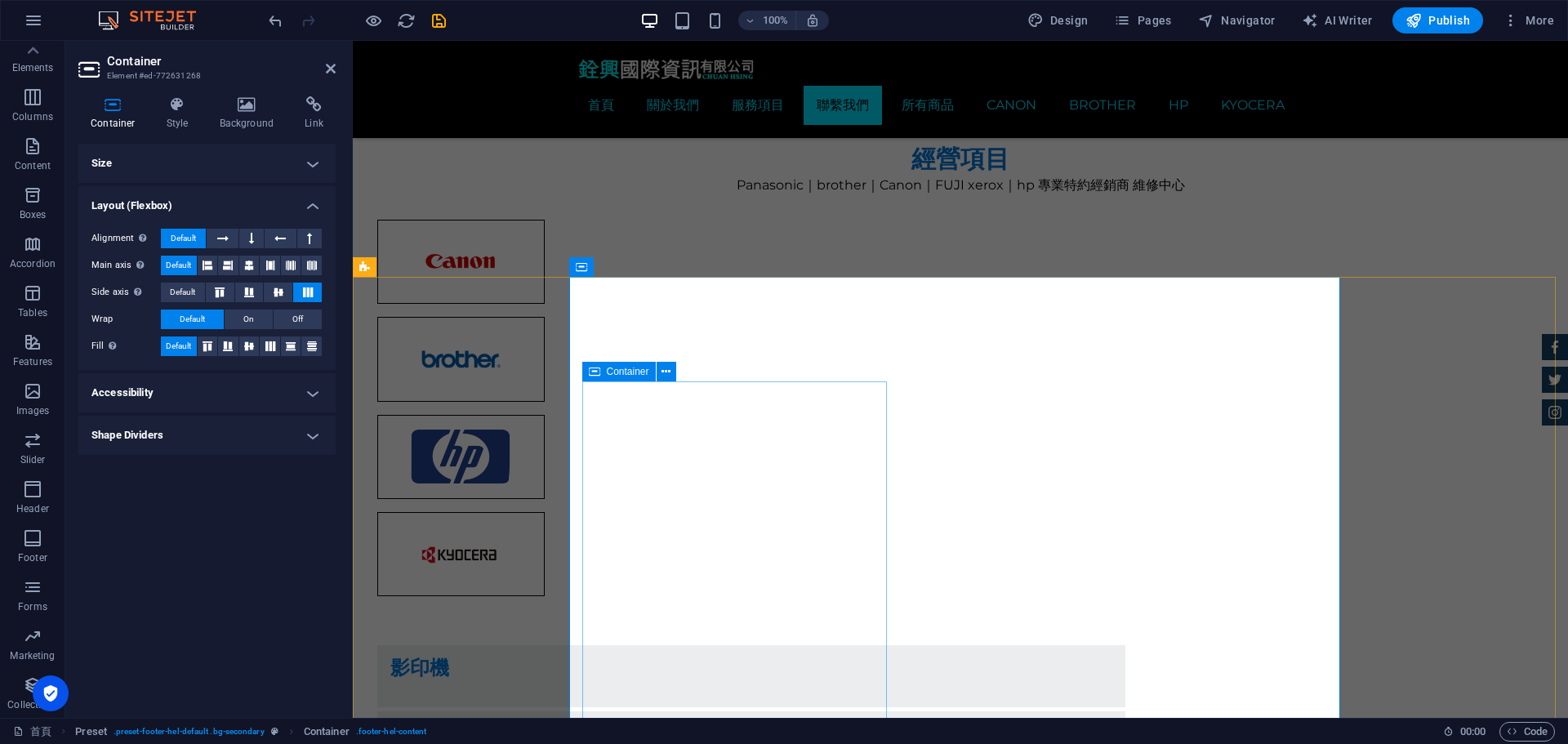 click on "我們在這 很高興能為您服務 銓興國際資訊有限公司 [STREET_ADDRESS] ,  [STREET_ADDRESS] 02-25981239     02-25981239 [EMAIL_ADDRESS][DOMAIN_NAME]" at bounding box center [960, 3042] 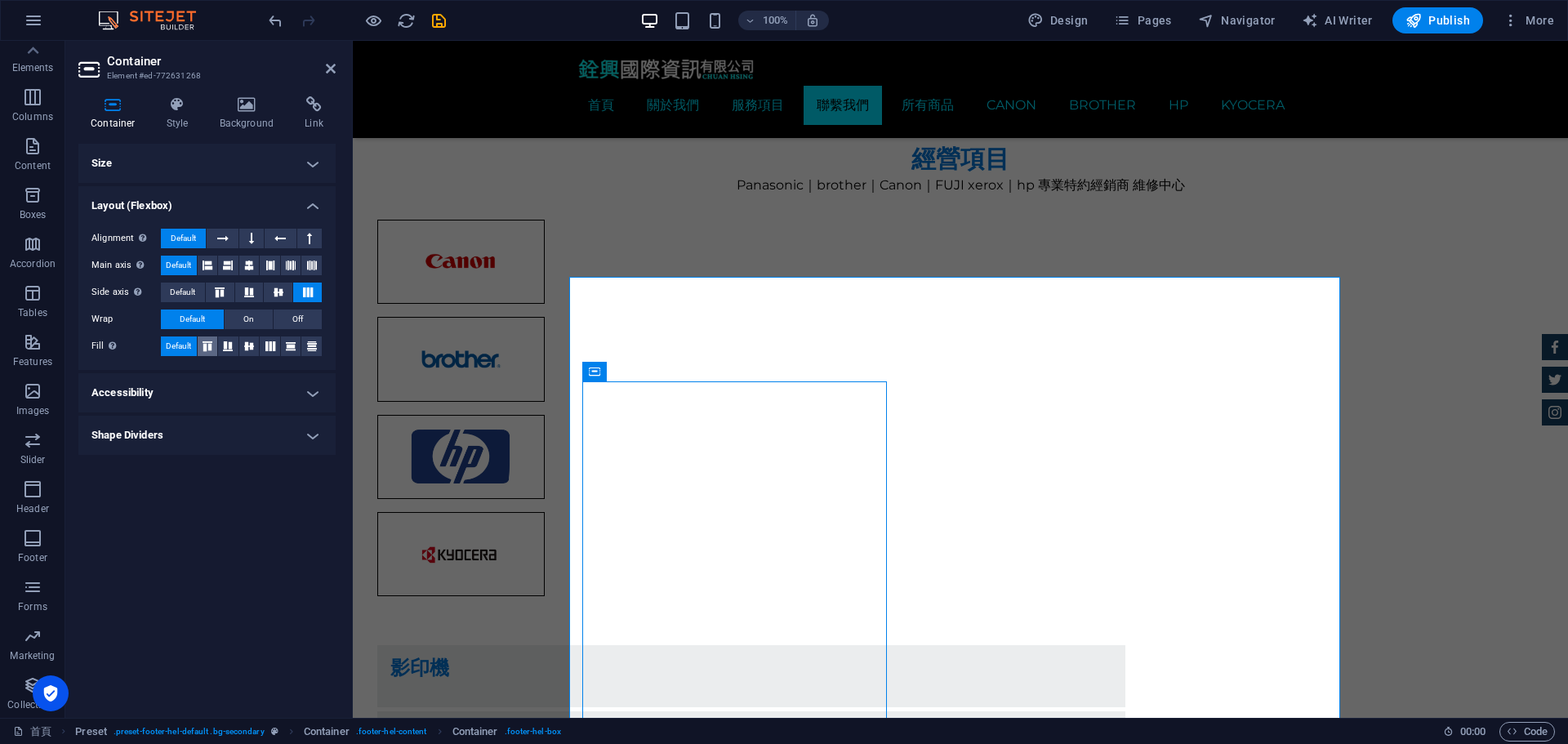 click at bounding box center [207, 346] 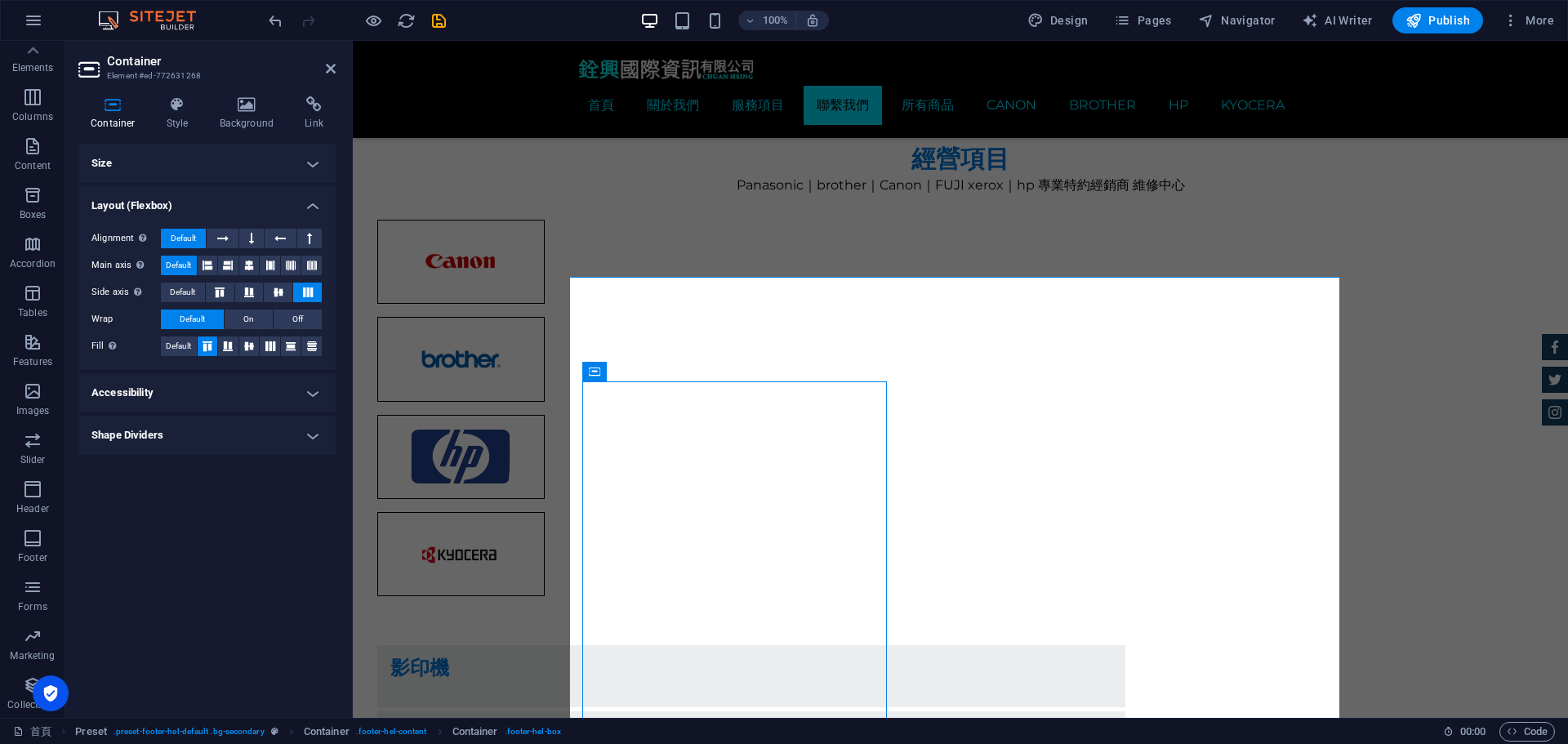 click at bounding box center [207, 346] 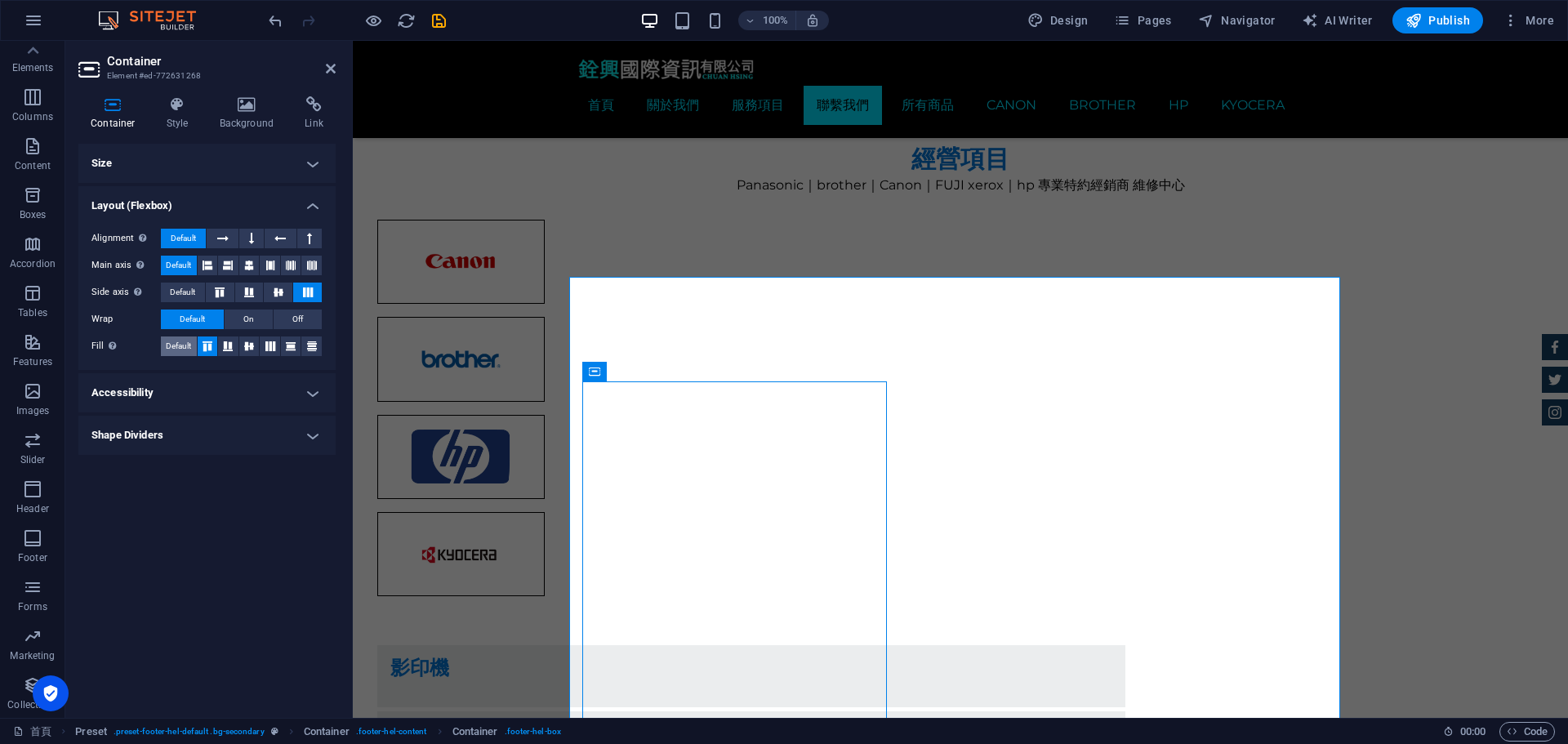 click on "Default" at bounding box center [178, 346] 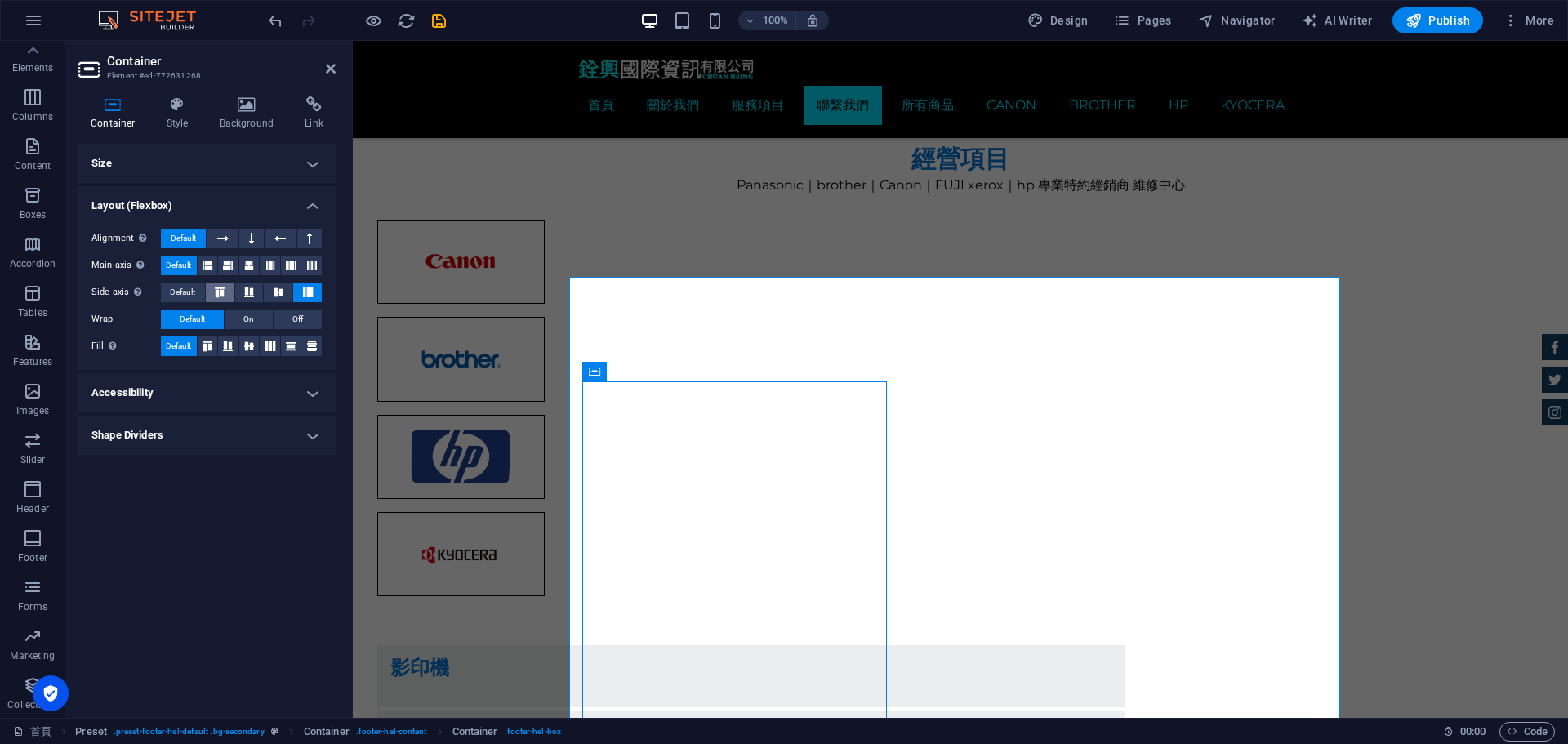 click at bounding box center [220, 292] 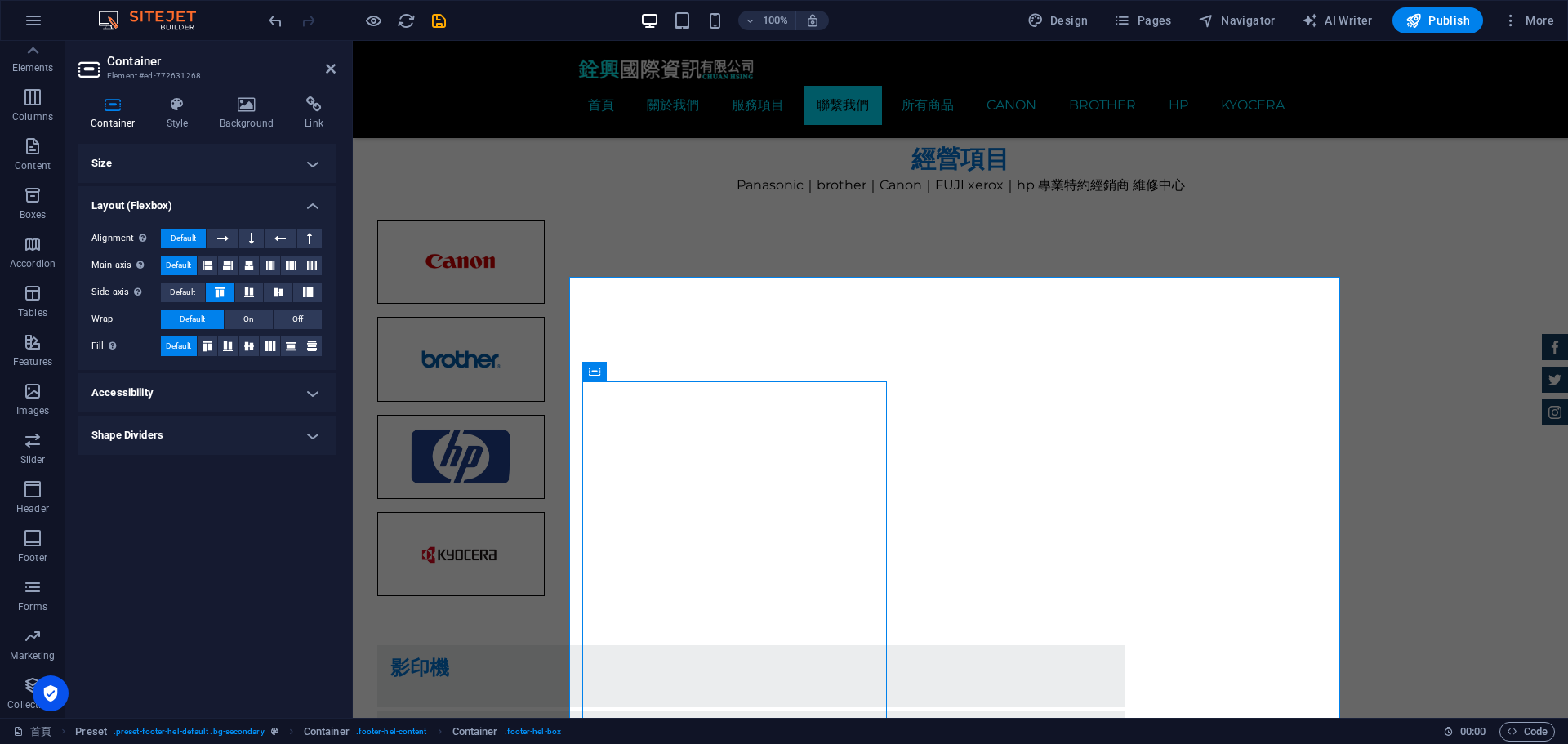 click at bounding box center [220, 292] 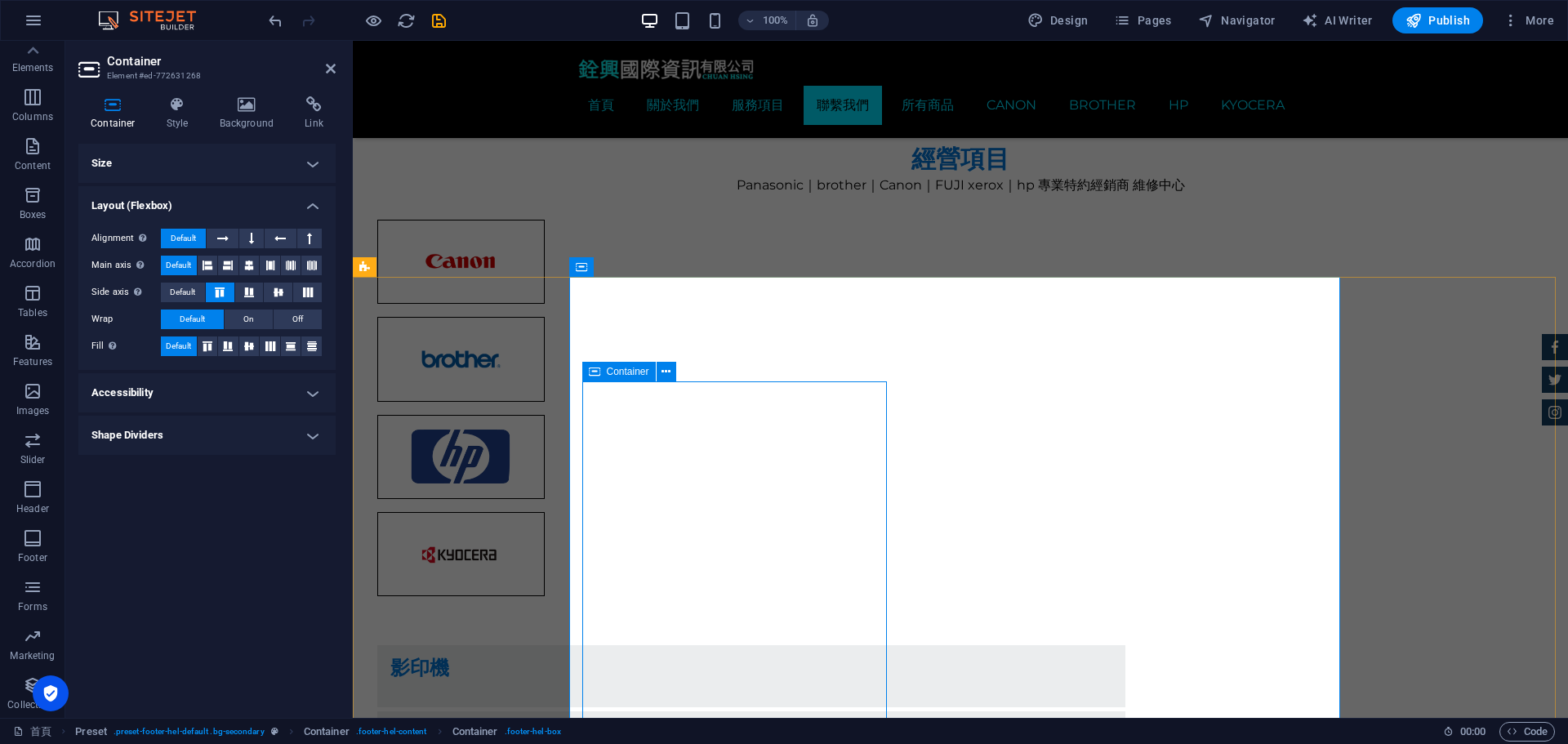 click on "我們在這 很高興能為您服務 銓興國際資訊有限公司 [STREET_ADDRESS] ,  [STREET_ADDRESS] 02-25981239     02-25981239 [EMAIL_ADDRESS][DOMAIN_NAME]" at bounding box center (960, 3042) 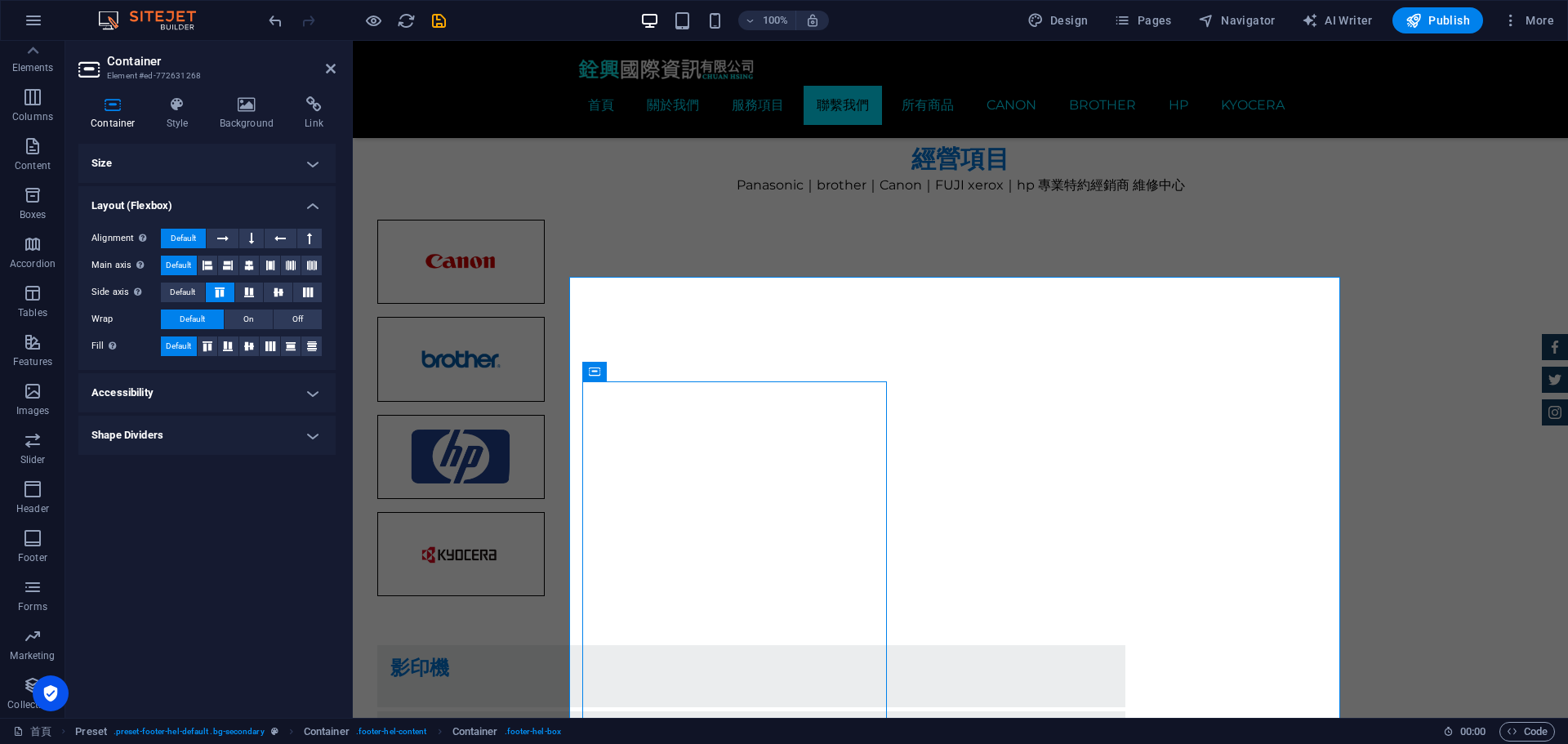 click on "Size" at bounding box center (207, 163) 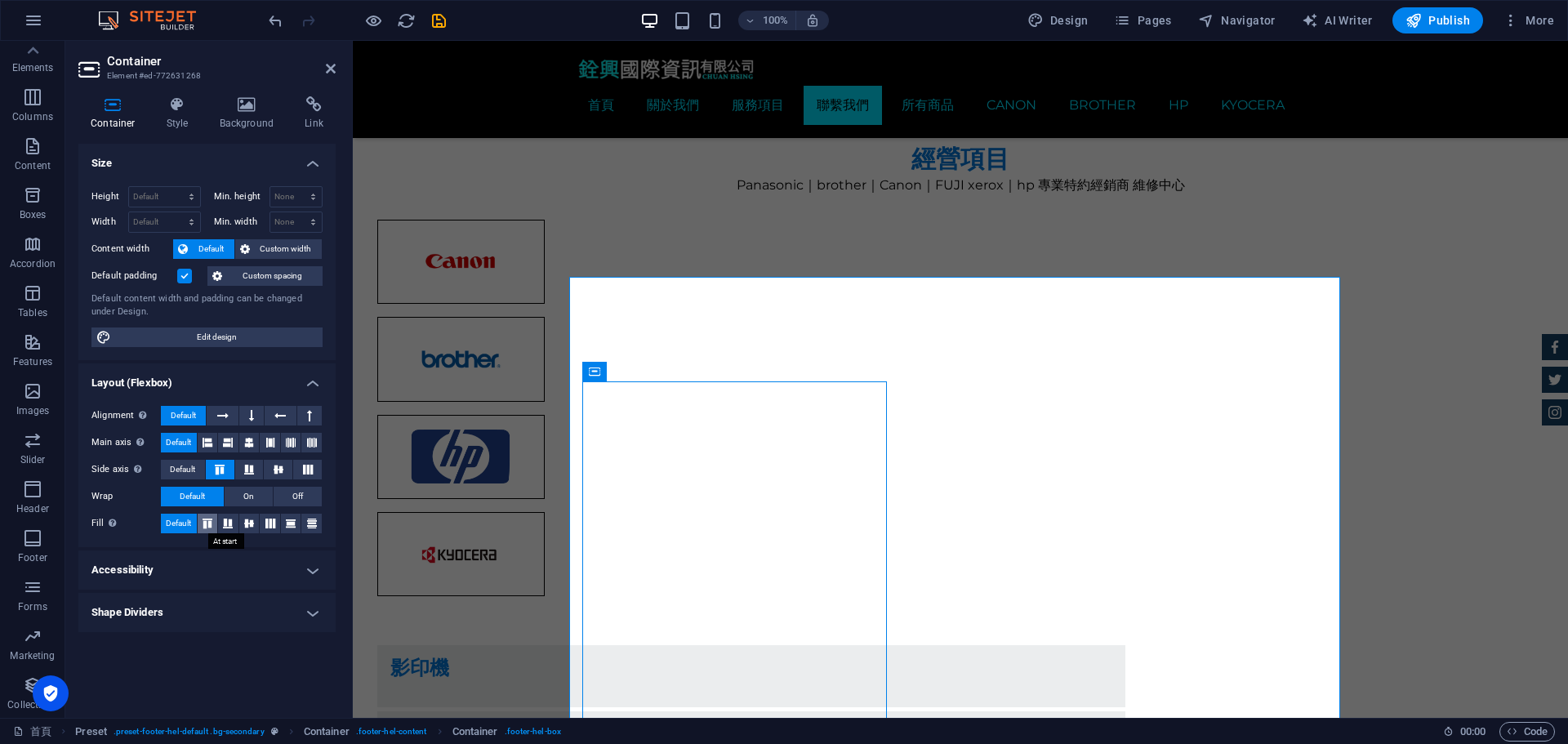 click at bounding box center (207, 523) 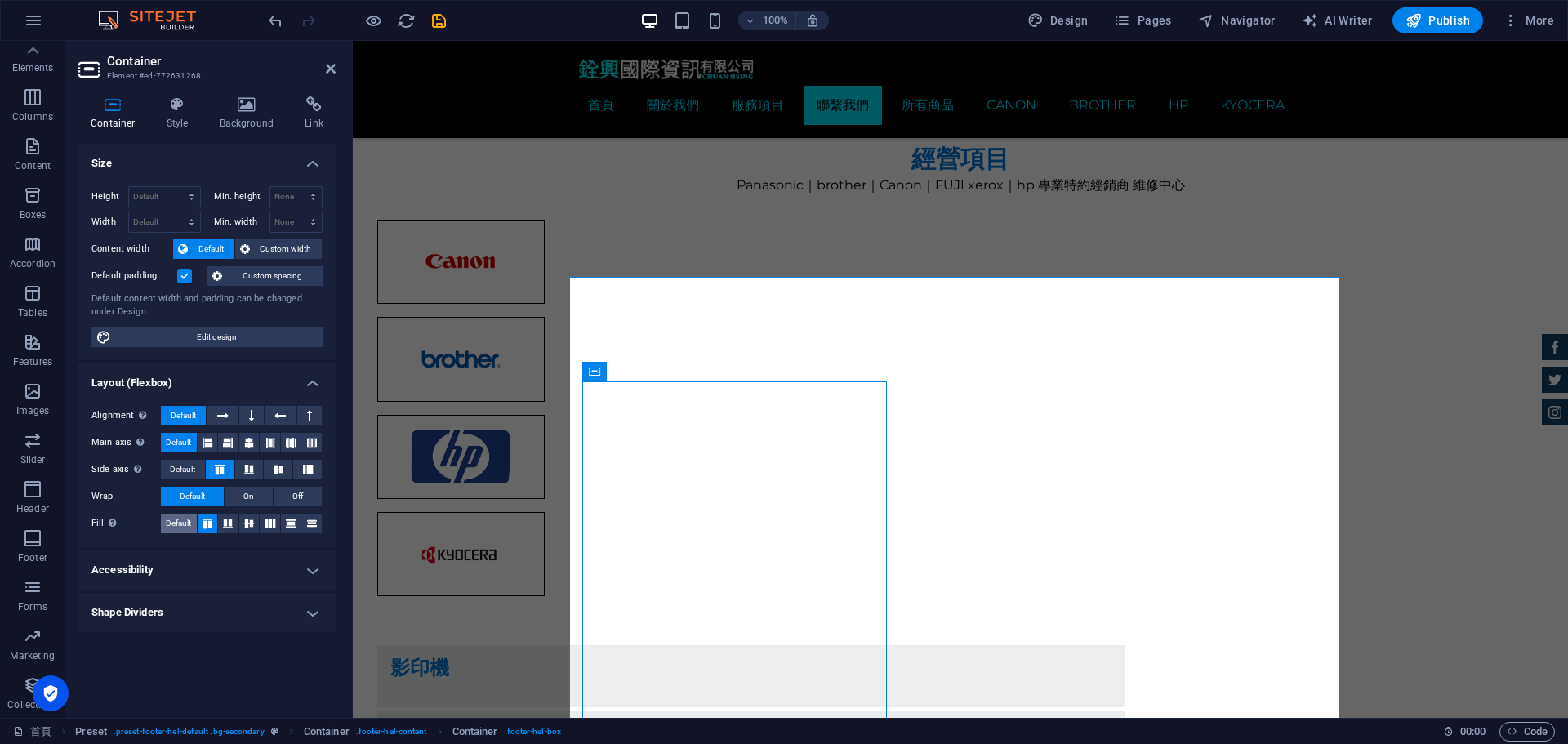 click on "Fill Controls the distances and direction of elements on the y-axis across several lines (align content). Default" at bounding box center (207, 523) 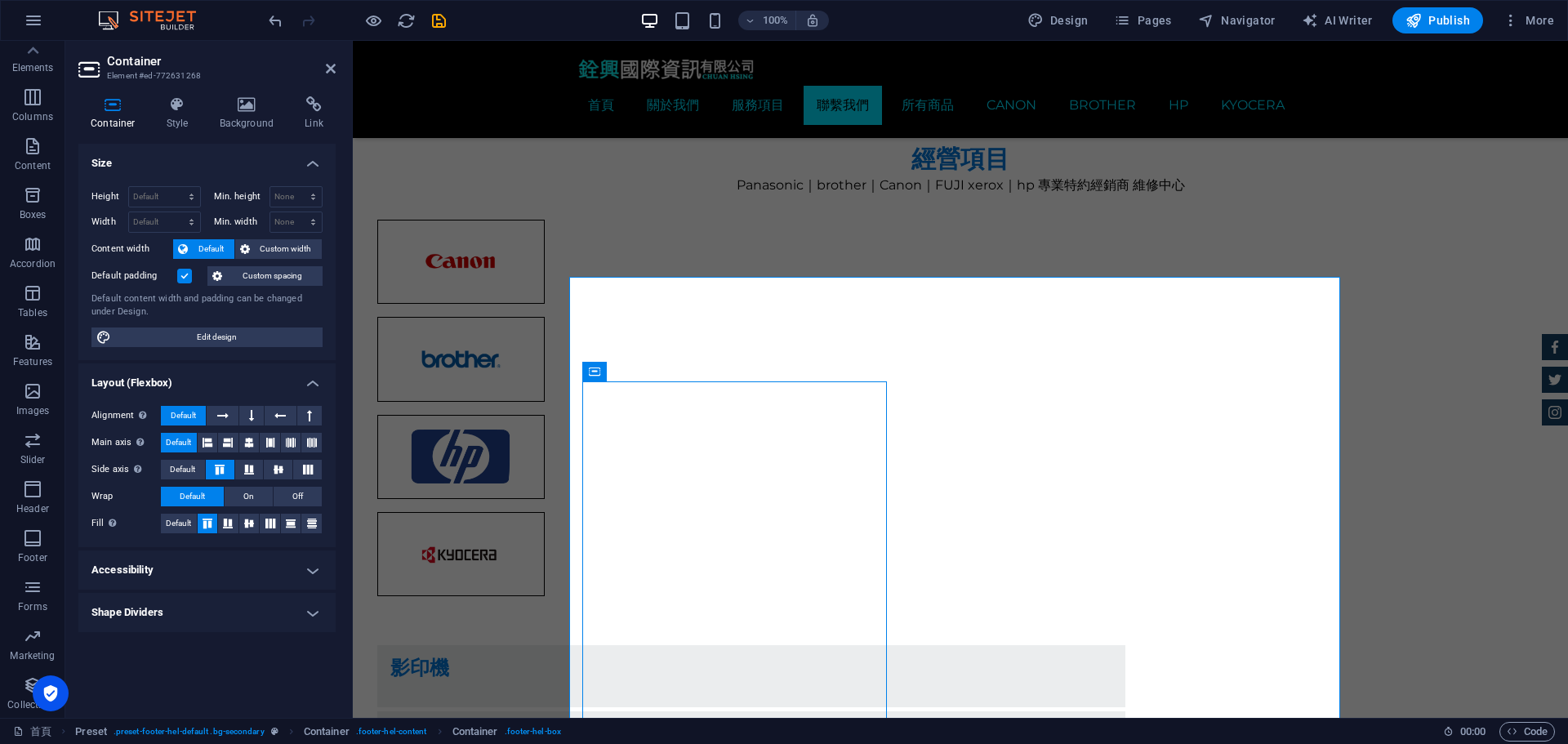 click on "Accessibility" at bounding box center [207, 570] 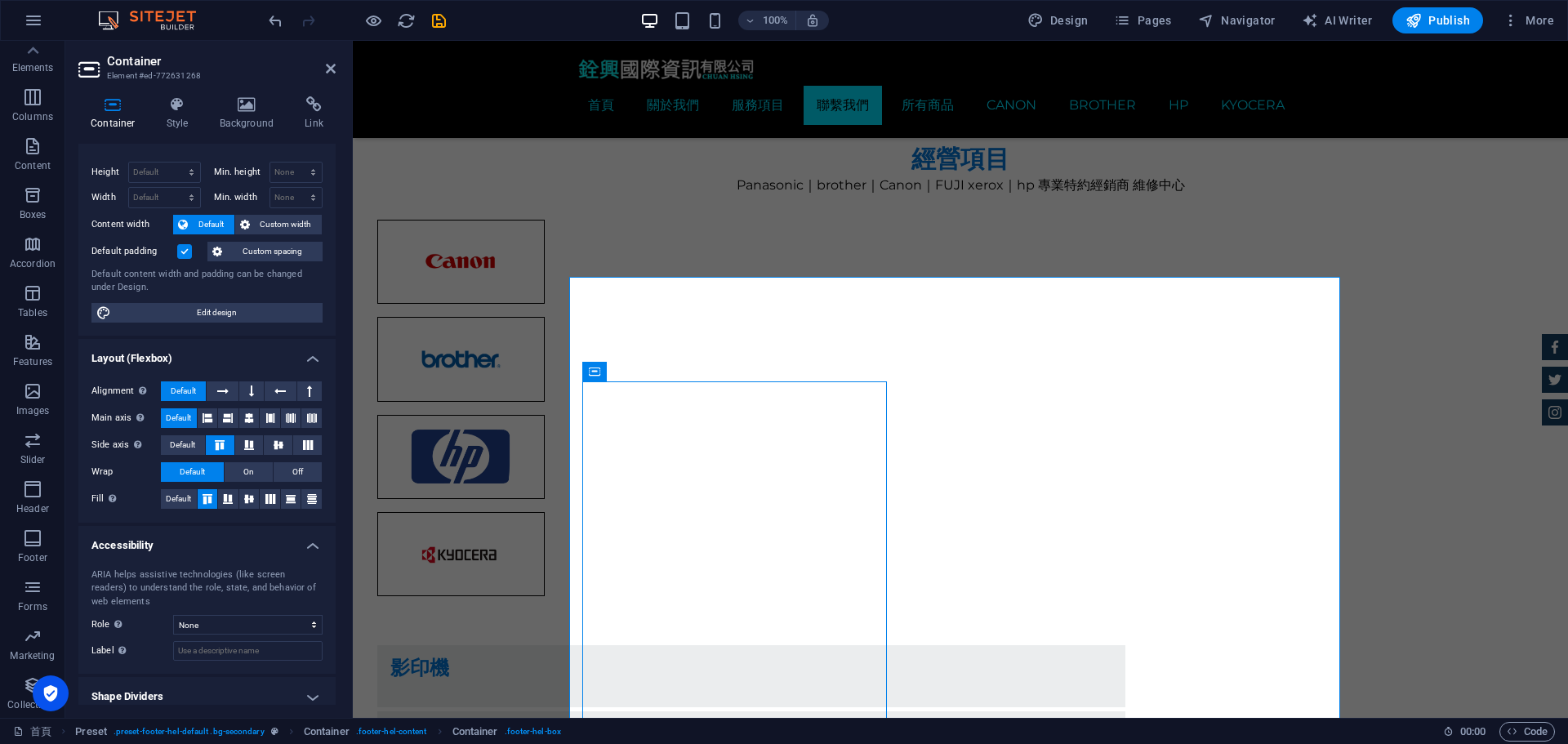 scroll, scrollTop: 36, scrollLeft: 0, axis: vertical 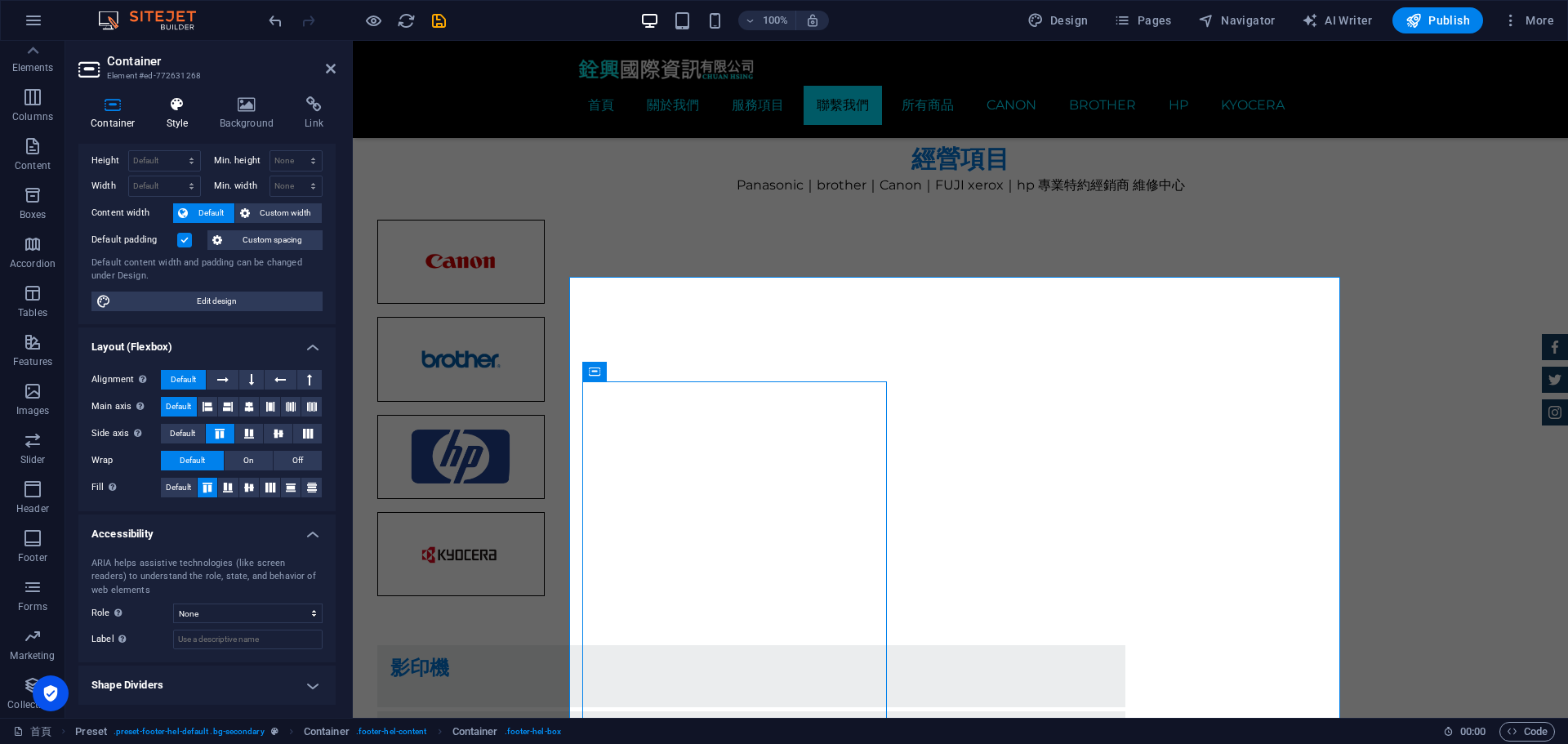 click at bounding box center [177, 105] 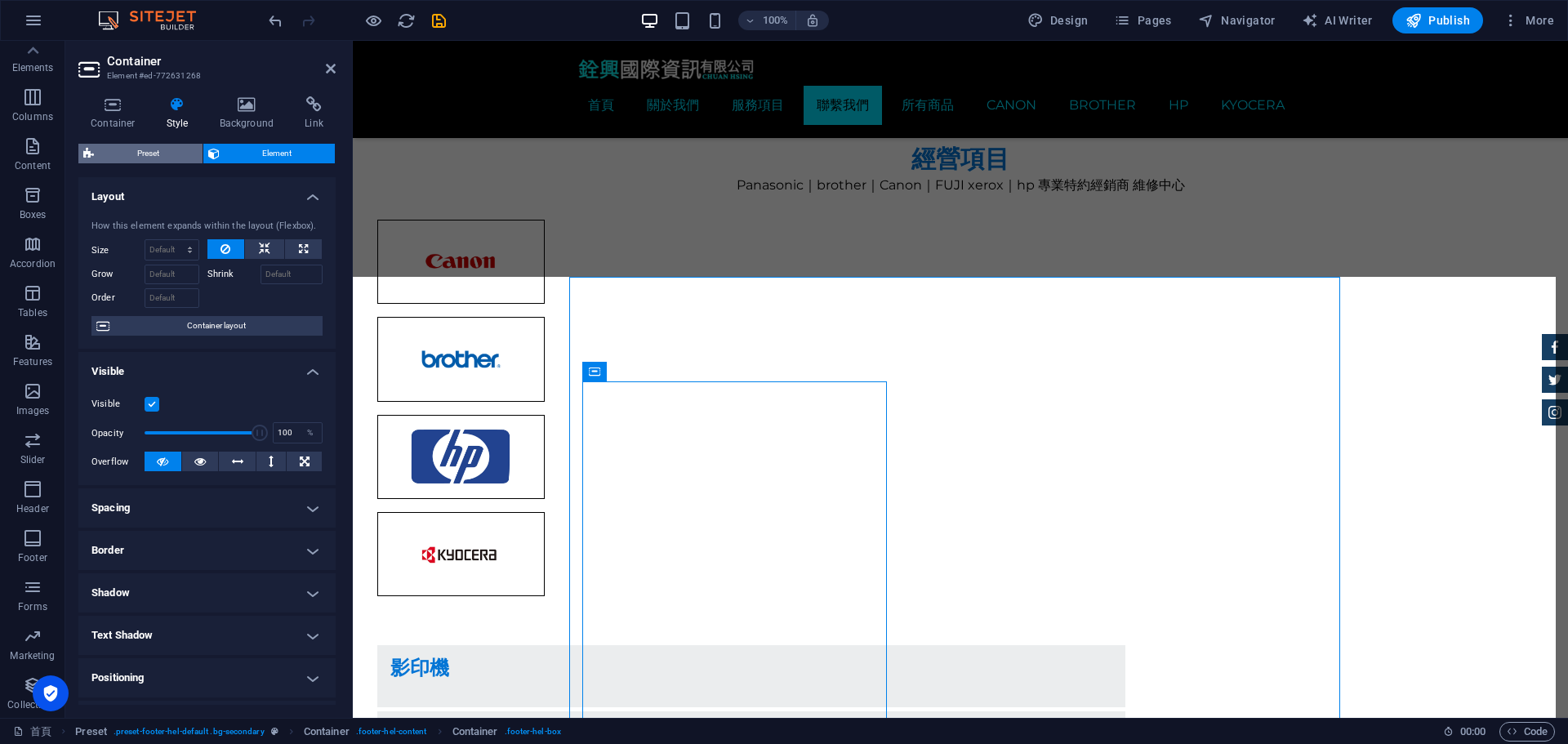 drag, startPoint x: 163, startPoint y: 157, endPoint x: 74, endPoint y: 330, distance: 194.55076 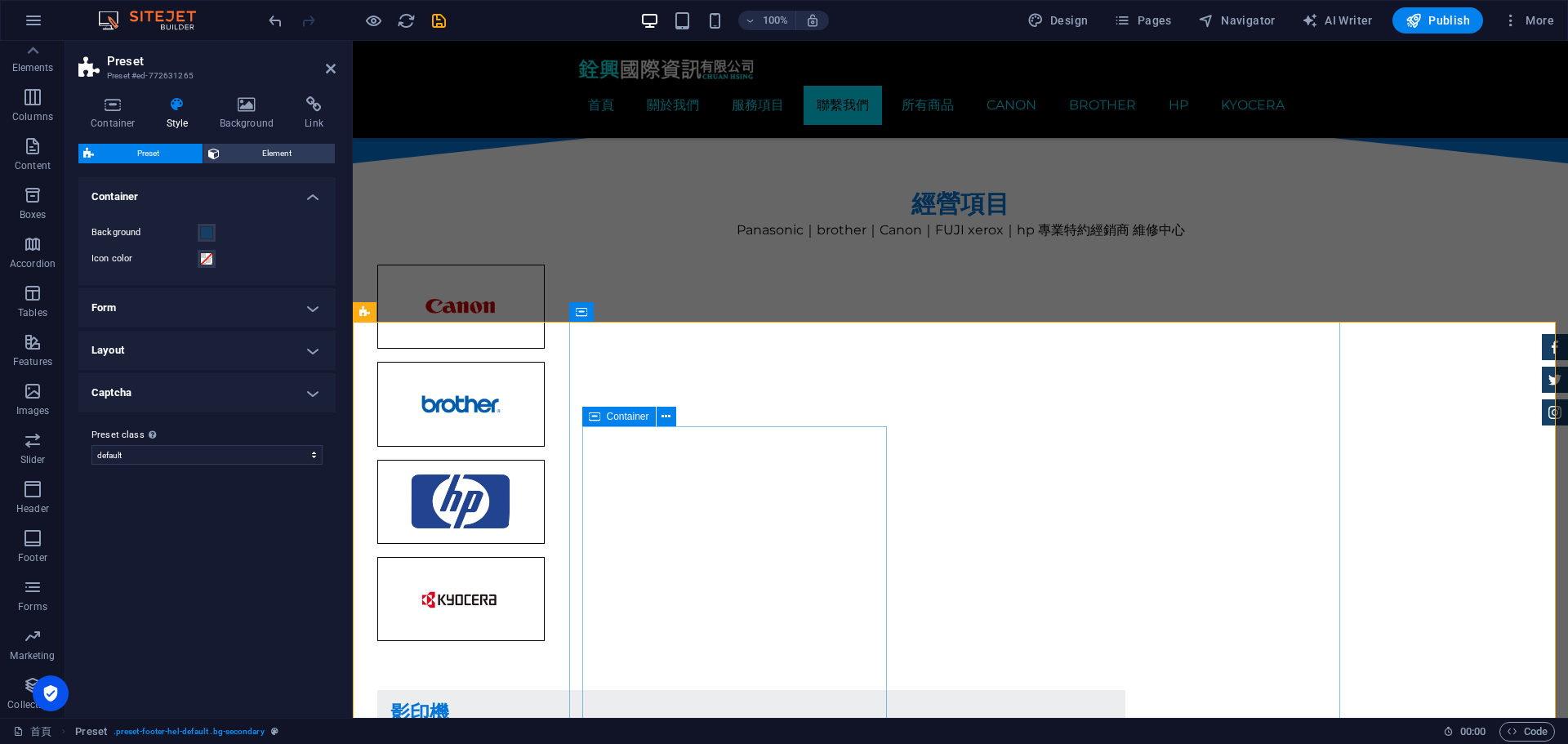 drag, startPoint x: 679, startPoint y: 479, endPoint x: 968, endPoint y: 568, distance: 302.3938 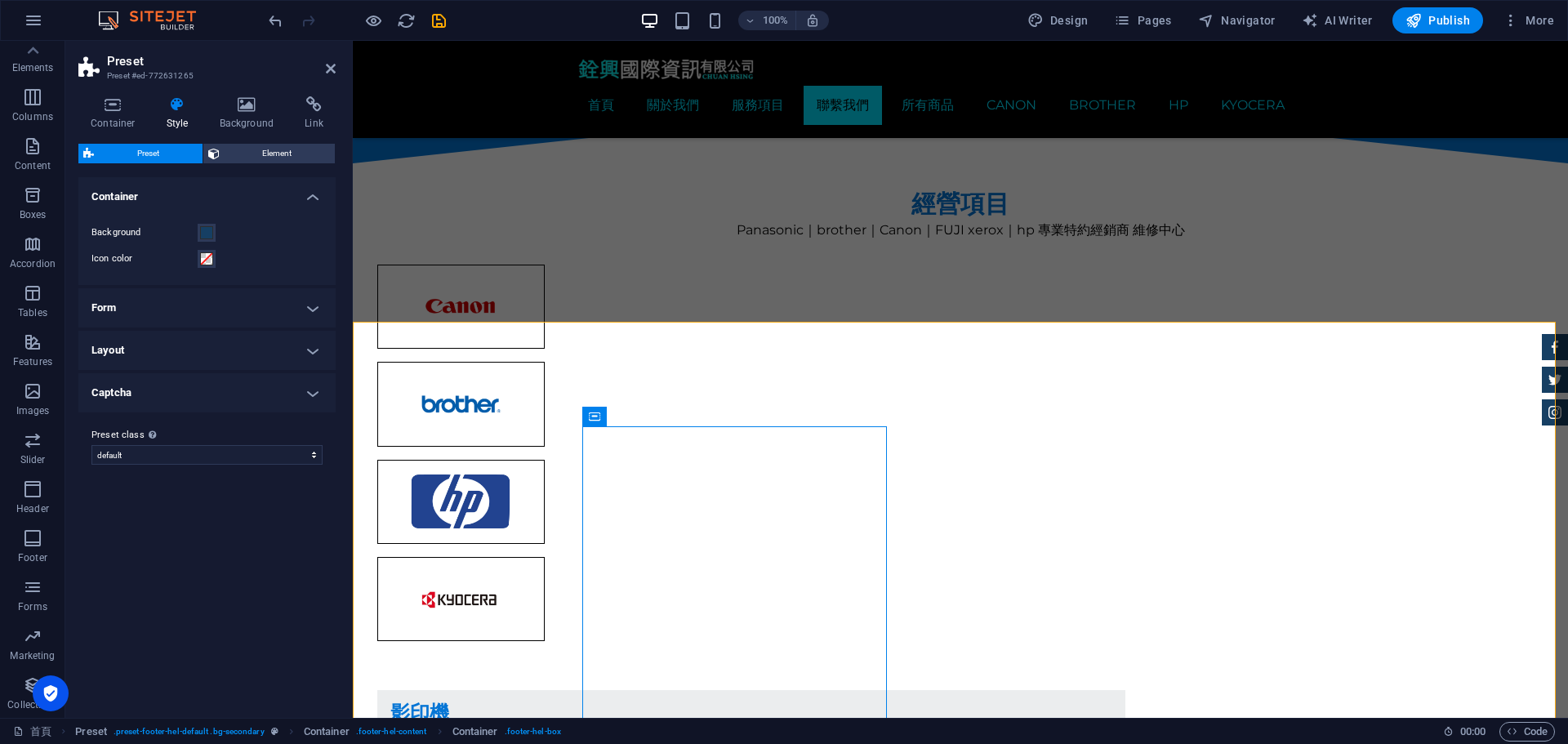 click on "Layout" at bounding box center [207, 350] 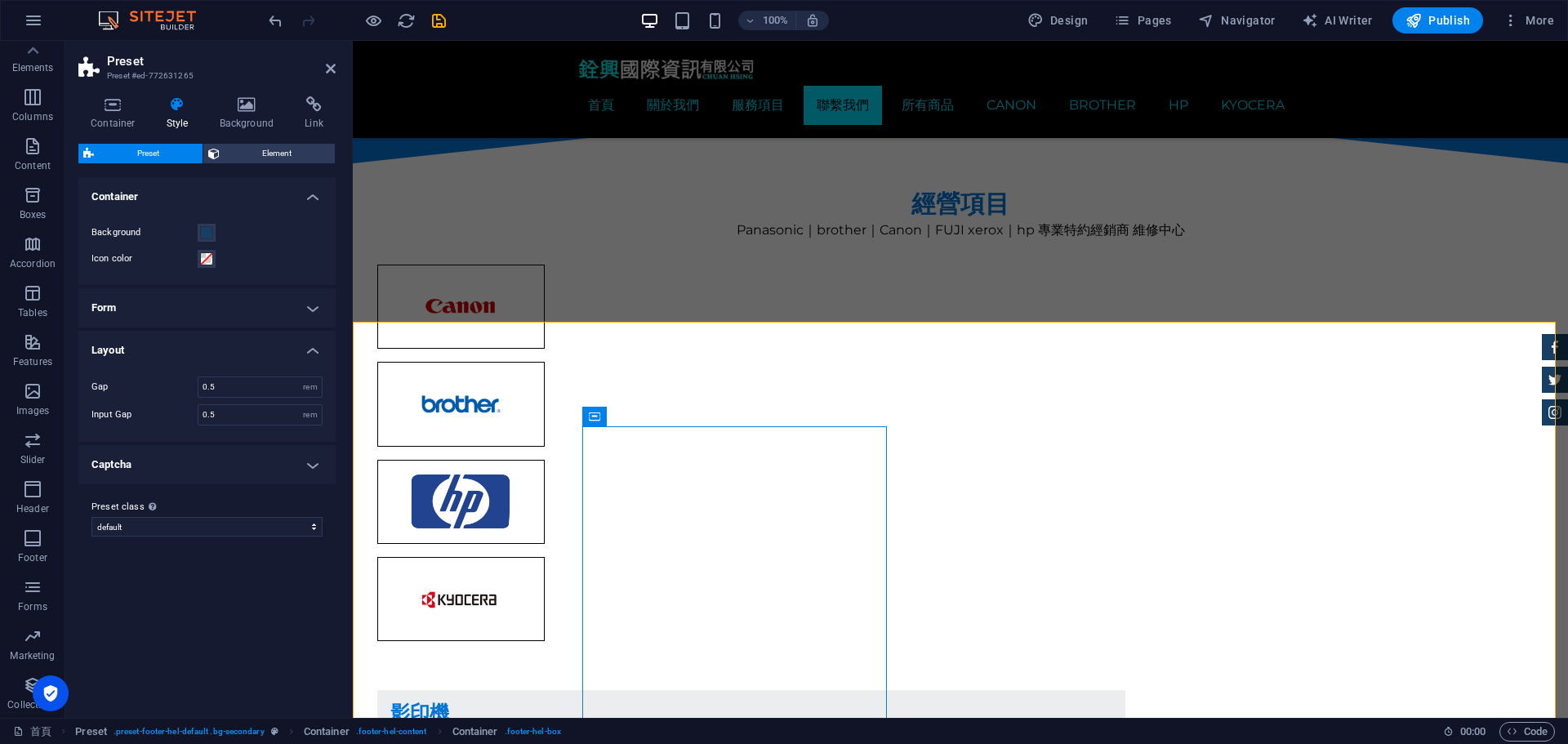 click on "Form" at bounding box center [207, 308] 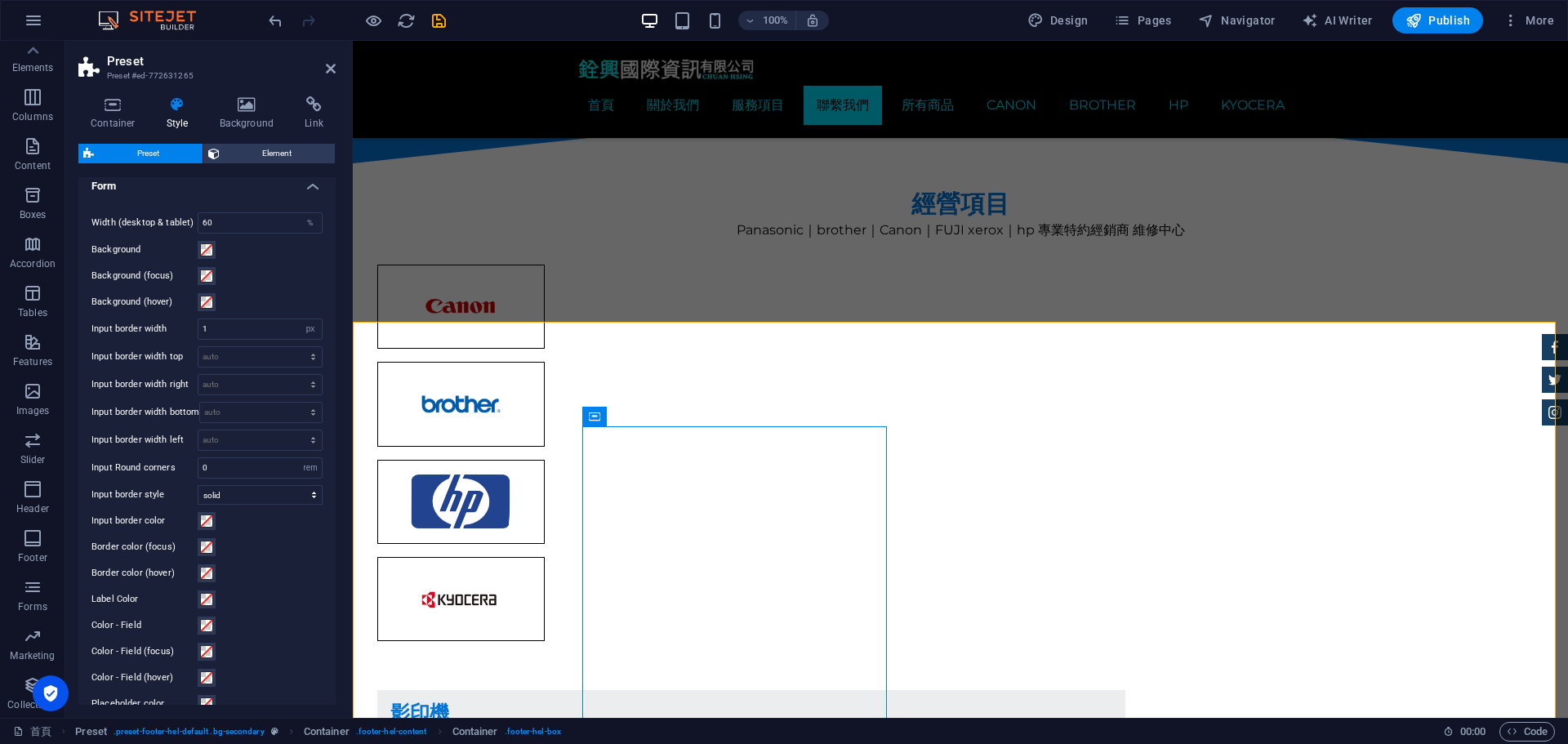 scroll, scrollTop: 0, scrollLeft: 0, axis: both 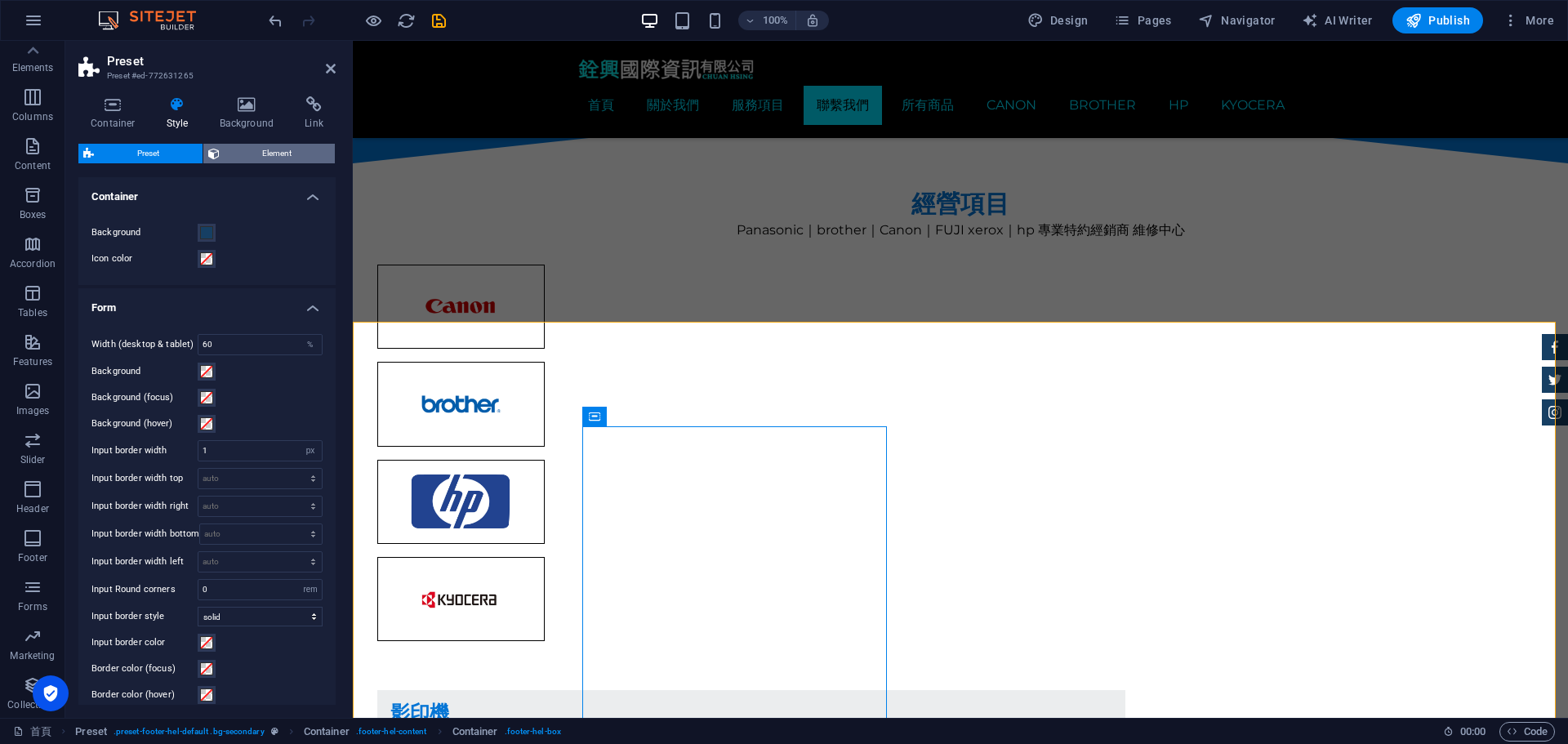 click on "Element" at bounding box center [278, 154] 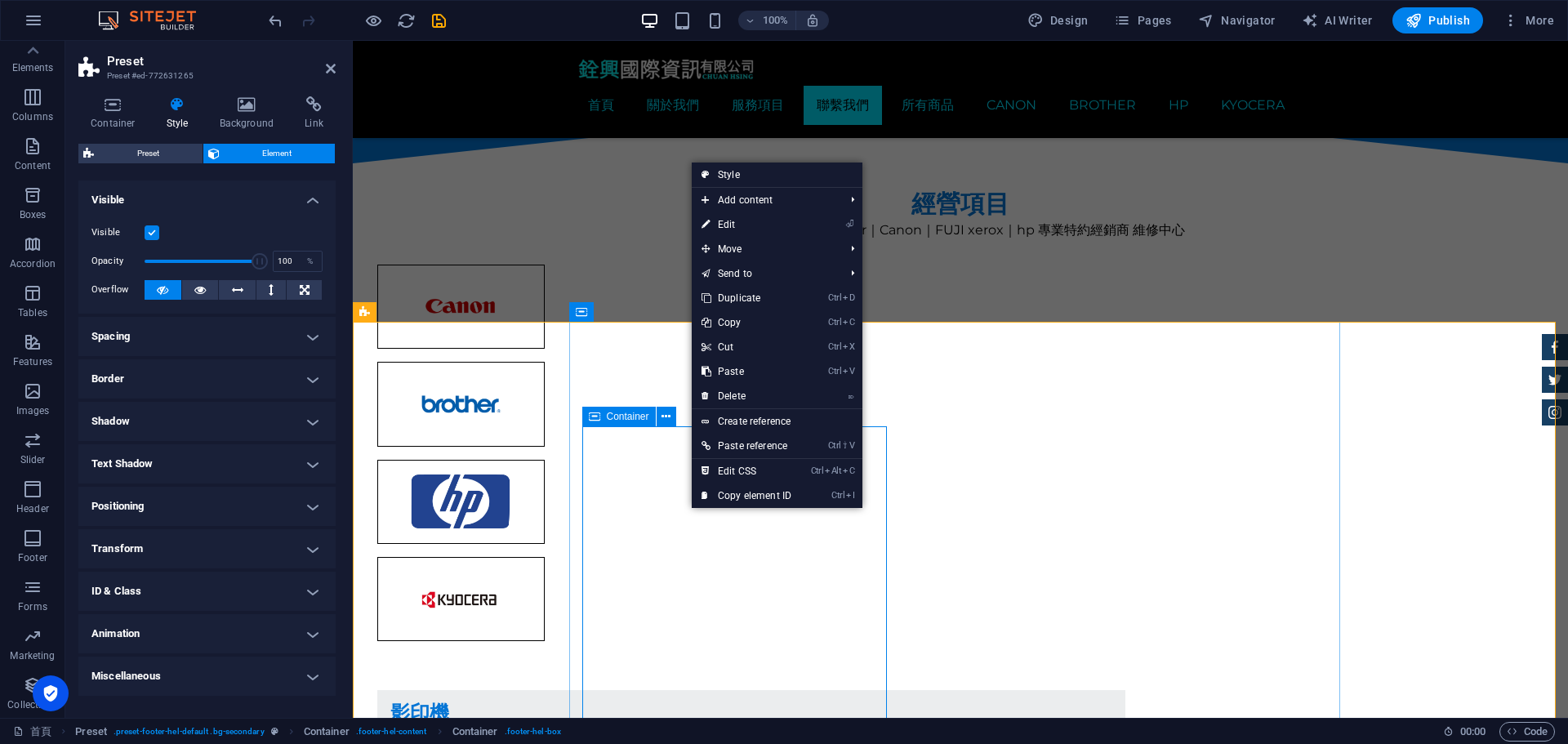 click on "我們在這 很高興能為您服務 銓興國際資訊有限公司 [STREET_ADDRESS] ,  [STREET_ADDRESS] 02-25981239     02-25981239 [EMAIL_ADDRESS][DOMAIN_NAME]" at bounding box center [960, 3087] 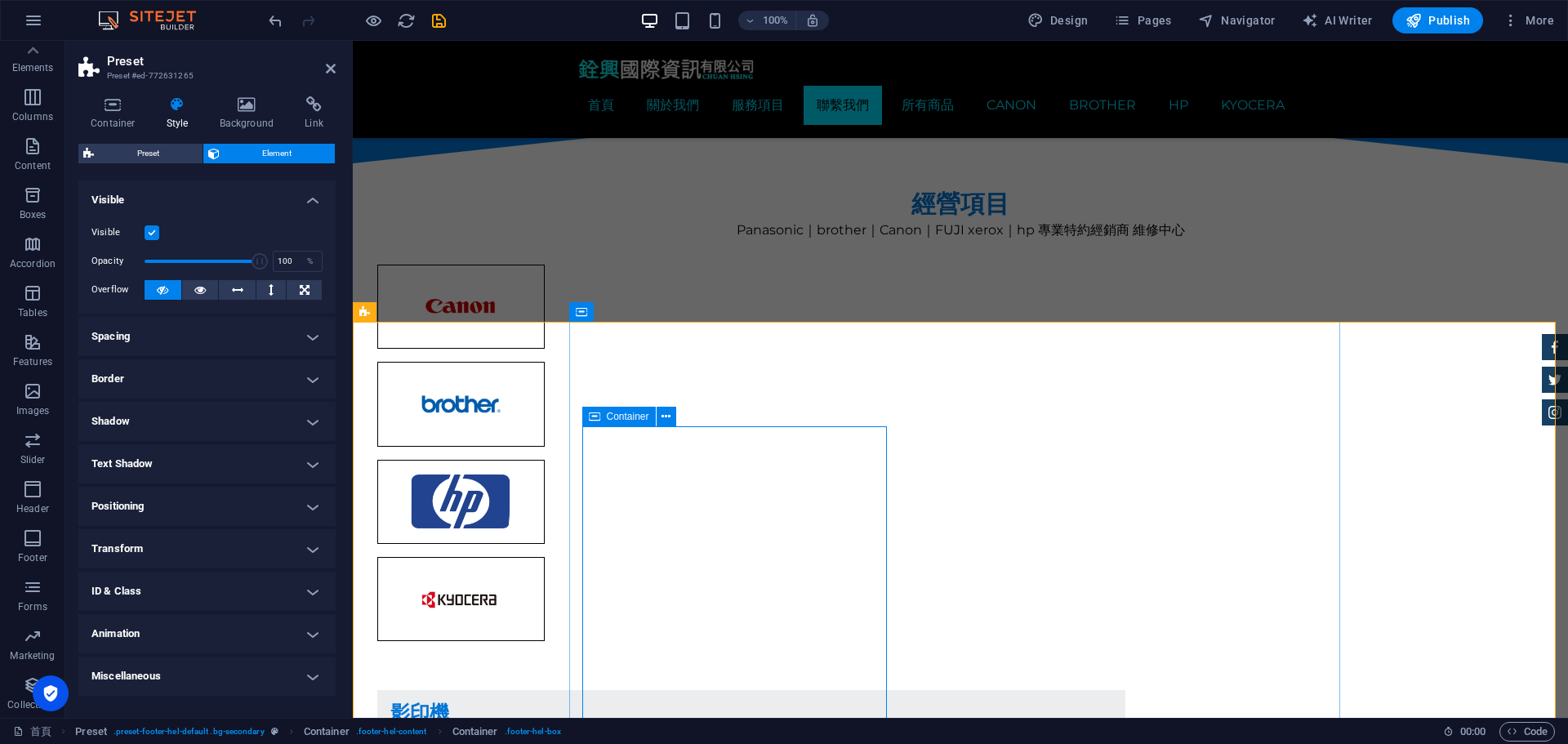 click on "Container" at bounding box center (619, 417) 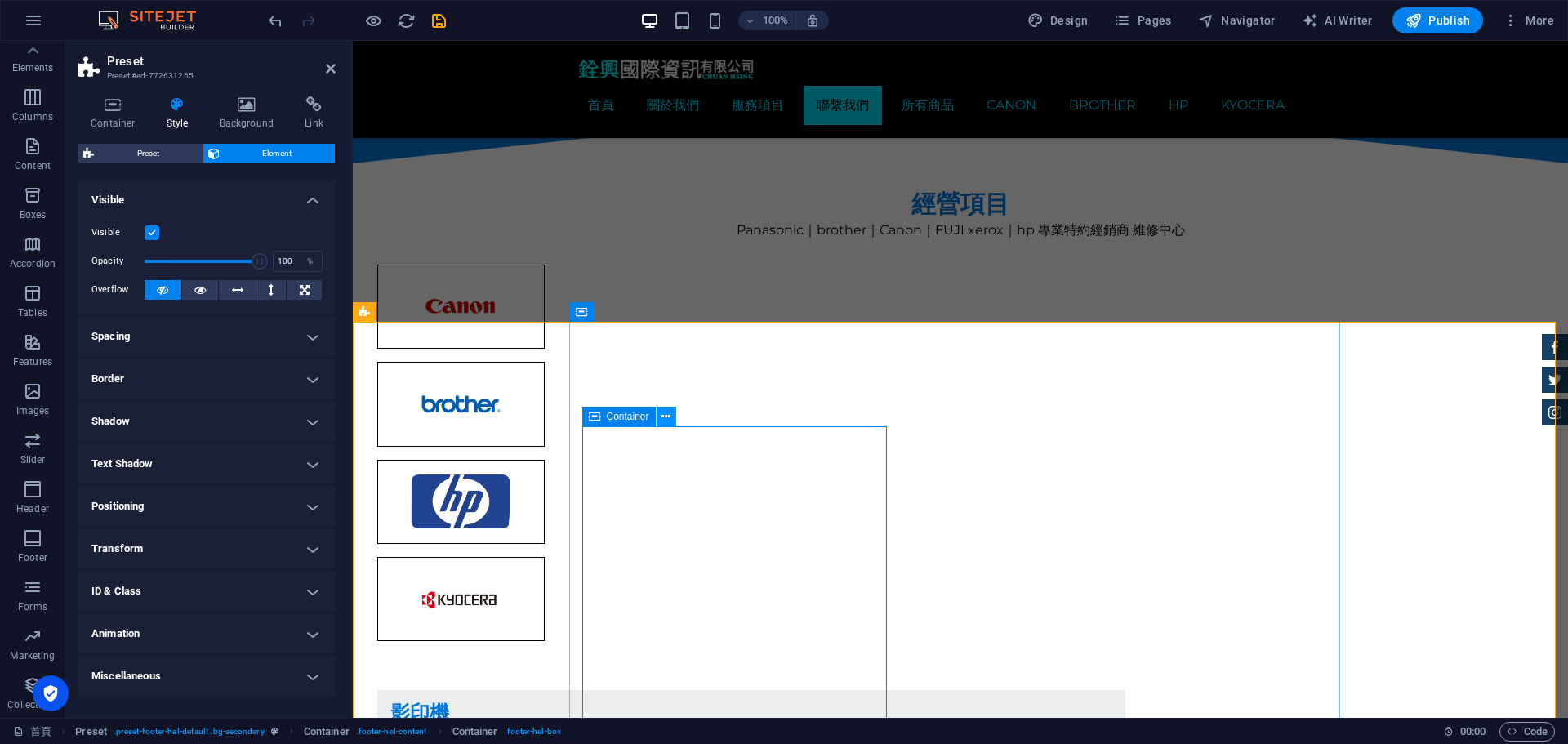 click at bounding box center [666, 417] 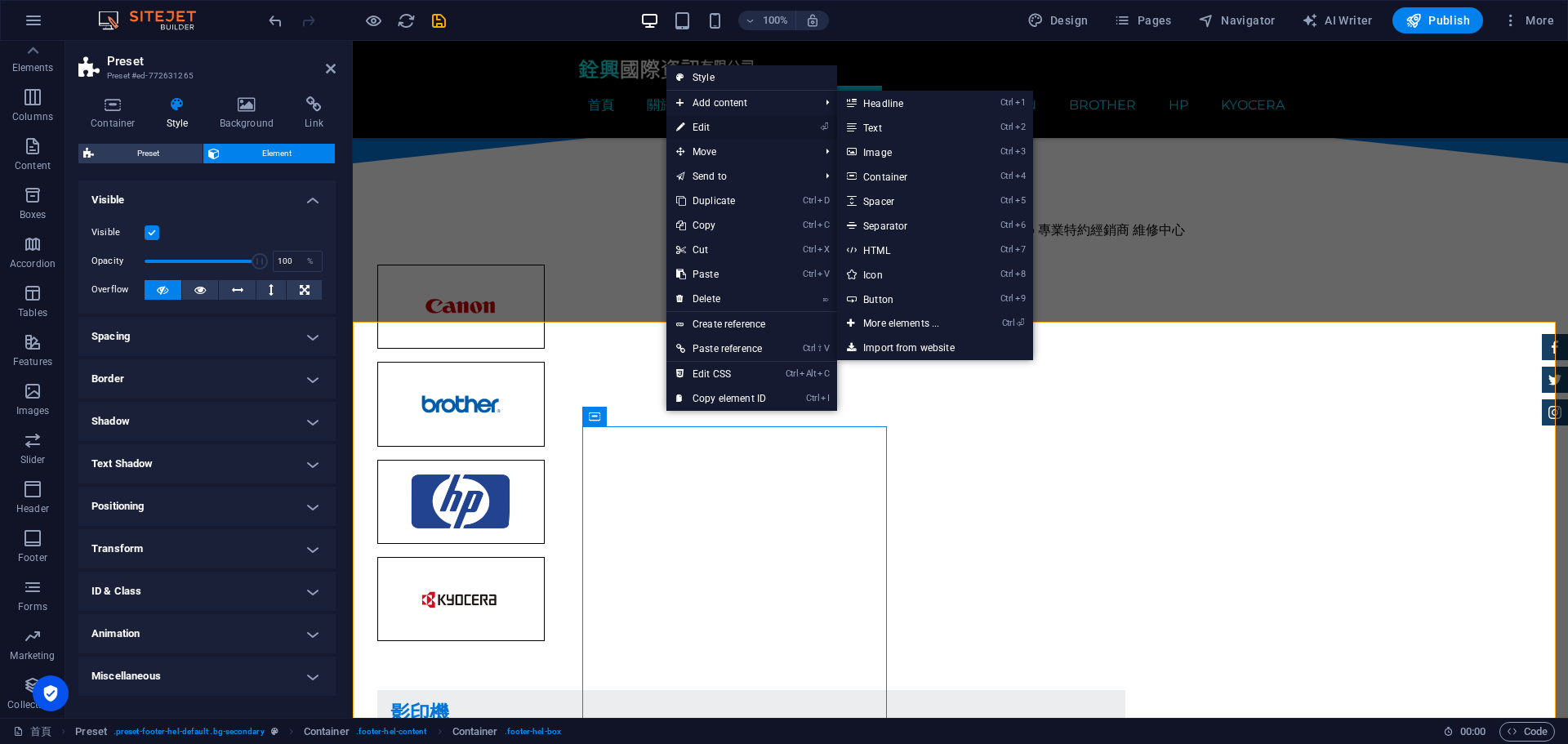 click on "⏎  Edit" at bounding box center [721, 127] 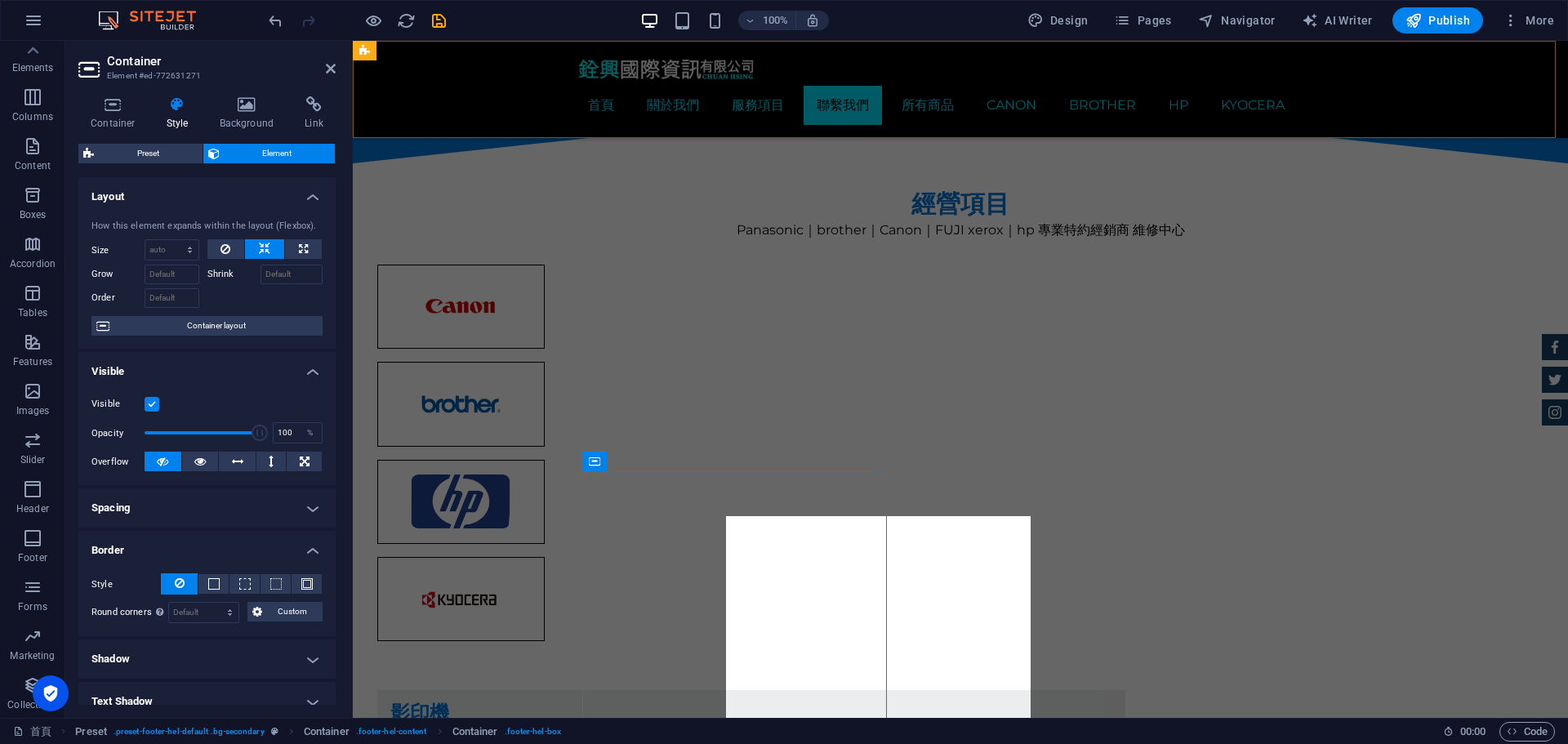 scroll, scrollTop: 2067, scrollLeft: 0, axis: vertical 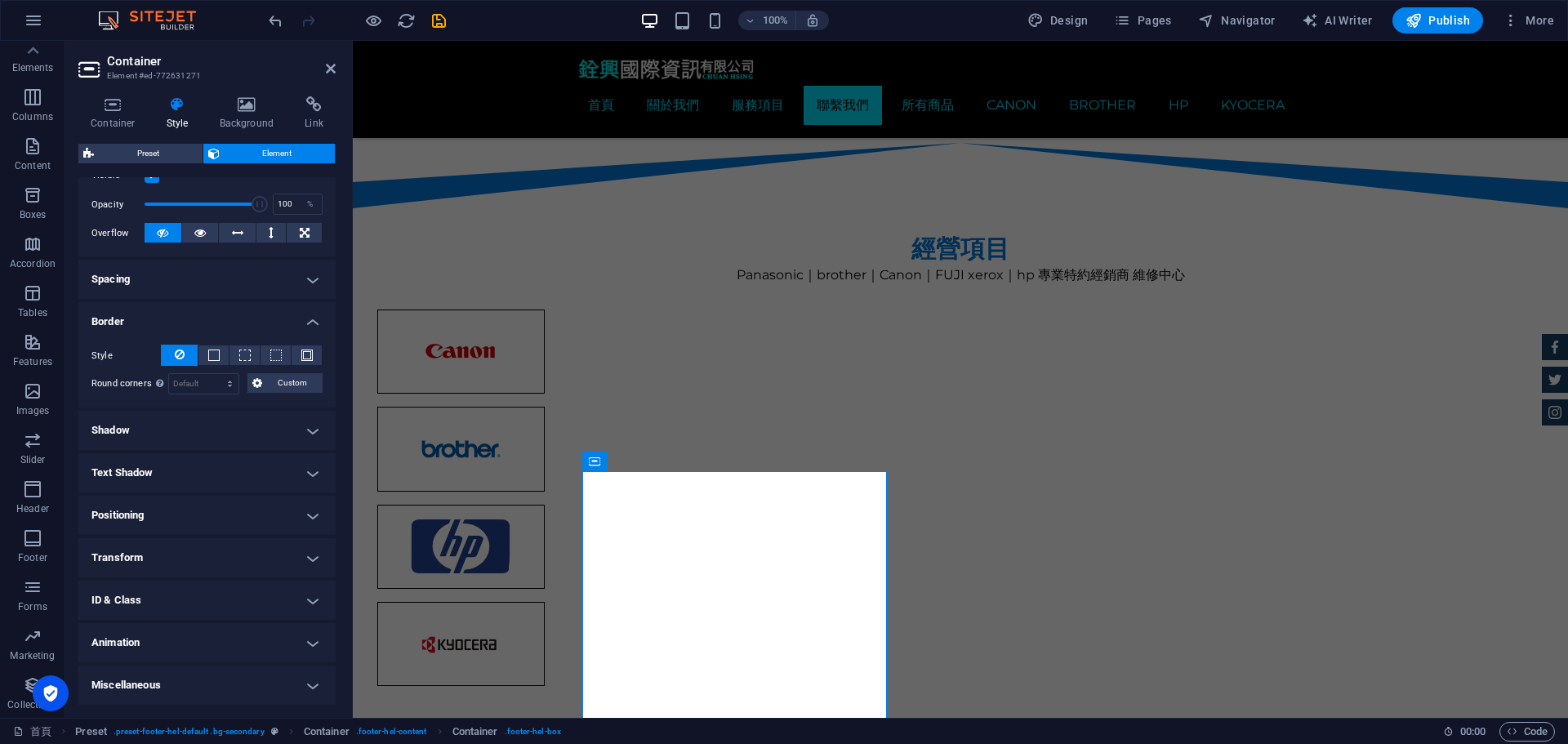 click on "Shadow" at bounding box center (207, 430) 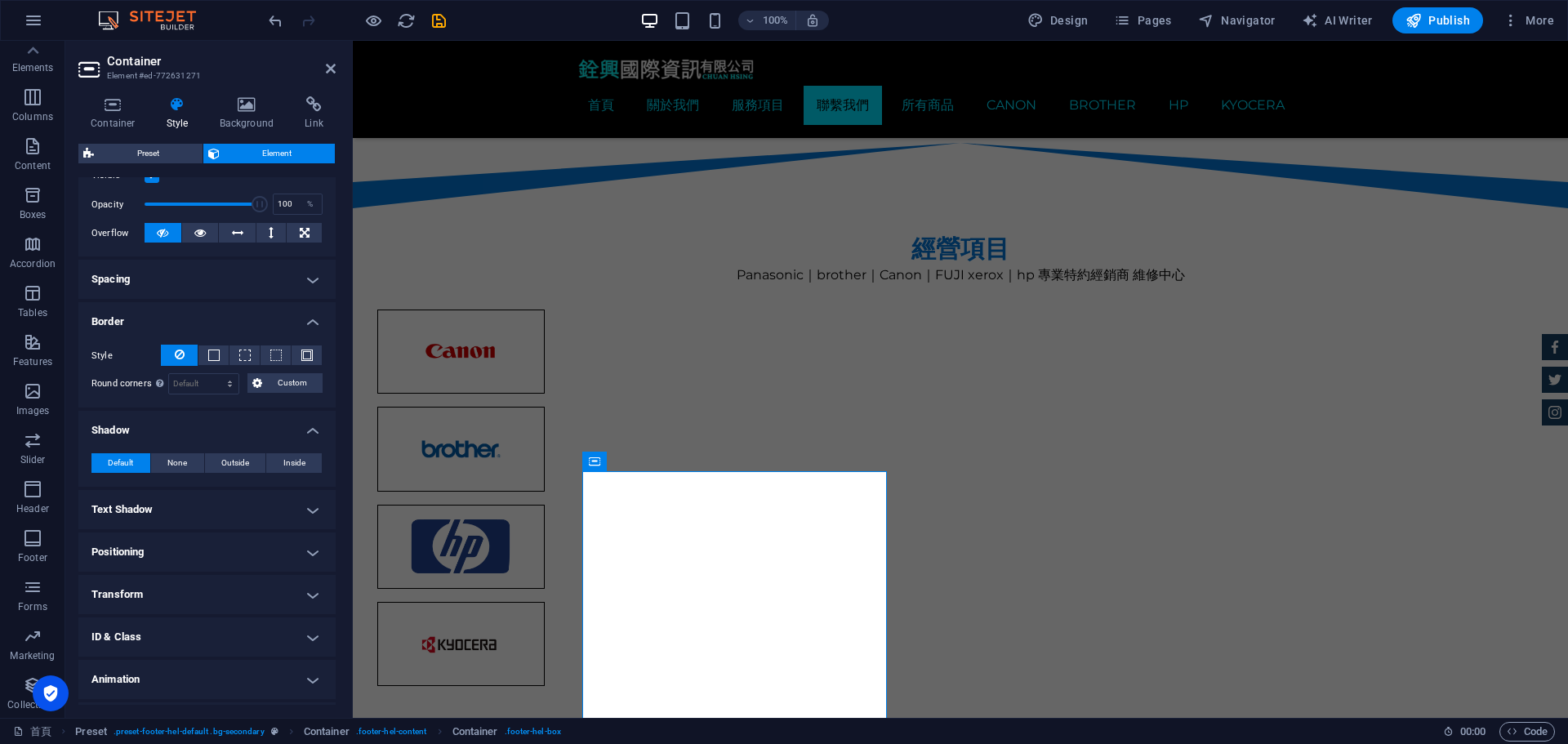 click on "Text Shadow" at bounding box center (207, 510) 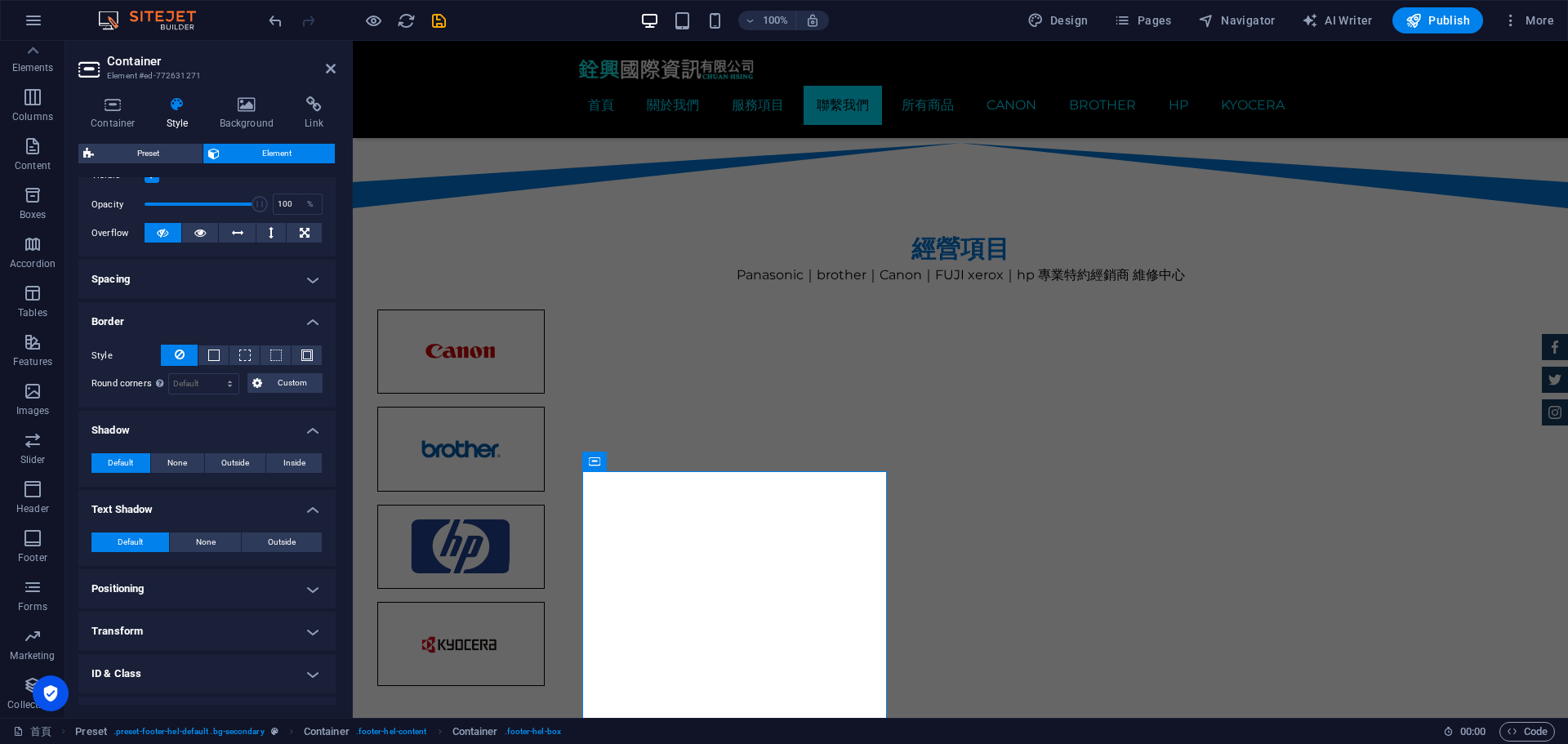 click on "Positioning" at bounding box center [207, 589] 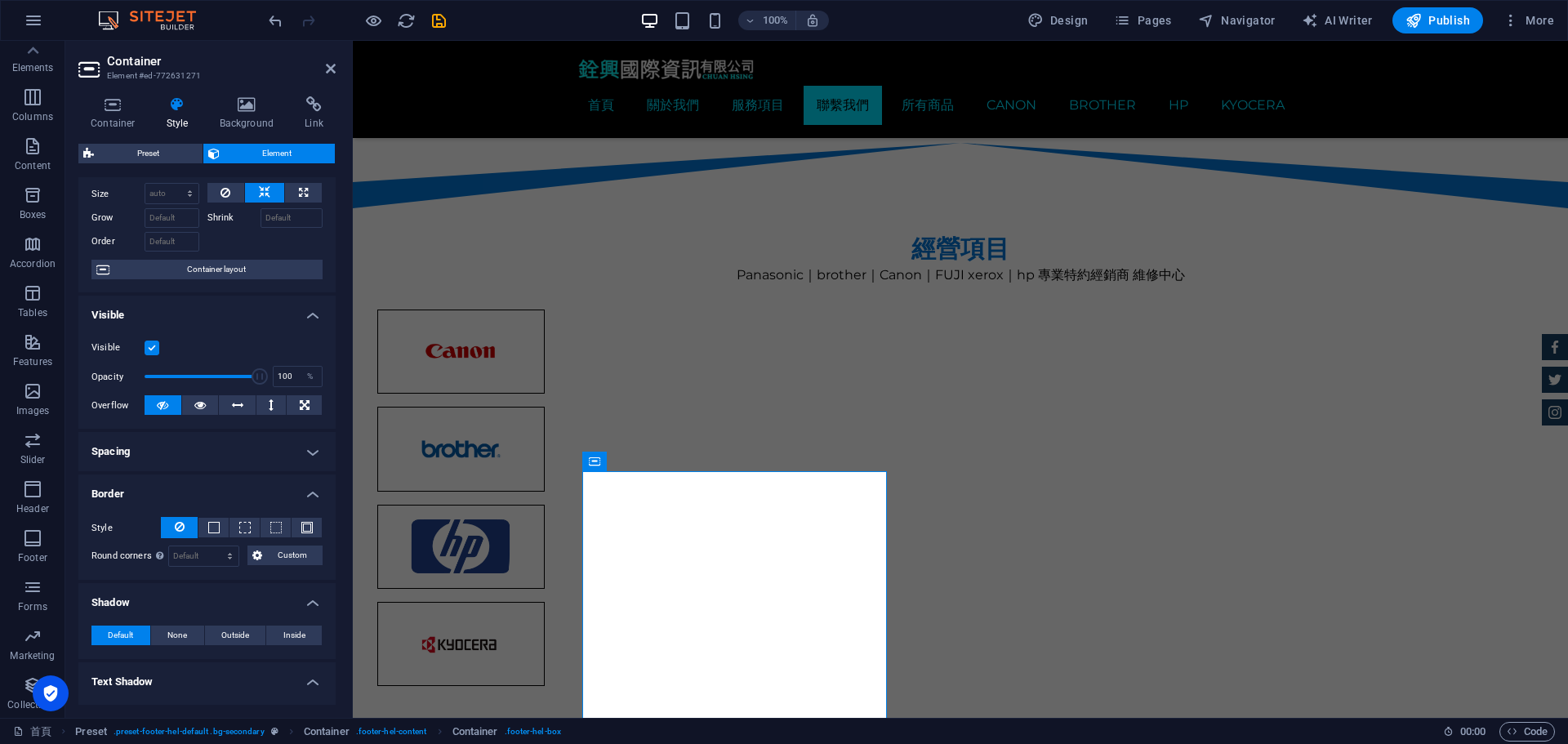 scroll, scrollTop: 0, scrollLeft: 0, axis: both 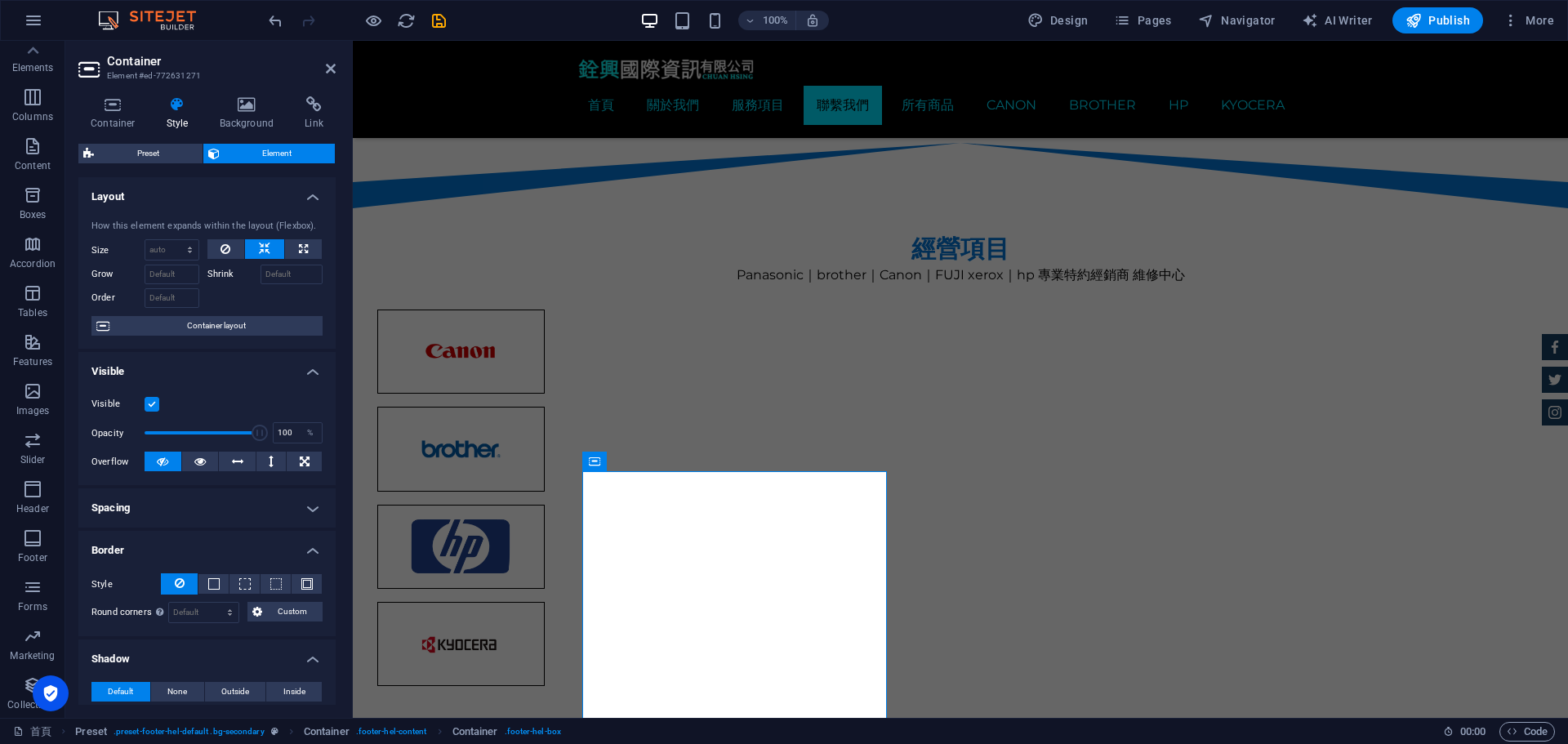 click on "Spacing" at bounding box center [207, 508] 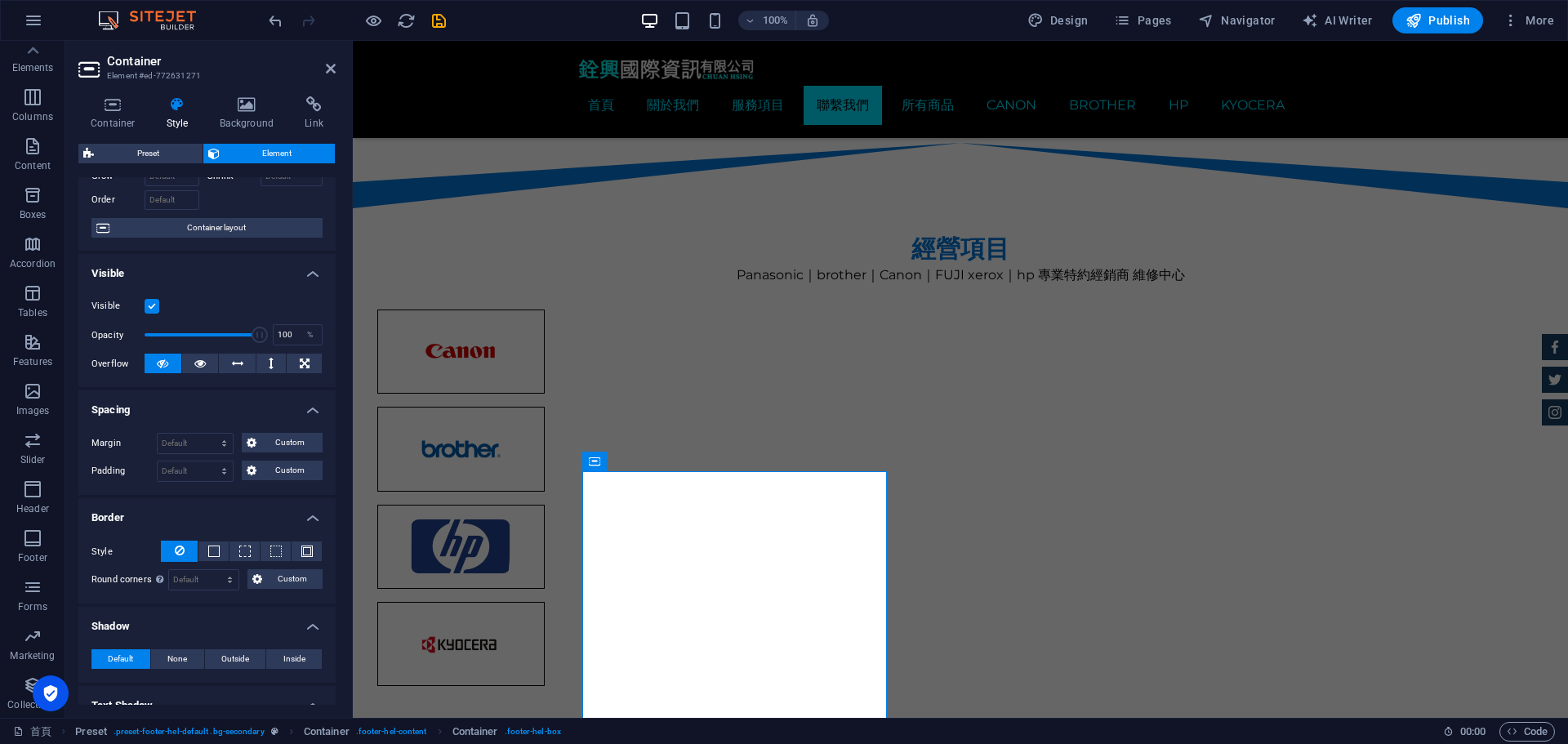 scroll, scrollTop: 0, scrollLeft: 0, axis: both 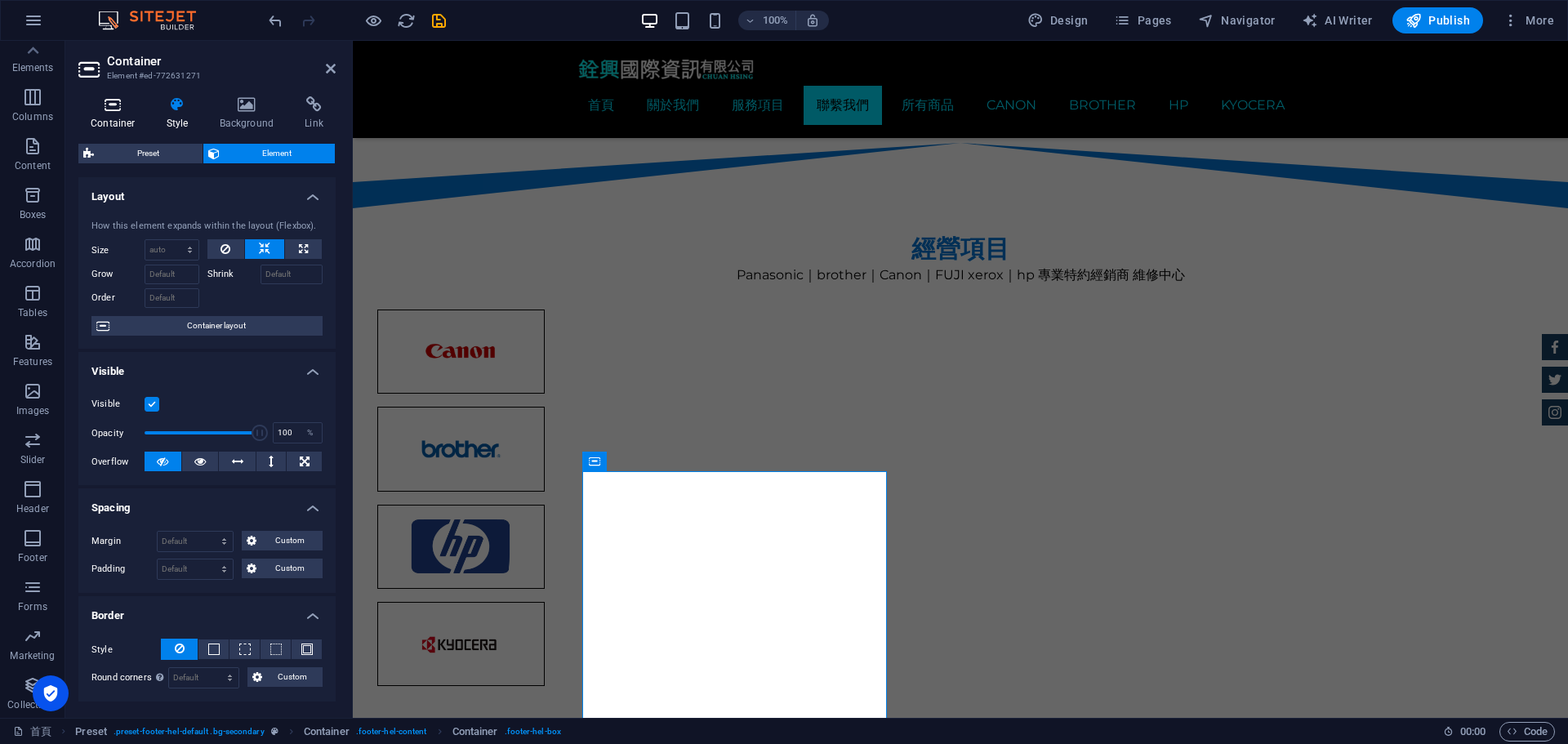 click at bounding box center (113, 105) 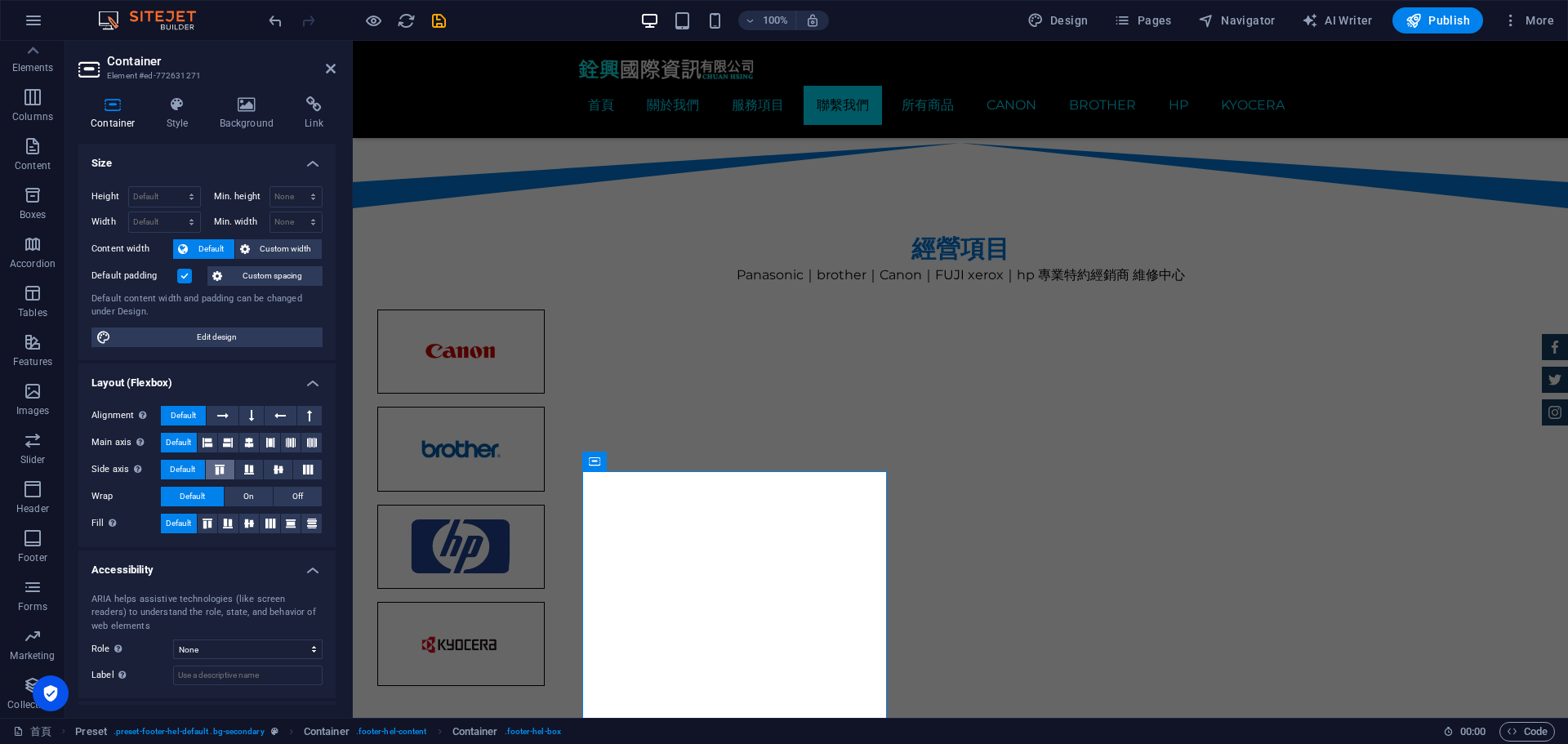 click at bounding box center (220, 470) 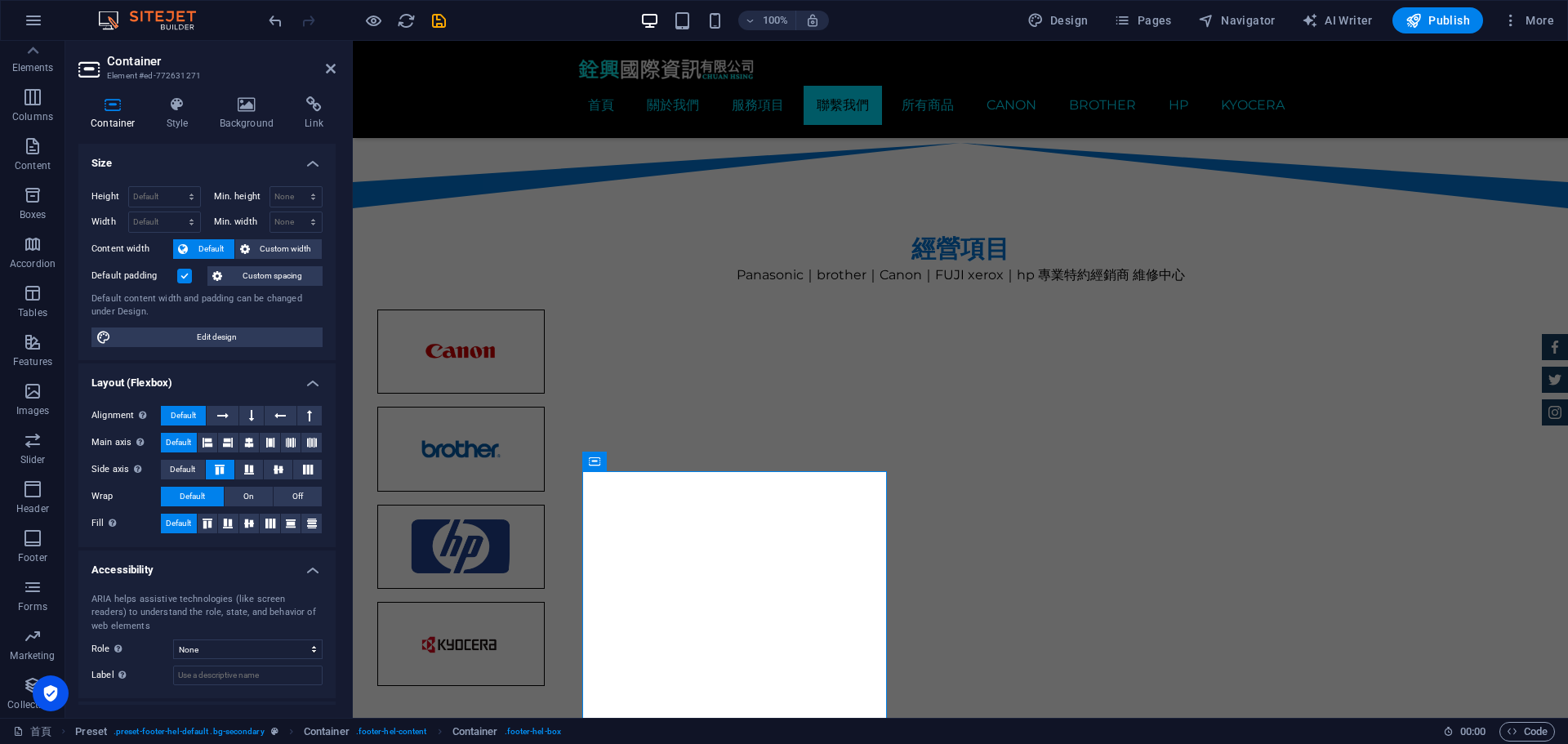 click at bounding box center (220, 470) 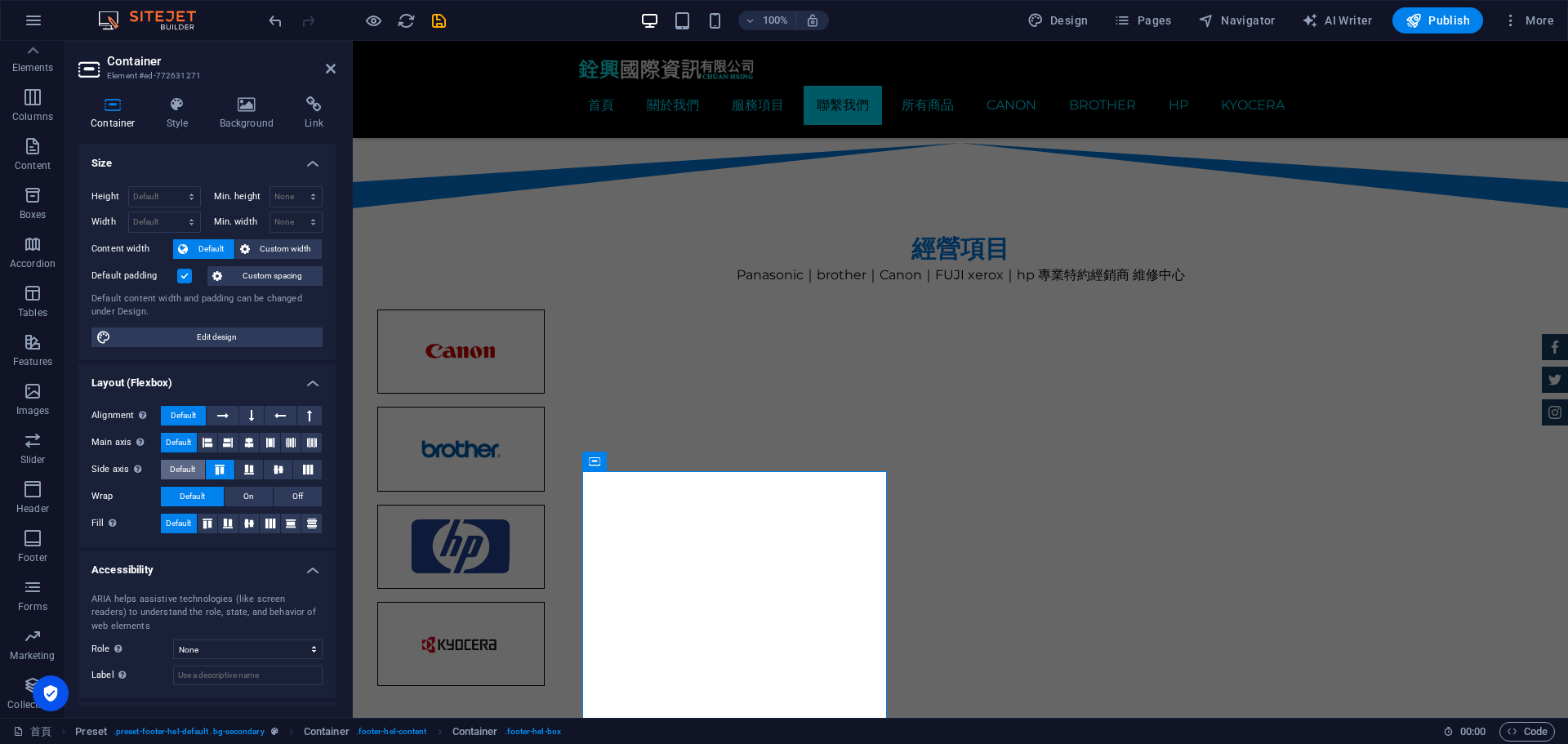 click on "Default" at bounding box center (182, 470) 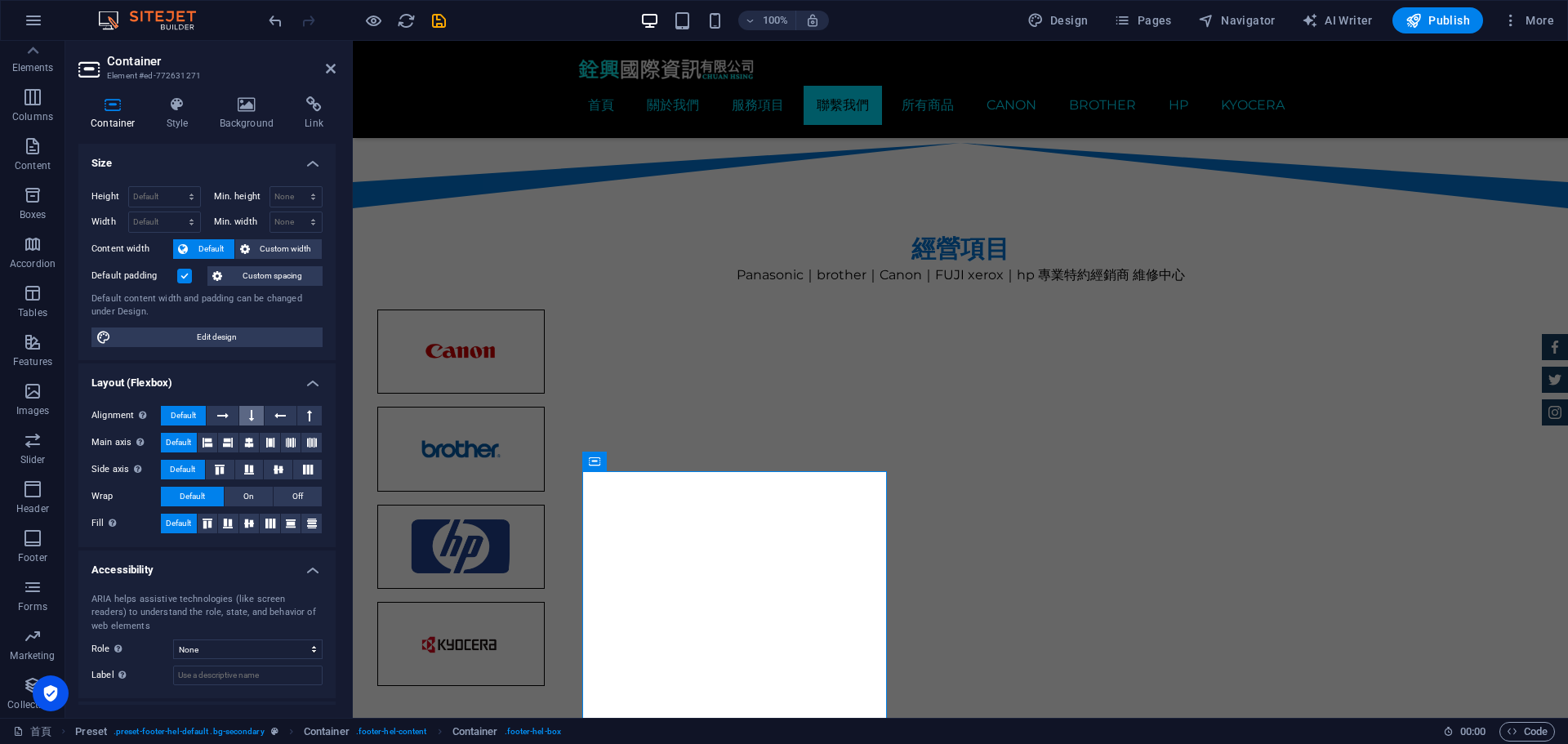 click at bounding box center [252, 416] 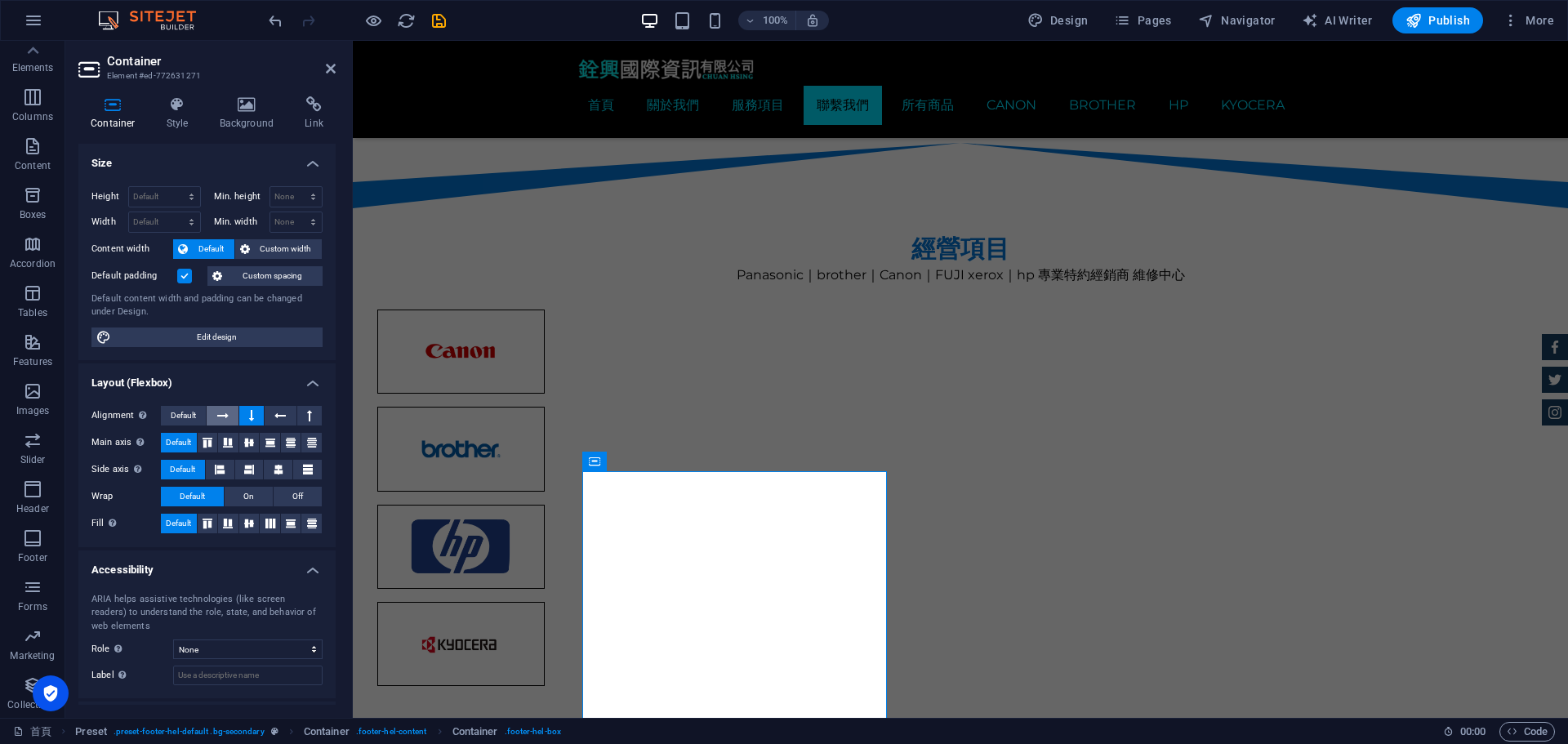 click at bounding box center [223, 416] 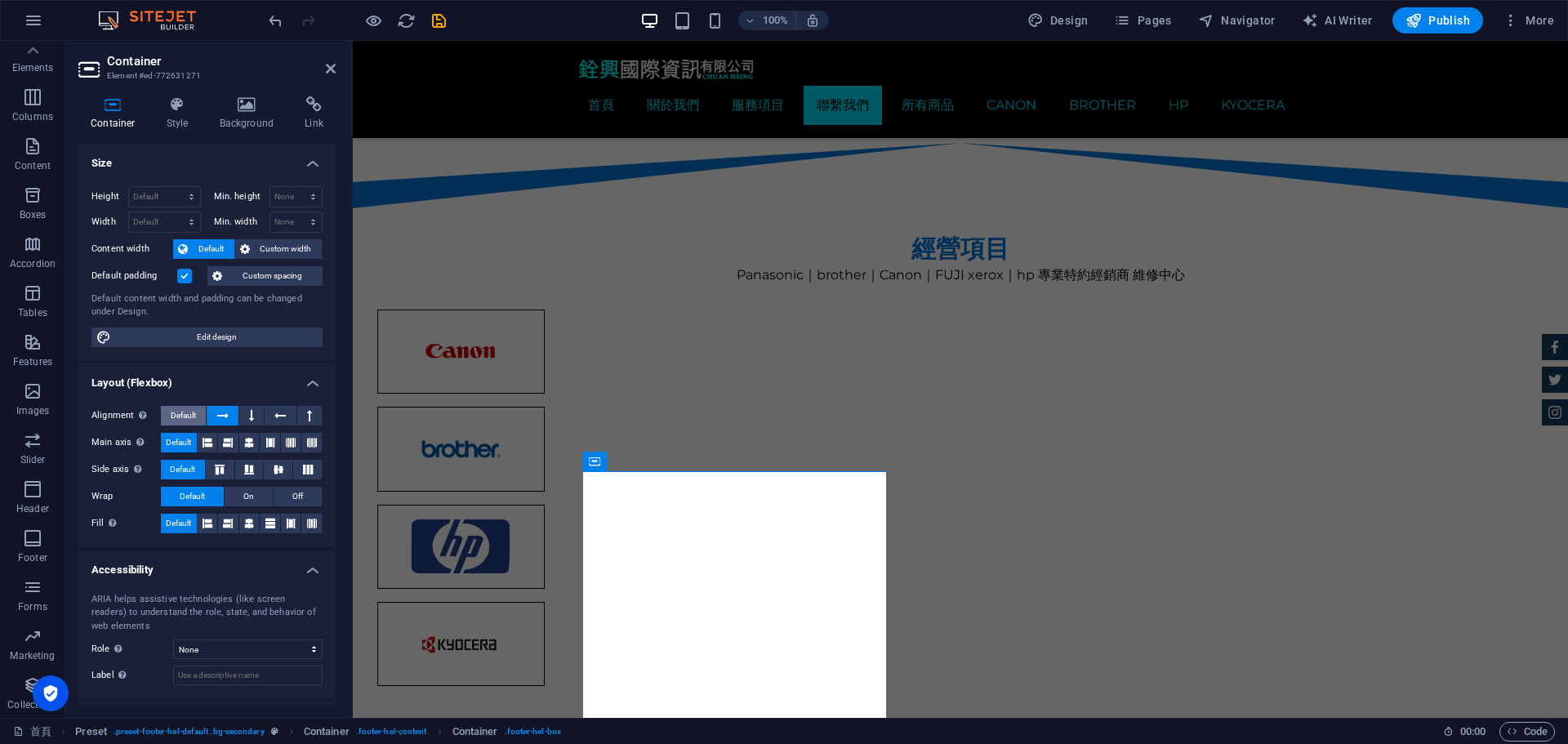 click on "Default" at bounding box center (183, 416) 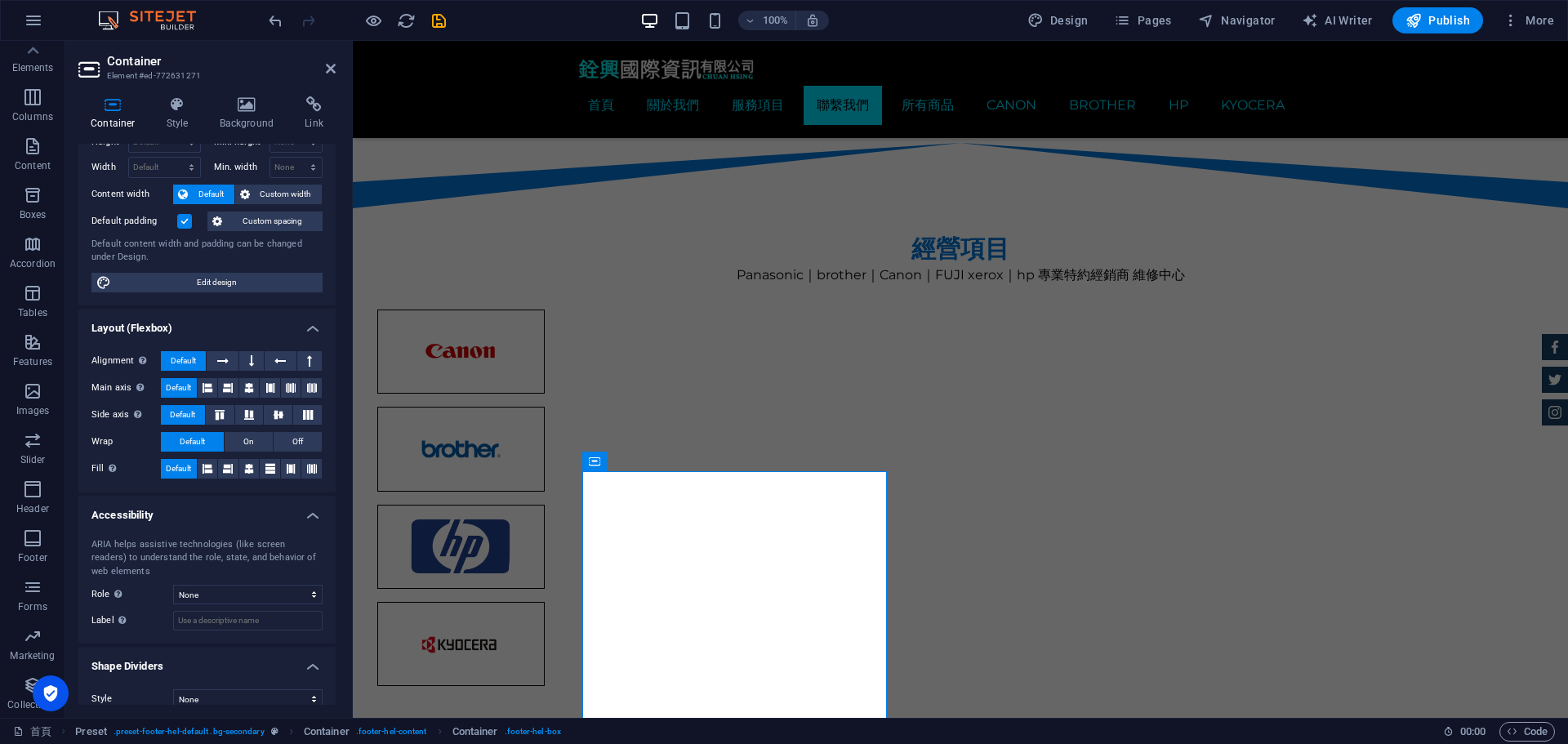 scroll, scrollTop: 72, scrollLeft: 0, axis: vertical 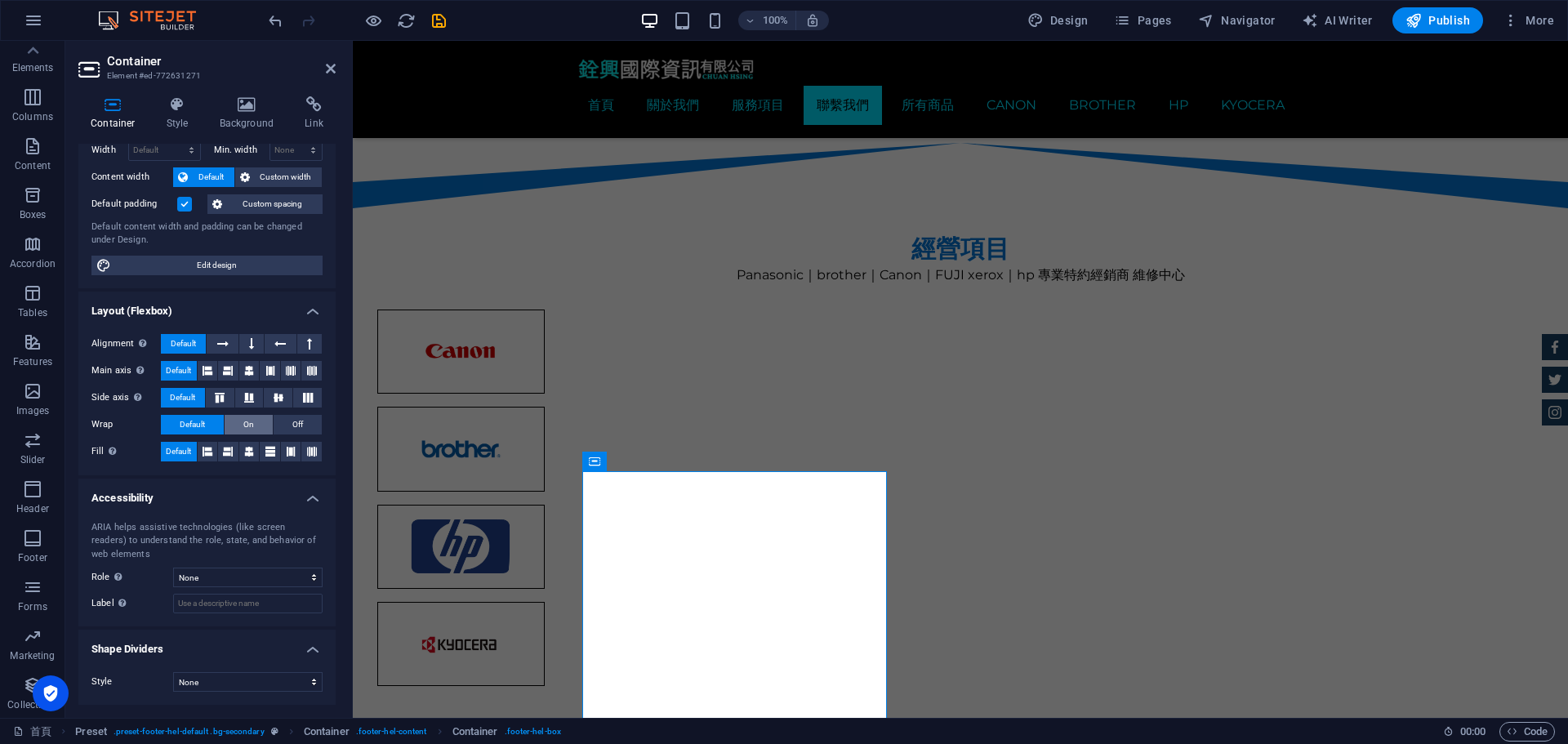 click on "On" at bounding box center (248, 425) 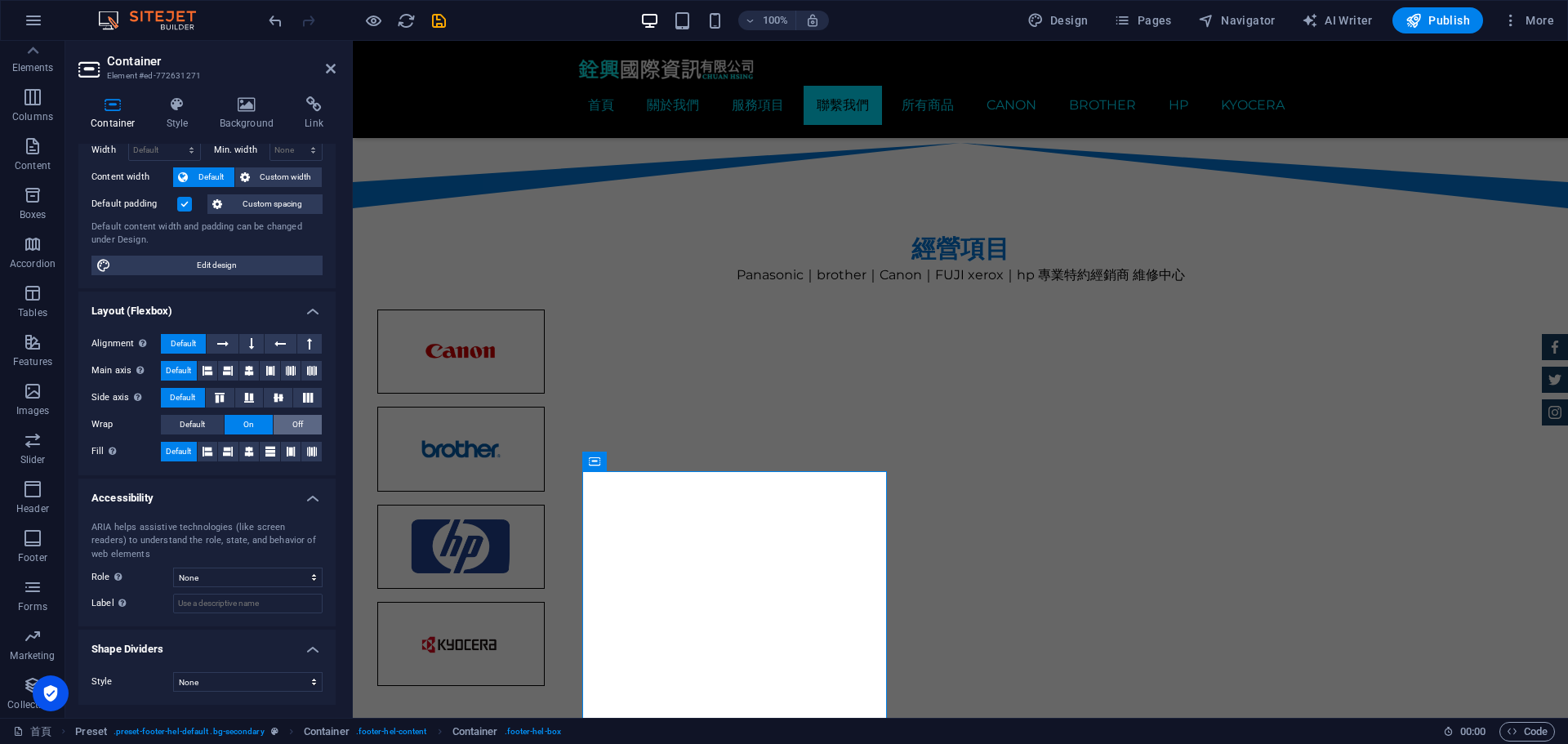click on "Off" at bounding box center (297, 425) 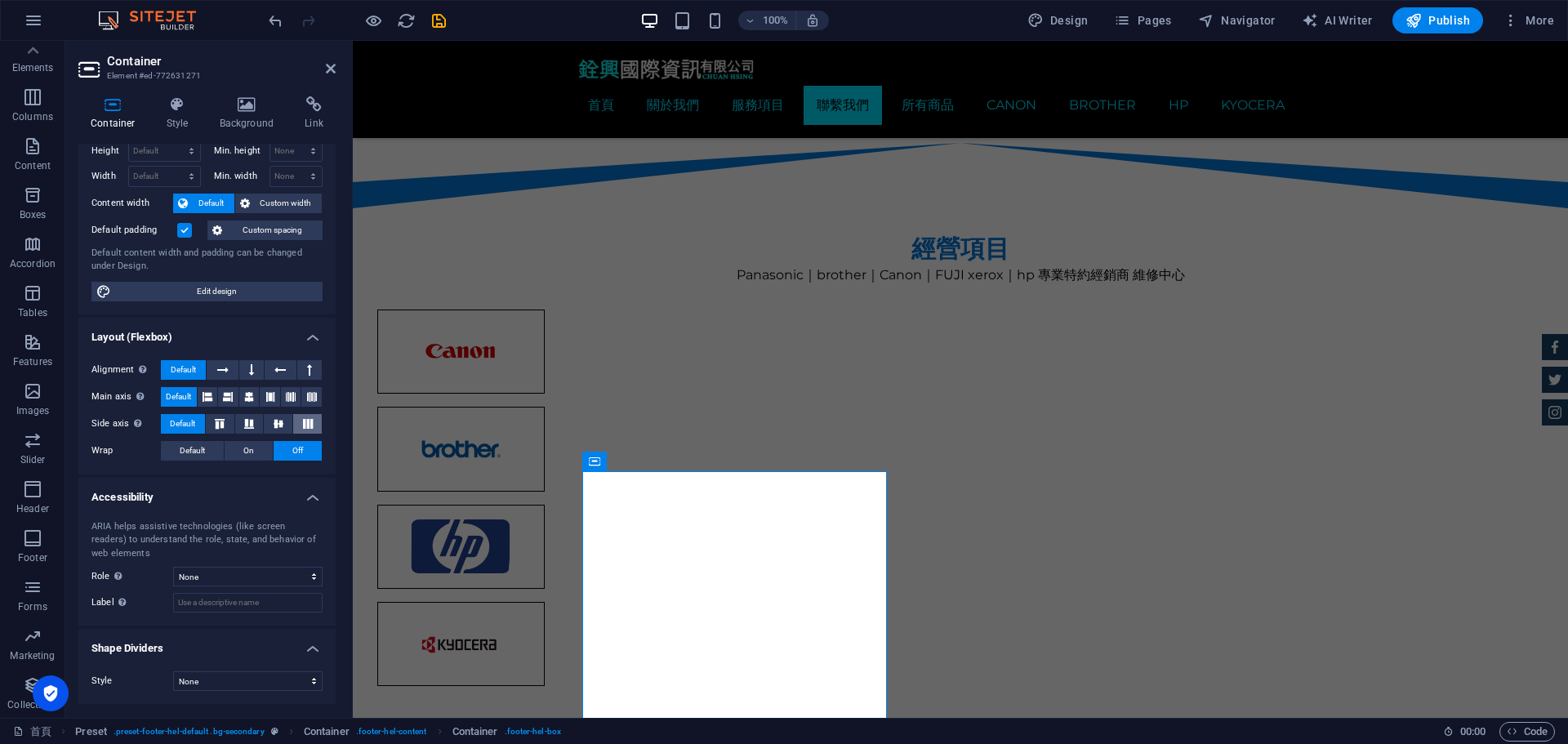 scroll, scrollTop: 46, scrollLeft: 0, axis: vertical 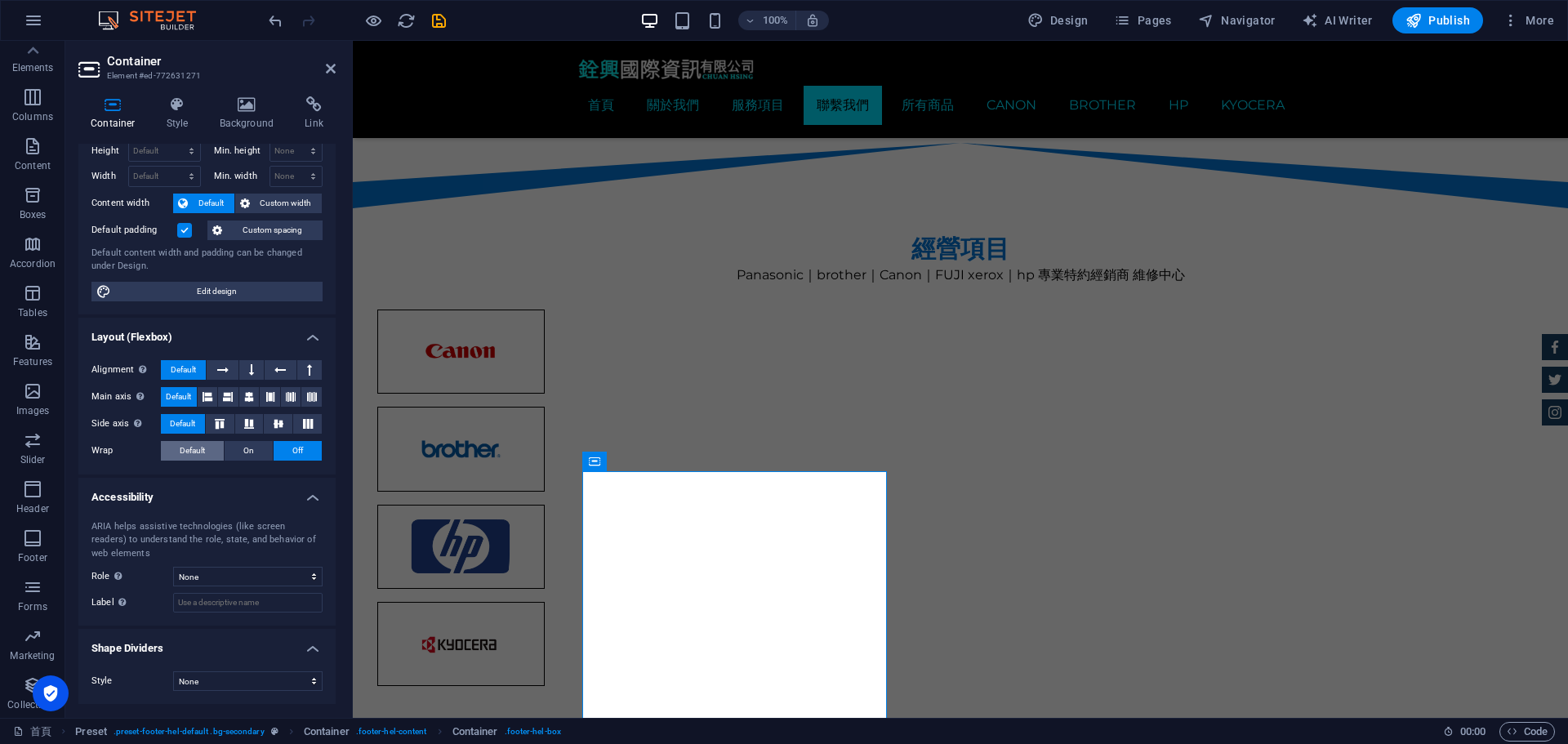 click on "Default" at bounding box center [192, 451] 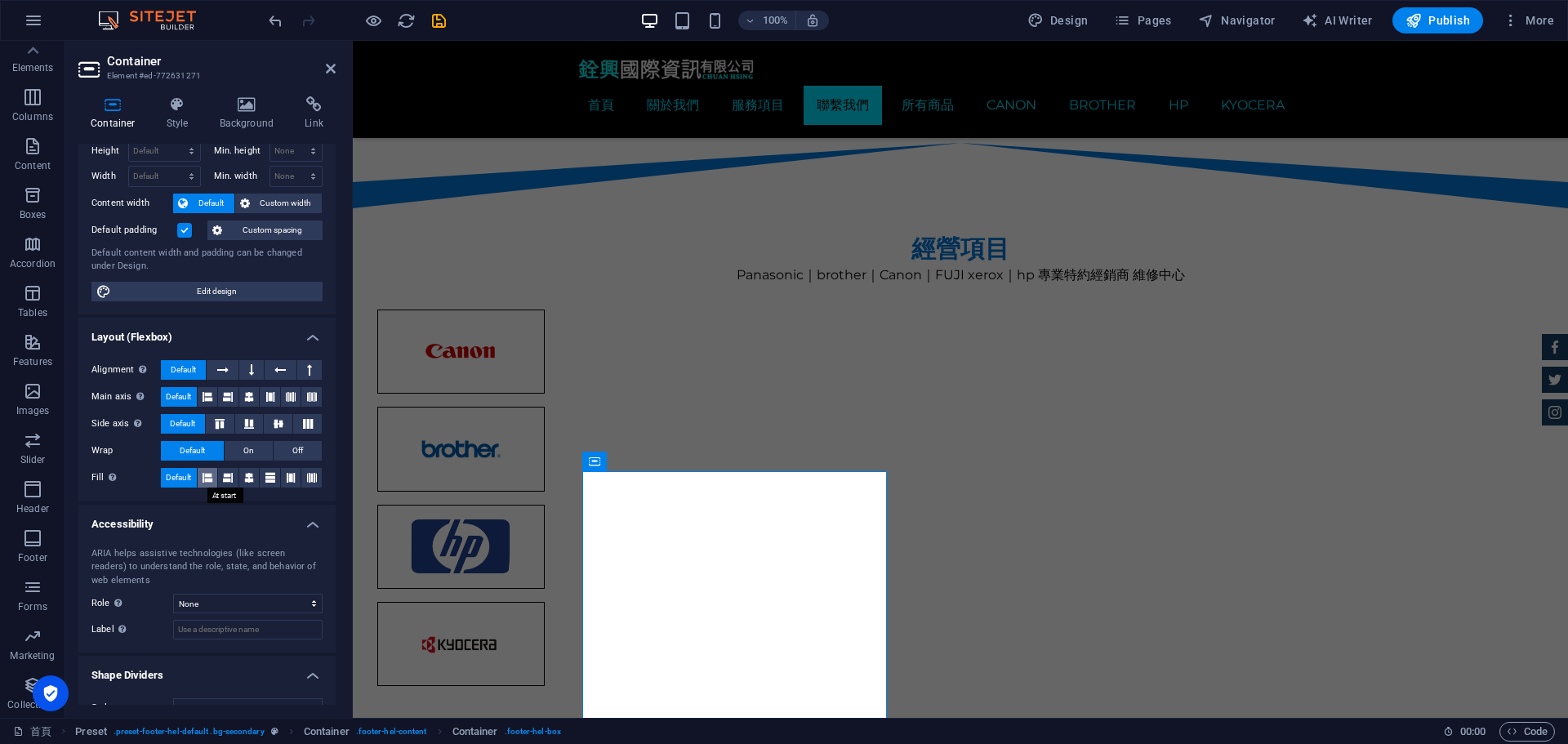 click at bounding box center [207, 478] 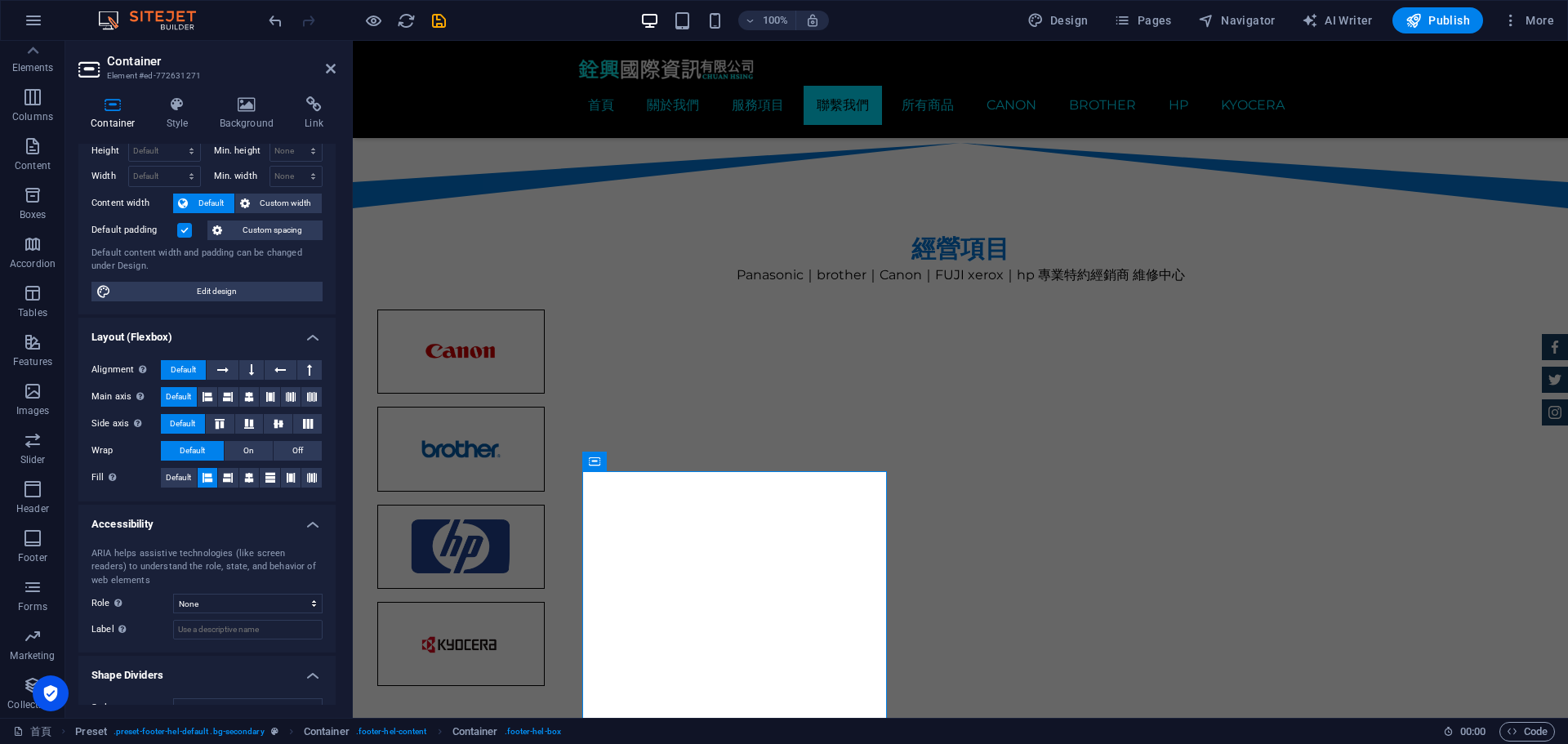 click on "Fill Controls the distances and direction of elements on the y-axis across several lines (align content)." at bounding box center (126, 478) 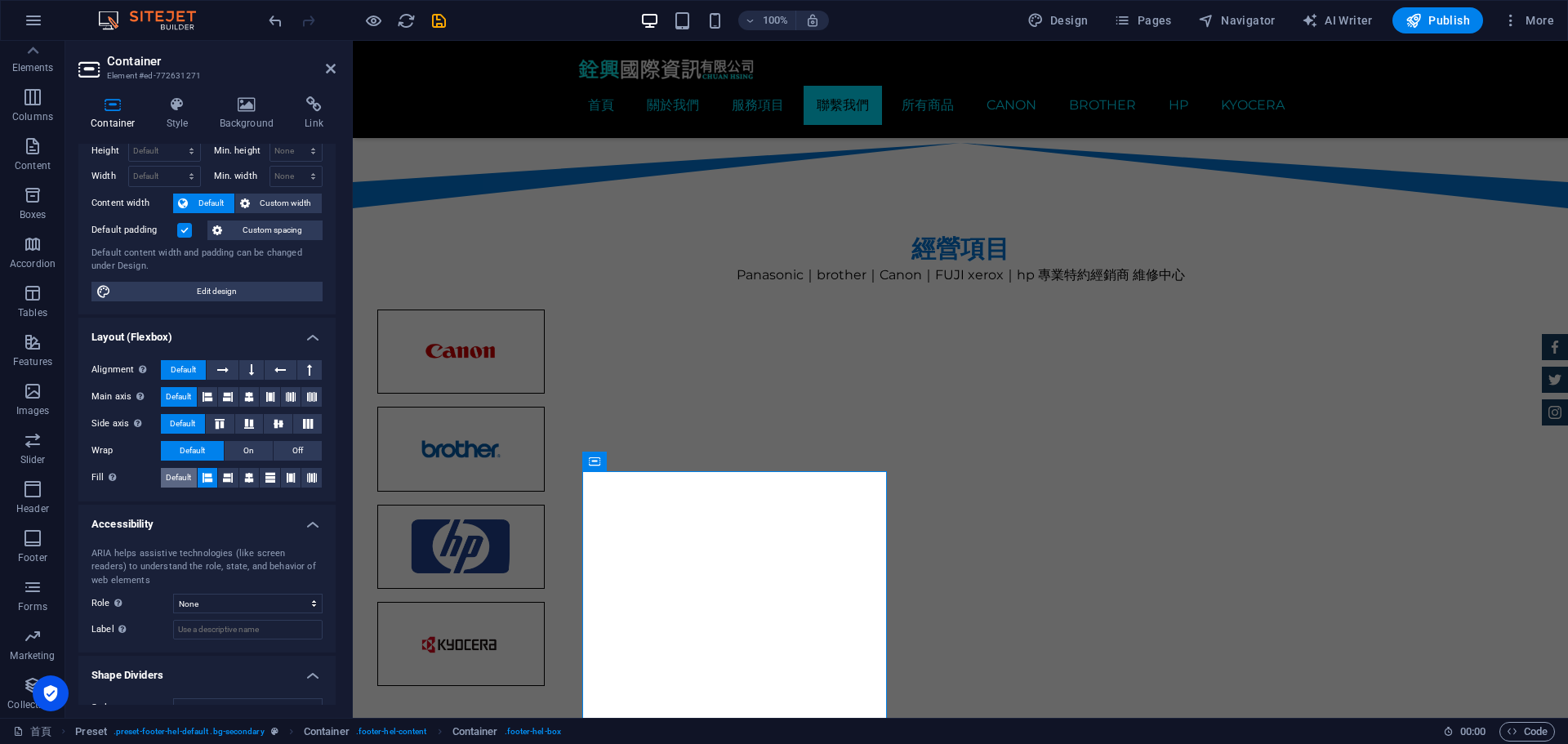 click on "Default" at bounding box center (178, 478) 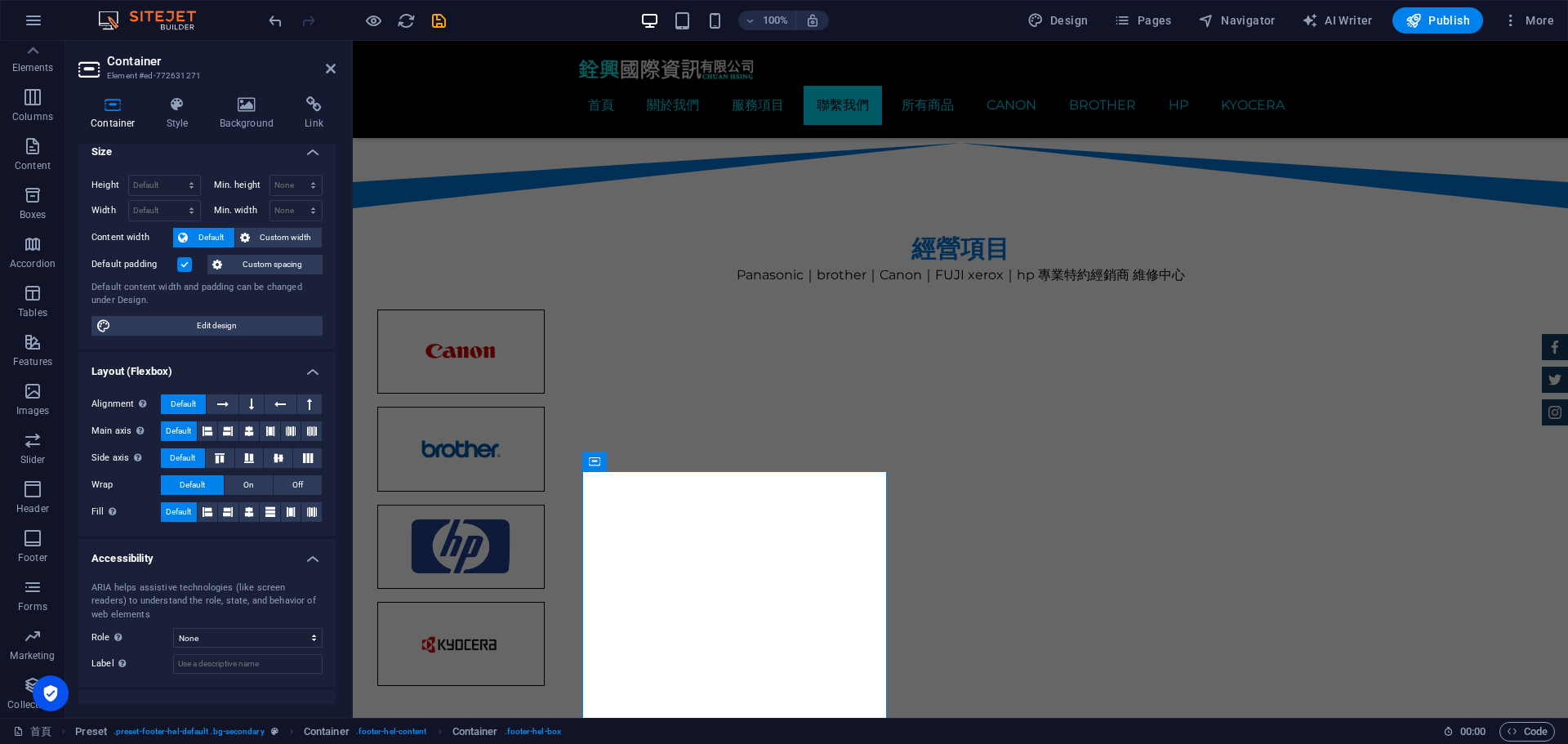 scroll, scrollTop: 0, scrollLeft: 0, axis: both 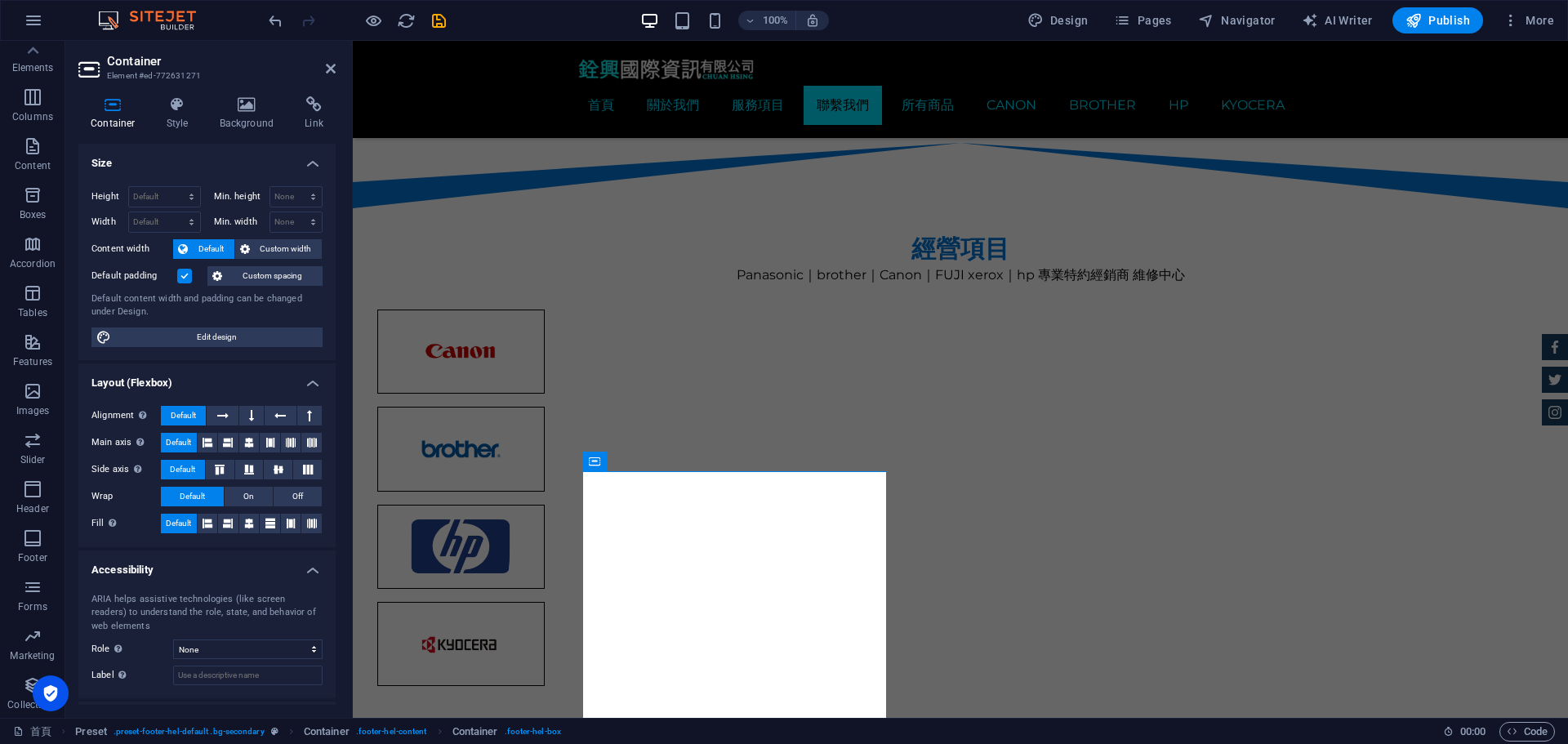 click on "Default padding" at bounding box center [134, 276] 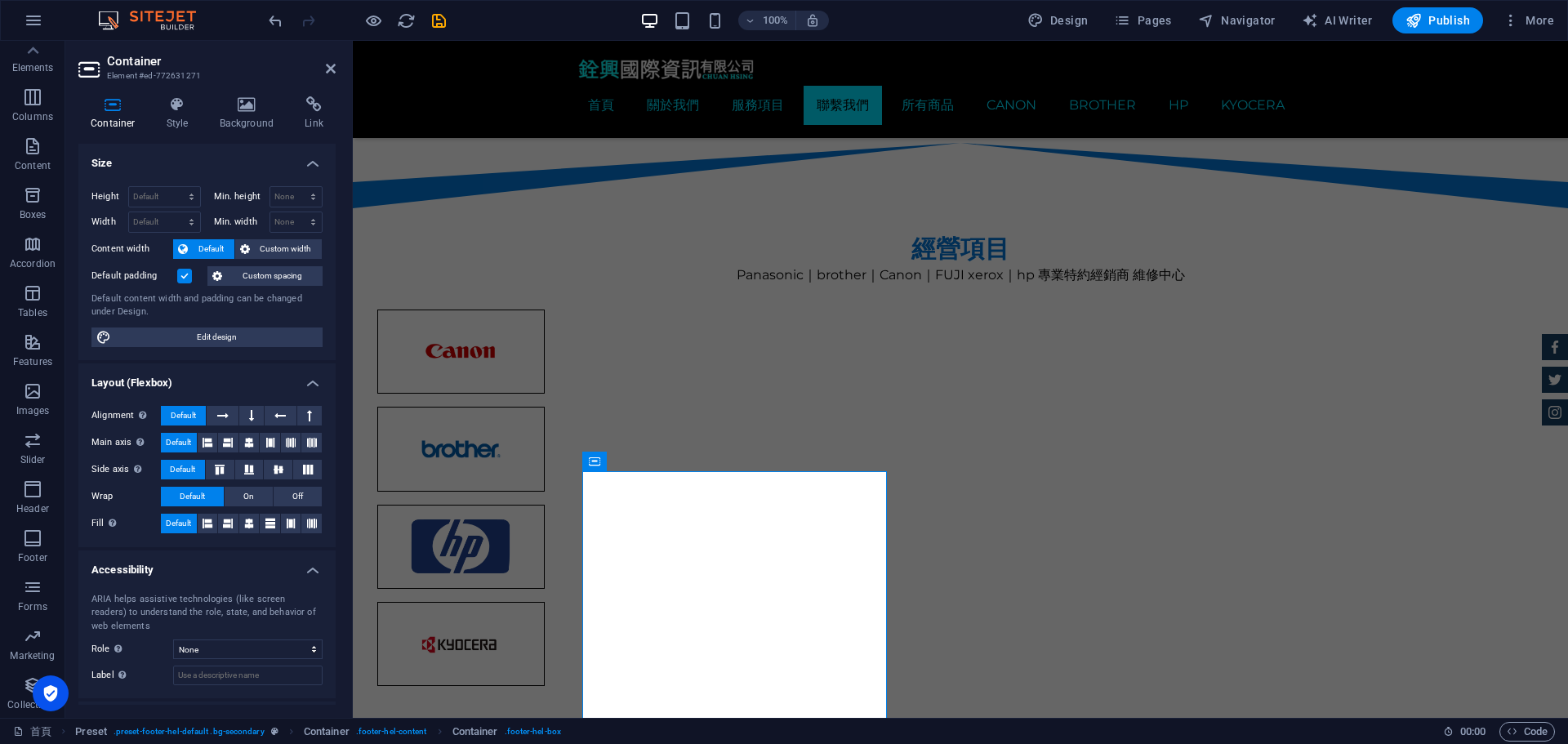 click on "Default padding" at bounding box center [0, 0] 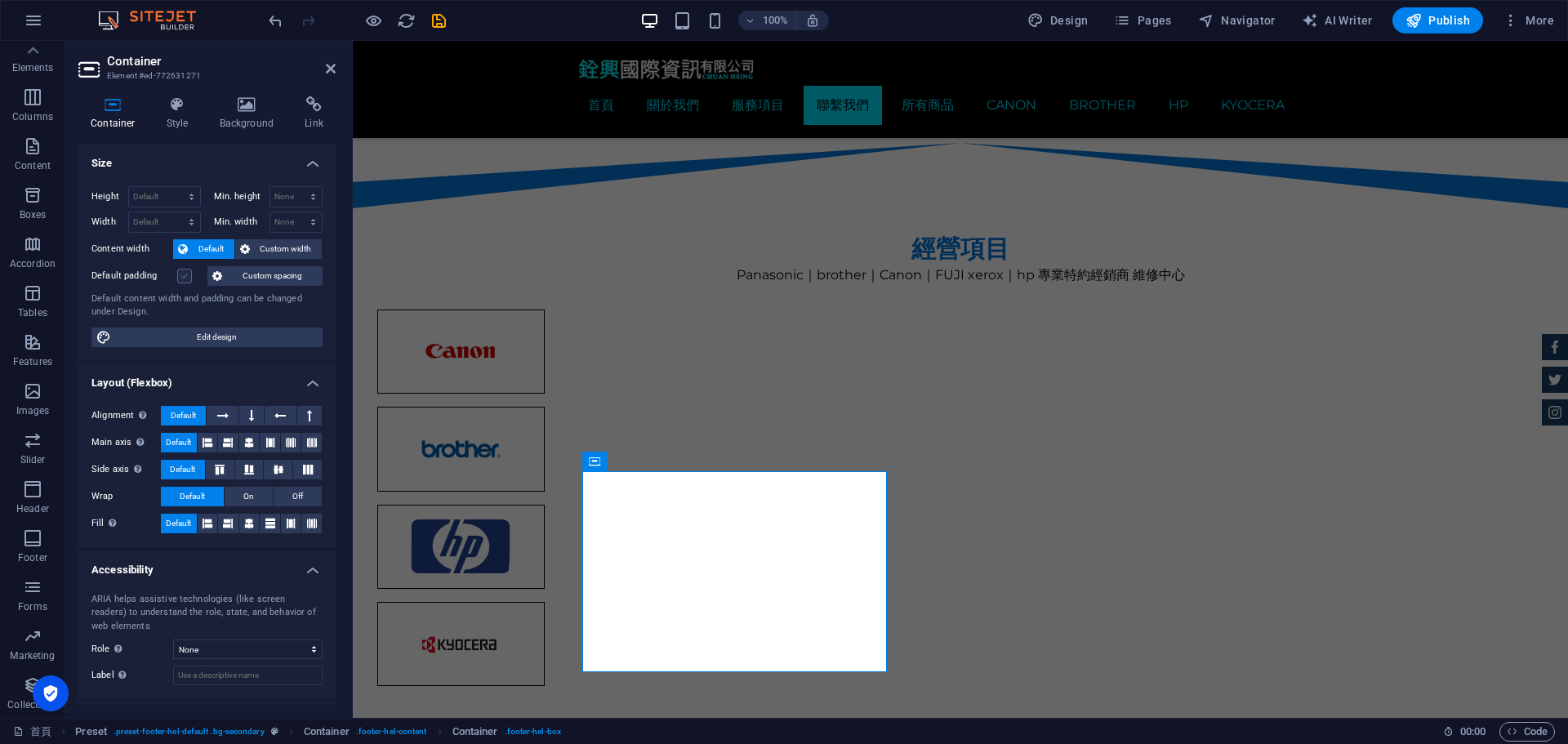 click at bounding box center (185, 276) 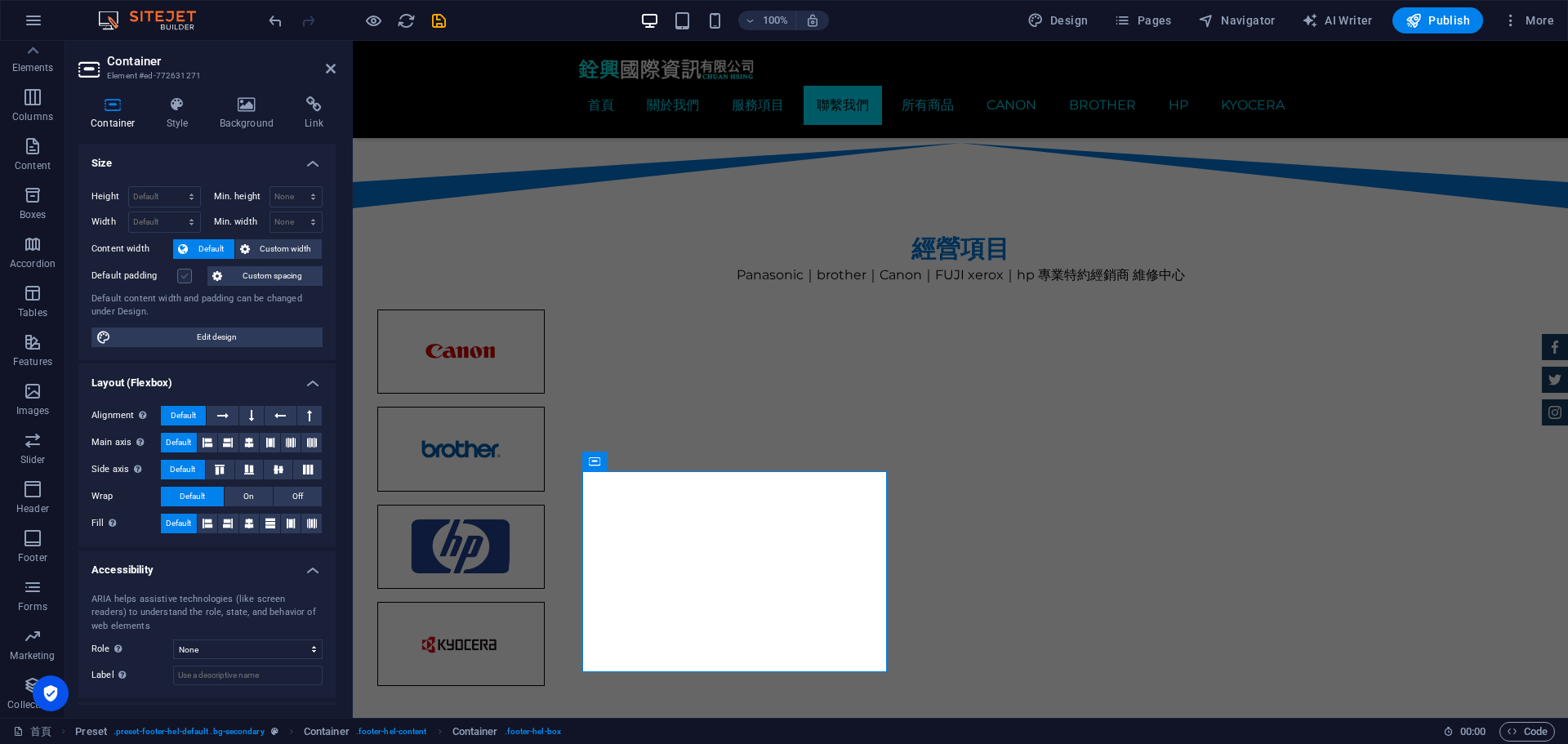 click on "Default padding" at bounding box center (0, 0) 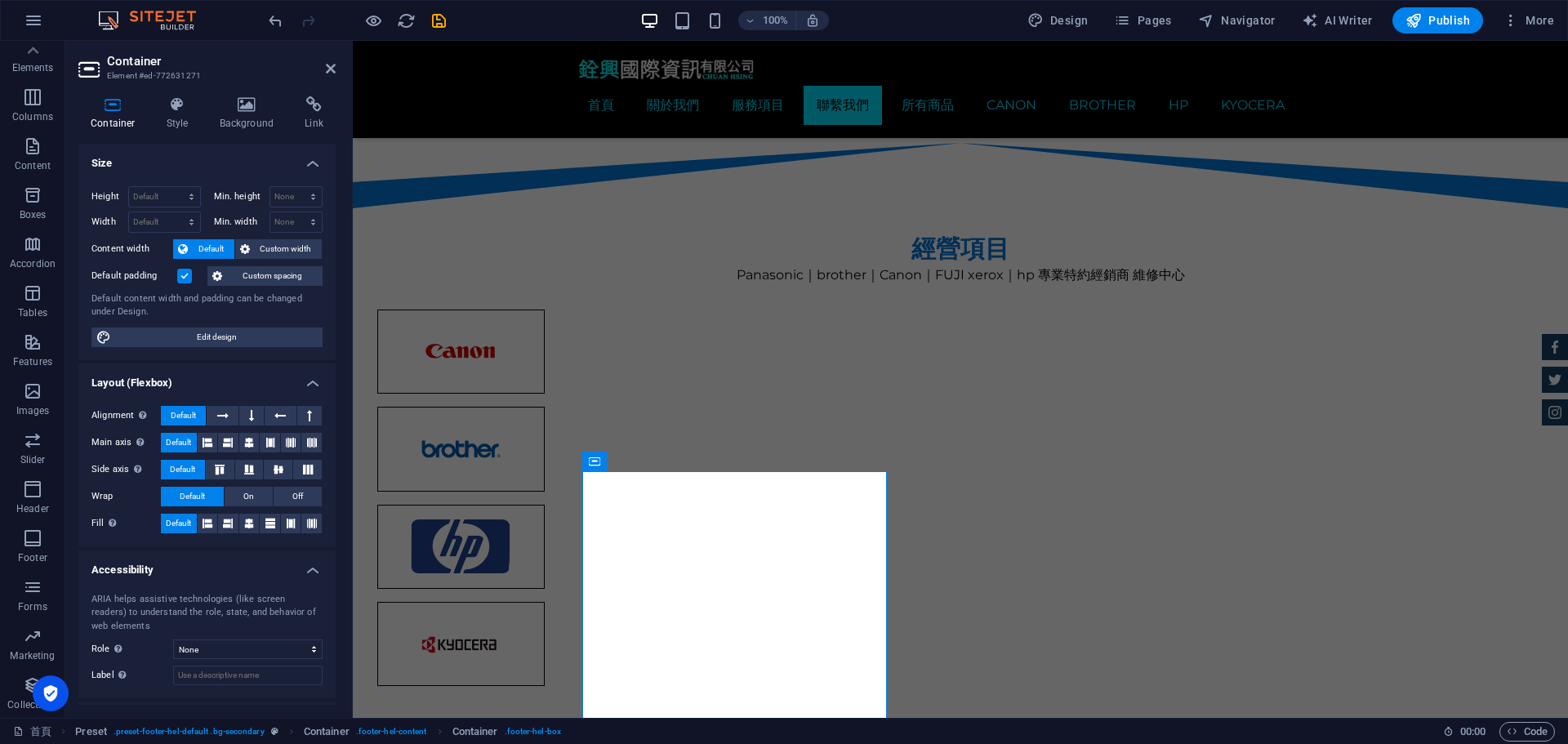 click at bounding box center (185, 276) 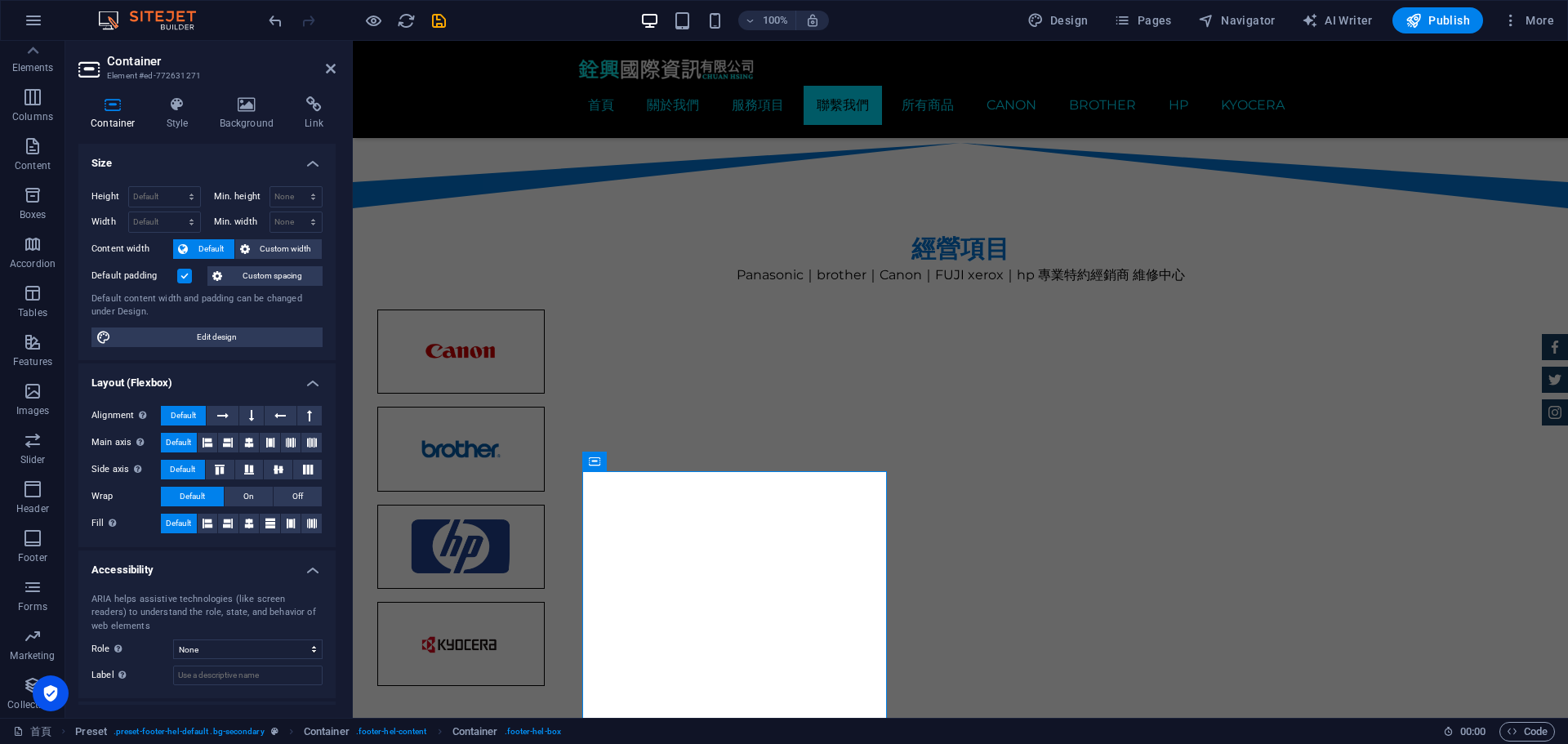 click on "Default padding" at bounding box center (0, 0) 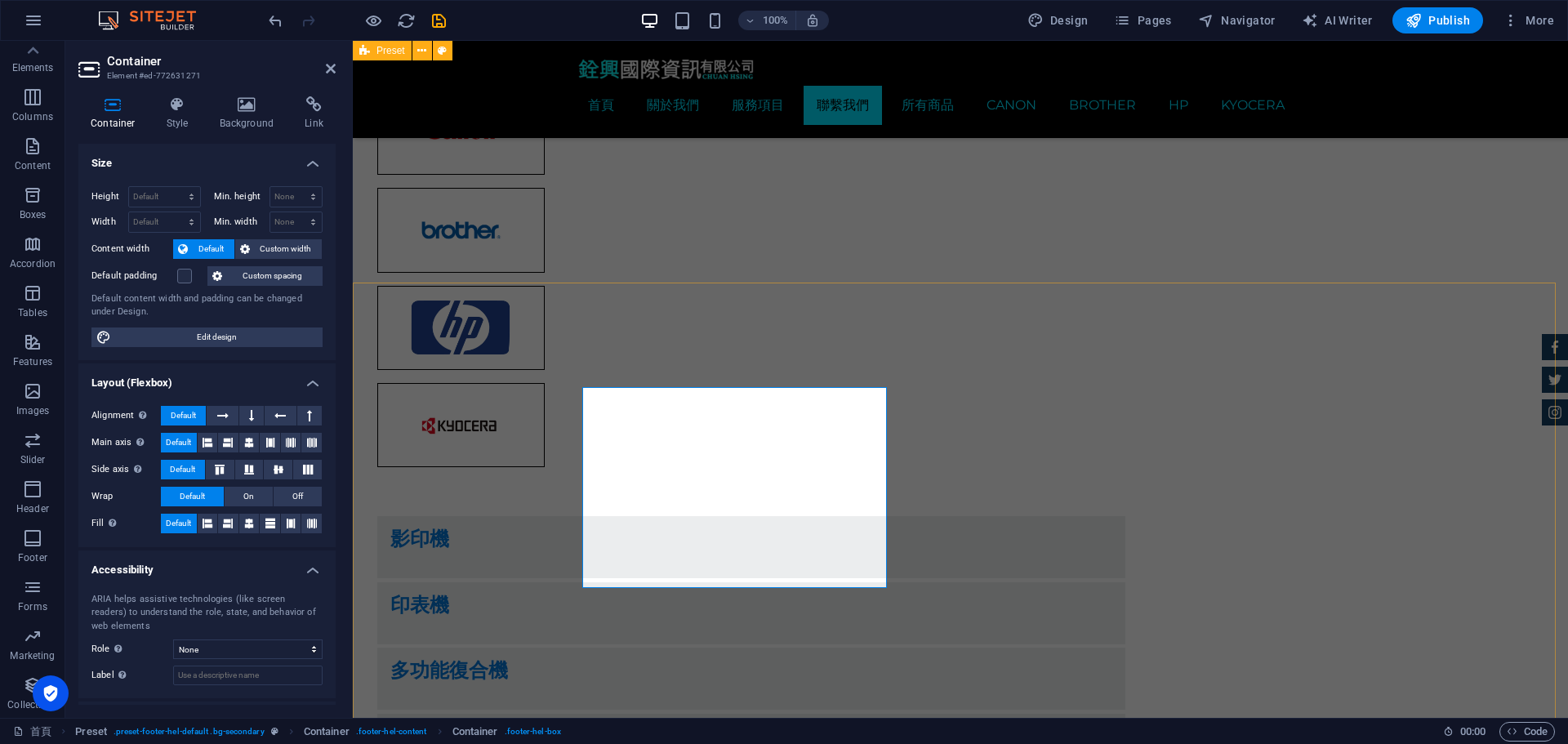 scroll, scrollTop: 2149, scrollLeft: 0, axis: vertical 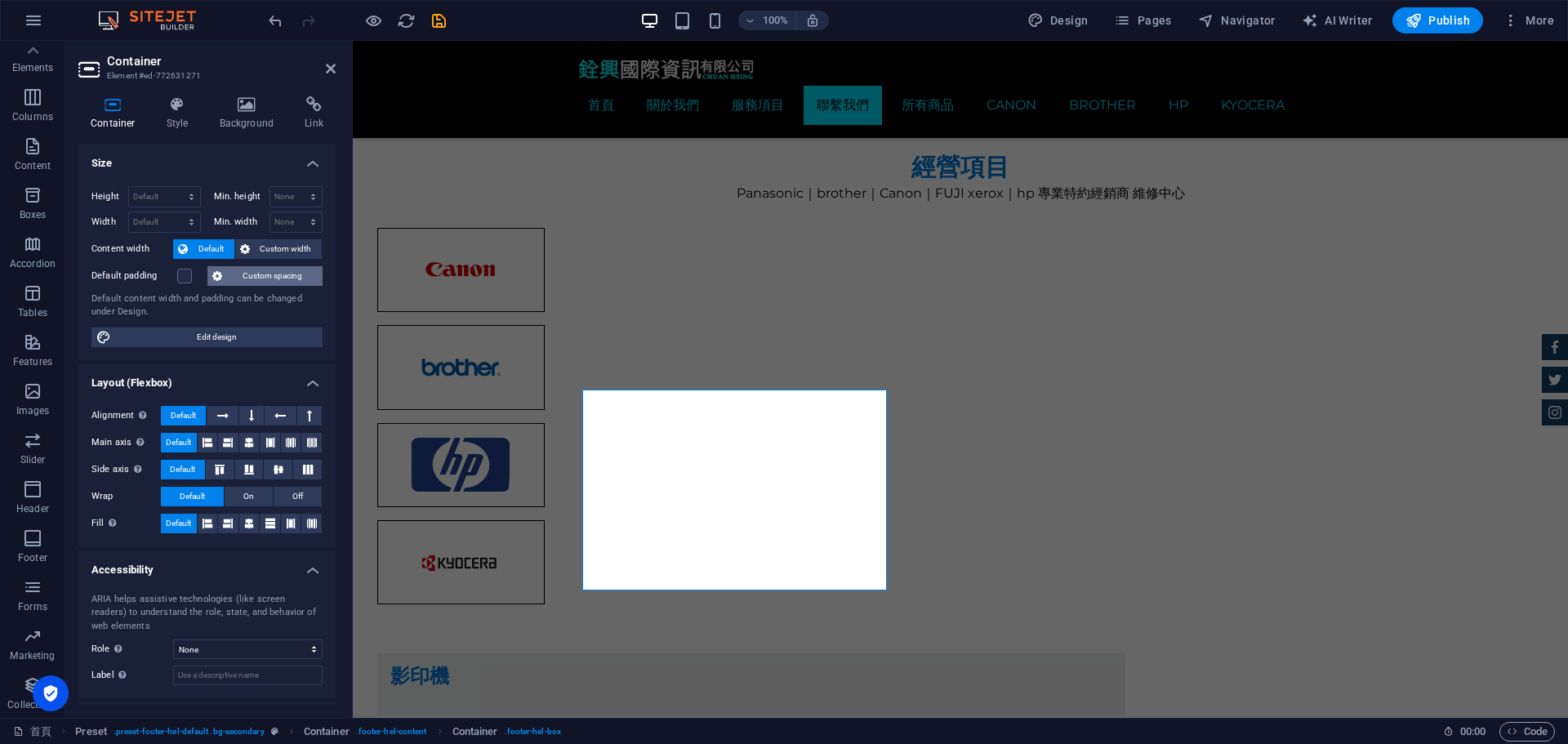click on "Custom spacing" at bounding box center [272, 276] 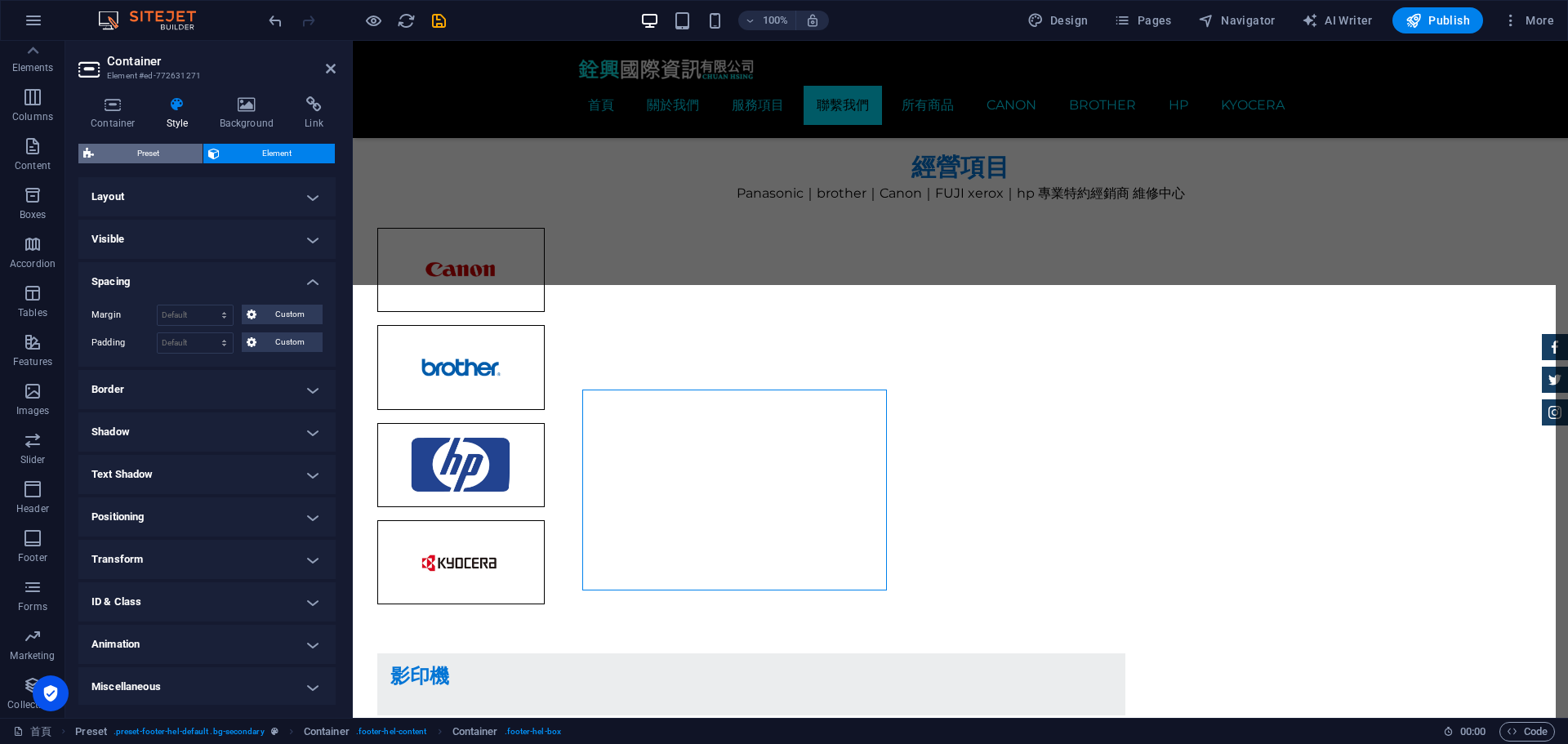 click on "Preset" at bounding box center (148, 154) 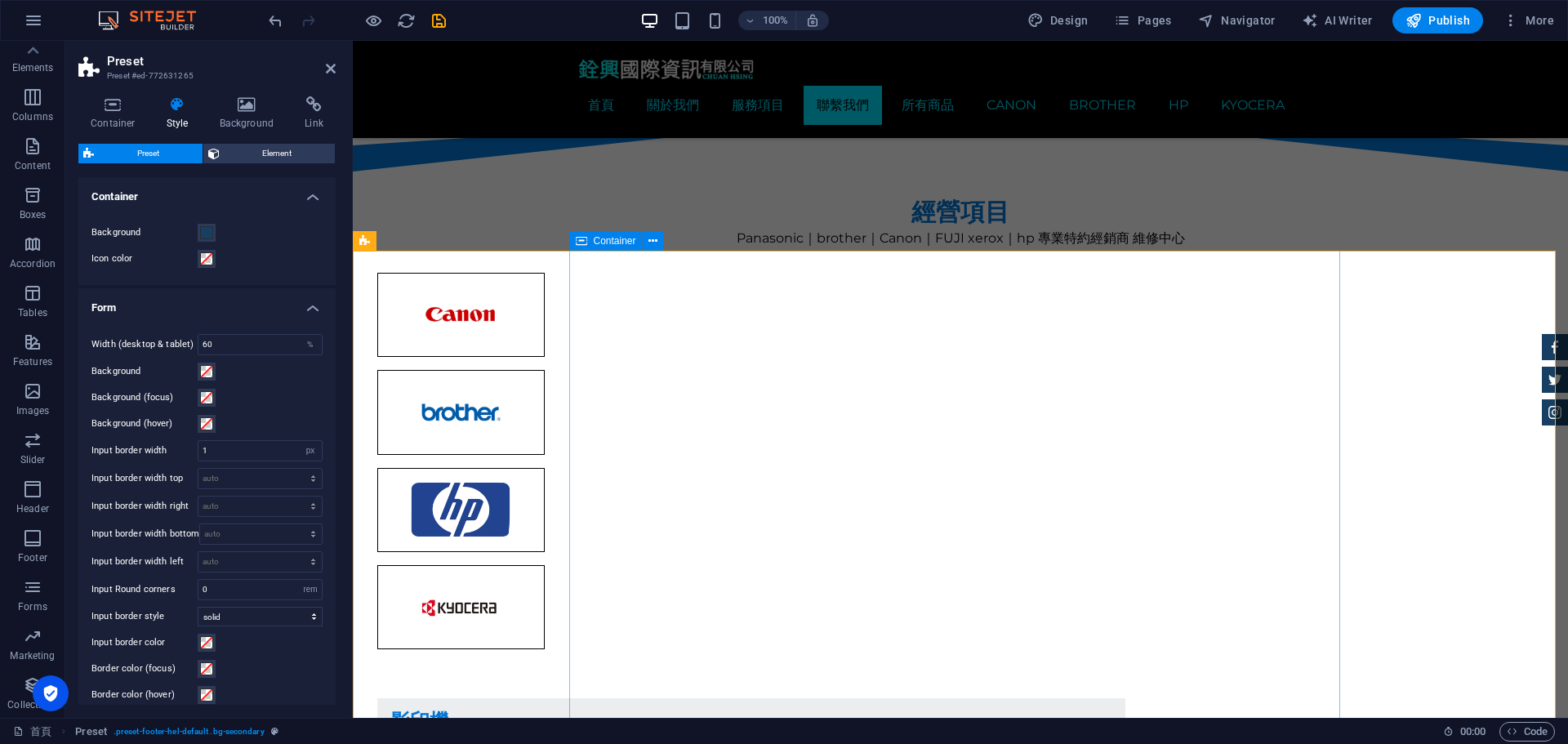 scroll, scrollTop: 2267, scrollLeft: 0, axis: vertical 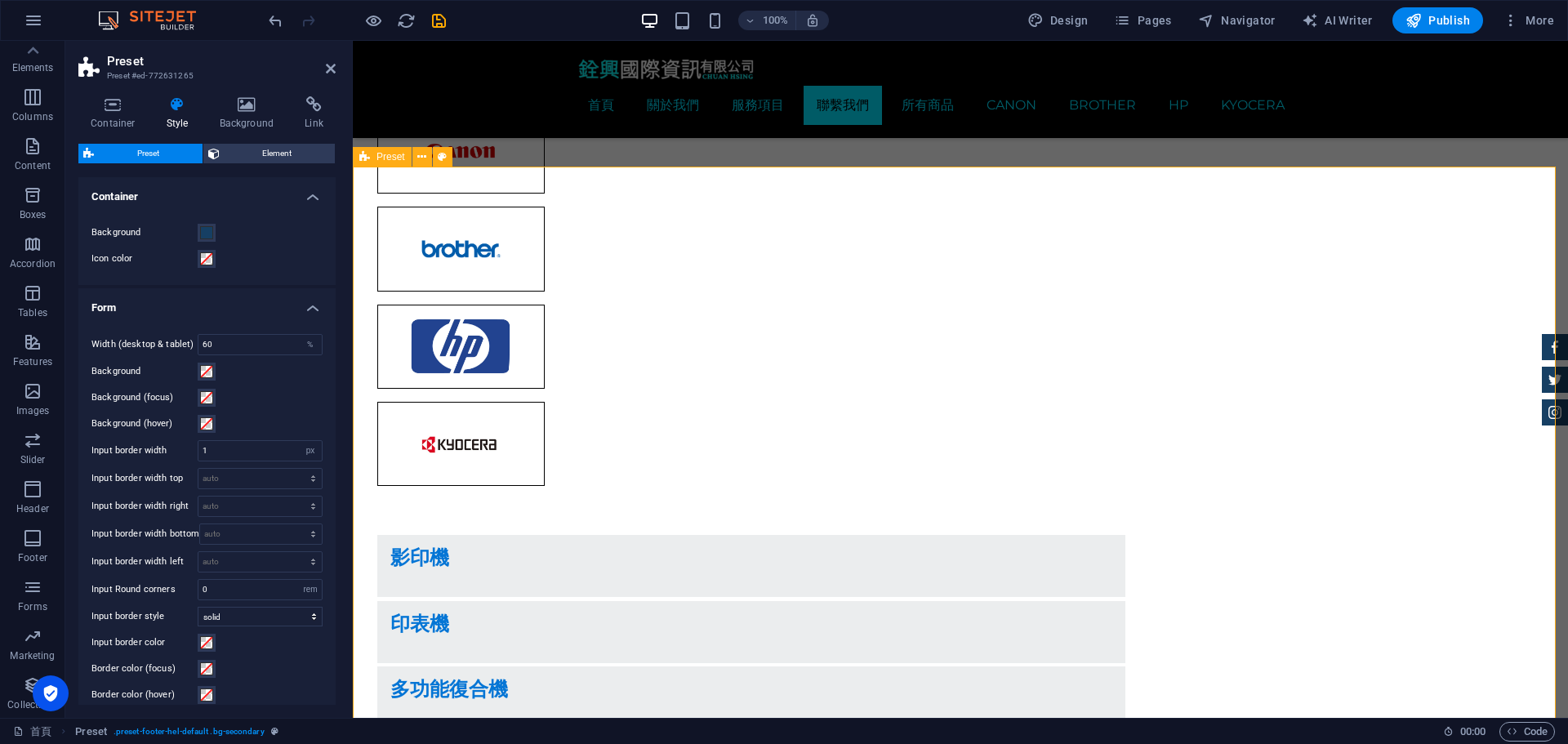 click on "我們在這 很高興能為您服務 銓興國際資訊有限公司 [STREET_ADDRESS] ,  [STREET_ADDRESS] 02-25981239     02-25981239 [EMAIL_ADDRESS][DOMAIN_NAME]   I have read and understand the privacy policy. Unreadable? Regenerate Send" at bounding box center (960, 2976) 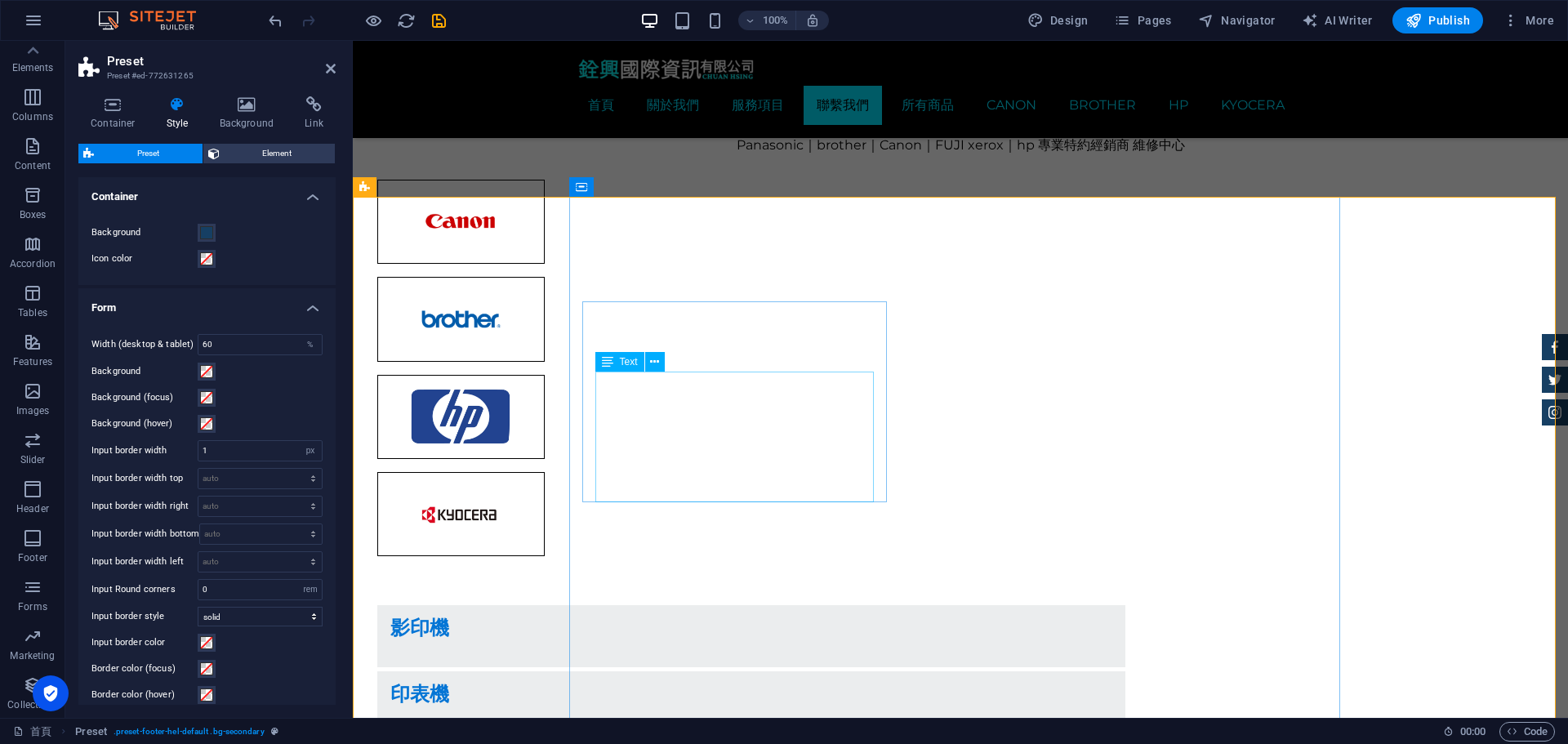 scroll, scrollTop: 2022, scrollLeft: 0, axis: vertical 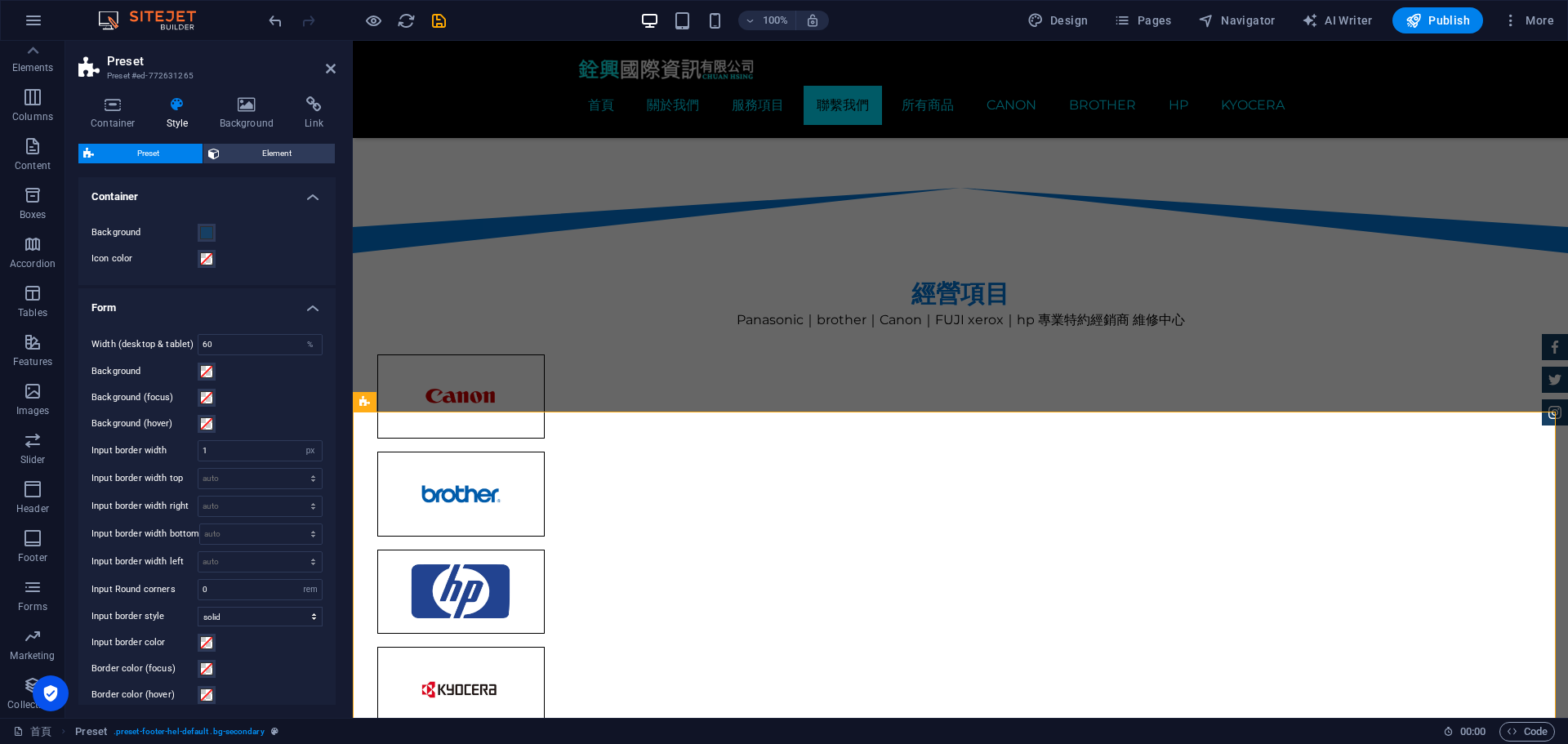 click on "Container Style Background Link Size Height Default px rem % vh vw Min. height None px rem % vh vw Width Default px rem % em vh vw Min. width None px rem % vh vw Content width Default Custom width Width Default px rem % em vh vw Min. width None px rem % vh vw Default padding Custom spacing Default content width and padding can be changed under Design. Edit design Layout (Flexbox) Alignment Determines the flex direction. Default Main axis Determine how elements should behave along the main axis inside this container (justify content). Default Side axis Control the vertical direction of the element inside of the container (align items). Default Wrap Default On Off Fill Controls the distances and direction of elements on the y-axis across several lines (align content). Default Accessibility ARIA helps assistive technologies (like screen readers) to understand the role, state, and behavior of web elements Role The ARIA role defines the purpose of an element.  None Alert Article Banner Comment Fan" at bounding box center (207, 400) 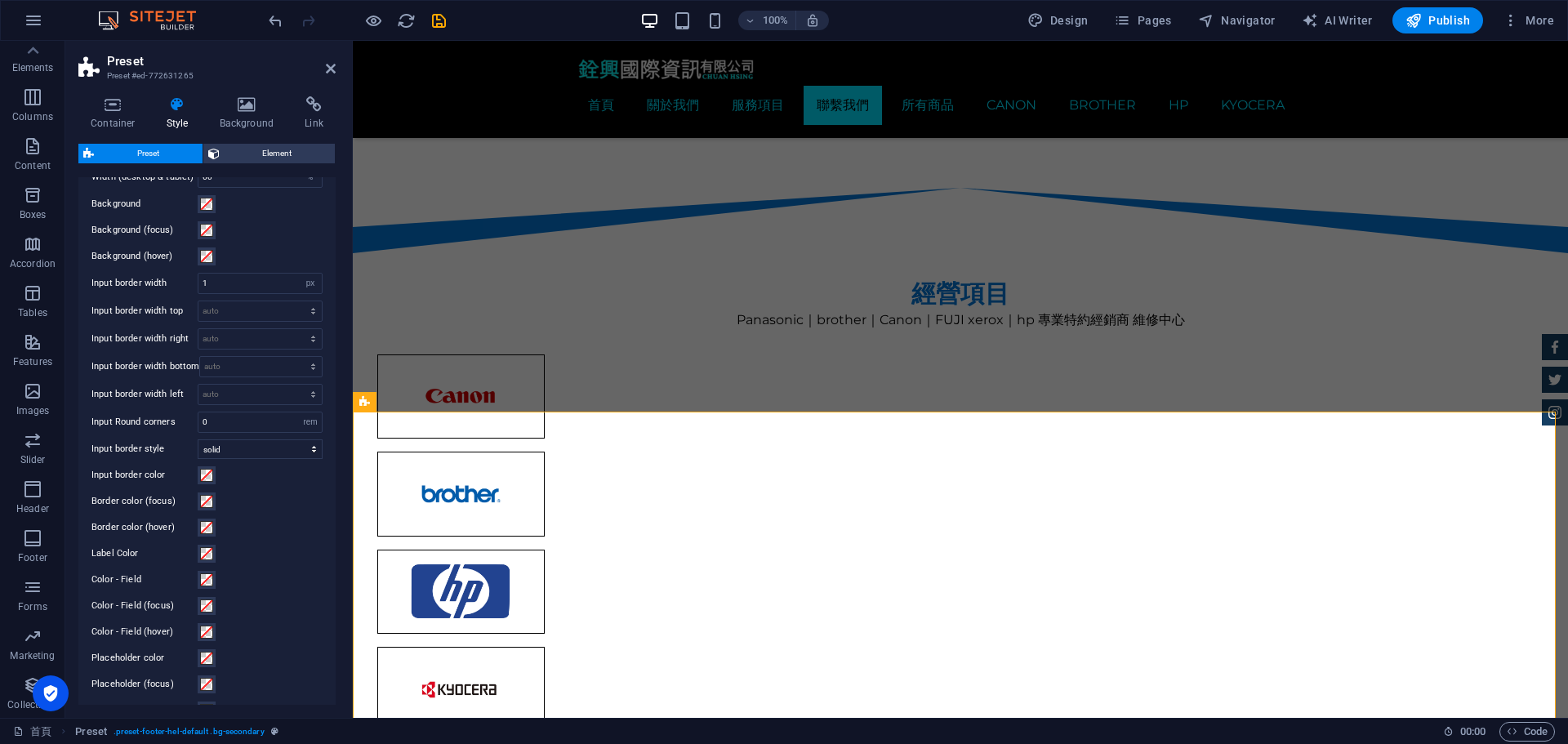 scroll, scrollTop: 0, scrollLeft: 0, axis: both 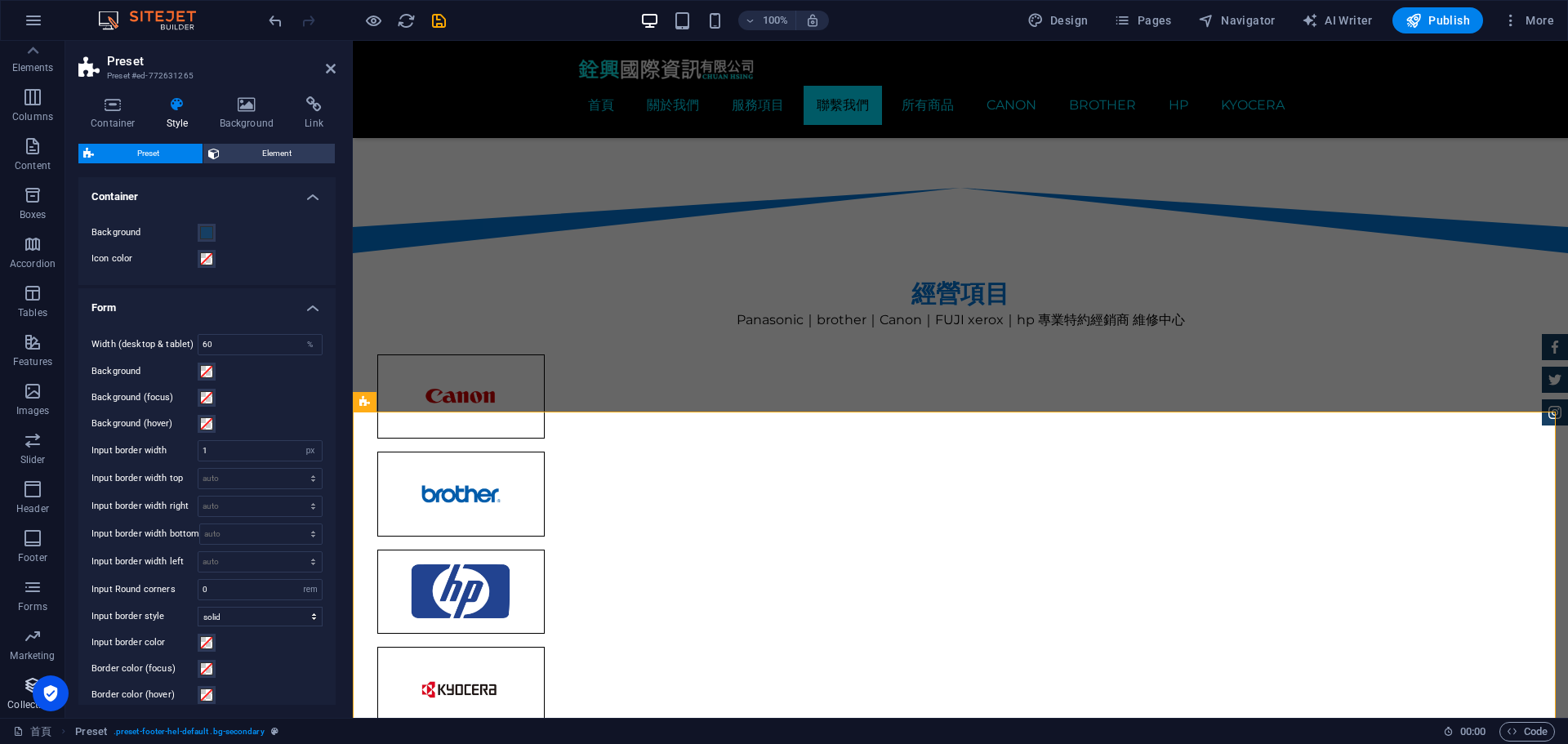 click on "Collections" at bounding box center [32, 705] 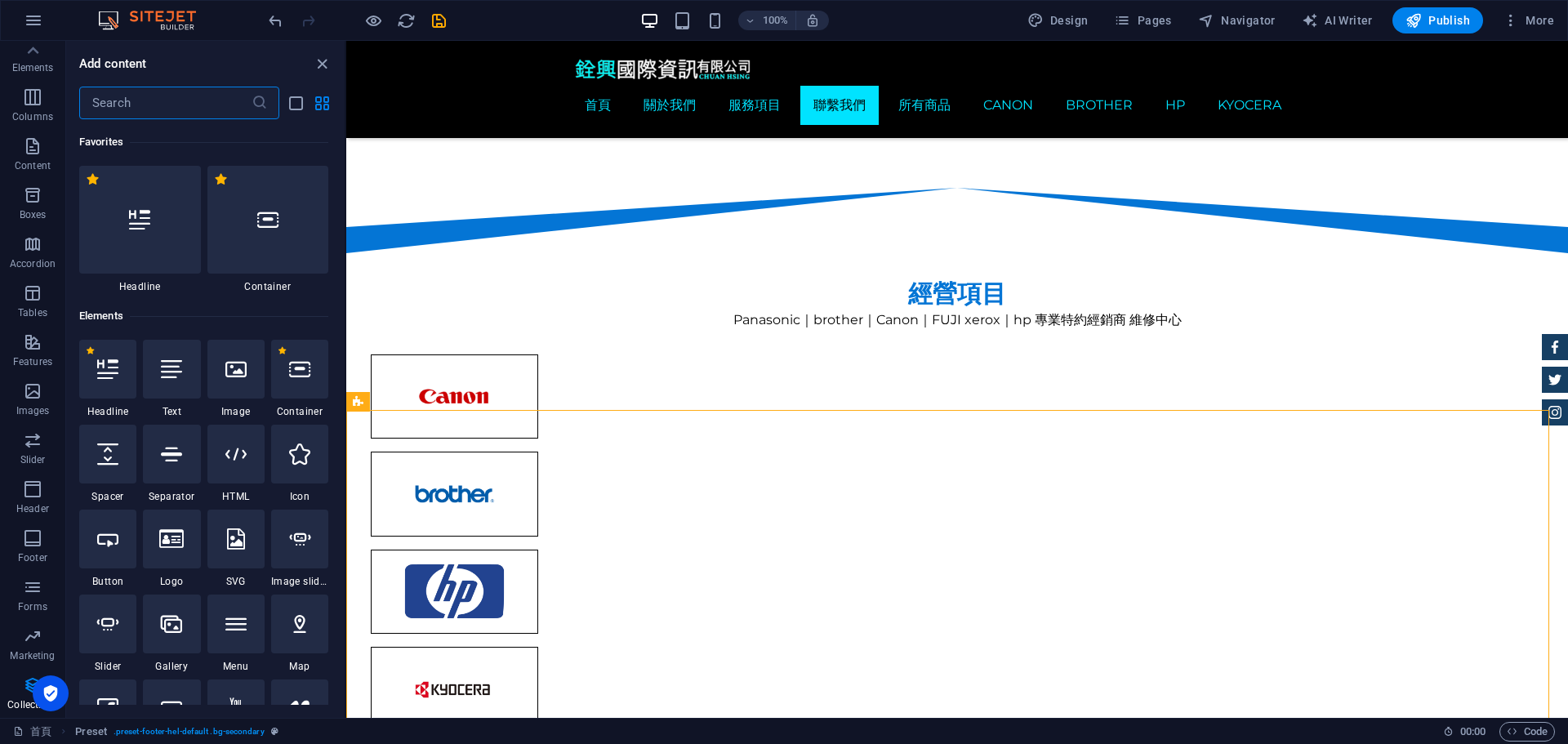 scroll, scrollTop: 2024, scrollLeft: 0, axis: vertical 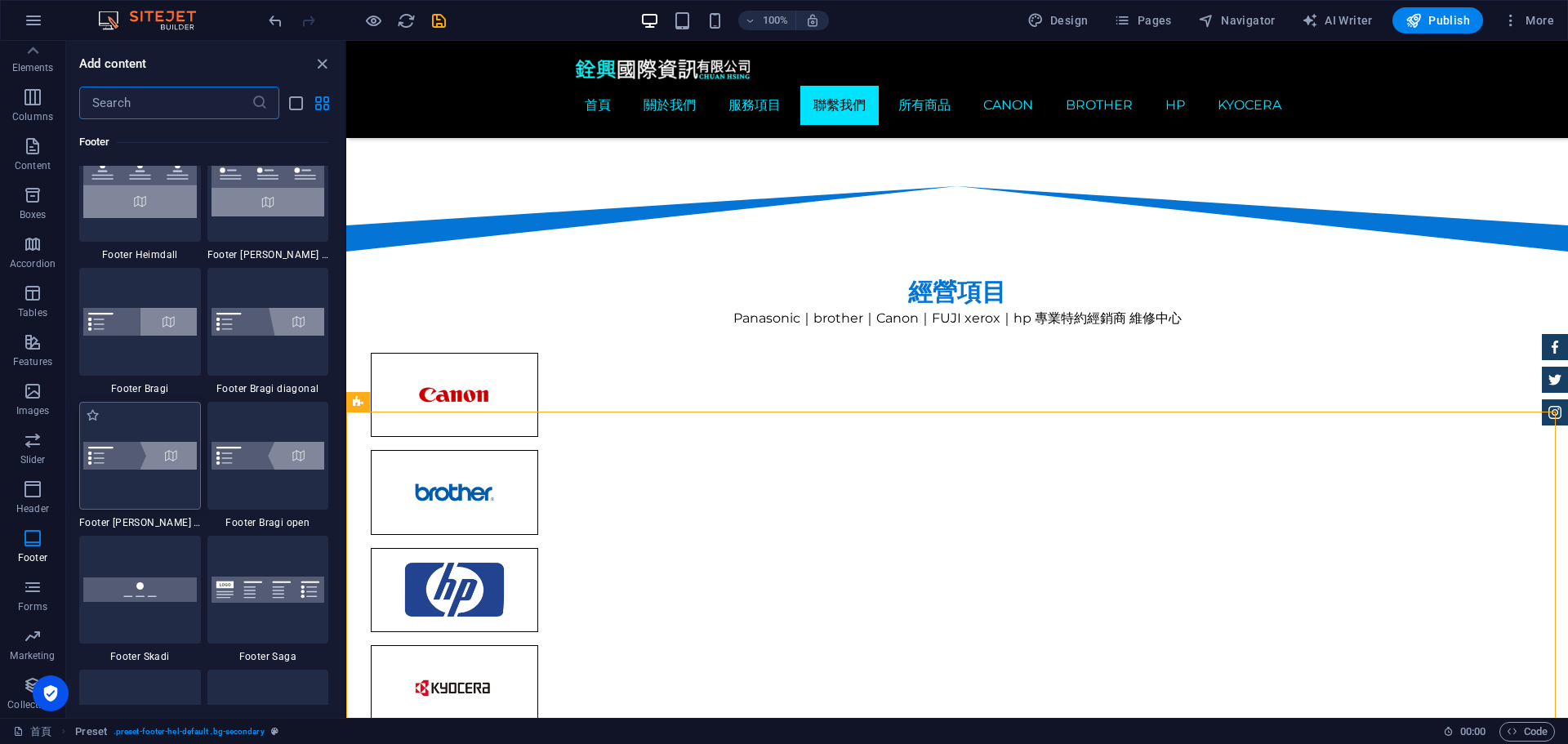 click at bounding box center (140, 456) 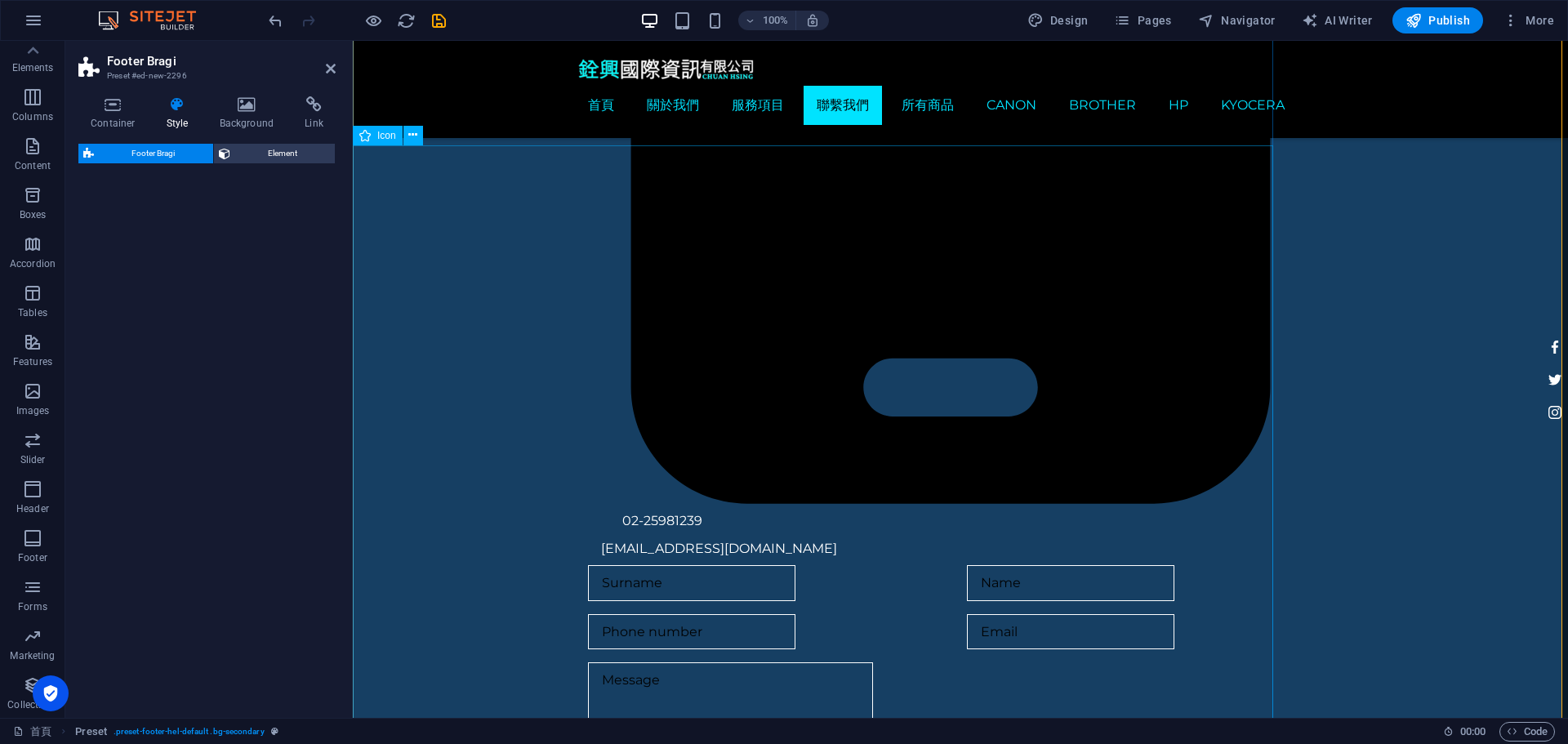select on "%" 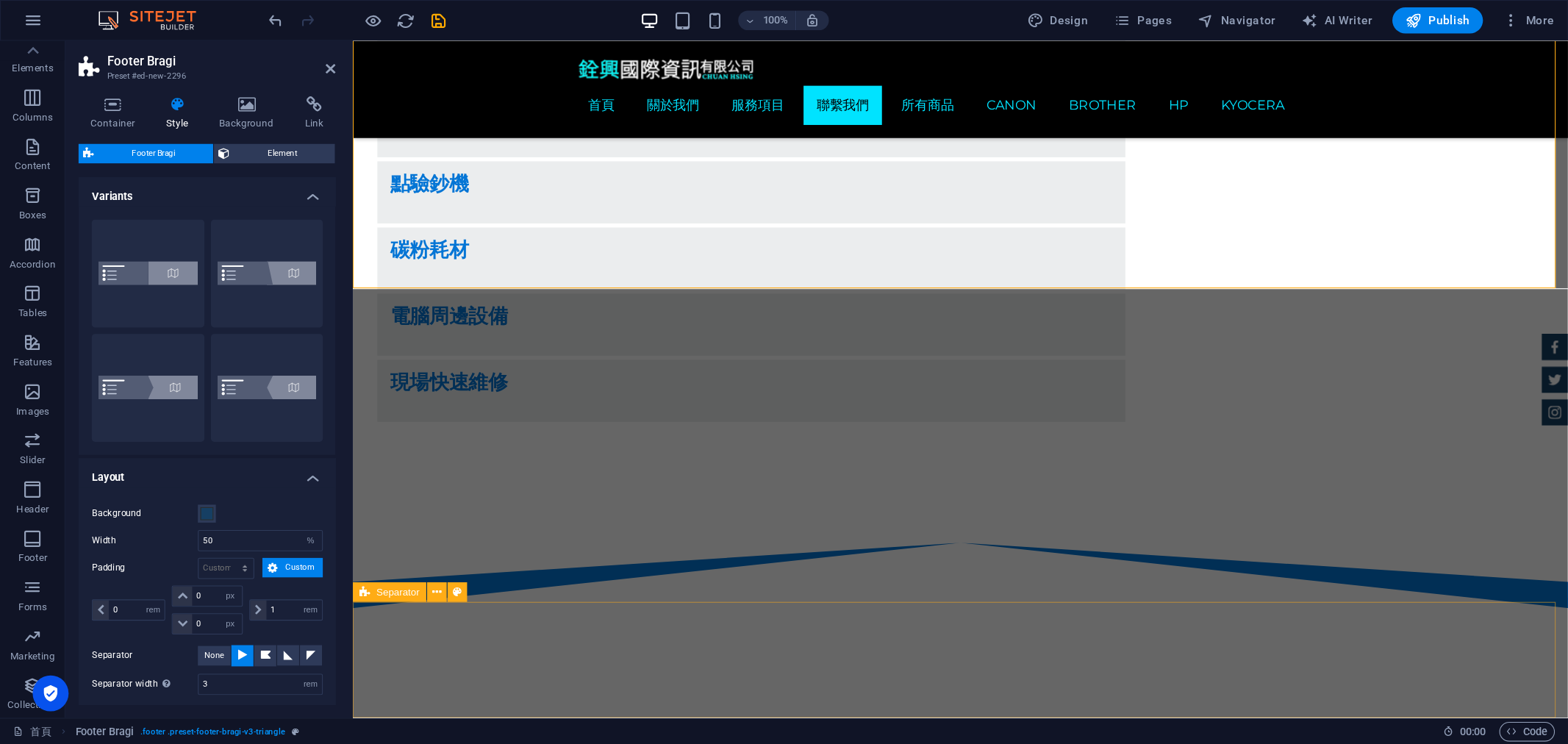 scroll, scrollTop: 2851, scrollLeft: 0, axis: vertical 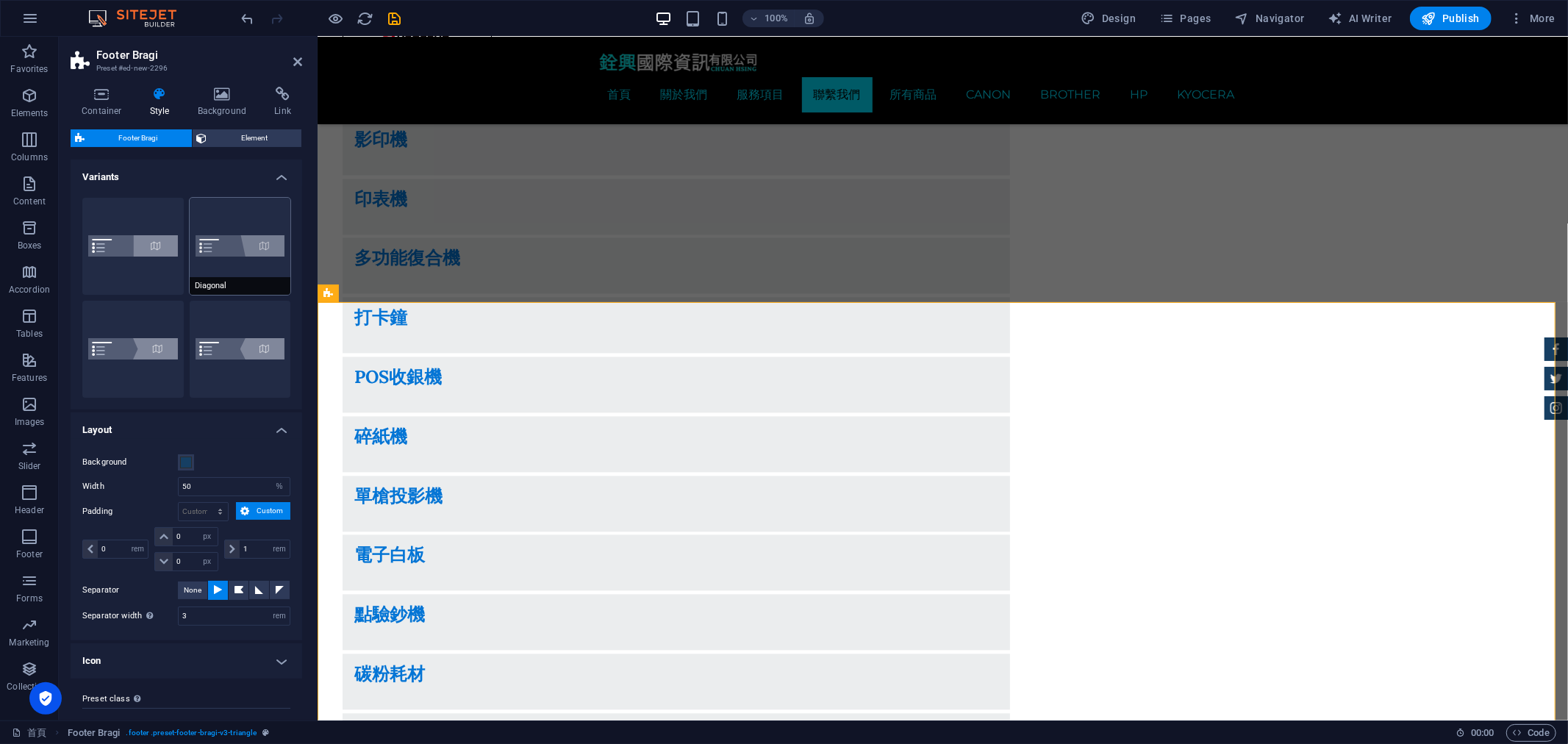 click on "Diagonal" at bounding box center [240, 246] 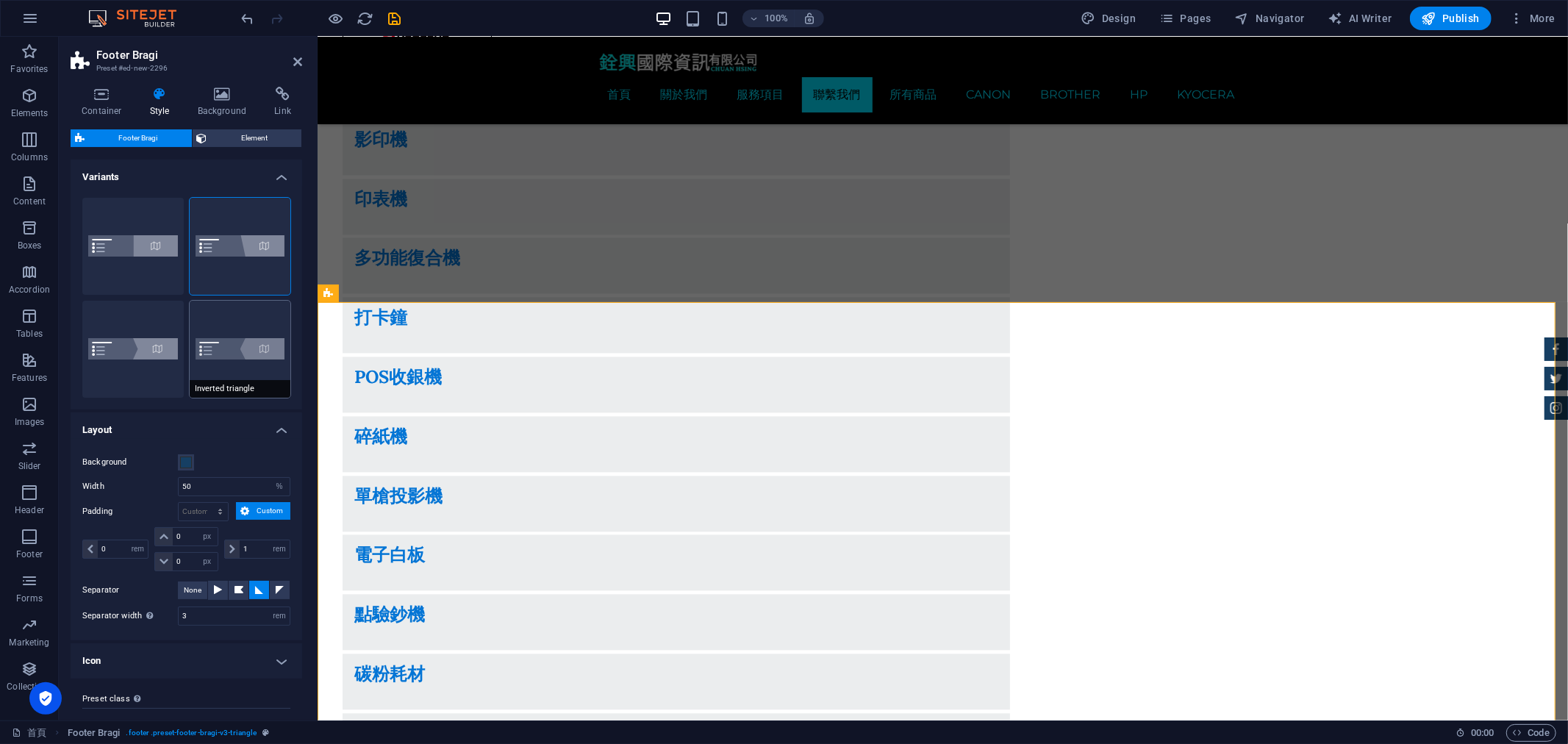 click on "Inverted triangle" at bounding box center [240, 349] 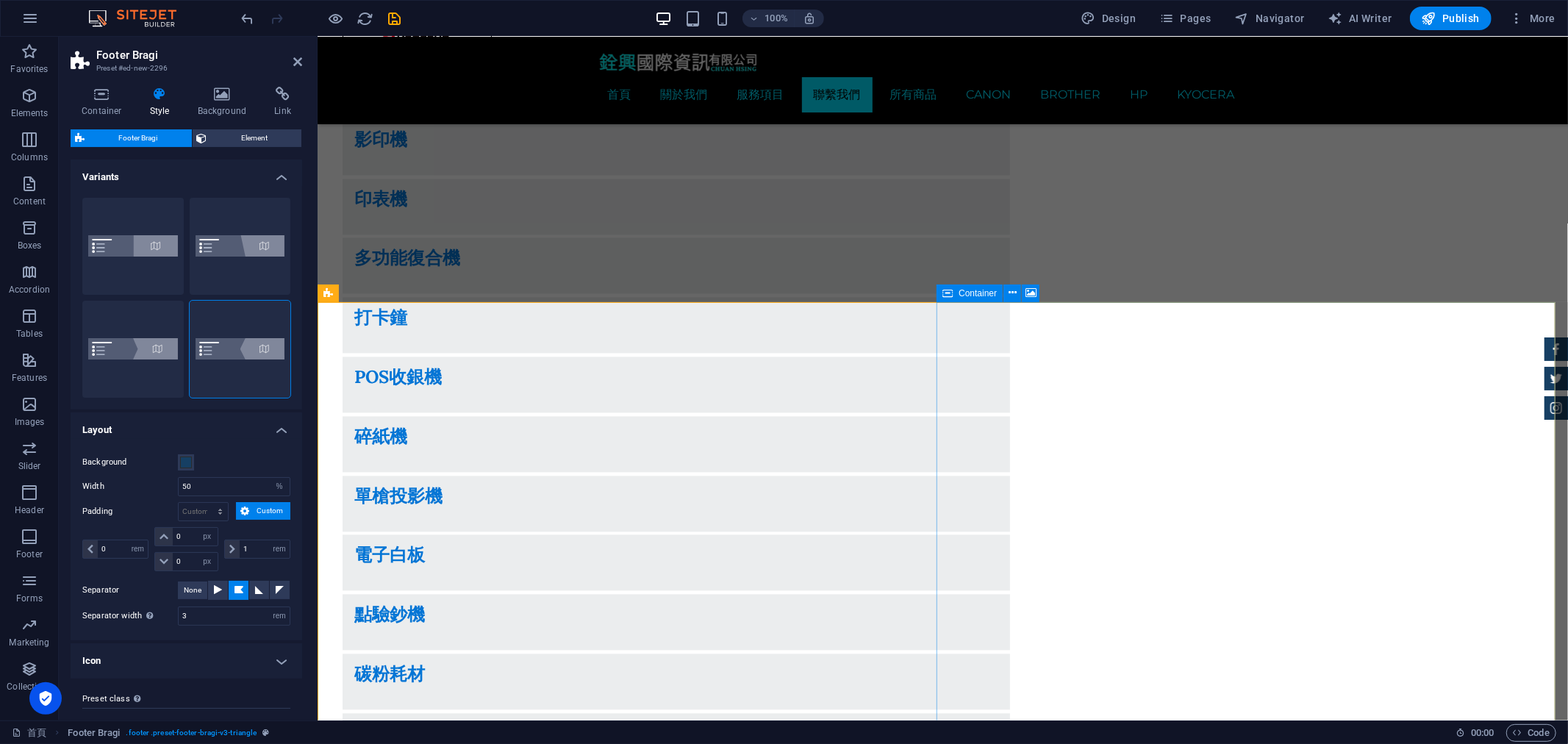 click on "Add elements" at bounding box center (898, 3994) 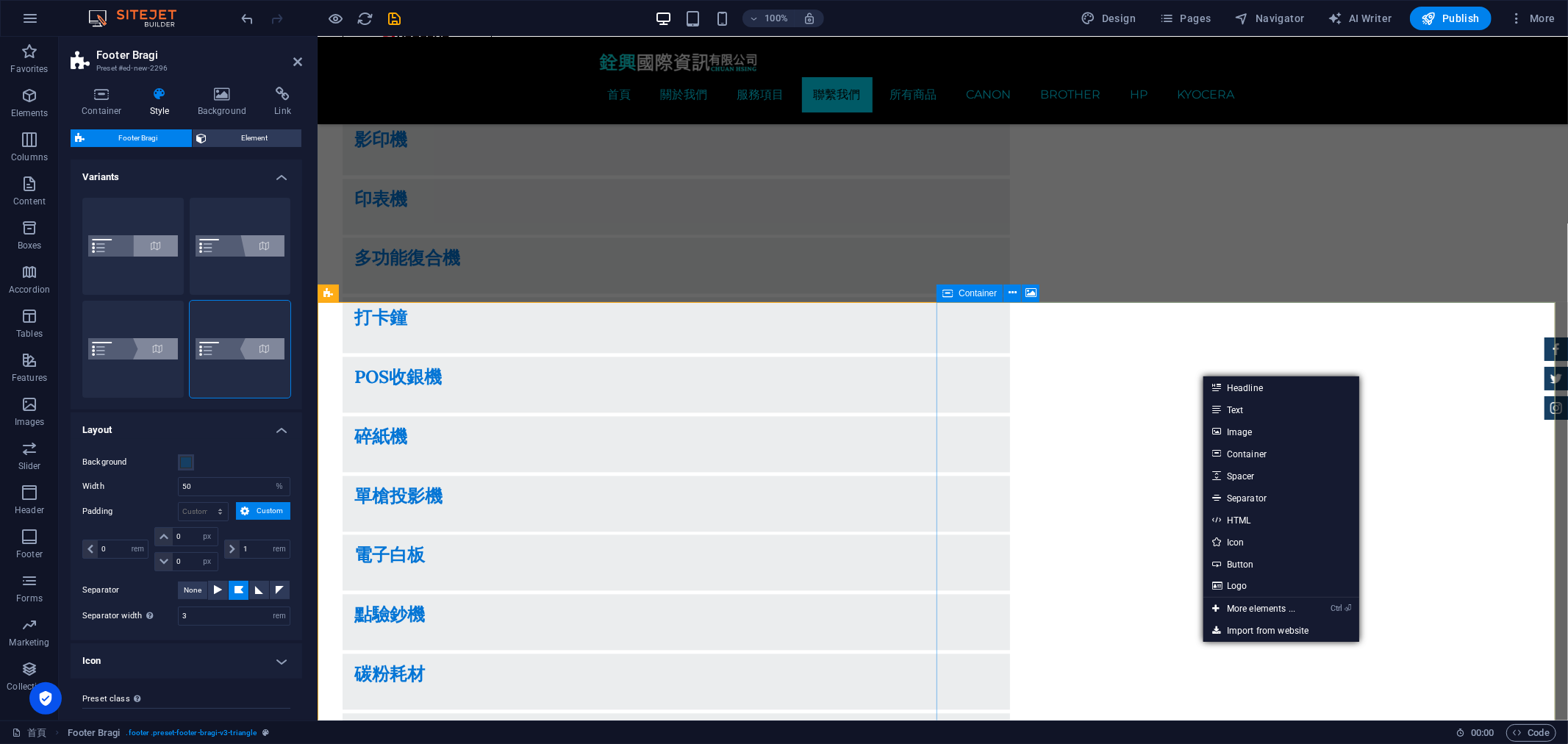 click on "Drop content here or  Add elements  Paste clipboard" at bounding box center [942, 3972] 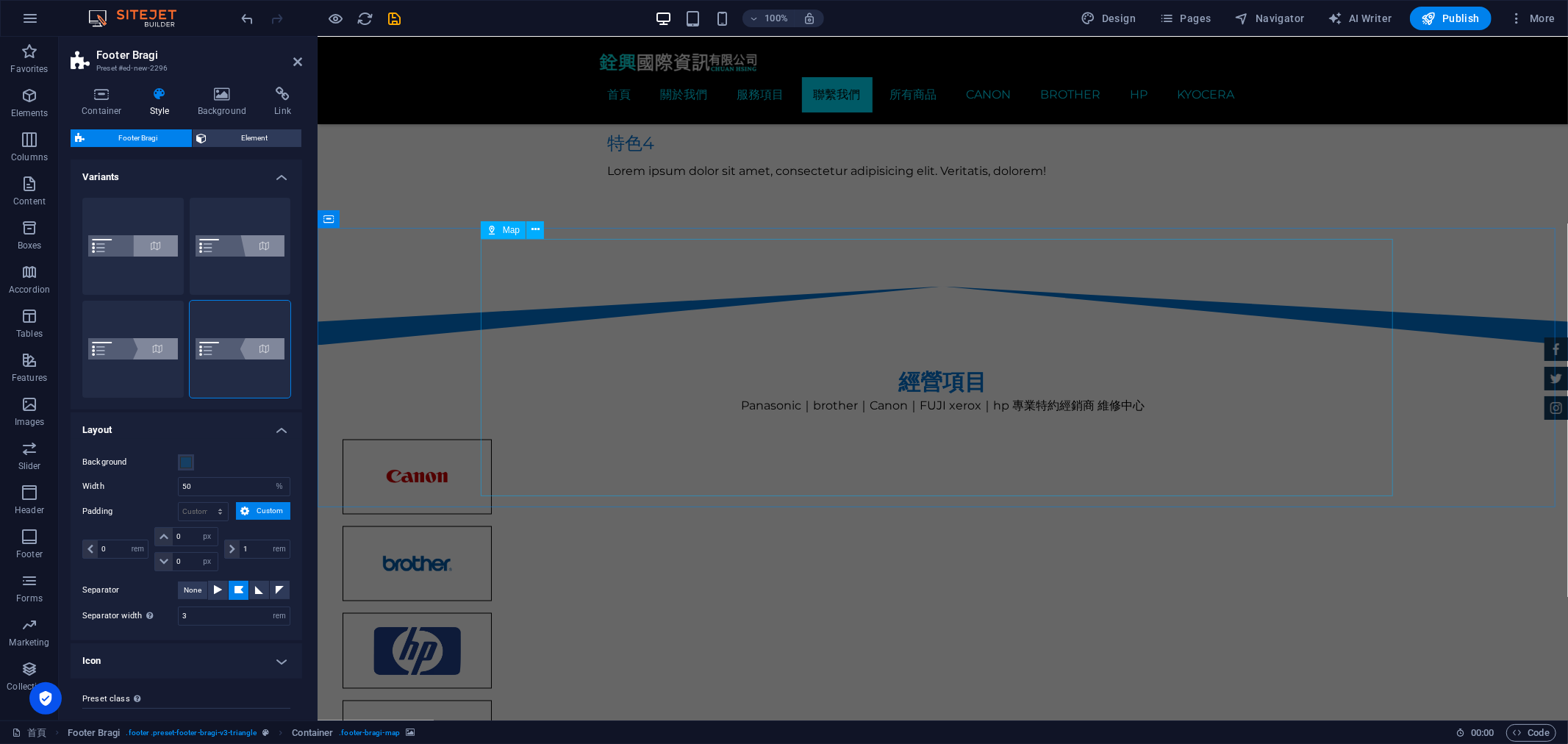 scroll, scrollTop: 1748, scrollLeft: 0, axis: vertical 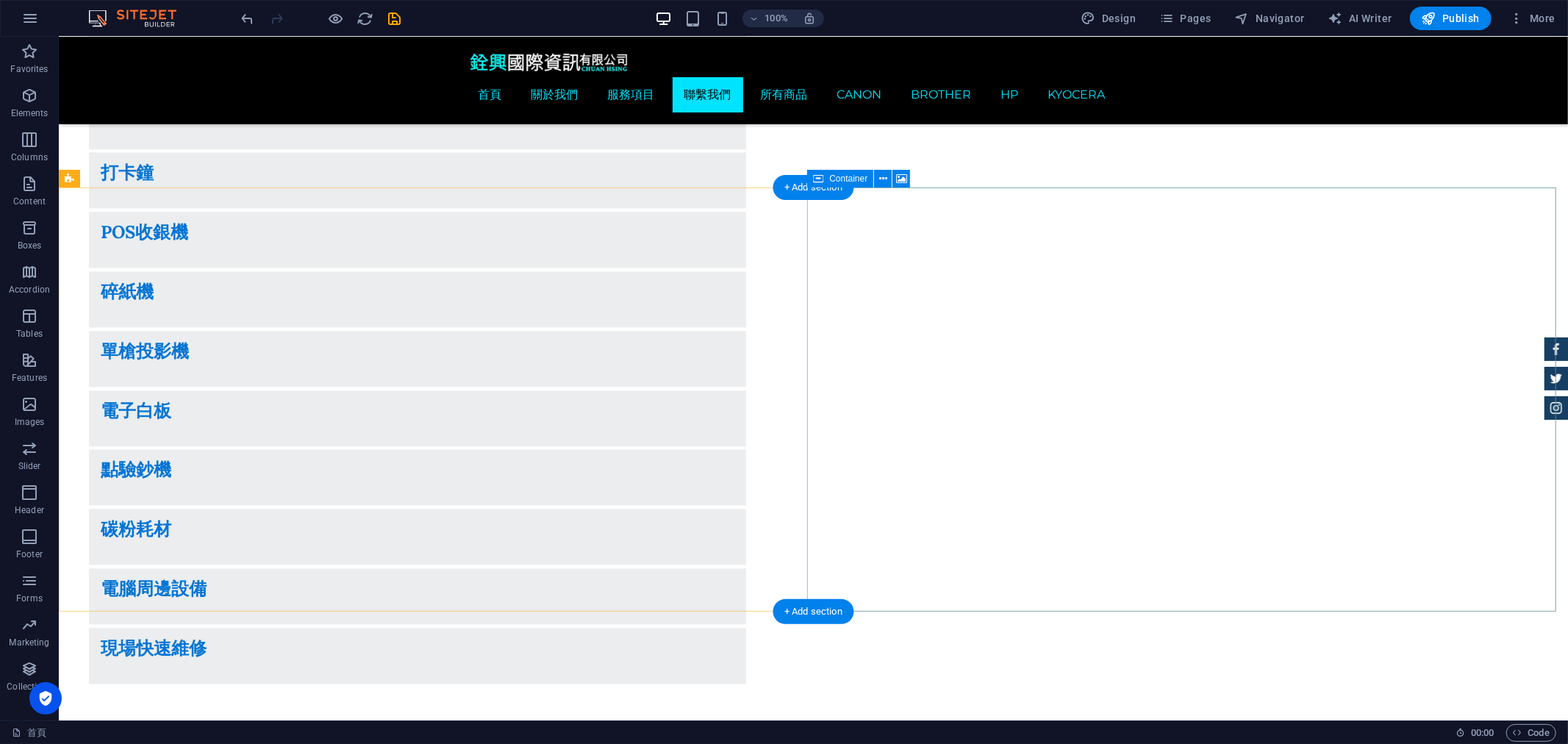 drag, startPoint x: 948, startPoint y: 706, endPoint x: 1157, endPoint y: 246, distance: 505.2534 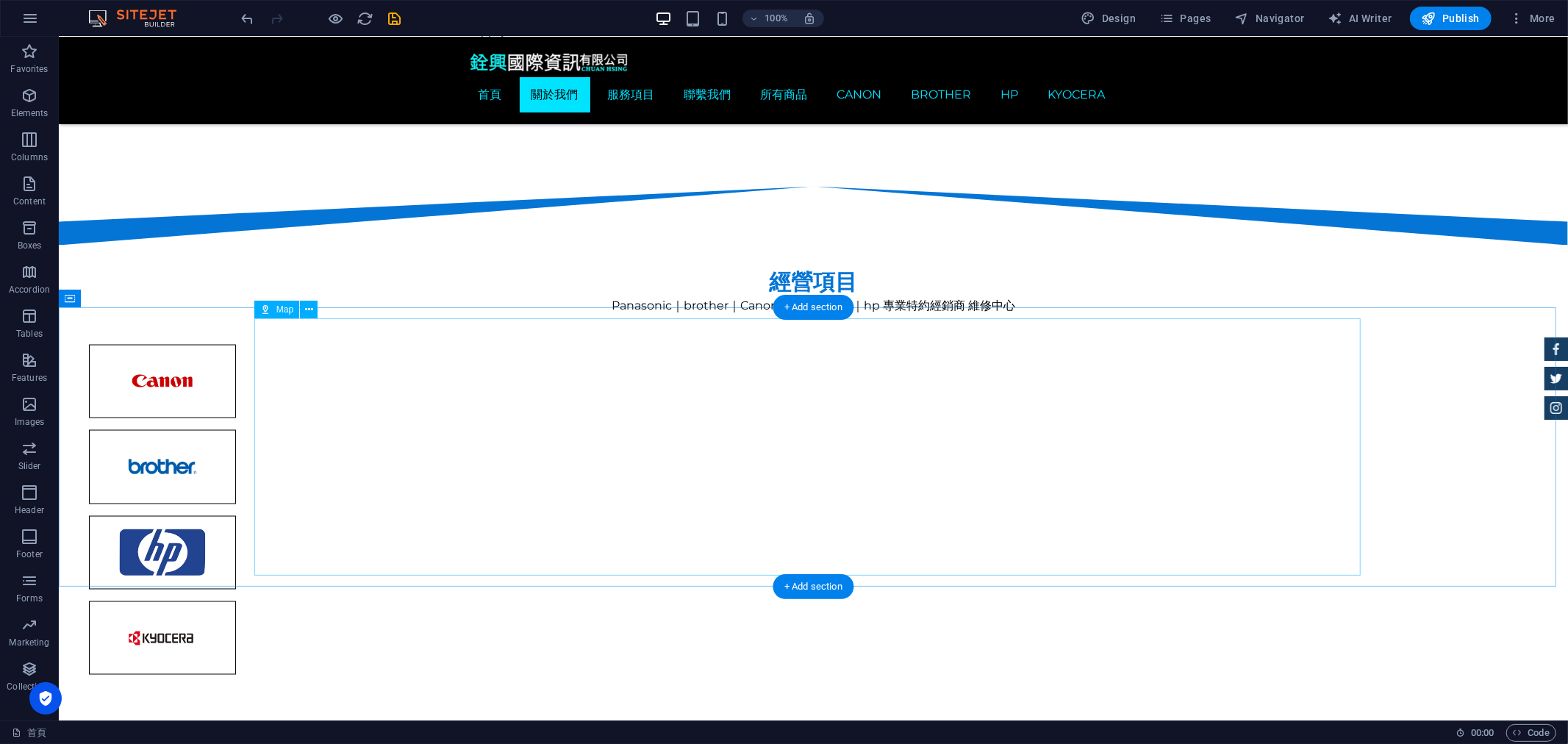 scroll, scrollTop: 1739, scrollLeft: 0, axis: vertical 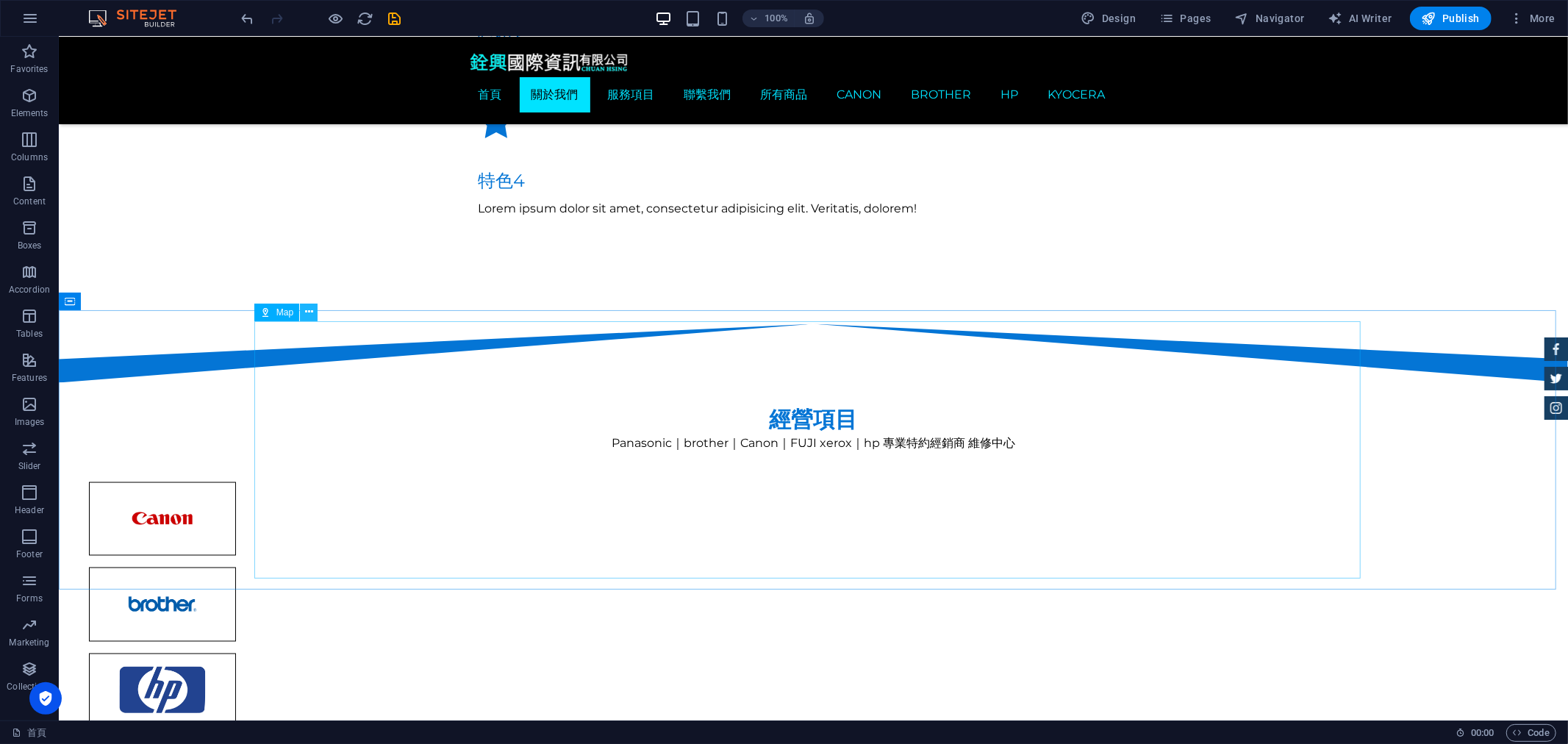 click at bounding box center (309, 312) 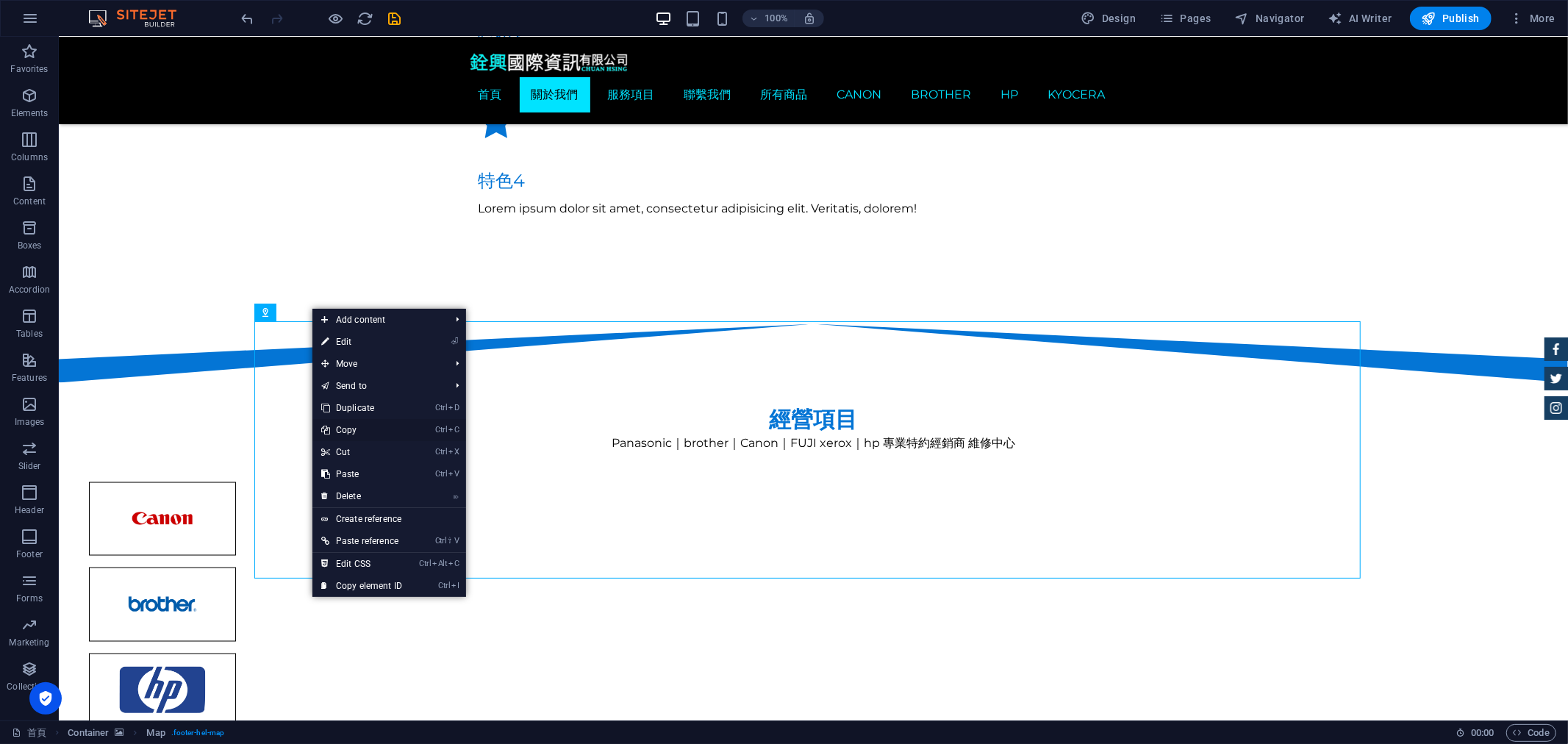 click on "Ctrl C  Copy" at bounding box center (362, 430) 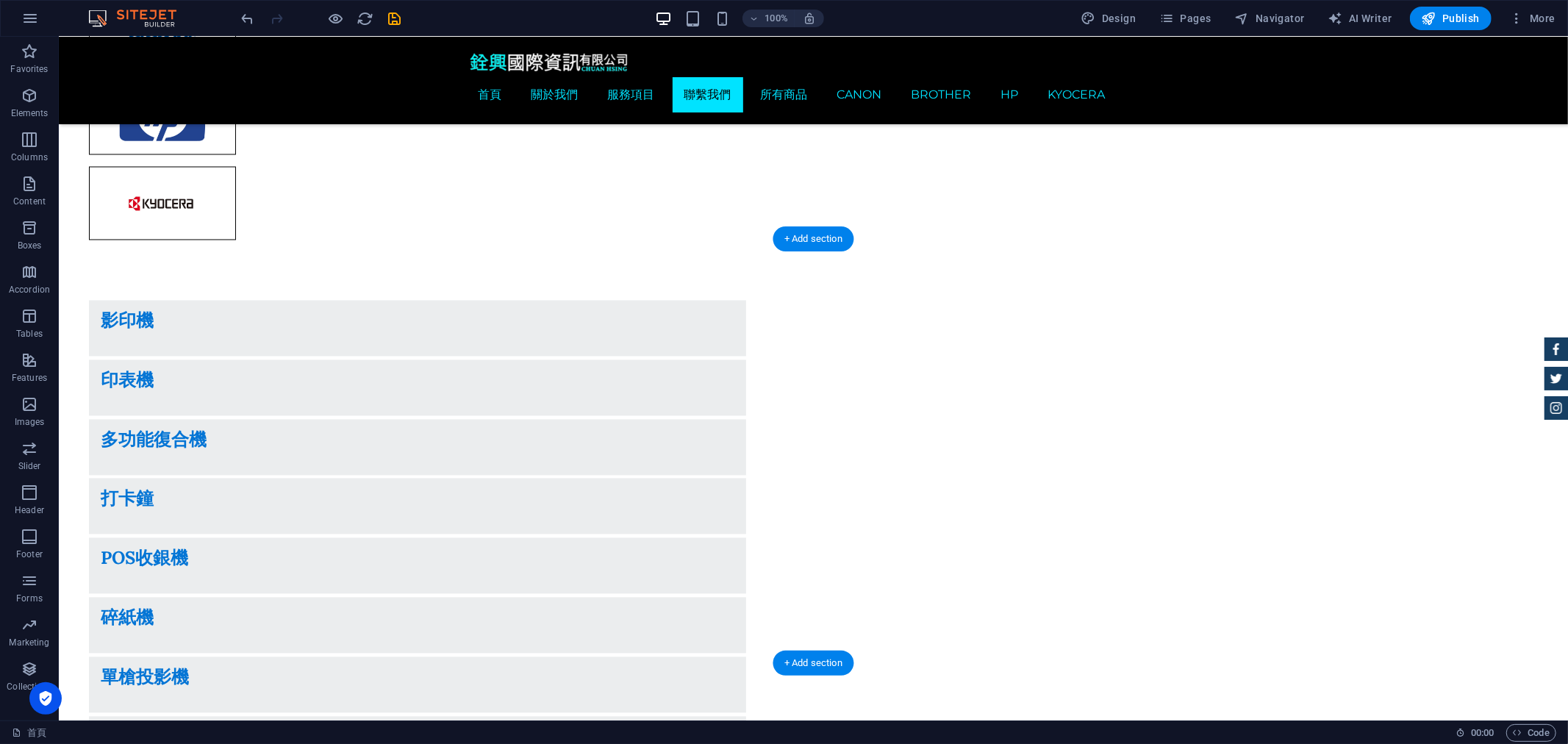 scroll, scrollTop: 2720, scrollLeft: 0, axis: vertical 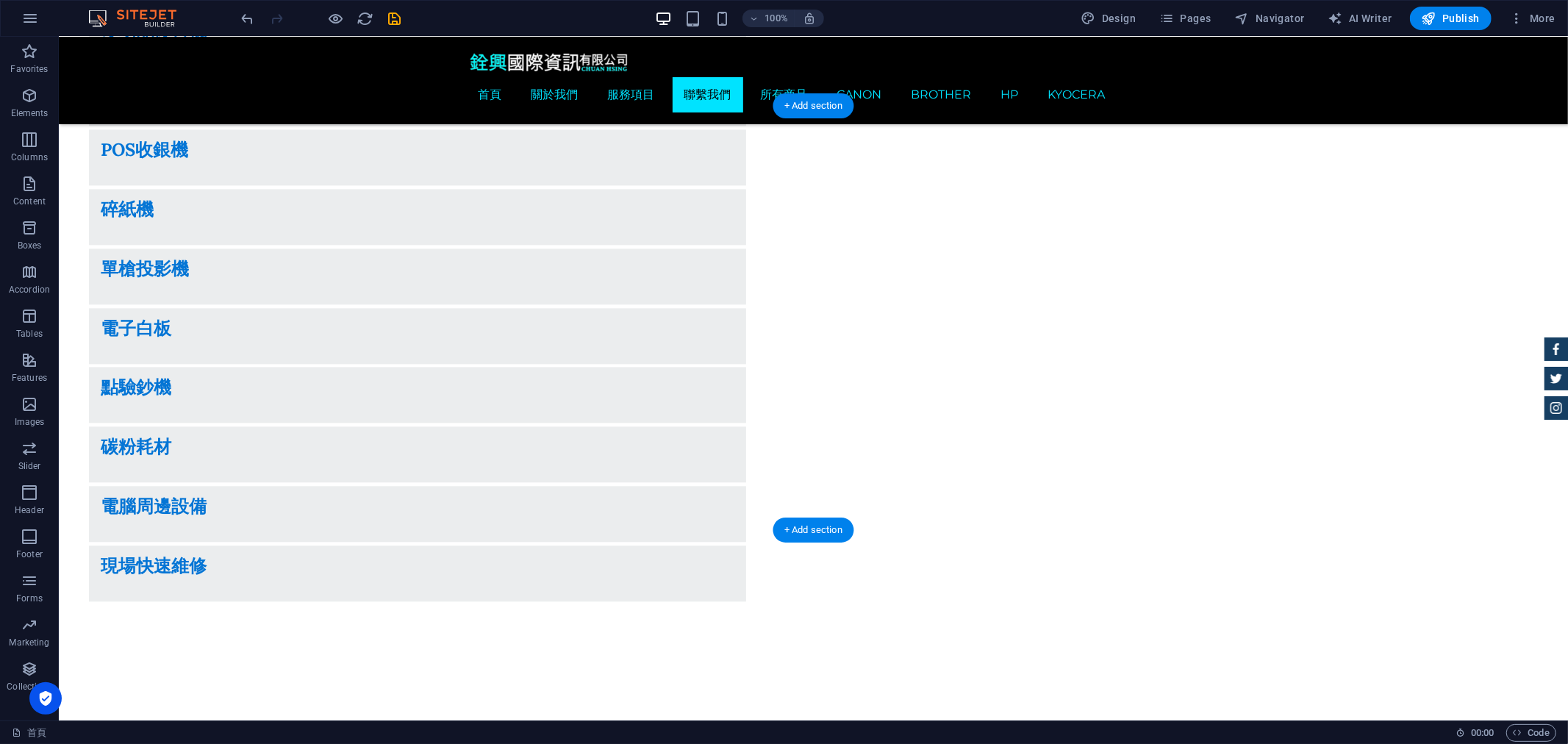click at bounding box center (812, 3507) 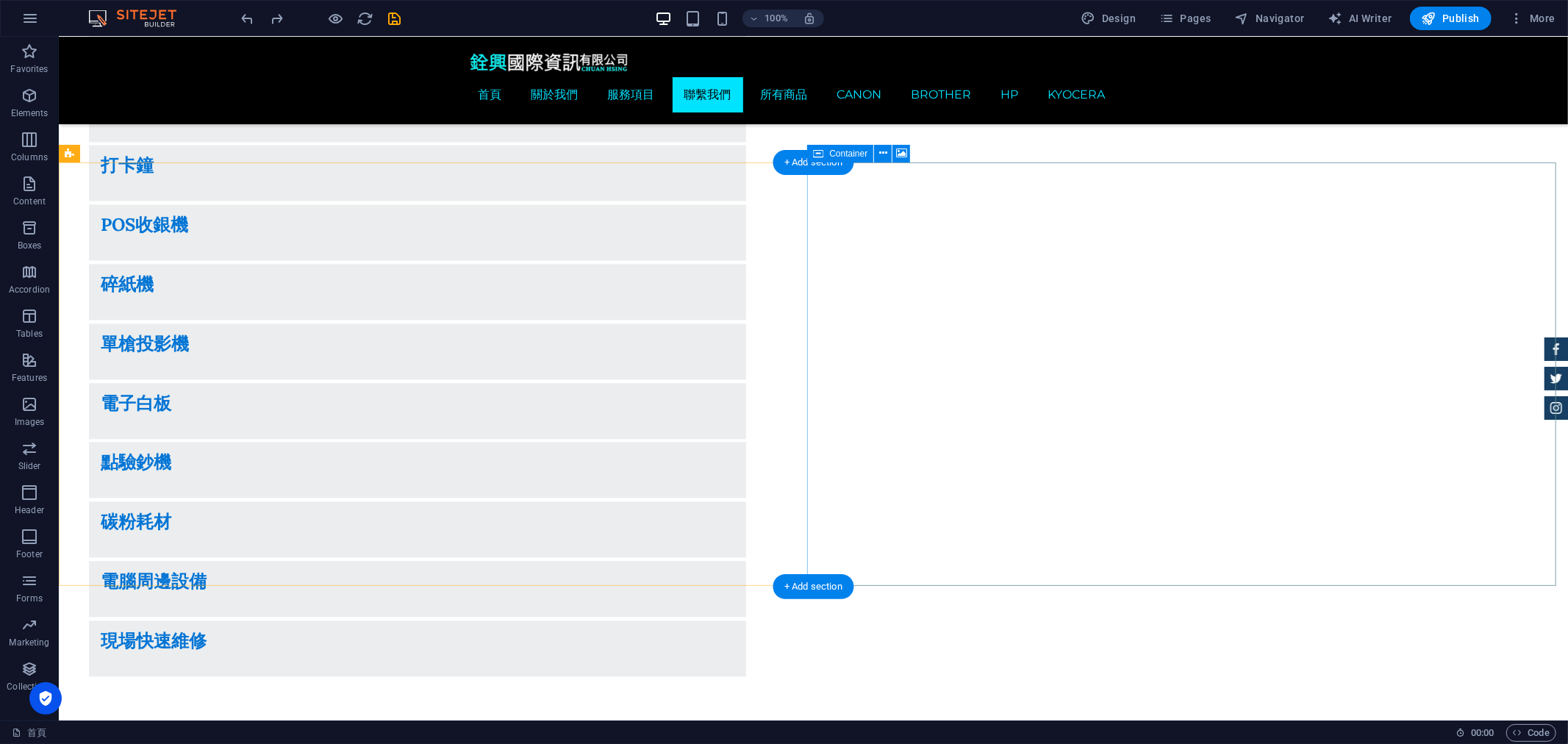 scroll, scrollTop: 2638, scrollLeft: 0, axis: vertical 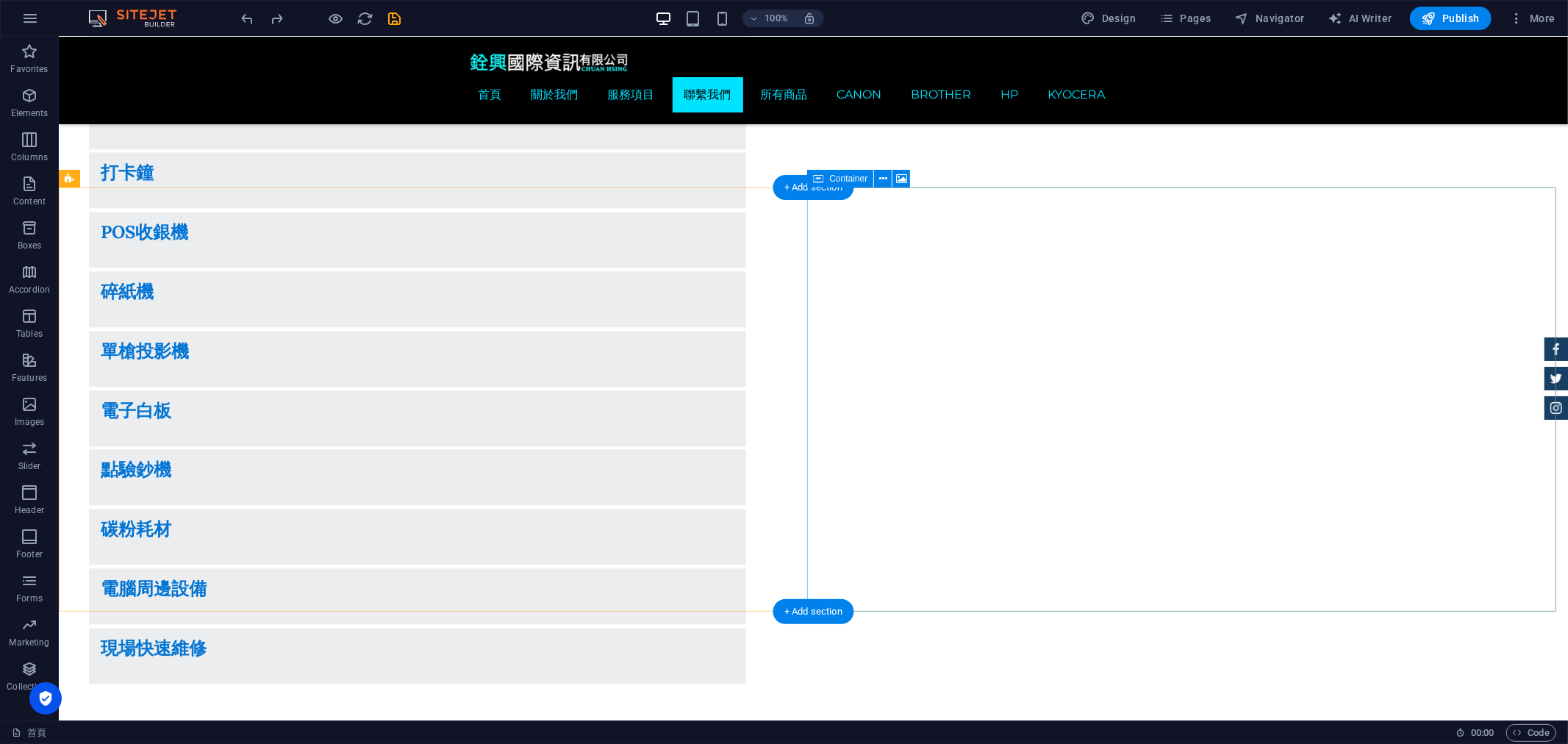 click on "Paste clipboard" at bounding box center [852, 3876] 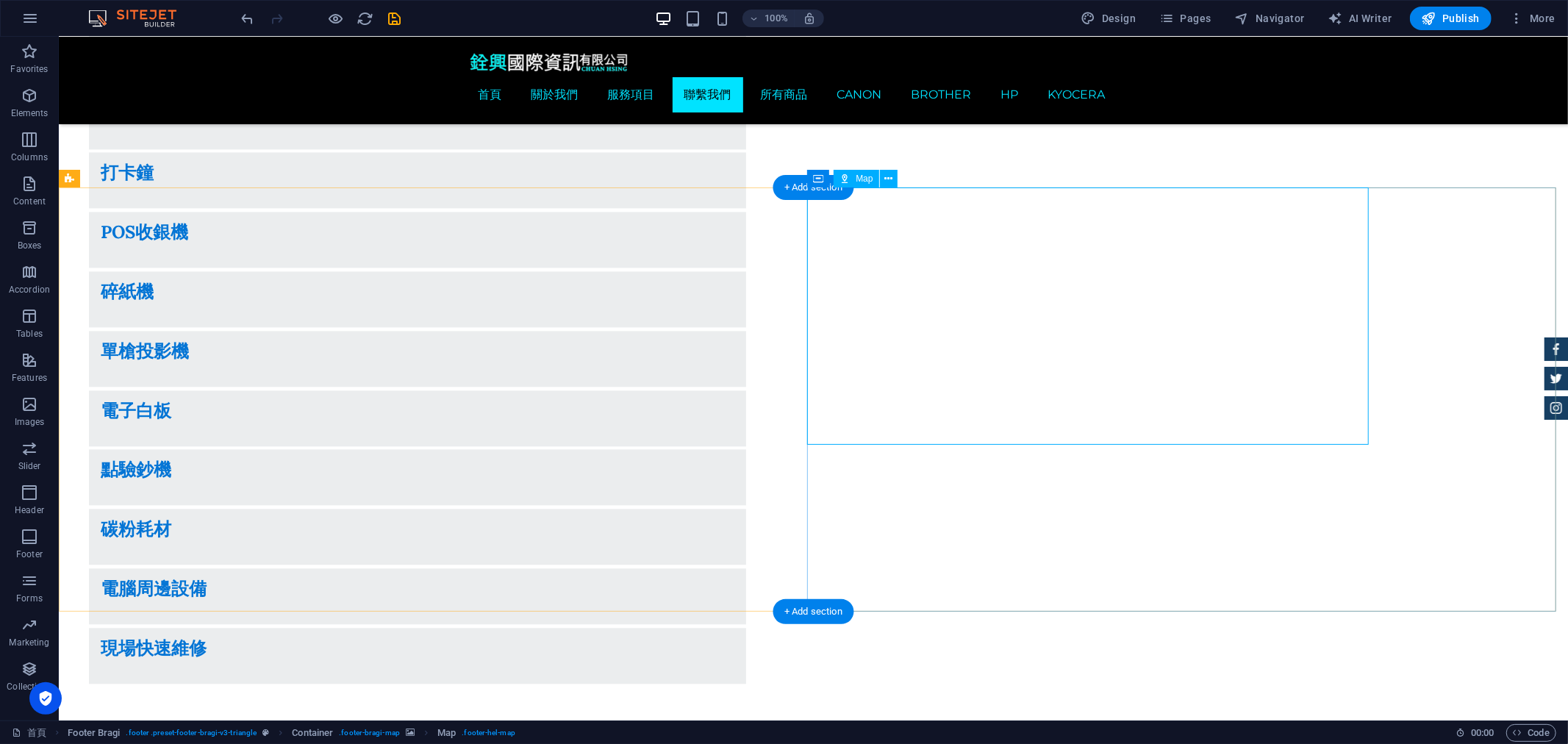 click on "← 向左移動 → 向右移動 ↑ 向上移動 ↓ 向下移動 + 放大 - 縮小 Home 鍵 向左移 75% End 鍵 向右移 75% Page Up 鍵 向上移 75% Page Down 鍵 向下移 75% 地圖 地形圖 衛星檢視 地名 鍵盤快速鍵 地圖資料 地圖資料 ©2025 Google 地圖資料 ©2025 Google 200 公尺  按一下即可切換公制和英制單位 條款 回報地圖錯誤" at bounding box center [812, 3930] 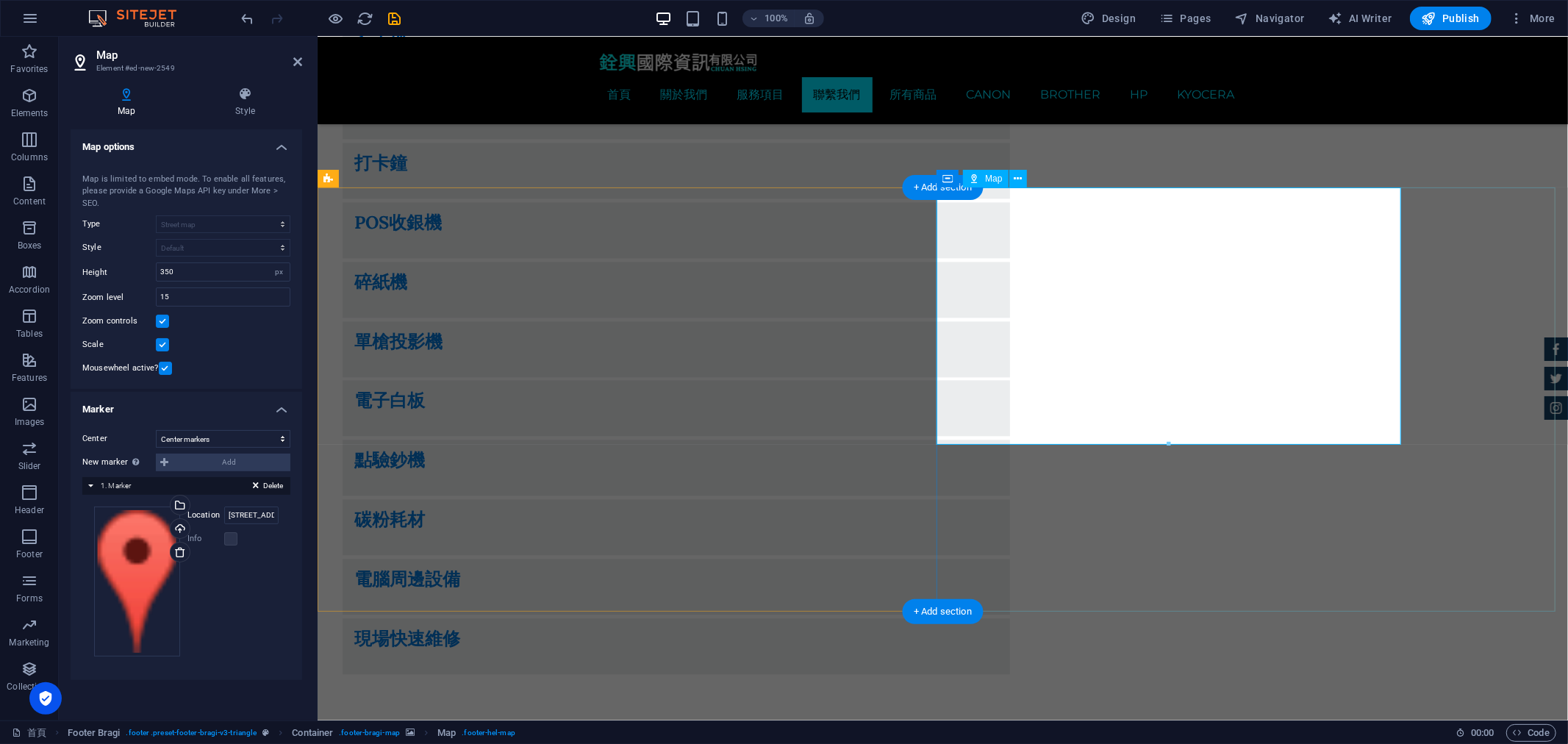scroll, scrollTop: 2598, scrollLeft: 0, axis: vertical 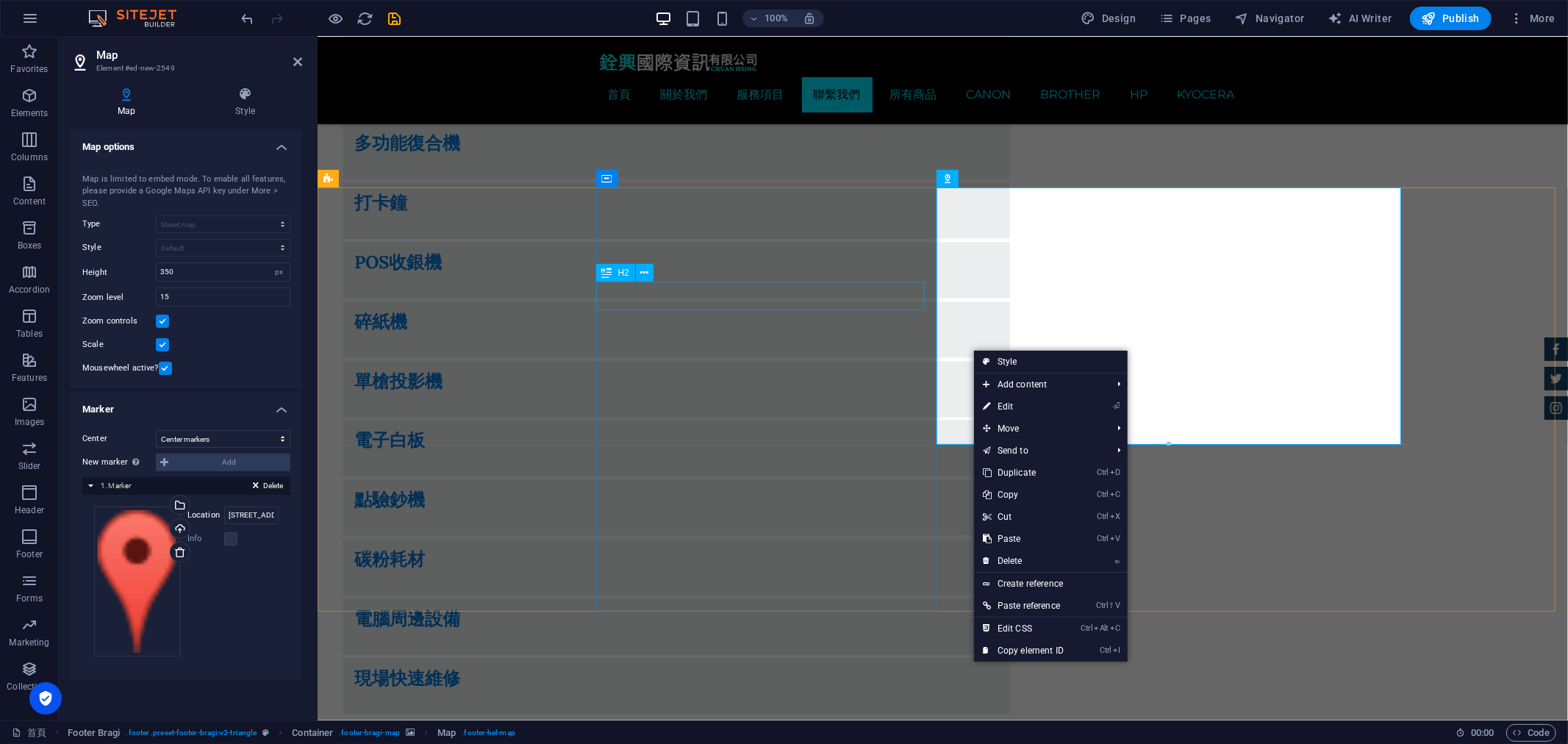 click on "Get in touch" at bounding box center (1075, 3066) 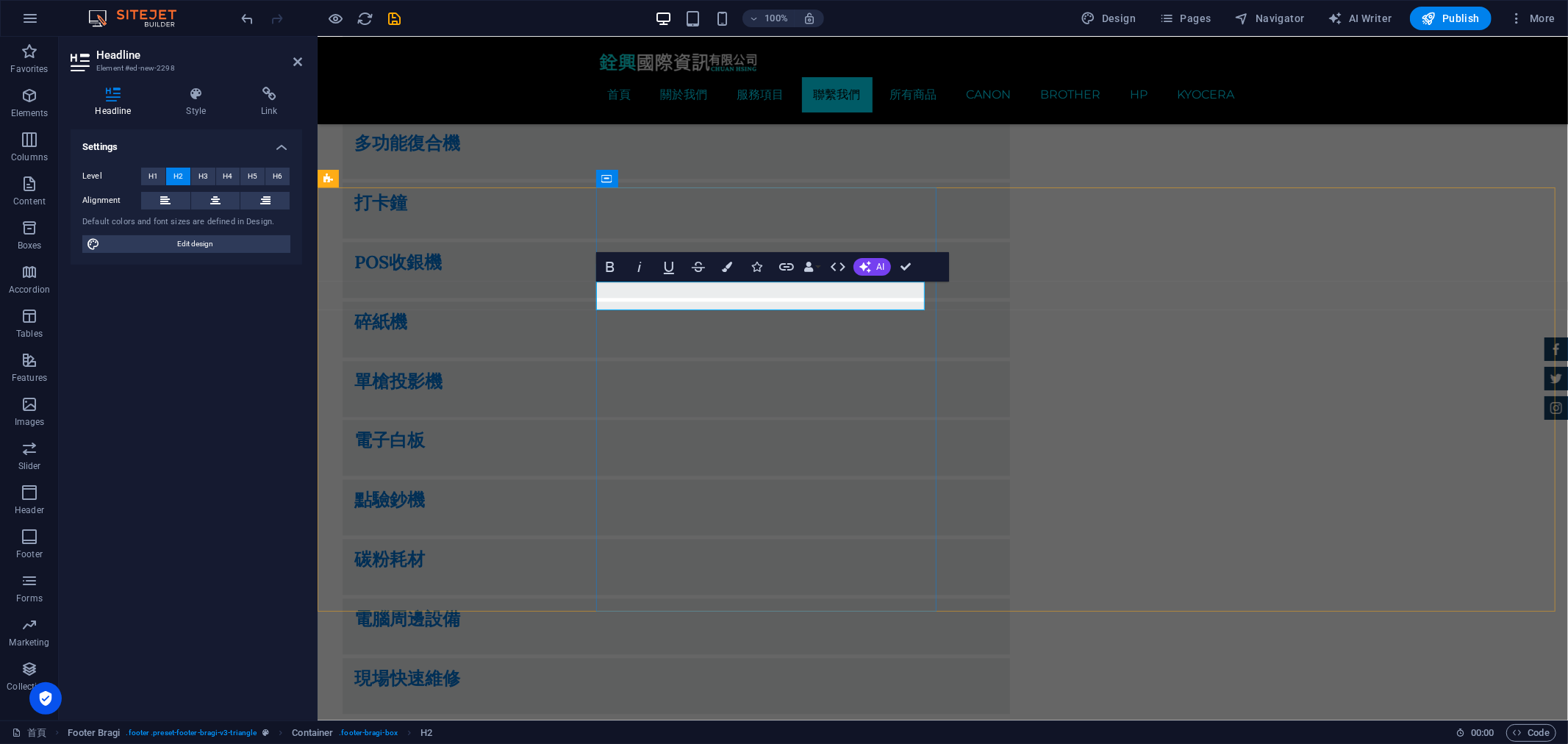 type 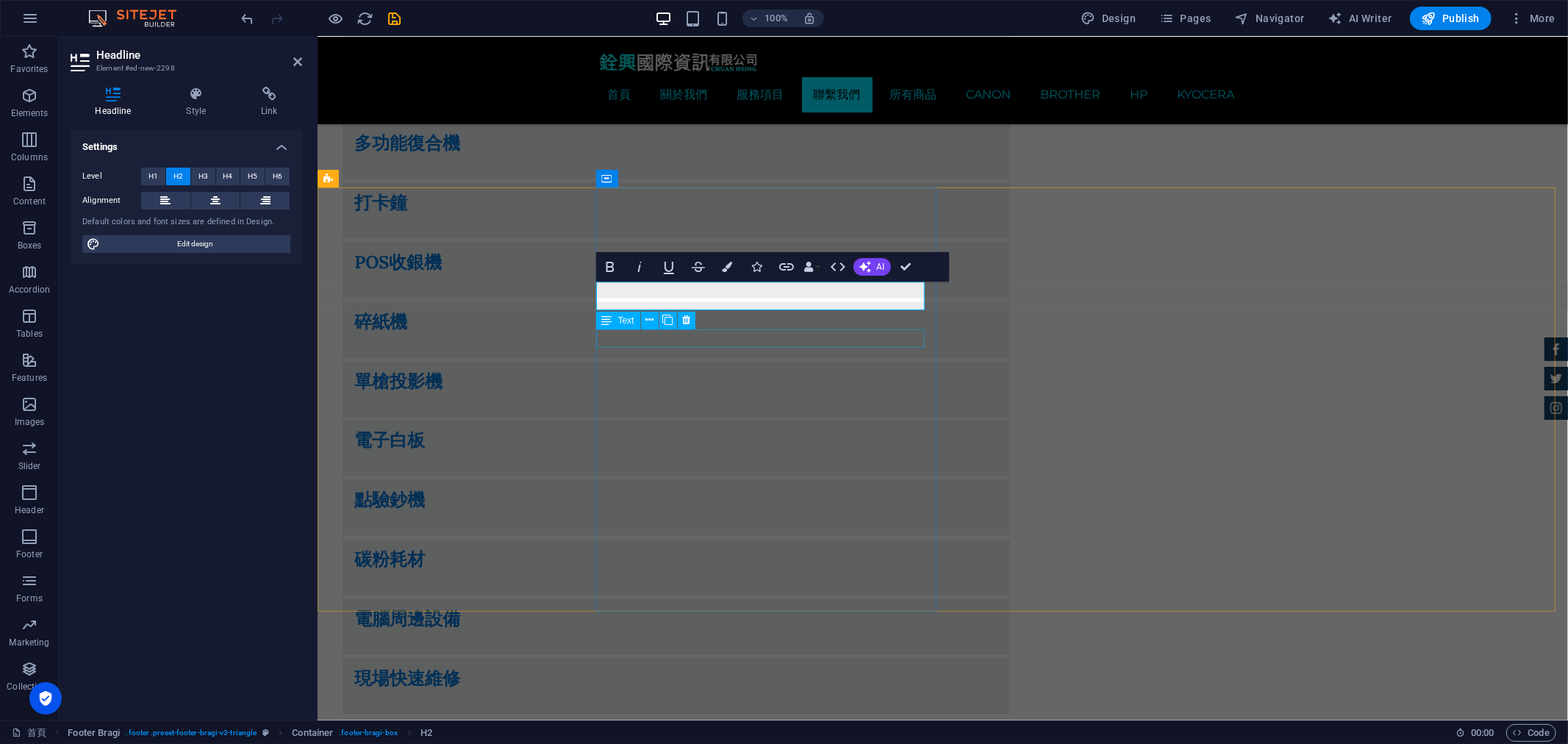 click on "銓興國際資訊有限公司" at bounding box center (1075, 3108) 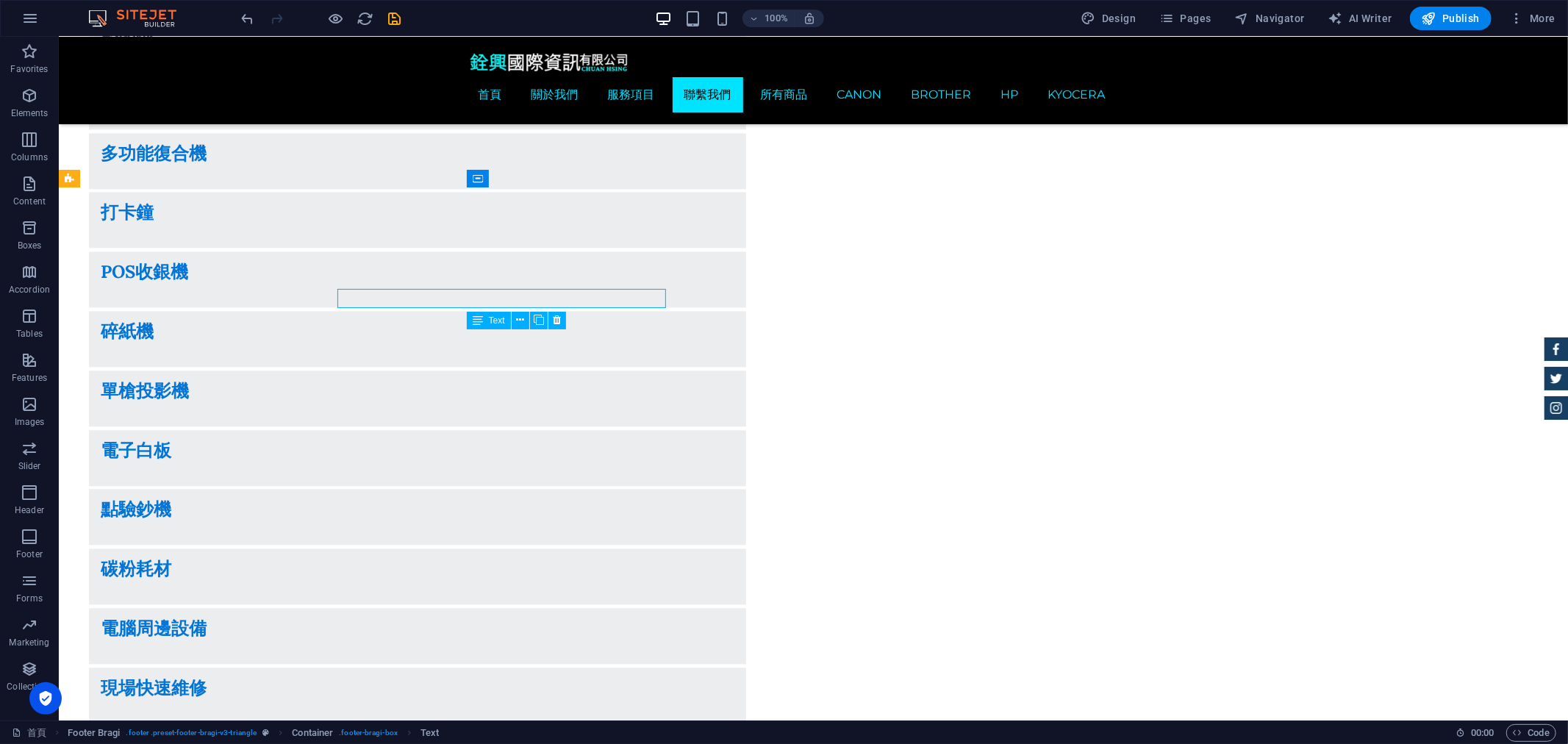 scroll, scrollTop: 2638, scrollLeft: 0, axis: vertical 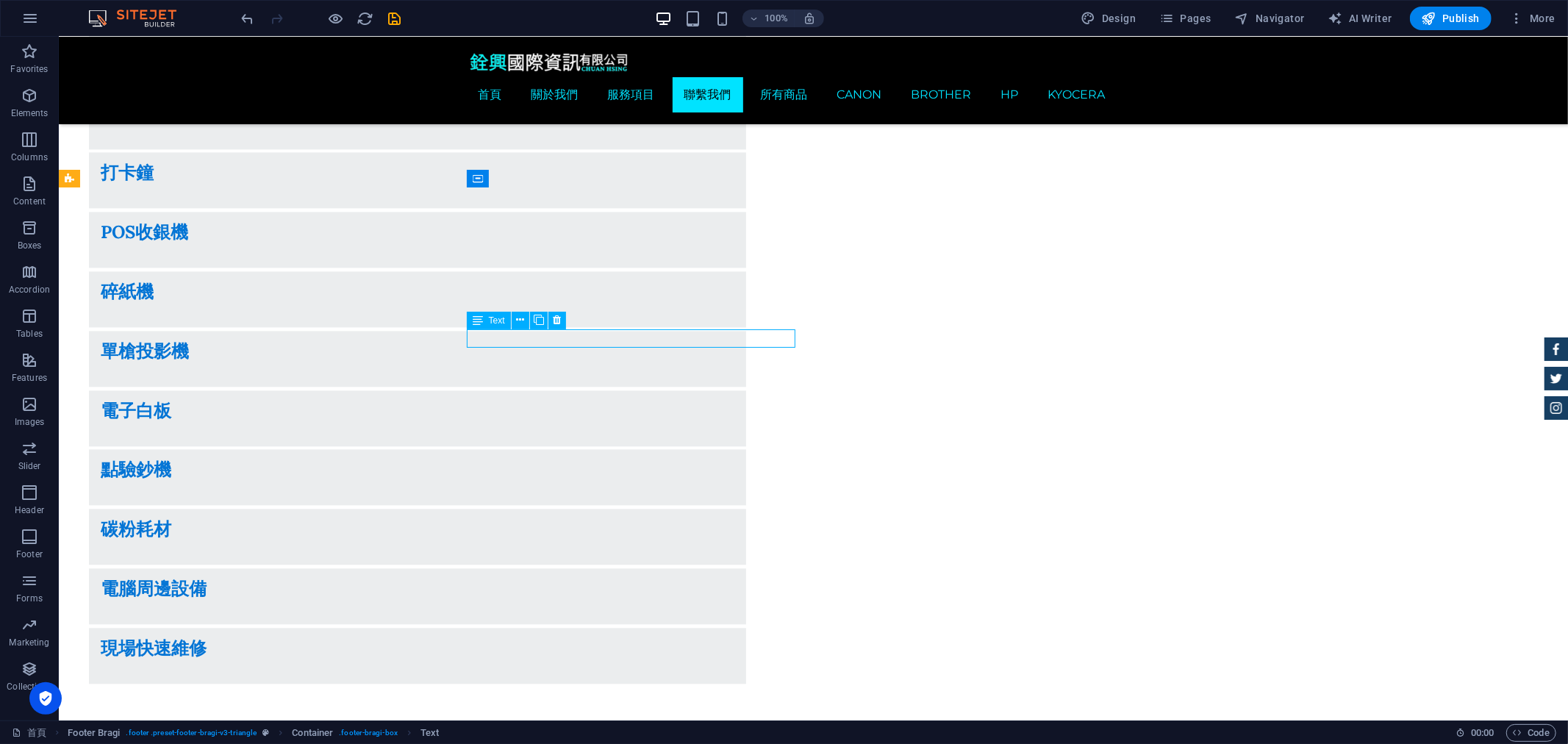 click on "銓興國際資訊有限公司" at bounding box center [1011, 3105] 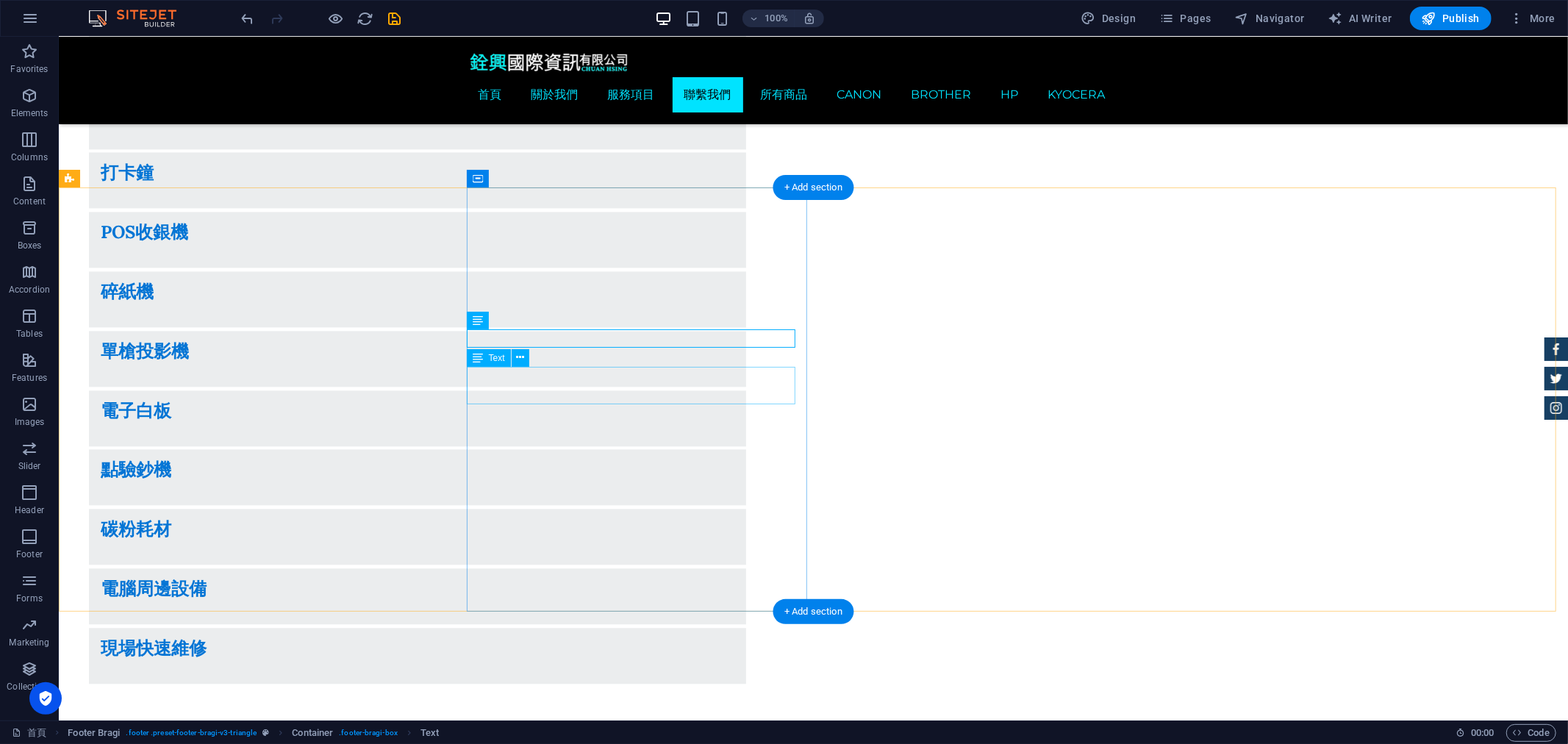 click on "[STREET_ADDRESS]" at bounding box center [525, 3141] 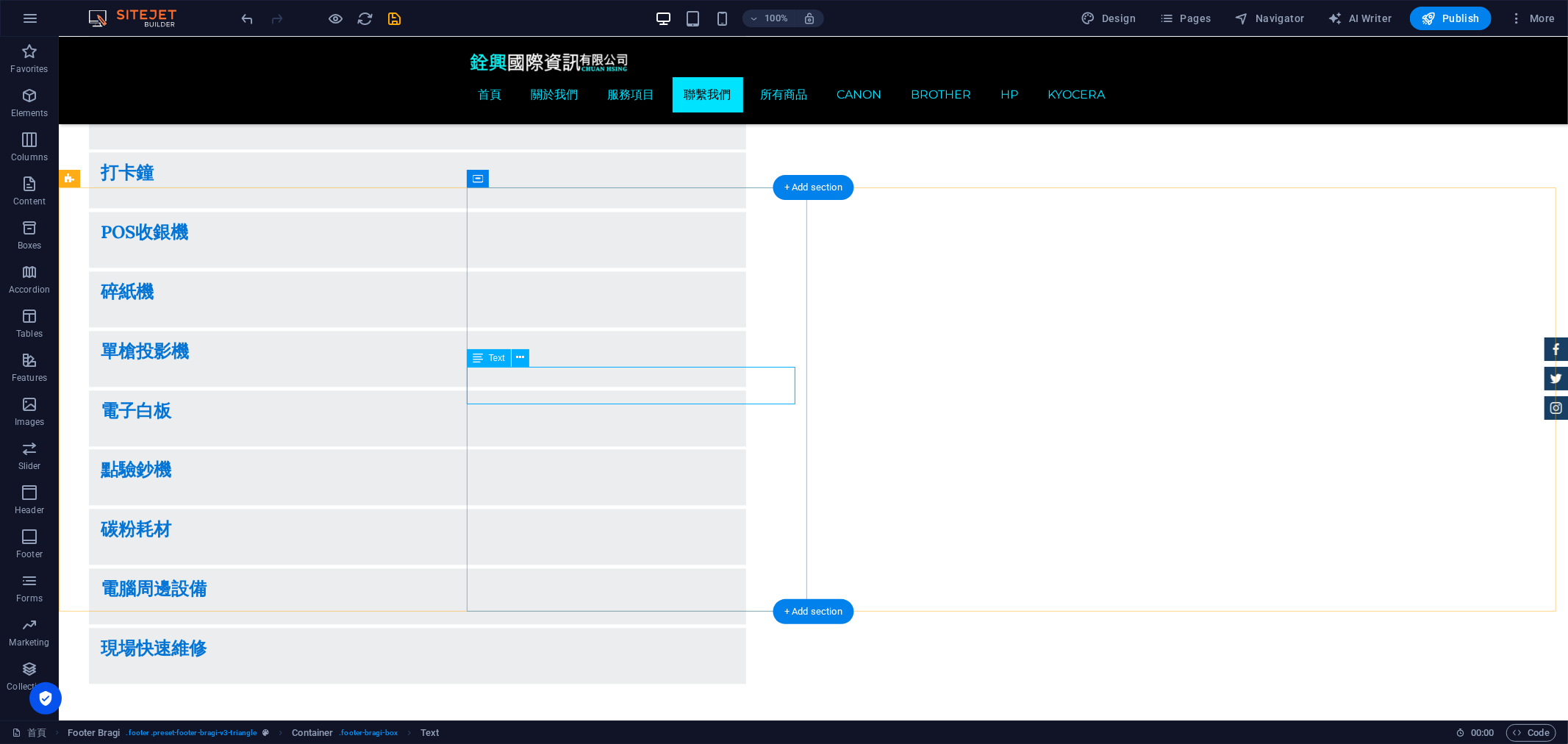 click on "[STREET_ADDRESS]   台北市[GEOGRAPHIC_DATA]" at bounding box center [1011, 3151] 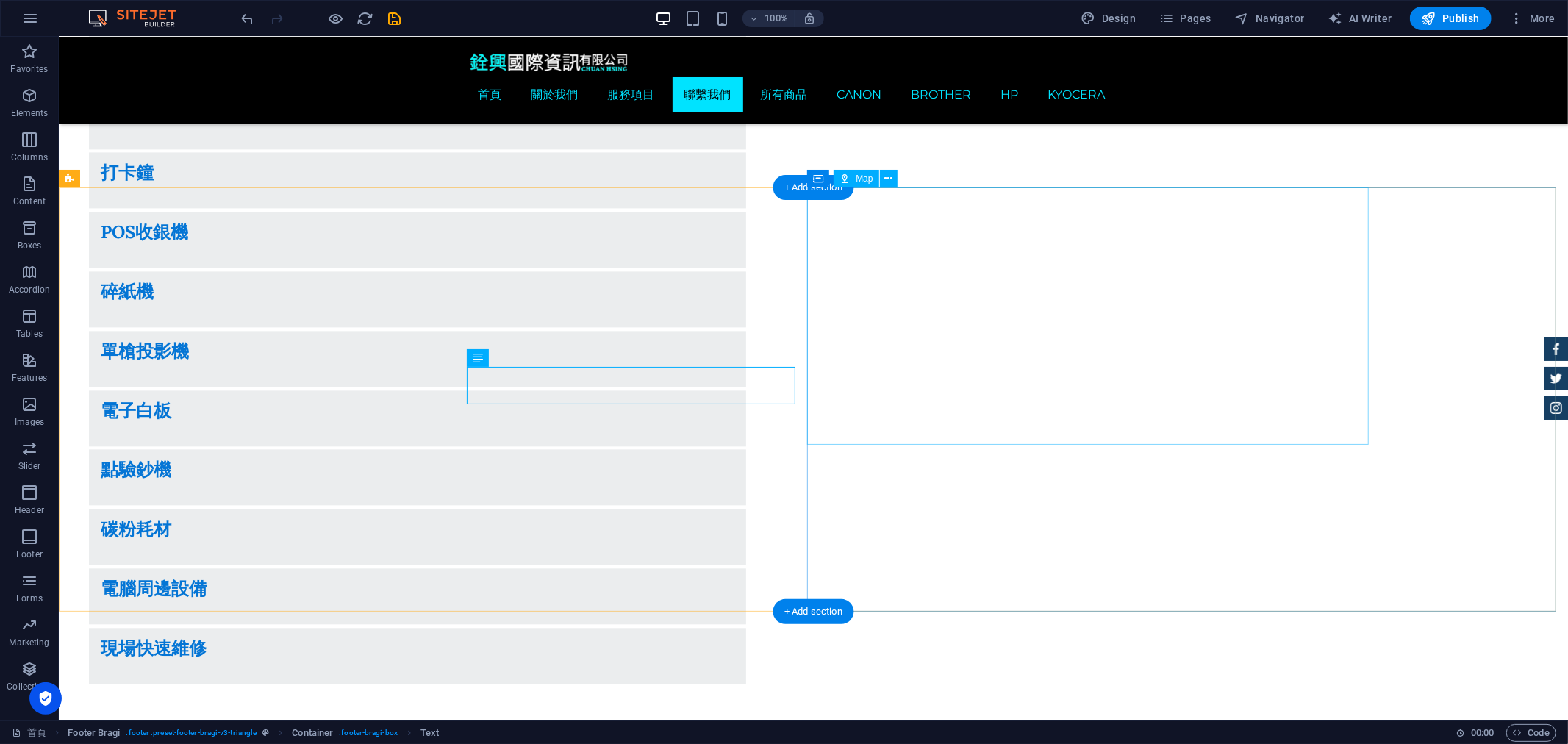 click on "← 向左移動 → 向右移動 ↑ 向上移動 ↓ 向下移動 + 放大 - 縮小 Home 鍵 向左移 75% End 鍵 向右移 75% Page Up 鍵 向上移 75% Page Down 鍵 向下移 75% 地圖 地形圖 衛星檢視 地名 鍵盤快速鍵 地圖資料 地圖資料 ©2025 Google 地圖資料 ©2025 Google 200 公尺  按一下即可切換公制和英制單位 條款 回報地圖錯誤" at bounding box center [812, 3930] 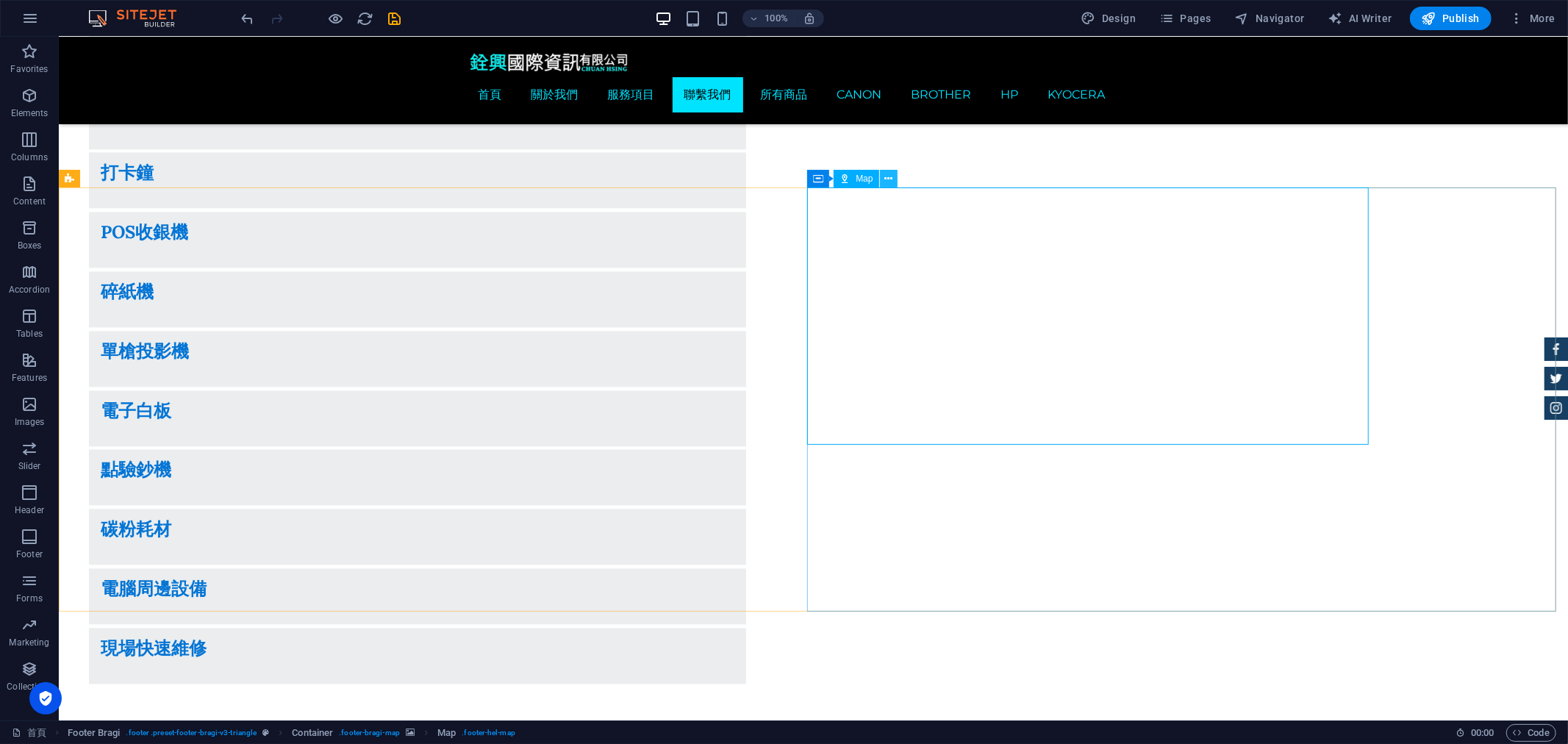 click at bounding box center (888, 179) 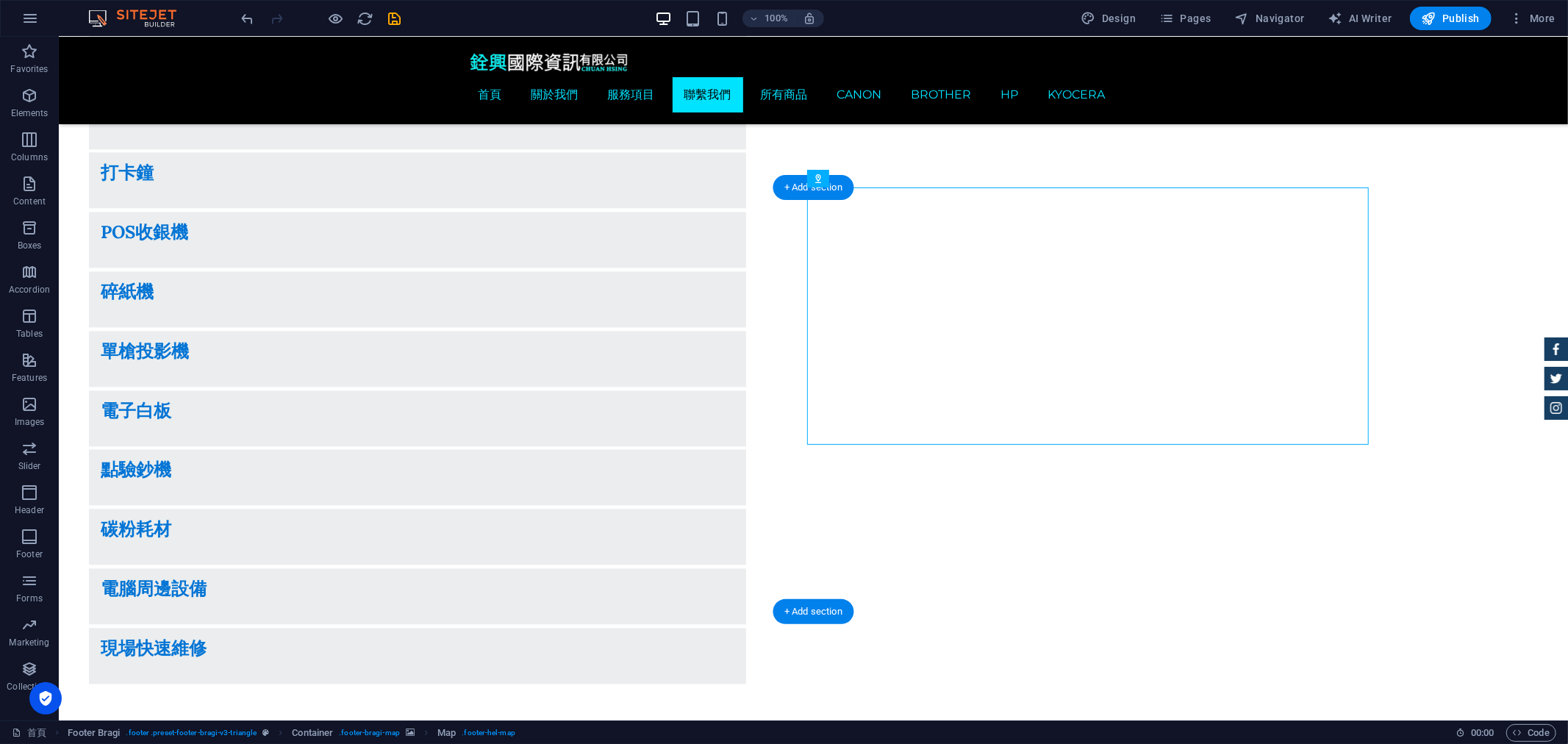 click at bounding box center (812, 3589) 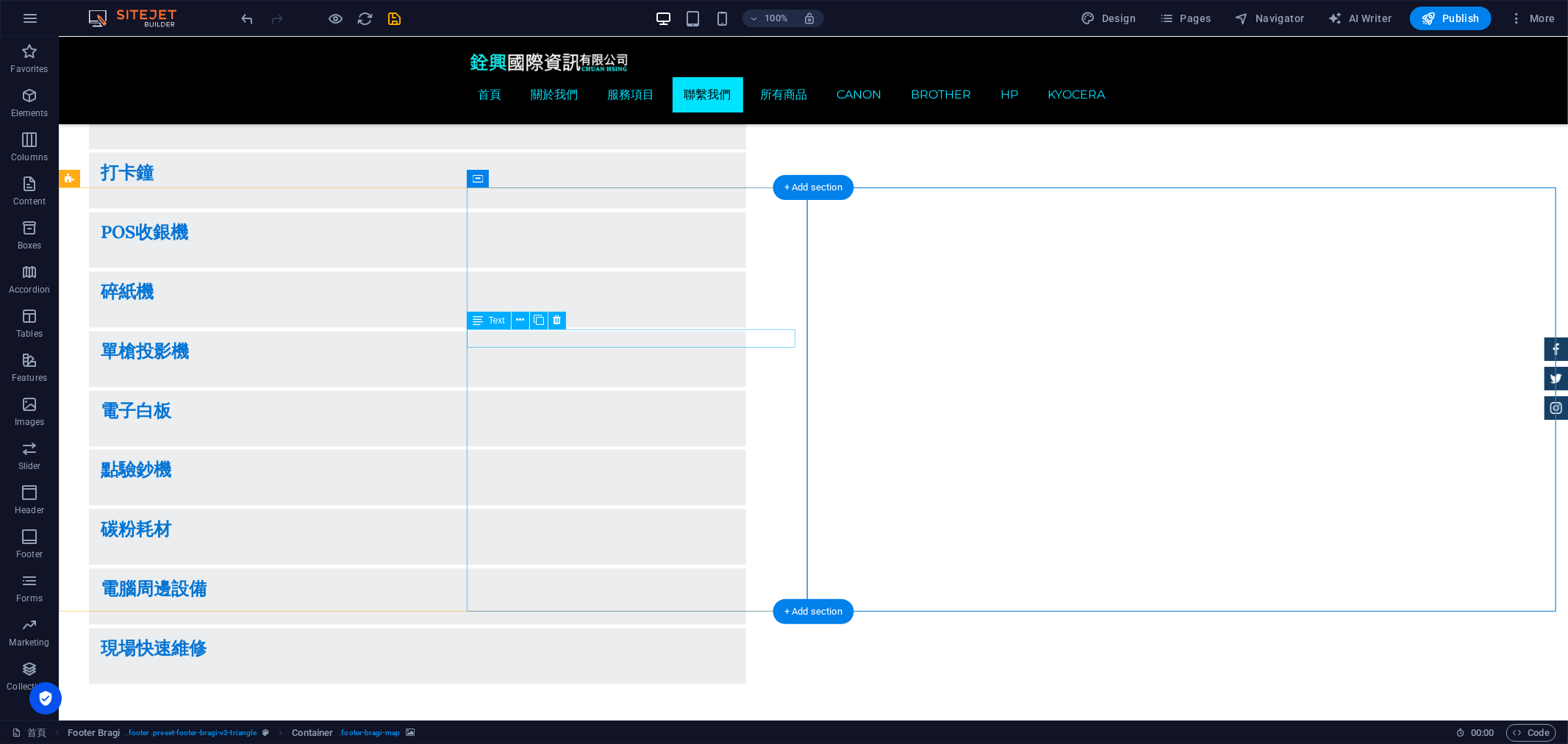 click on "銓興國際資訊有限公司" at bounding box center (525, 3104) 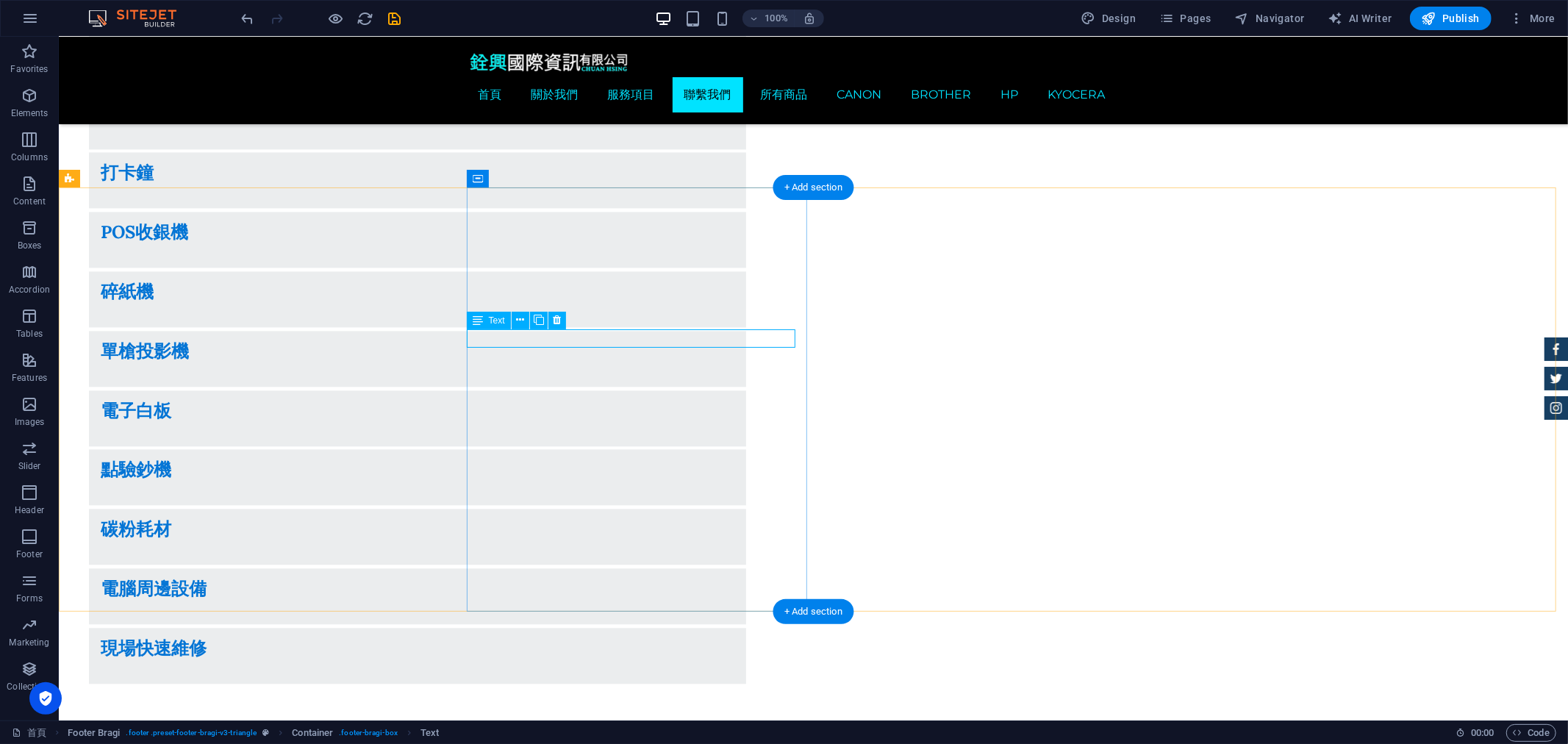 click on "銓興國際資訊有限公司" at bounding box center (1011, 3105) 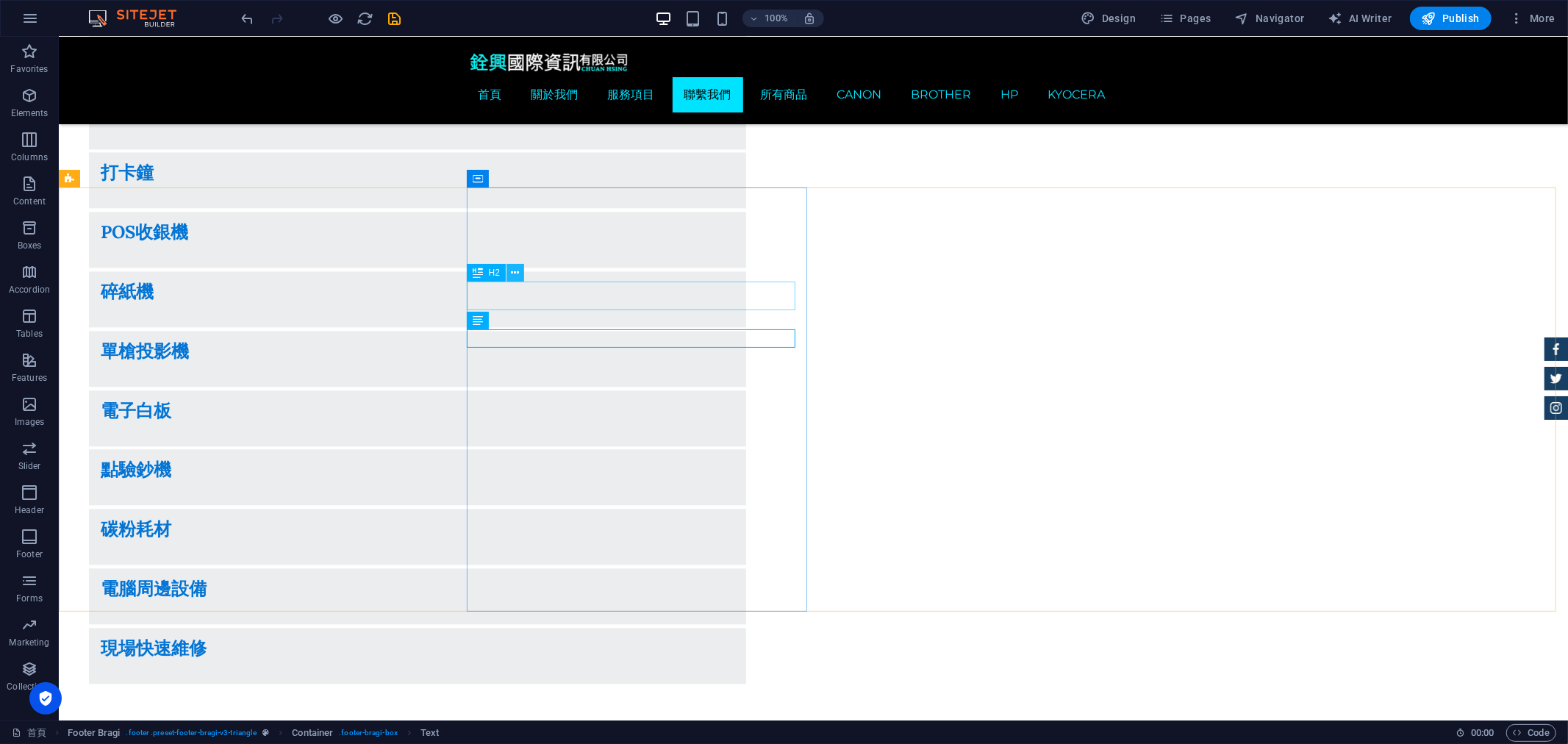 drag, startPoint x: 451, startPoint y: 248, endPoint x: 410, endPoint y: 287, distance: 56.58622 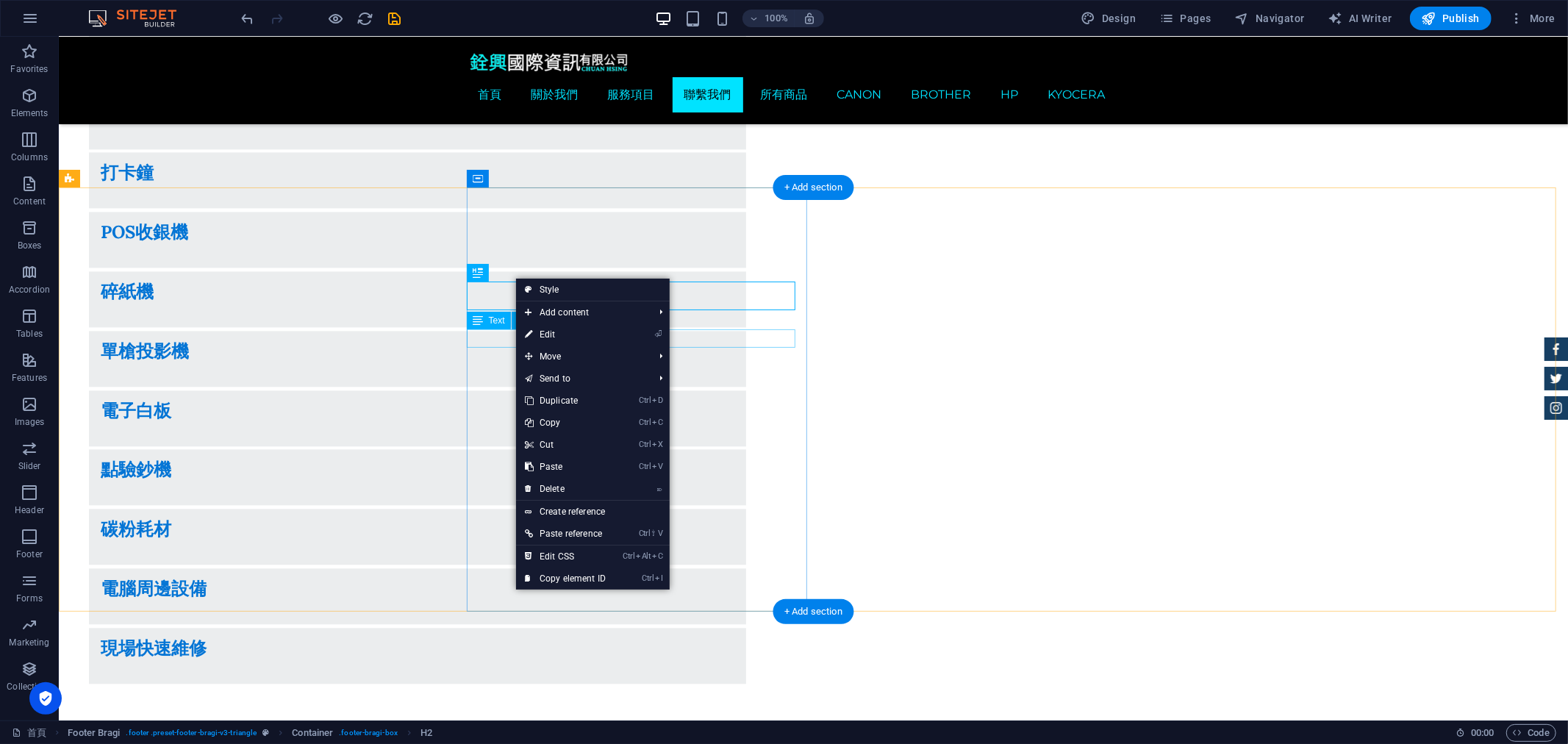 click on "銓興國際資訊有限公司" at bounding box center (525, 3104) 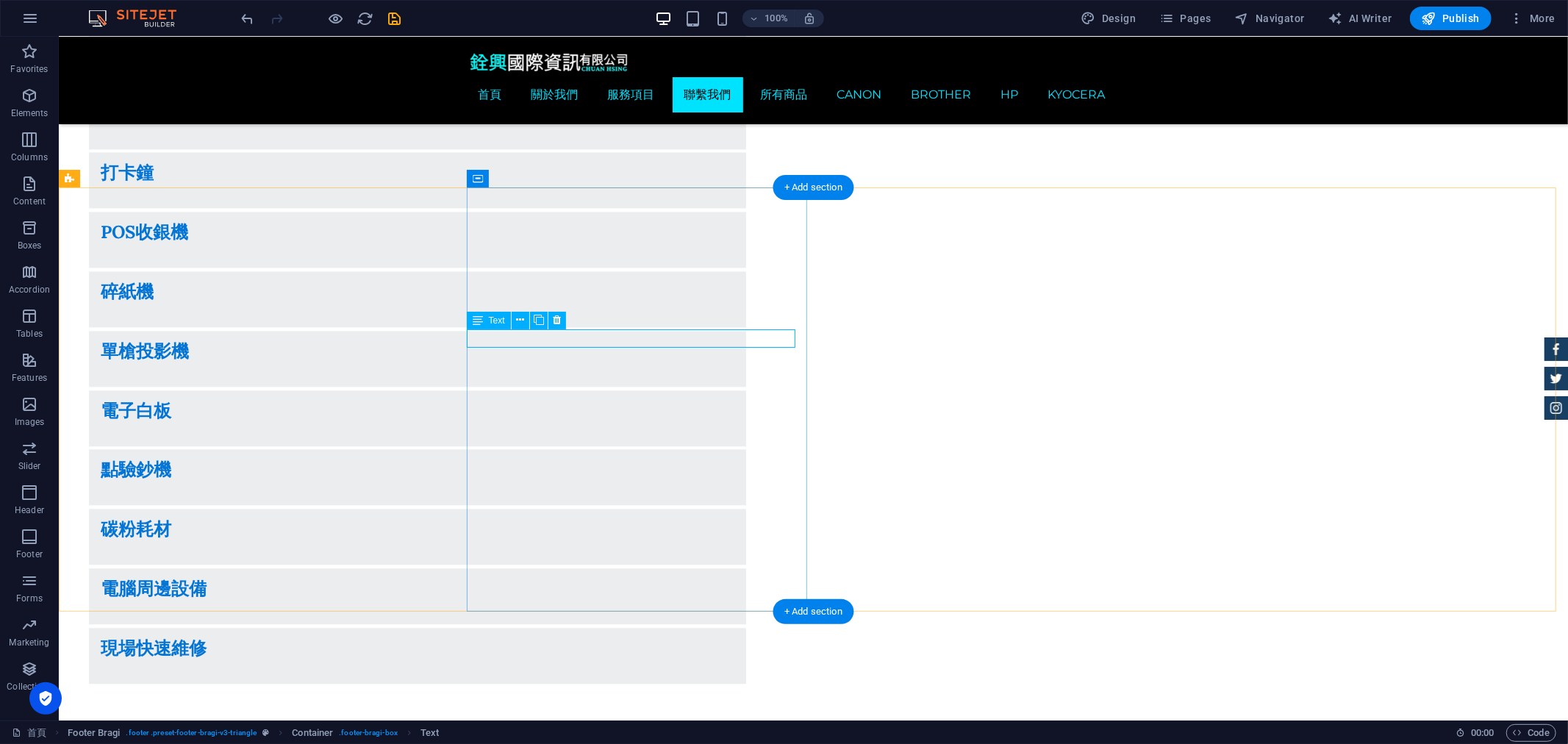 click on "銓興國際資訊有限公司" at bounding box center (1011, 3105) 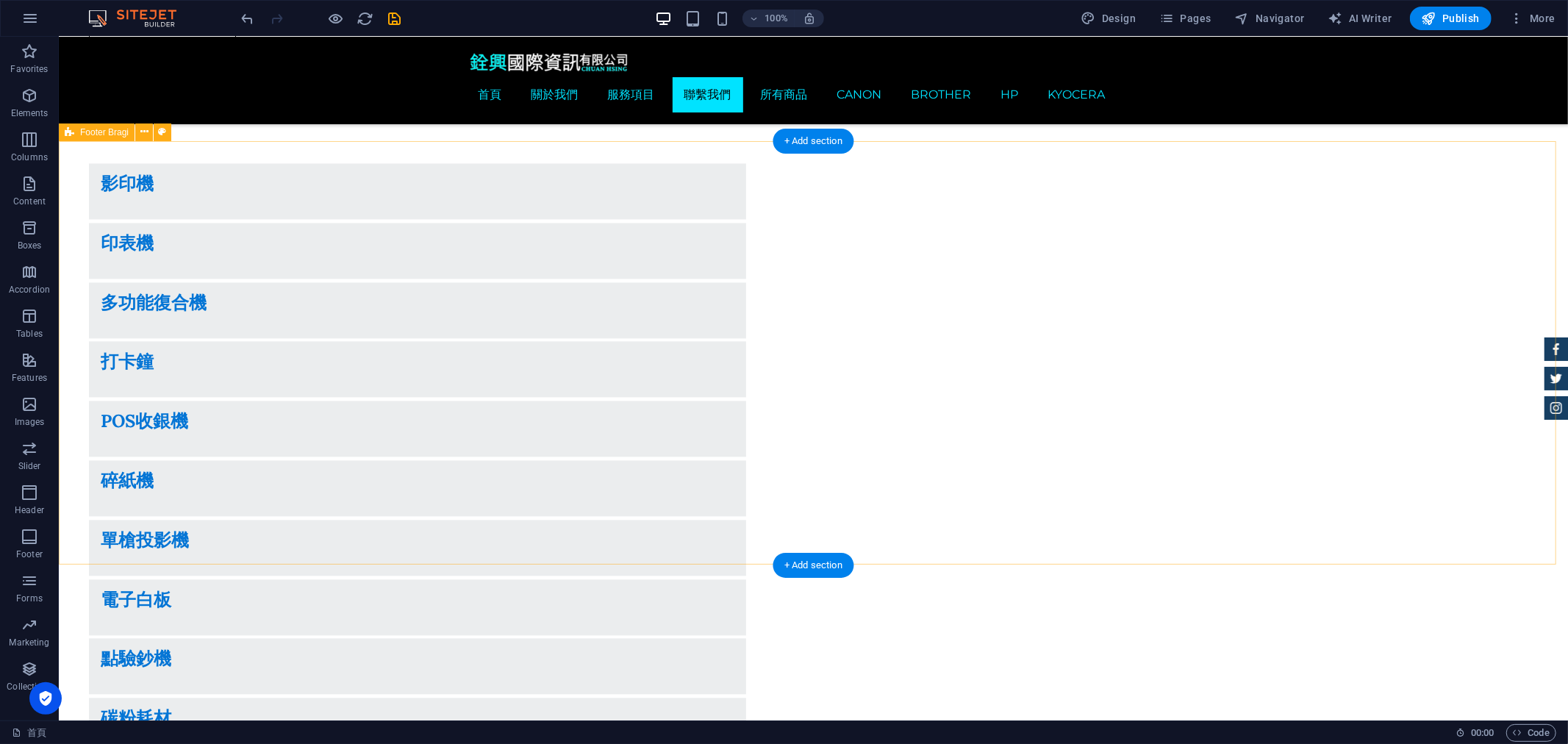 scroll, scrollTop: 2720, scrollLeft: 0, axis: vertical 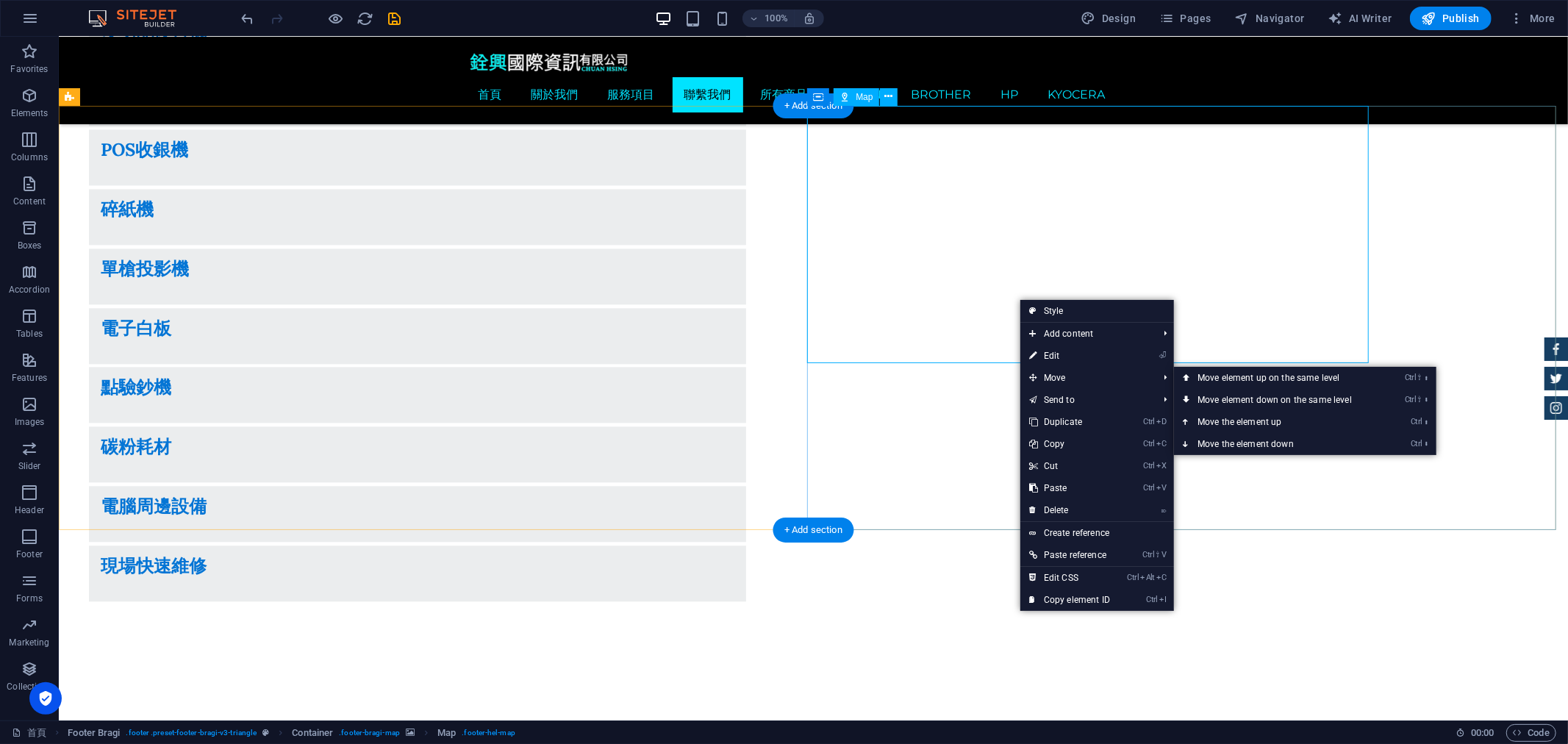 click on "← 向左移動 → 向右移動 ↑ 向上移動 ↓ 向下移動 + 放大 - 縮小 Home 鍵 向左移 75% End 鍵 向右移 75% Page Up 鍵 向上移 75% Page Down 鍵 向下移 75% 地圖 地形圖 衛星檢視 地名 鍵盤快速鍵 地圖資料 地圖資料 ©2025 Google 地圖資料 ©2025 Google 200 公尺  按一下即可切換公制和英制單位 條款 回報地圖錯誤" at bounding box center [812, 3848] 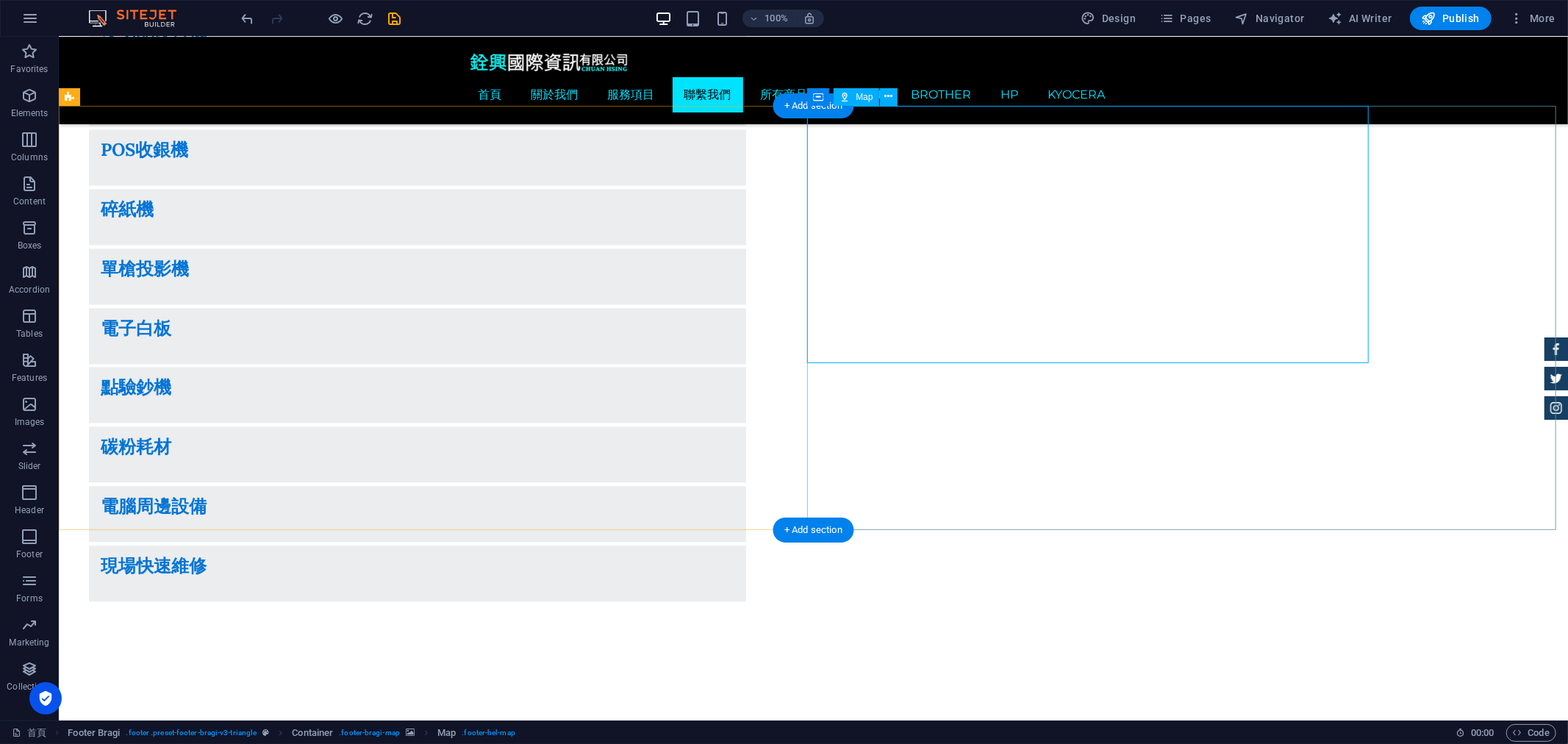 click on "← 向左移動 → 向右移動 ↑ 向上移動 ↓ 向下移動 + 放大 - 縮小 Home 鍵 向左移 75% End 鍵 向右移 75% Page Up 鍵 向上移 75% Page Down 鍵 向下移 75% 地圖 地形圖 衛星檢視 地名 鍵盤快速鍵 地圖資料 地圖資料 ©2025 Google 地圖資料 ©2025 Google 200 公尺  按一下即可切換公制和英制單位 條款 回報地圖錯誤" at bounding box center (812, 3848) 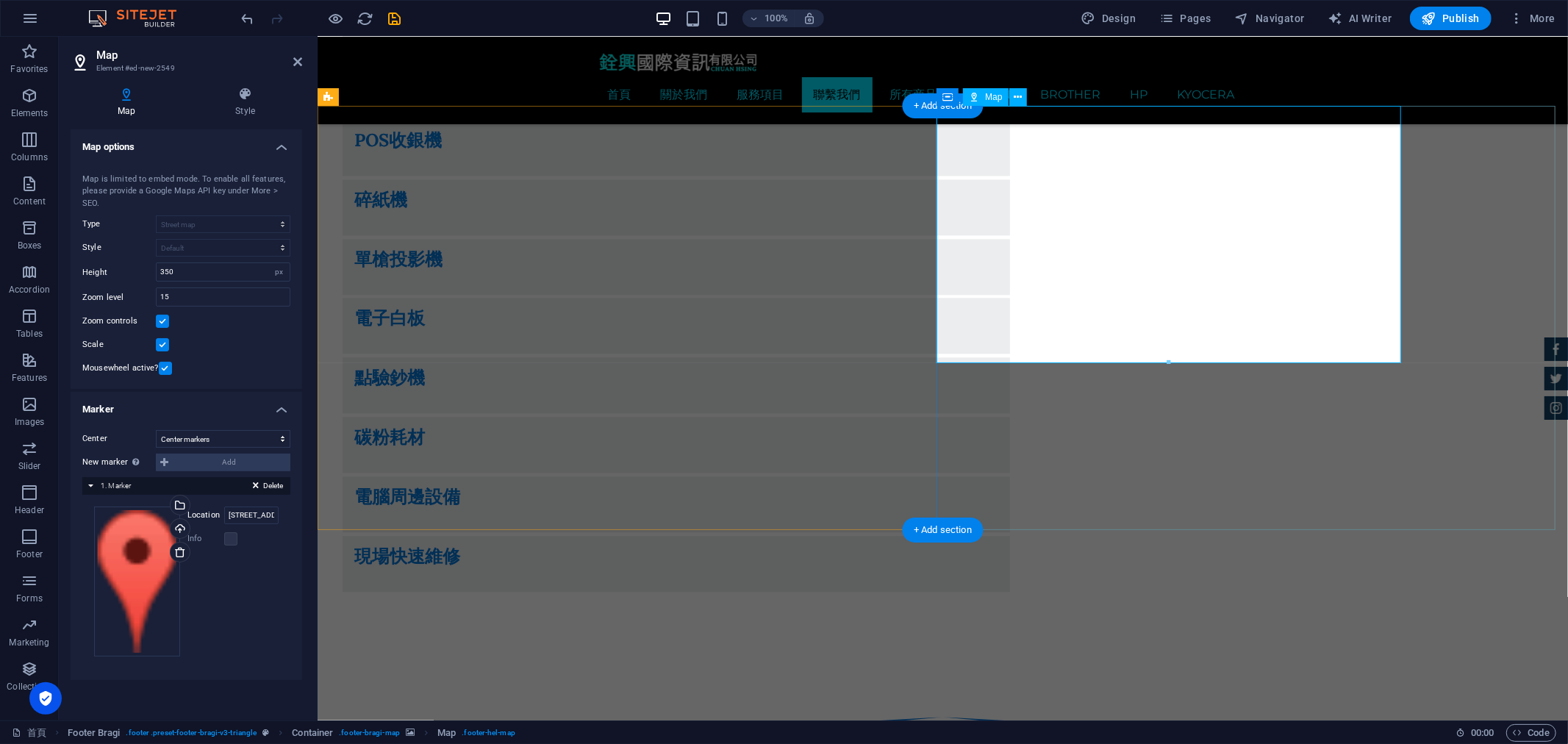 scroll, scrollTop: 2680, scrollLeft: 0, axis: vertical 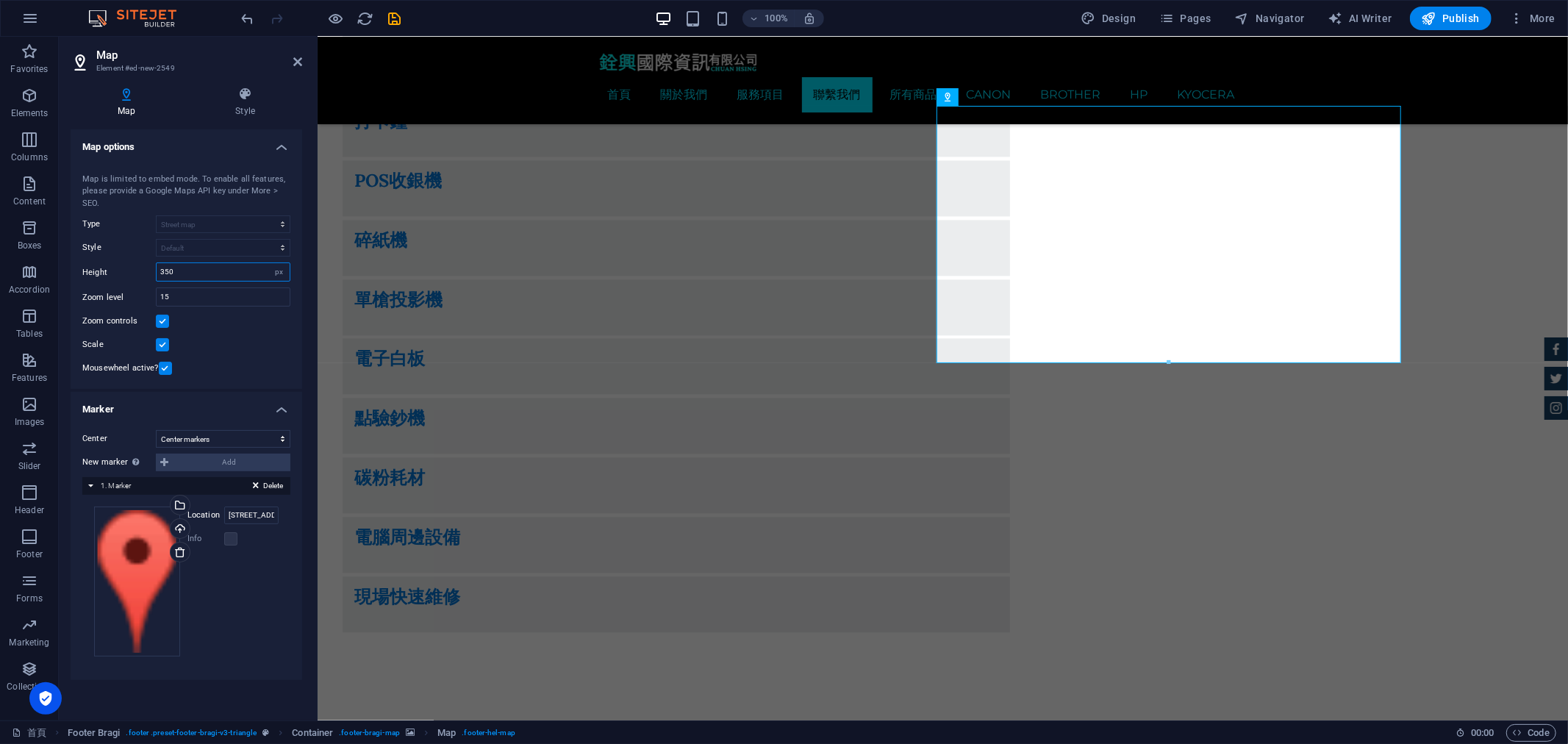 drag, startPoint x: 177, startPoint y: 273, endPoint x: 79, endPoint y: 274, distance: 98.0051 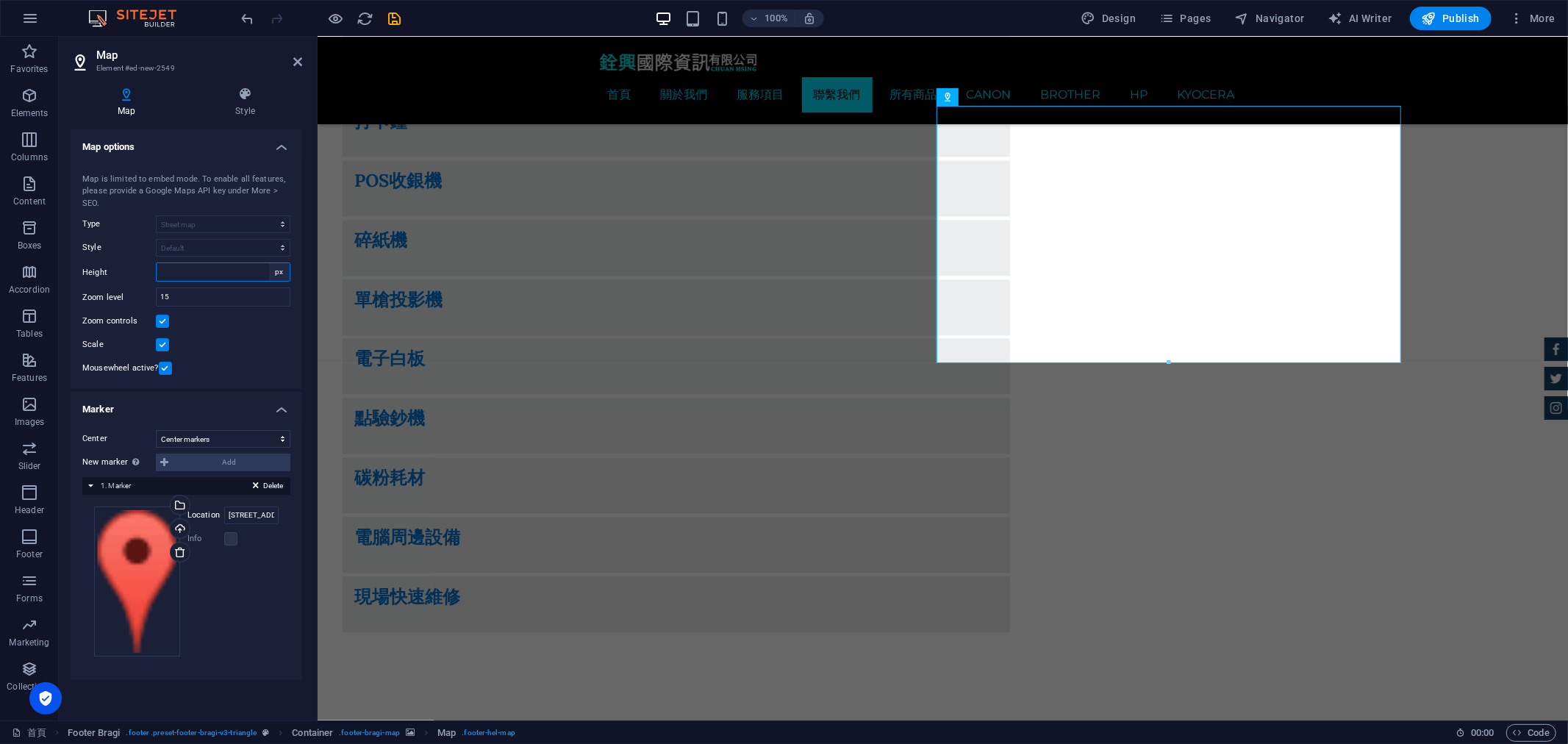 type 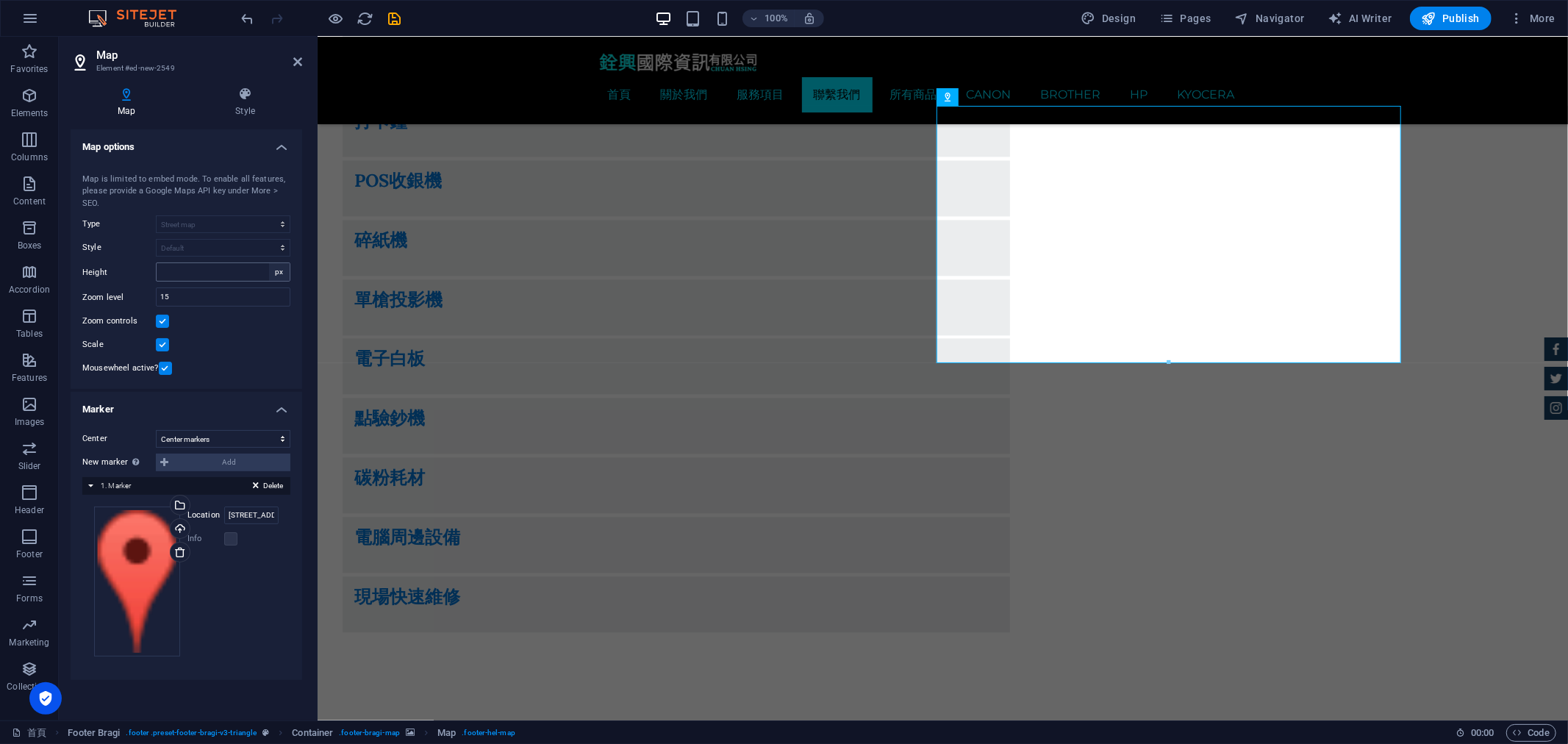 click on "px" at bounding box center [279, 272] 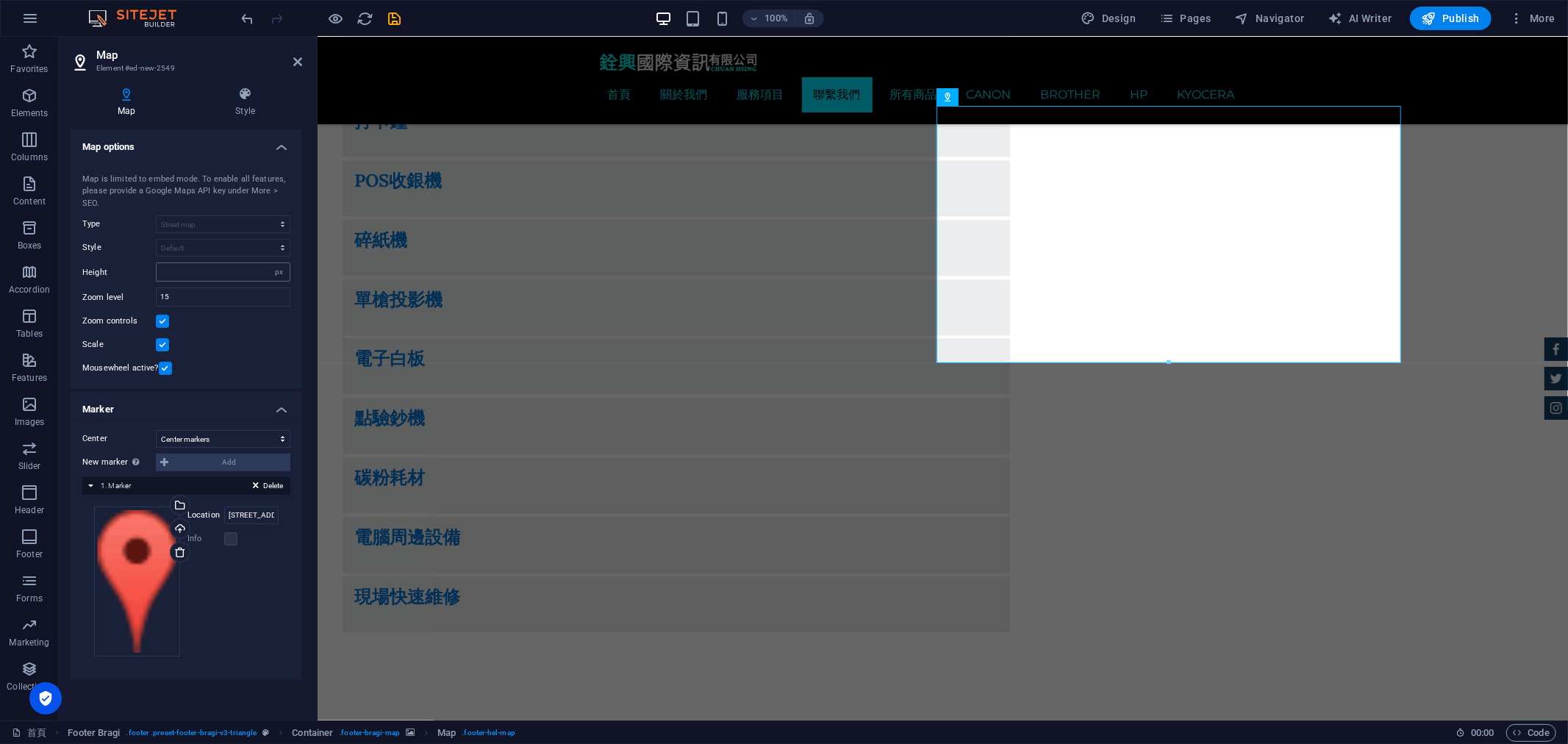 drag, startPoint x: 272, startPoint y: 268, endPoint x: 265, endPoint y: 274, distance: 9.219544 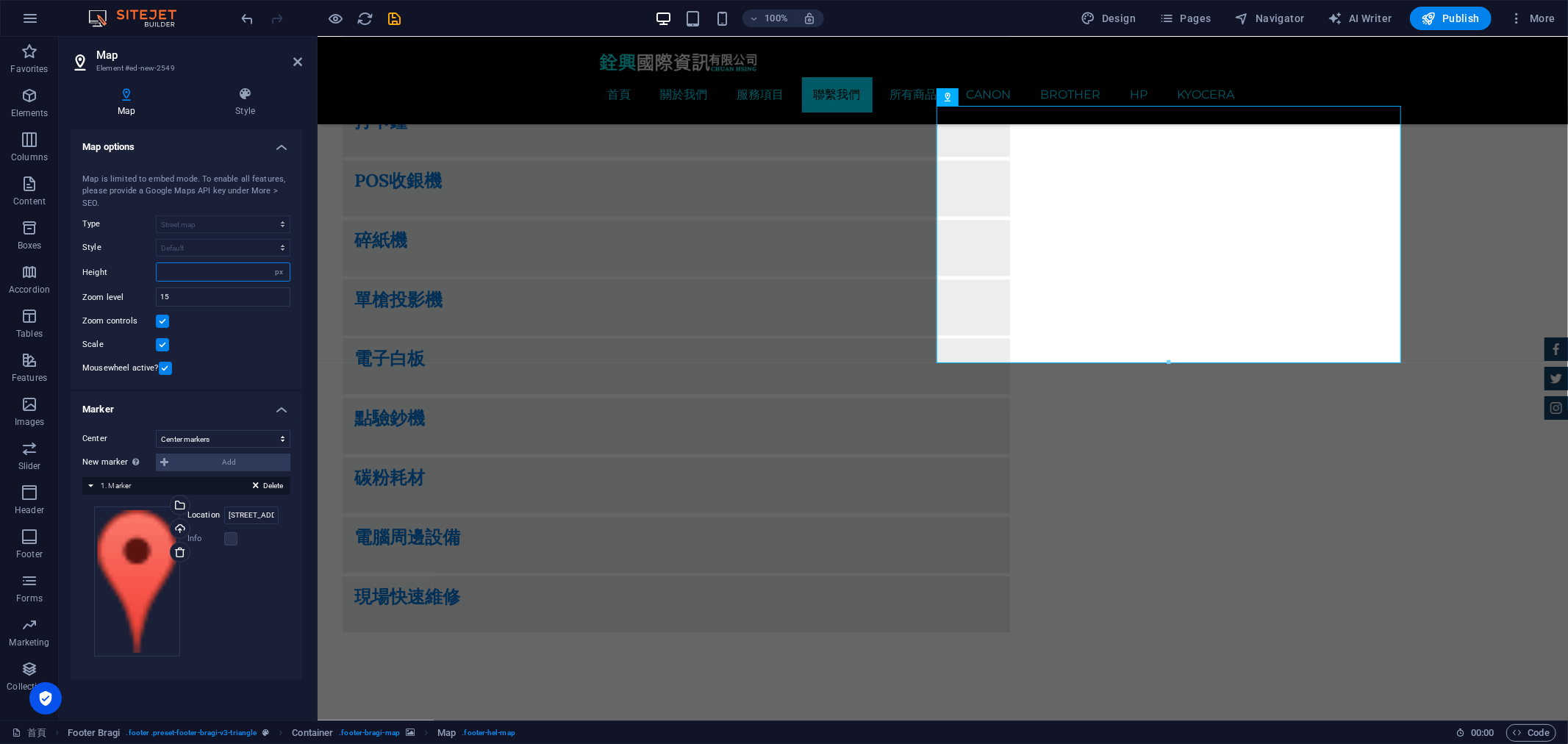 click at bounding box center (223, 272) 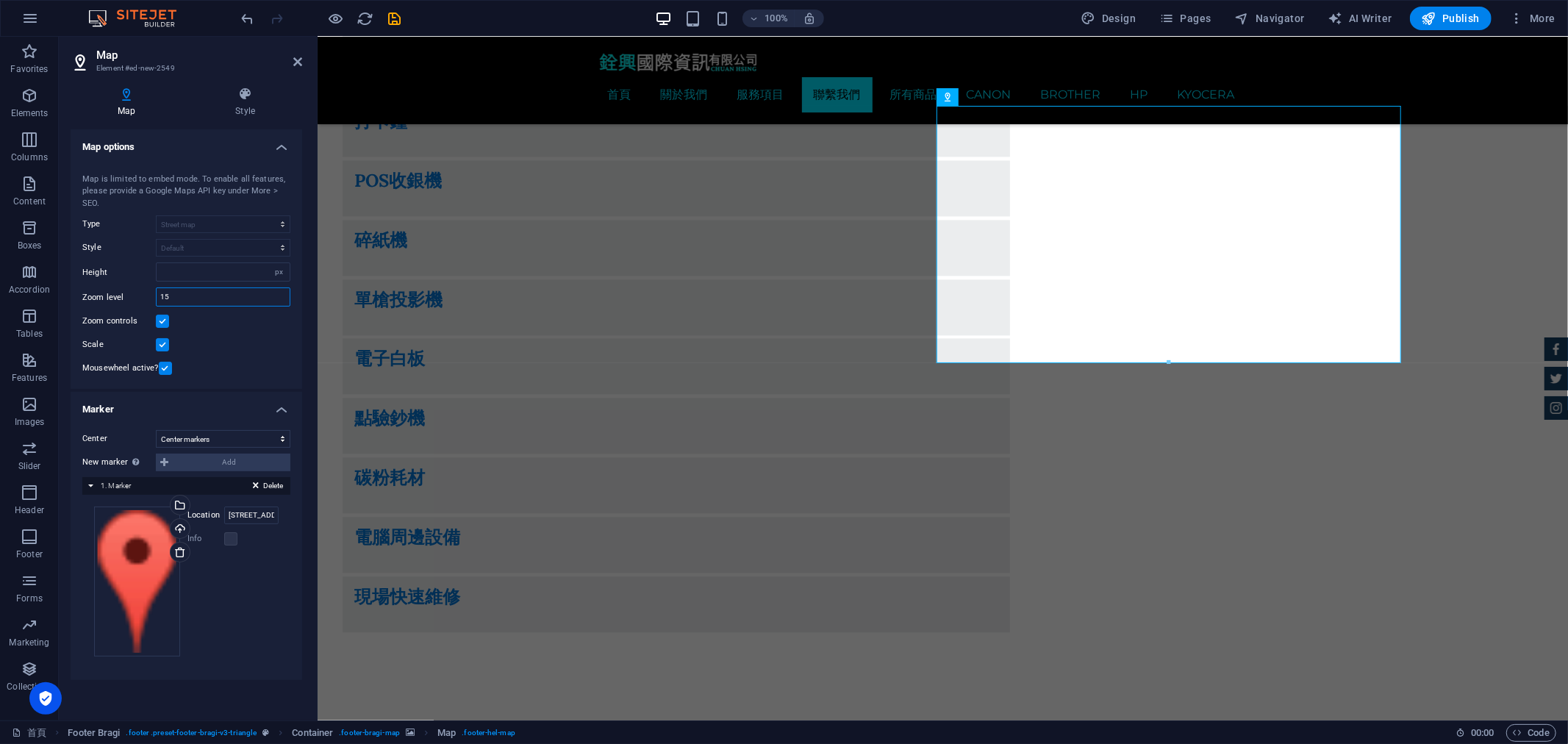 click on "15" at bounding box center [223, 297] 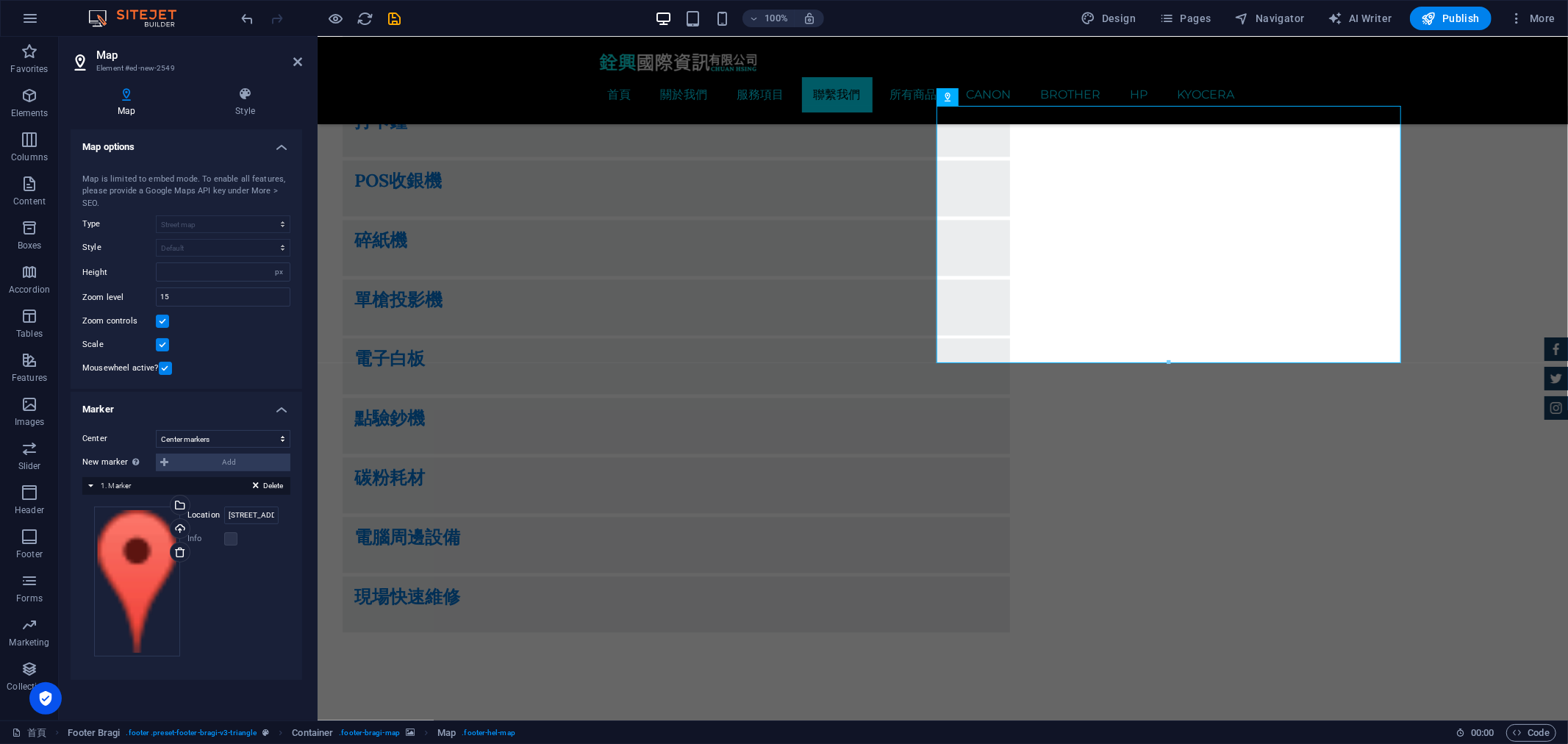 click on "Map center [STREET_ADDRESS][US_STATE] Map is limited to embed mode. To enable all features, please provide a Google Maps API key under More > SEO. Type Street map Satellite view Satellite view with streets Terrain map Style Default Colorize Pale [PERSON_NAME] Subtle Grayscale Shades of Grey Apple Maps Blue Water Midnight Commander Light Monochrome Paper Neutral Blue Hints of Gold Black &amp; White No labels Color Height px Zoom level 15 Zoom controls Scale Mousewheel active?" at bounding box center (186, 273) 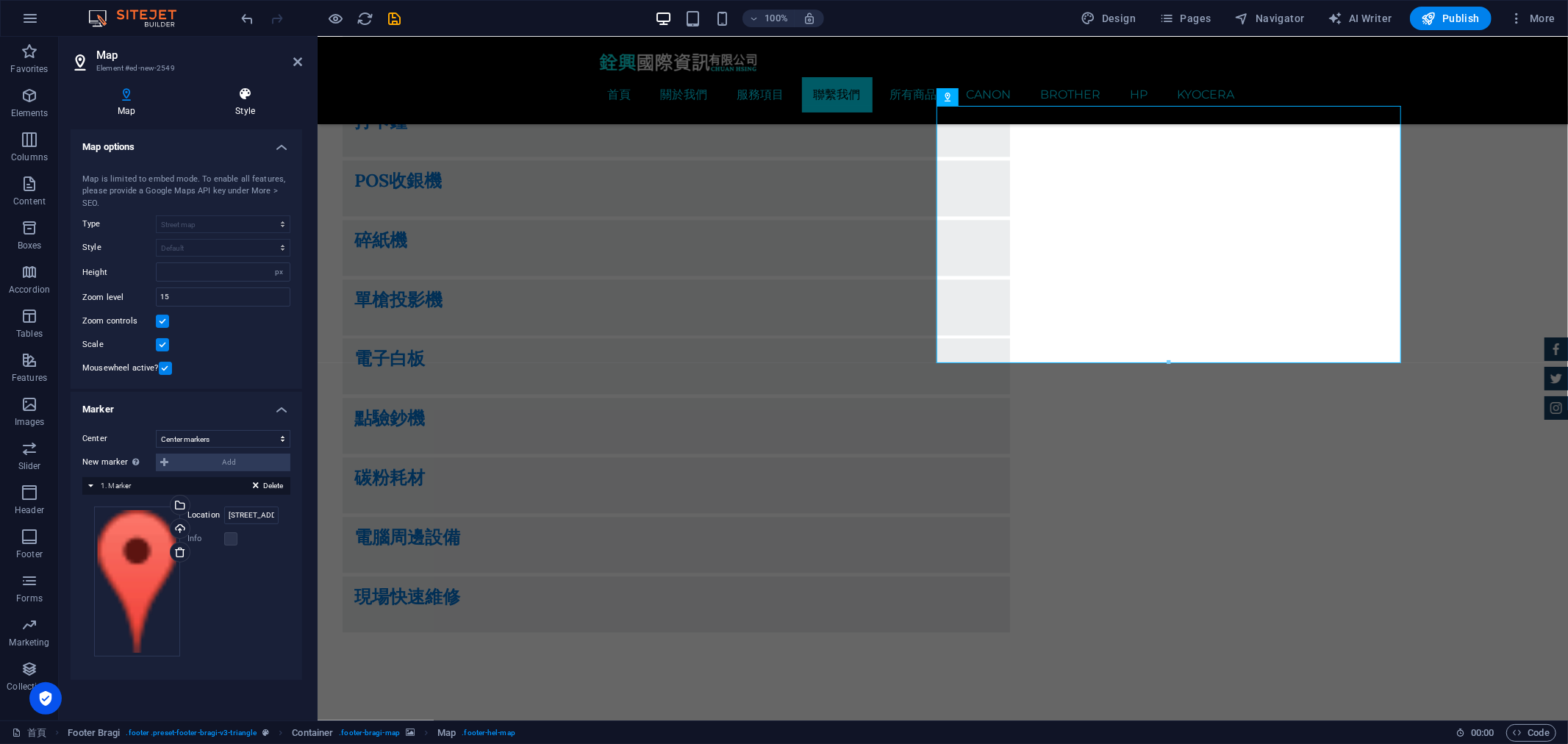 click on "Style" at bounding box center [245, 102] 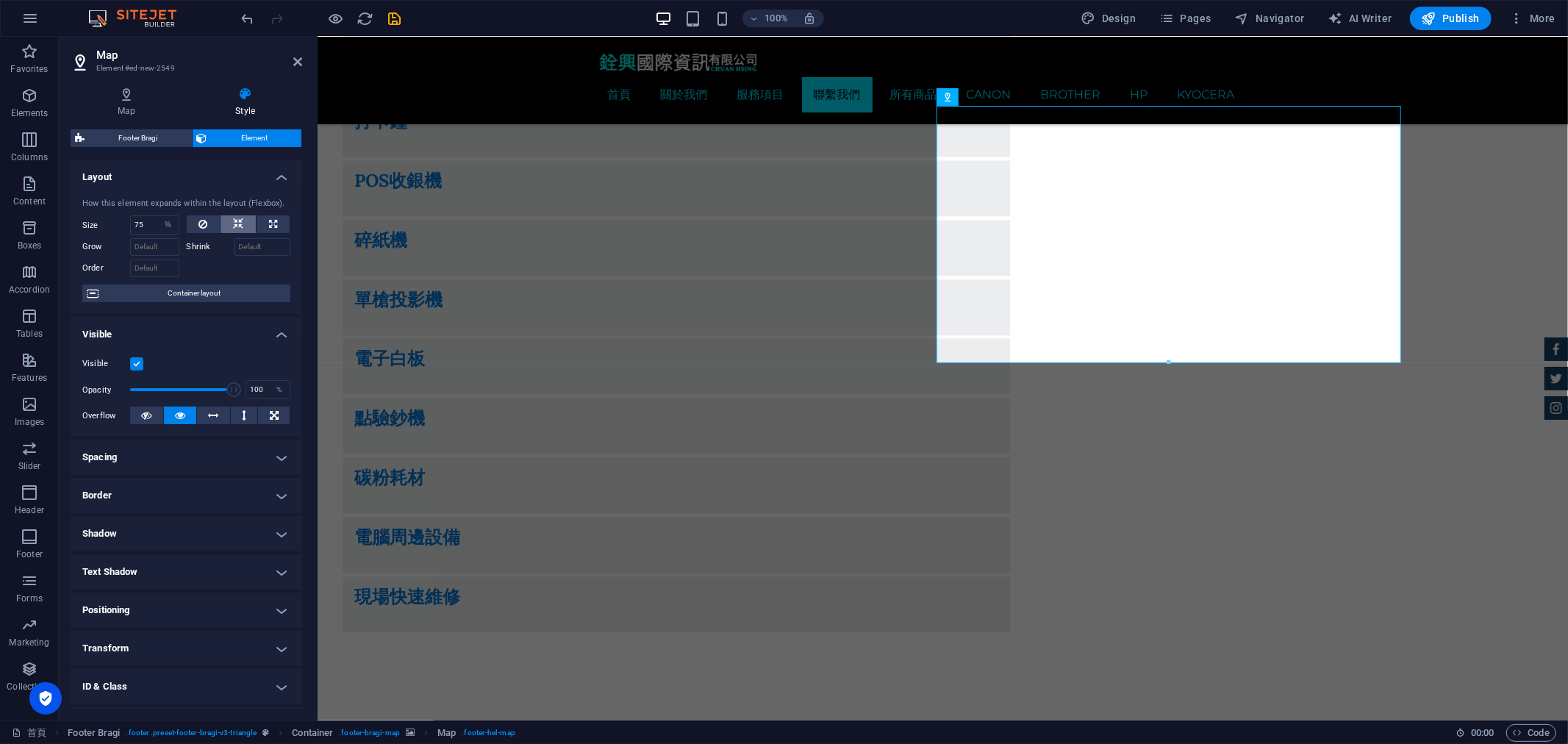click at bounding box center [238, 224] 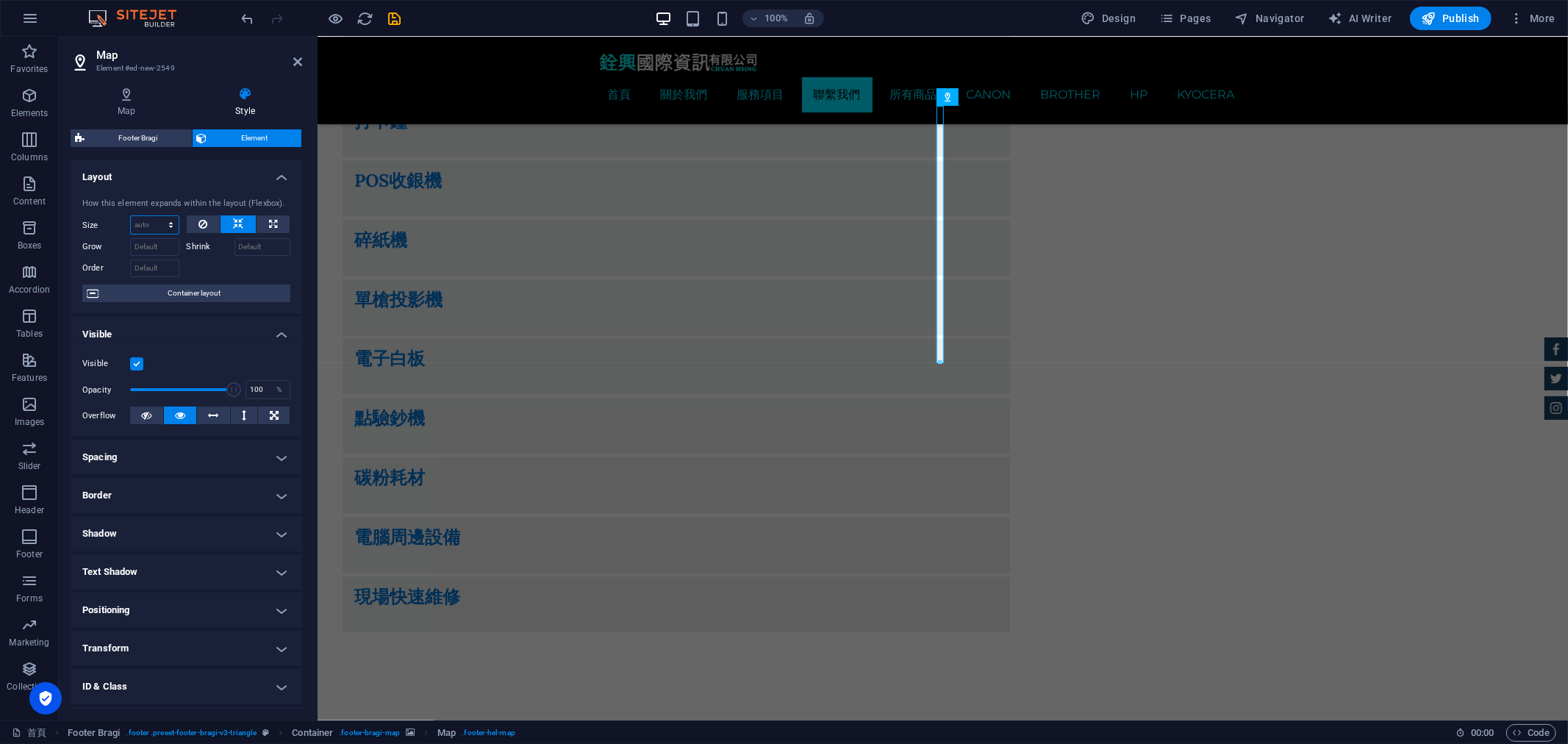 click on "Default auto px % 1/1 1/2 1/3 1/4 1/5 1/6 1/7 1/8 1/9 1/10" at bounding box center (154, 225) 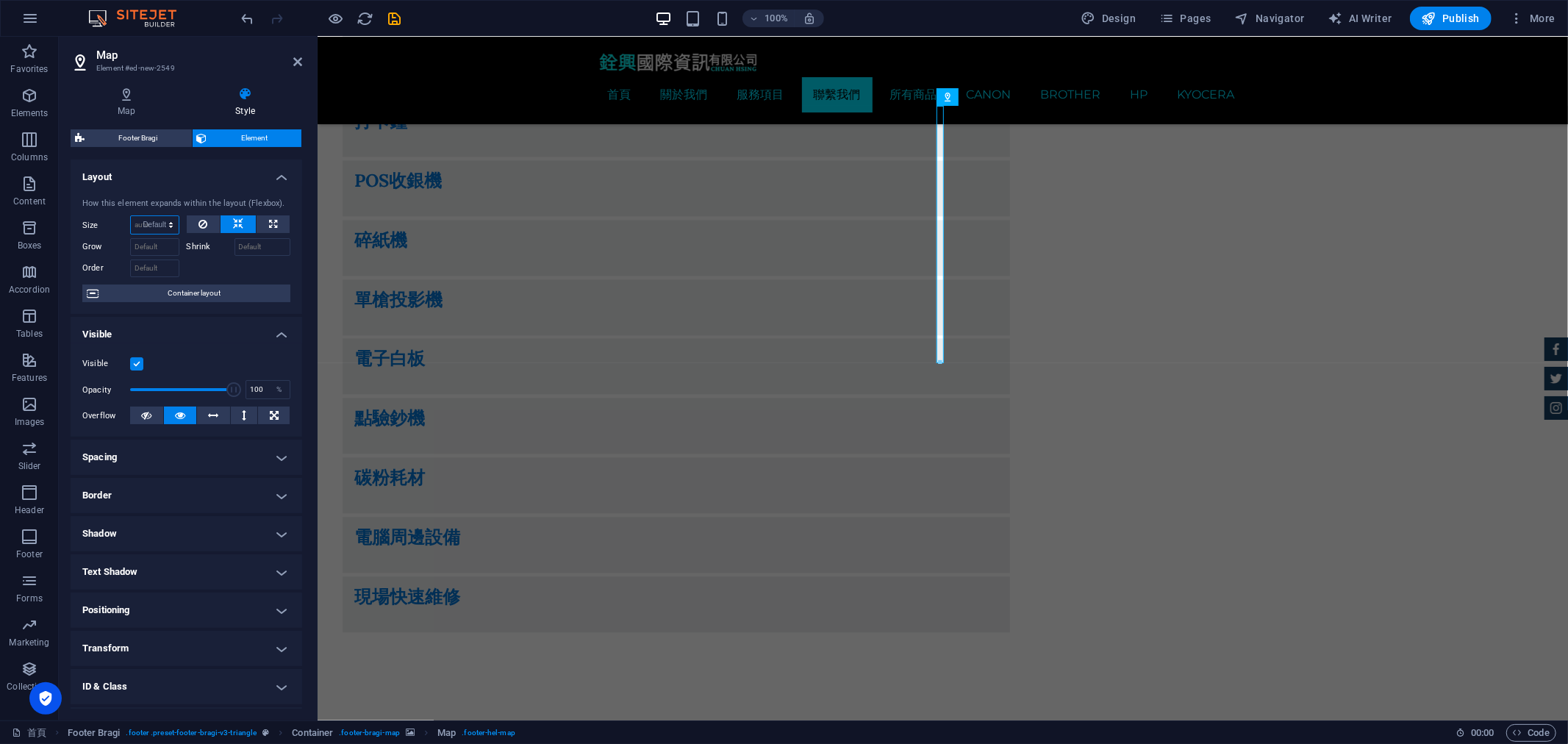 click on "Default auto px % 1/1 1/2 1/3 1/4 1/5 1/6 1/7 1/8 1/9 1/10" at bounding box center [154, 225] 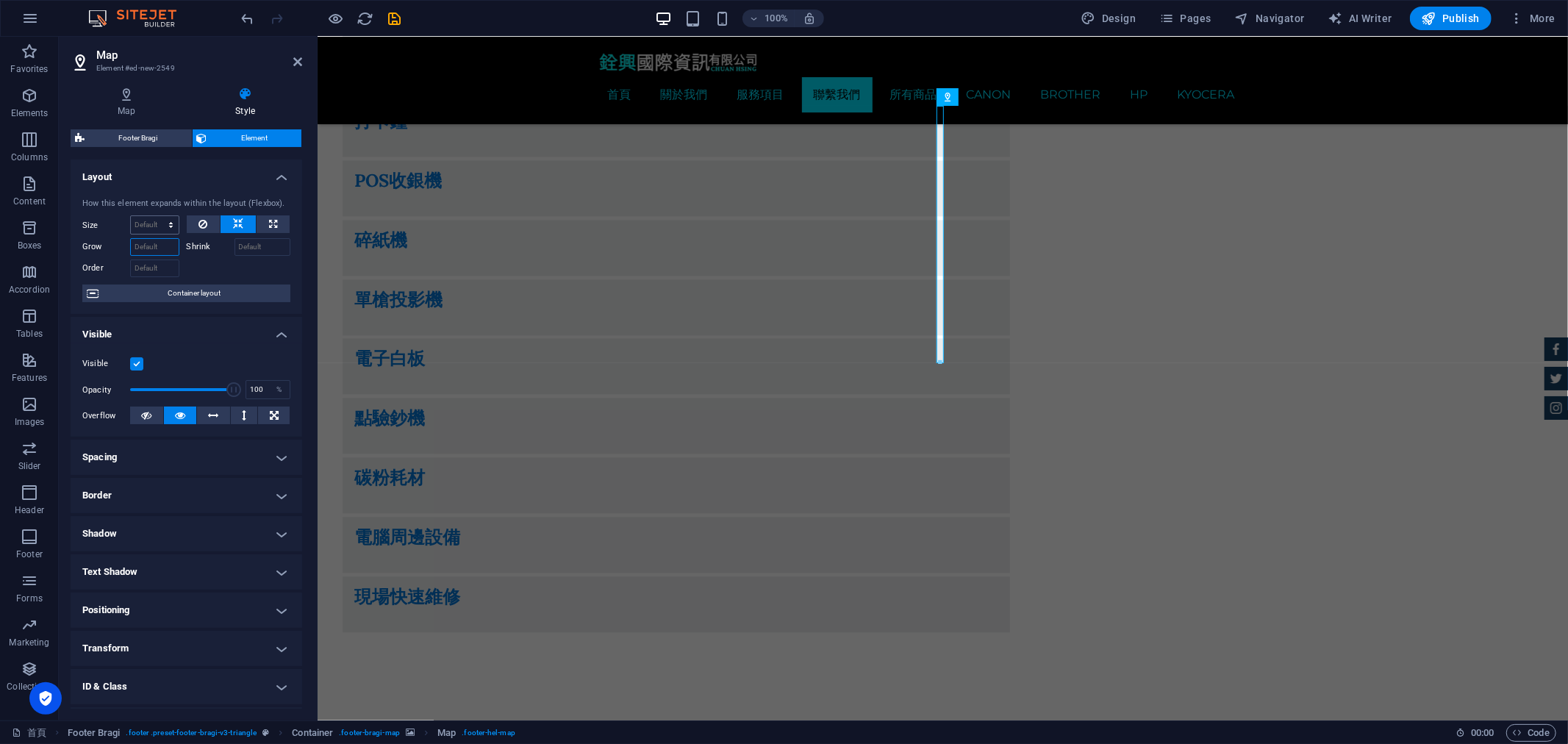click on "Grow" at bounding box center [135, 245] 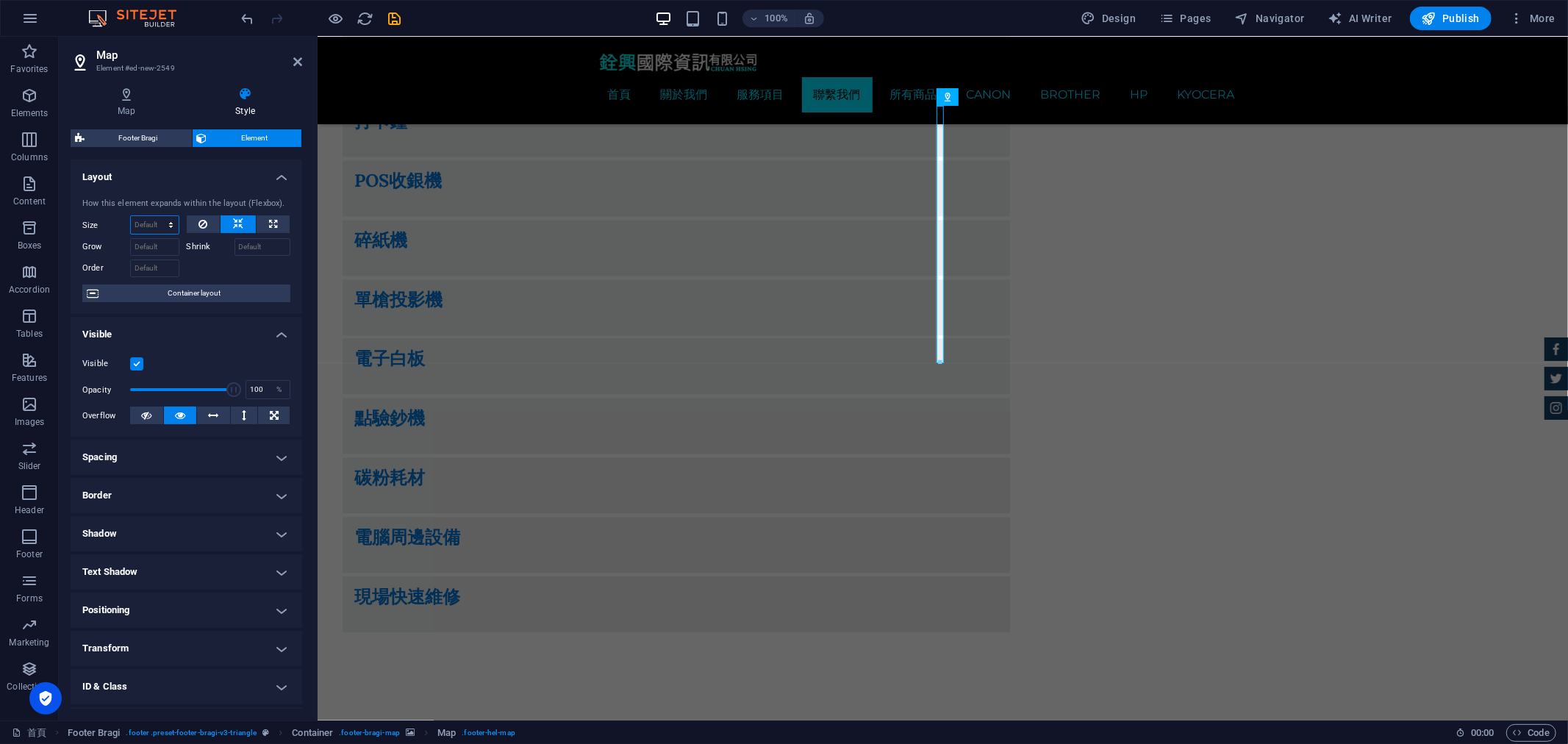 click on "Default auto px % 1/1 1/2 1/3 1/4 1/5 1/6 1/7 1/8 1/9 1/10" at bounding box center [154, 225] 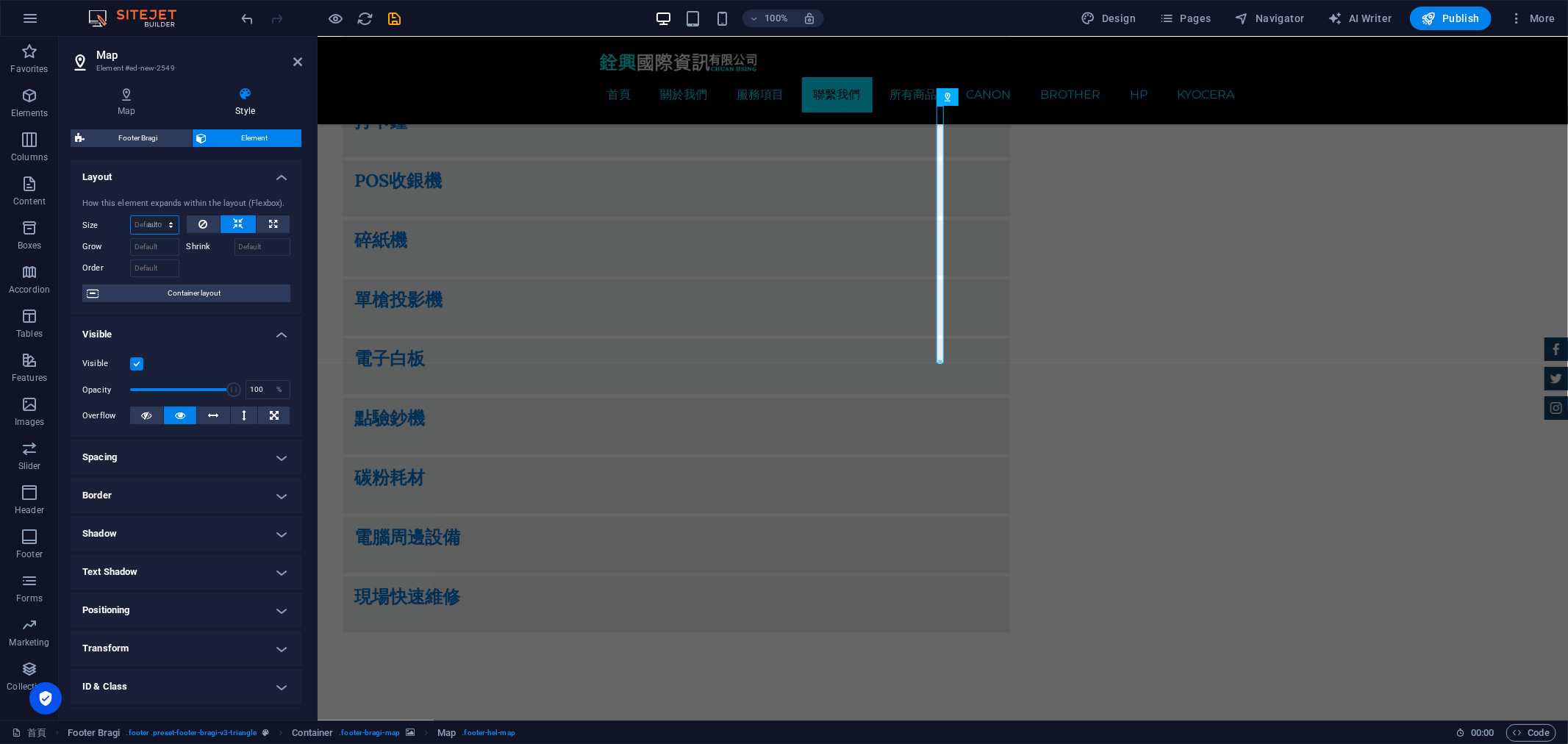 click on "Default auto px % 1/1 1/2 1/3 1/4 1/5 1/6 1/7 1/8 1/9 1/10" at bounding box center [154, 225] 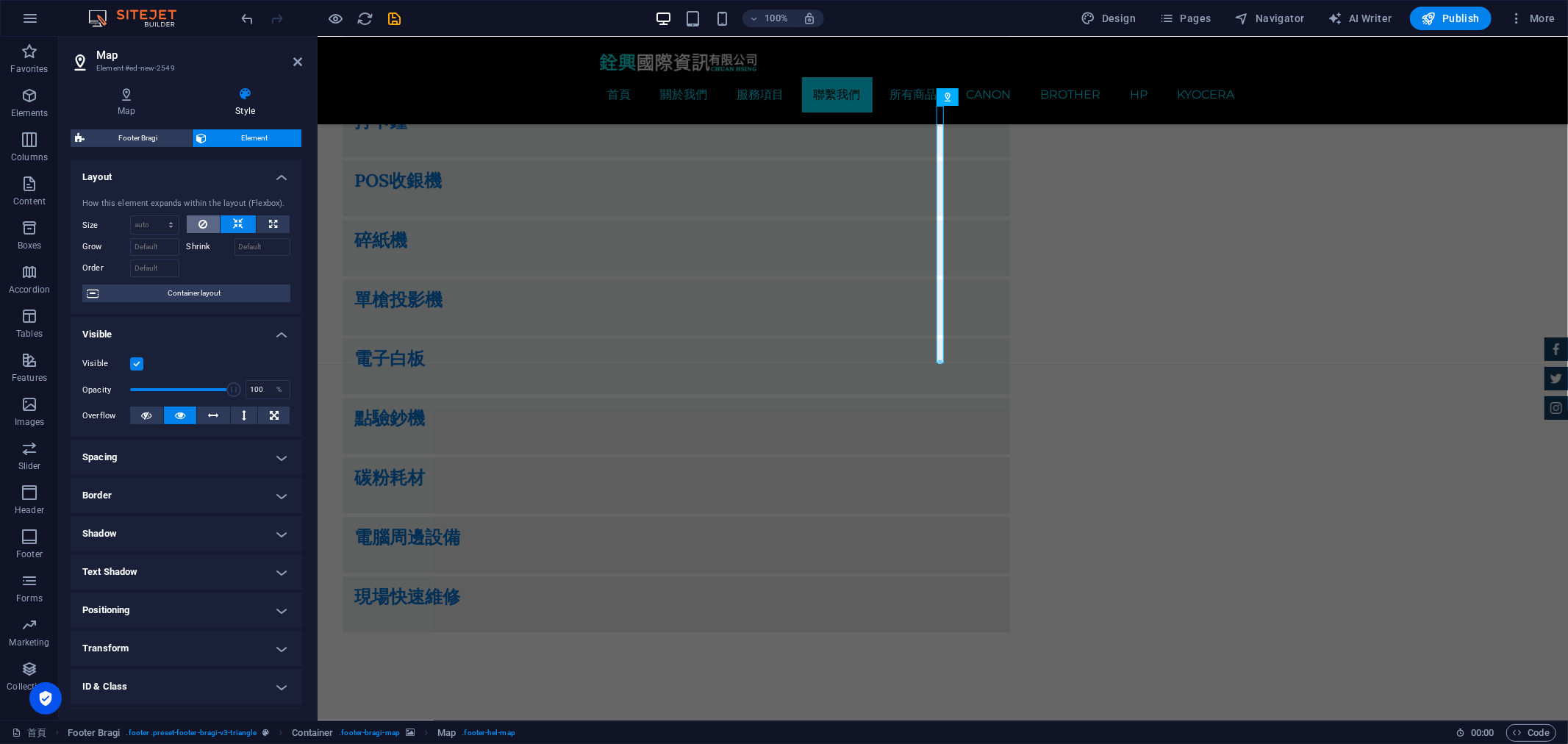 click at bounding box center (203, 224) 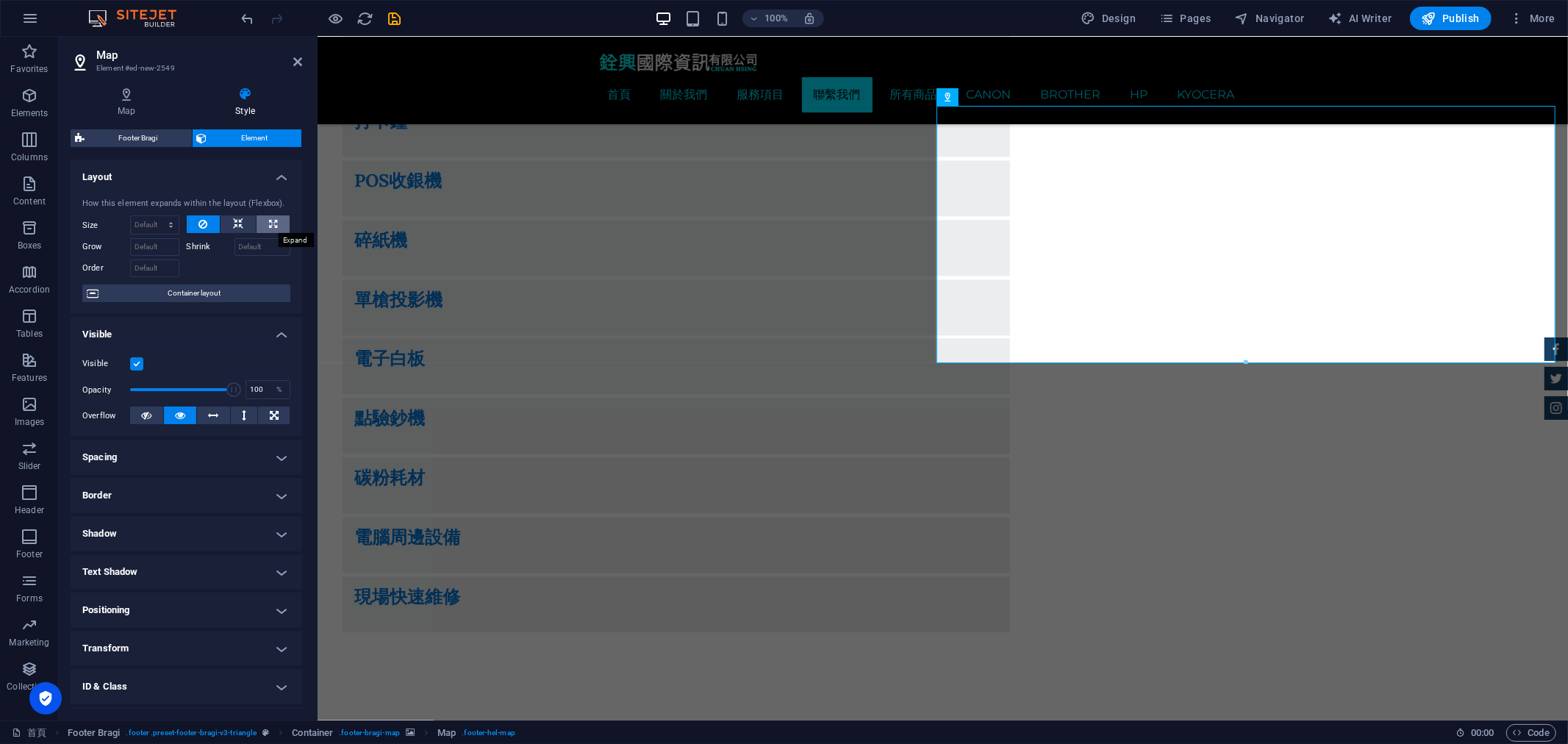 click at bounding box center [273, 224] 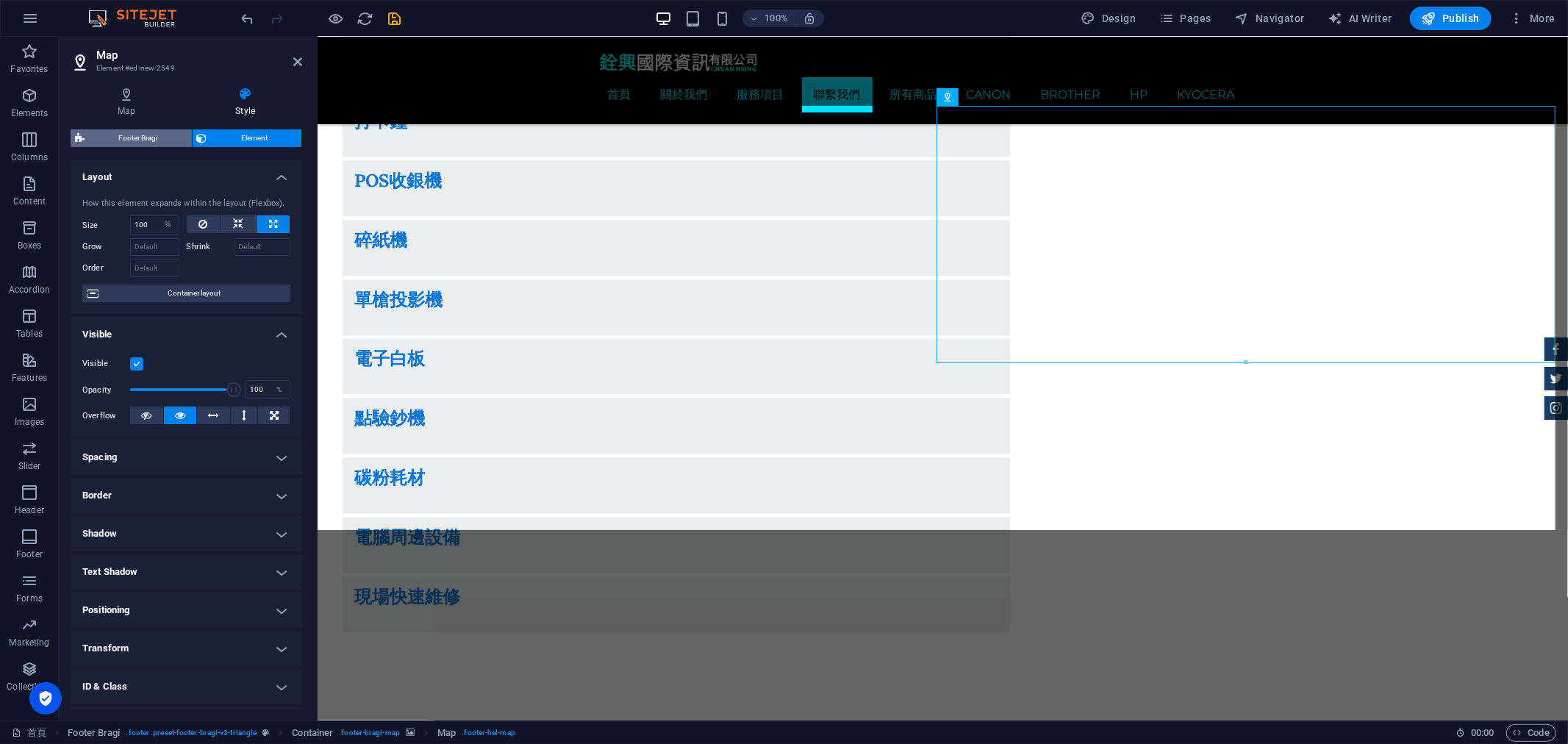 drag, startPoint x: 121, startPoint y: 140, endPoint x: 132, endPoint y: 75, distance: 65.924199 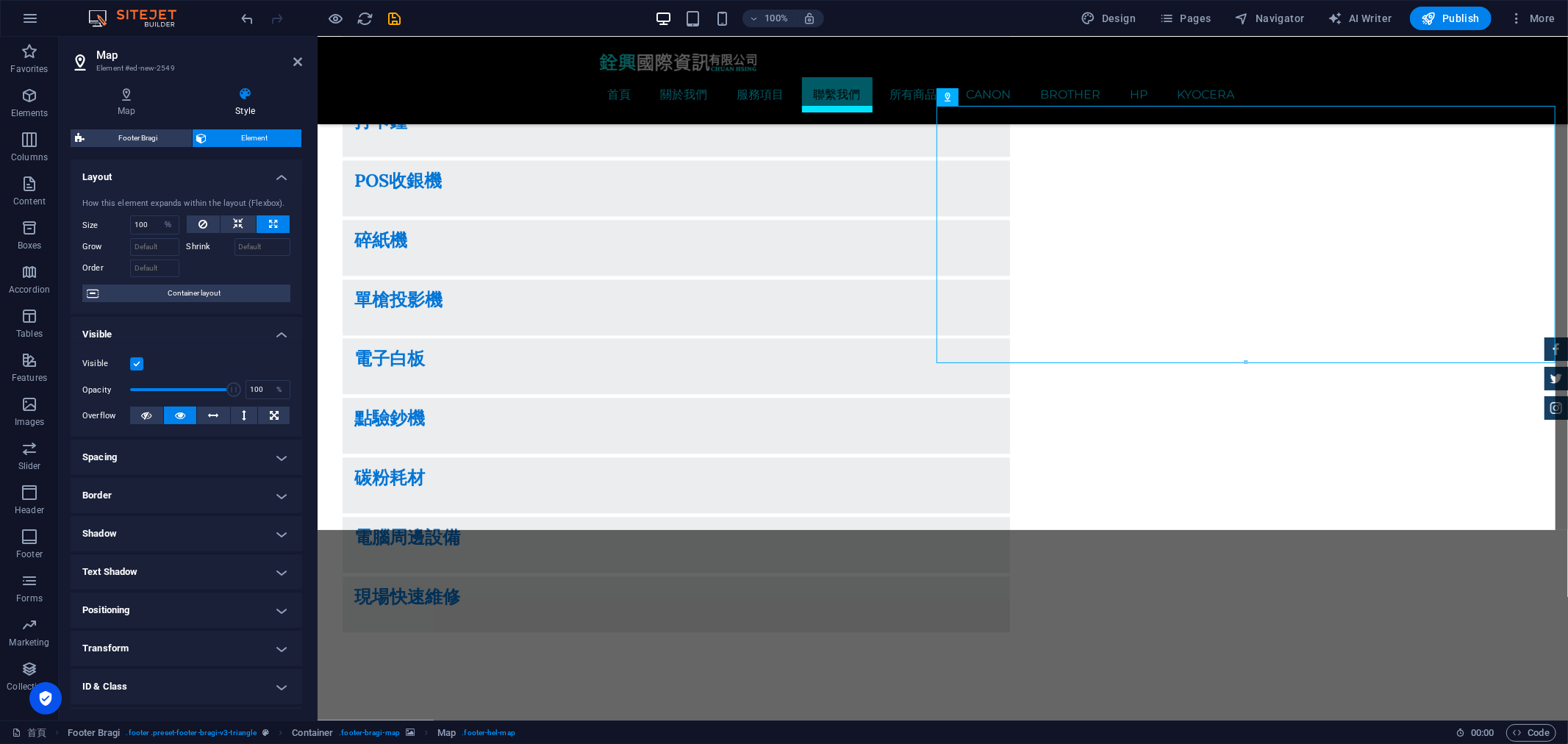 select on "%" 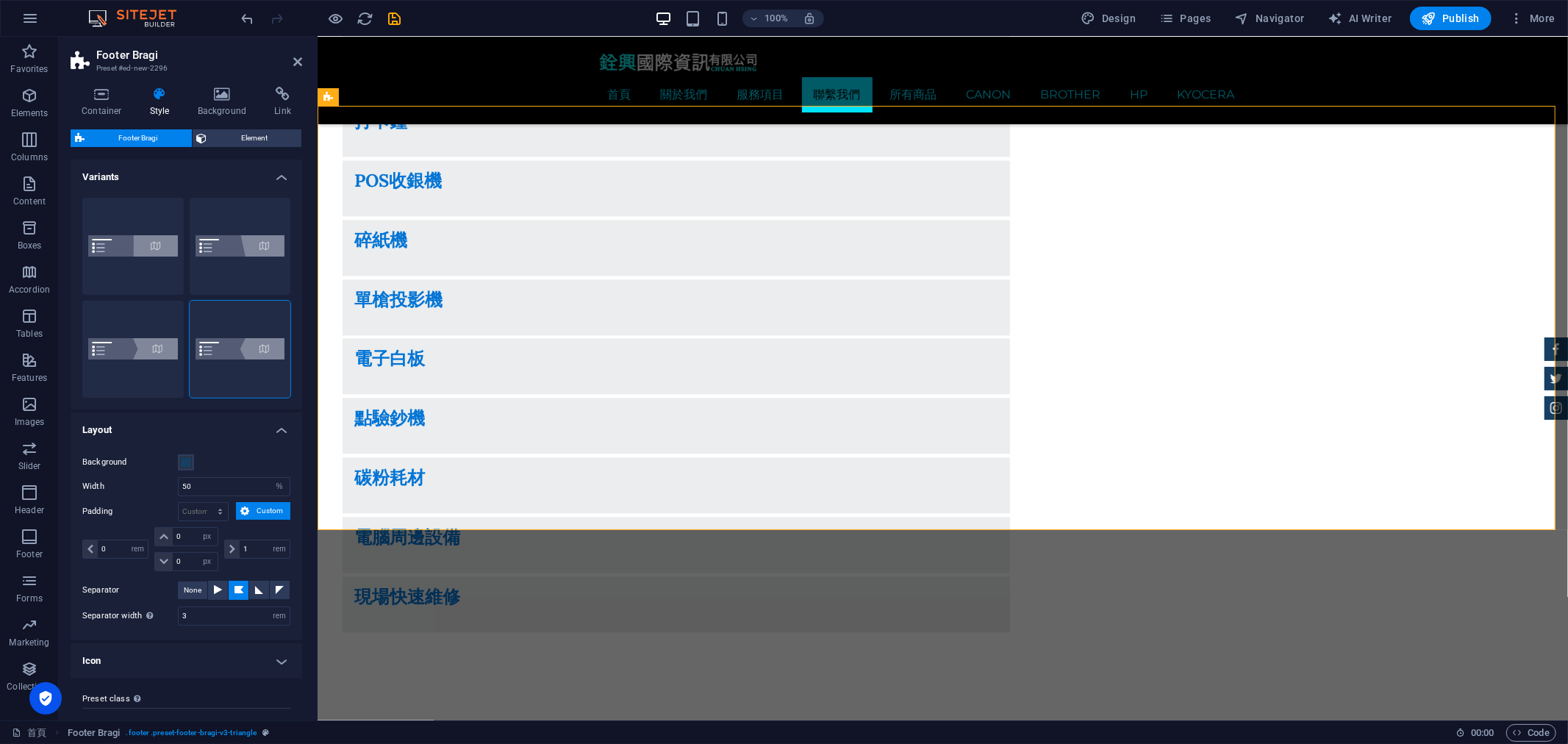 click at bounding box center [942, 3511] 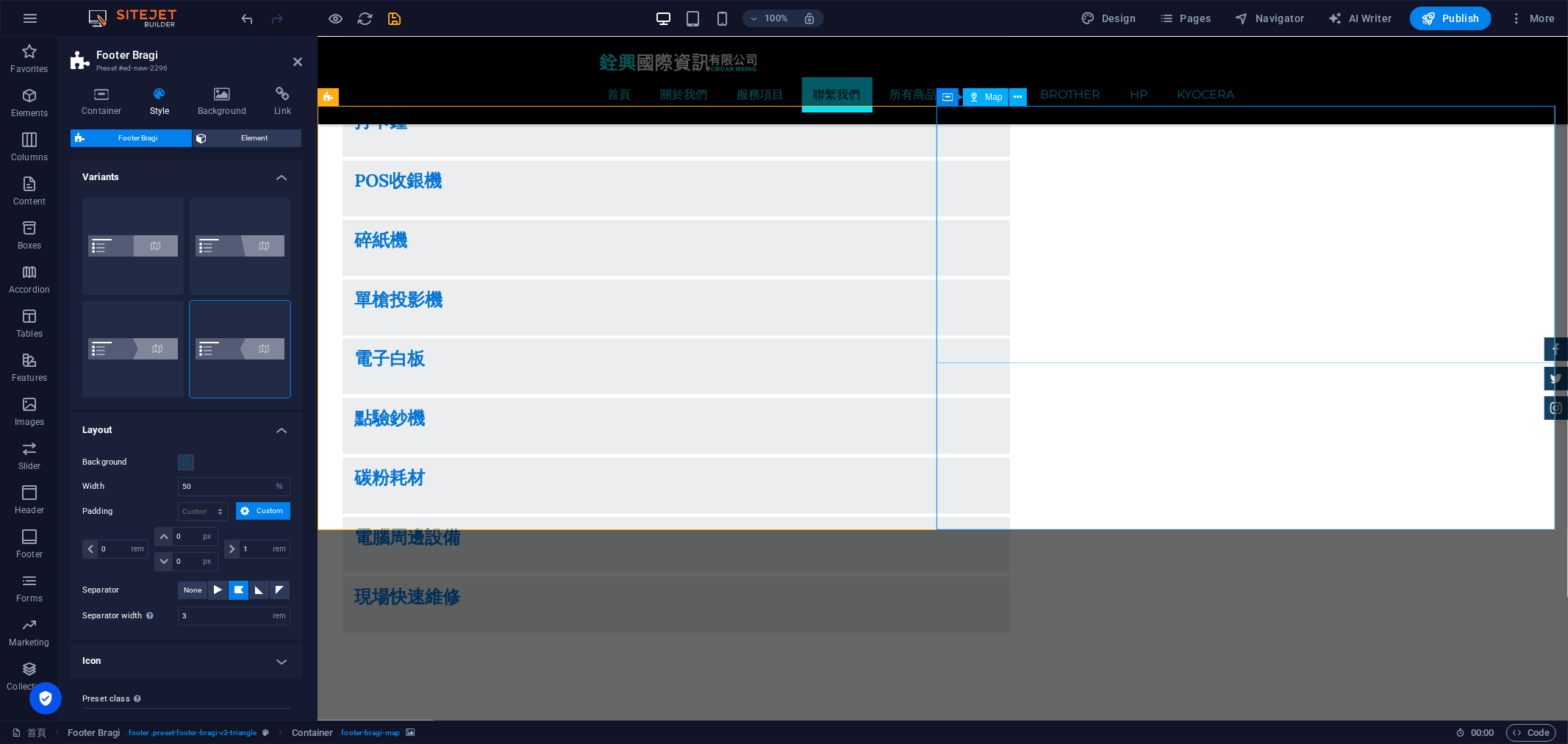 click on "← 向左移動 → 向右移動 ↑ 向上移動 ↓ 向下移動 + 放大 - 縮小 Home 鍵 向左移 75% End 鍵 向右移 75% Page Up 鍵 向上移 75% Page Down 鍵 向下移 75% 地圖 地形圖 衛星檢視 地名 鍵盤快速鍵 地圖資料 地圖資料 ©2025 Google 地圖資料 ©2025 Google 200 公尺  按一下即可切換公制和英制單位 條款 回報地圖錯誤" at bounding box center [942, 3852] 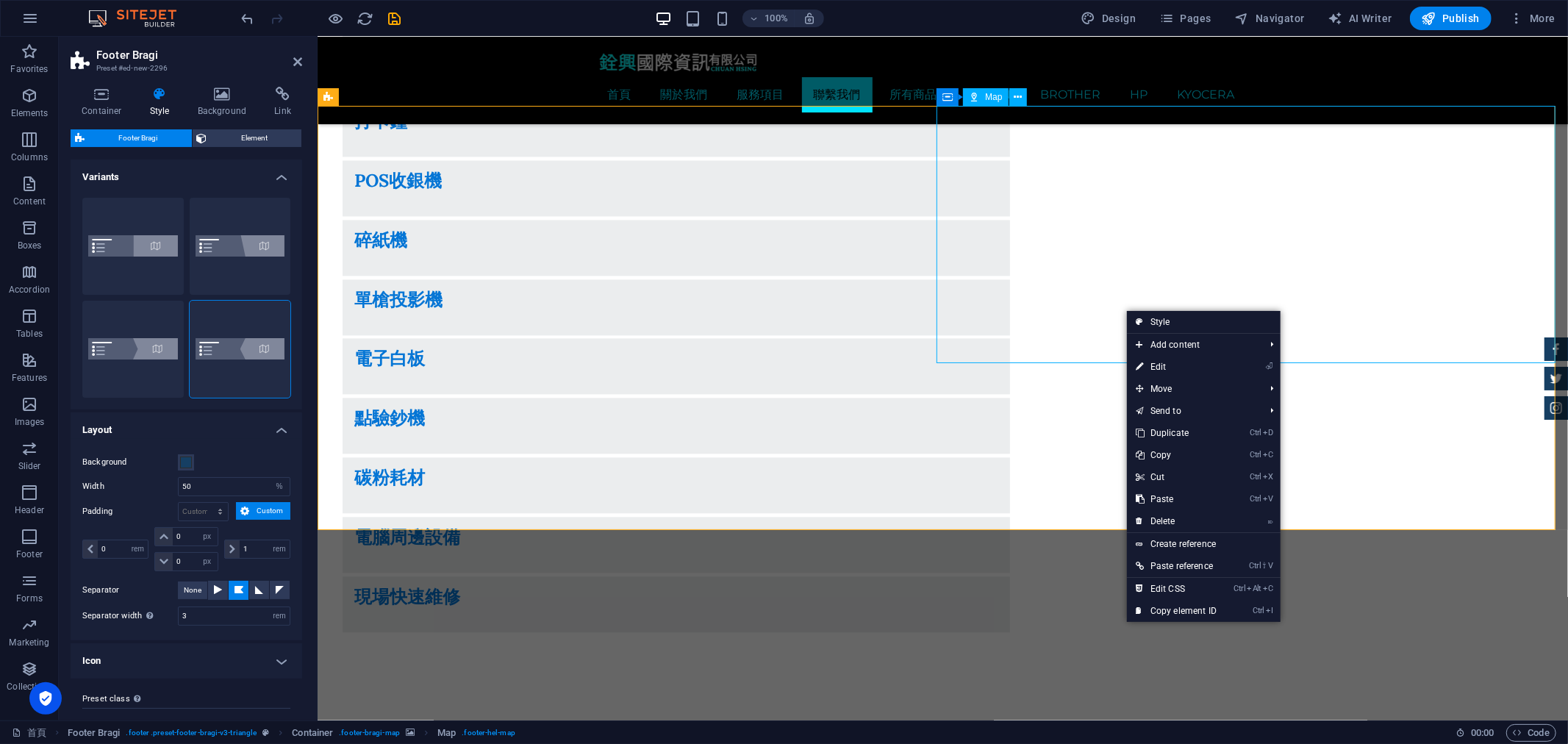 click on "← 向左移動 → 向右移動 ↑ 向上移動 ↓ 向下移動 + 放大 - 縮小 Home 鍵 向左移 75% End 鍵 向右移 75% Page Up 鍵 向上移 75% Page Down 鍵 向下移 75% 地圖 地形圖 衛星檢視 地名 鍵盤快速鍵 地圖資料 地圖資料 ©2025 Google 地圖資料 ©2025 Google 200 公尺  按一下即可切換公制和英制單位 條款 回報地圖錯誤" at bounding box center [942, 3852] 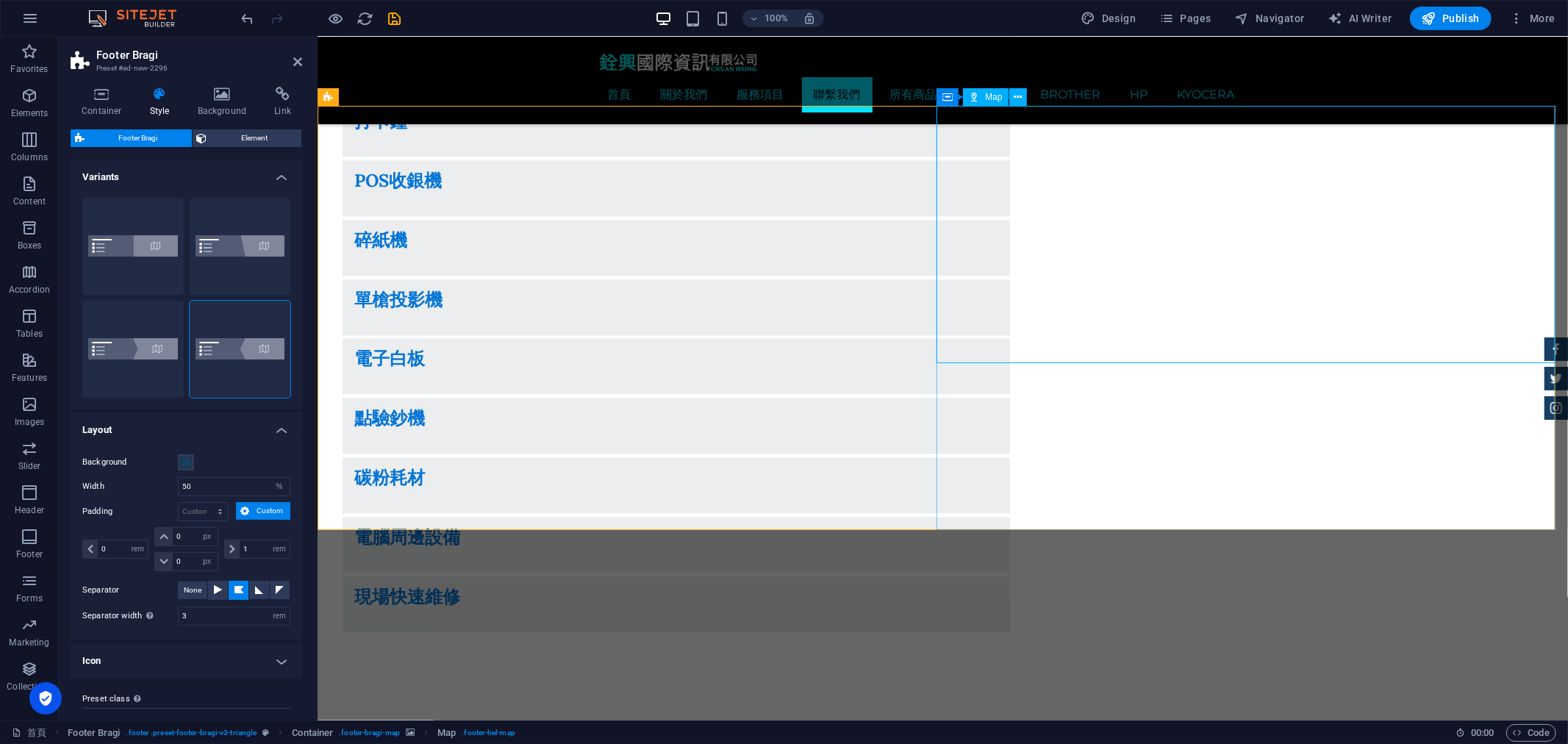 click on "← 向左移動 → 向右移動 ↑ 向上移動 ↓ 向下移動 + 放大 - 縮小 Home 鍵 向左移 75% End 鍵 向右移 75% Page Up 鍵 向上移 75% Page Down 鍵 向下移 75% 地圖 地形圖 衛星檢視 地名 鍵盤快速鍵 地圖資料 地圖資料 ©2025 Google 地圖資料 ©2025 Google 200 公尺  按一下即可切換公制和英制單位 條款 回報地圖錯誤" at bounding box center [942, 3852] 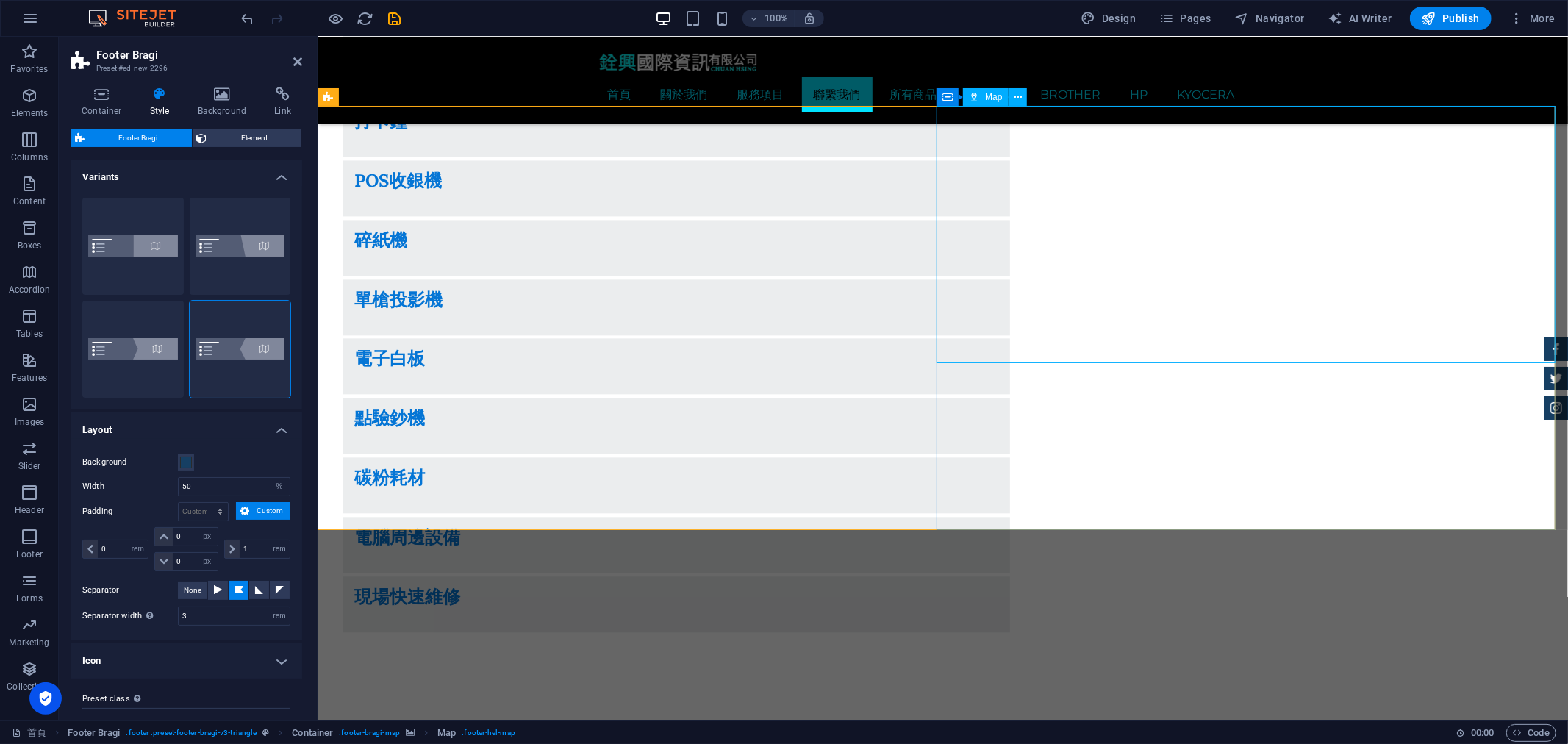 click on "← 向左移動 → 向右移動 ↑ 向上移動 ↓ 向下移動 + 放大 - 縮小 Home 鍵 向左移 75% End 鍵 向右移 75% Page Up 鍵 向上移 75% Page Down 鍵 向下移 75% 地圖 地形圖 衛星檢視 地名 鍵盤快速鍵 地圖資料 地圖資料 ©2025 Google 地圖資料 ©2025 Google 200 公尺  按一下即可切換公制和英制單位 條款 回報地圖錯誤" at bounding box center [942, 3852] 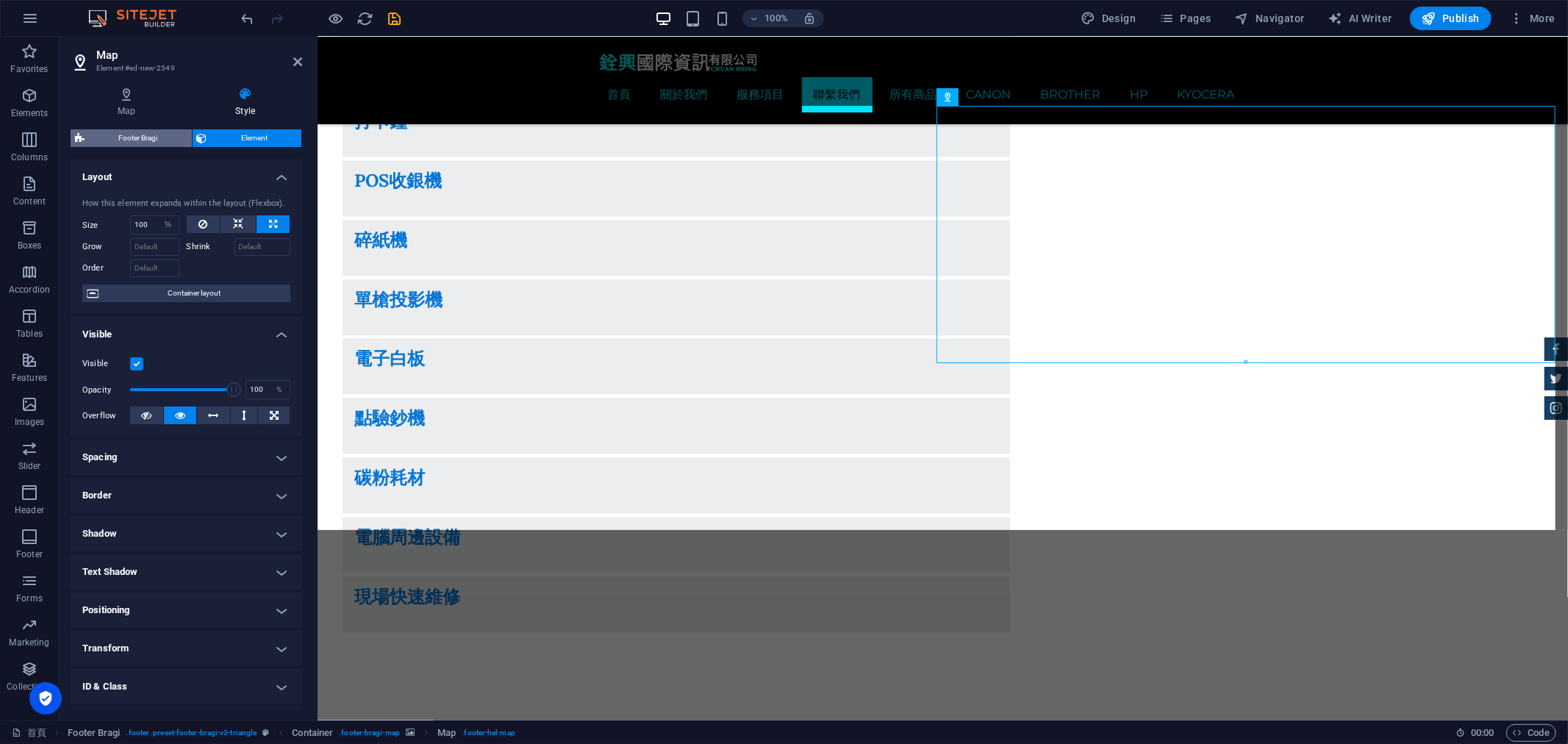 click on "Footer Bragi" at bounding box center (138, 138) 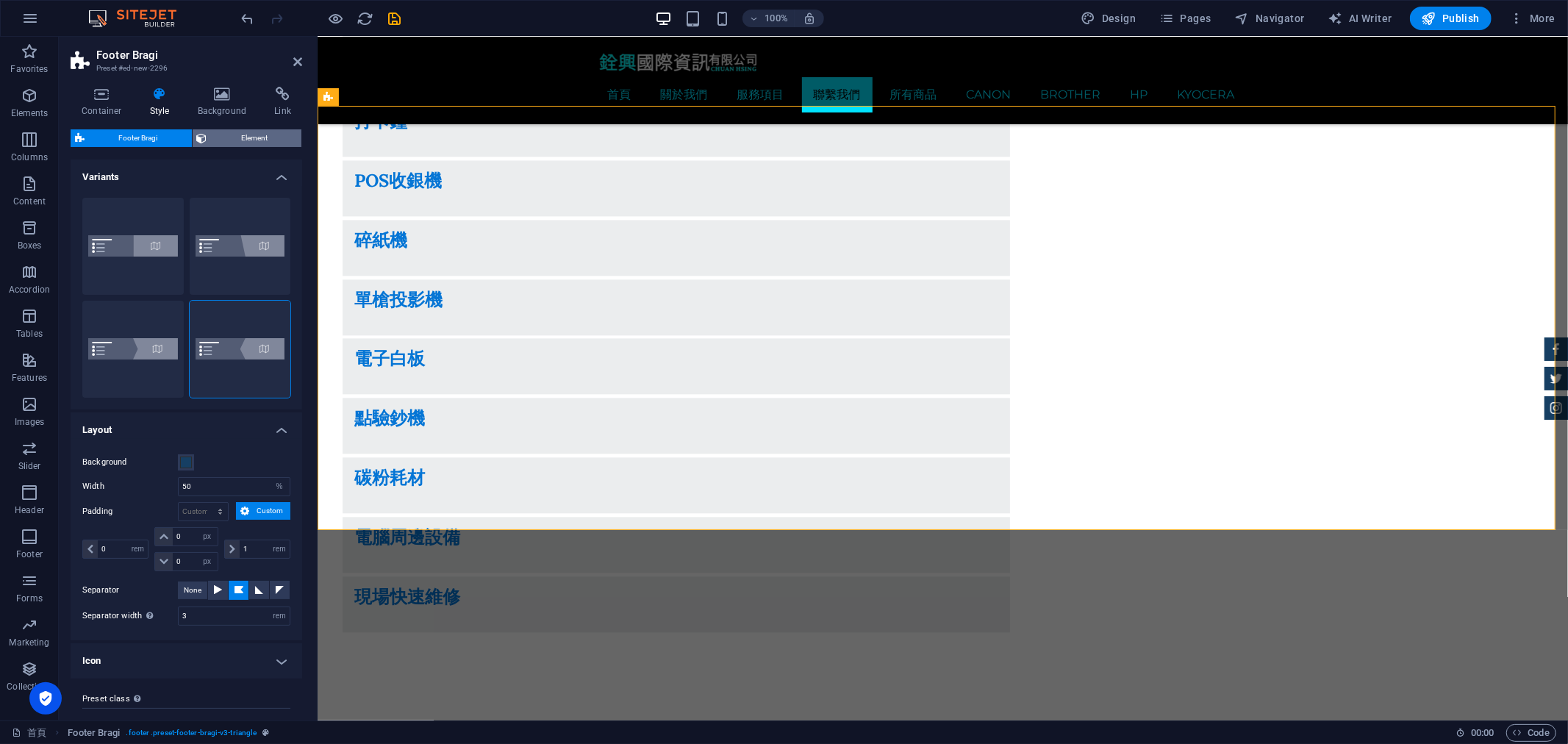 drag, startPoint x: 238, startPoint y: 152, endPoint x: 243, endPoint y: 138, distance: 14.866069 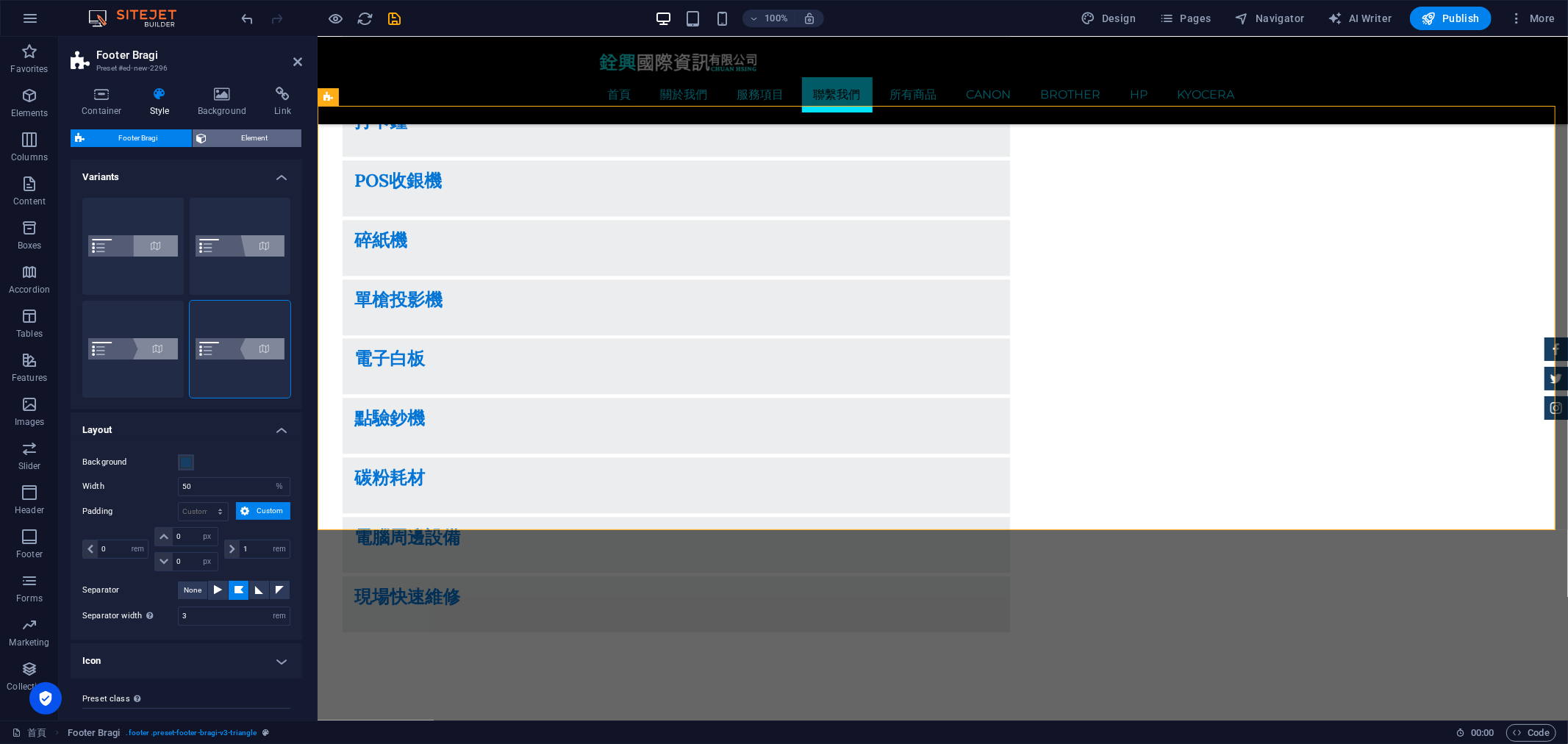 click on "Footer Bragi Element Layout How this element expands within the layout (Flexbox). Size Default auto px % 1/1 1/2 1/3 1/4 1/5 1/6 1/7 1/8 1/9 1/10 Grow Shrink Order Container layout Visible Visible Opacity 100 % Overflow Spacing Margin Default auto px % rem vw vh Custom Custom auto px % rem vw vh auto px % rem vw vh auto px % rem vw vh auto px % rem vw vh Padding Default px rem % vh vw Custom Custom px rem % vh vw px rem % vh vw px rem % vh vw px rem % vh vw Border Style              - Width 1 auto px rem % vh vw Custom Custom 1 auto px rem % vh vw 1 auto px rem % vh vw 1 auto px rem % vh vw 1 auto px rem % vh vw  - Color Round corners For background overlay and background images, the overflow must be hidden so that the round corners are visible Default px rem % vh vw Custom Custom px rem % vh vw px rem % vh vw px rem % vh vw px rem % vh vw Shadow Default None Outside Inside Color X offset 0 px rem vh vw Y offset 0 px rem vh vw Blur 0 px rem % vh vw Spread 0 px rem vh vw Text Shadow Default None 0 px" at bounding box center [186, 419] 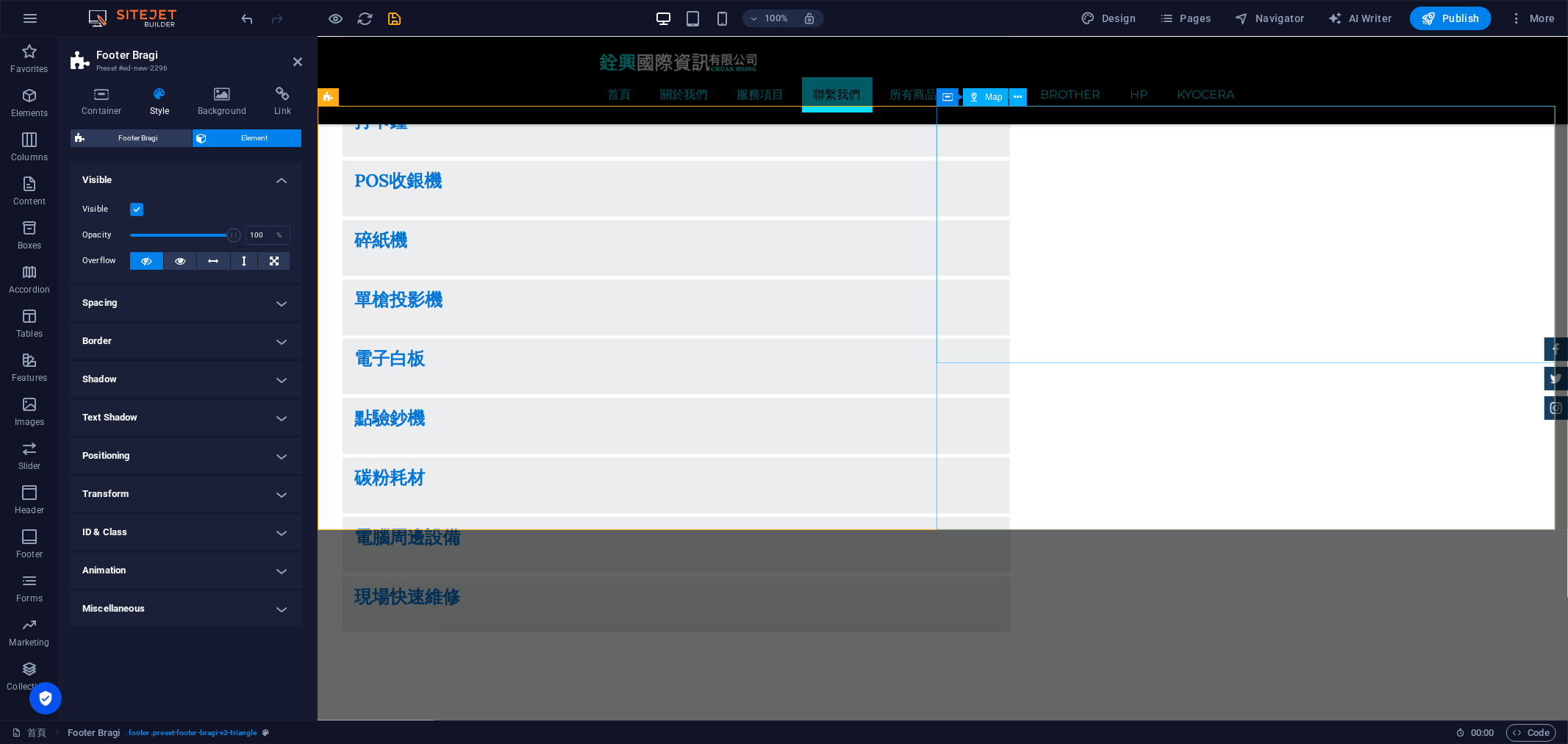 click on "← 向左移動 → 向右移動 ↑ 向上移動 ↓ 向下移動 + 放大 - 縮小 Home 鍵 向左移 75% End 鍵 向右移 75% Page Up 鍵 向上移 75% Page Down 鍵 向下移 75% 地圖 地形圖 衛星檢視 地名 鍵盤快速鍵 地圖資料 地圖資料 ©2025 Google 地圖資料 ©2025 Google 200 公尺  按一下即可切換公制和英制單位 條款 回報地圖錯誤" at bounding box center (942, 3852) 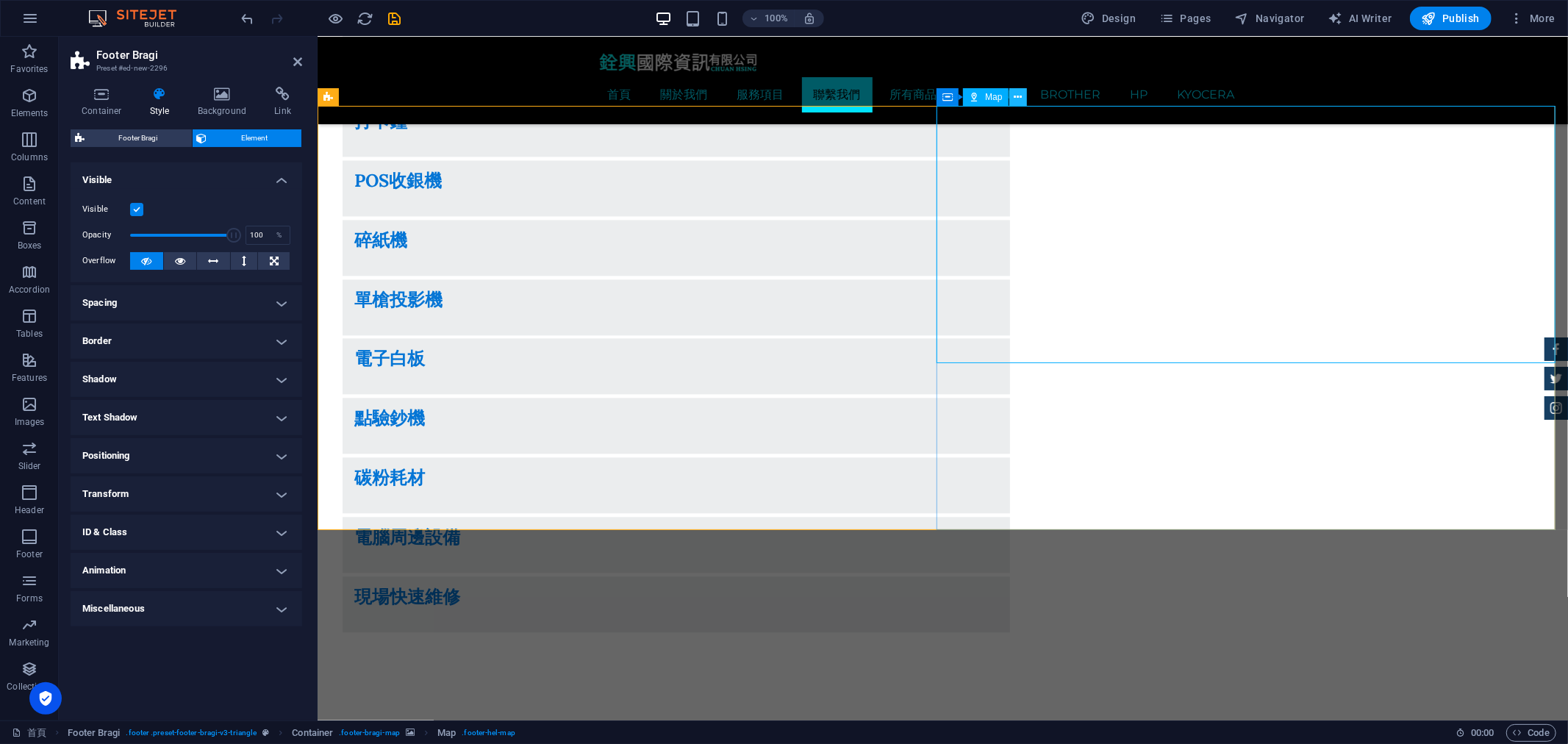 click at bounding box center (1017, 97) 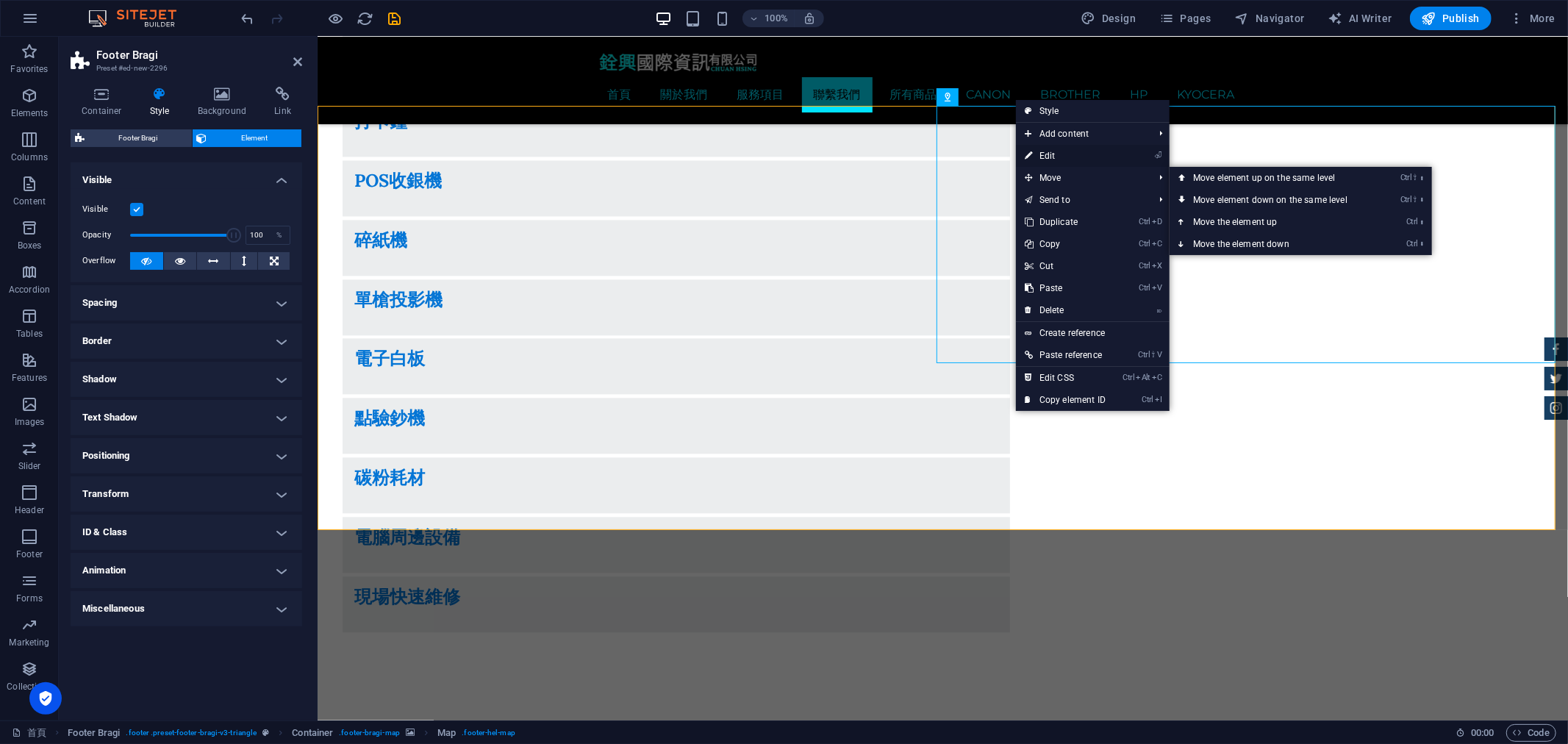 click on "⏎  Edit" at bounding box center (1065, 156) 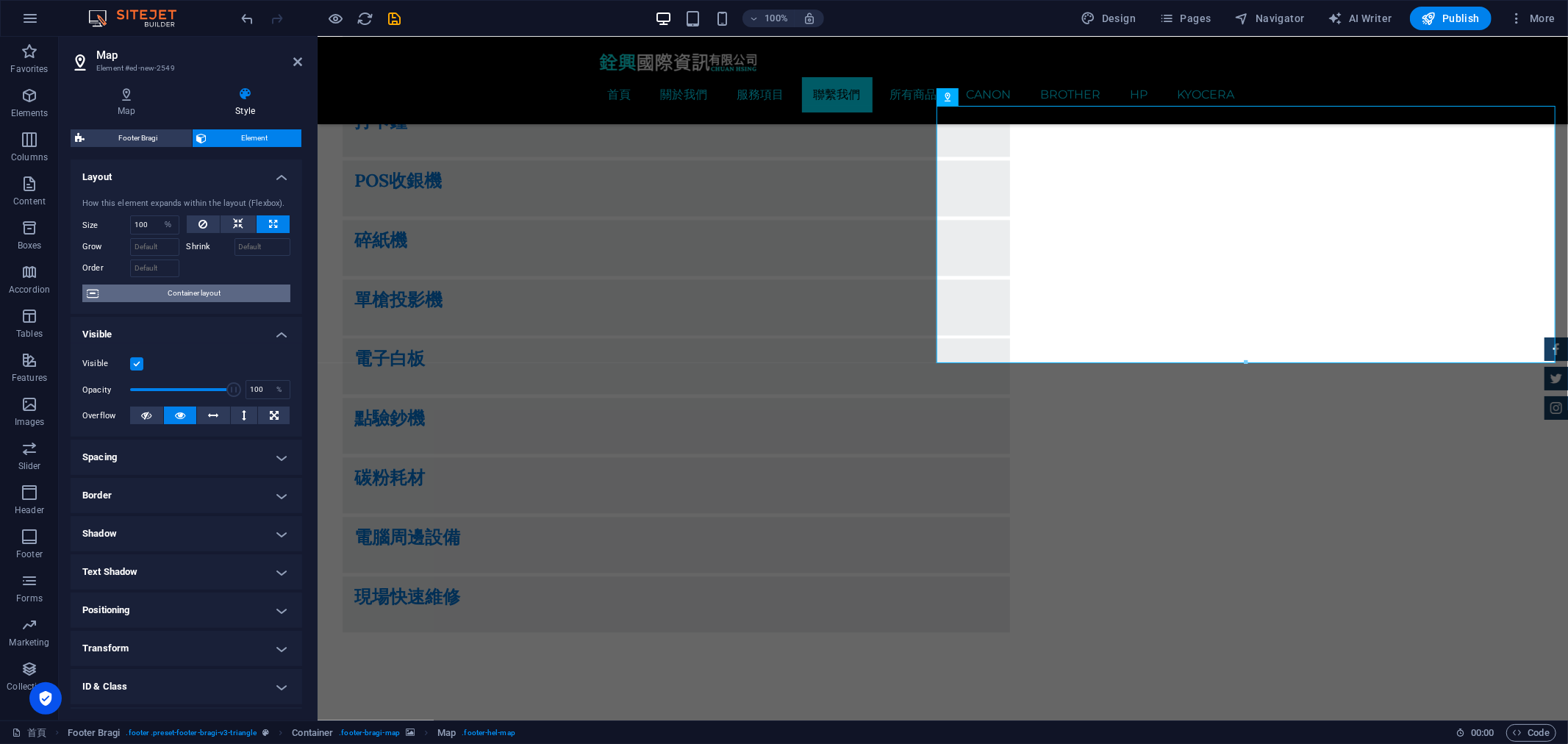 click on "Container layout" at bounding box center (194, 293) 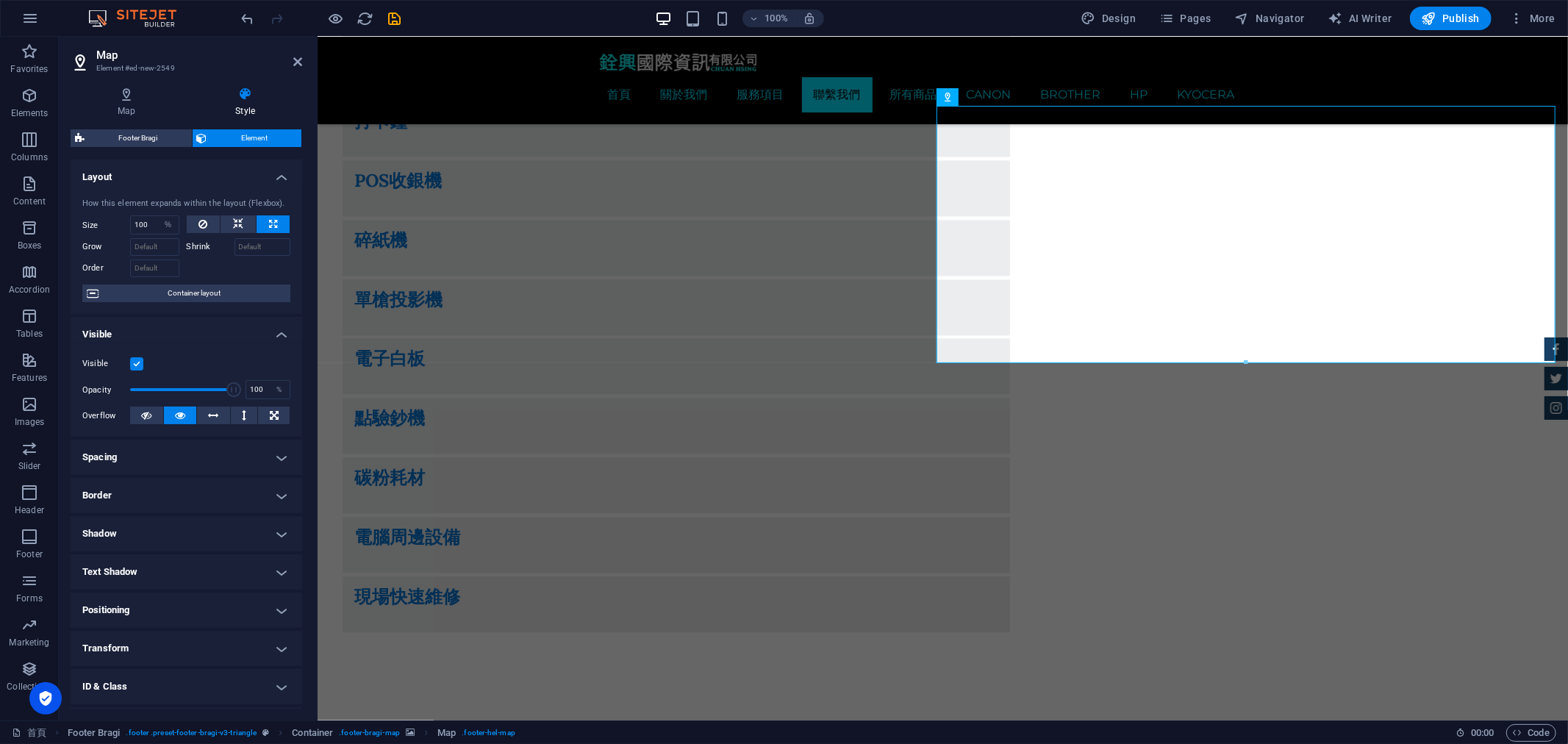 select on "px" 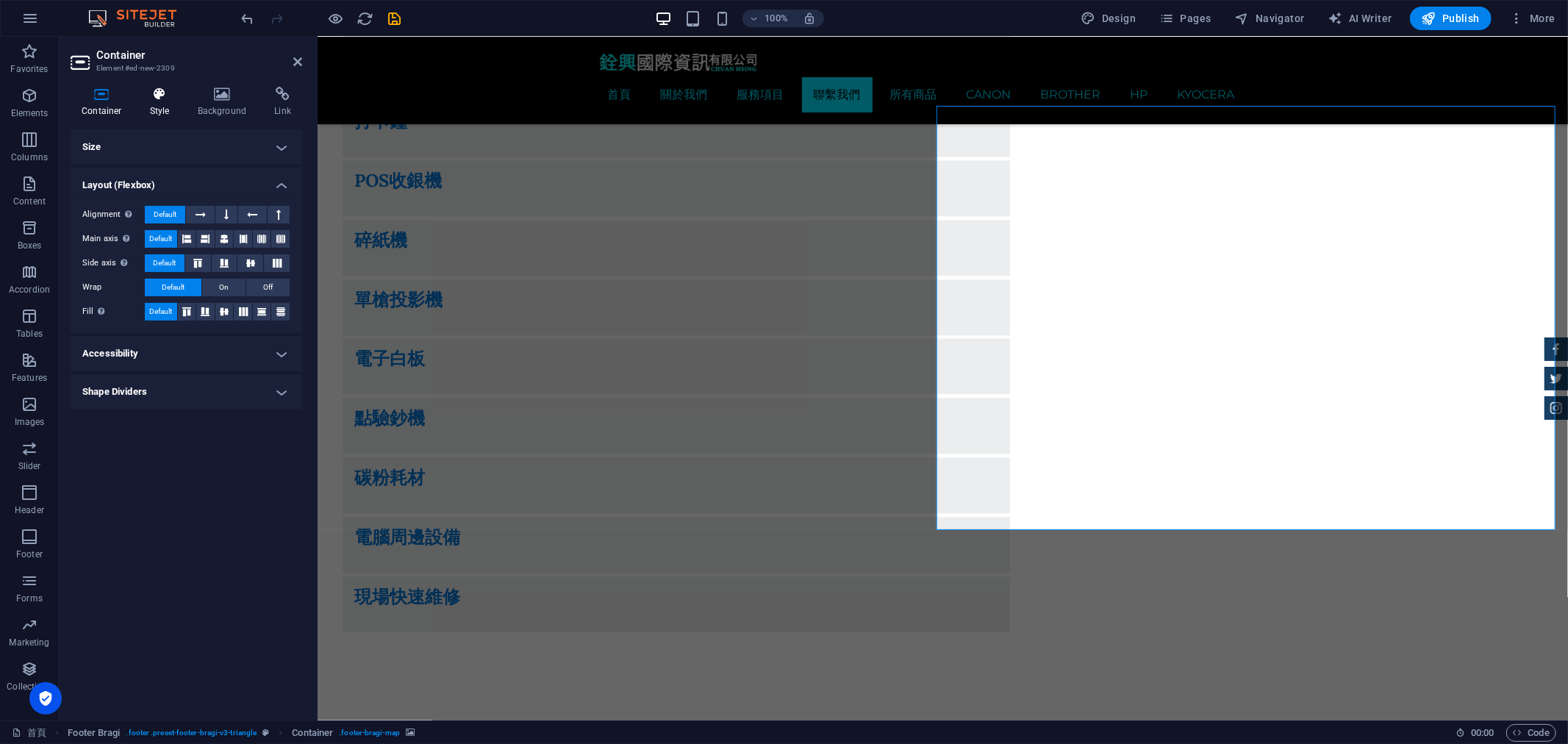 click on "Style" at bounding box center [162, 102] 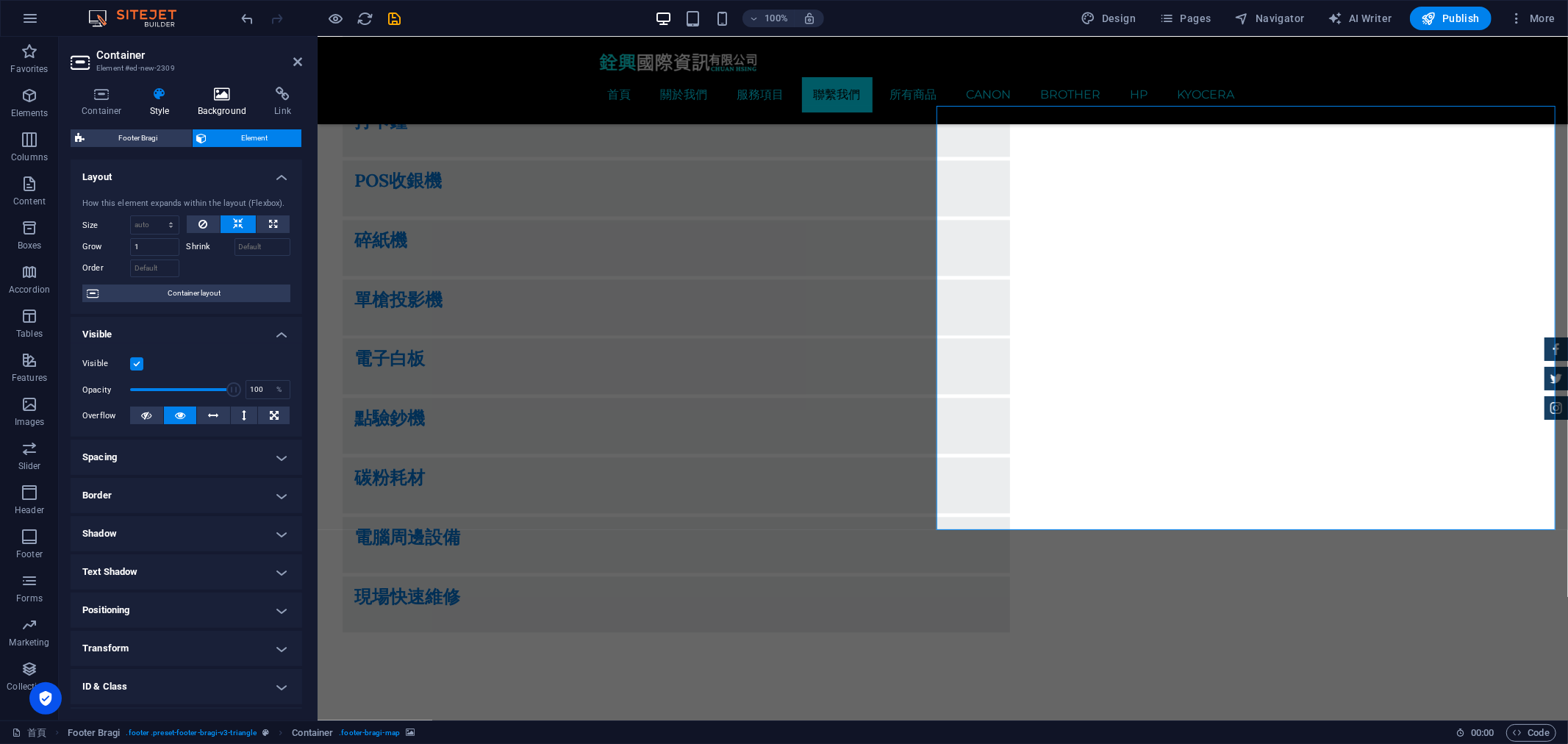 click at bounding box center [222, 94] 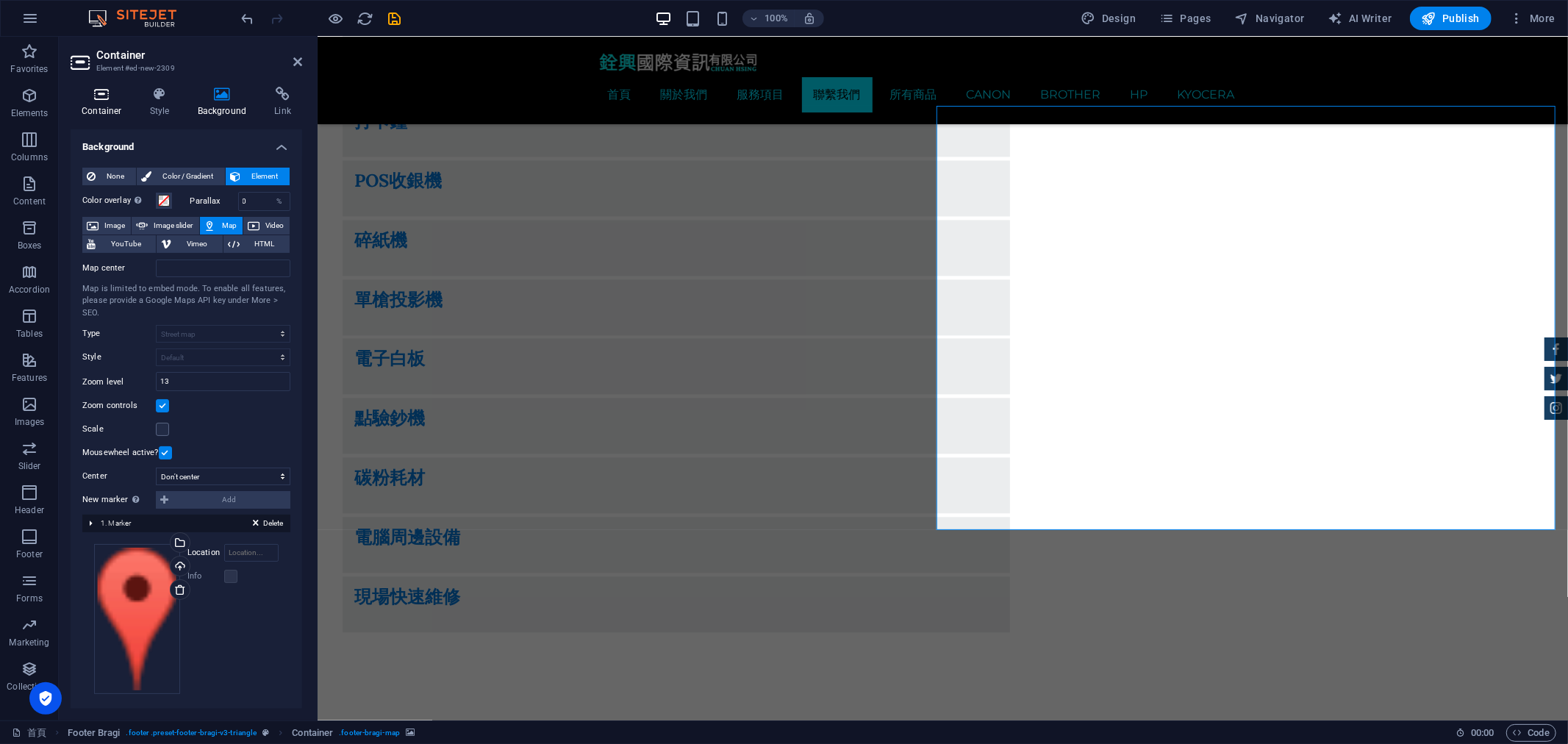 click at bounding box center [101, 94] 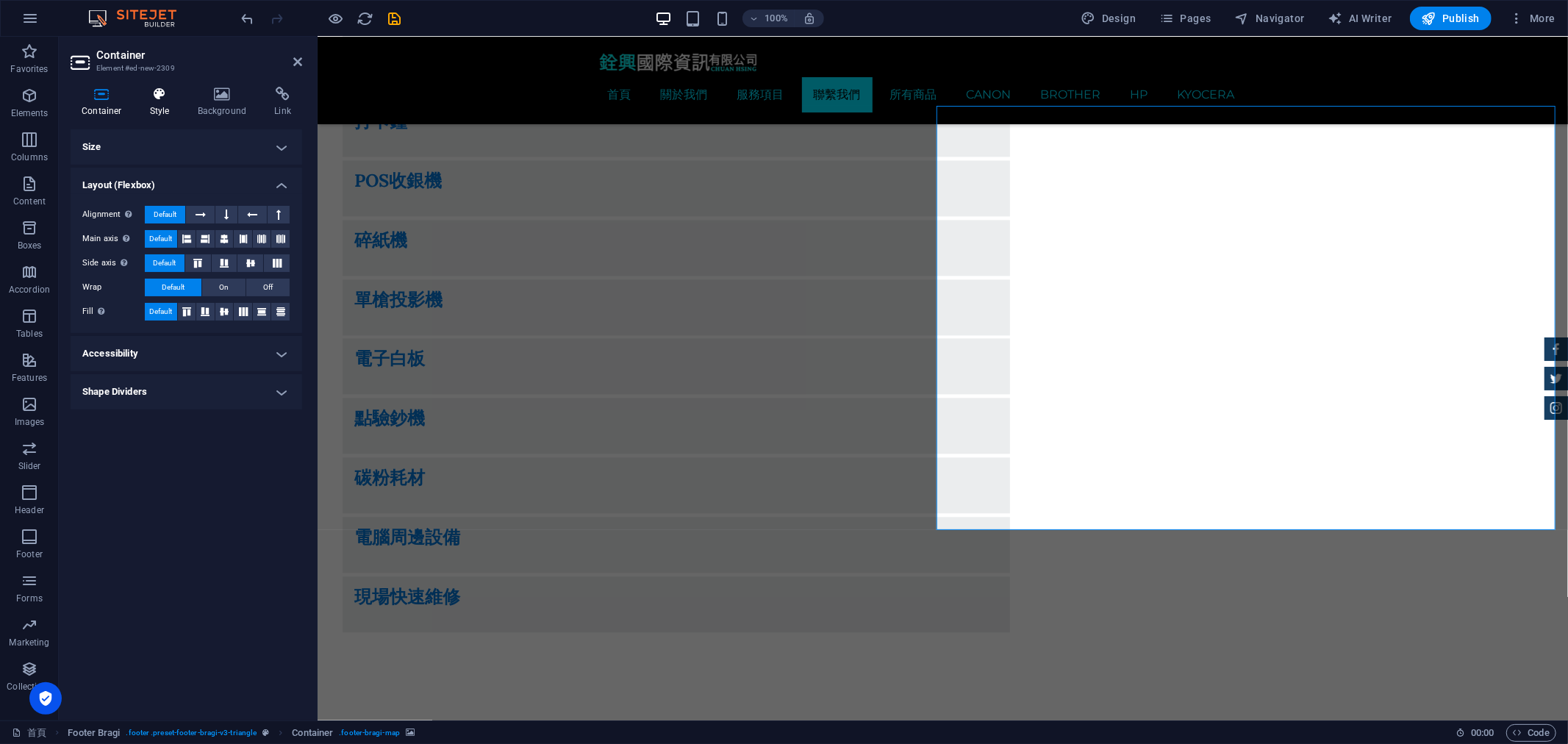 click at bounding box center (160, 94) 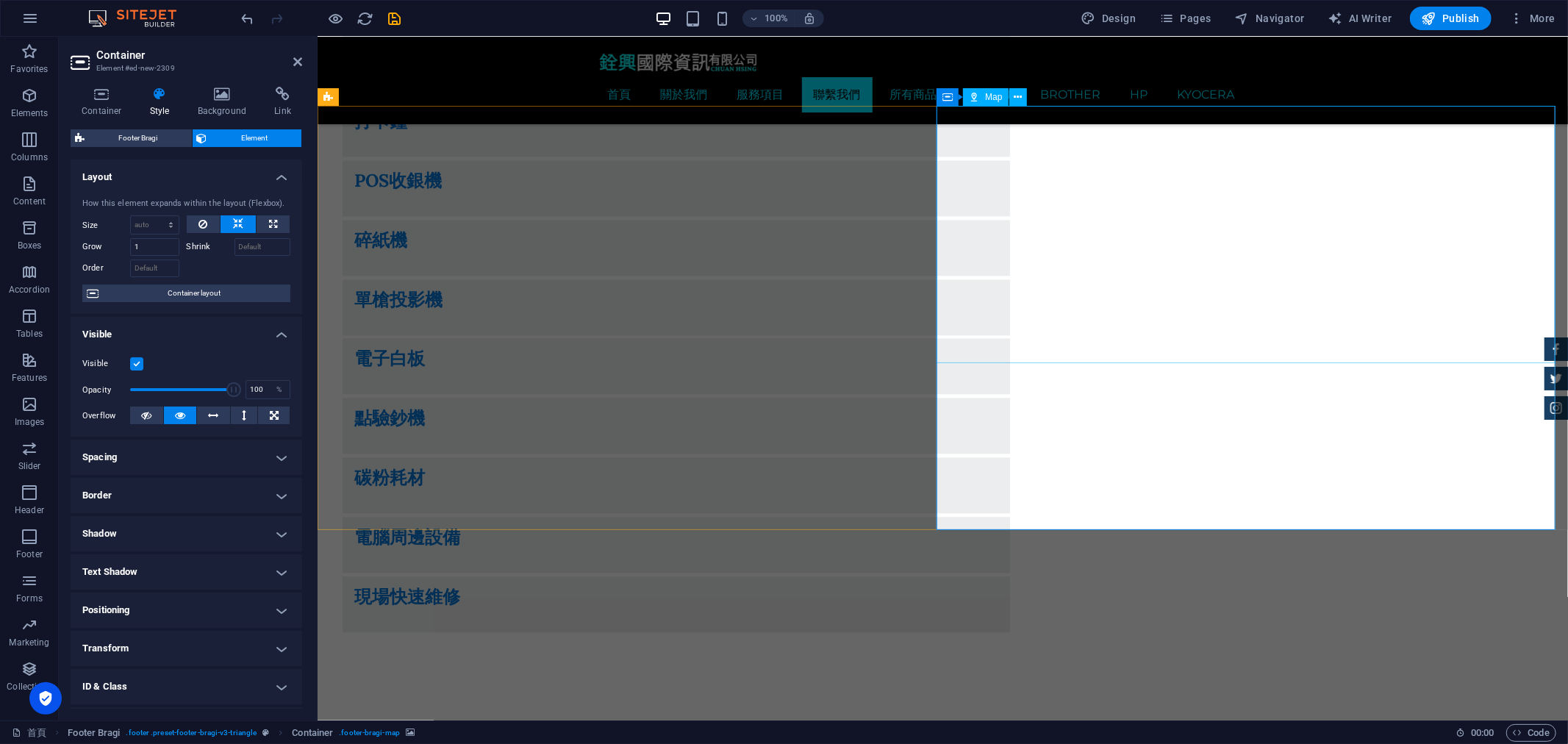 click on "← 向左移動 → 向右移動 ↑ 向上移動 ↓ 向下移動 + 放大 - 縮小 Home 鍵 向左移 75% End 鍵 向右移 75% Page Up 鍵 向上移 75% Page Down 鍵 向下移 75% 地圖 地形圖 衛星檢視 地名 鍵盤快速鍵 地圖資料 地圖資料 ©2025 Google 地圖資料 ©2025 Google 200 公尺  按一下即可切換公制和英制單位 條款 回報地圖錯誤" at bounding box center [942, 3852] 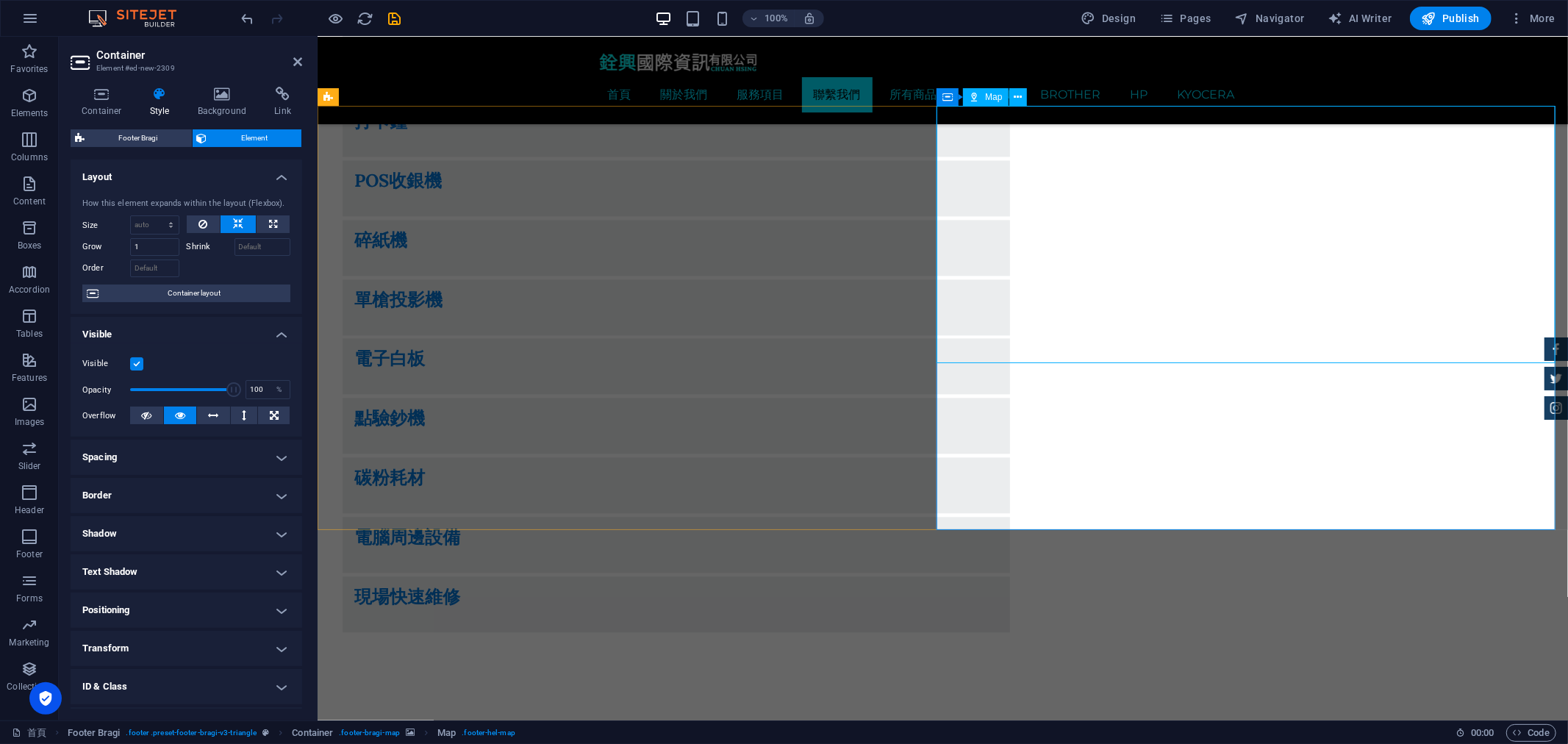 click on "← 向左移動 → 向右移動 ↑ 向上移動 ↓ 向下移動 + 放大 - 縮小 Home 鍵 向左移 75% End 鍵 向右移 75% Page Up 鍵 向上移 75% Page Down 鍵 向下移 75% 地圖 地形圖 衛星檢視 地名 鍵盤快速鍵 地圖資料 地圖資料 ©2025 Google 地圖資料 ©2025 Google 200 公尺  按一下即可切換公制和英制單位 條款 回報地圖錯誤" at bounding box center [942, 3852] 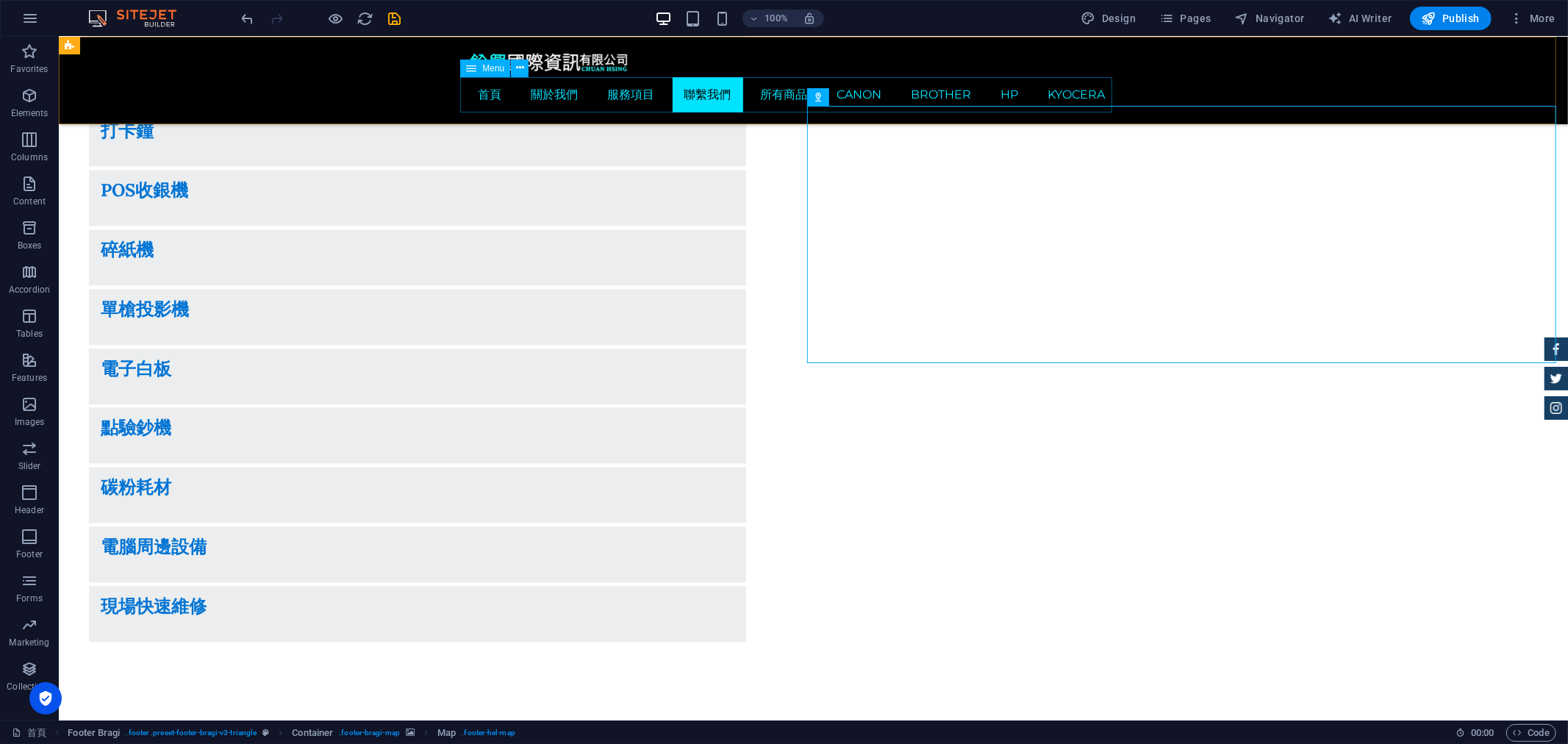 scroll, scrollTop: 2720, scrollLeft: 0, axis: vertical 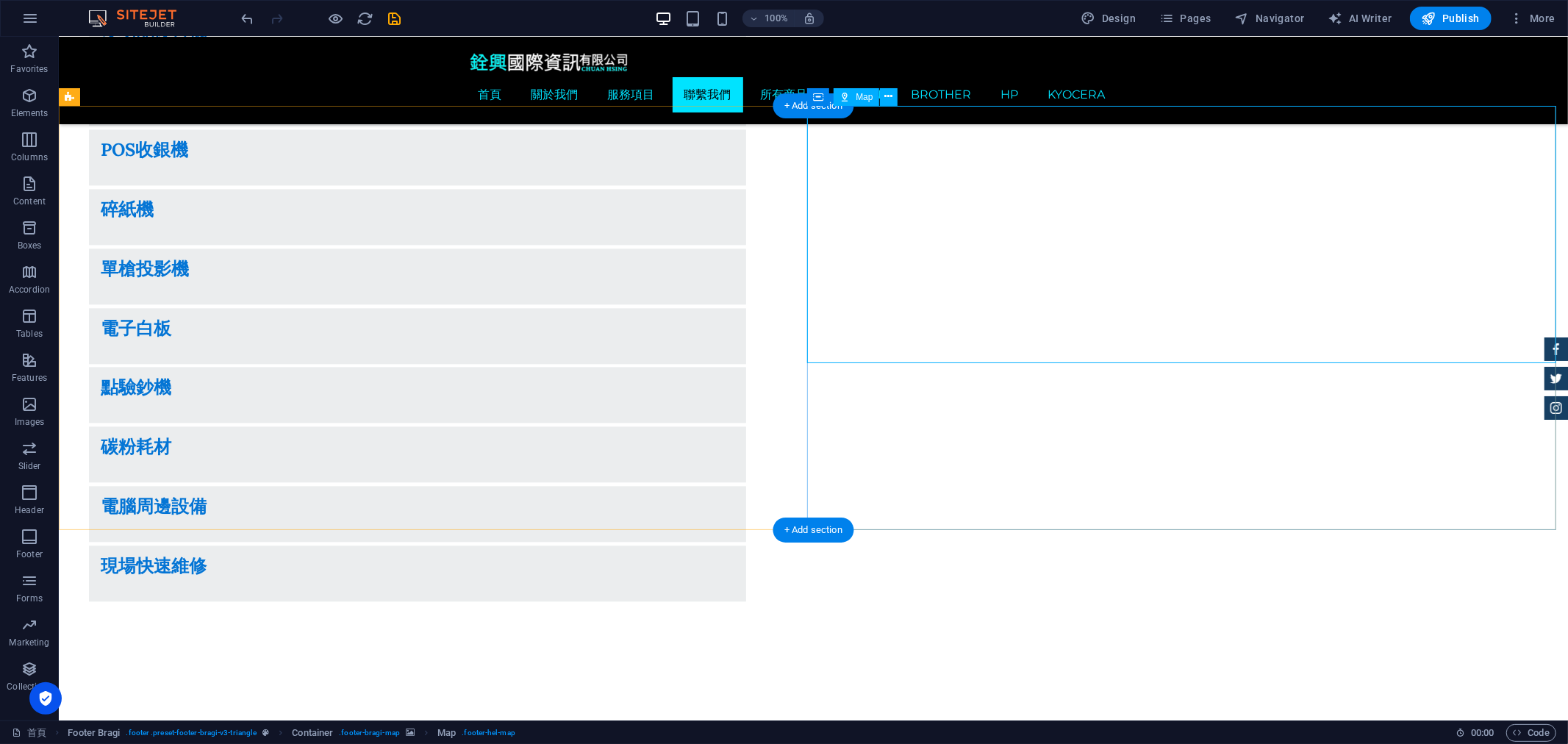 click on "← 向左移動 → 向右移動 ↑ 向上移動 ↓ 向下移動 + 放大 - 縮小 Home 鍵 向左移 75% End 鍵 向右移 75% Page Up 鍵 向上移 75% Page Down 鍵 向下移 75% 地圖 地形圖 衛星檢視 地名 鍵盤快速鍵 地圖資料 地圖資料 ©2025 Google 地圖資料 ©2025 Google 200 公尺  按一下即可切換公制和英制單位 條款 回報地圖錯誤" at bounding box center (812, 3848) 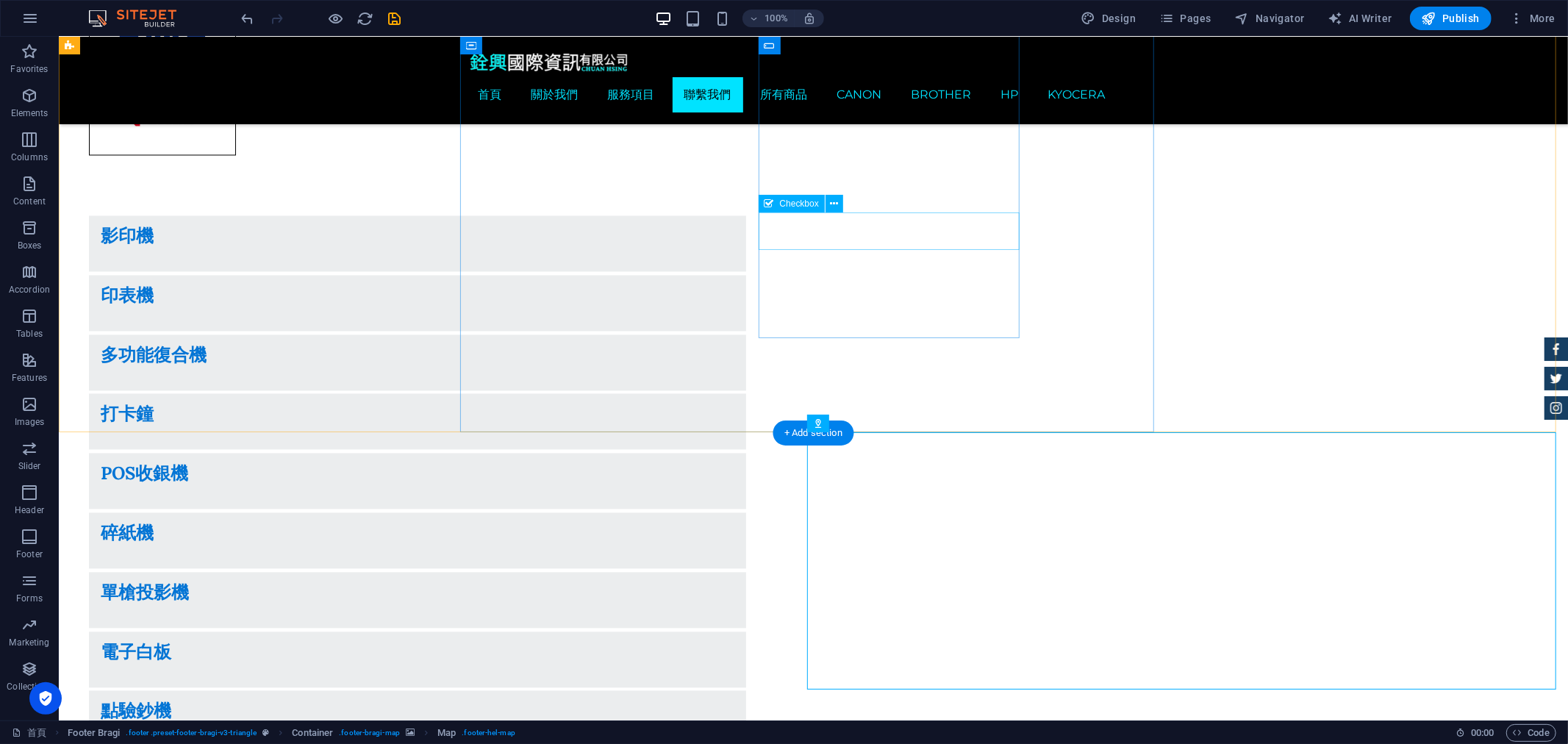 scroll, scrollTop: 2393, scrollLeft: 0, axis: vertical 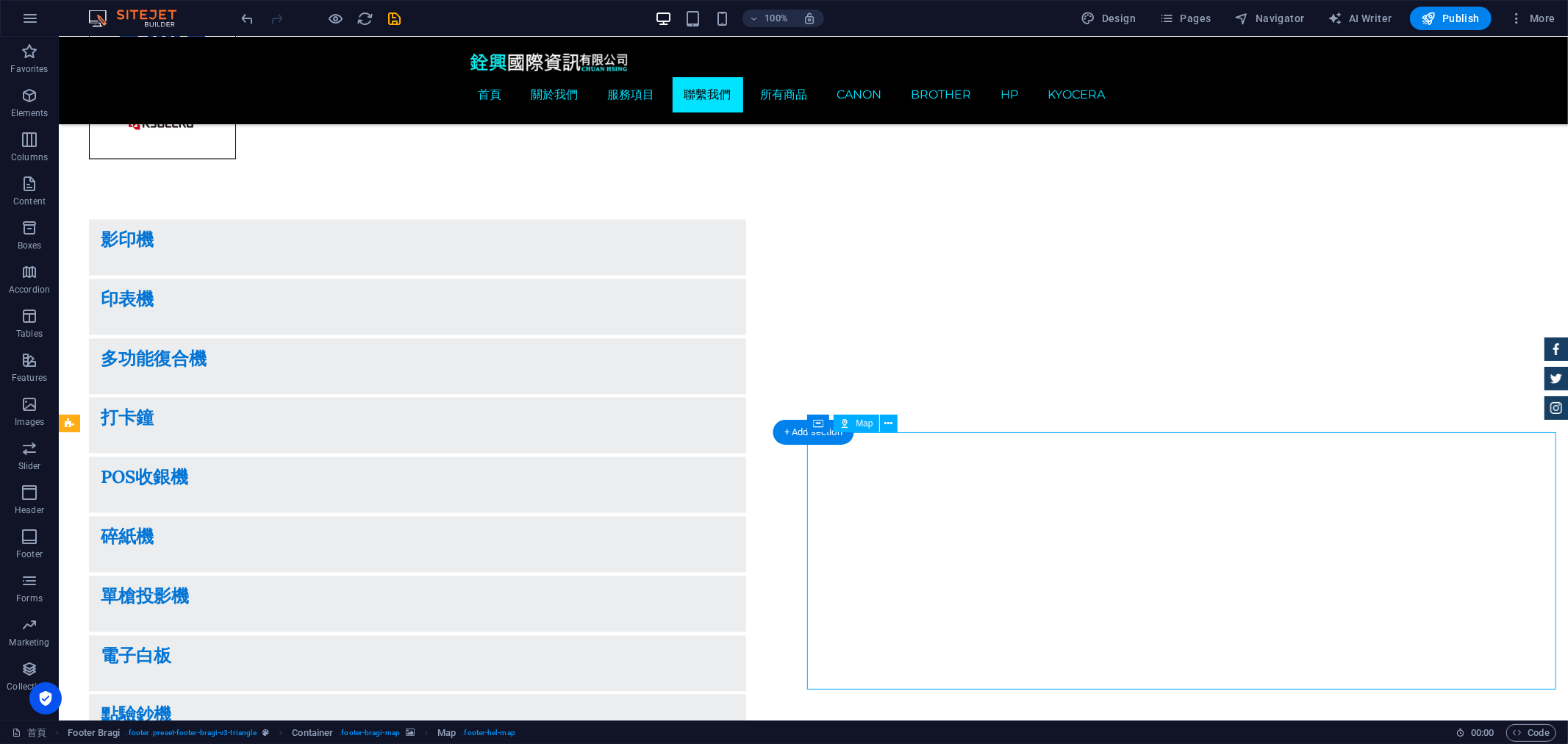 click on "← 向左移動 → 向右移動 ↑ 向上移動 ↓ 向下移動 + 放大 - 縮小 Home 鍵 向左移 75% End 鍵 向右移 75% Page Up 鍵 向上移 75% Page Down 鍵 向下移 75% 地圖 地形圖 衛星檢視 地名 鍵盤快速鍵 地圖資料 地圖資料 ©2025 Google 地圖資料 ©2025 Google 200 公尺  按一下即可切換公制和英制單位 條款 回報地圖錯誤" at bounding box center (812, 4175) 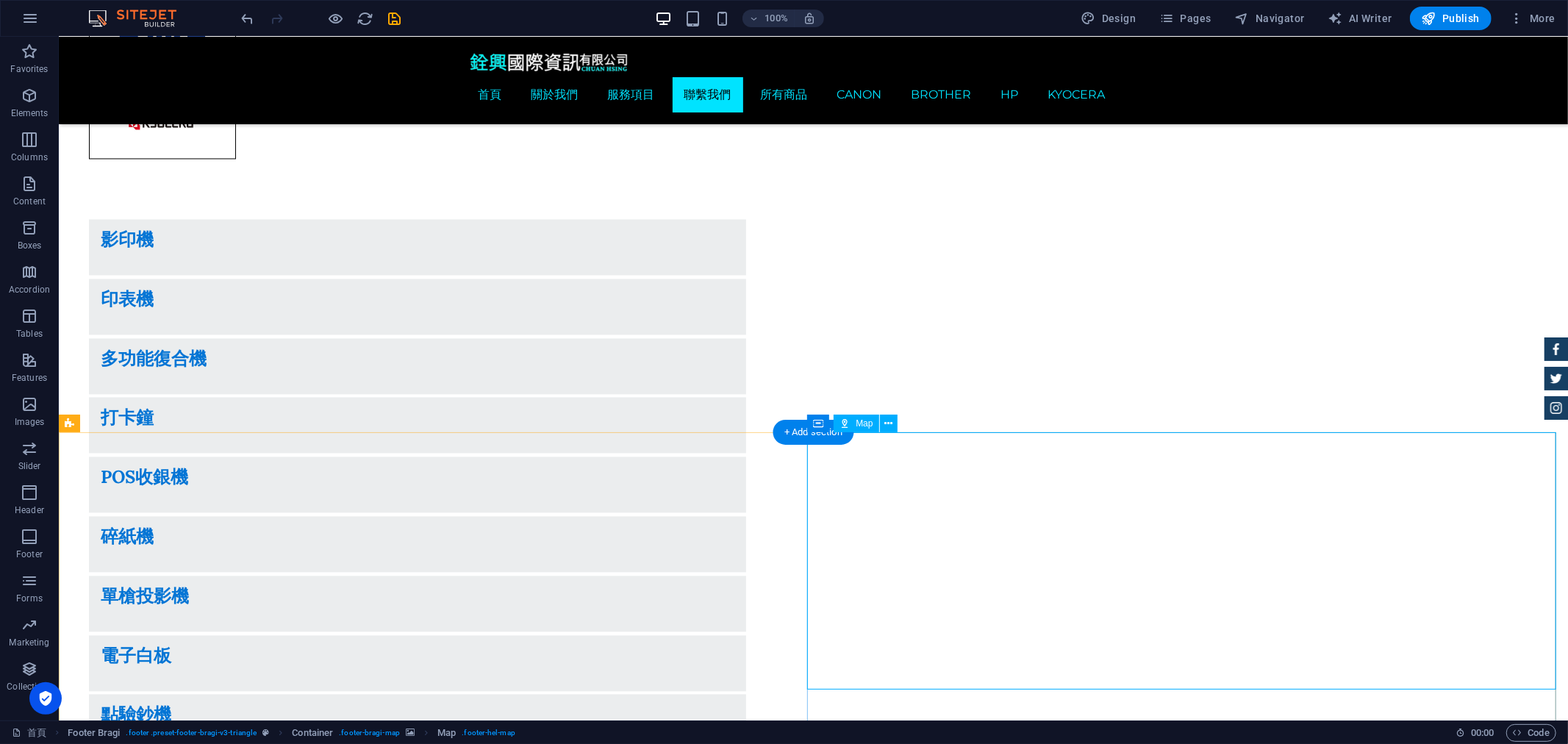 click on "← 向左移動 → 向右移動 ↑ 向上移動 ↓ 向下移動 + 放大 - 縮小 Home 鍵 向左移 75% End 鍵 向右移 75% Page Up 鍵 向上移 75% Page Down 鍵 向下移 75% 地圖 地形圖 衛星檢視 地名 鍵盤快速鍵 地圖資料 地圖資料 ©2025 Google 地圖資料 ©2025 Google 200 公尺  按一下即可切換公制和英制單位 條款 回報地圖錯誤" at bounding box center [812, 4175] 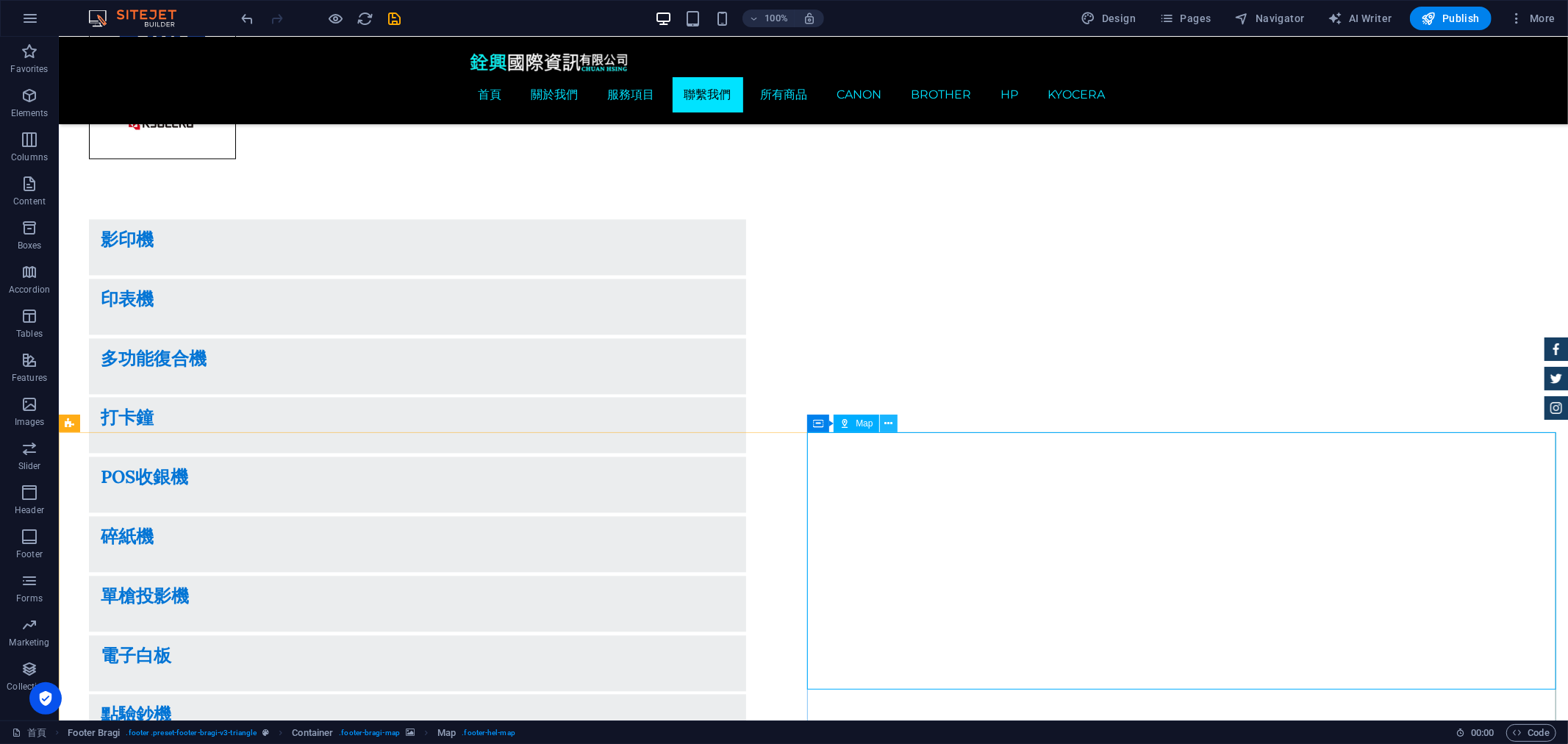 click at bounding box center (888, 423) 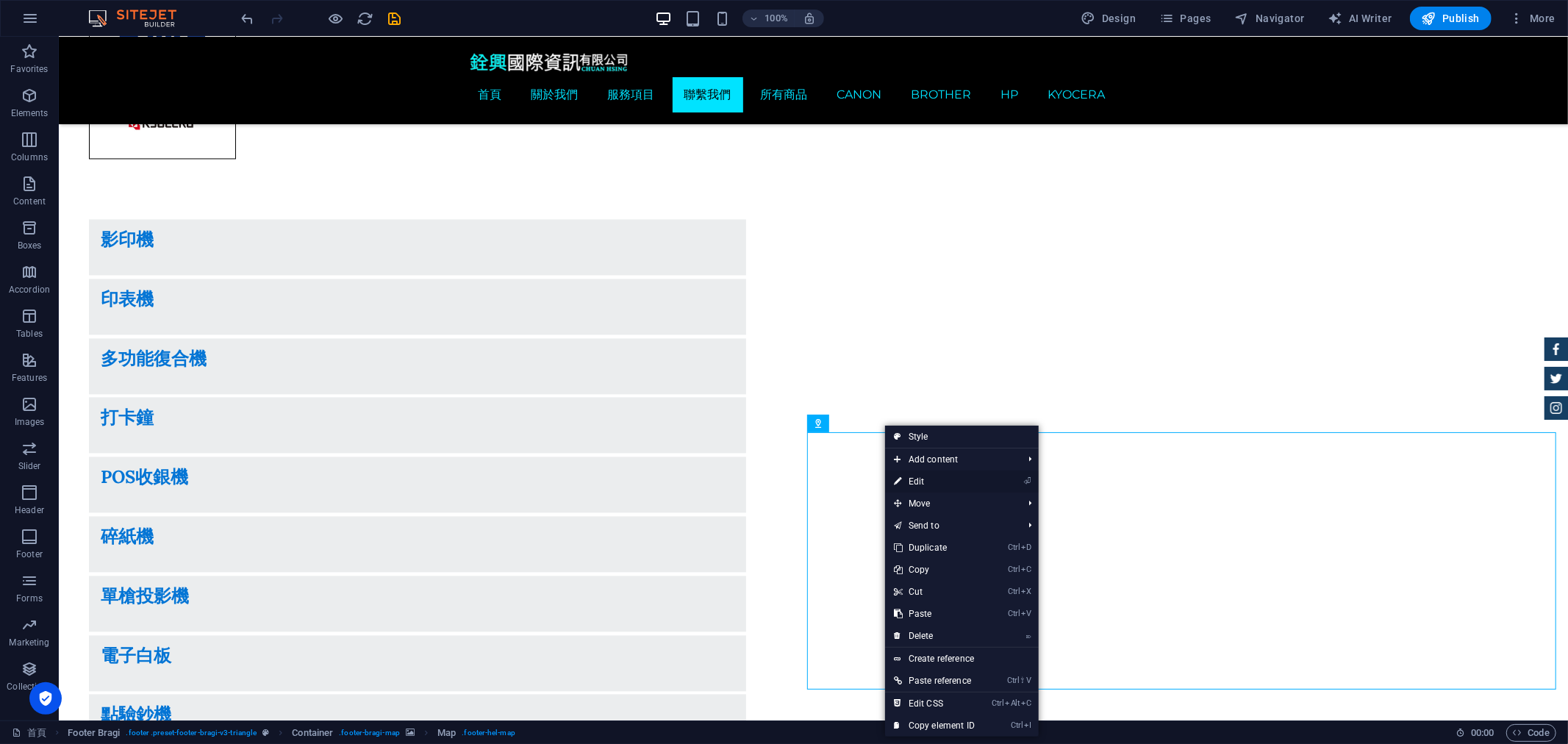 click on "⏎  Edit" at bounding box center (934, 482) 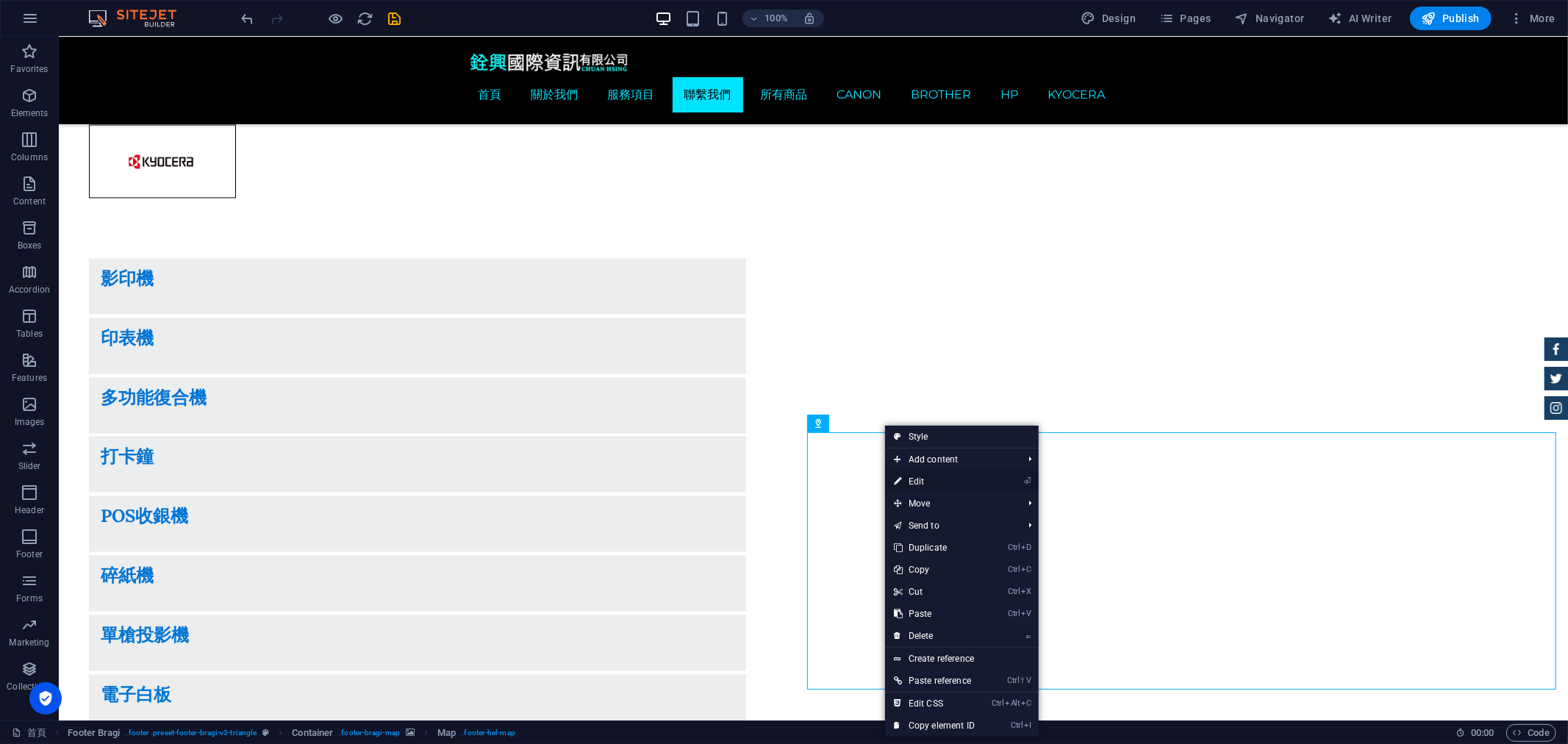 select on "%" 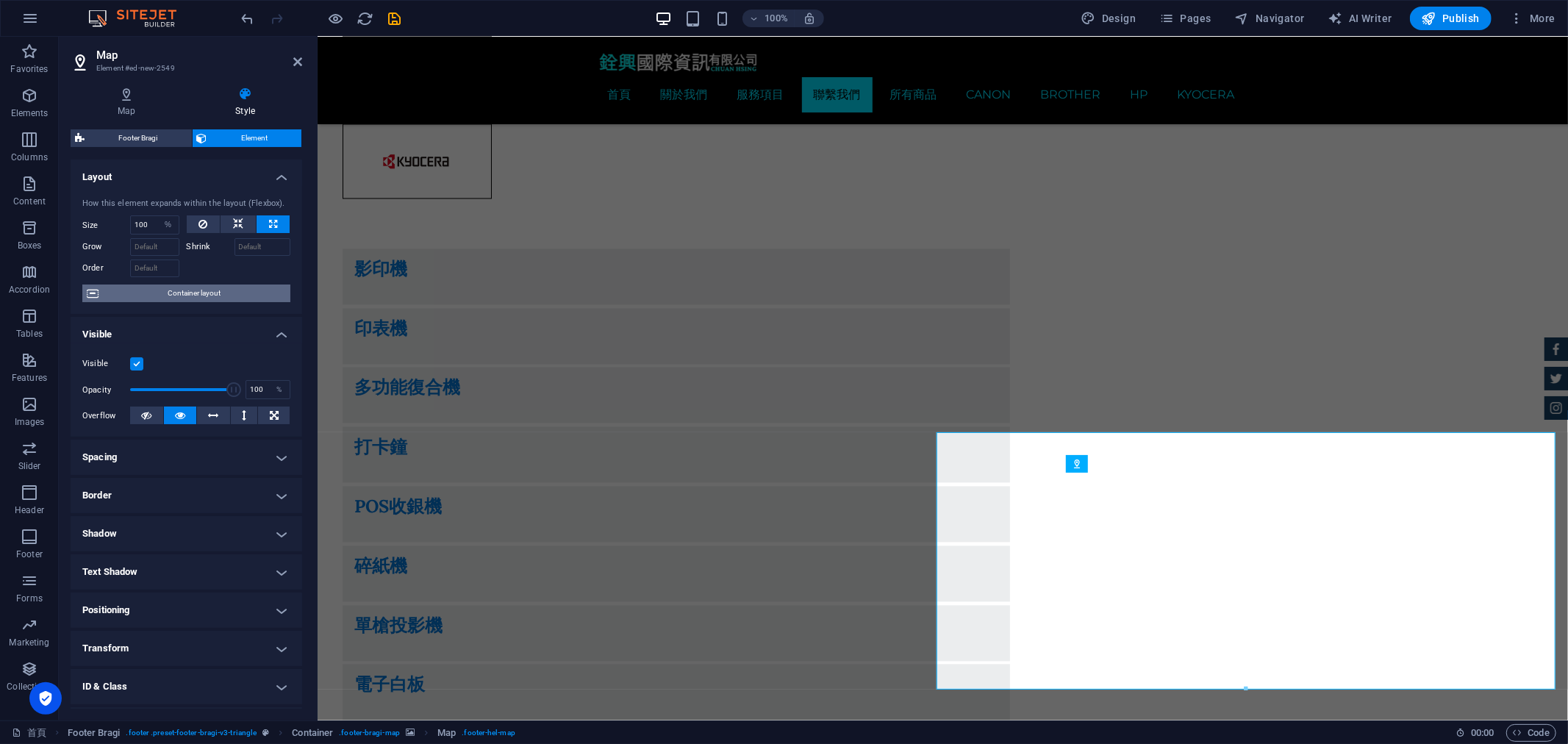 click on "Container layout" at bounding box center (194, 293) 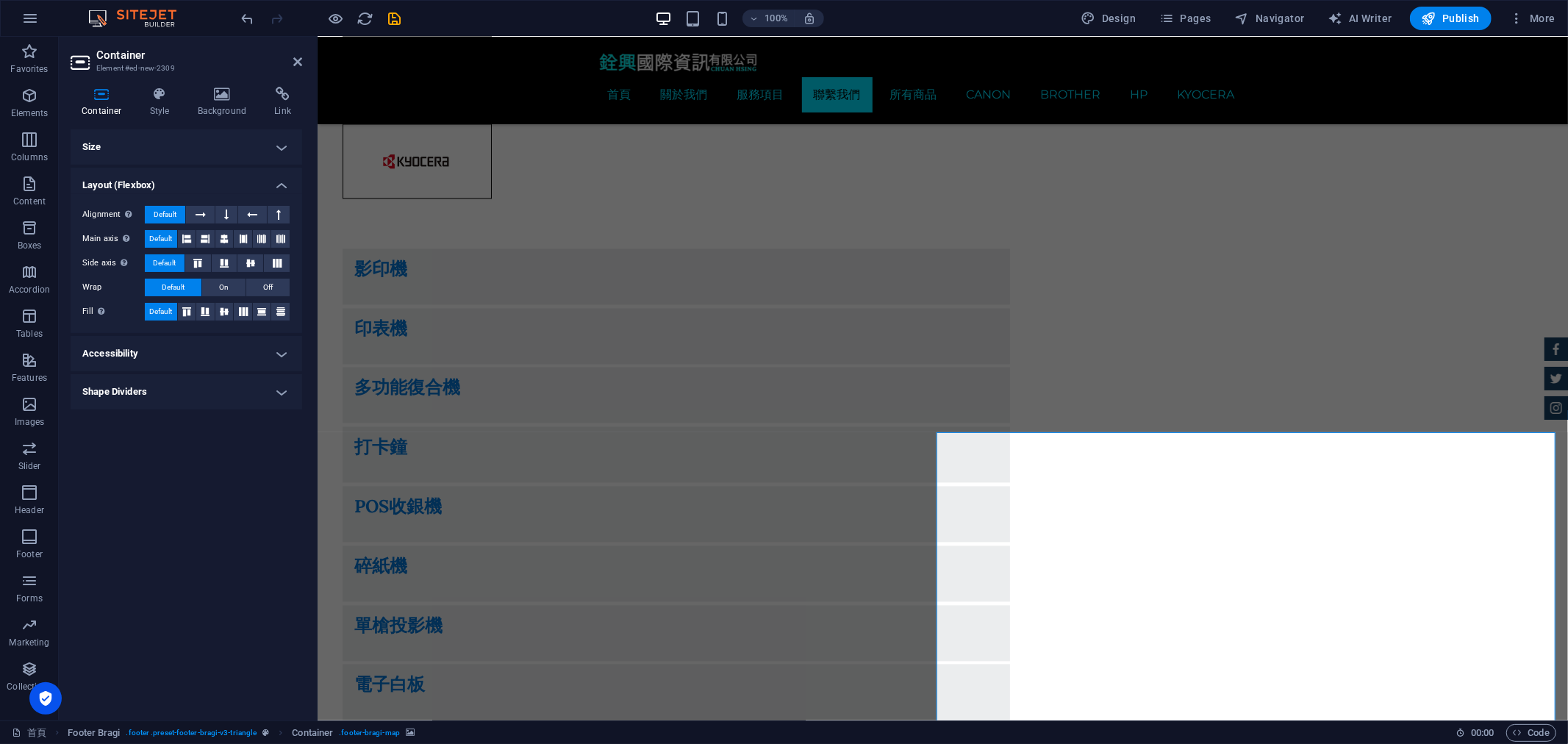 click on "Accessibility" at bounding box center [186, 354] 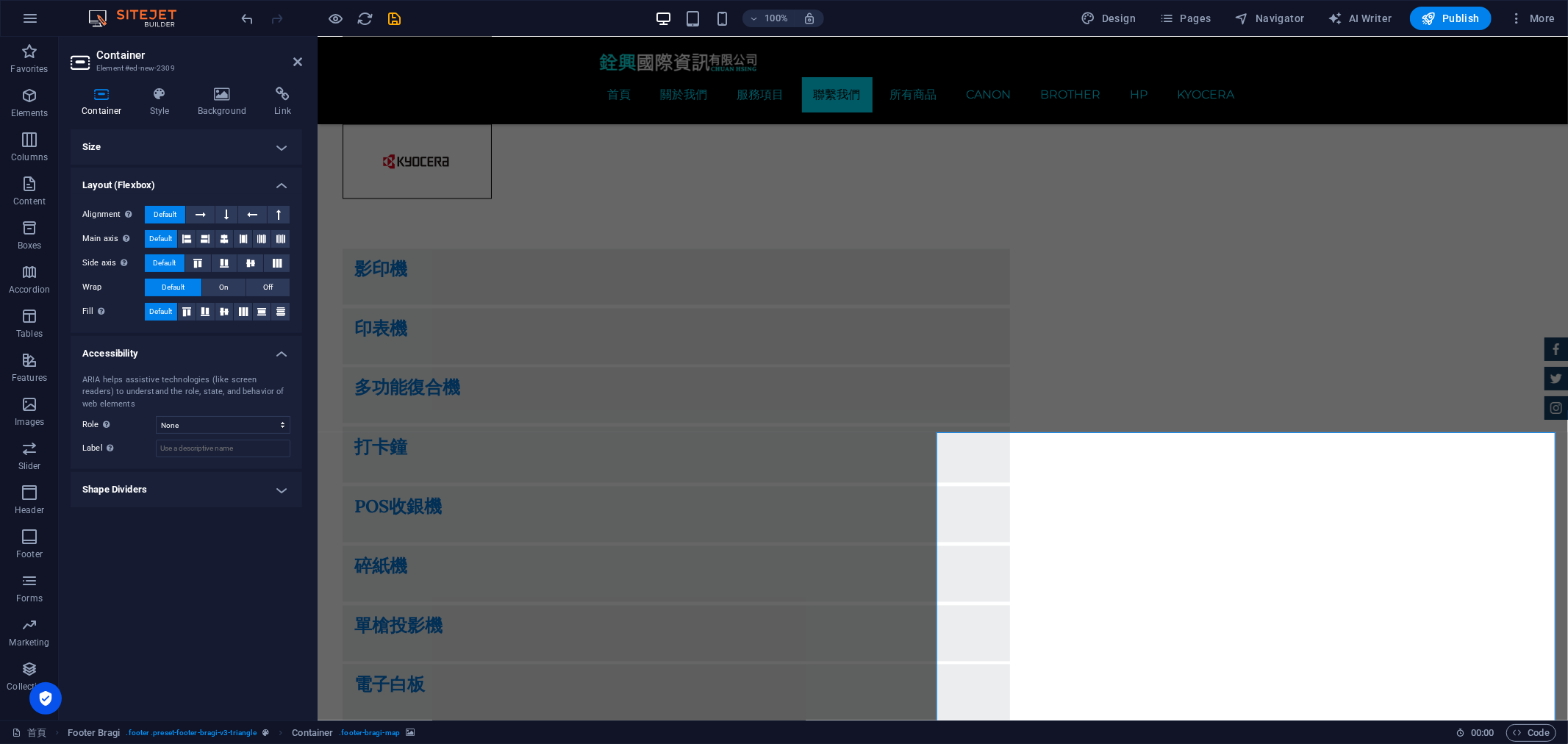 click on "Shape Dividers" at bounding box center [186, 490] 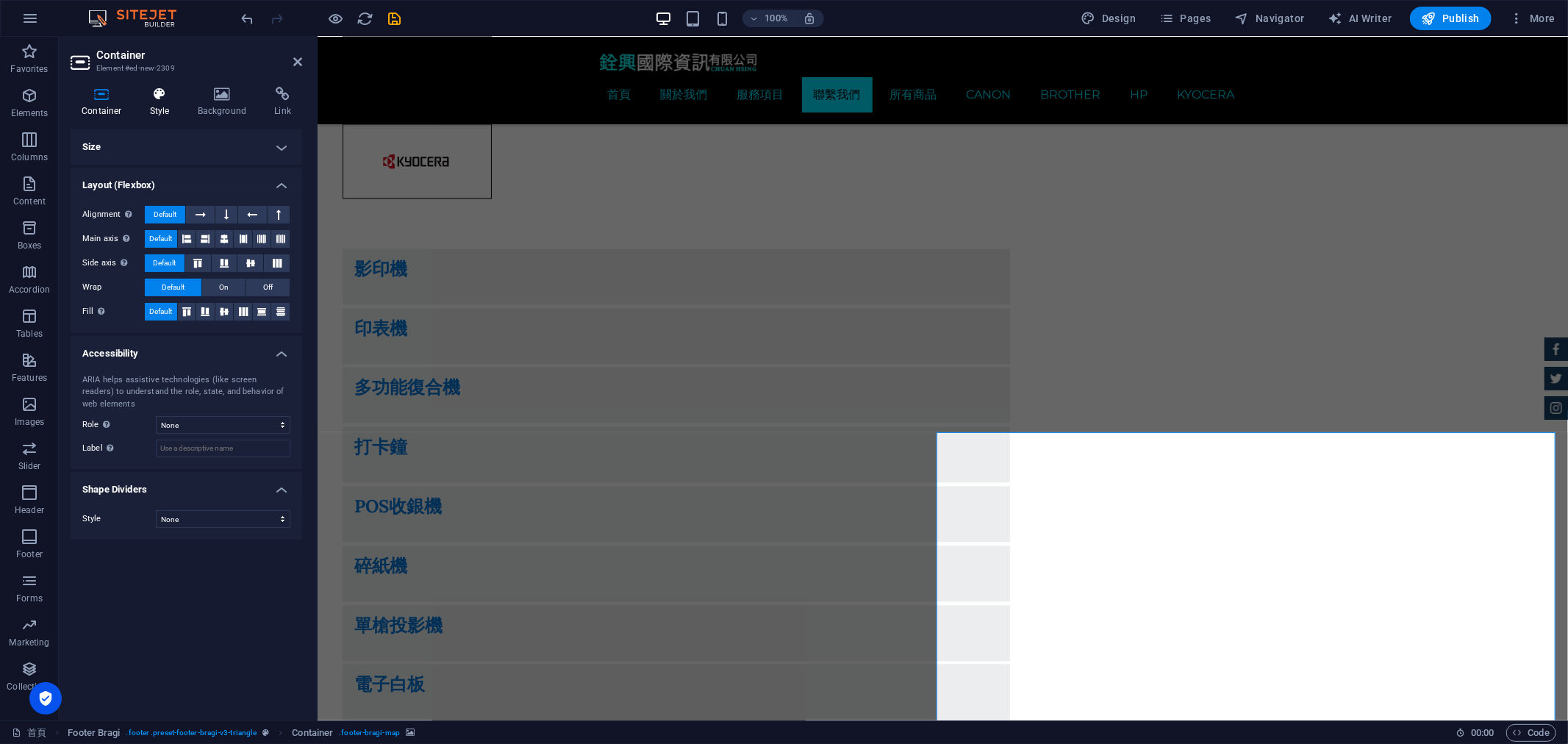 click at bounding box center (160, 94) 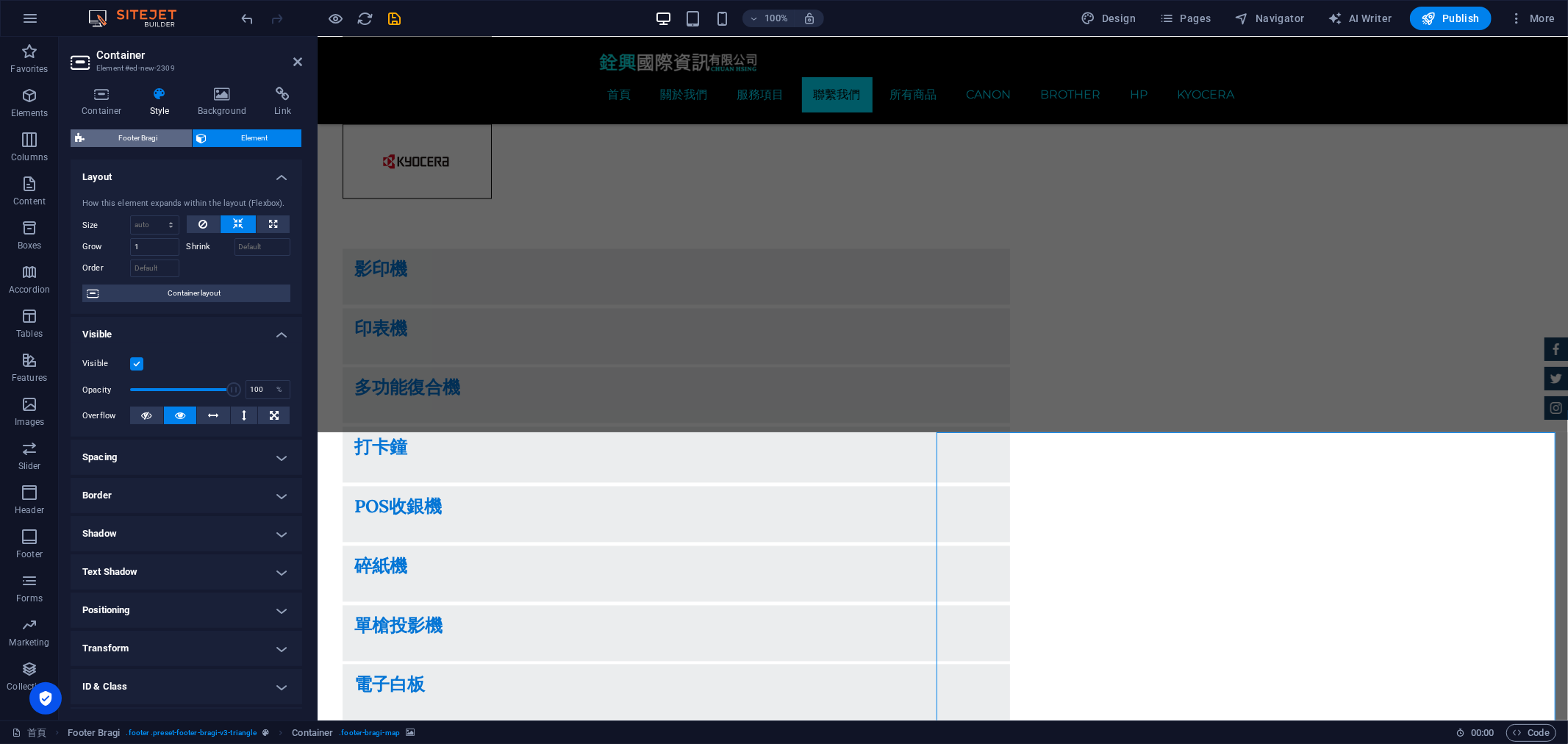 click on "Footer Bragi" at bounding box center [138, 138] 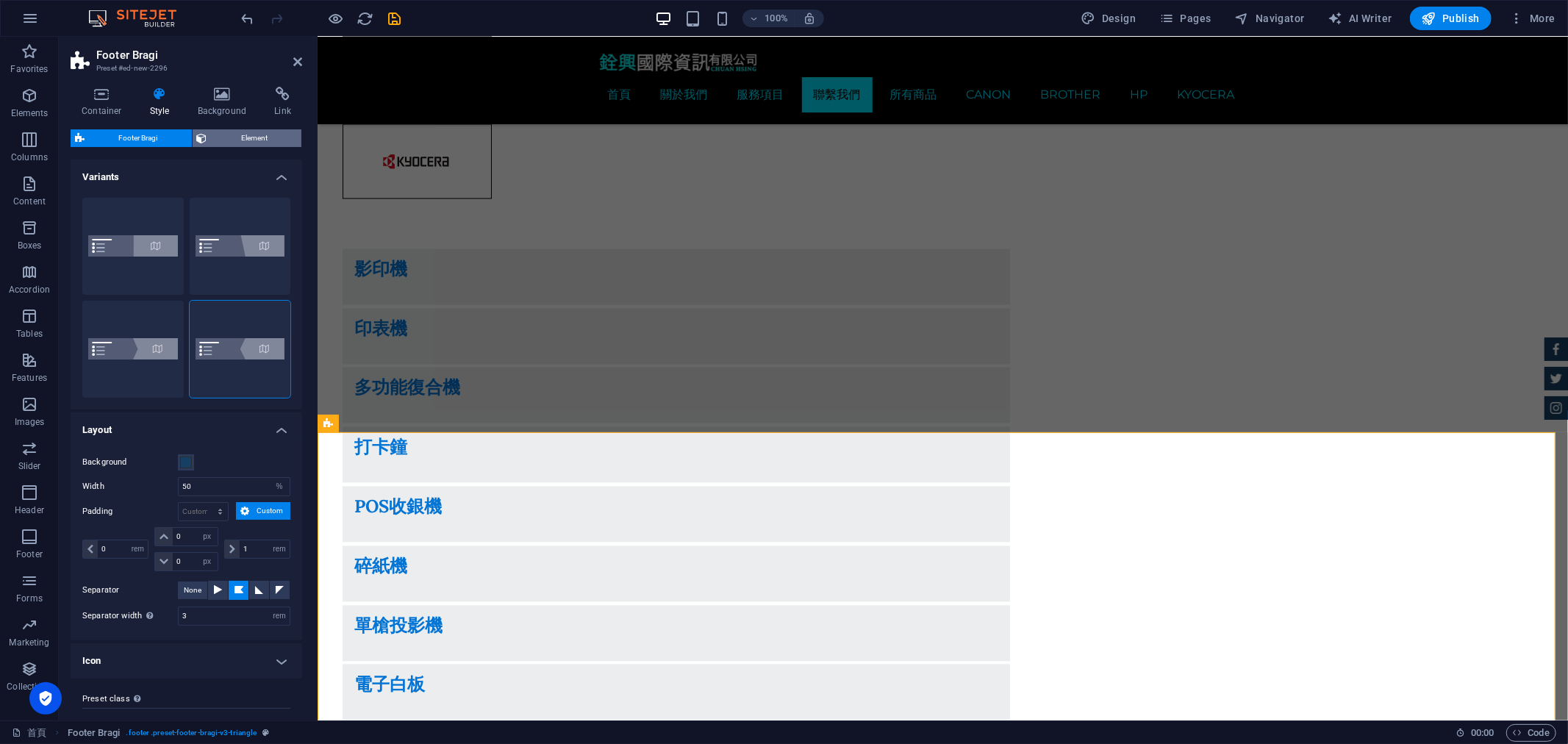 click on "Element" at bounding box center [254, 138] 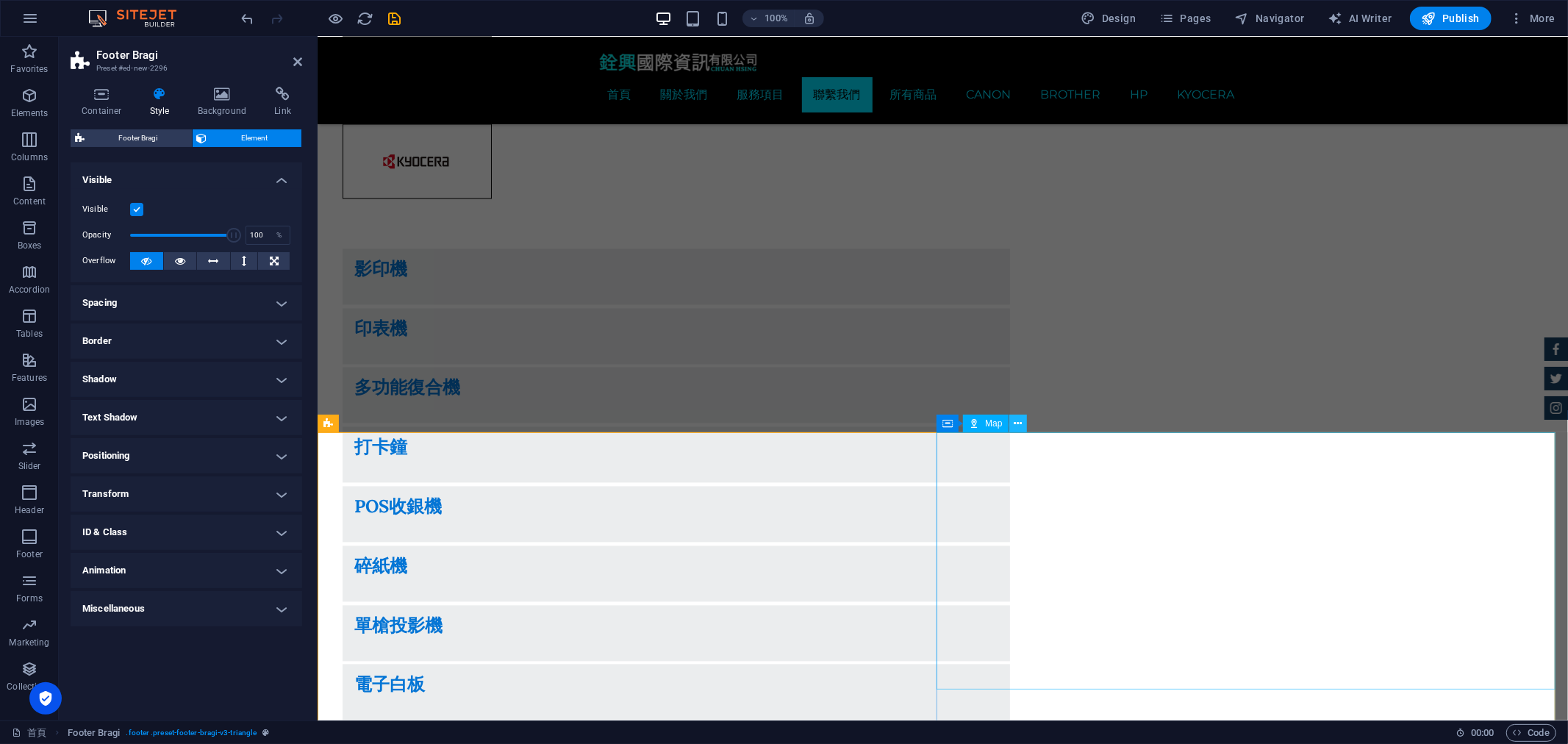 click at bounding box center (1017, 423) 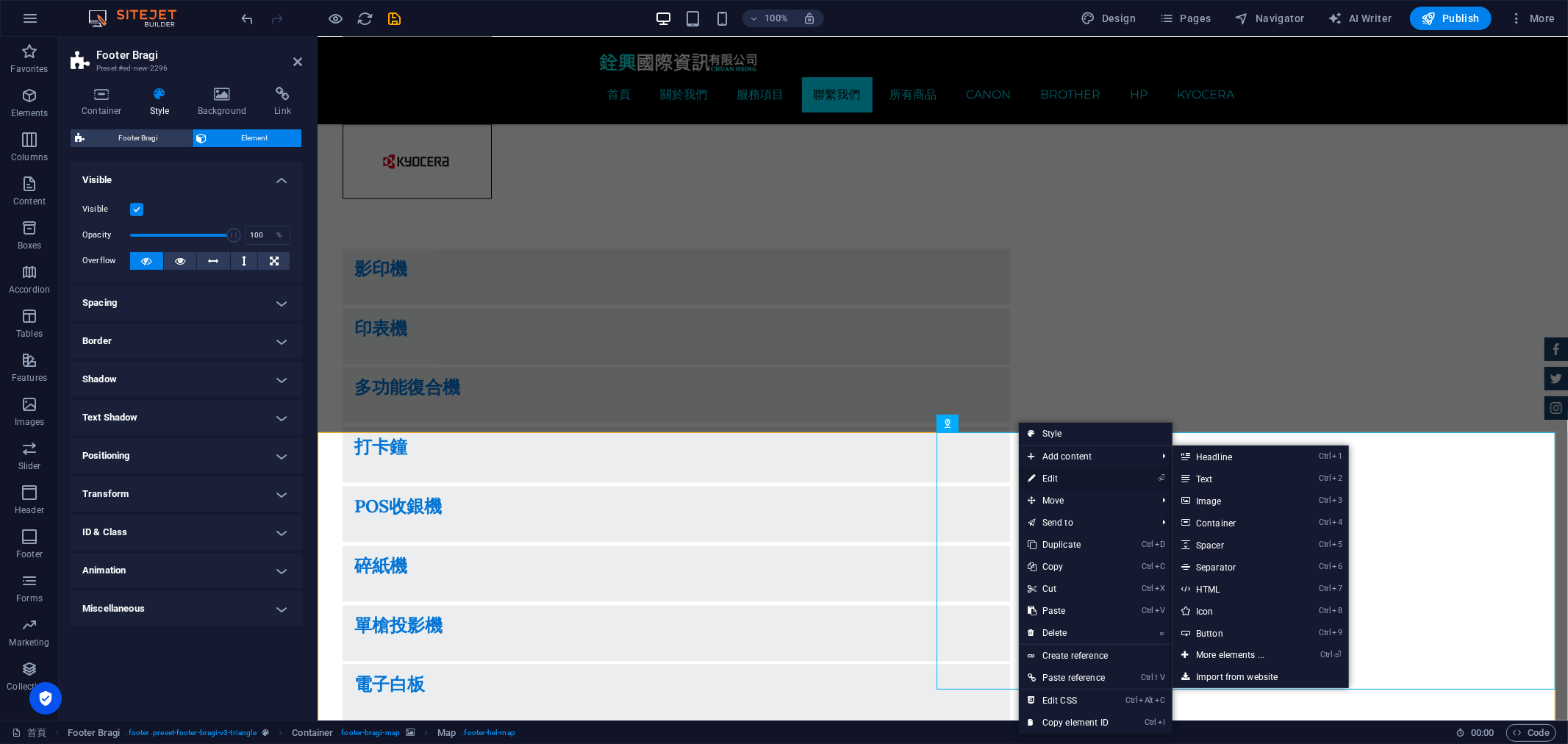 drag, startPoint x: 1055, startPoint y: 479, endPoint x: 731, endPoint y: 439, distance: 326.4598 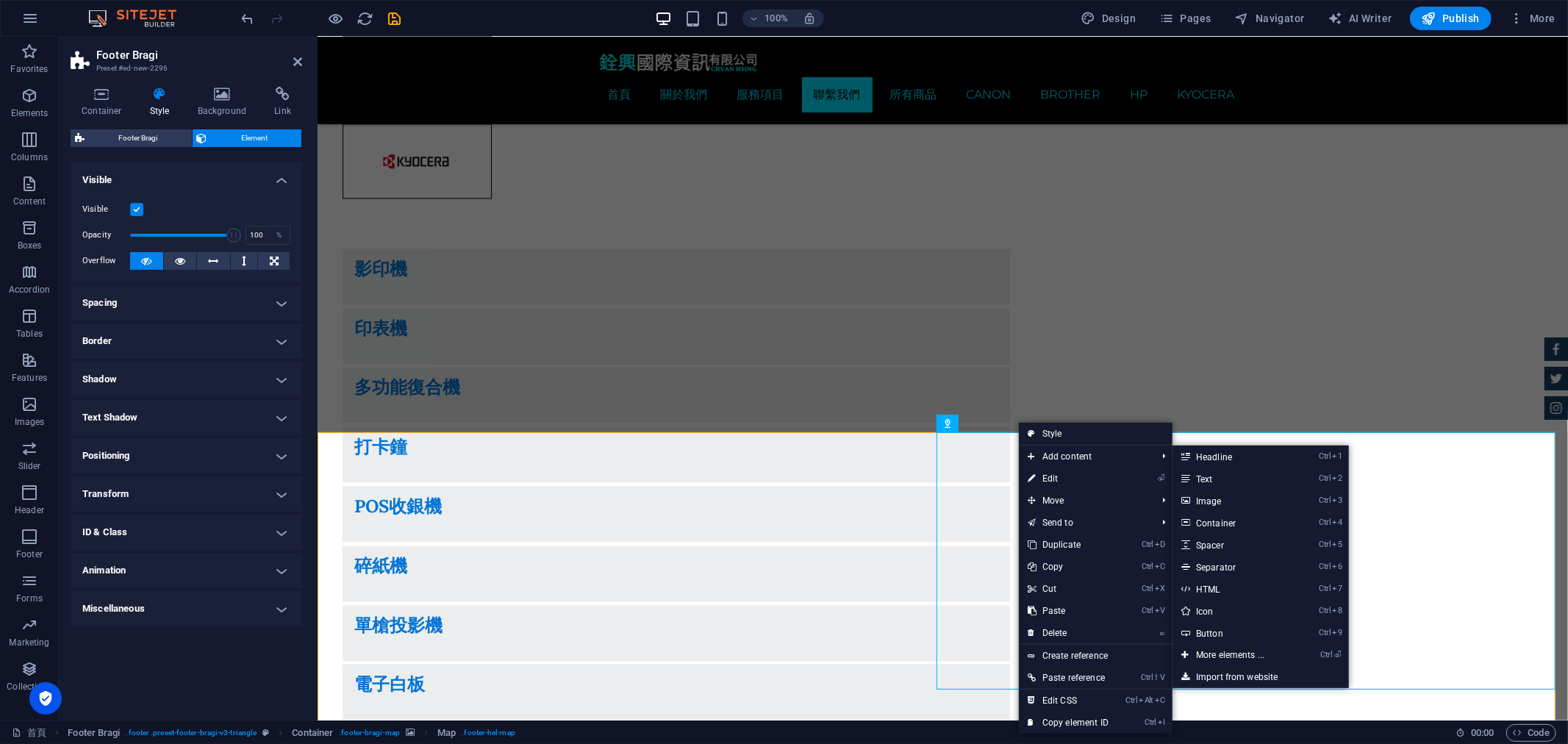 select on "%" 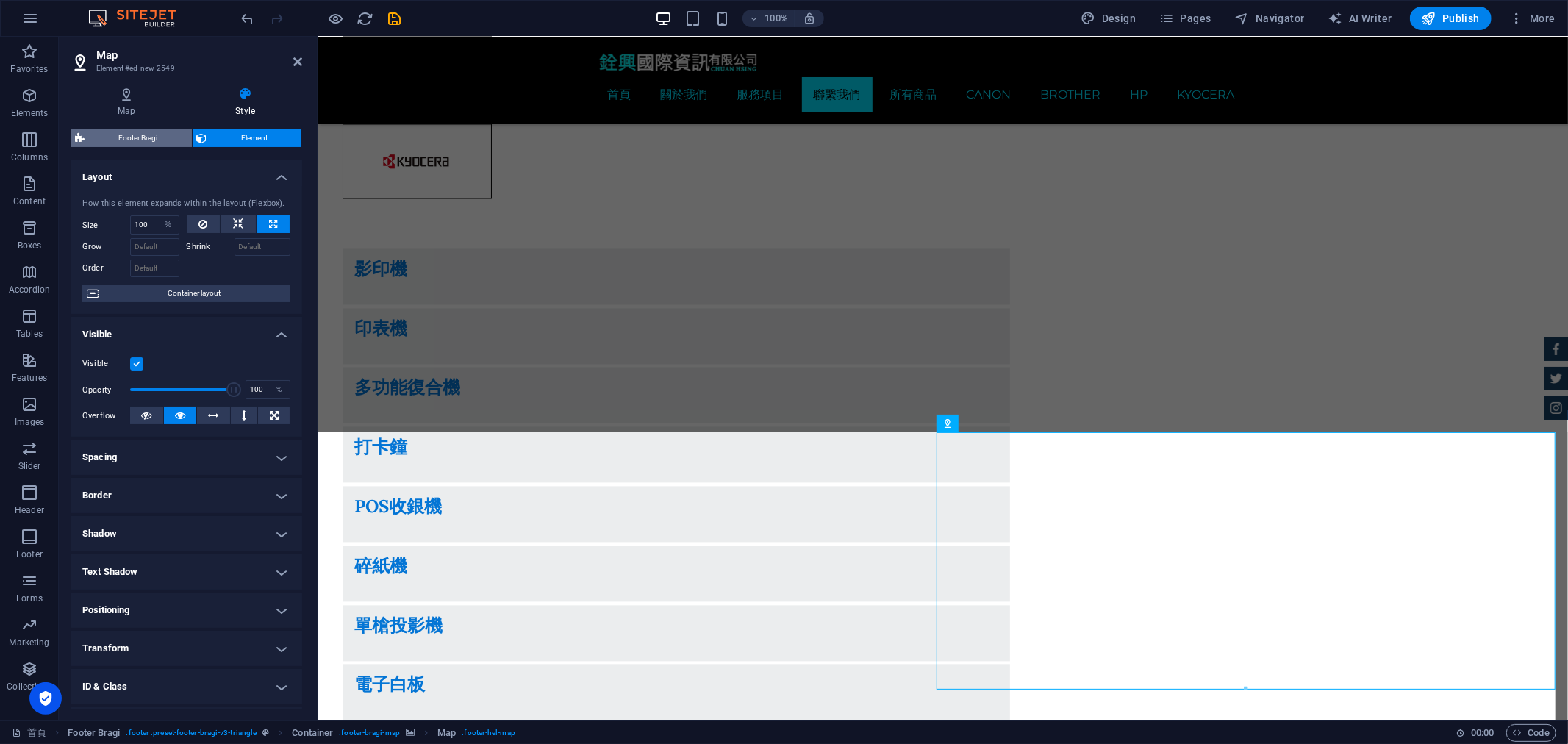 click on "Footer Bragi" at bounding box center [138, 138] 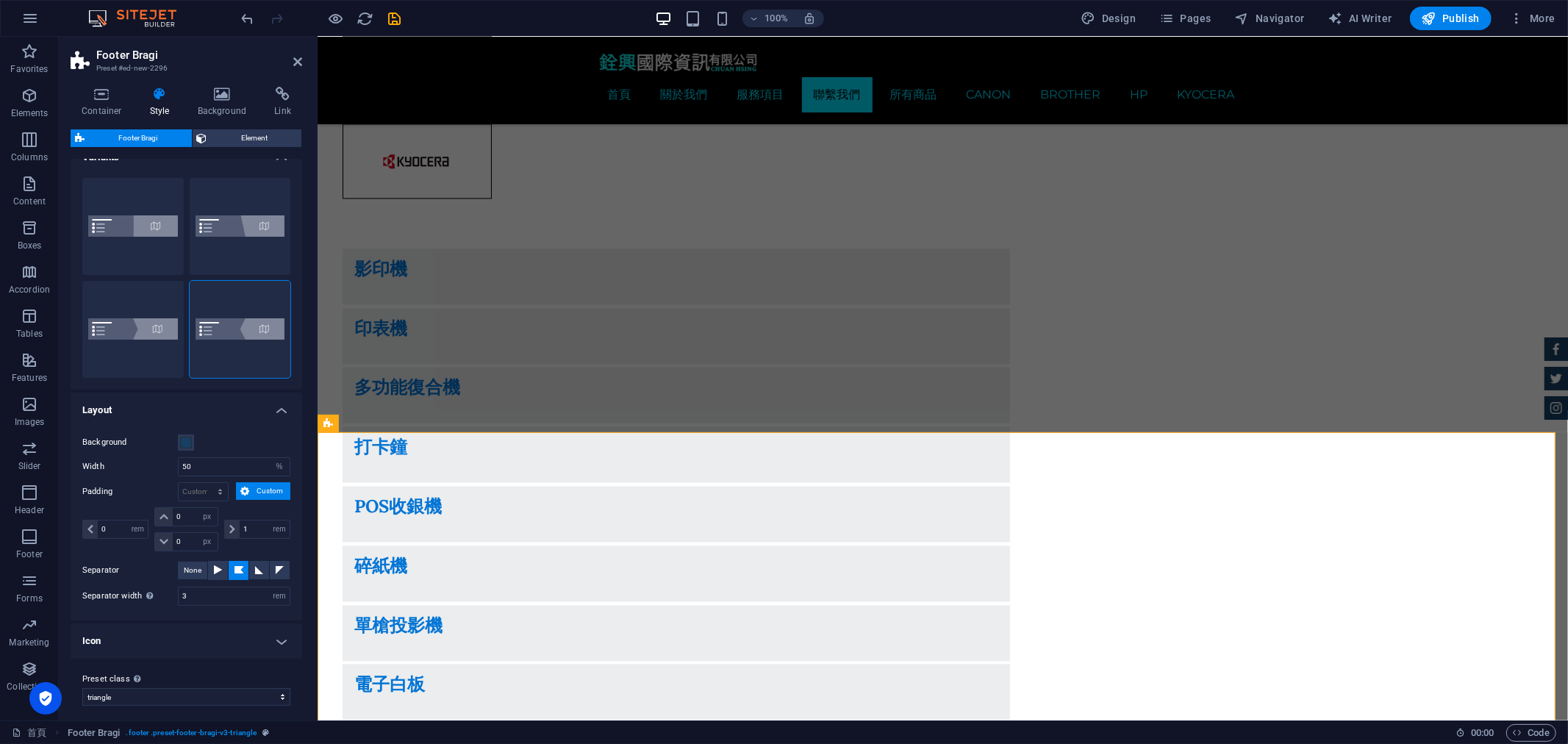 scroll, scrollTop: 27, scrollLeft: 0, axis: vertical 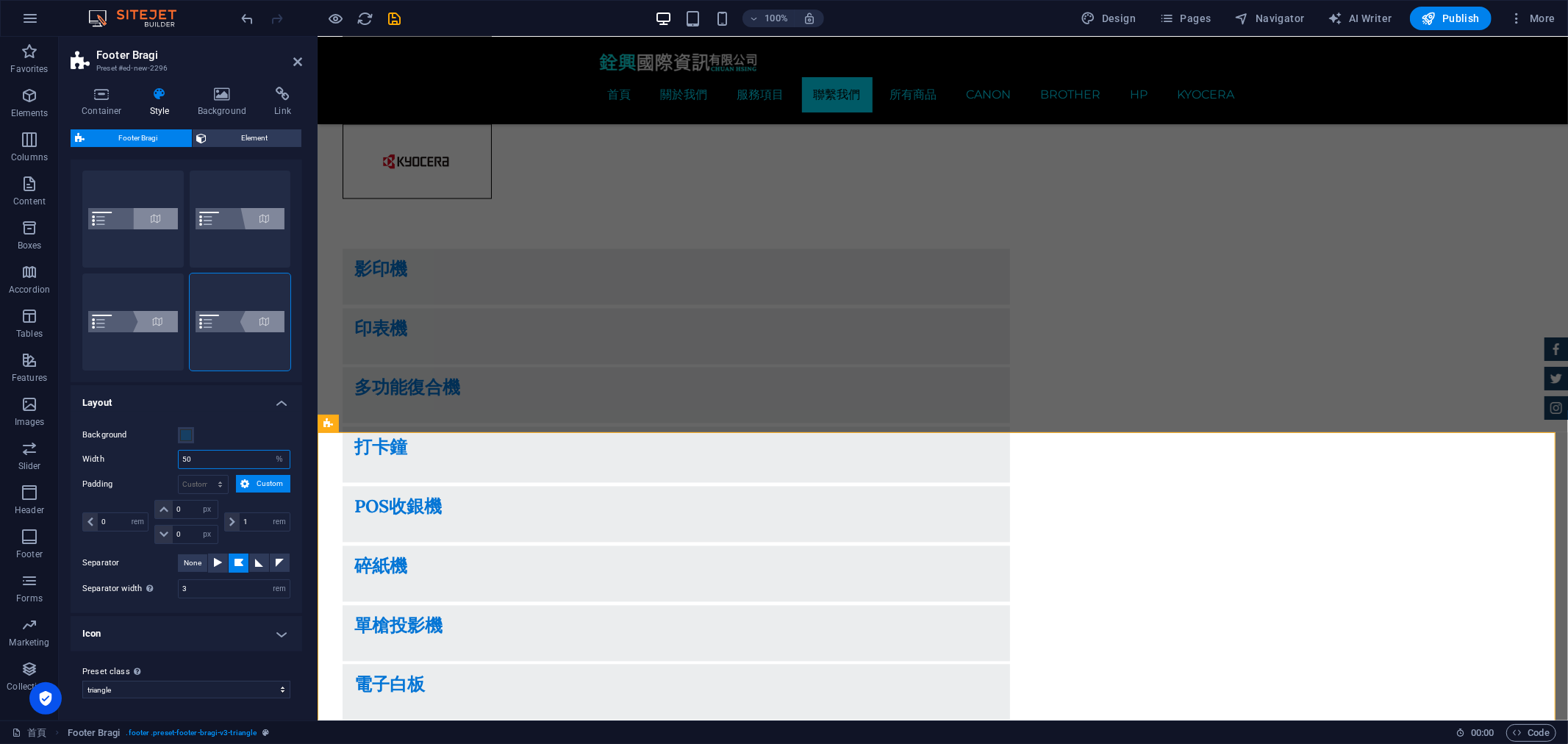drag, startPoint x: 169, startPoint y: 457, endPoint x: 134, endPoint y: 460, distance: 35.128336 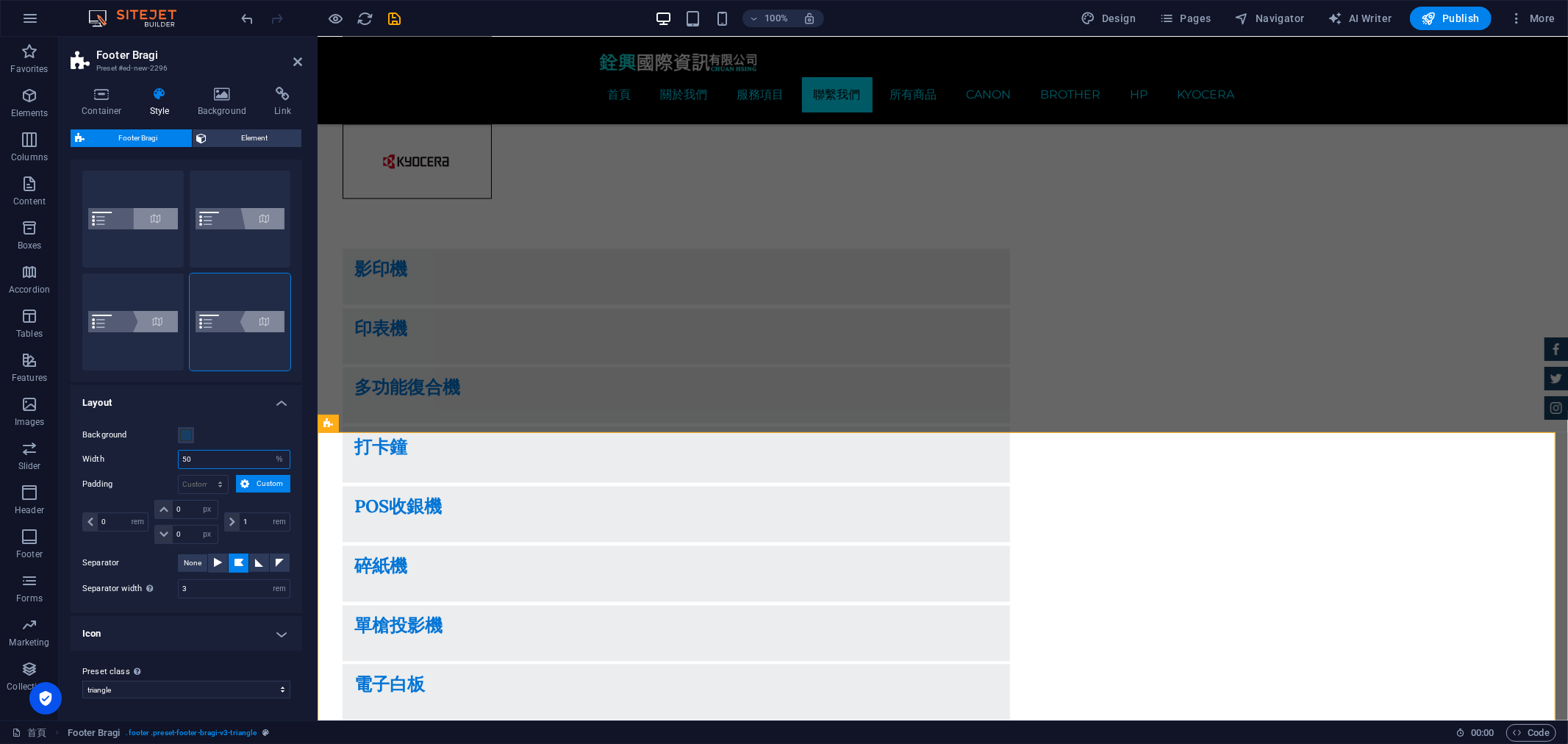 click on "Width 50 px rem % vw vh" at bounding box center (186, 459) 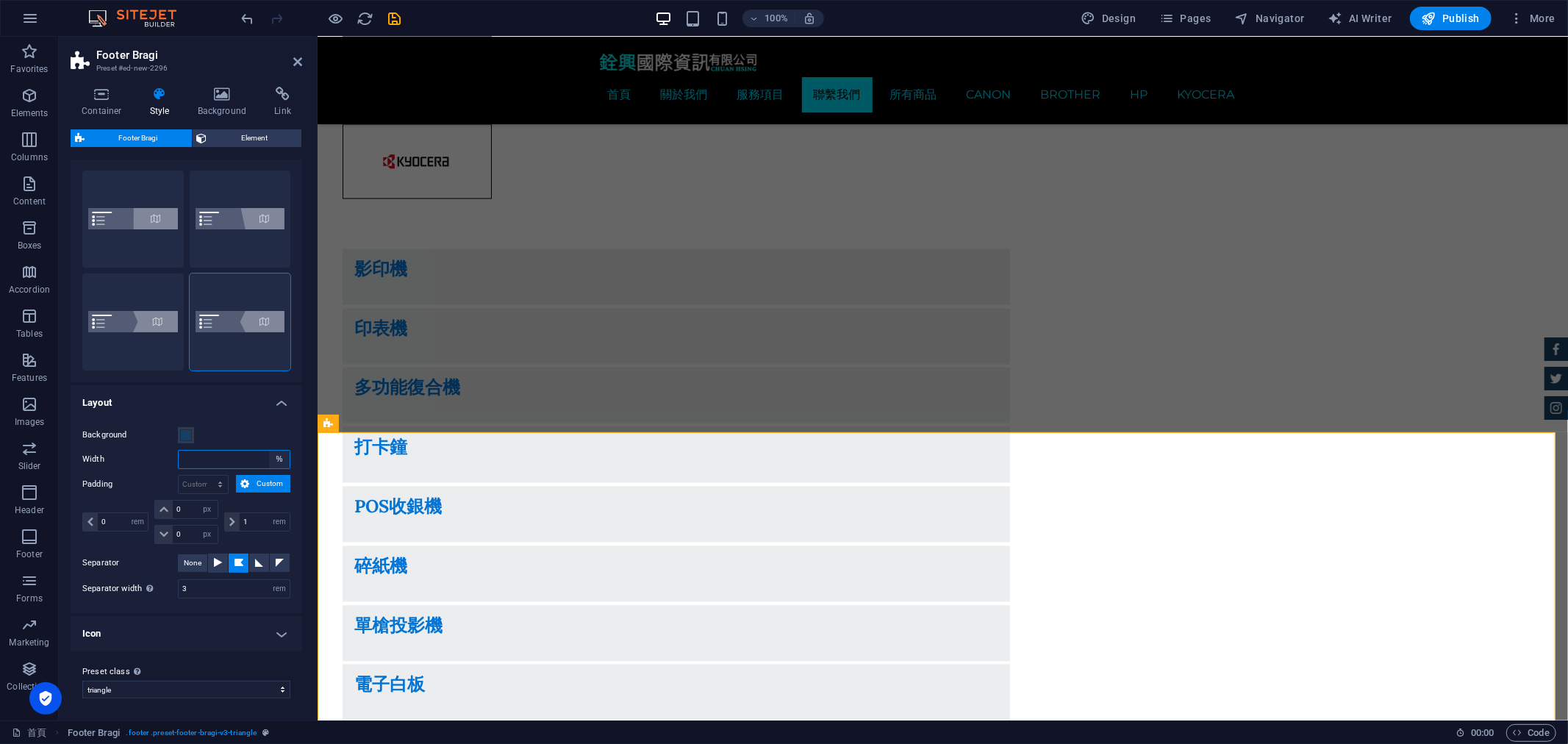 click on "px rem % vw vh" at bounding box center [279, 459] 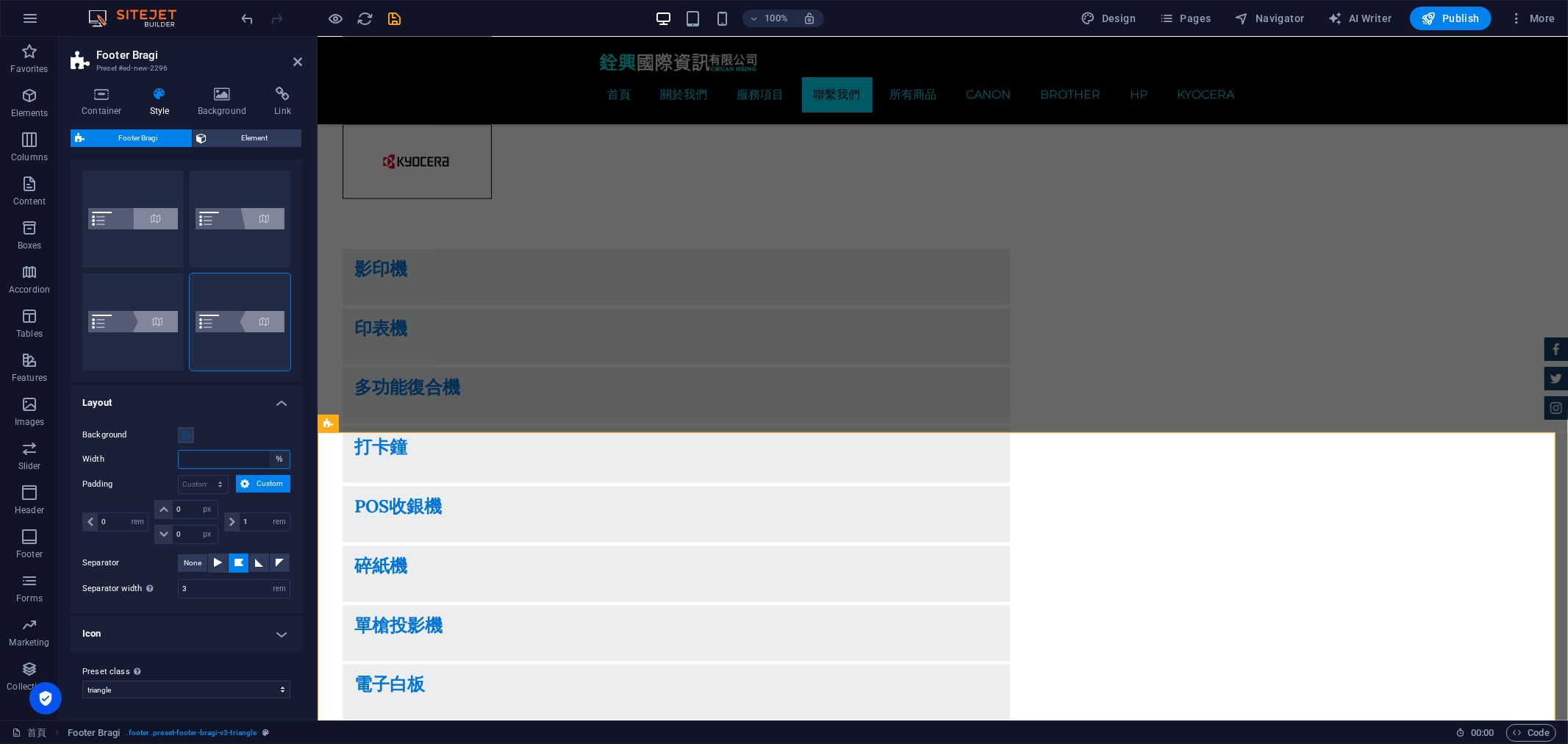 click on "px rem % vw vh" at bounding box center (279, 459) 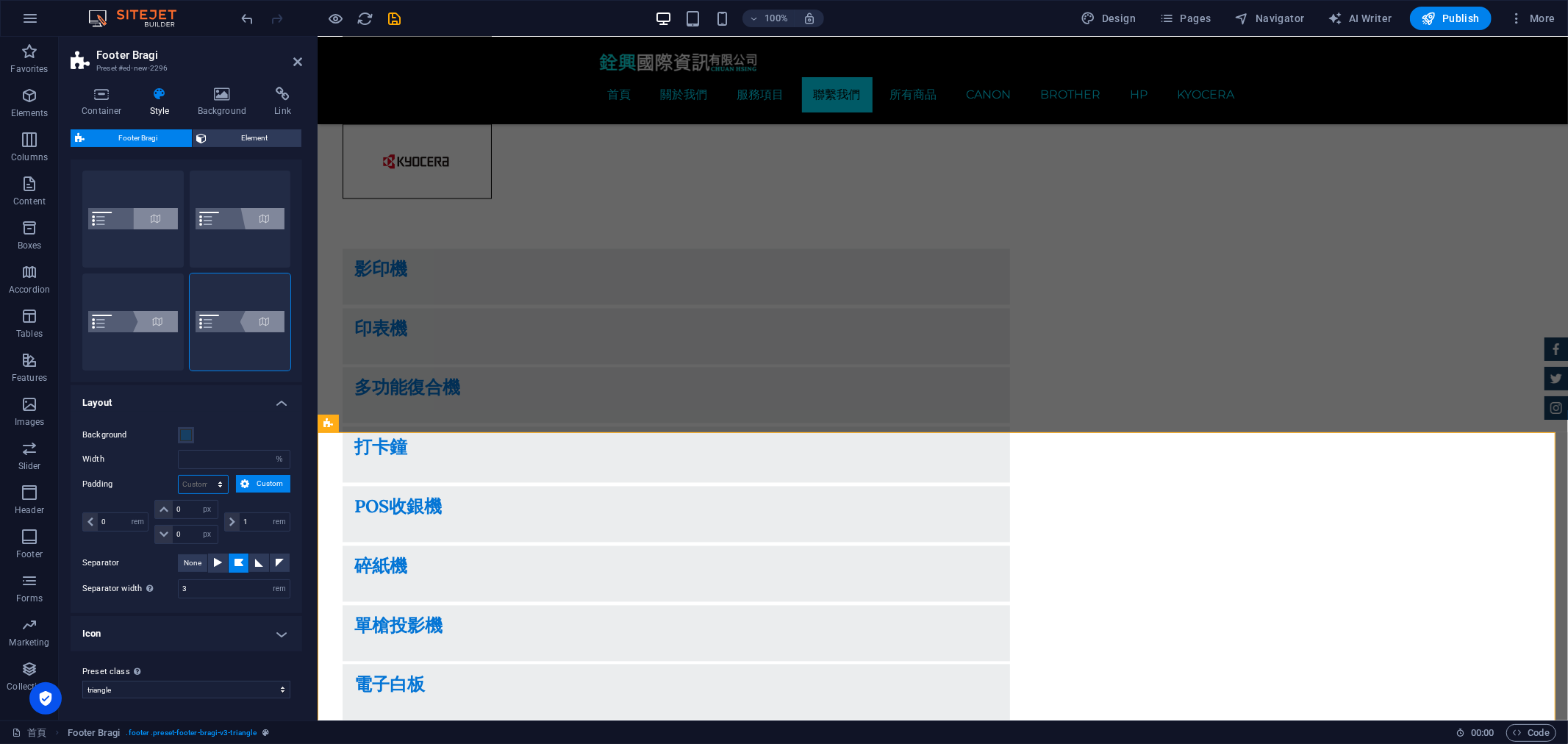 click on "px rem % vw vh Custom" at bounding box center [203, 484] 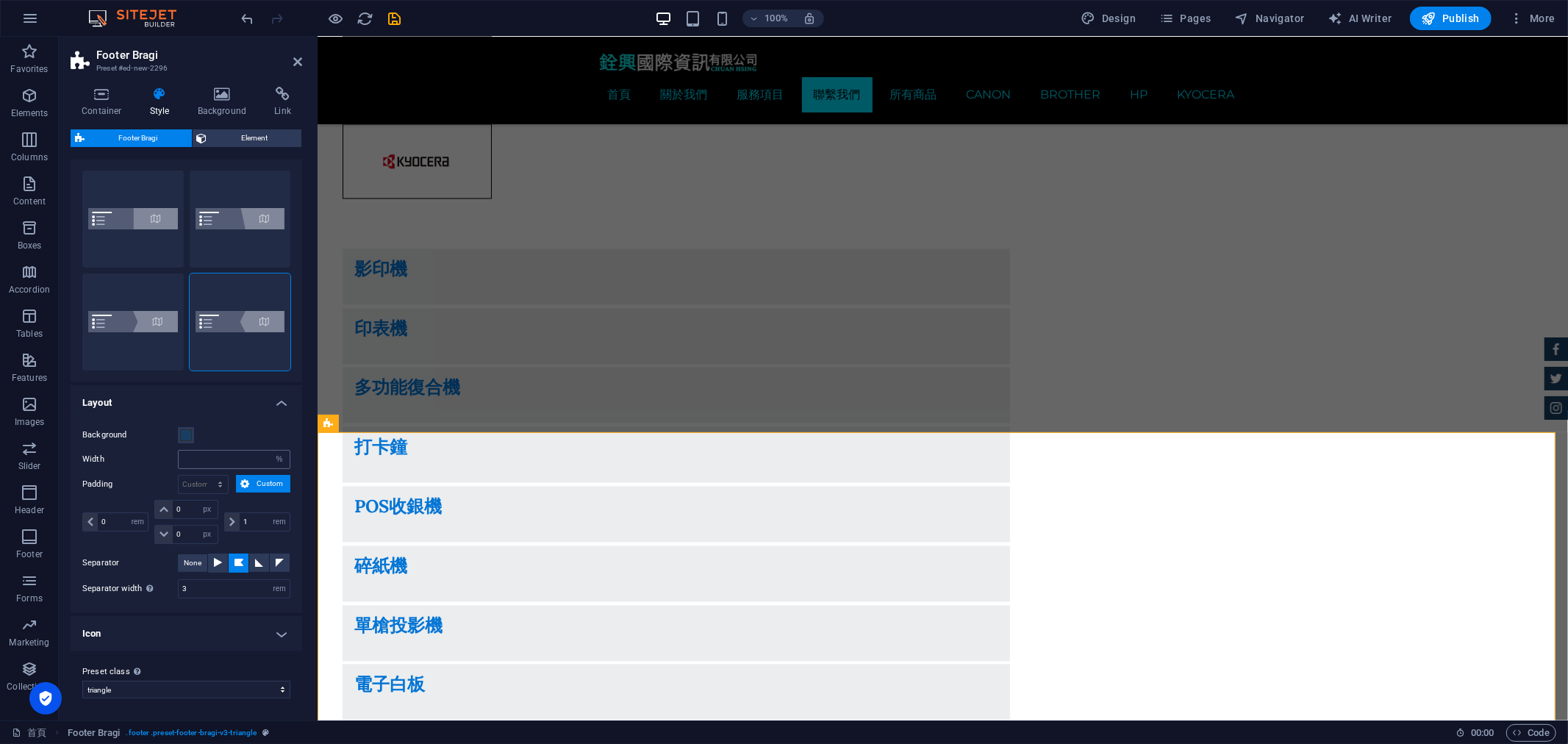 click on "Custom" at bounding box center [270, 484] 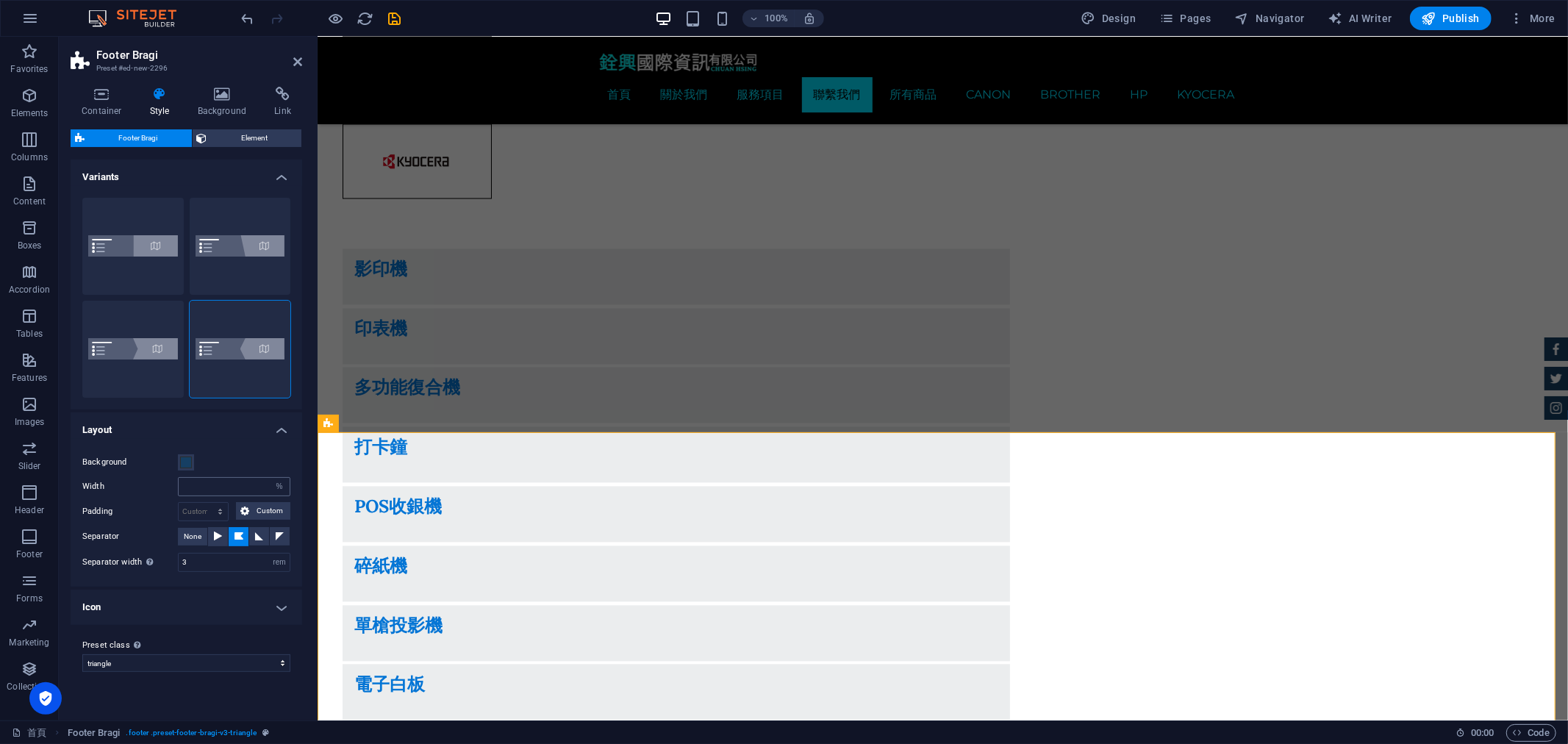 scroll, scrollTop: 0, scrollLeft: 0, axis: both 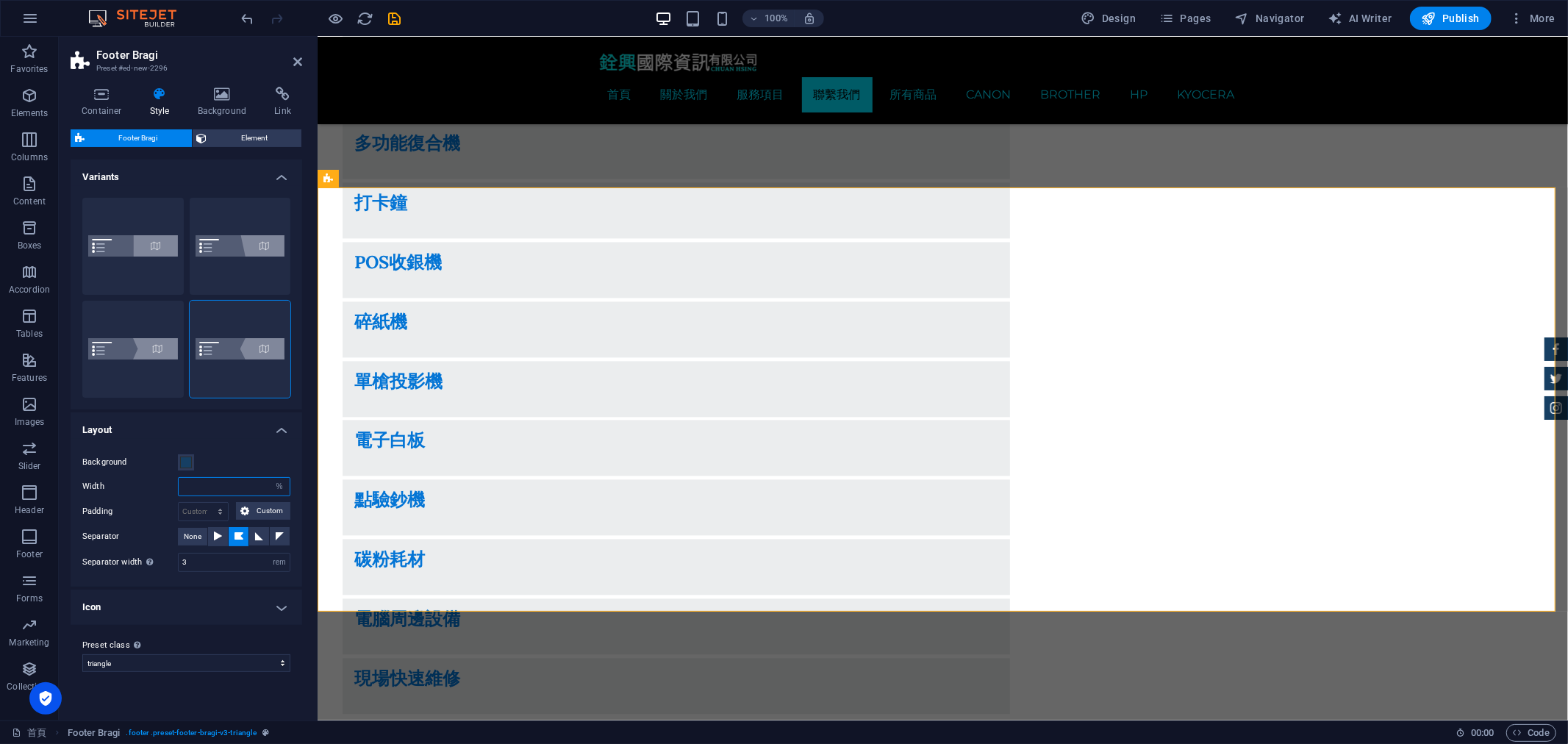 click at bounding box center (234, 487) 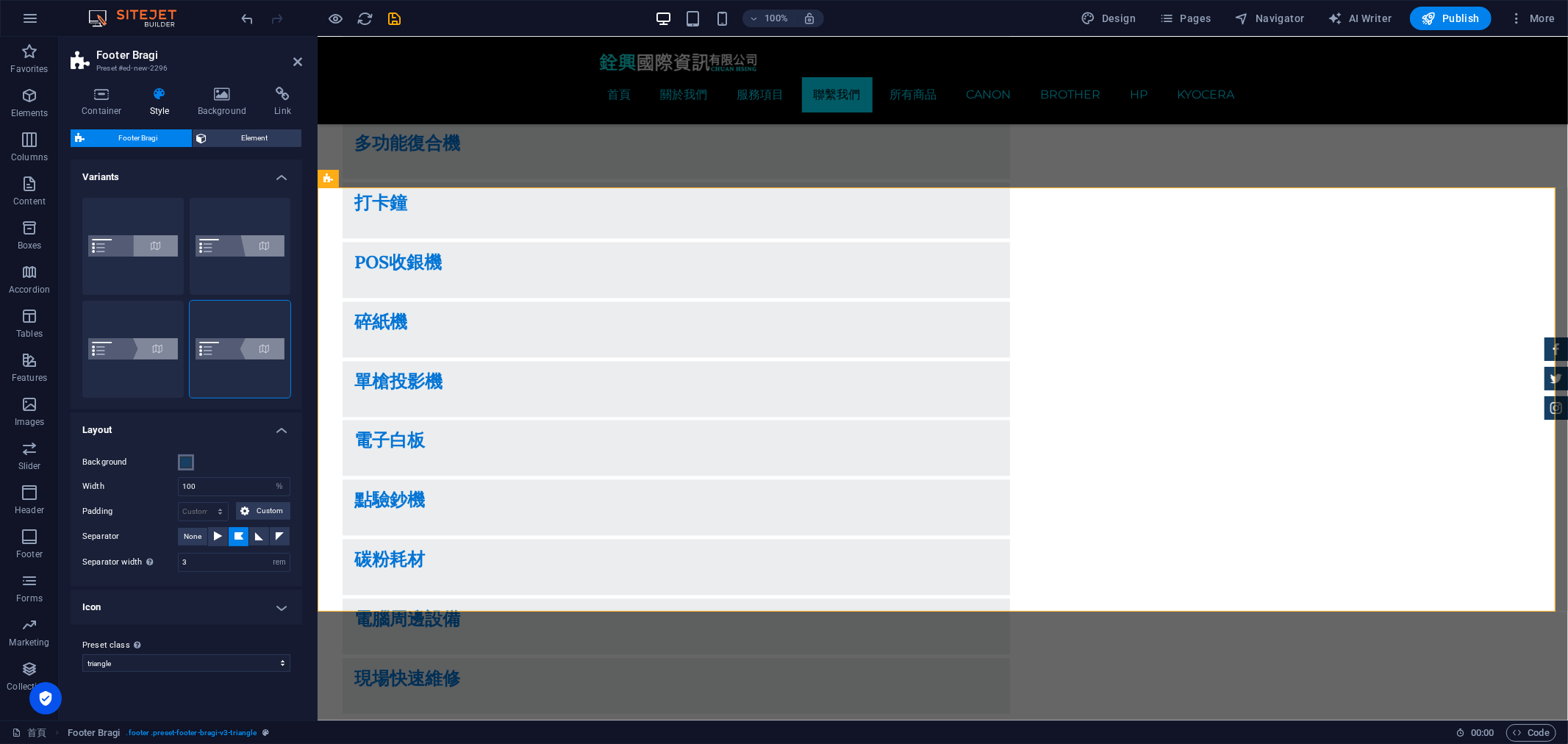 click at bounding box center [186, 462] 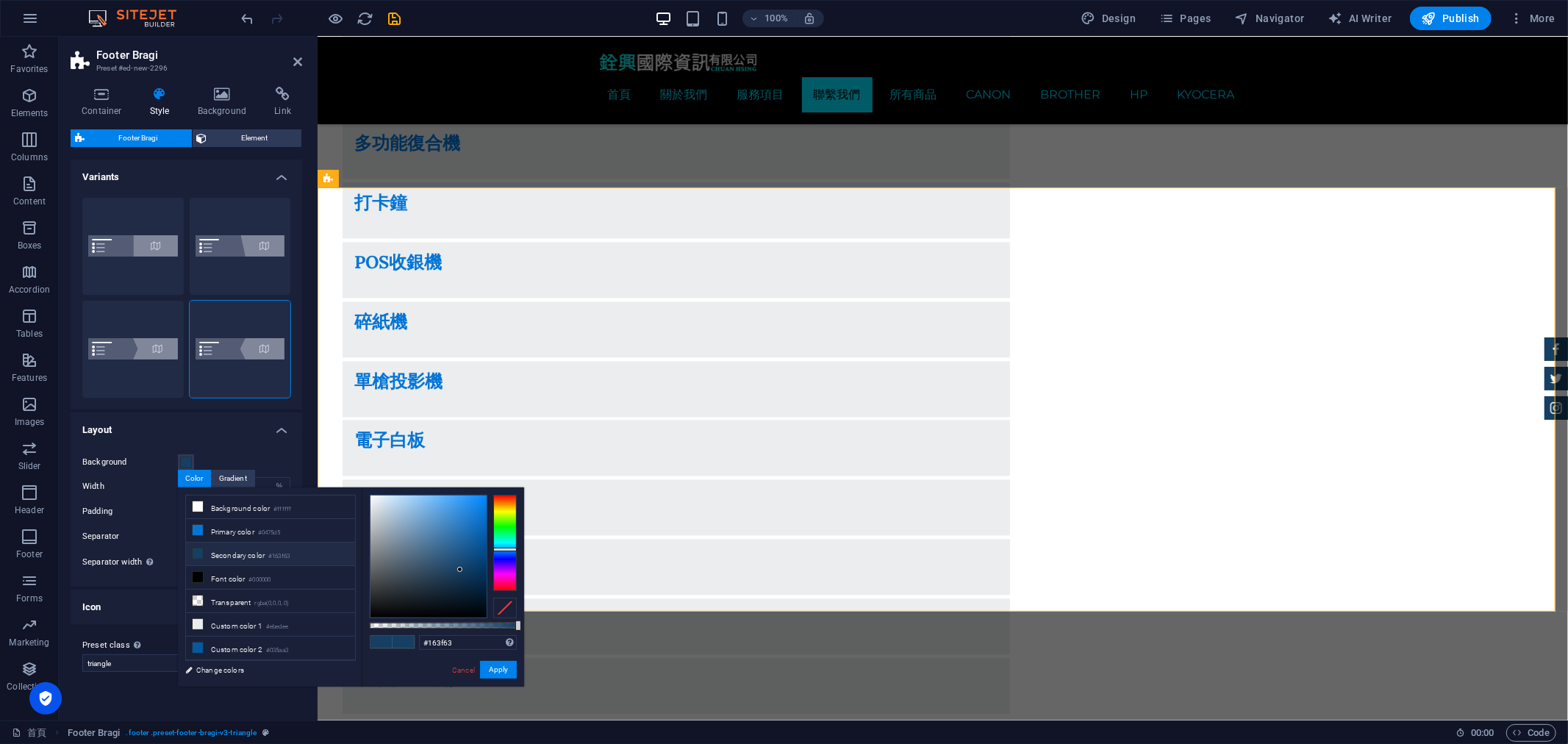 click on "Padding" at bounding box center [130, 512] 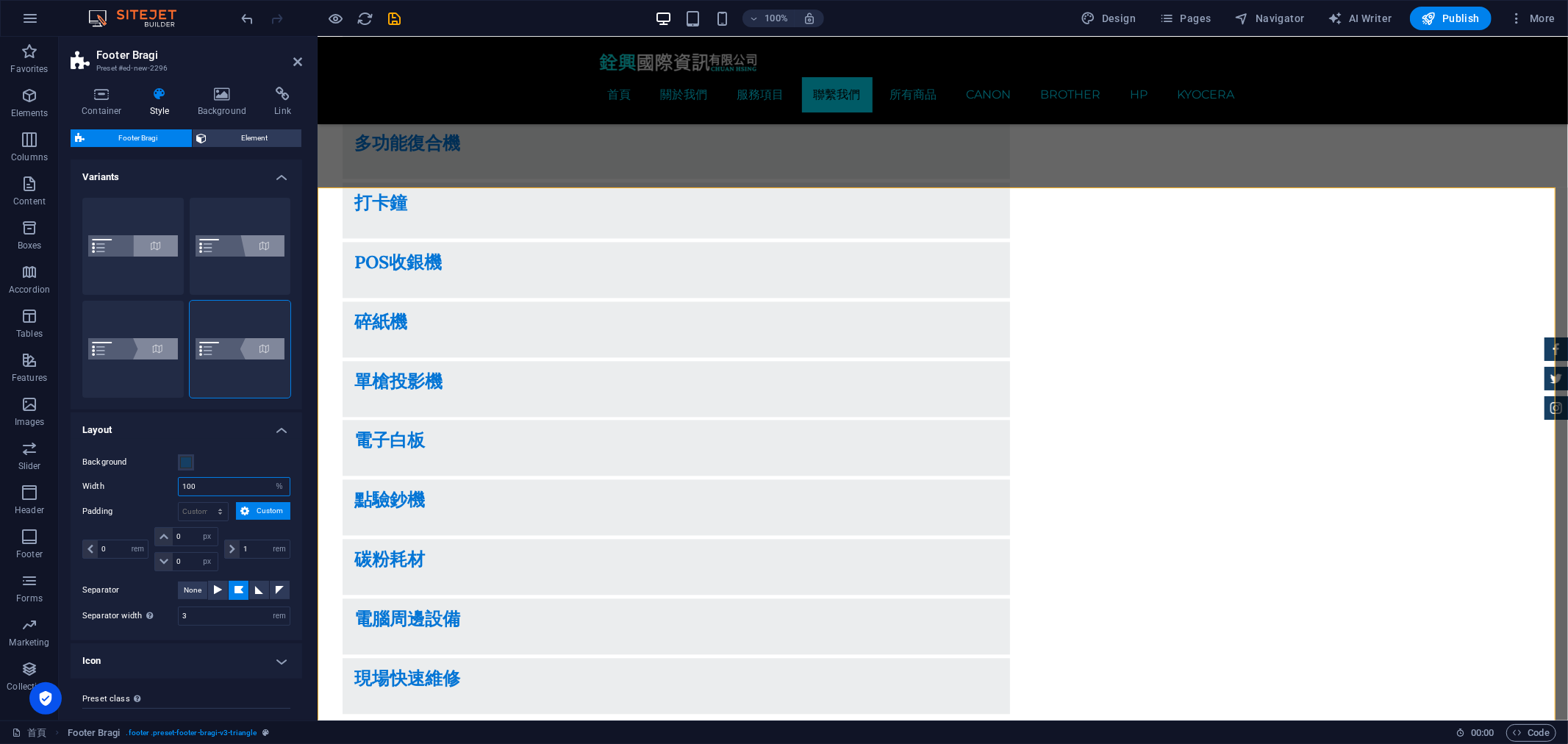 drag, startPoint x: 202, startPoint y: 481, endPoint x: 97, endPoint y: 482, distance: 105.00476 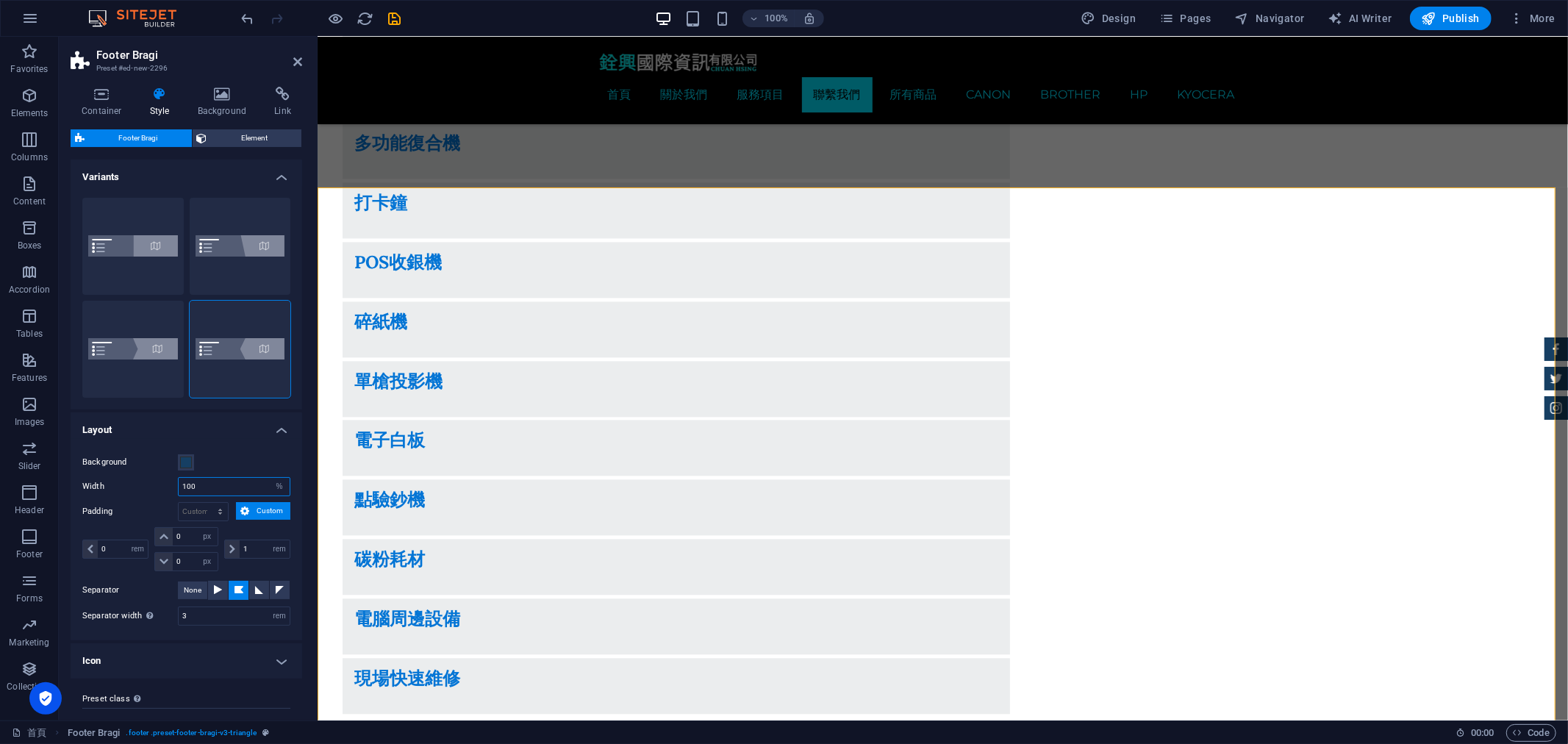 click on "Width 100 px rem % vw vh" at bounding box center (186, 487) 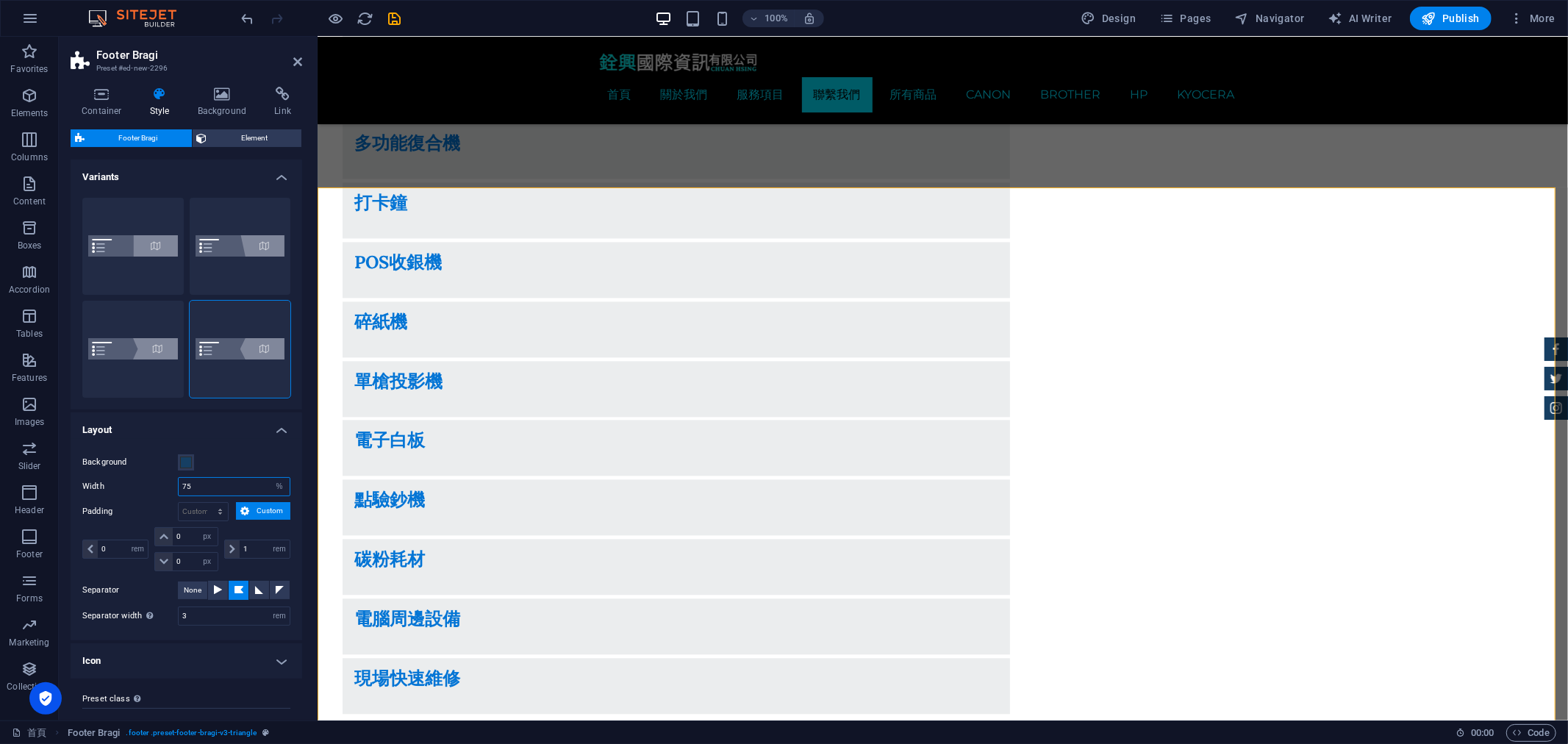 click on "75" at bounding box center [234, 487] 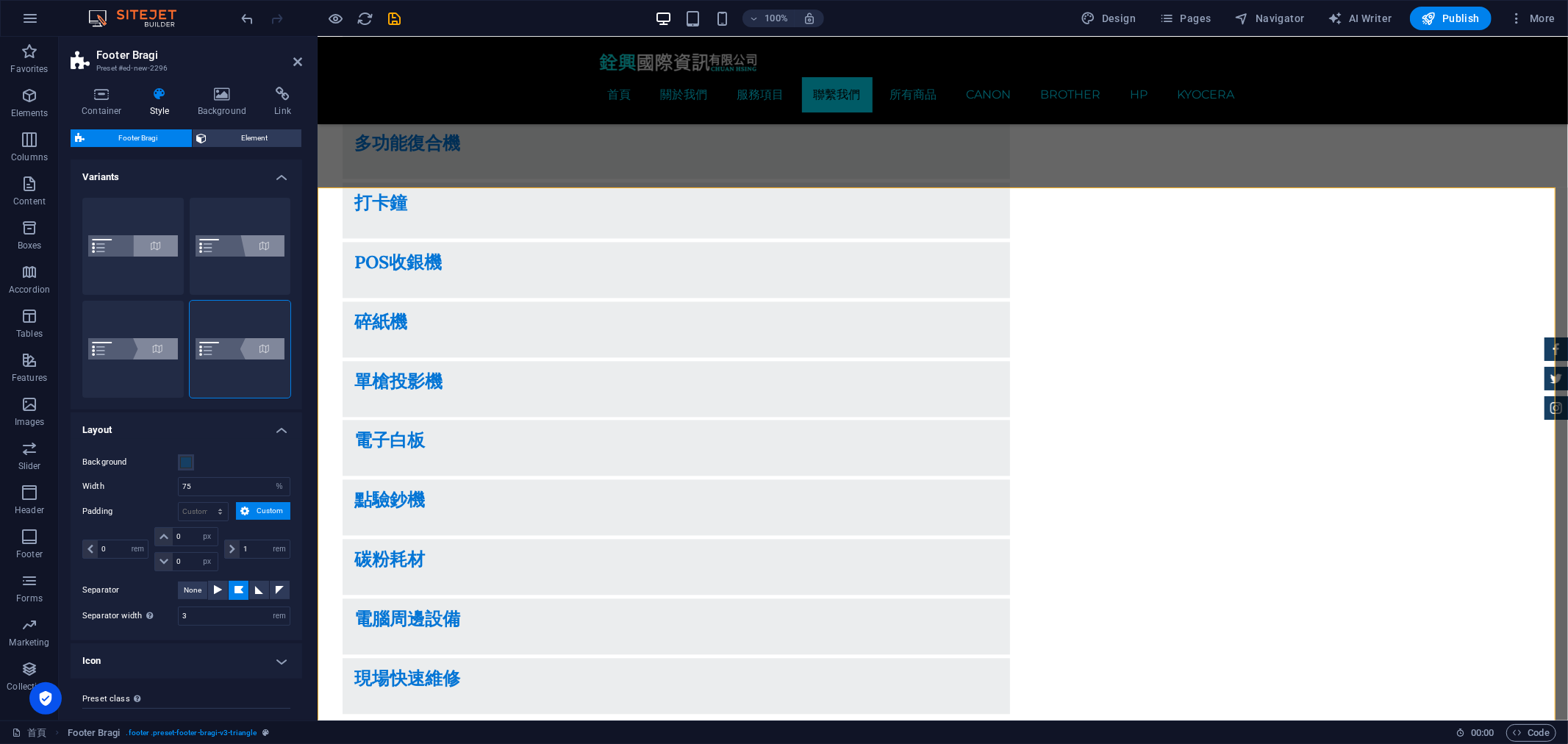 click on "Width 75 px rem % vw vh" at bounding box center (186, 487) 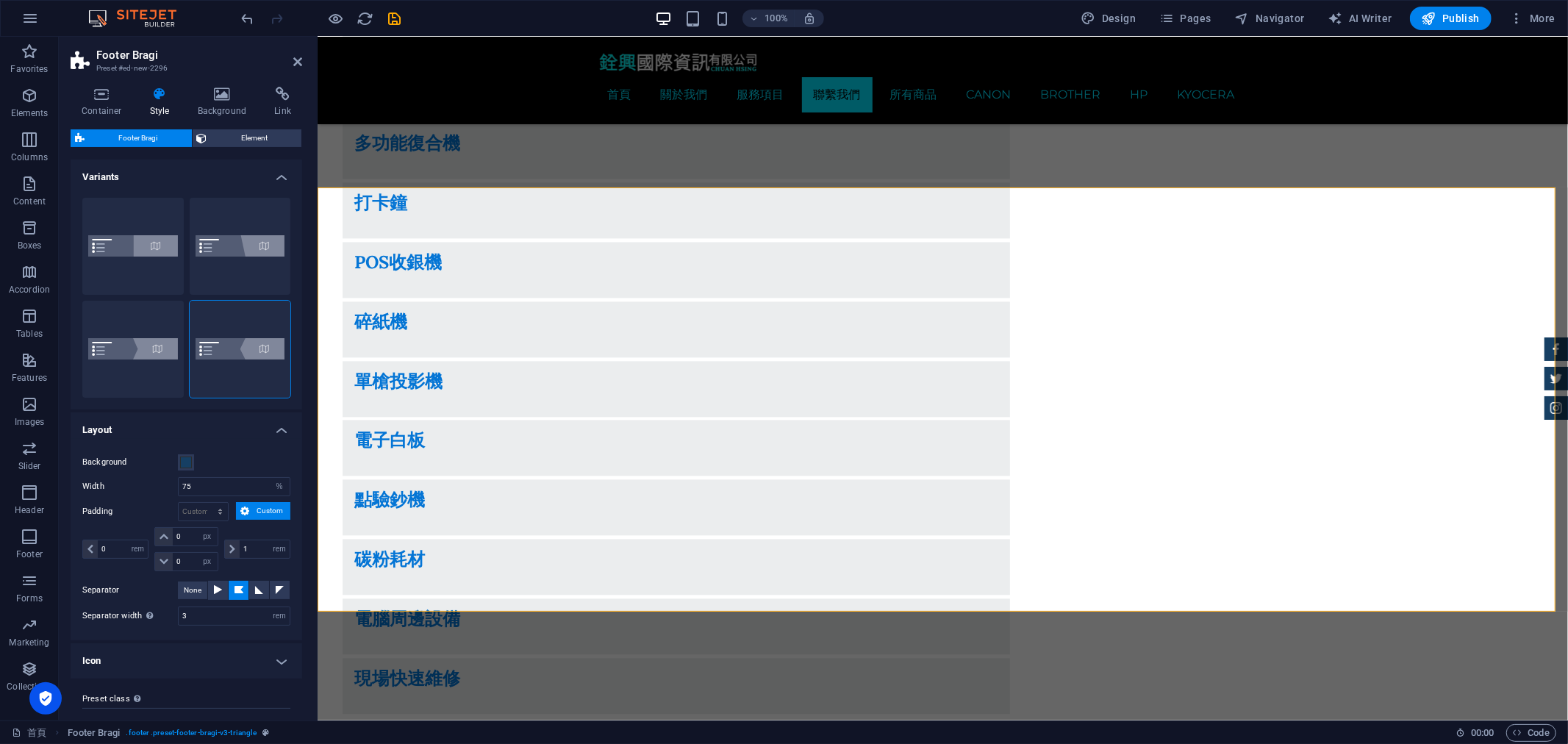 click on "Separator" at bounding box center [130, 590] 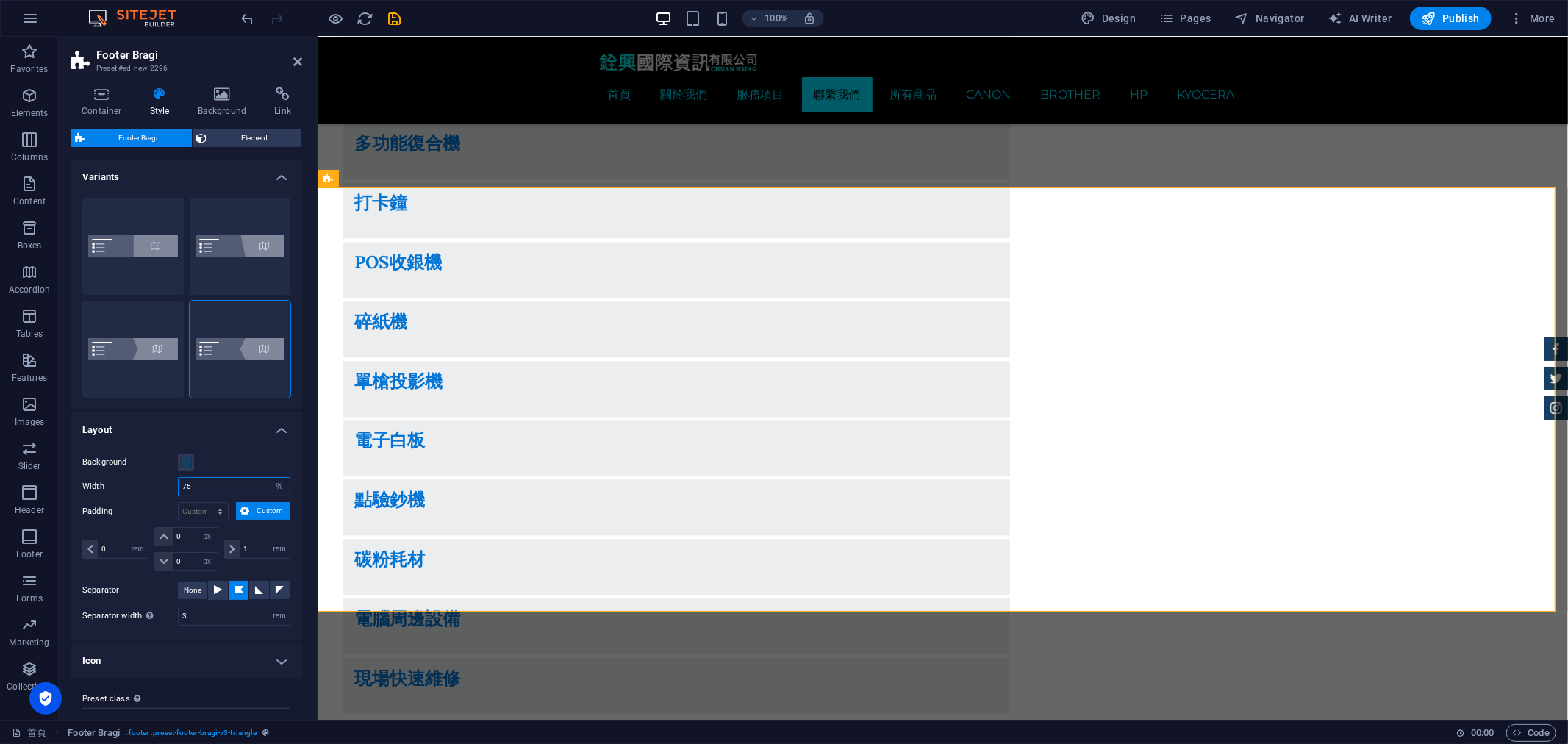 drag, startPoint x: 213, startPoint y: 484, endPoint x: 135, endPoint y: 480, distance: 78.1025 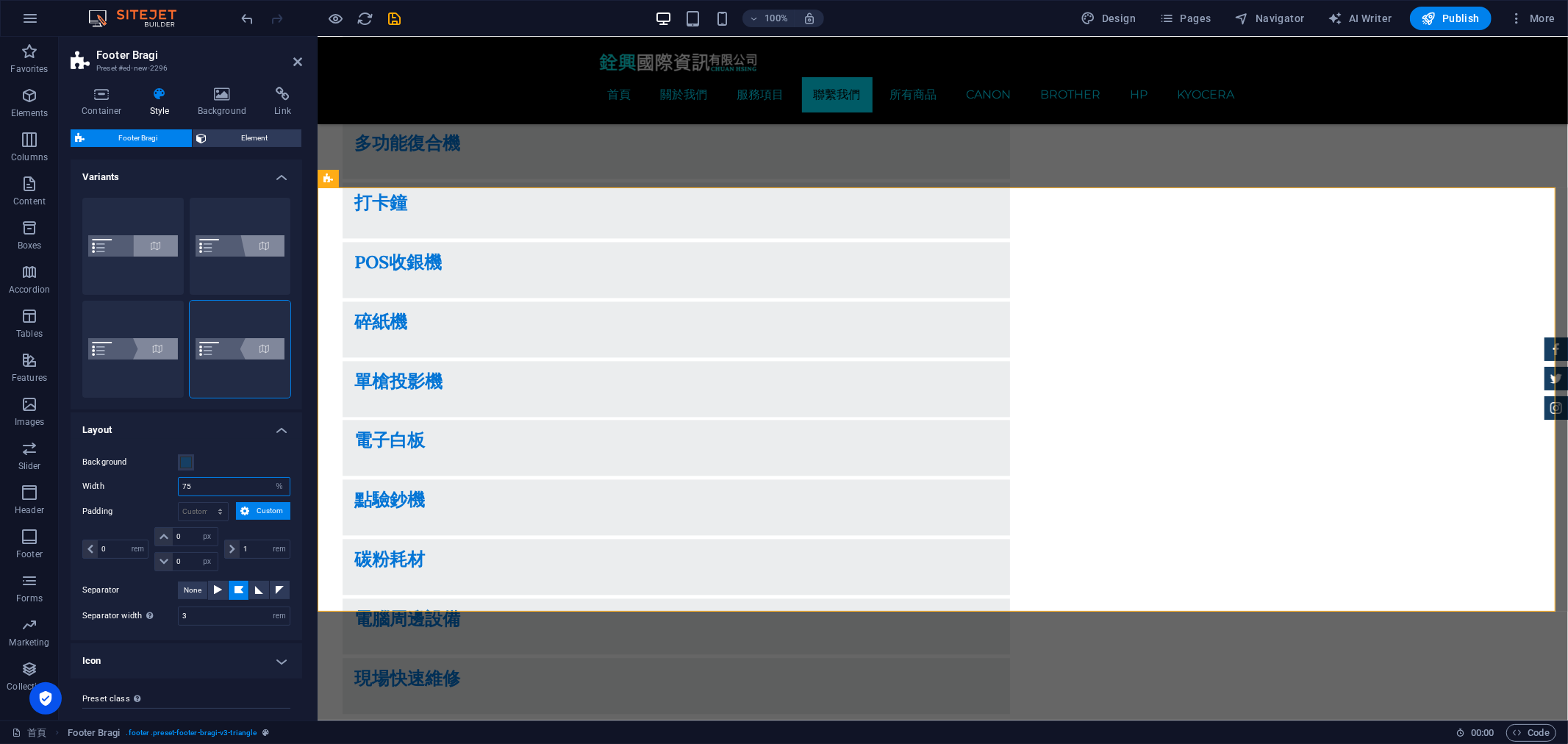 click on "Width 75 px rem % vw vh" at bounding box center [186, 487] 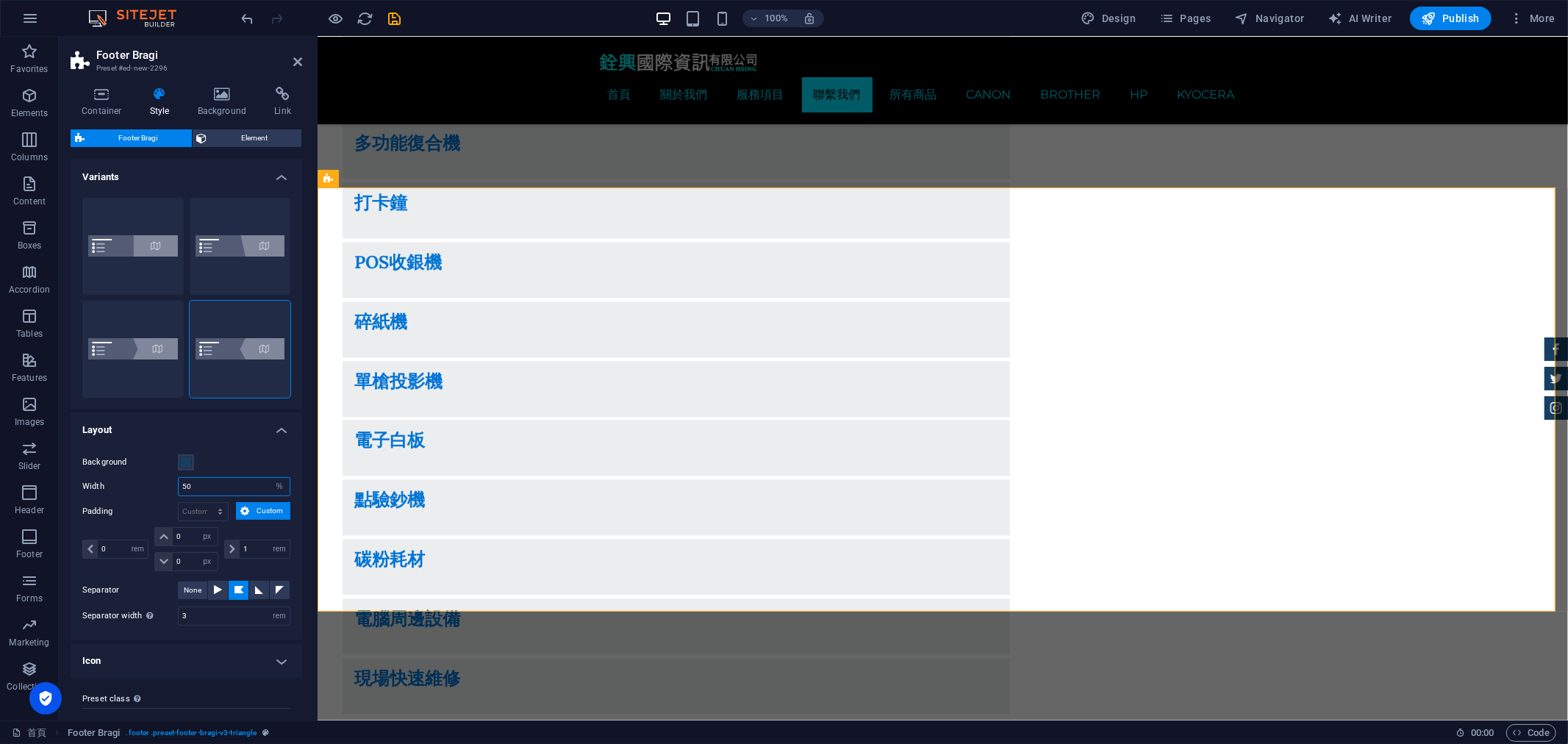 type on "50" 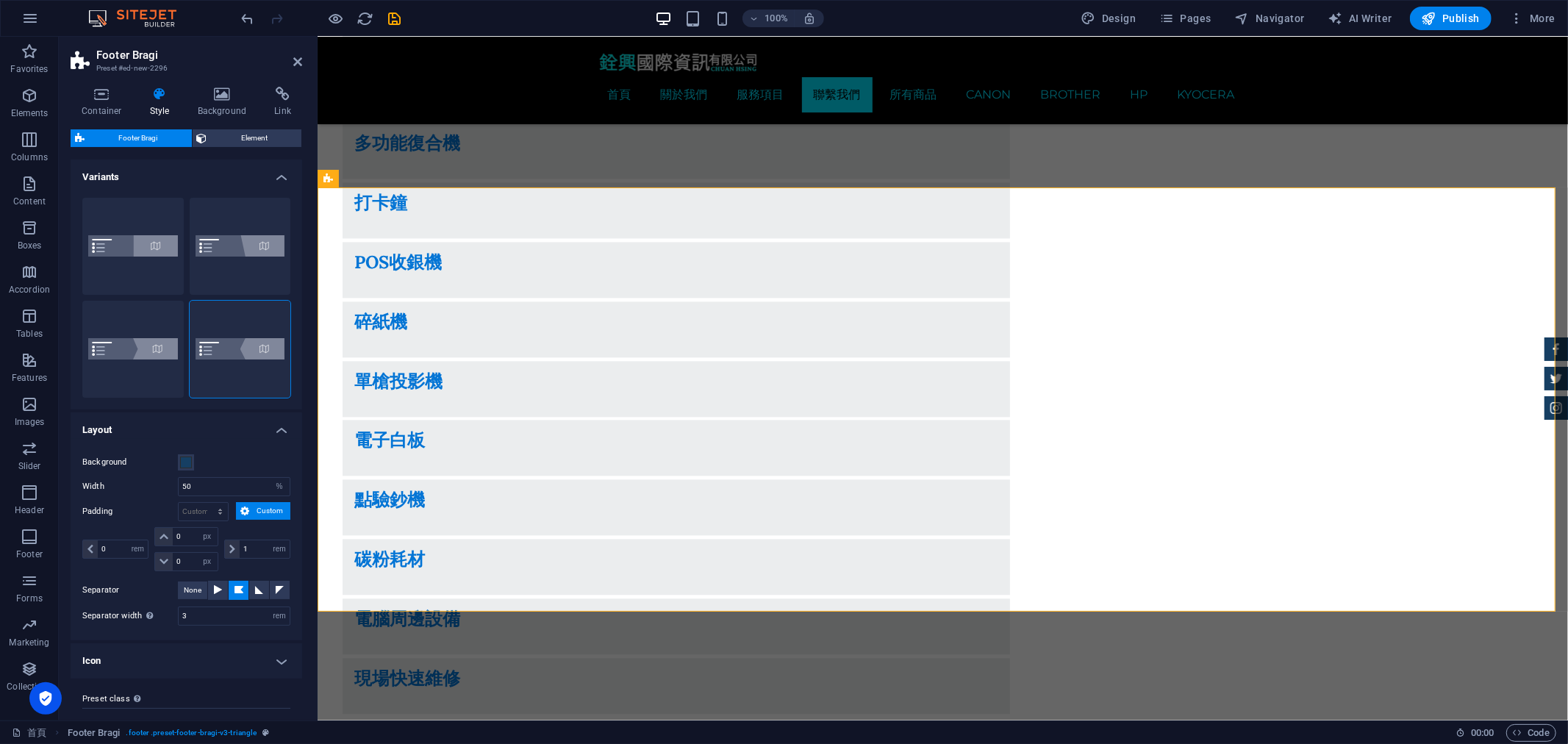 click at bounding box center [239, 590] 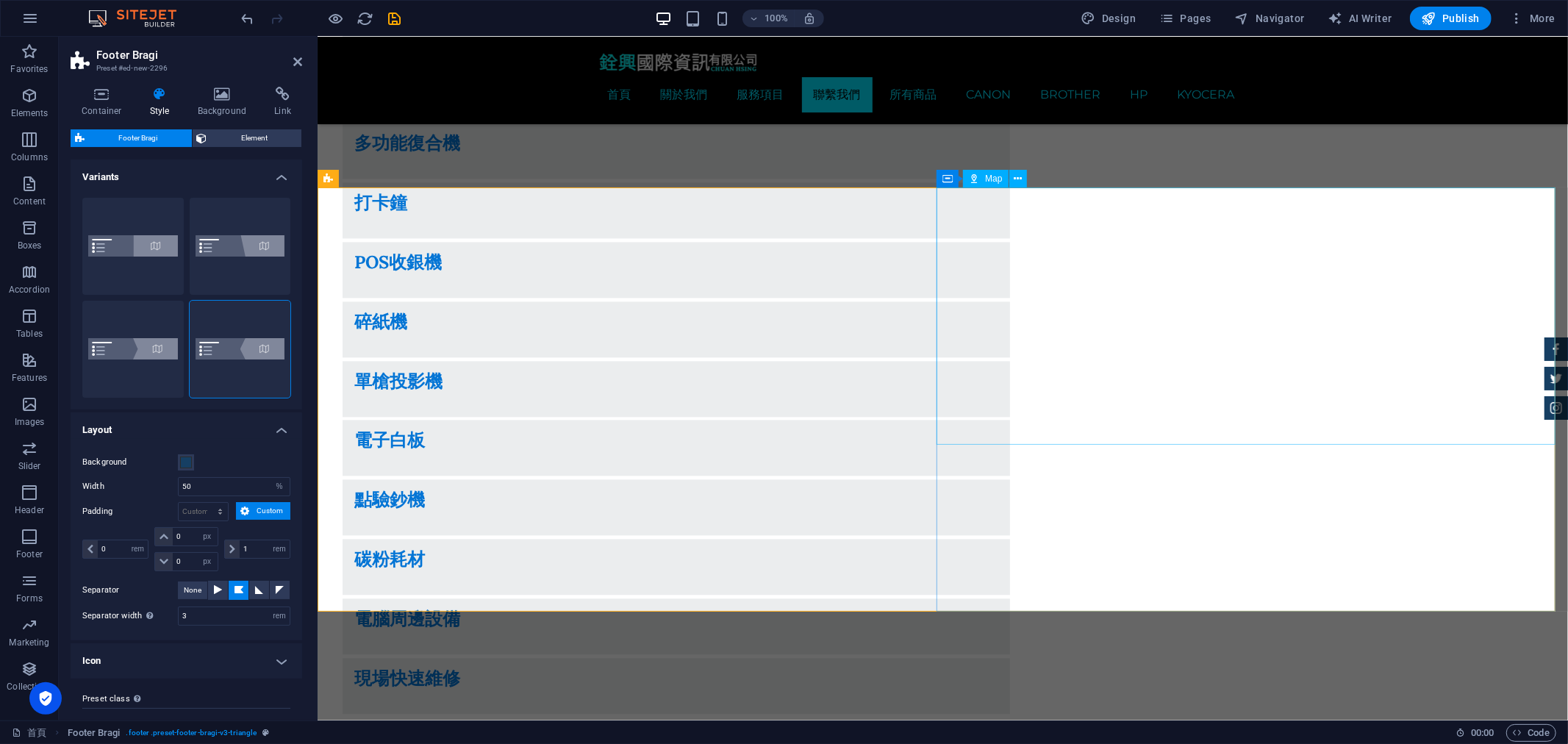 click on "← 向左移動 → 向右移動 ↑ 向上移動 ↓ 向下移動 + 放大 - 縮小 Home 鍵 向左移 75% End 鍵 向右移 75% Page Up 鍵 向上移 75% Page Down 鍵 向下移 75% 地圖 地形圖 衛星檢視 地名 鍵盤快速鍵 地圖資料 地圖資料 ©2025 Google 地圖資料 ©2025 Google 200 公尺  按一下即可切換公制和英制單位 條款 回報地圖錯誤" at bounding box center [942, 3934] 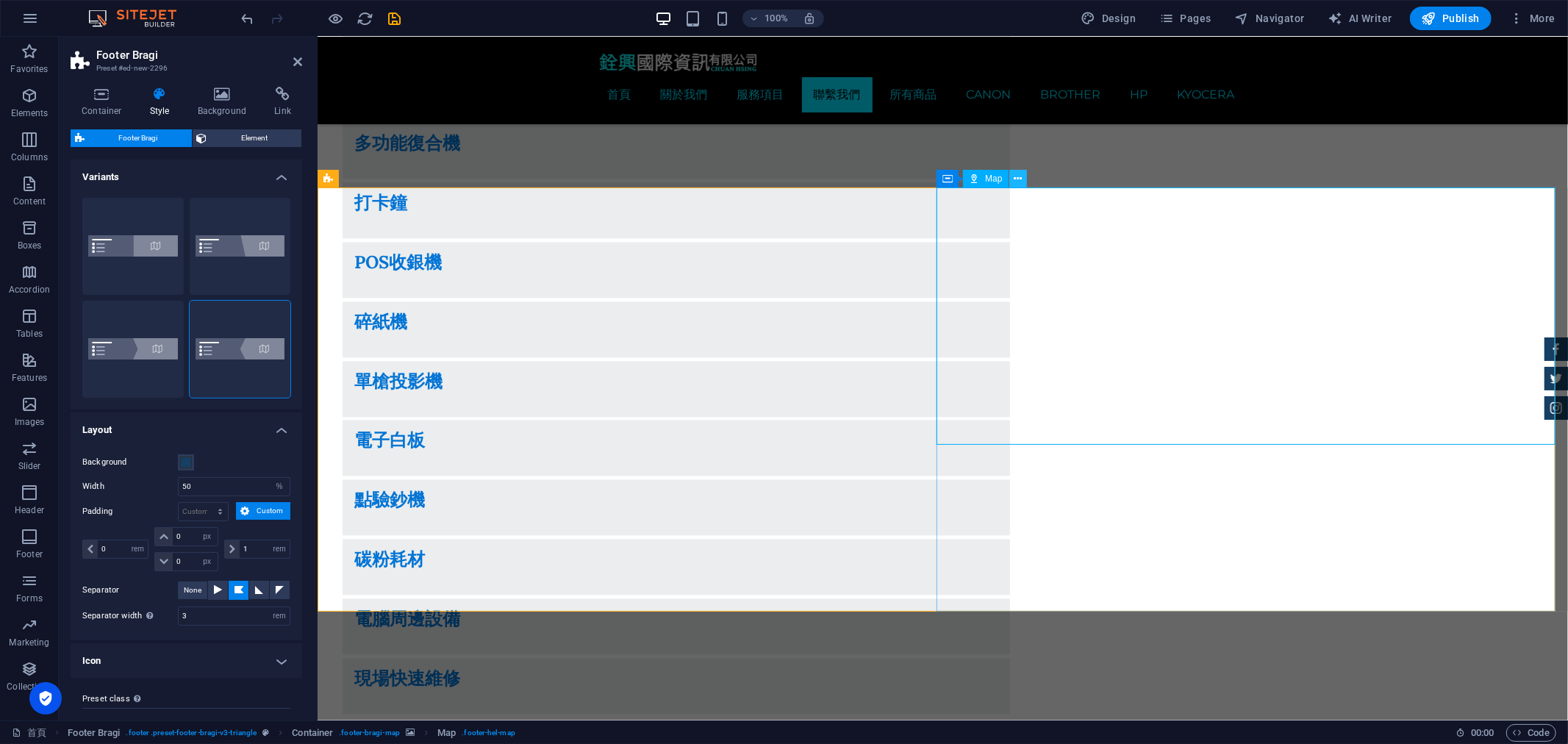 click at bounding box center [1017, 179] 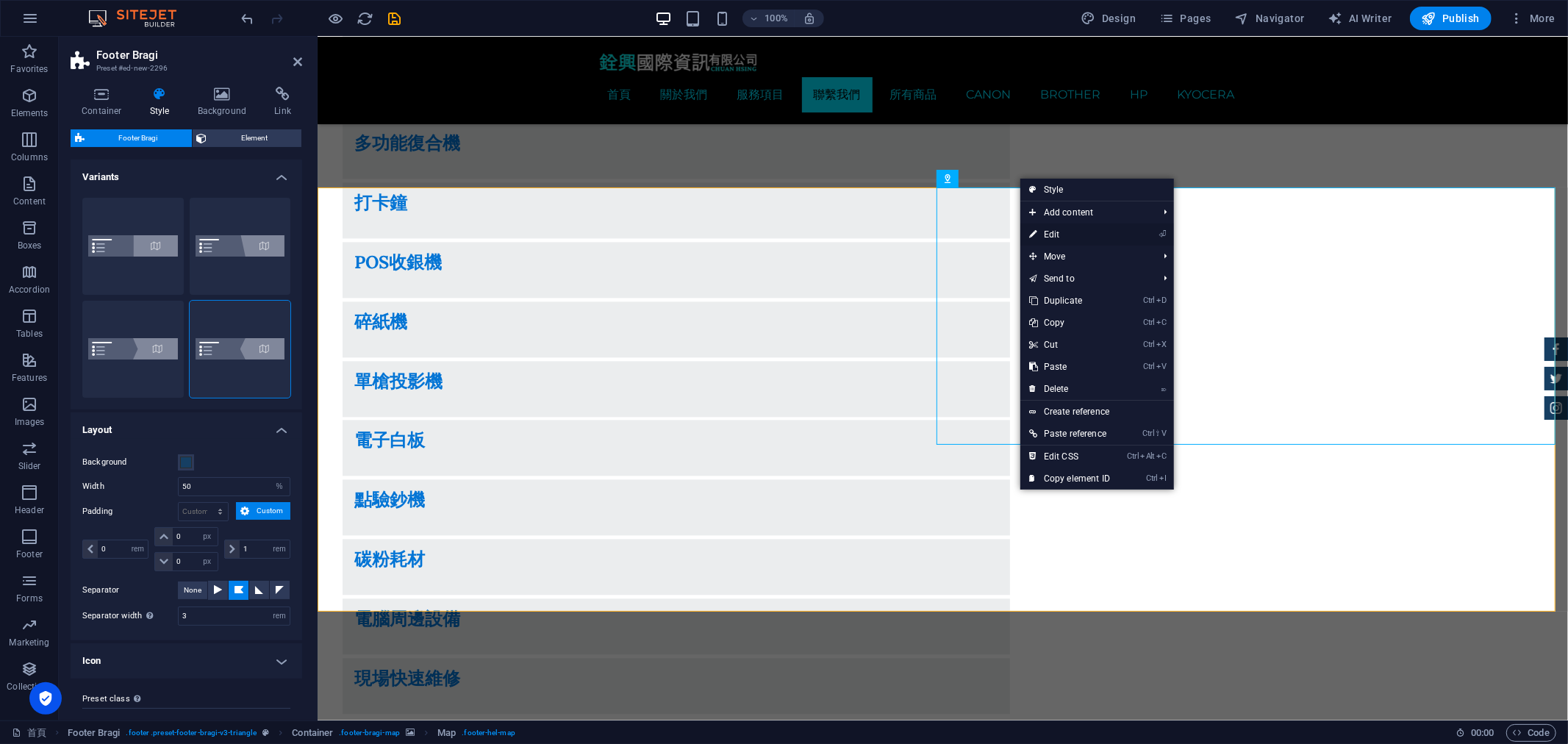 drag, startPoint x: 1060, startPoint y: 235, endPoint x: 76, endPoint y: 221, distance: 984.0996 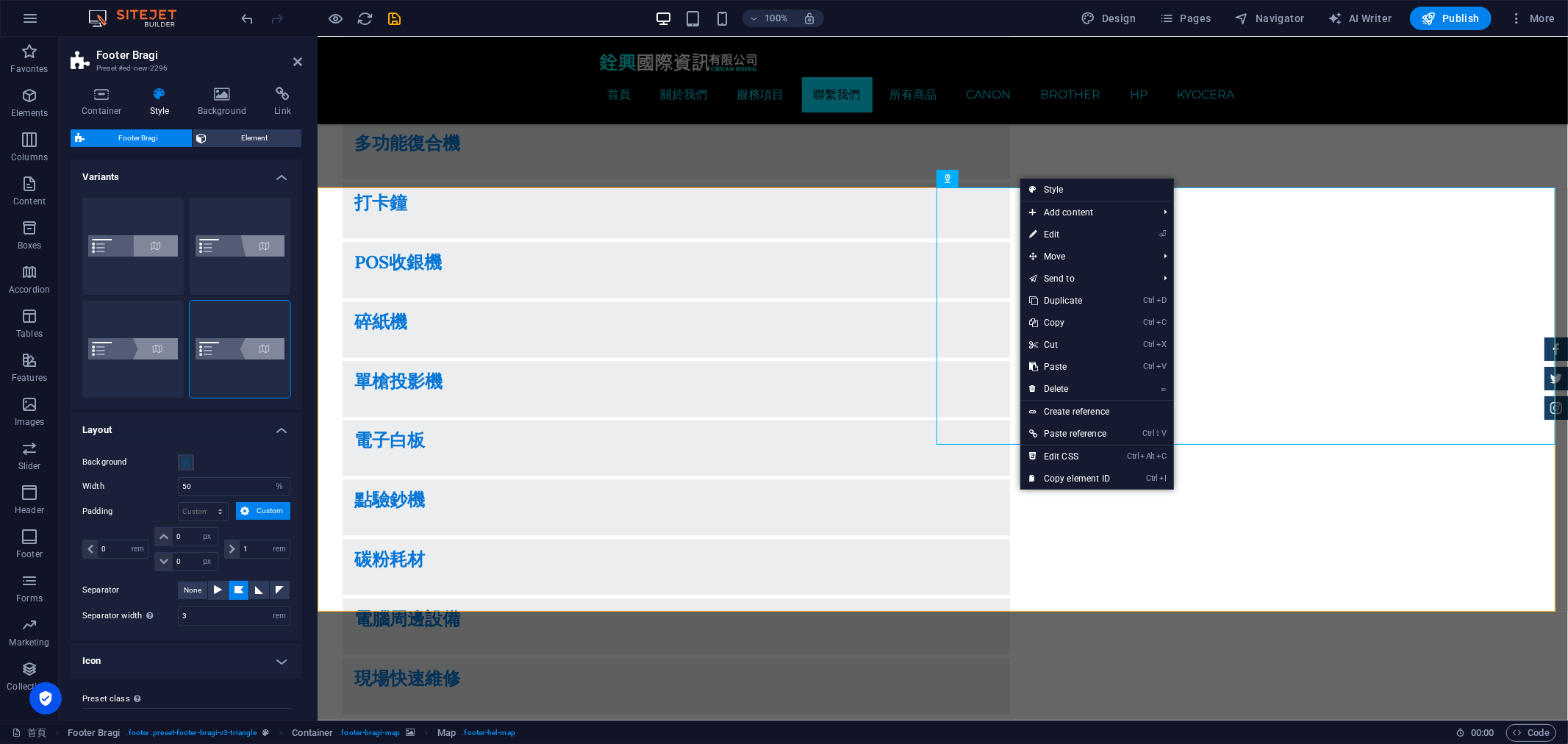 select on "%" 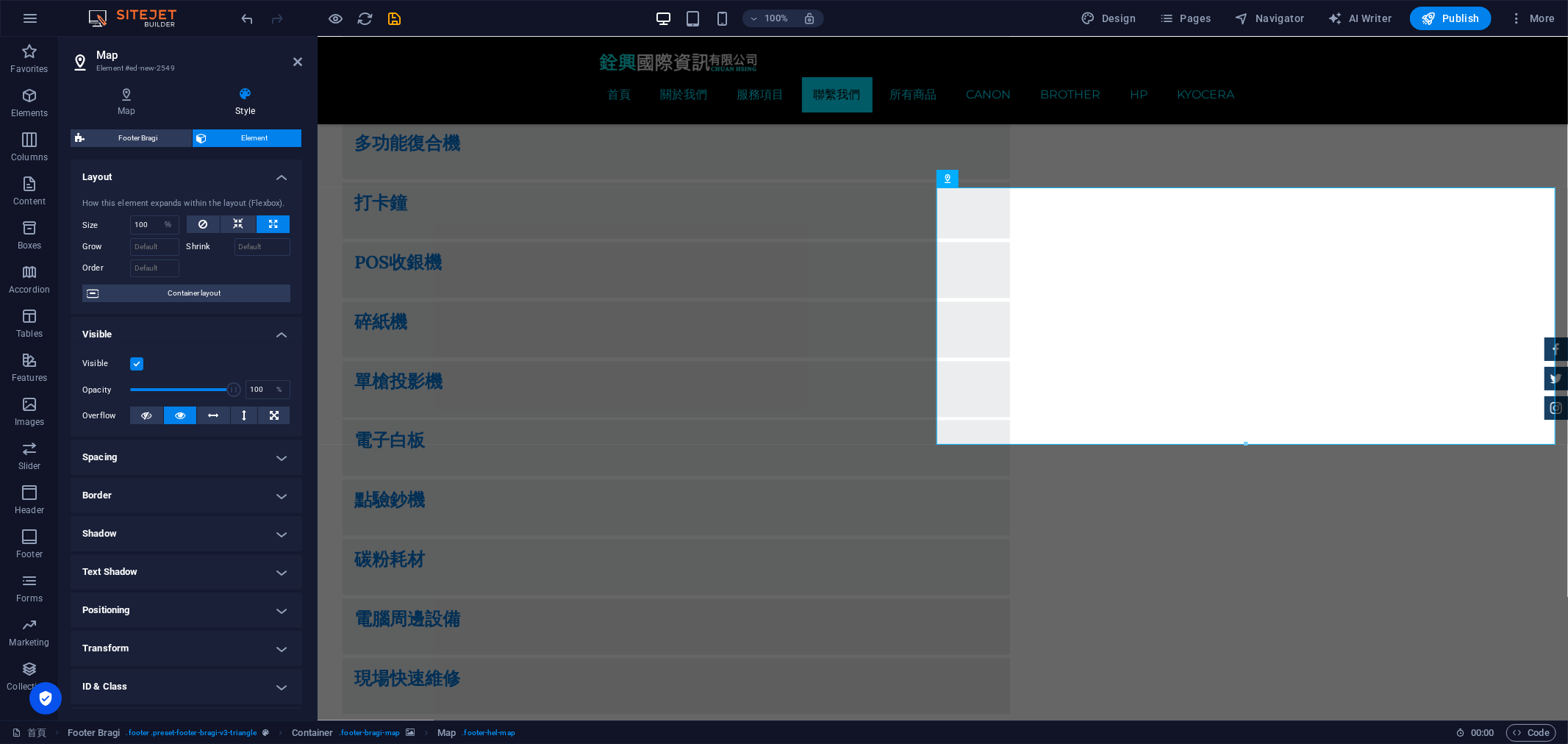 click at bounding box center (245, 94) 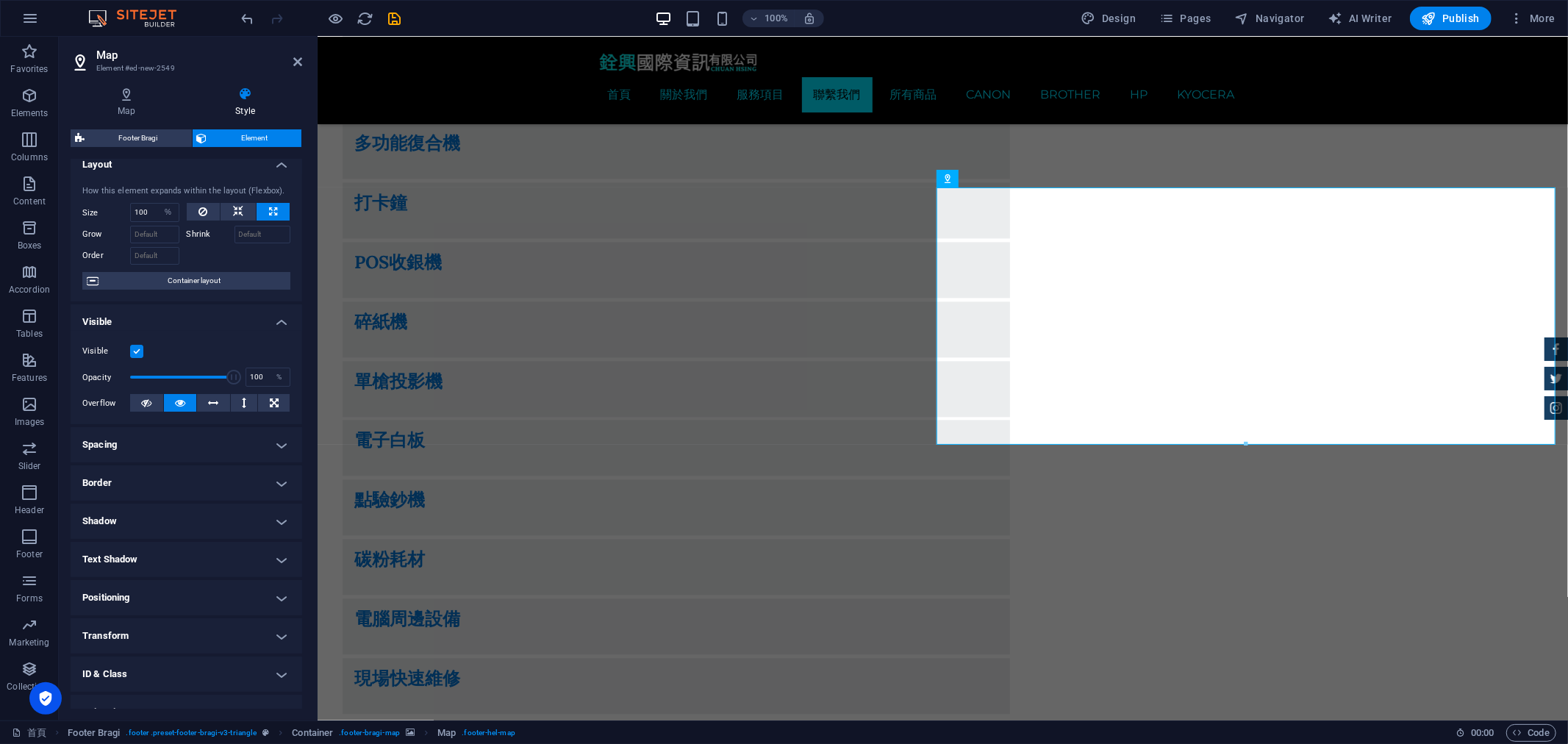 scroll, scrollTop: 0, scrollLeft: 0, axis: both 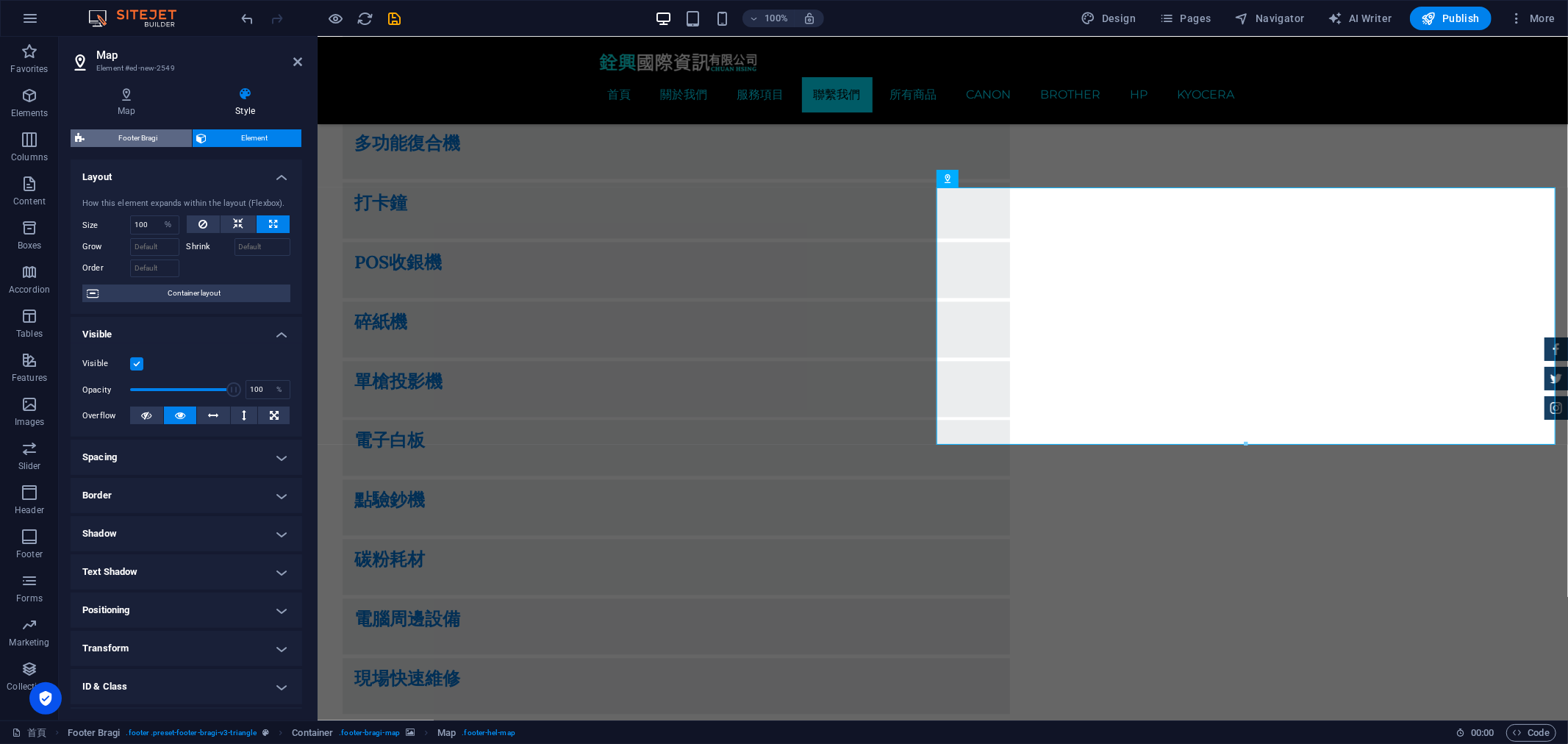 click on "Footer Bragi" at bounding box center [138, 138] 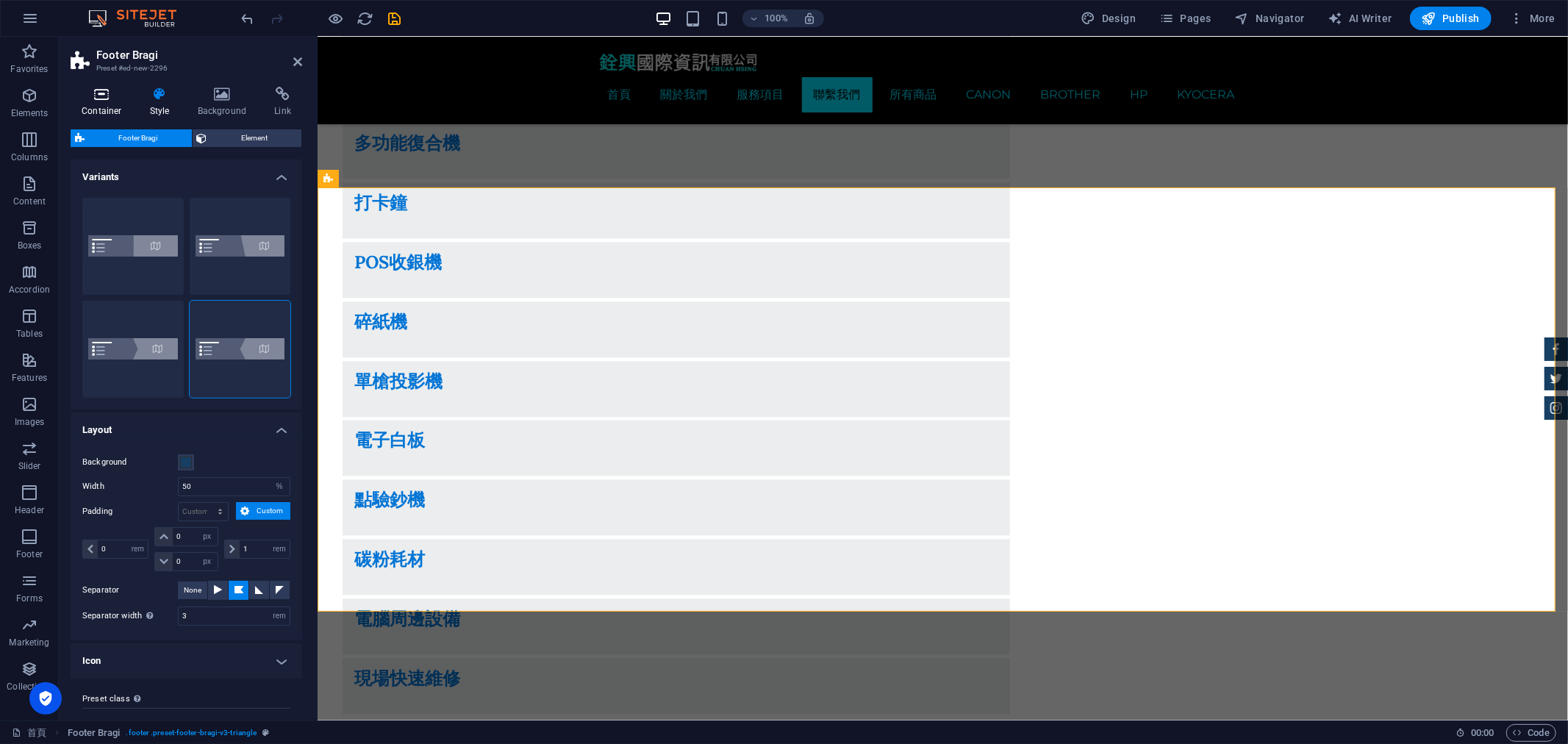 click on "Container" at bounding box center [104, 102] 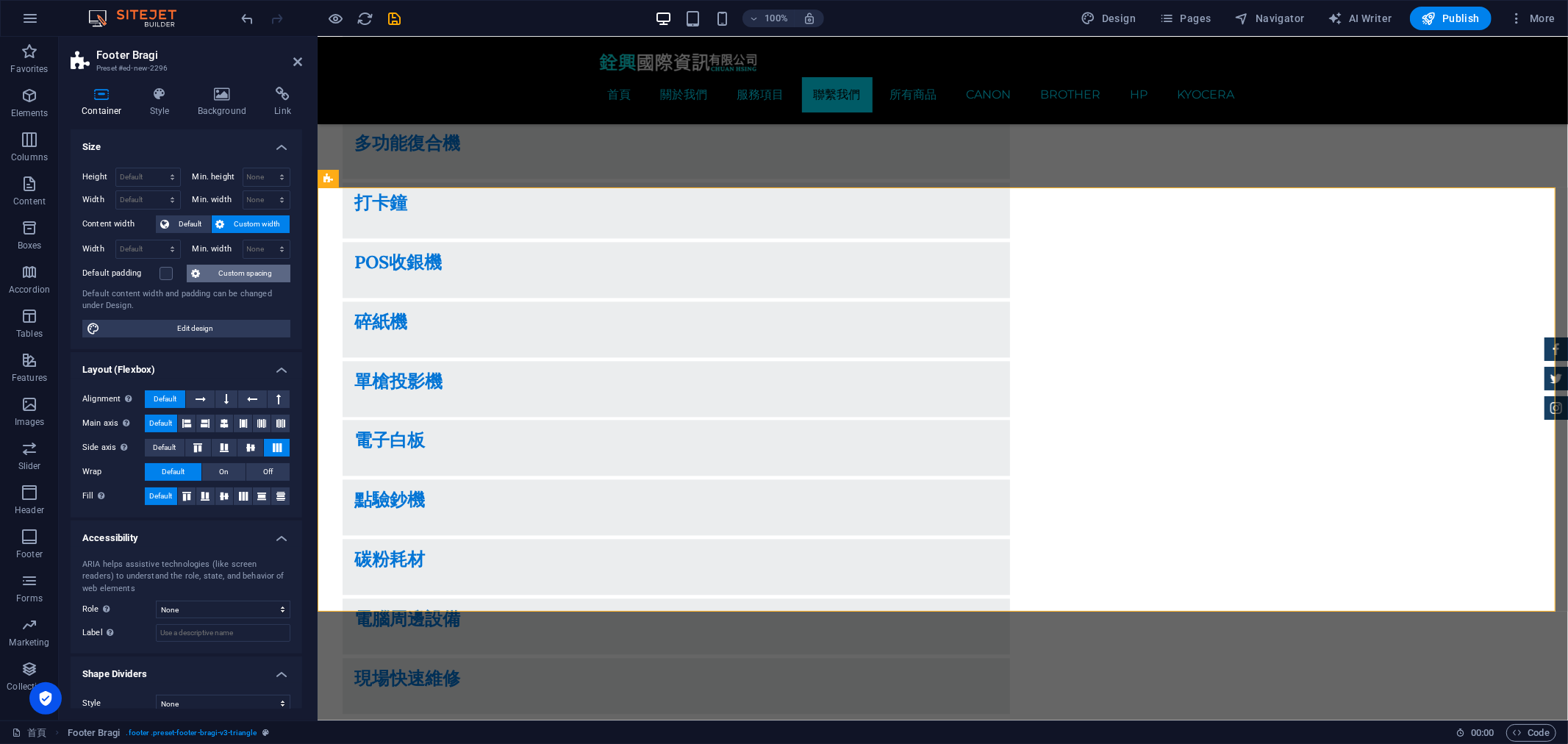 click on "Custom spacing" at bounding box center (245, 273) 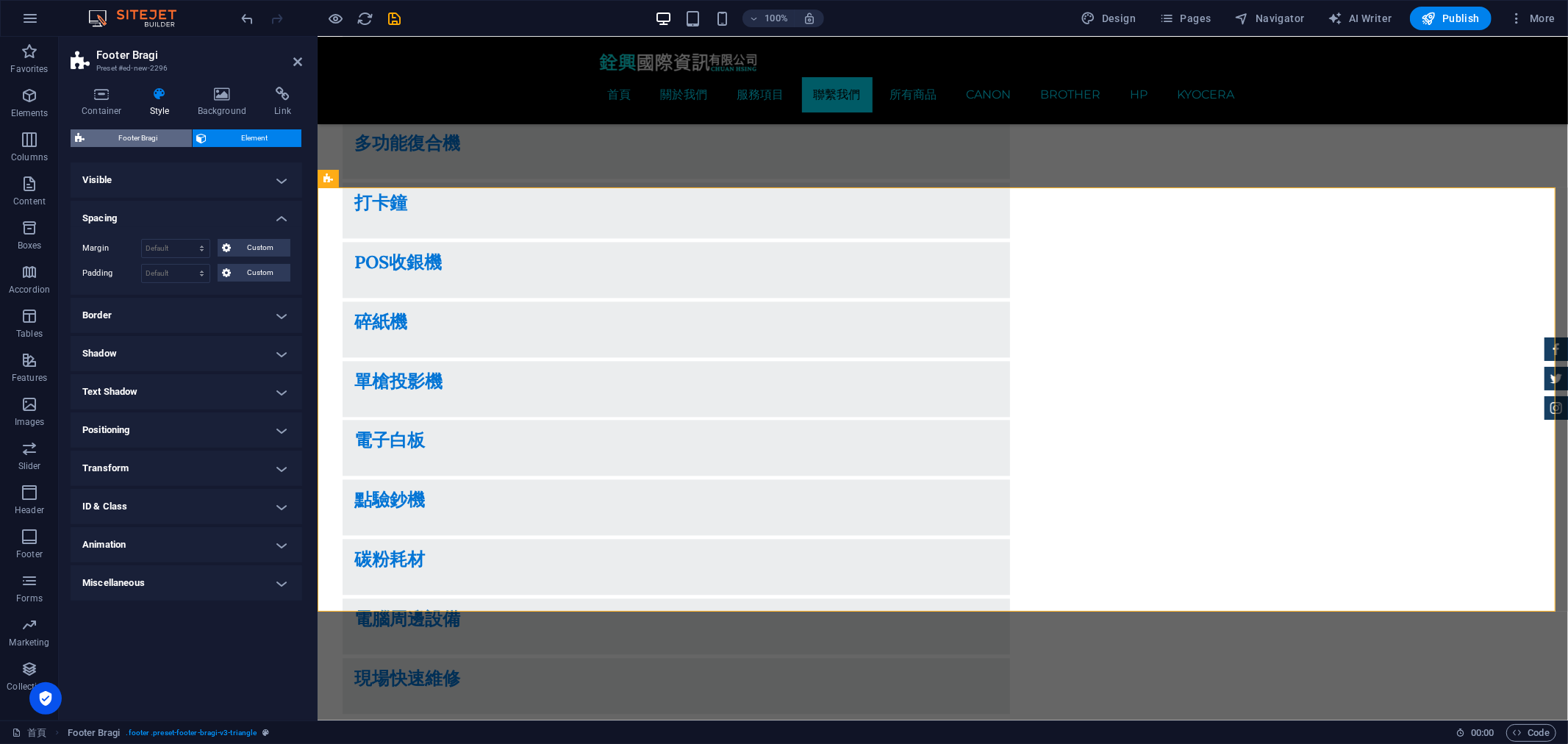 click on "Footer Bragi" at bounding box center (138, 138) 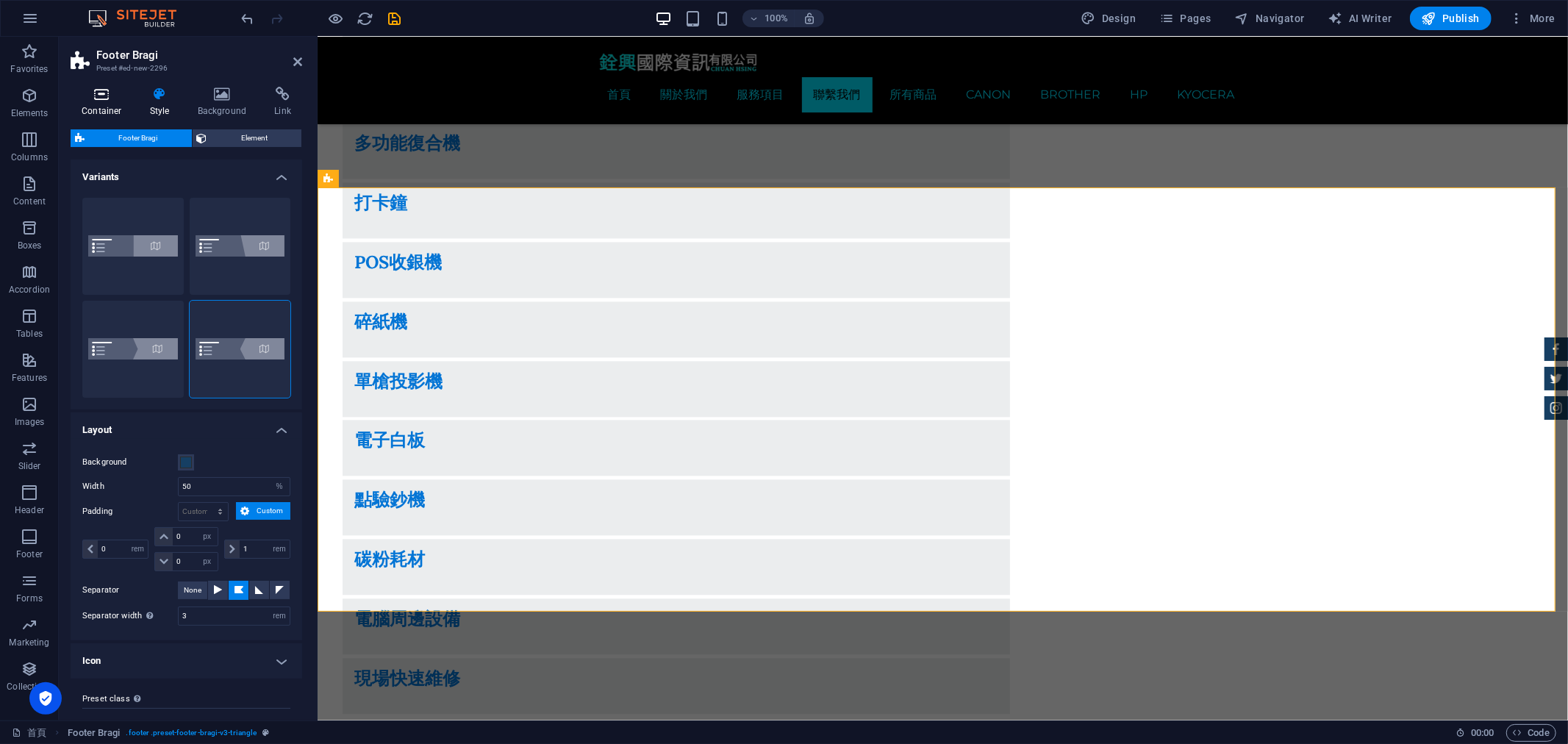 click at bounding box center [101, 94] 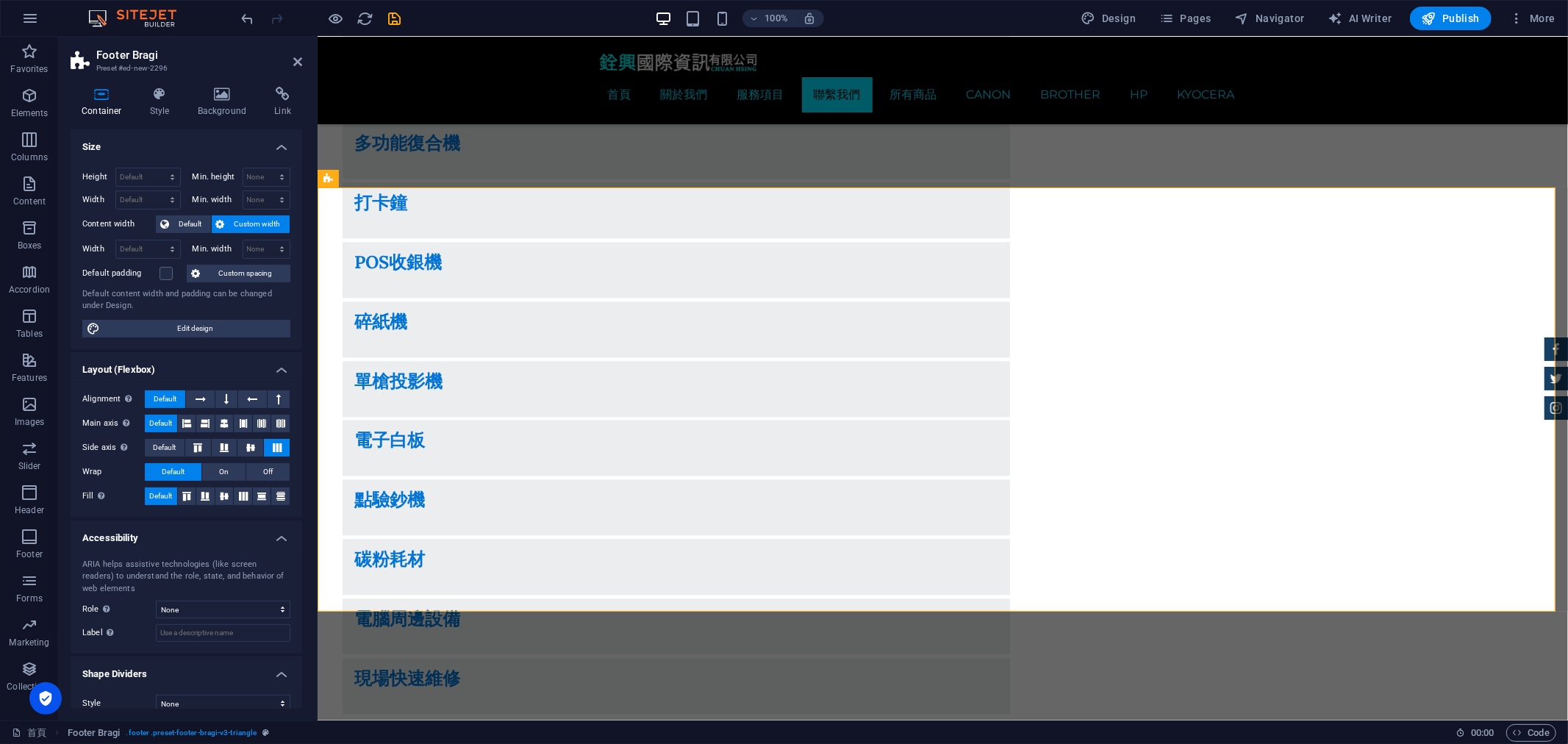 click on "Default padding" at bounding box center [132, 273] 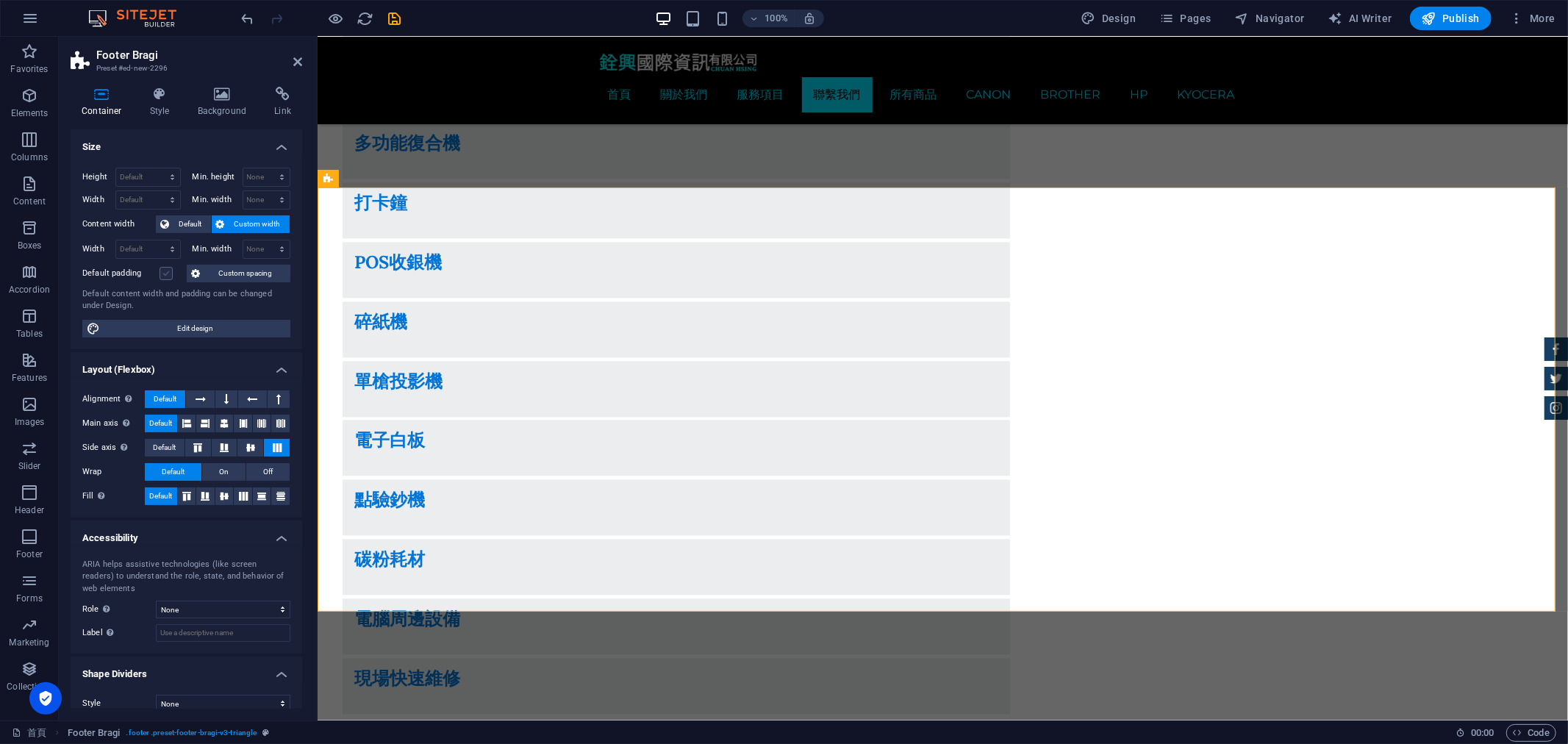 click at bounding box center (166, 273) 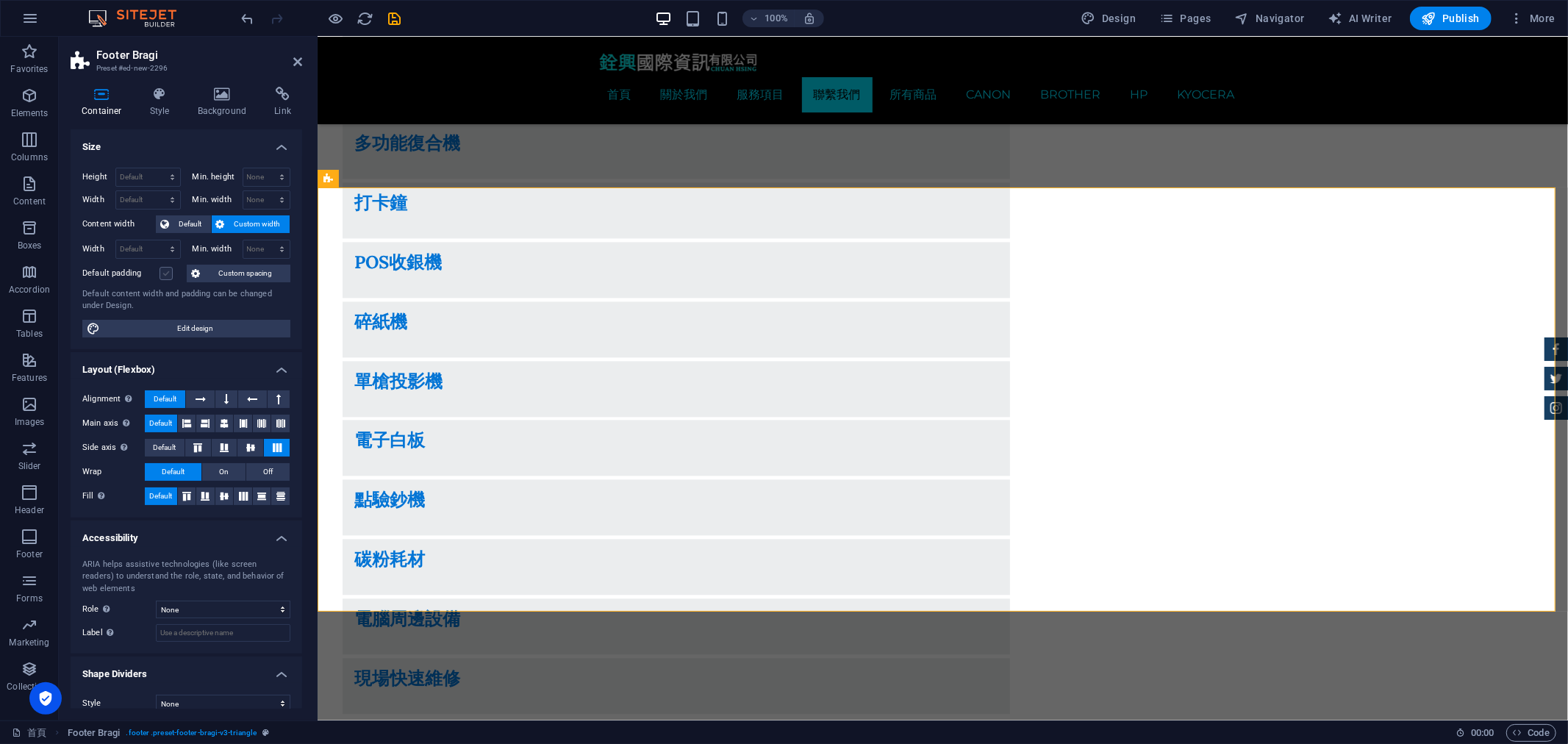 click on "Default padding" at bounding box center (0, 0) 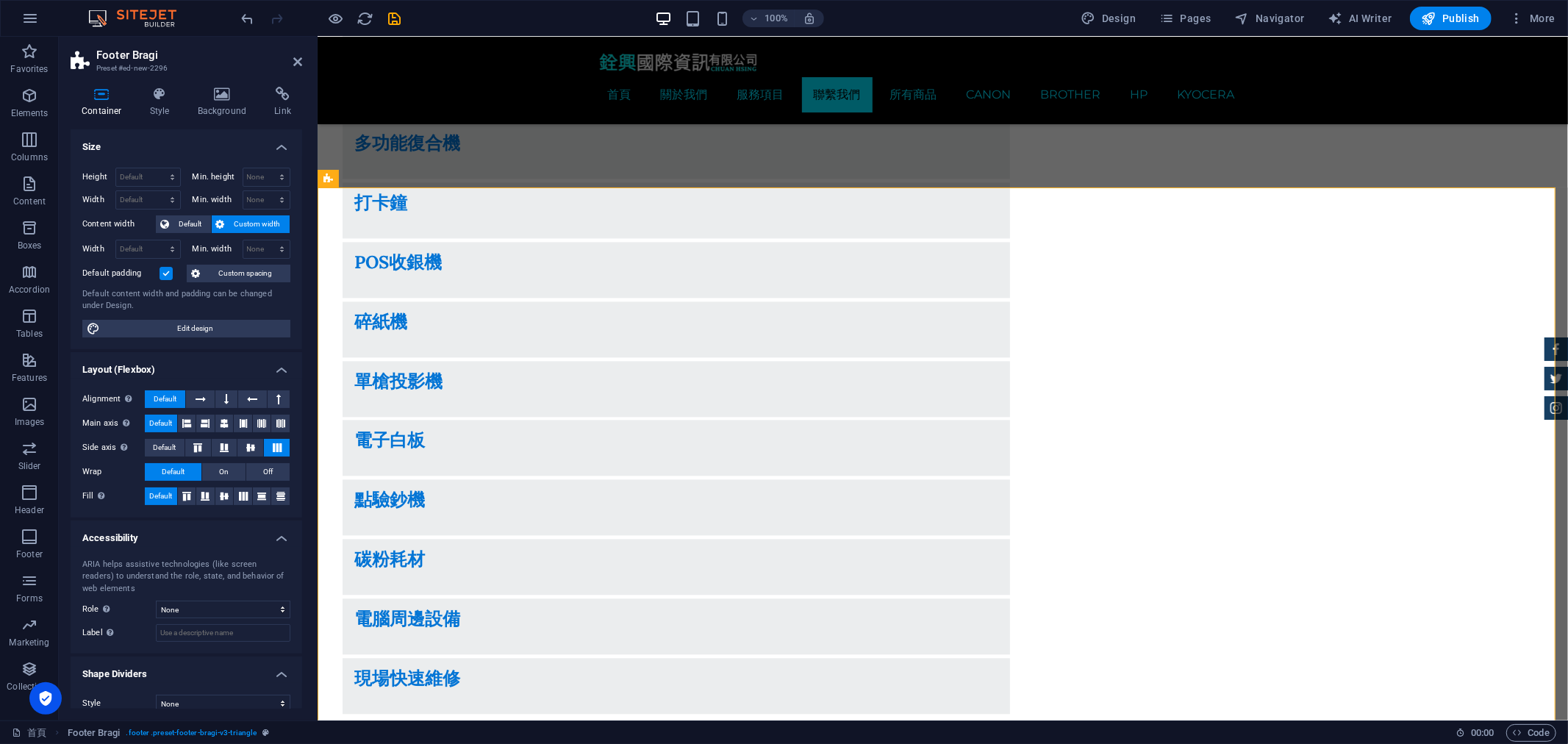 click at bounding box center [166, 273] 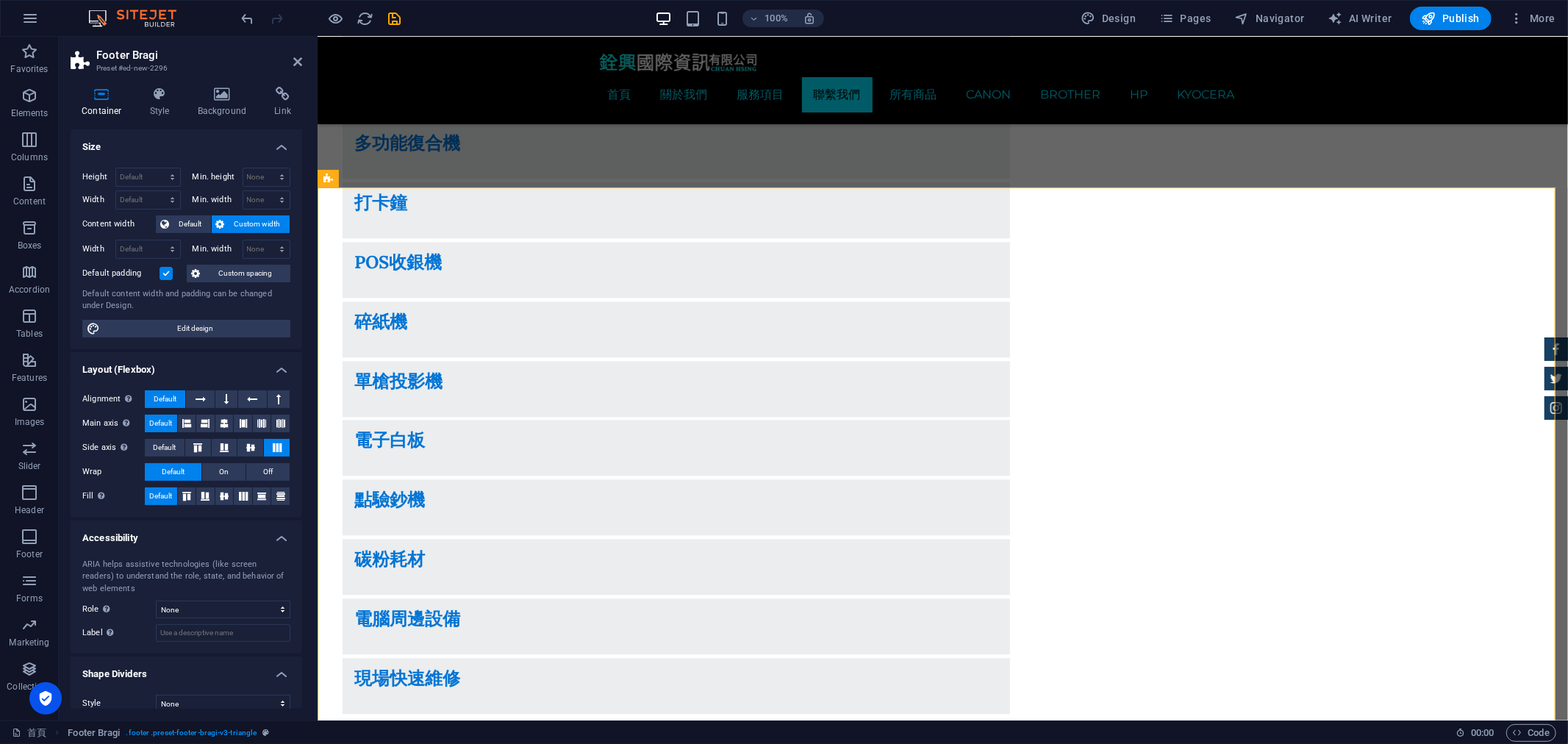 click on "Default padding" at bounding box center (0, 0) 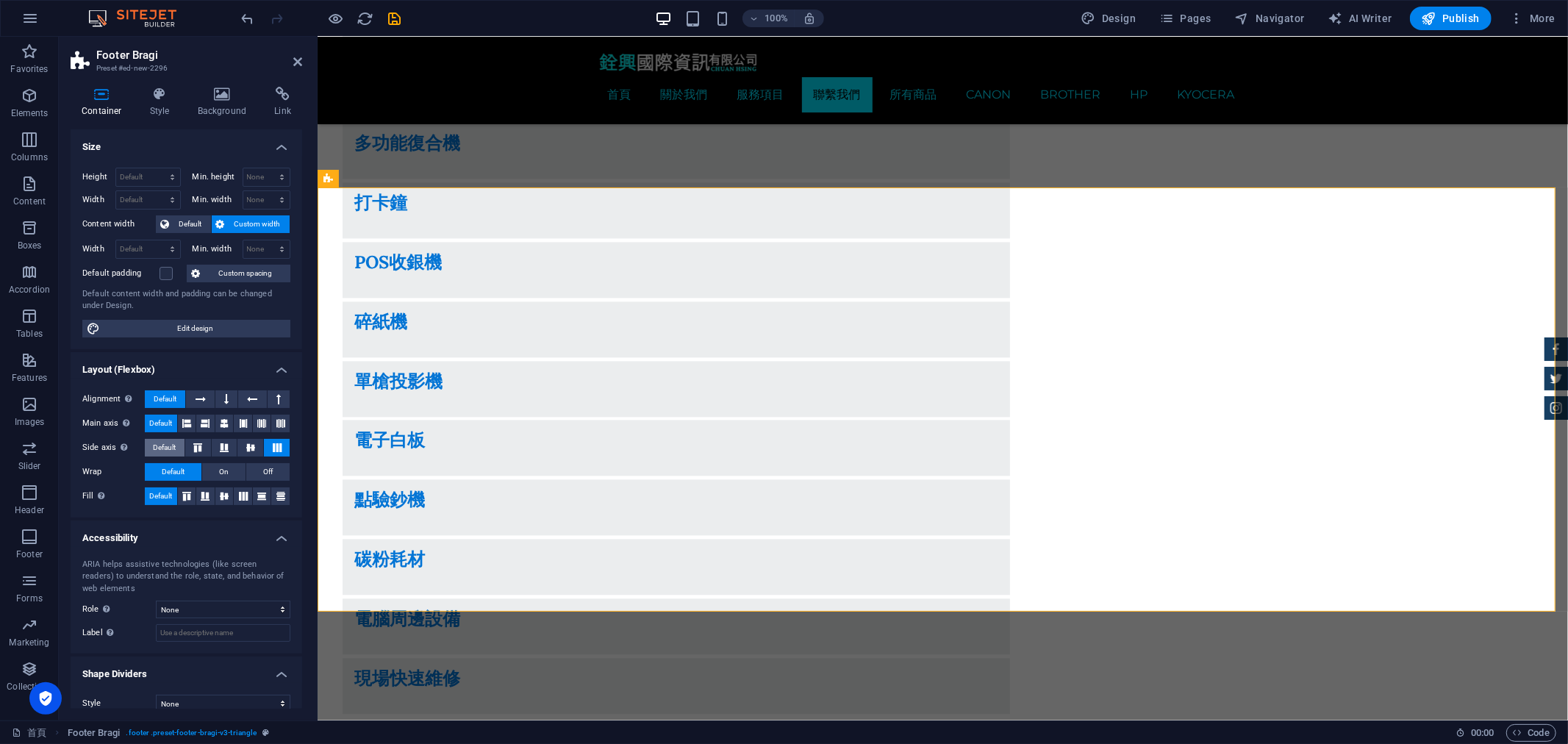 click on "Default" at bounding box center [164, 448] 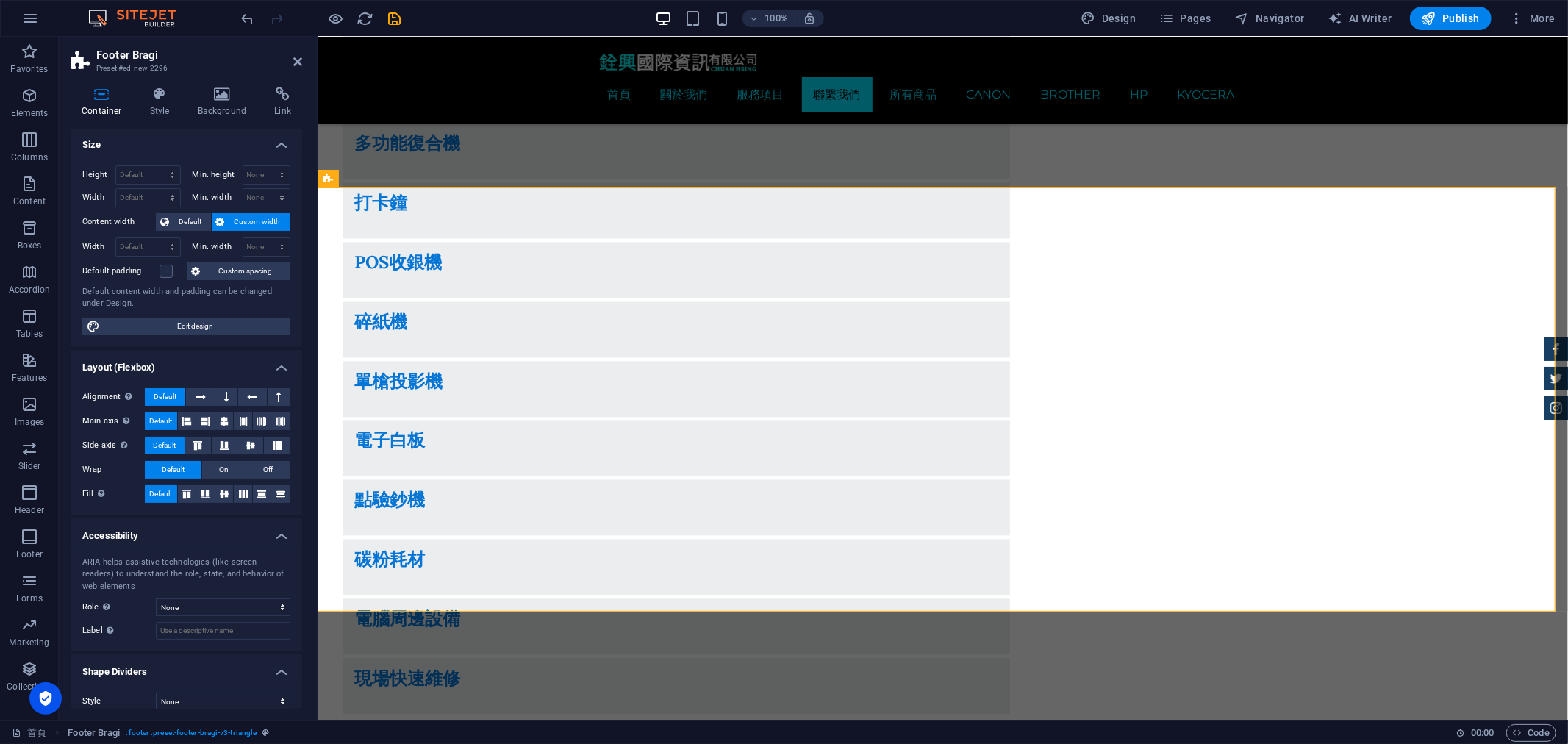 scroll, scrollTop: 0, scrollLeft: 0, axis: both 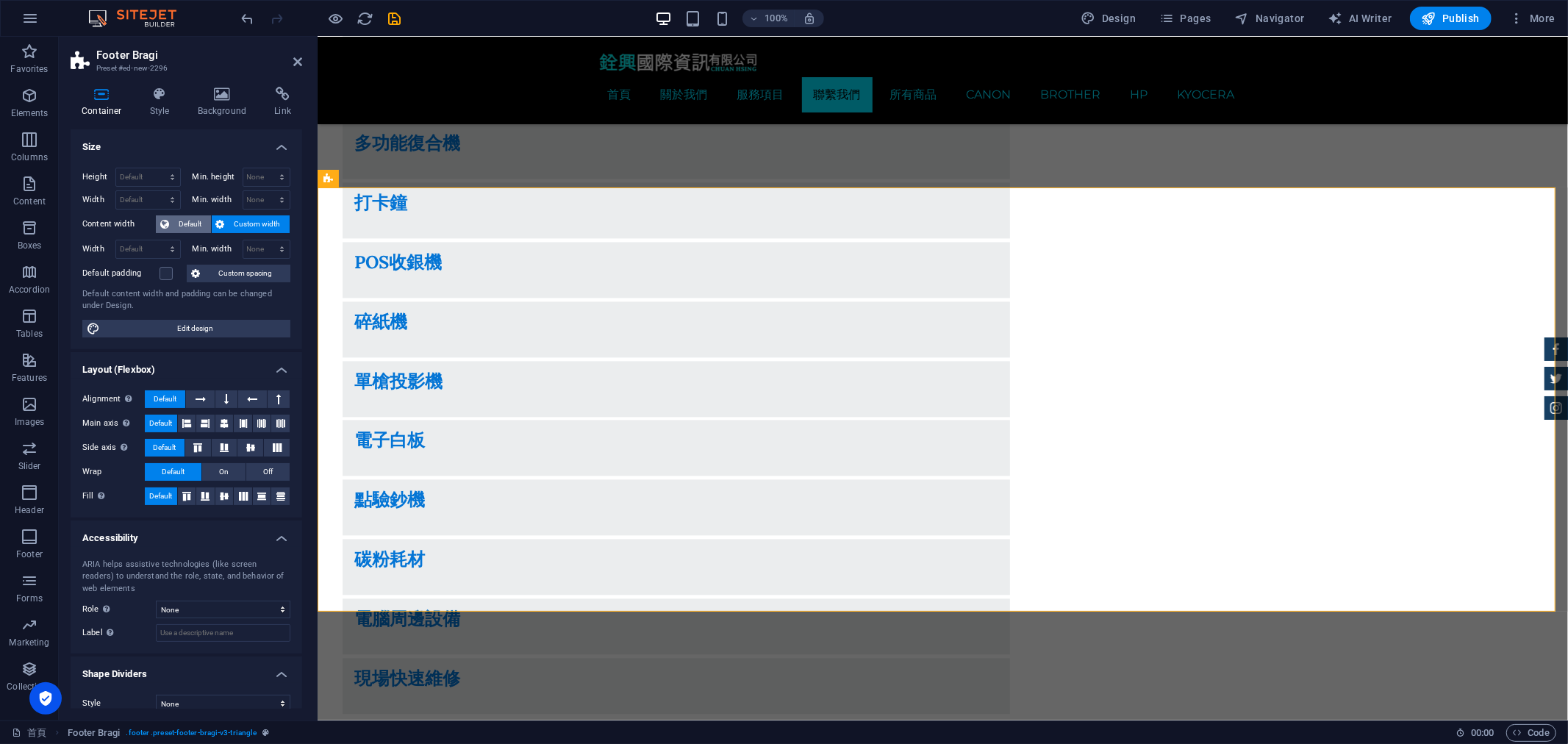 click on "Default" at bounding box center (190, 224) 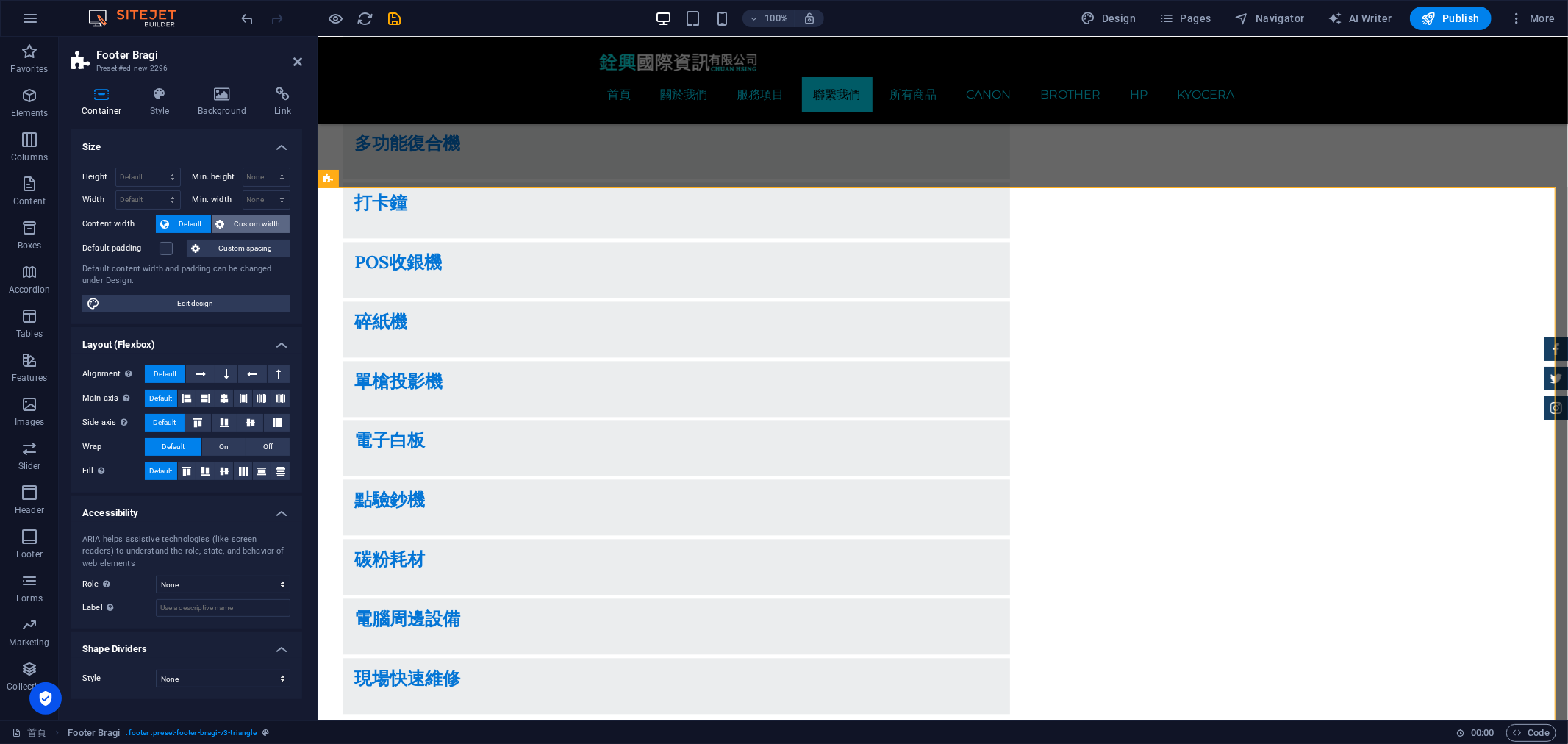 click on "Custom width" at bounding box center [257, 224] 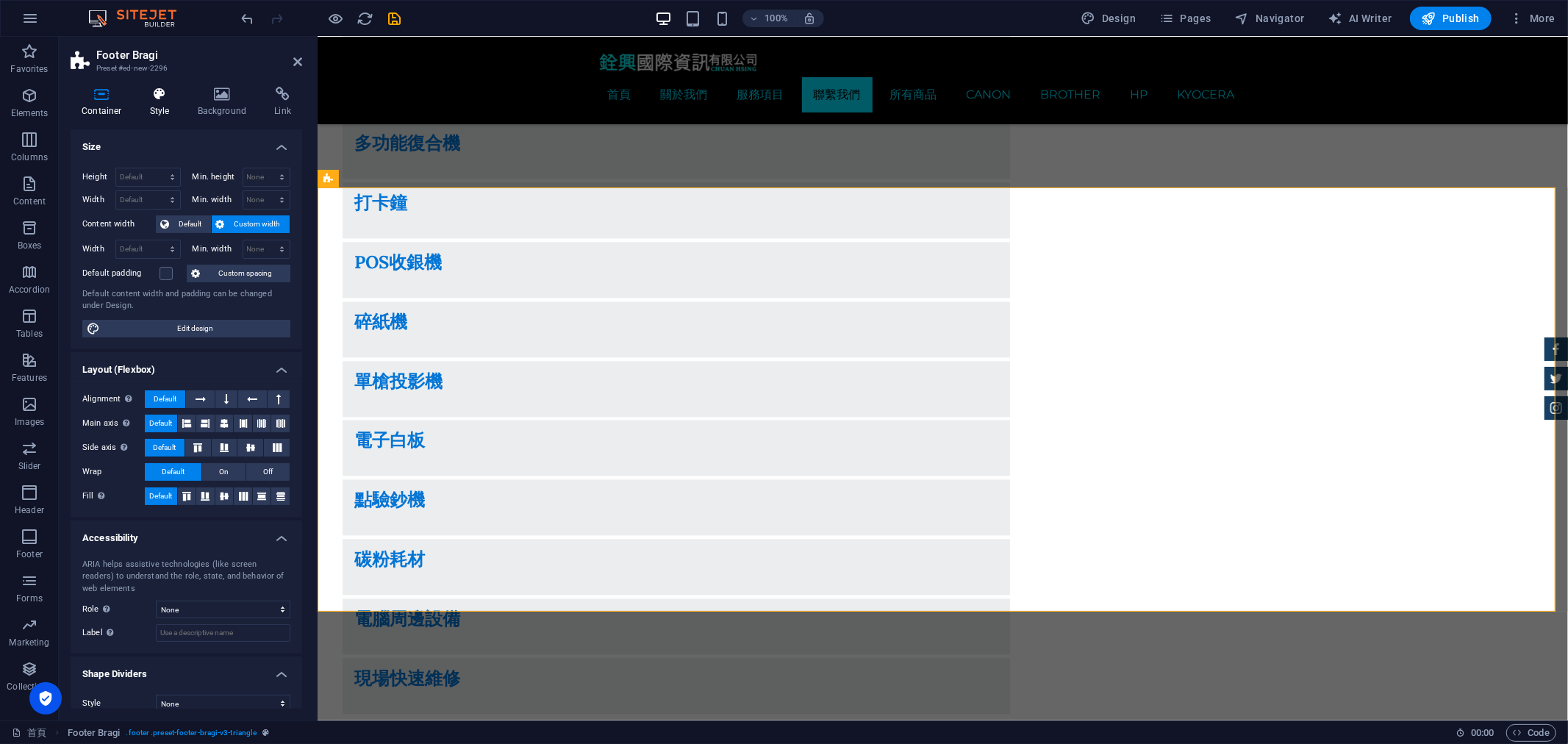click at bounding box center [160, 94] 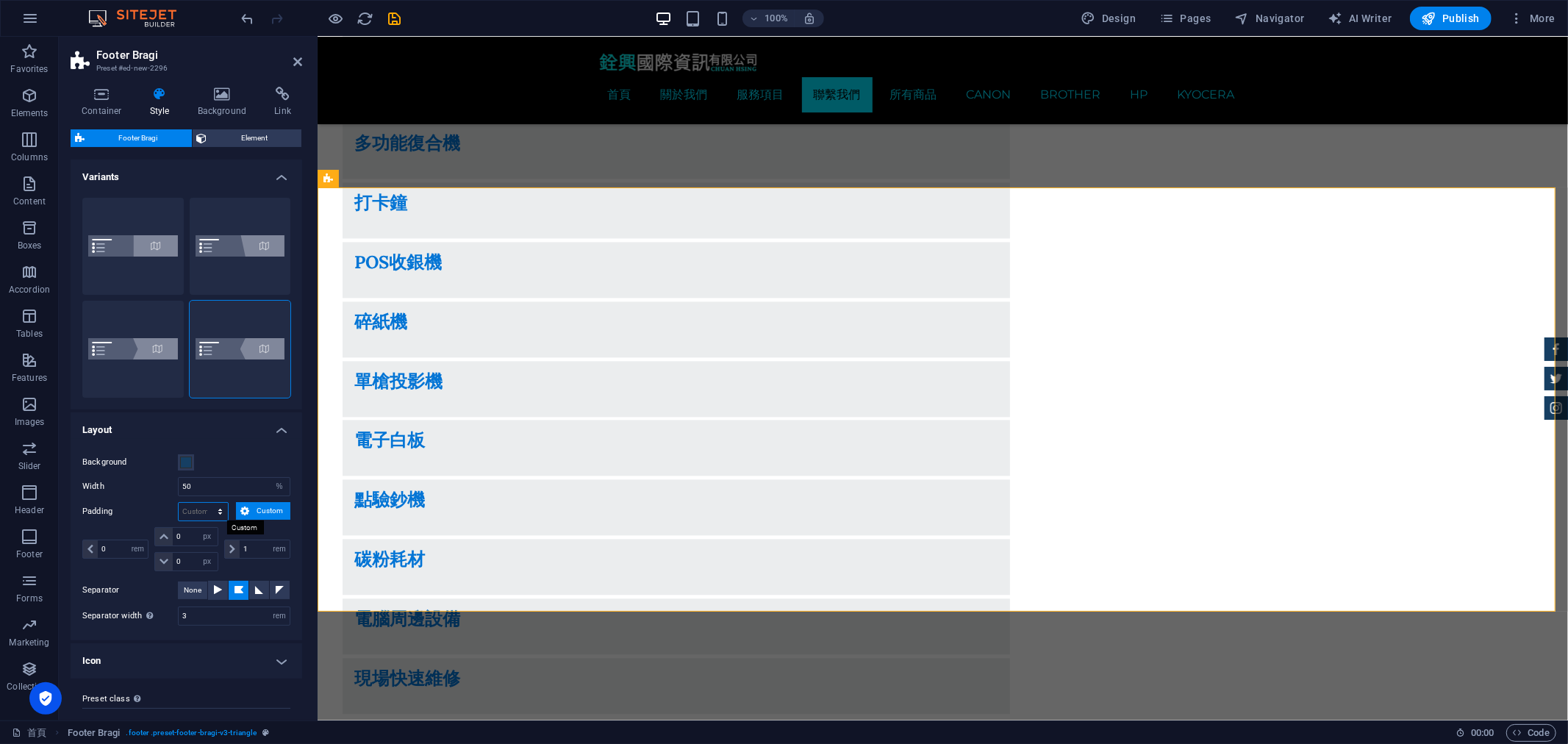 click on "px rem % vw vh Custom" at bounding box center [203, 512] 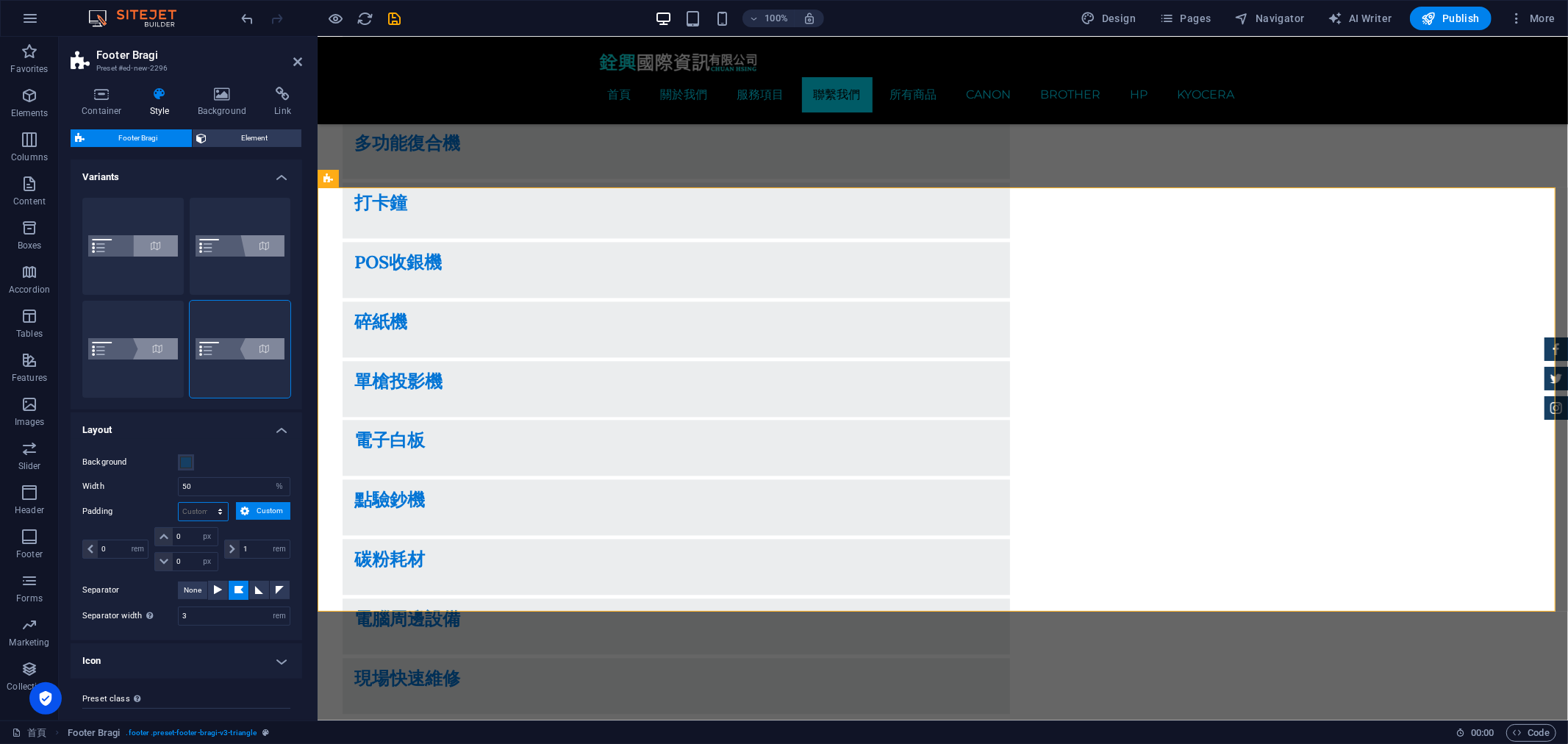 click on "px rem % vw vh Custom" at bounding box center [203, 512] 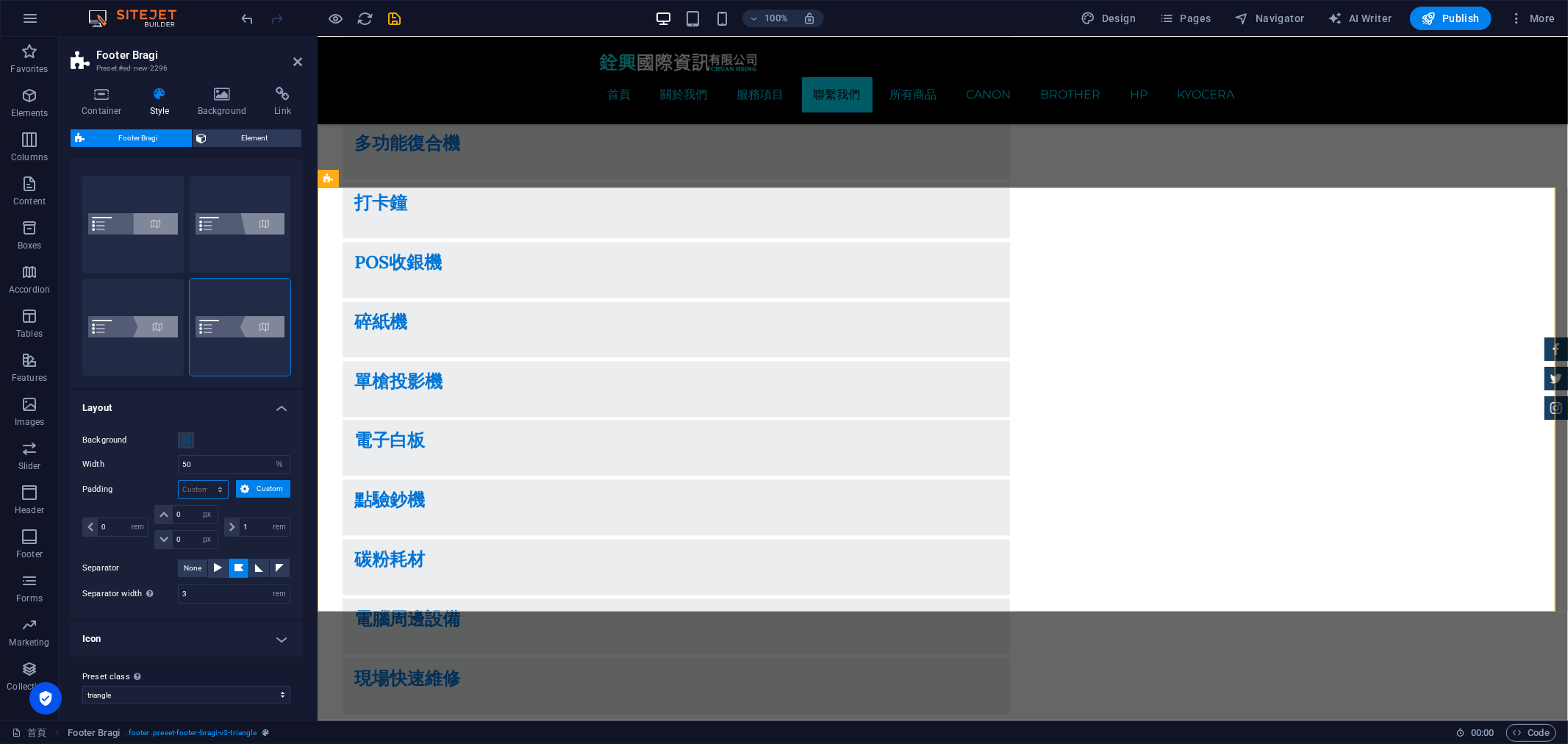 scroll, scrollTop: 27, scrollLeft: 0, axis: vertical 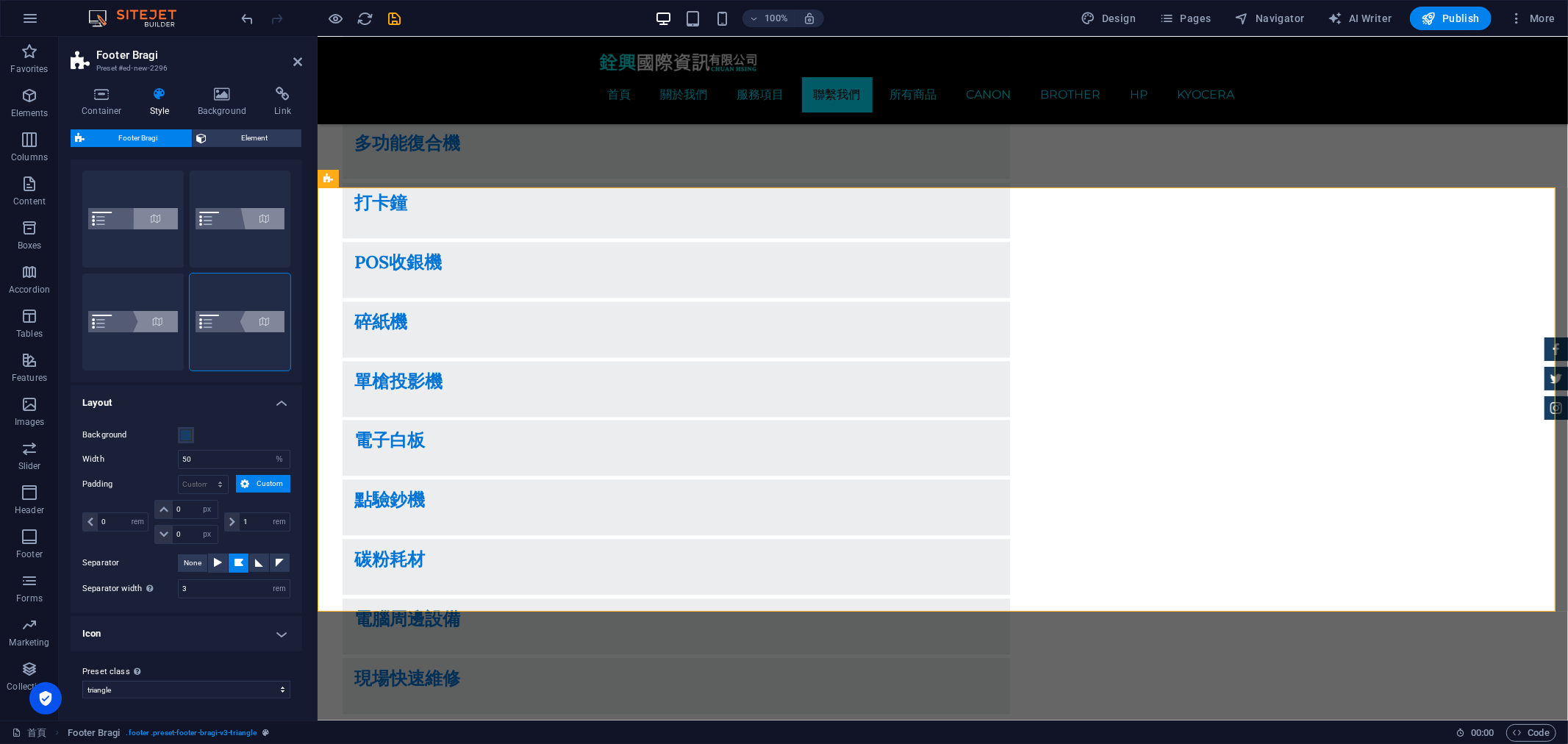 click on "Icon" at bounding box center (186, 634) 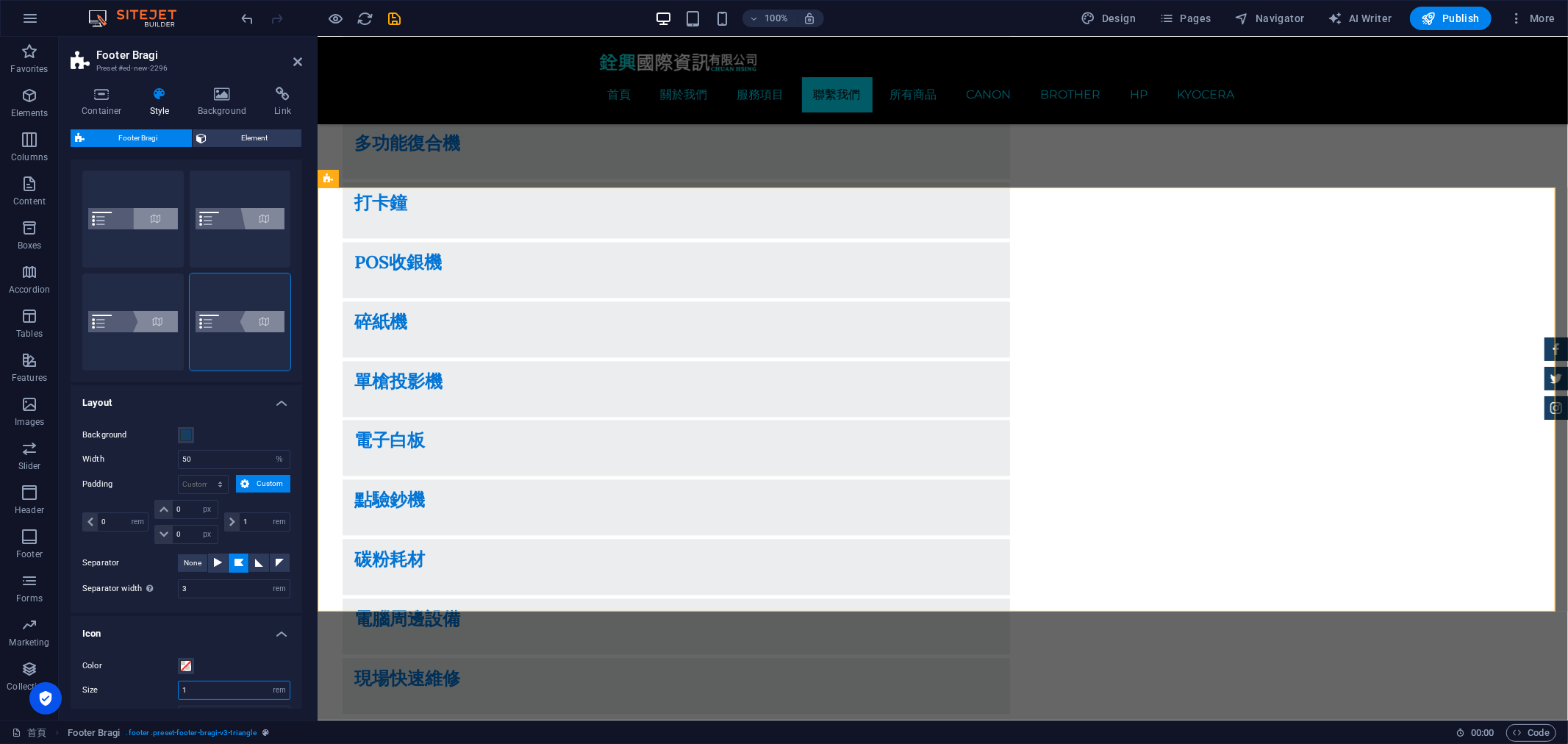 click on "1" at bounding box center (234, 690) 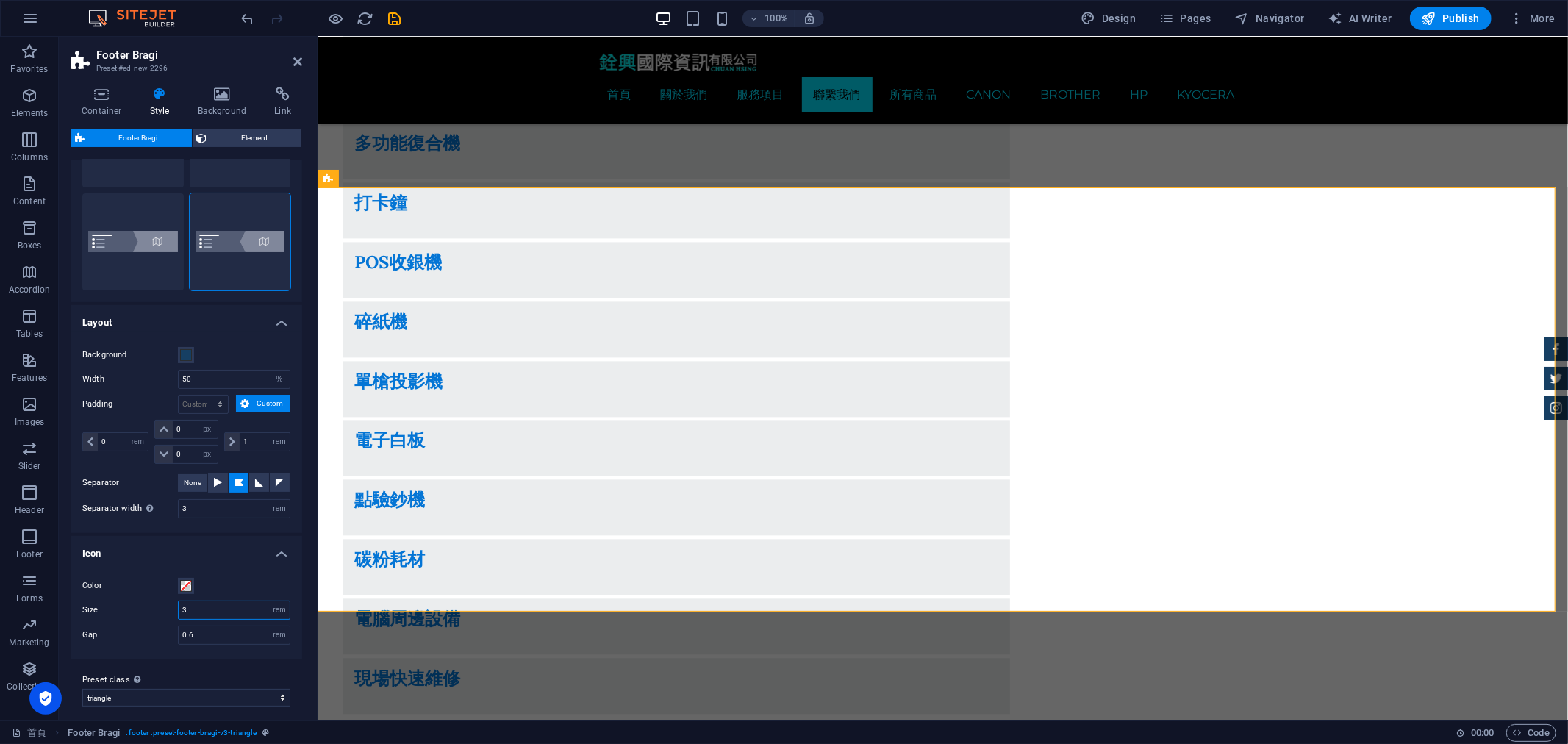scroll, scrollTop: 116, scrollLeft: 0, axis: vertical 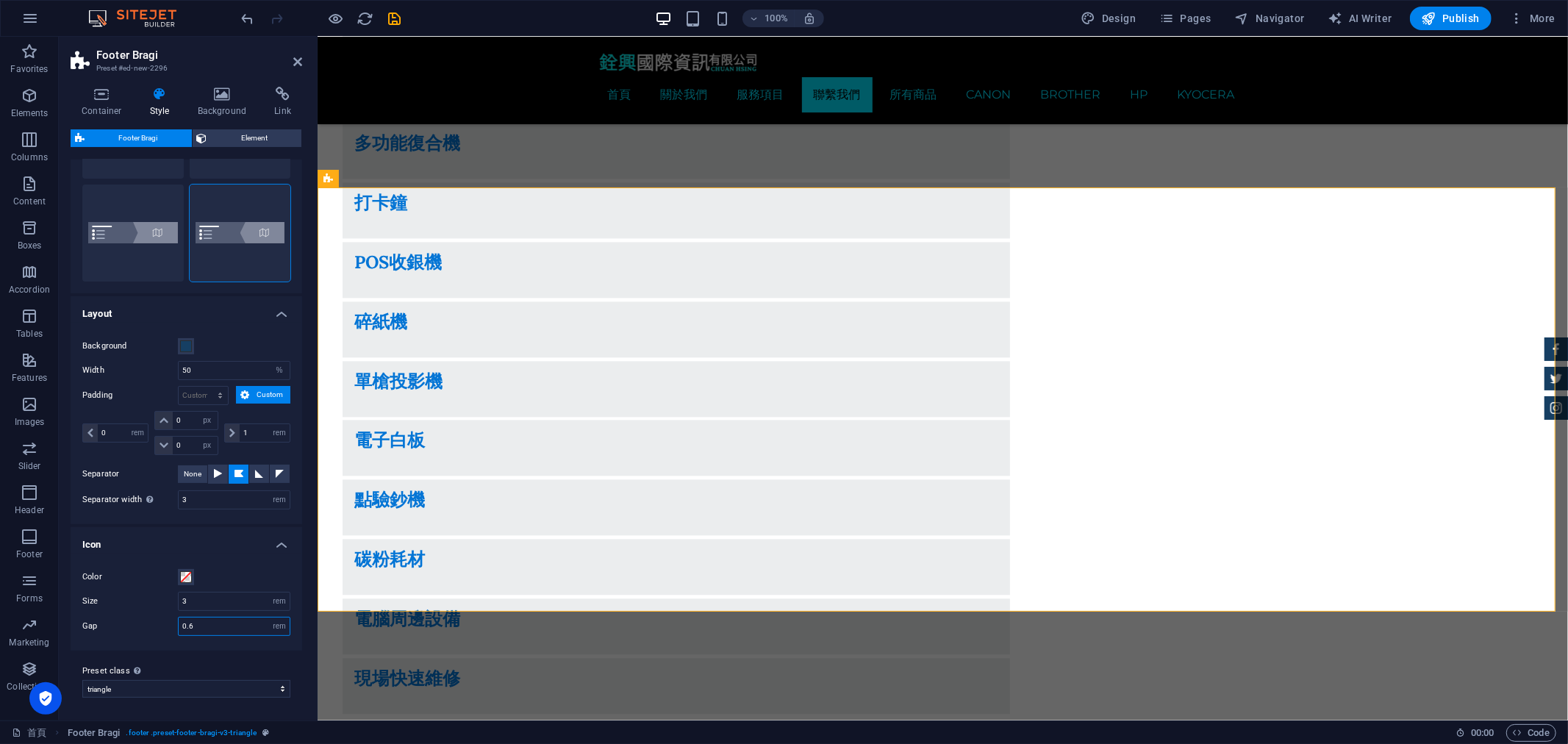 click on "0.6" at bounding box center [234, 626] 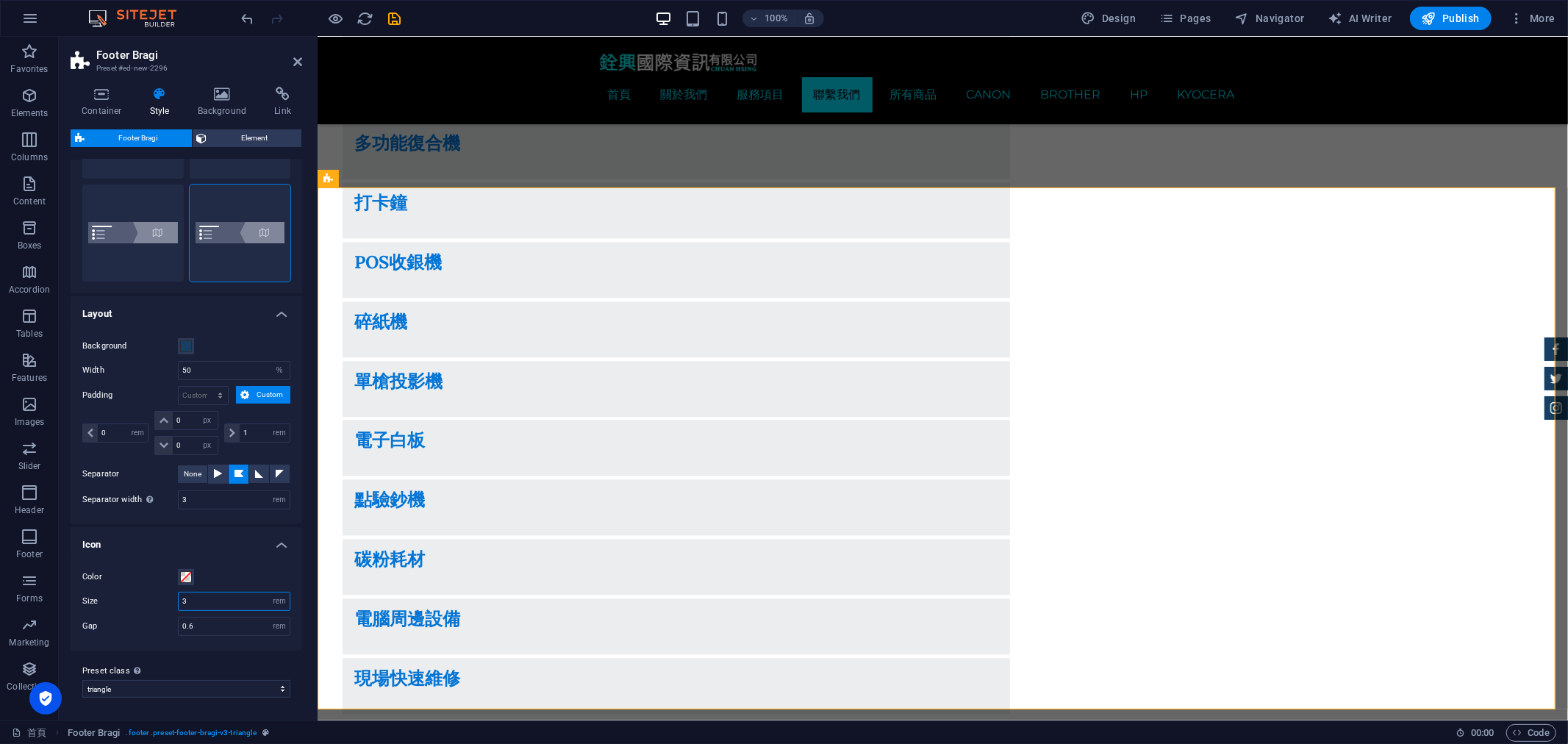 drag, startPoint x: 224, startPoint y: 606, endPoint x: 147, endPoint y: 600, distance: 77.23341 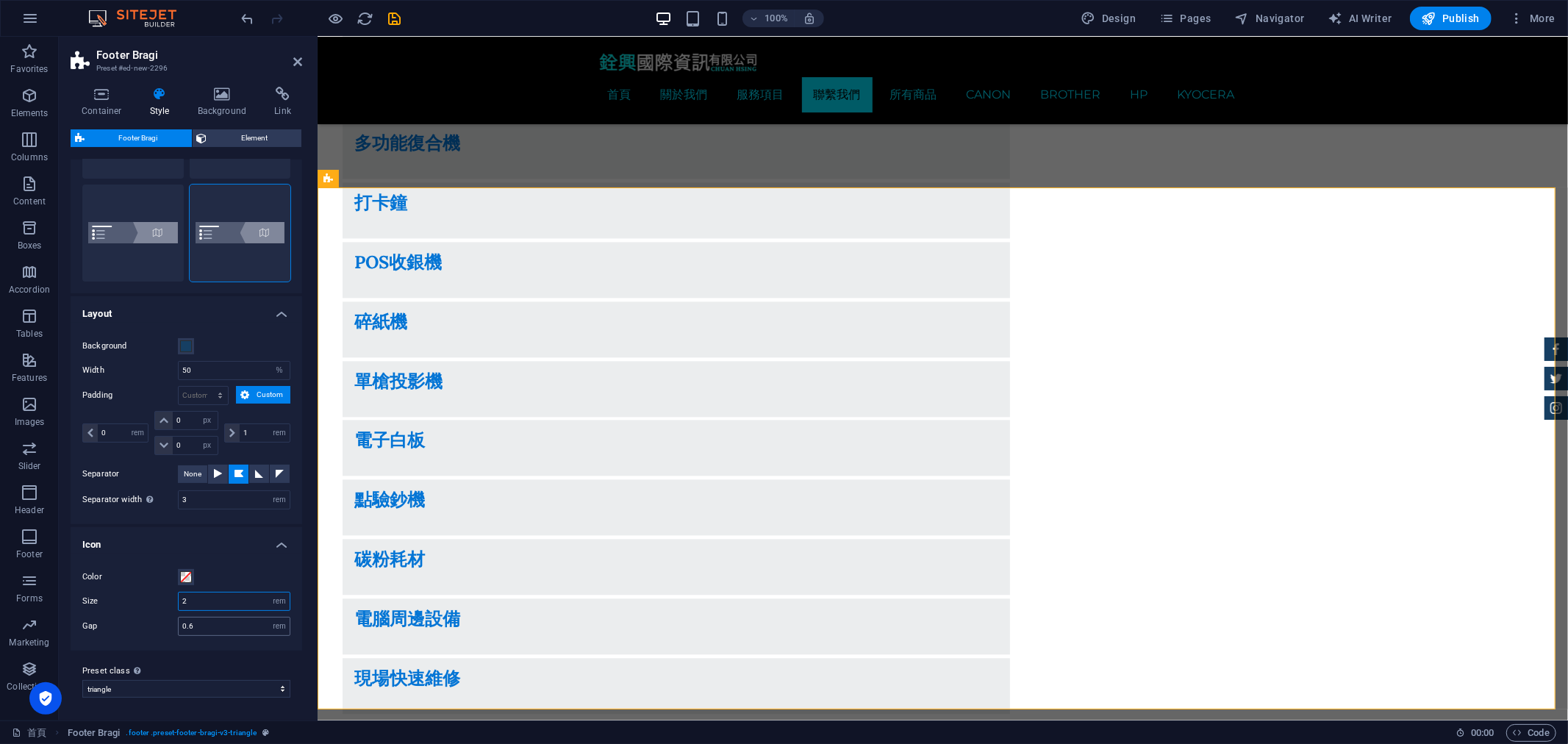 type on "2" 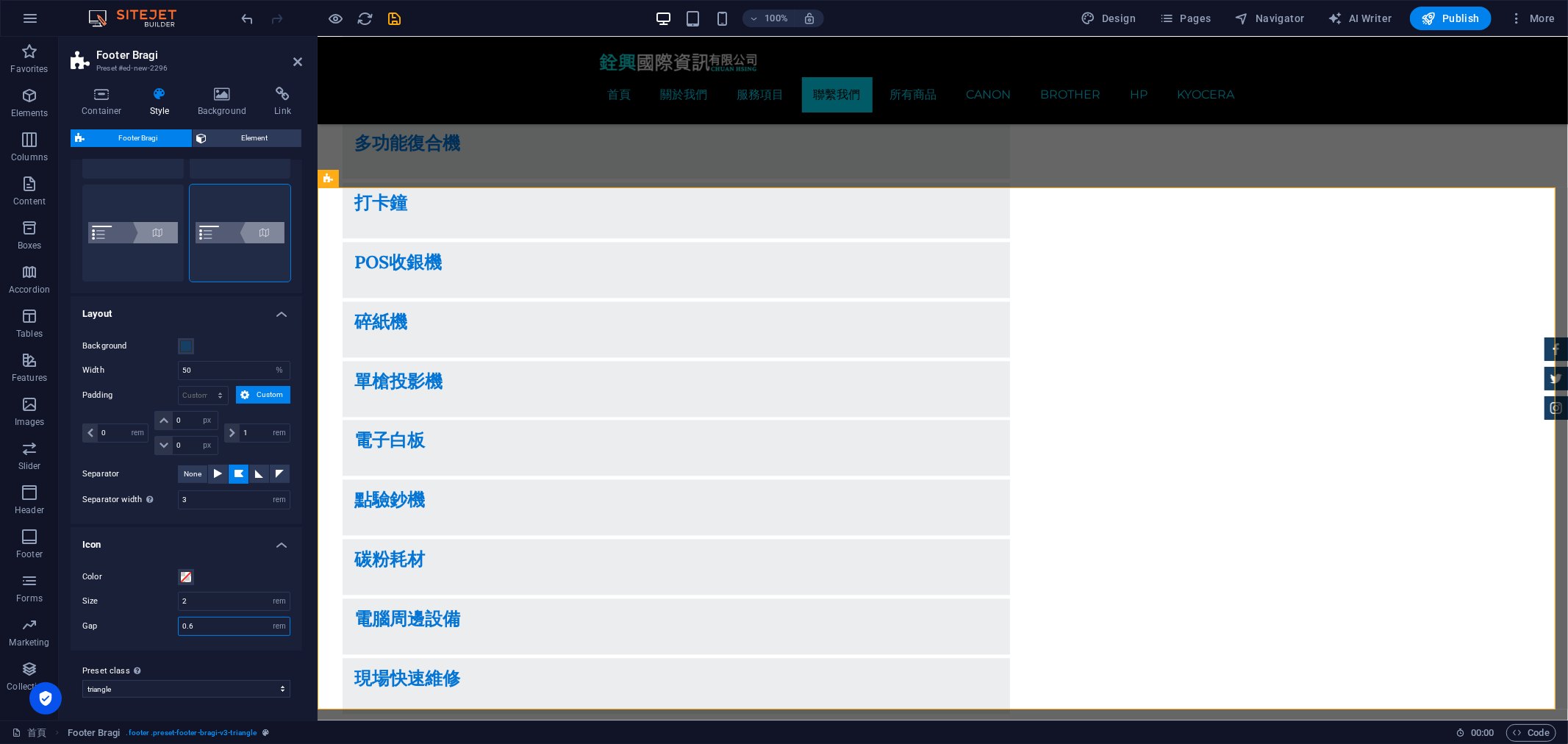 click on "0.6" at bounding box center (234, 626) 